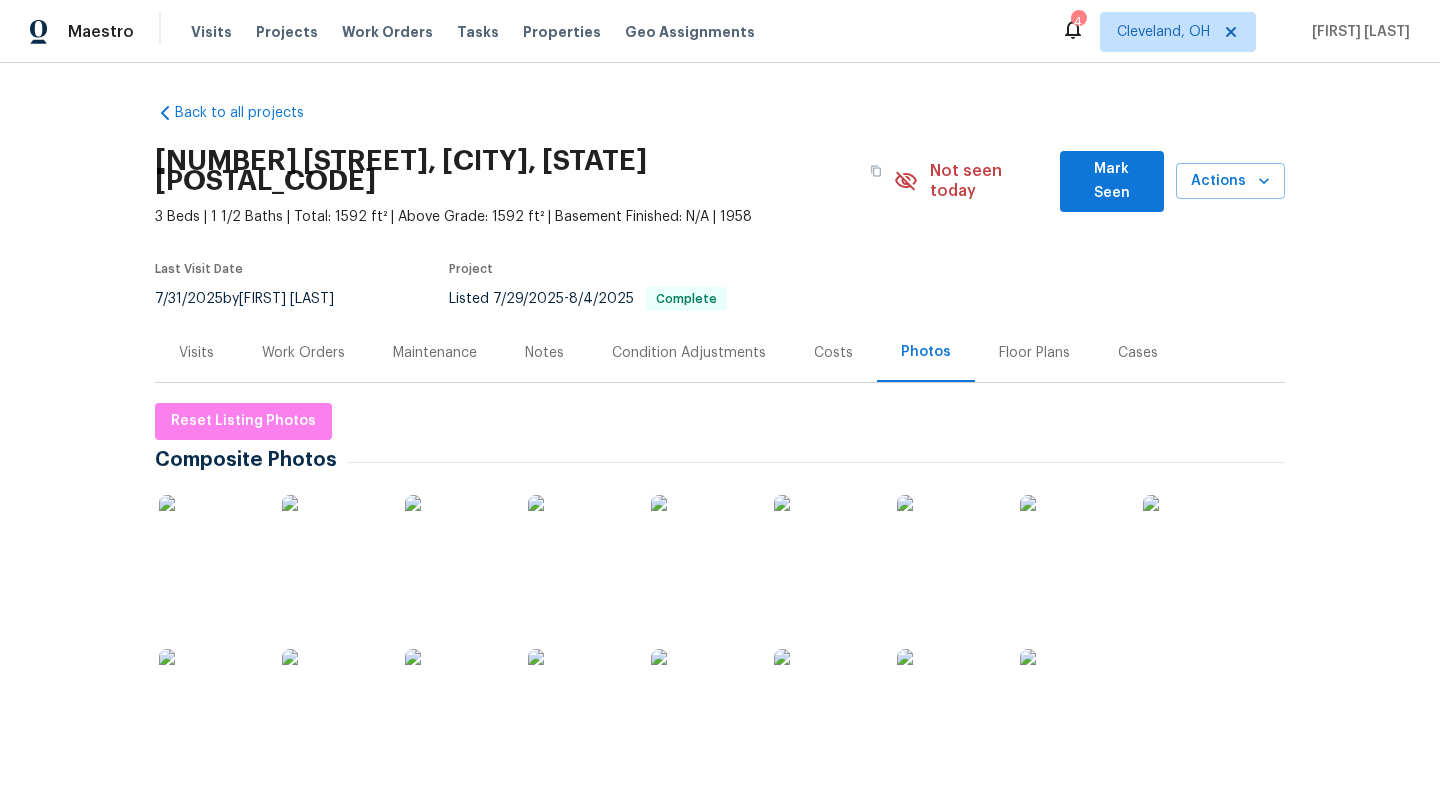 scroll, scrollTop: 0, scrollLeft: 0, axis: both 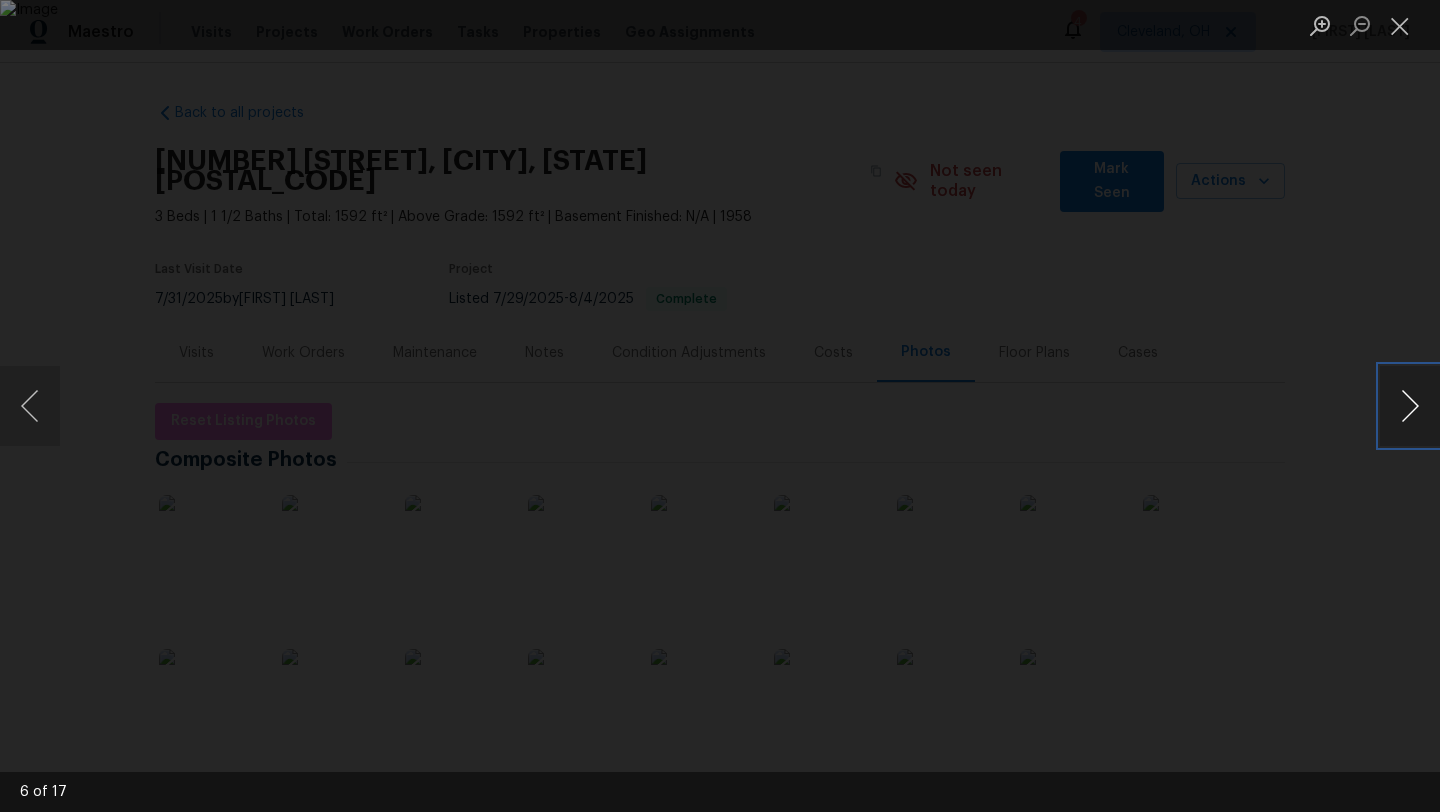 click at bounding box center [1410, 406] 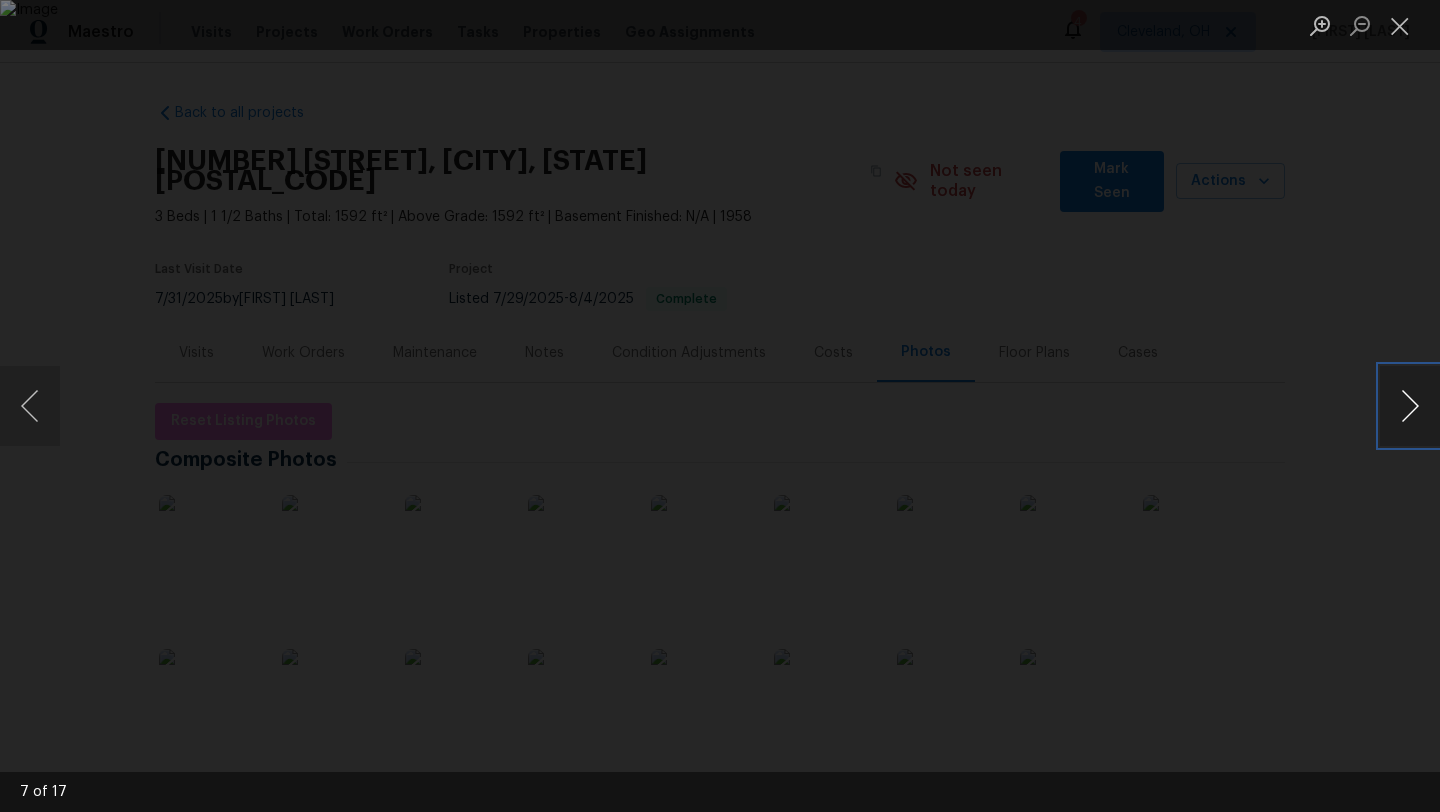click at bounding box center (1410, 406) 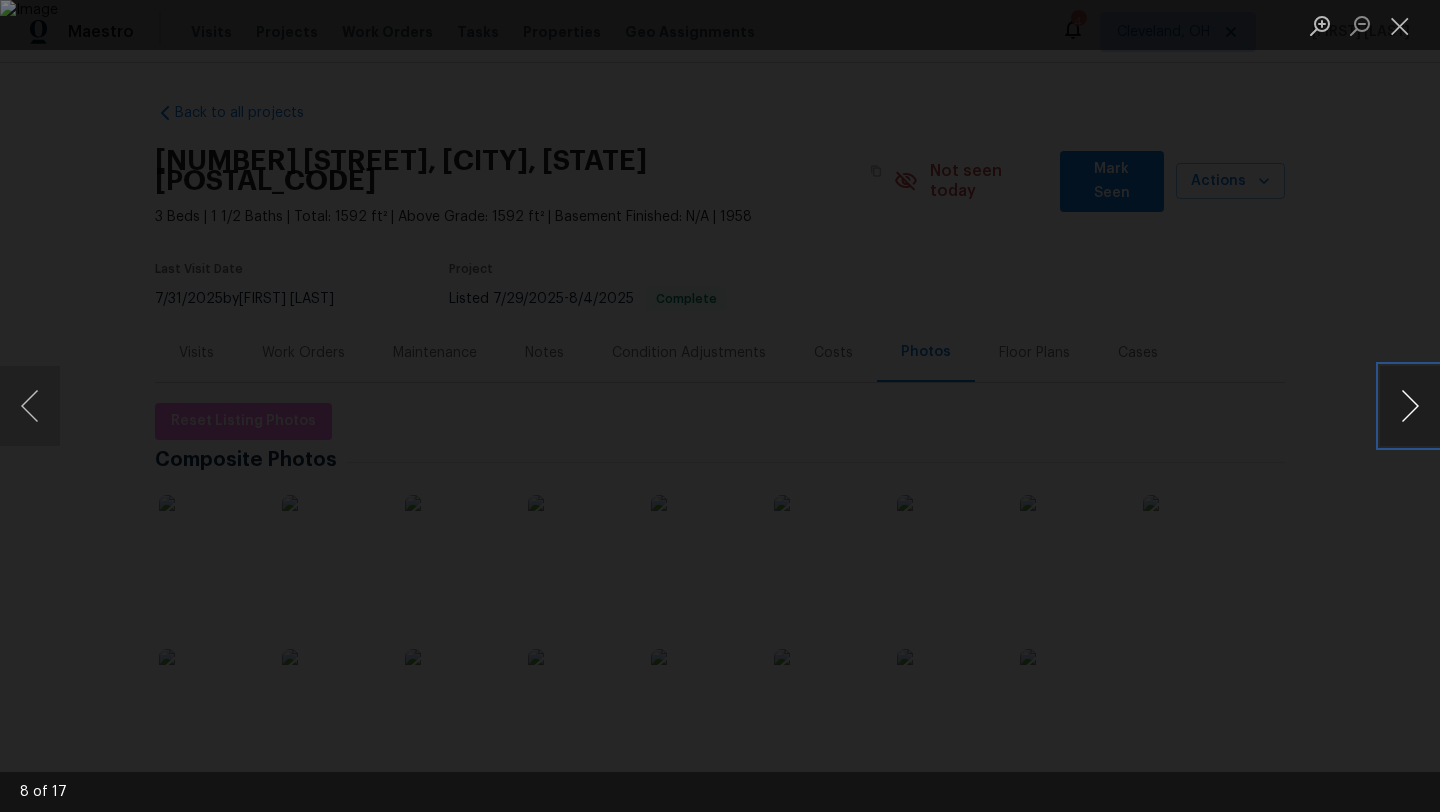click at bounding box center (1410, 406) 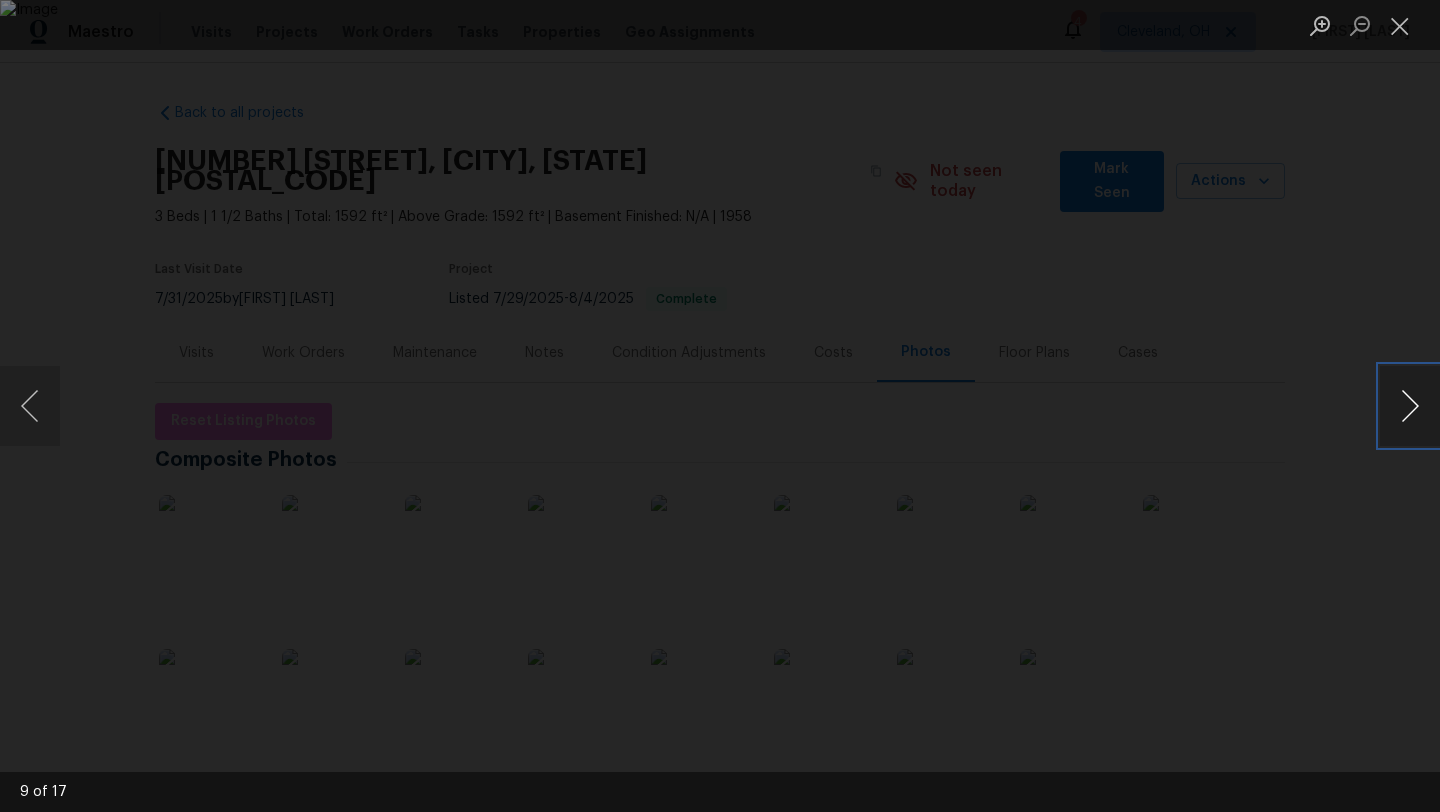 click at bounding box center (1410, 406) 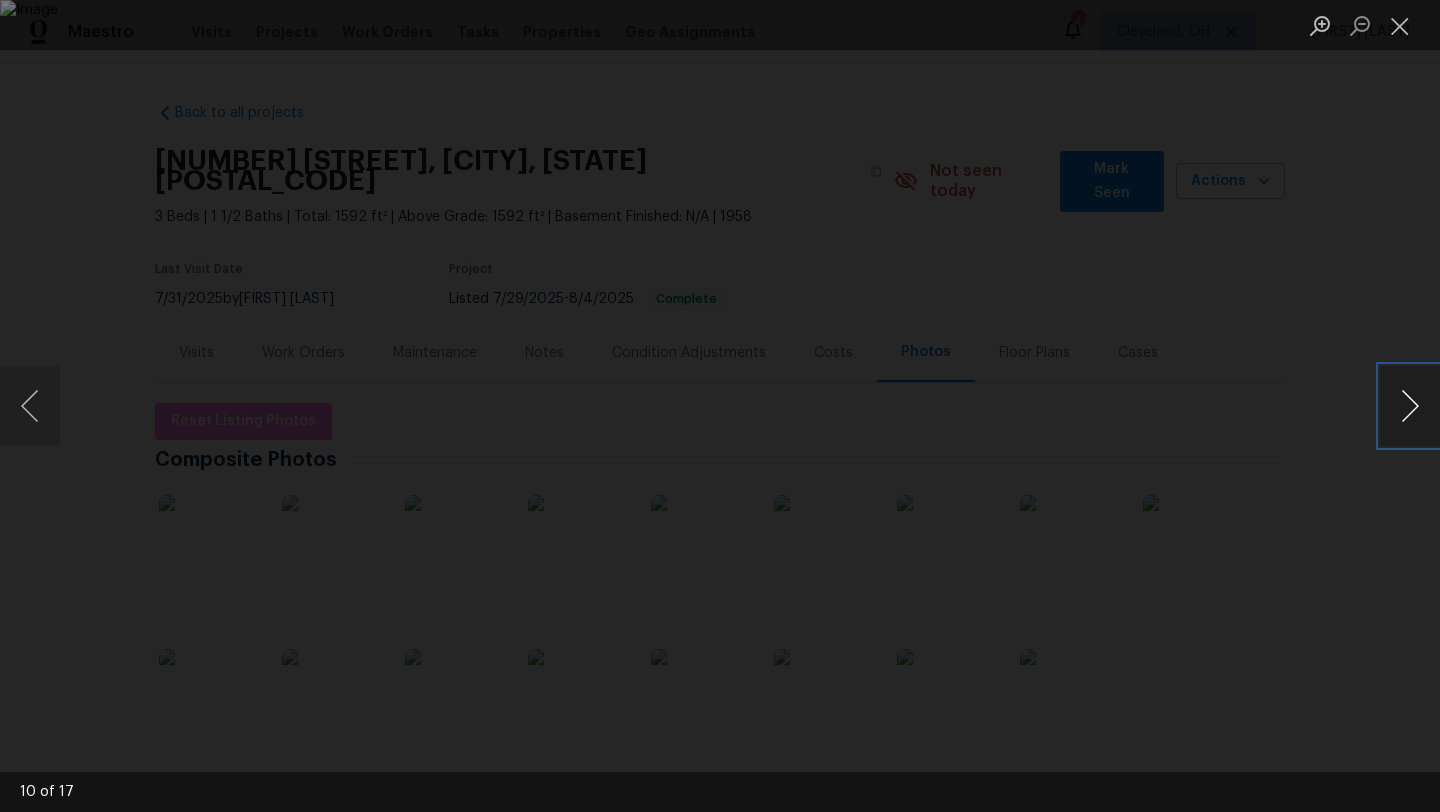 click at bounding box center [1410, 406] 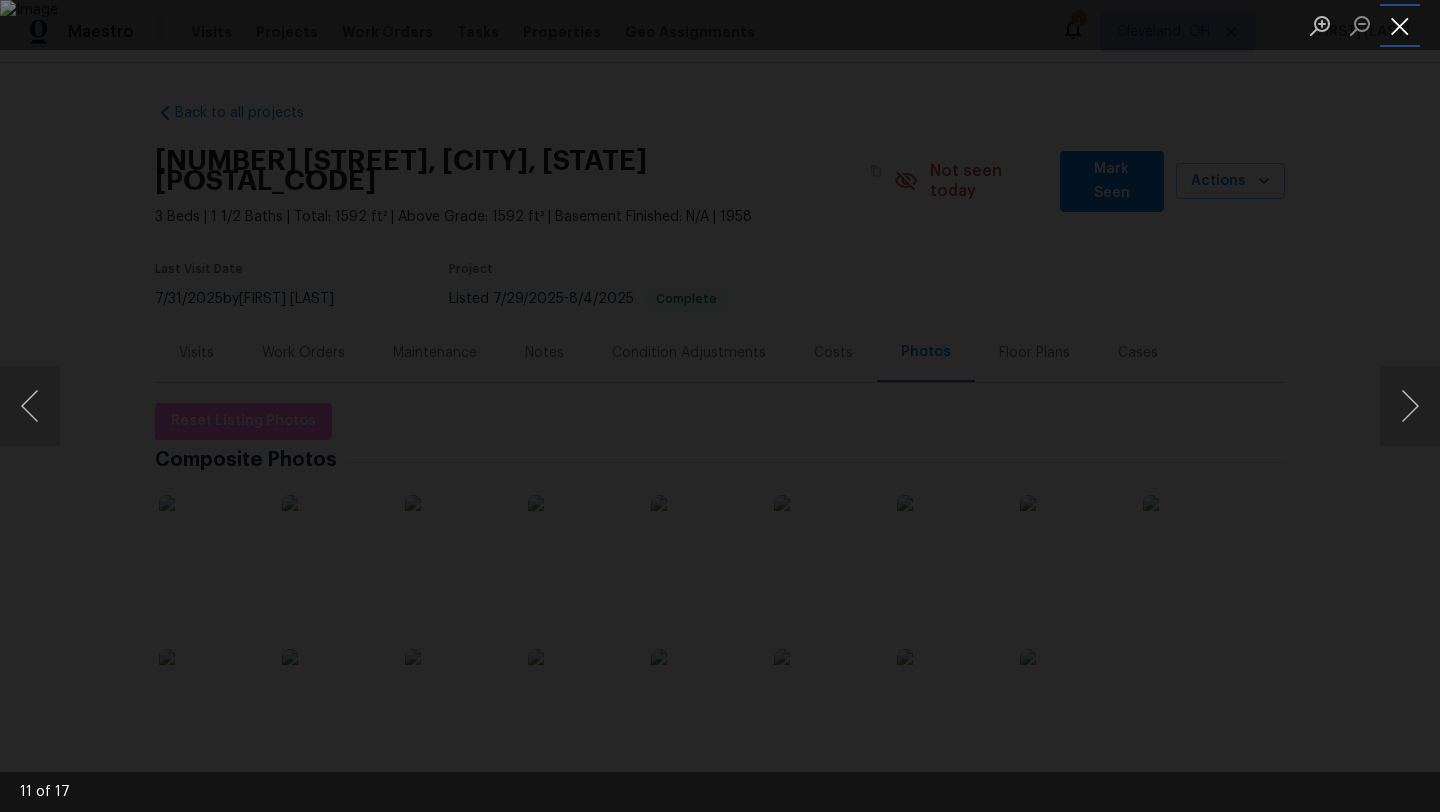 click at bounding box center (1400, 25) 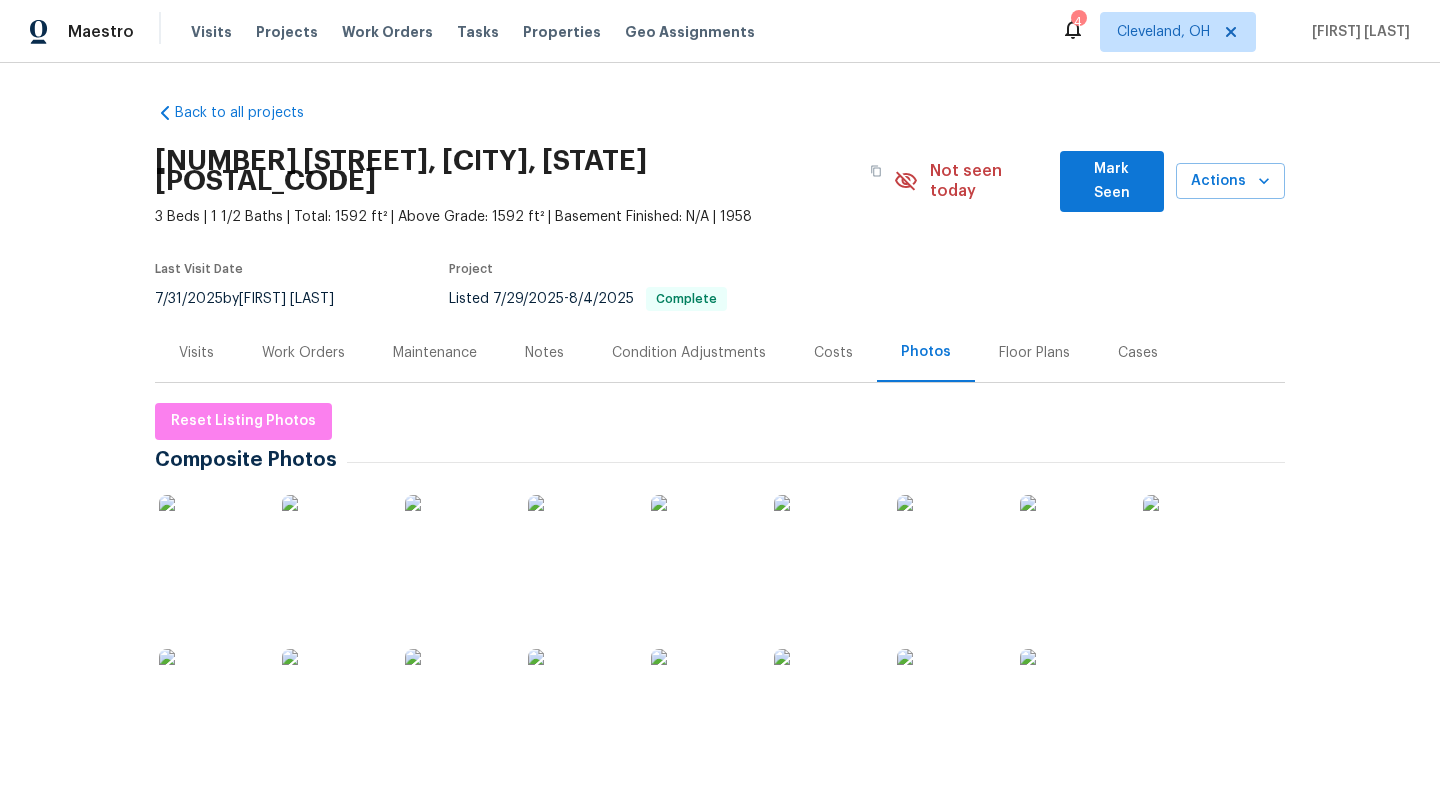 click on "Costs" at bounding box center [833, 353] 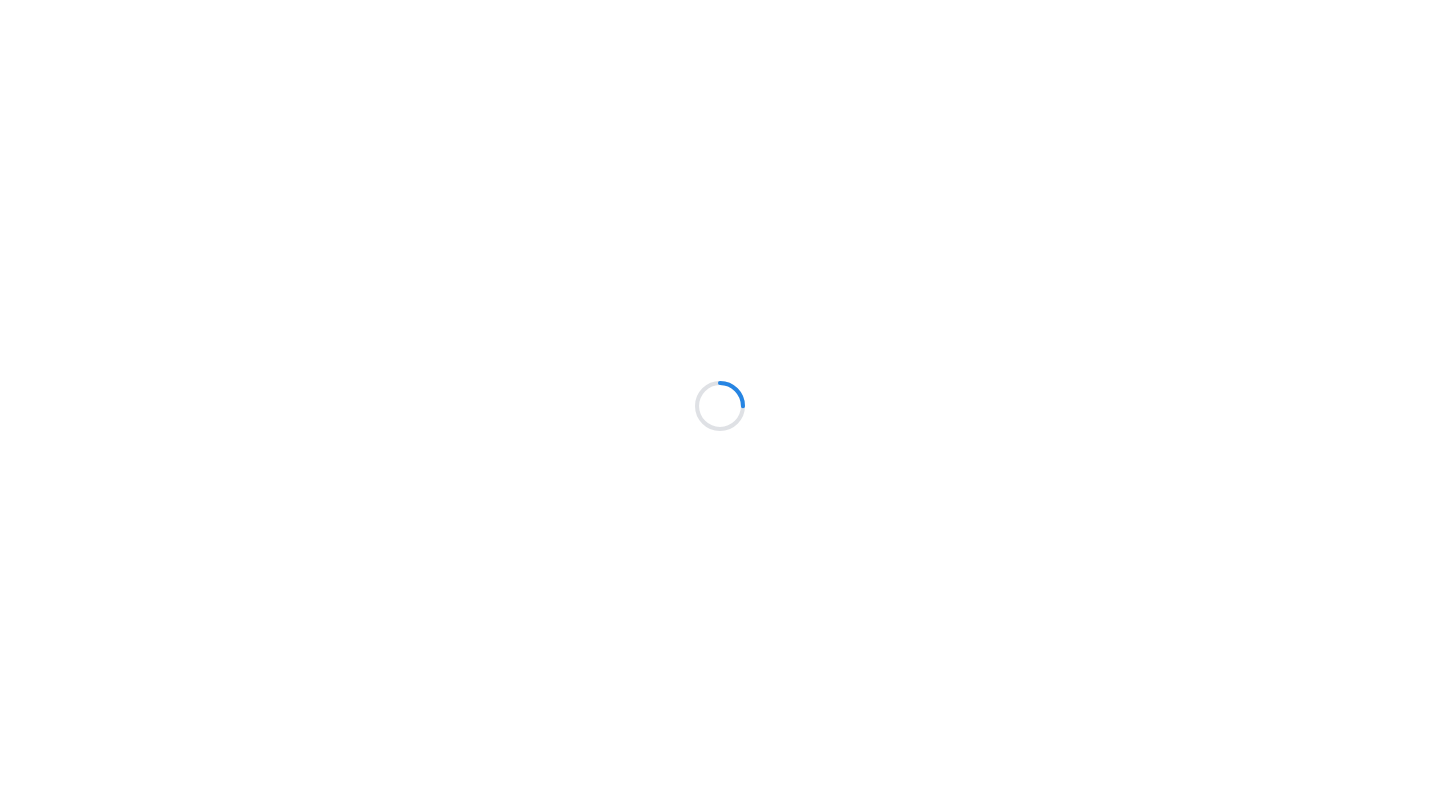 scroll, scrollTop: 0, scrollLeft: 0, axis: both 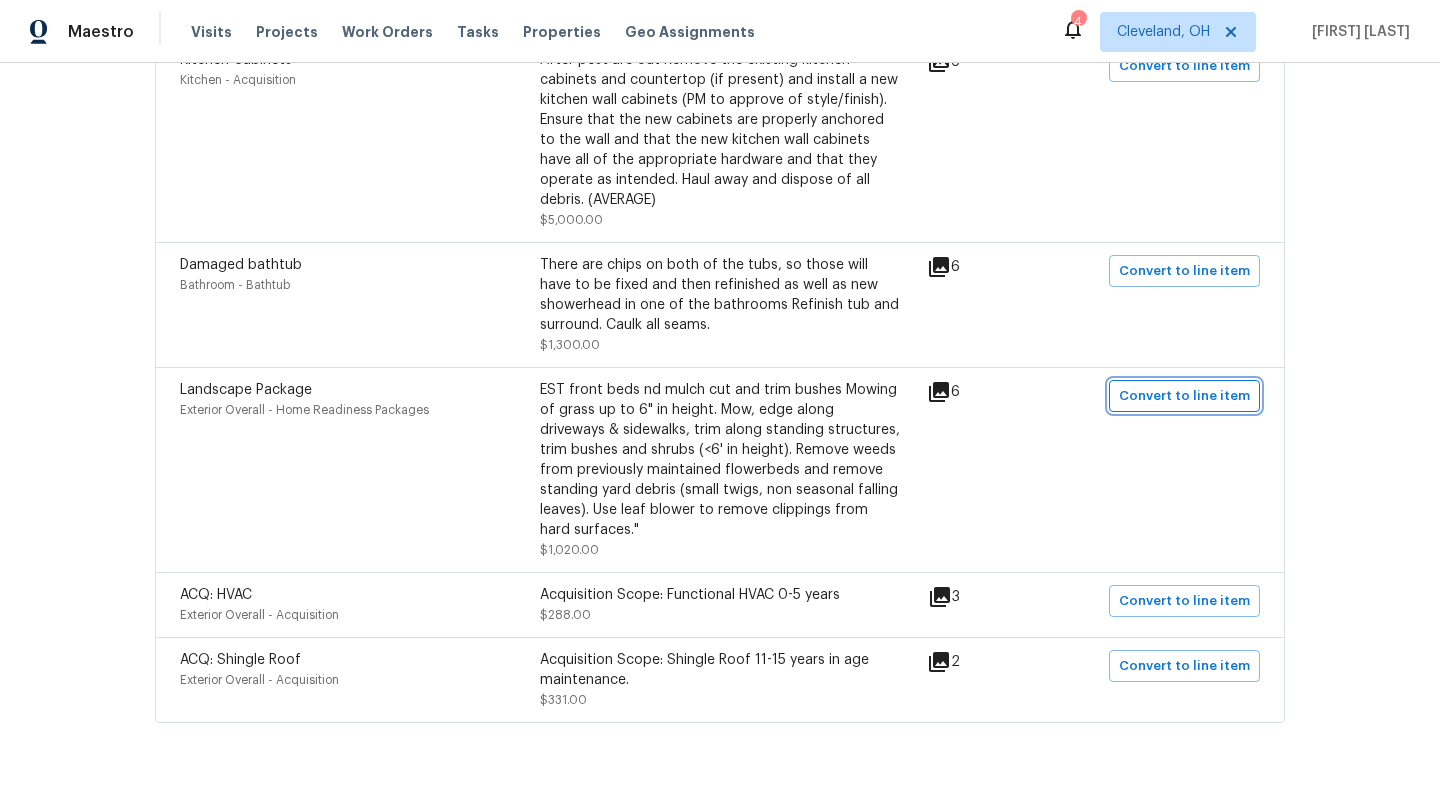 click on "Convert to line item" at bounding box center (1184, 396) 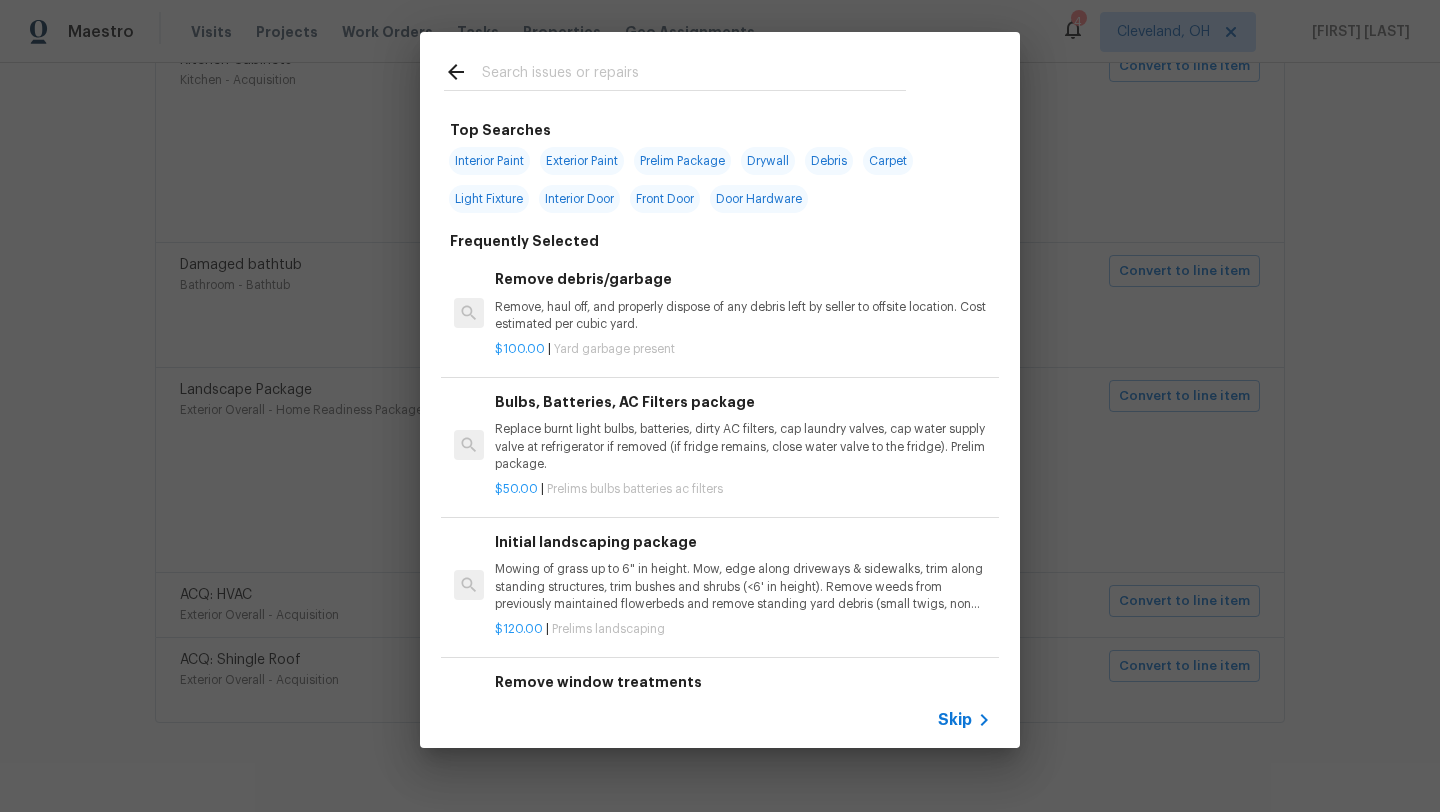click at bounding box center (694, 75) 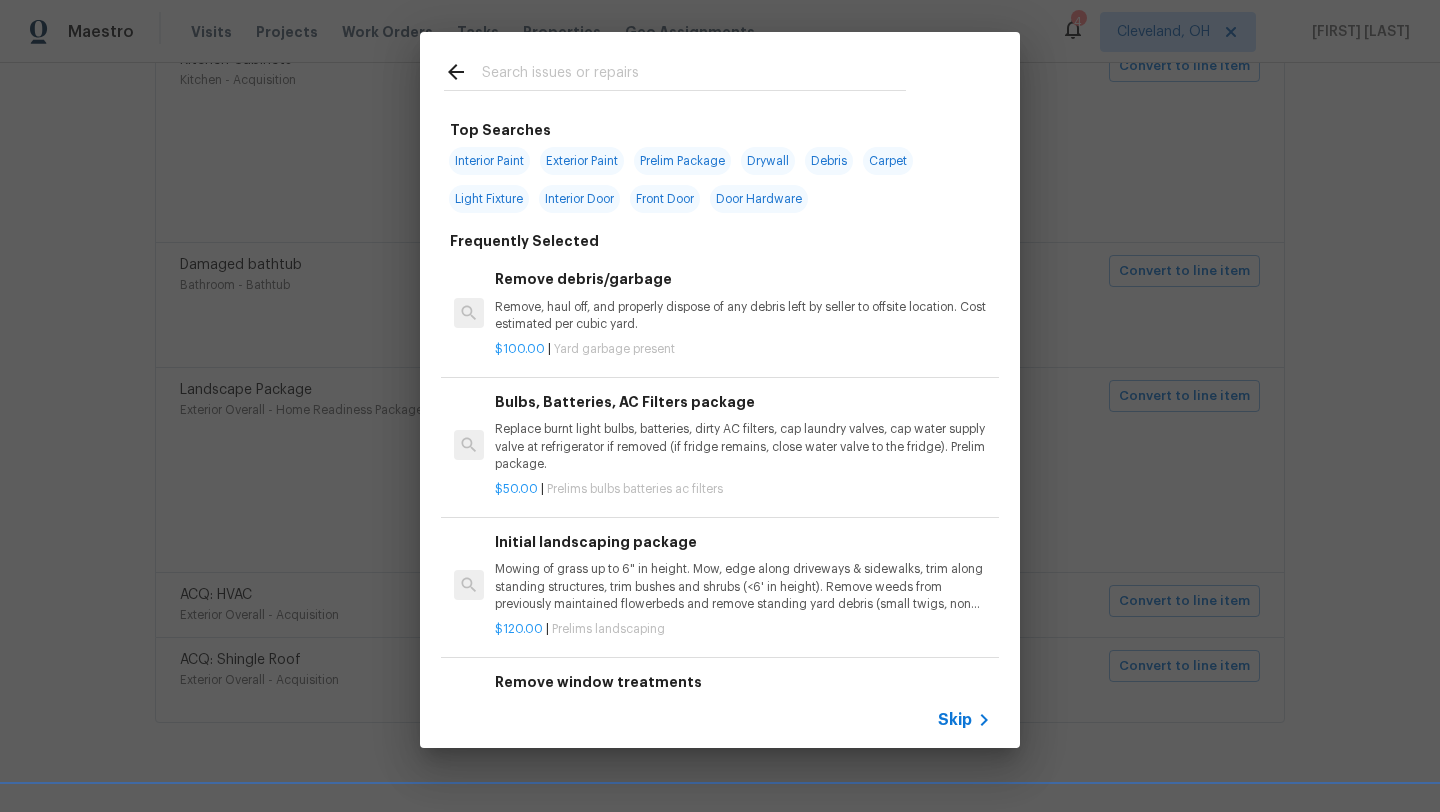 click 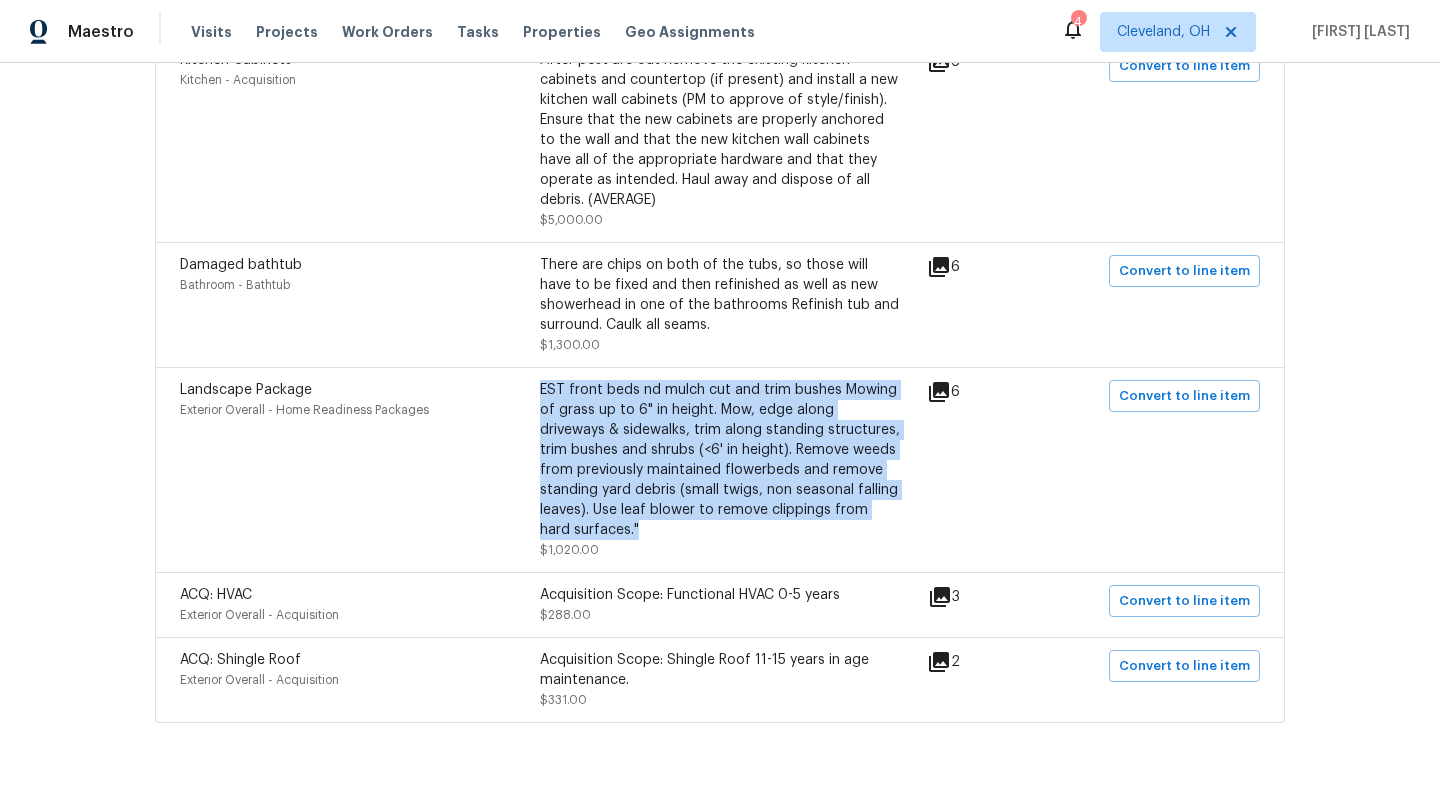 drag, startPoint x: 541, startPoint y: 398, endPoint x: 624, endPoint y: 533, distance: 158.47397 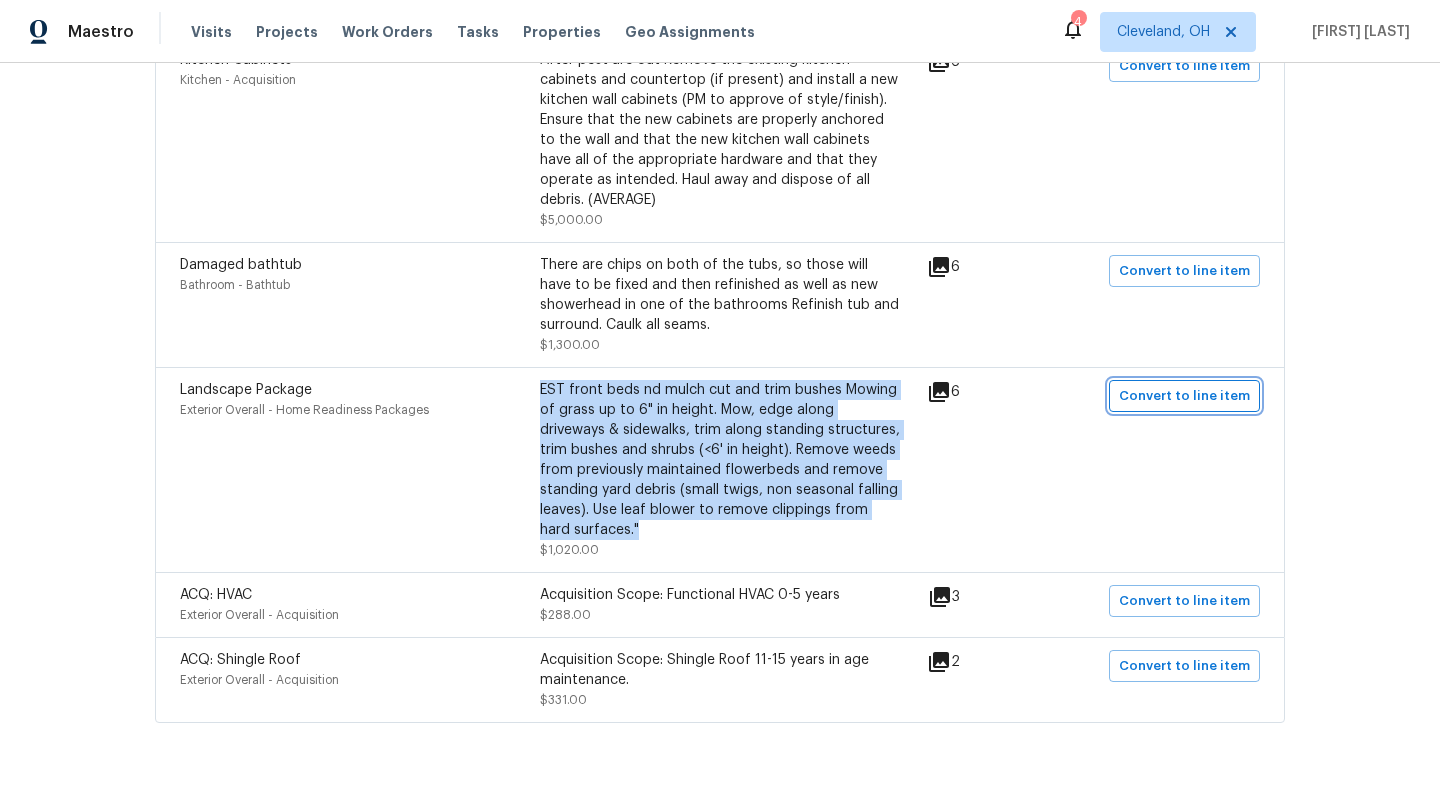 click on "Convert to line item" at bounding box center (1184, 396) 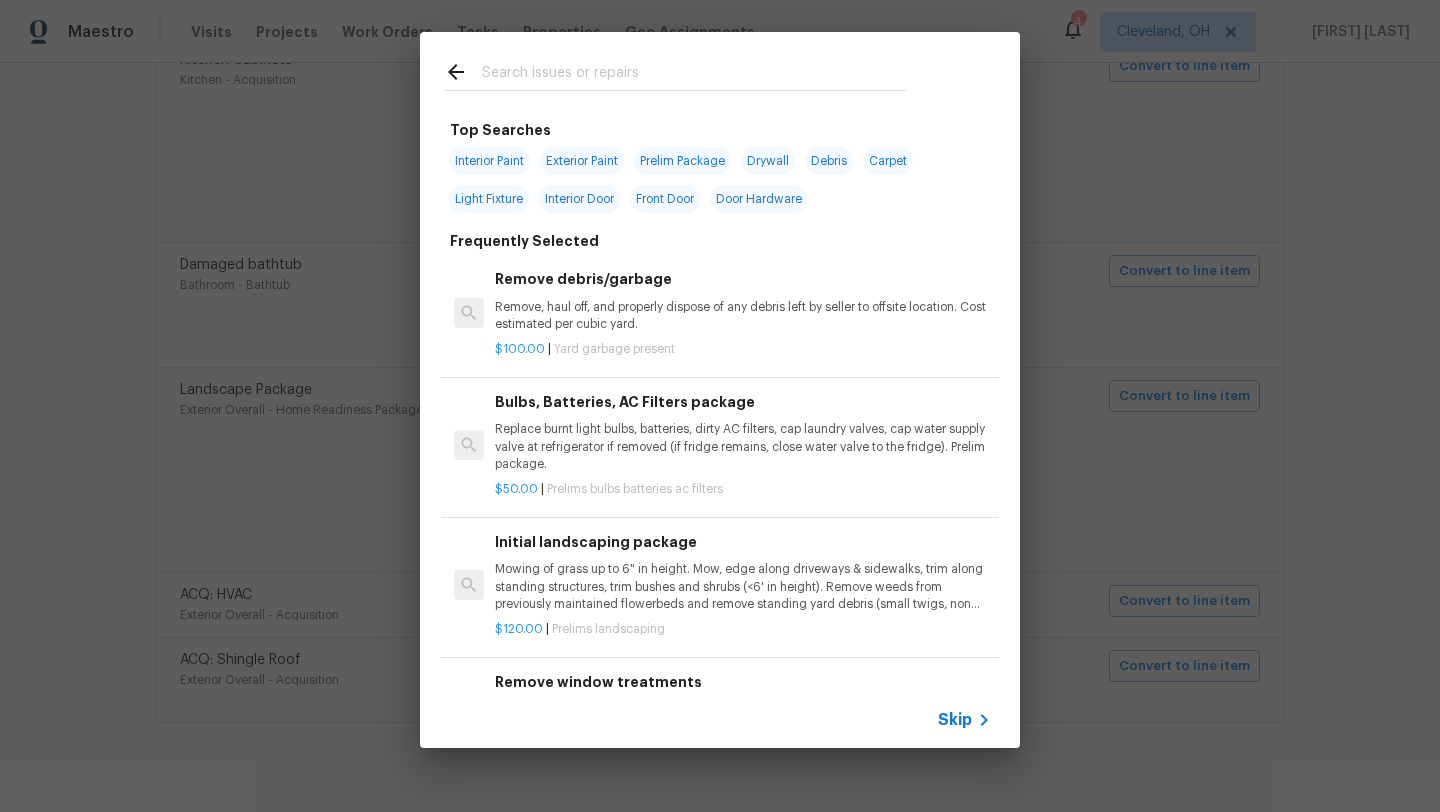 click at bounding box center (694, 75) 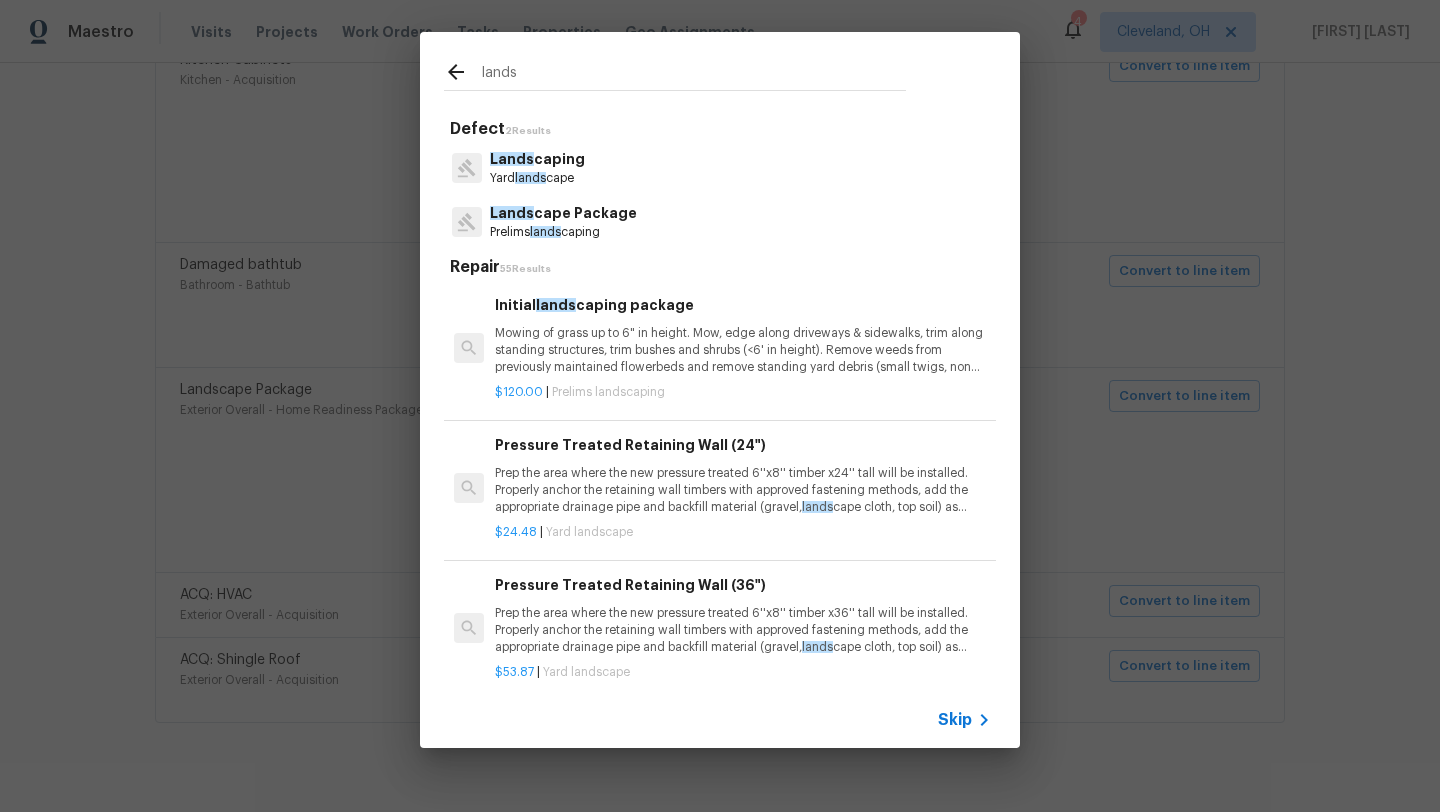 type on "lands" 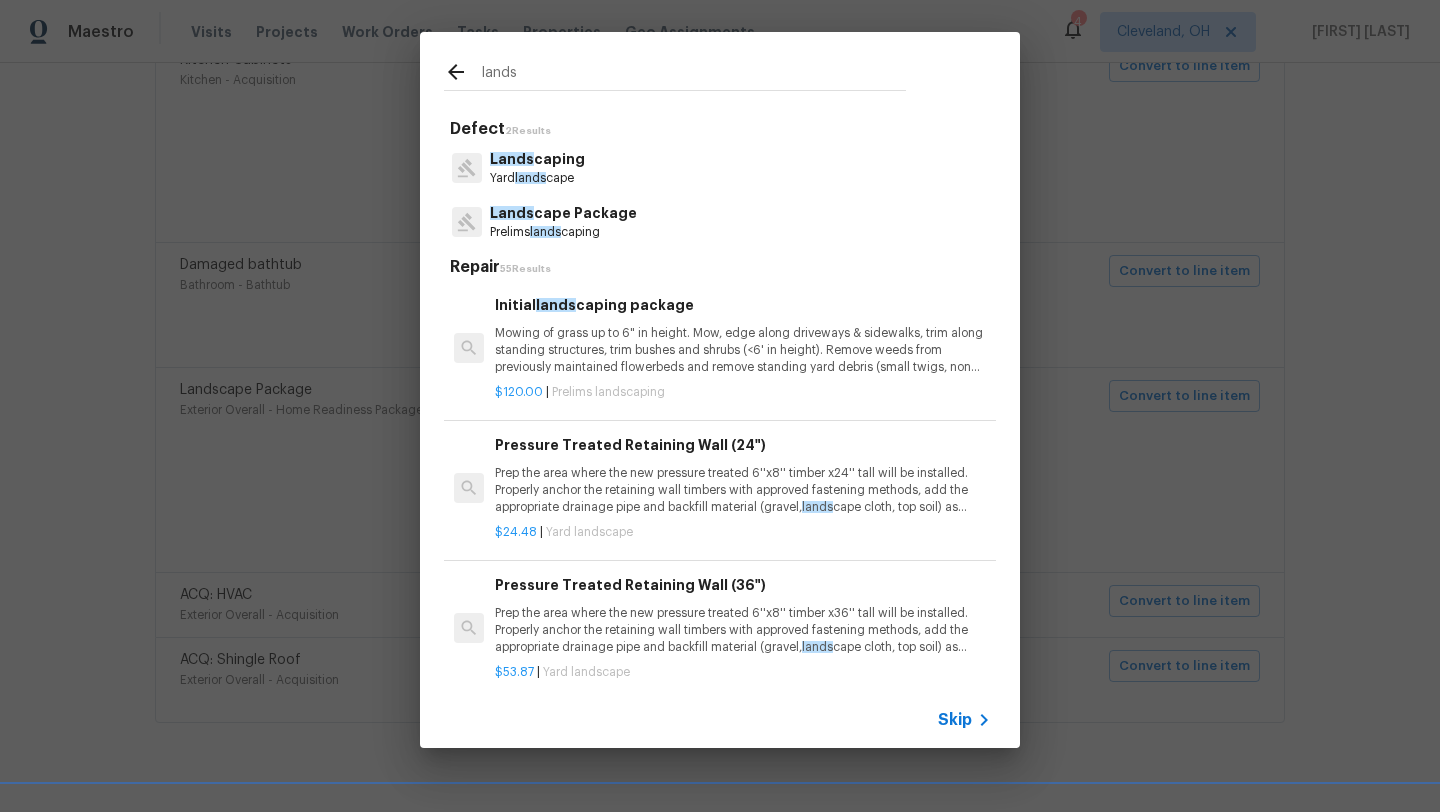 click on "Mowing of grass up to 6" in height. Mow, edge along driveways & sidewalks, trim along standing structures, trim bushes and shrubs (<6' in height). Remove weeds from previously maintained flowerbeds and remove standing yard debris (small twigs, non seasonal falling leaves).  Use leaf blower to remove clippings from hard surfaces."" at bounding box center [743, 350] 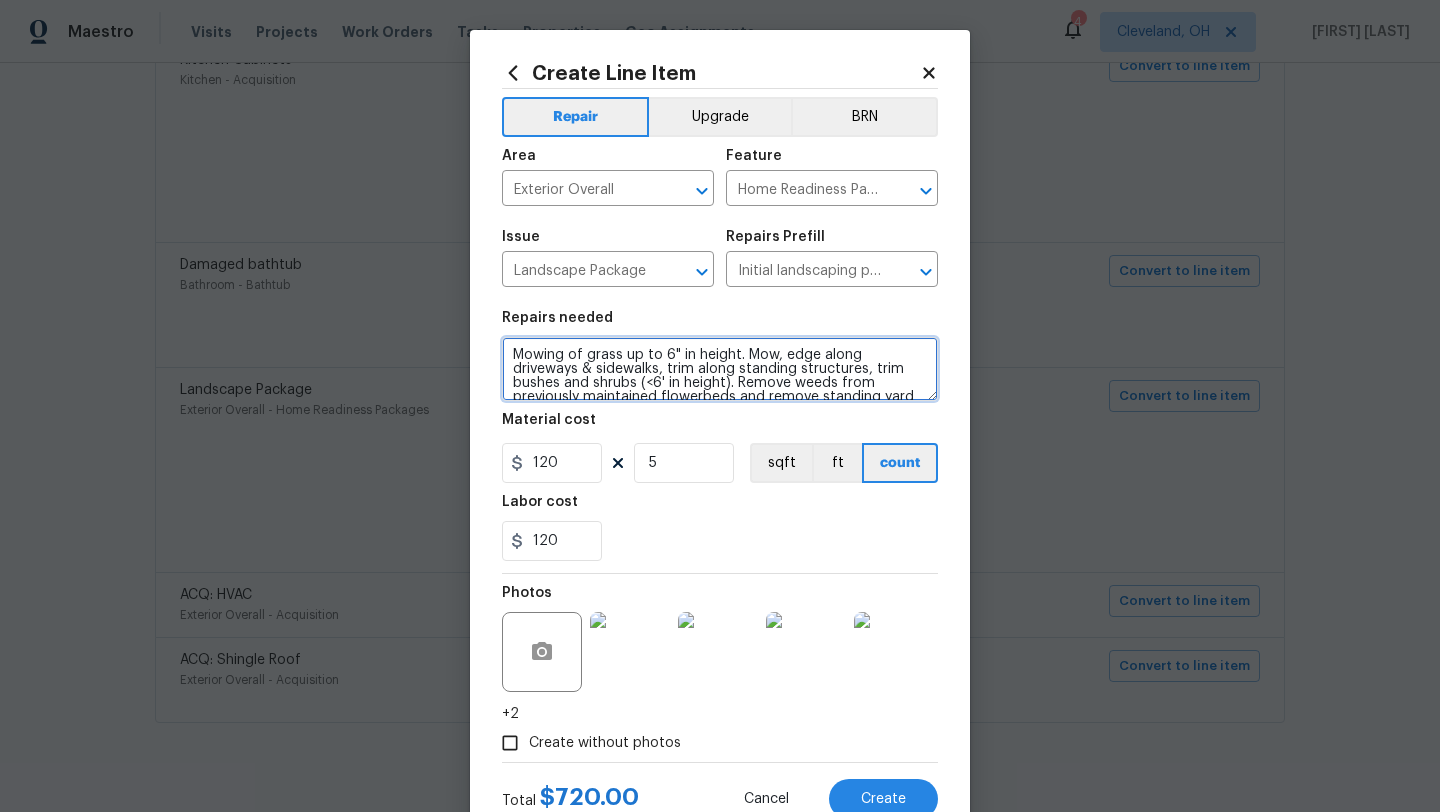 scroll, scrollTop: 42, scrollLeft: 0, axis: vertical 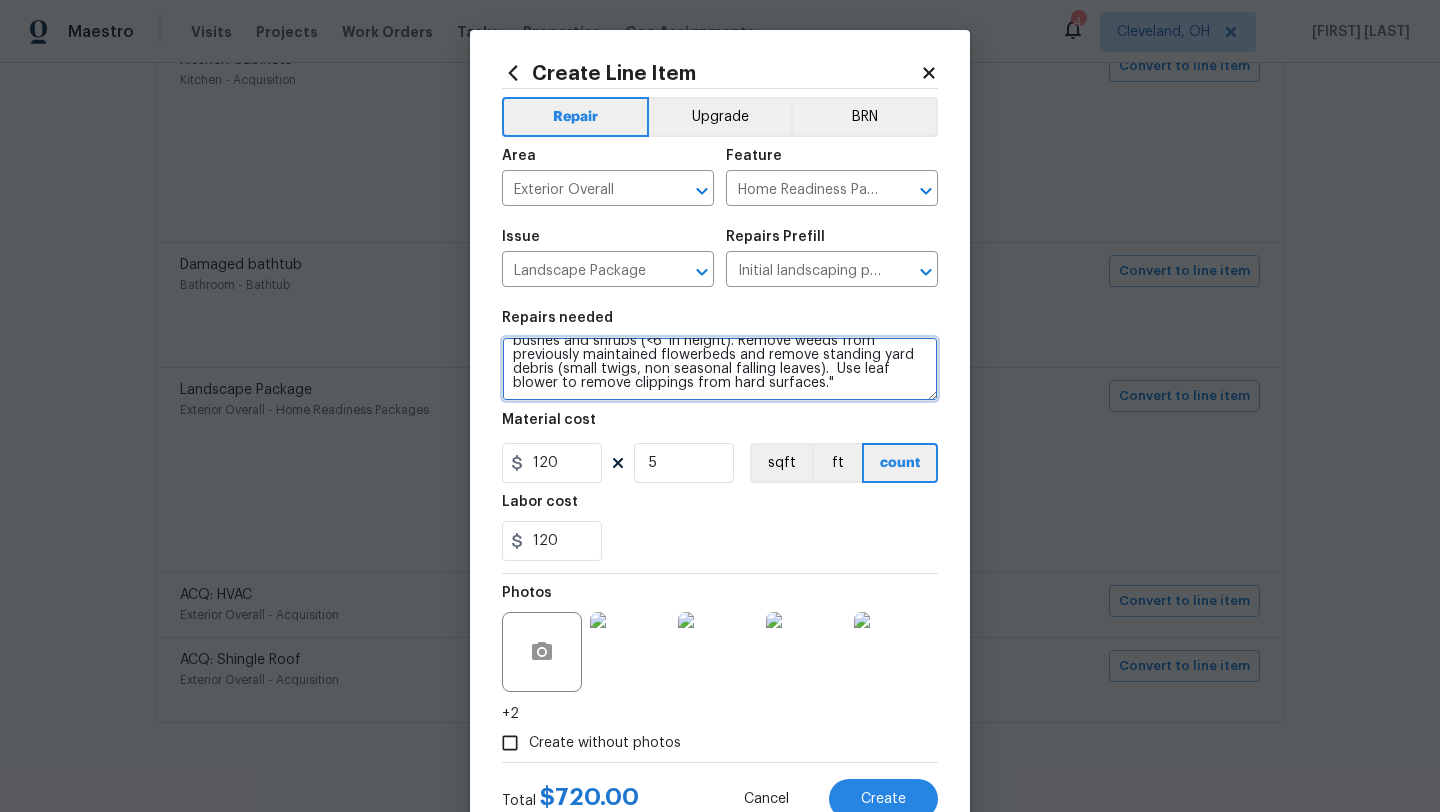 drag, startPoint x: 511, startPoint y: 348, endPoint x: 633, endPoint y: 435, distance: 149.84325 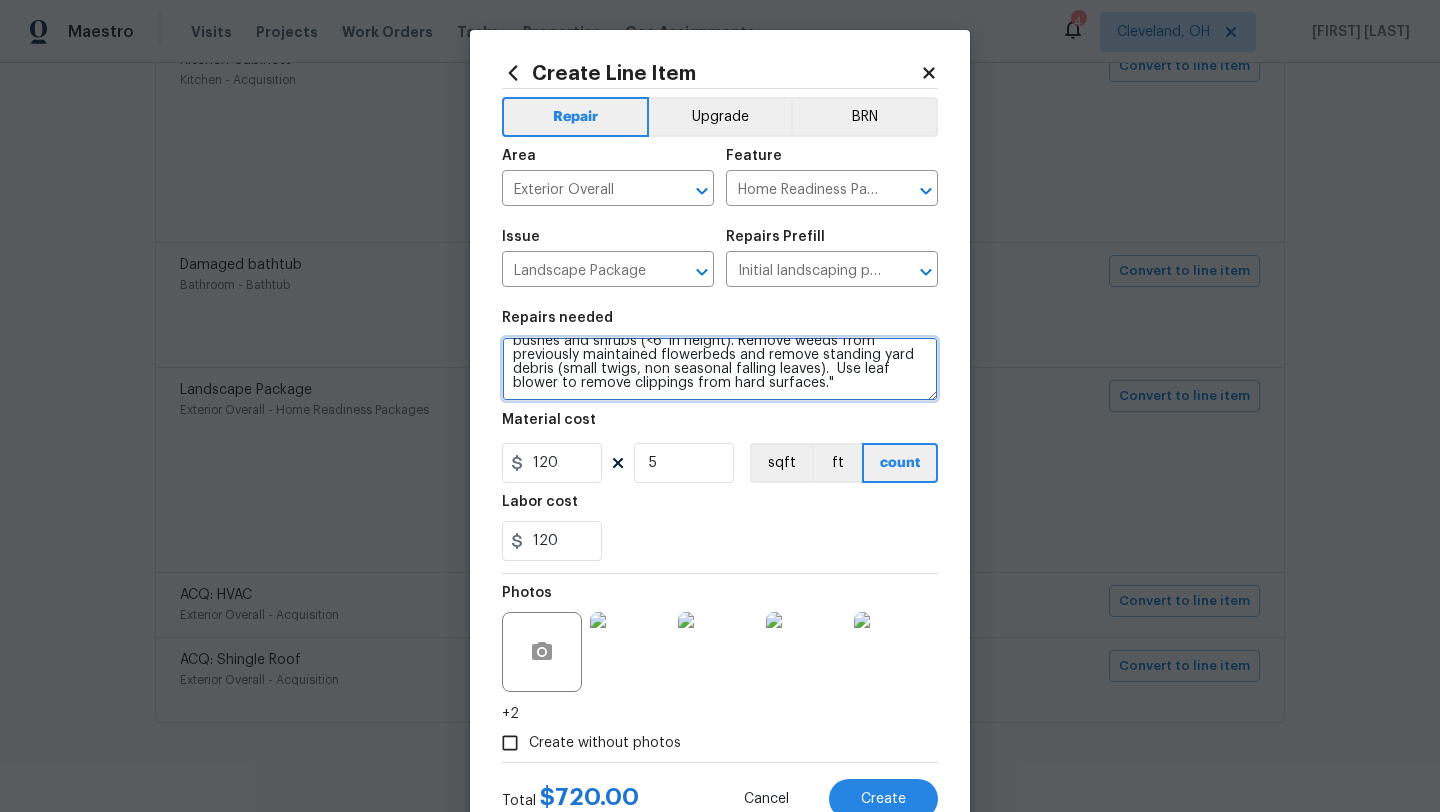 paste on "EST front beds nd mulch cut and trim bushes Mowing of grass up to 6" in height. Mow, edge along driveways & sidewalks, trim along standing structures, trim bushes and shrubs (<6' in height). Remove weeds from previously maintained flowerbeds and remove standing yard debris (small twigs, non seasonal falling leaves)." 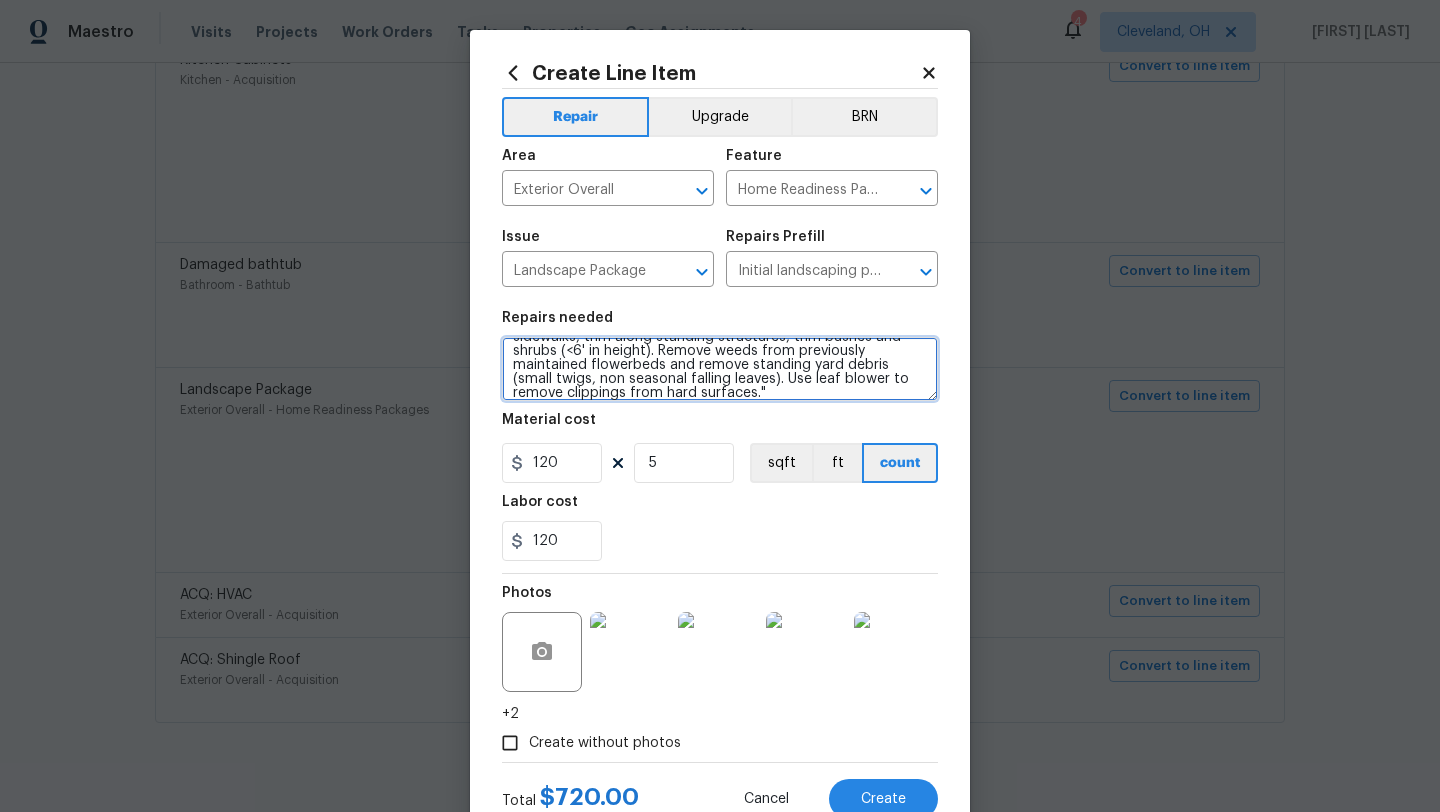 scroll, scrollTop: 0, scrollLeft: 0, axis: both 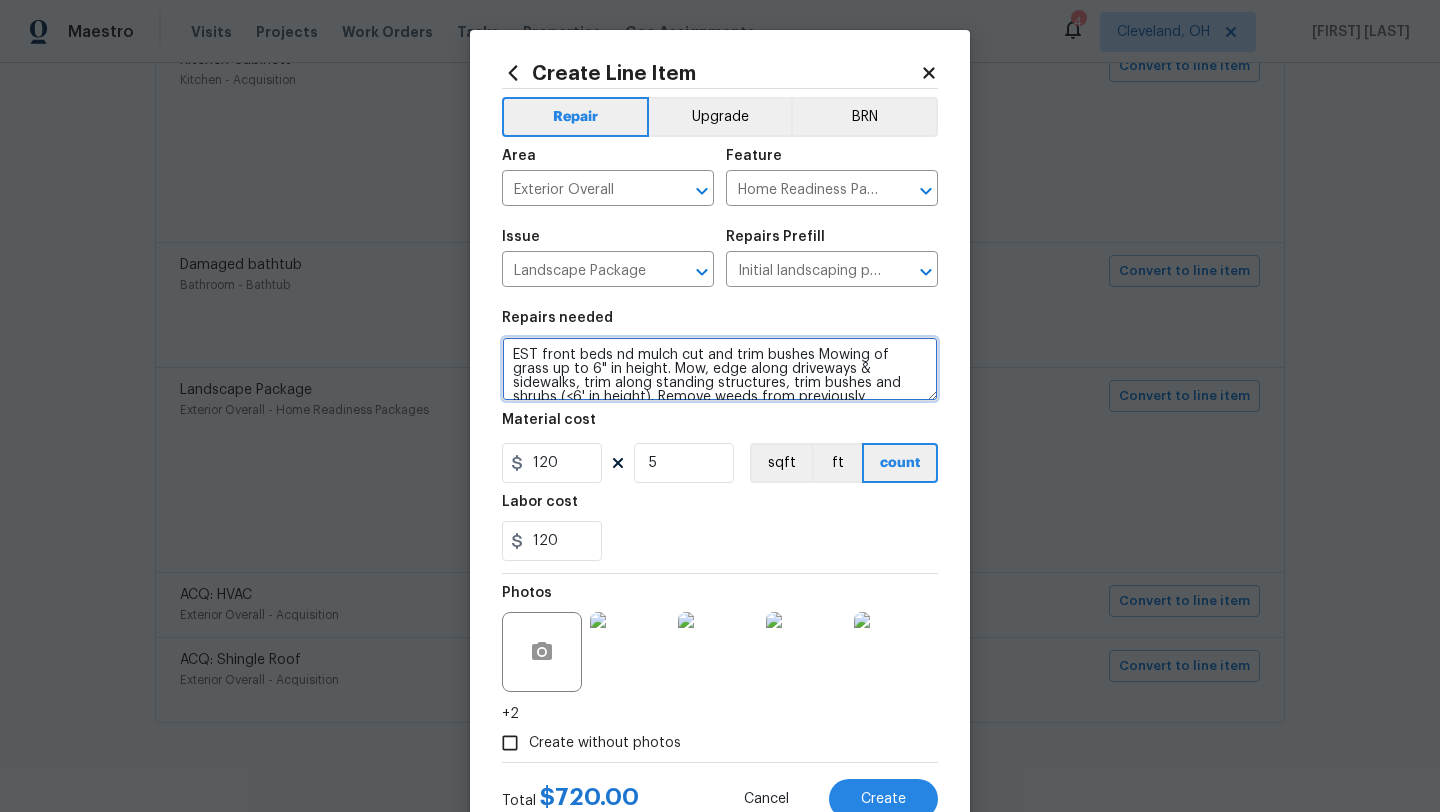 type on "EST front beds nd mulch cut and trim bushes Mowing of grass up to 6" in height. Mow, edge along driveways & sidewalks, trim along standing structures, trim bushes and shrubs (<6' in height). Remove weeds from previously maintained flowerbeds and remove standing yard debris (small twigs, non seasonal falling leaves). Use leaf blower to remove clippings from hard surfaces."" 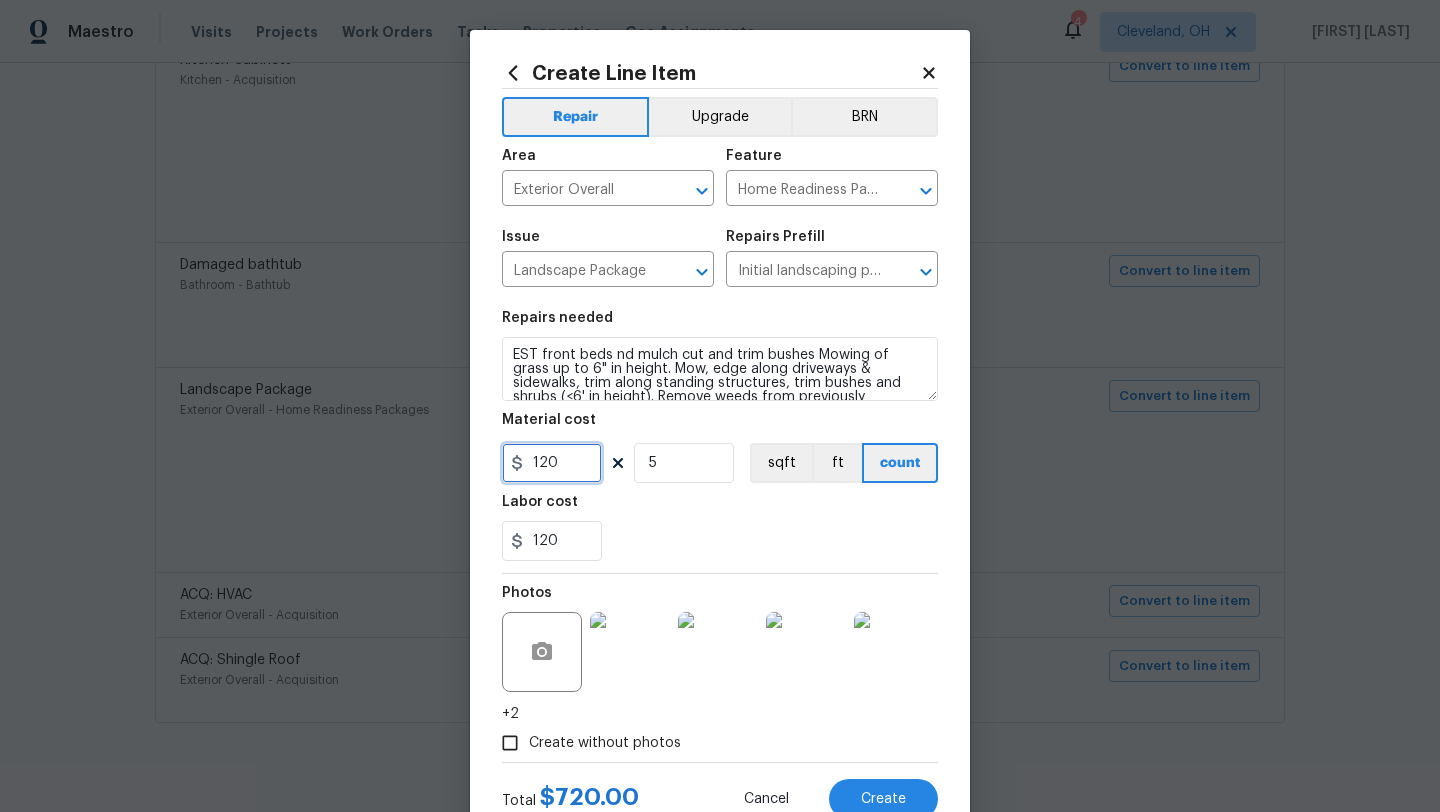 click on "120" at bounding box center [552, 463] 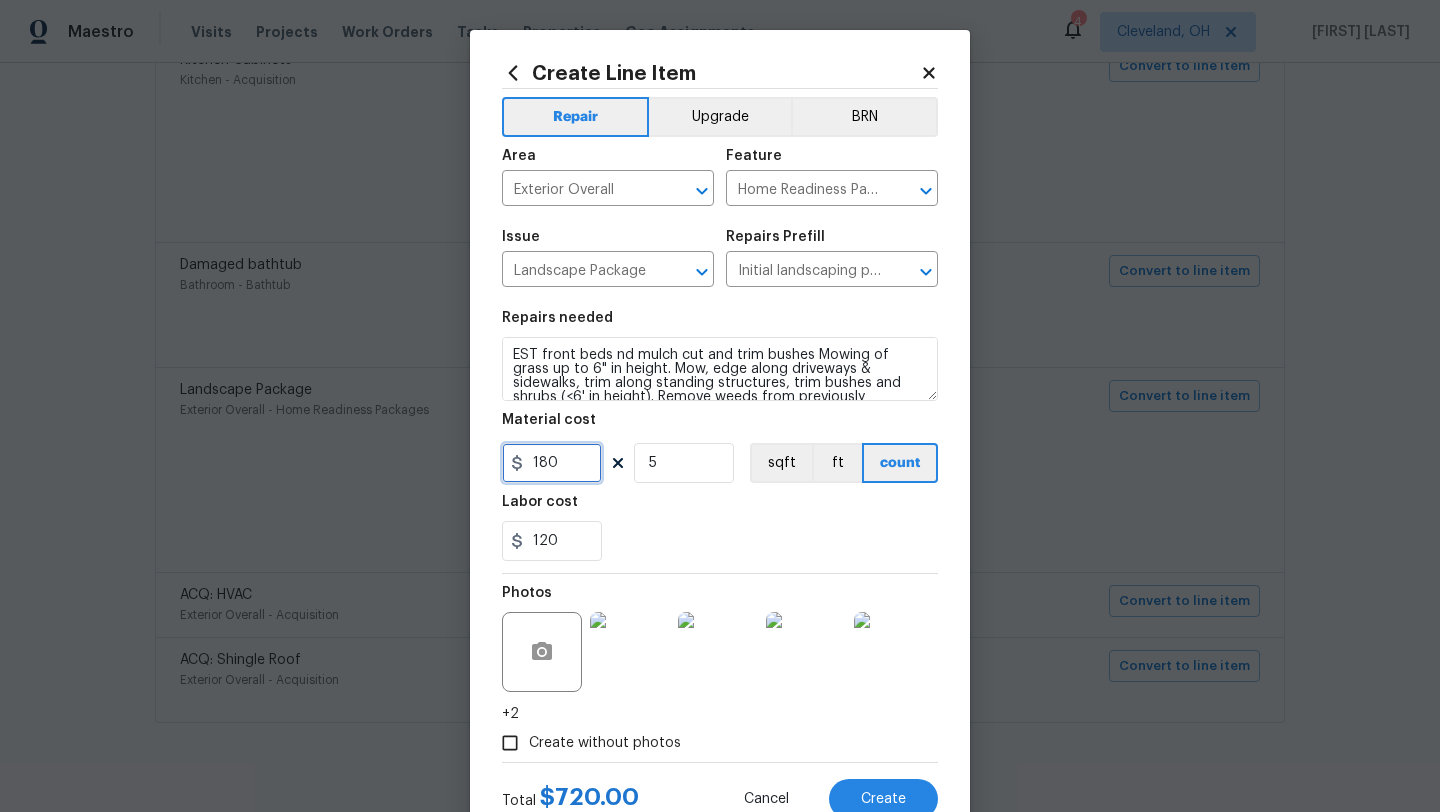 type on "180" 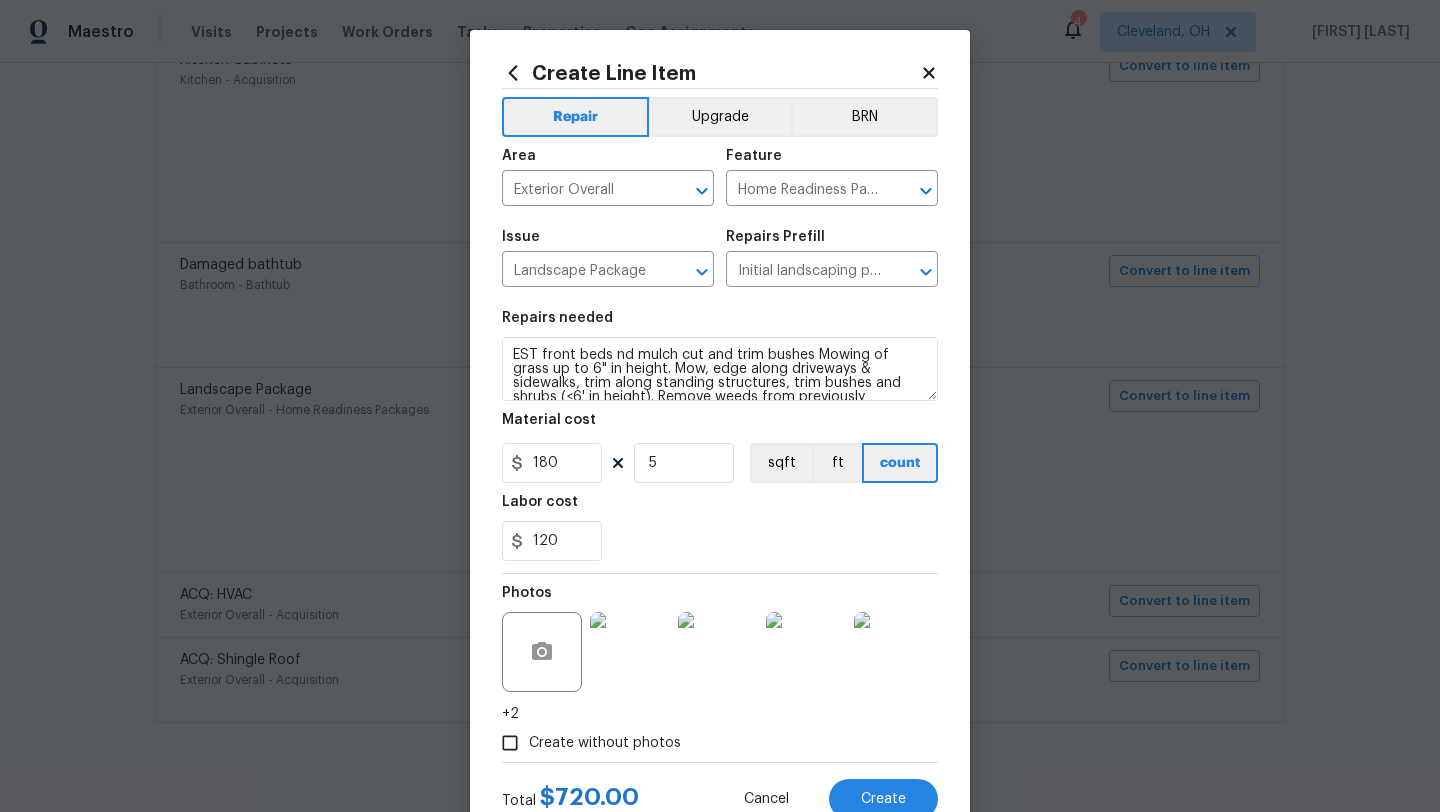 click on "120" at bounding box center (720, 541) 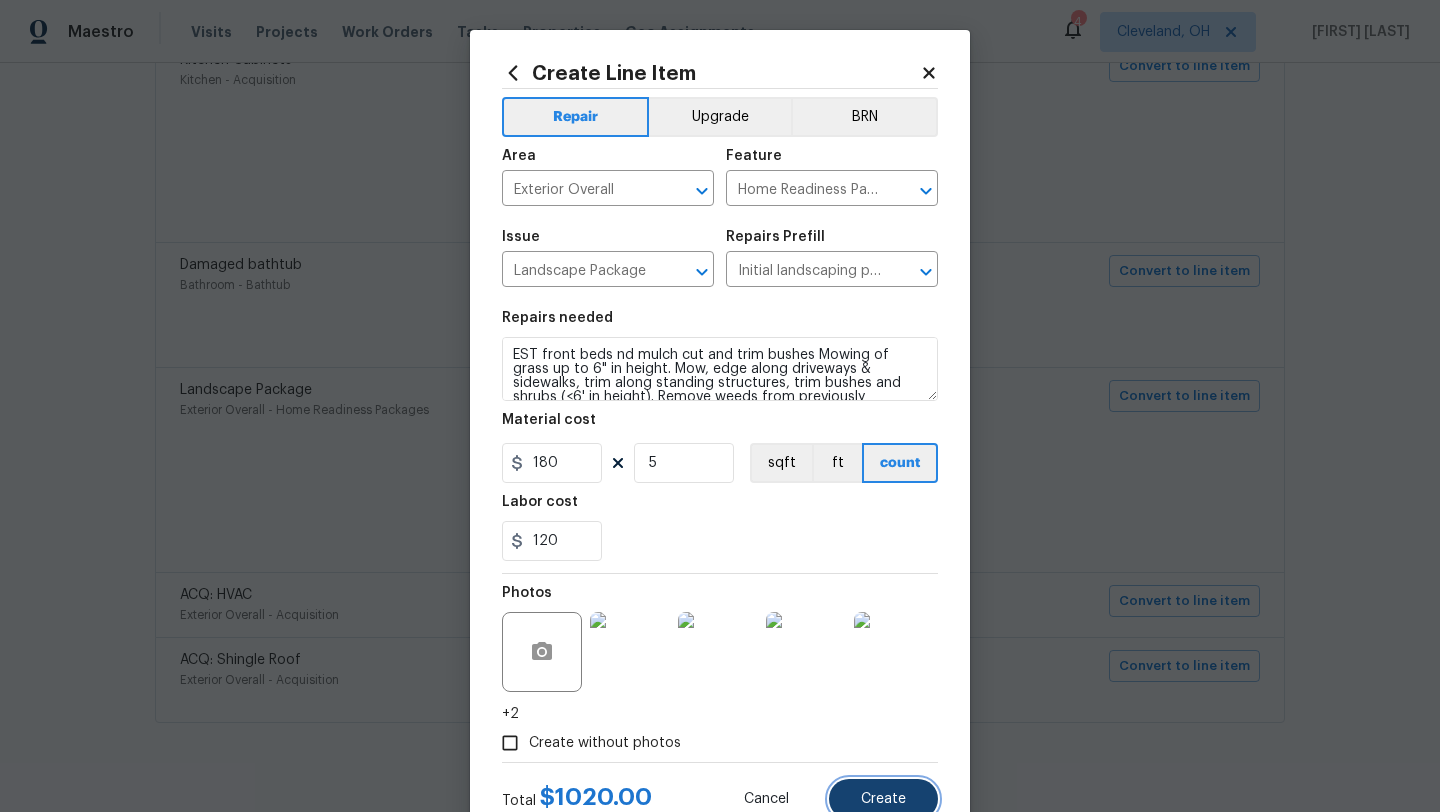 click on "Create" at bounding box center (883, 799) 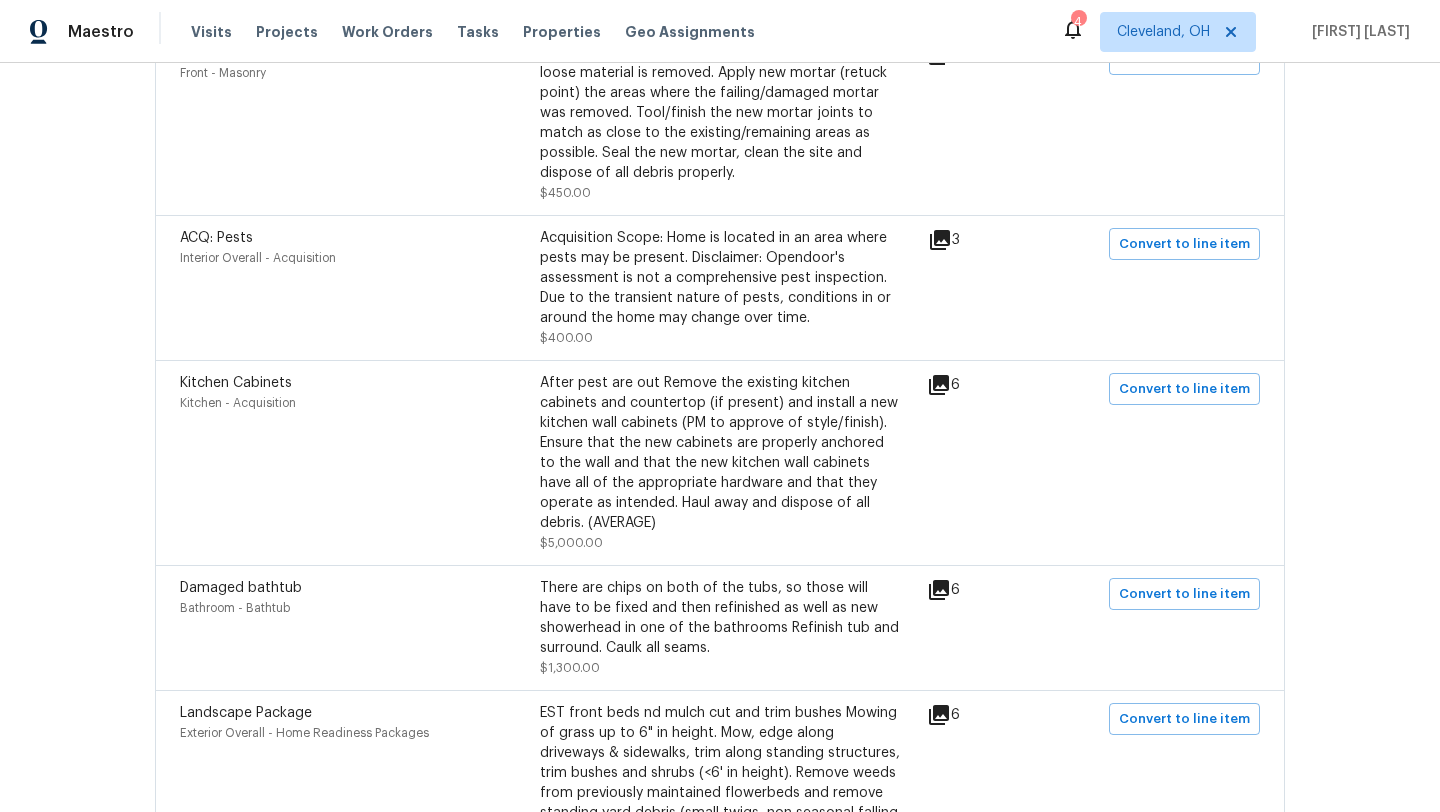 scroll, scrollTop: 2319, scrollLeft: 0, axis: vertical 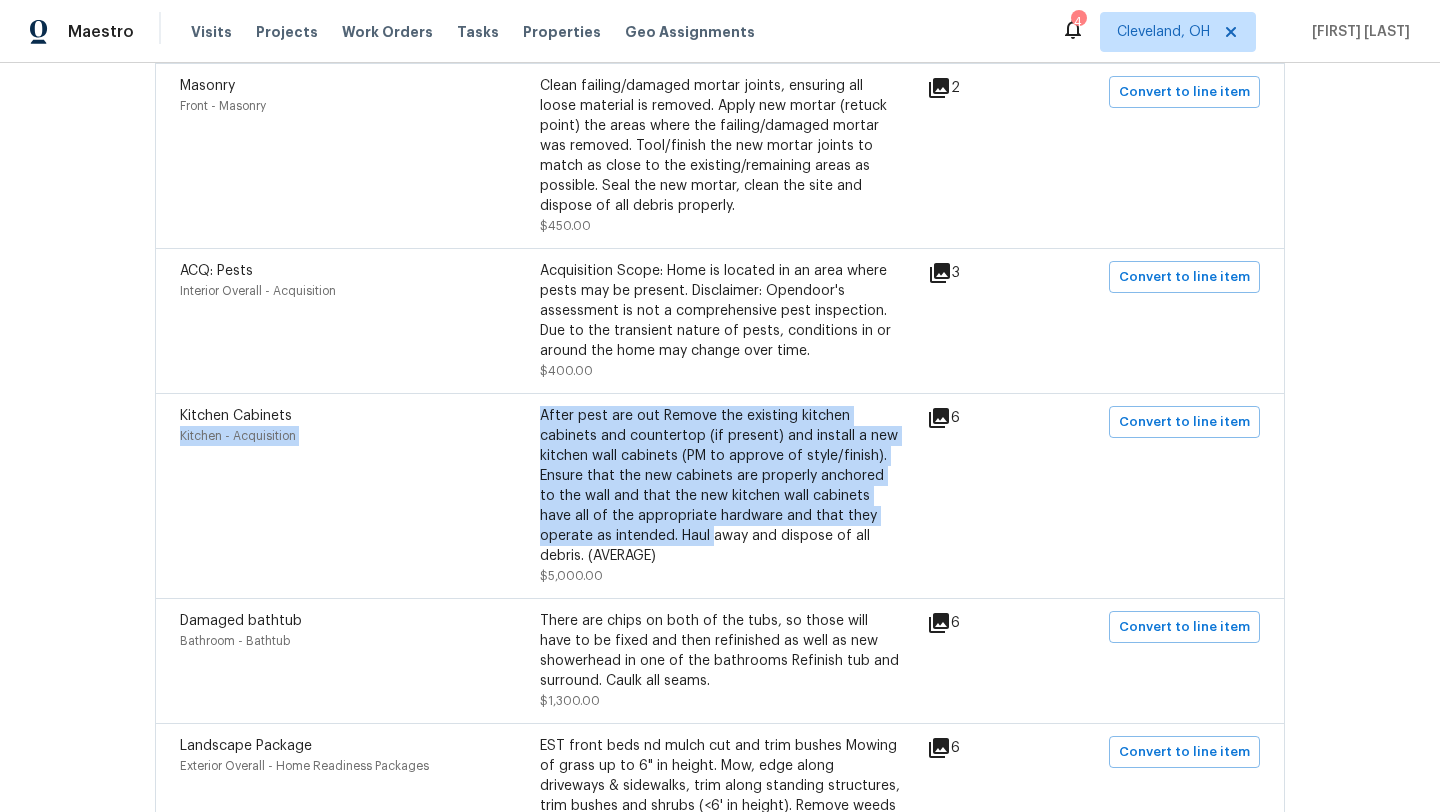 drag, startPoint x: 539, startPoint y: 423, endPoint x: 638, endPoint y: 540, distance: 153.26448 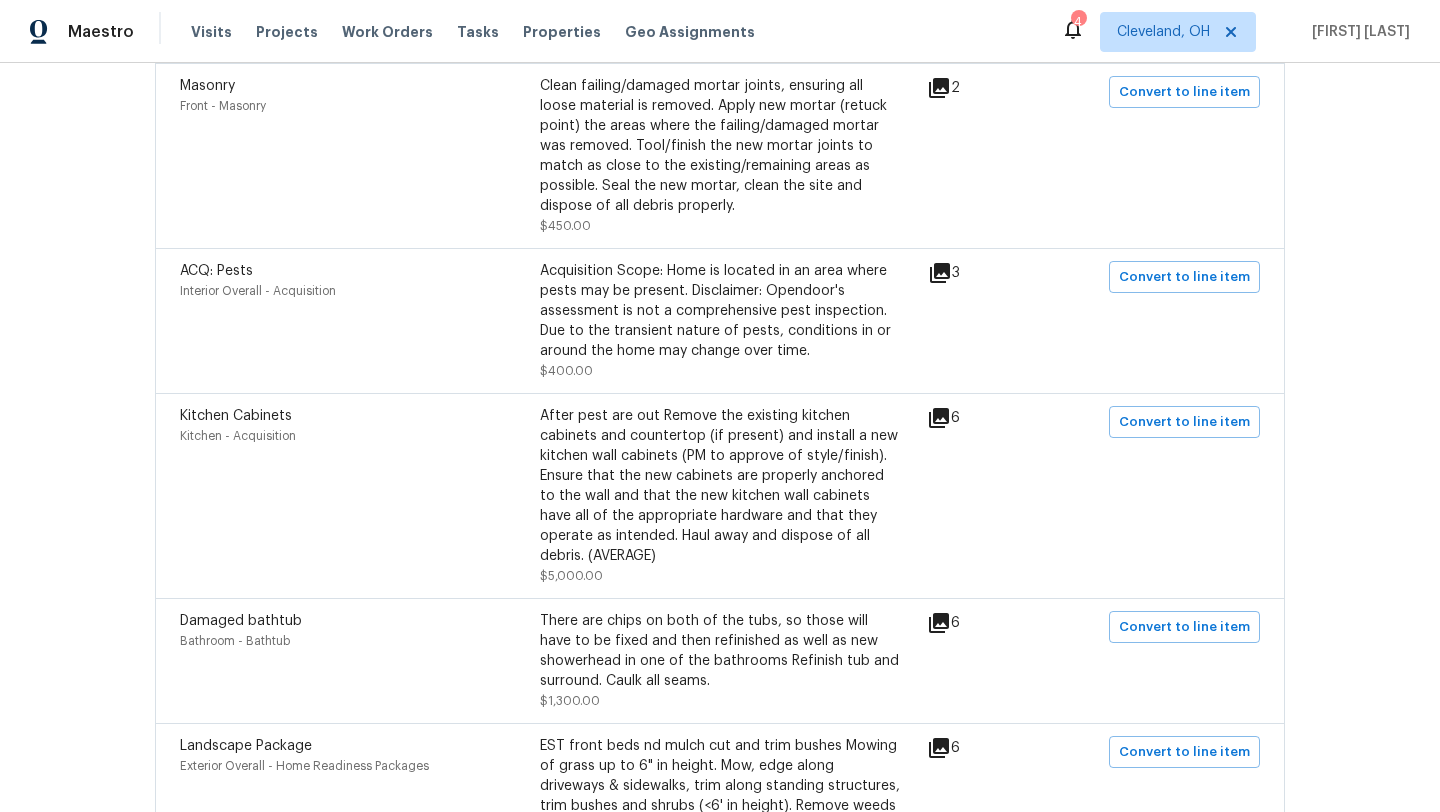 click on "After pest are out Remove the existing kitchen cabinets and countertop  (if present) and install a new kitchen wall cabinets (PM to approve of style/finish). Ensure that the new cabinets are properly anchored to the wall and that the new kitchen wall cabinets have all of the appropriate hardware and that they operate as intended. Haul away and dispose of all debris. (AVERAGE) $5,000.00" at bounding box center (720, 496) 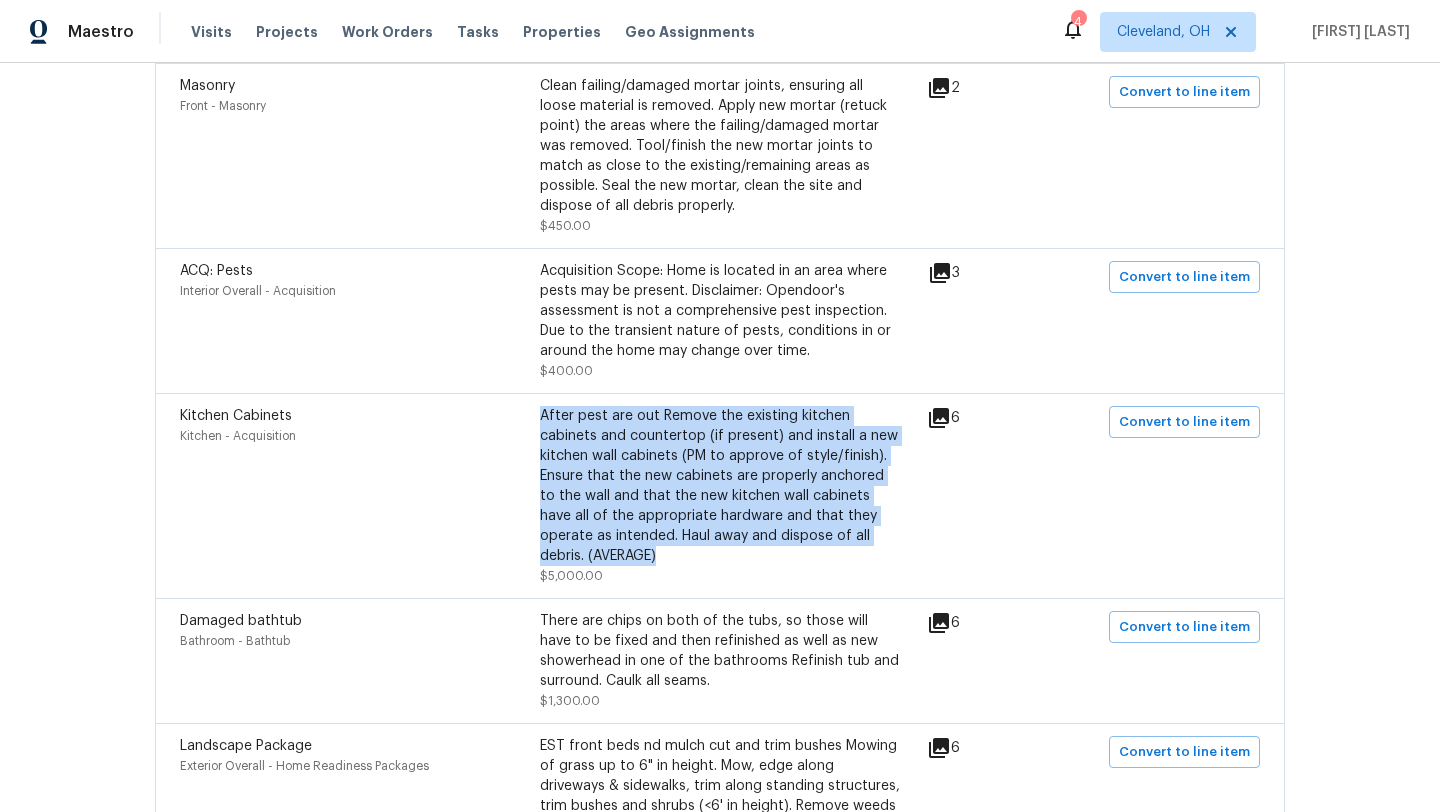 drag, startPoint x: 612, startPoint y: 562, endPoint x: 543, endPoint y: 426, distance: 152.50246 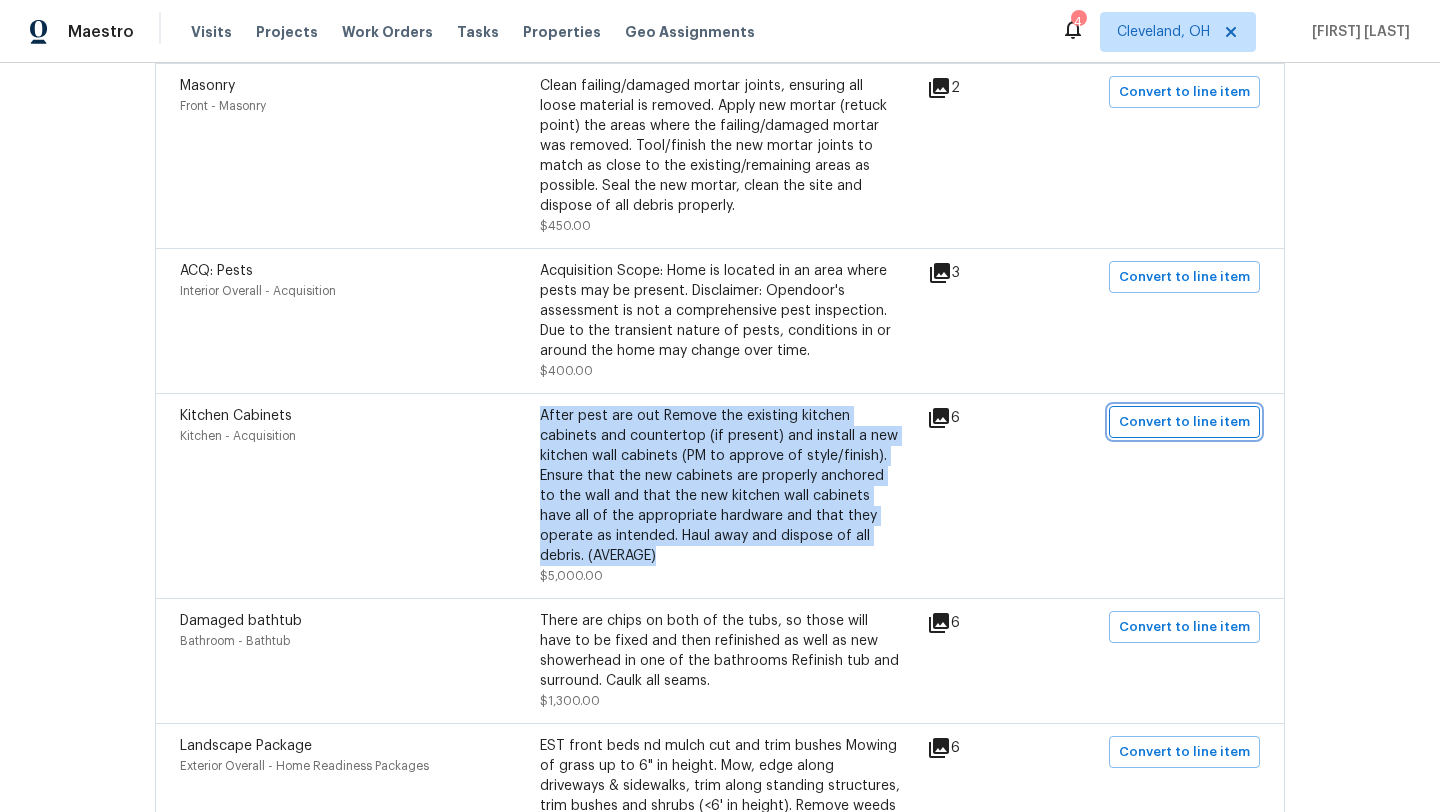 click on "Convert to line item" at bounding box center (1184, 422) 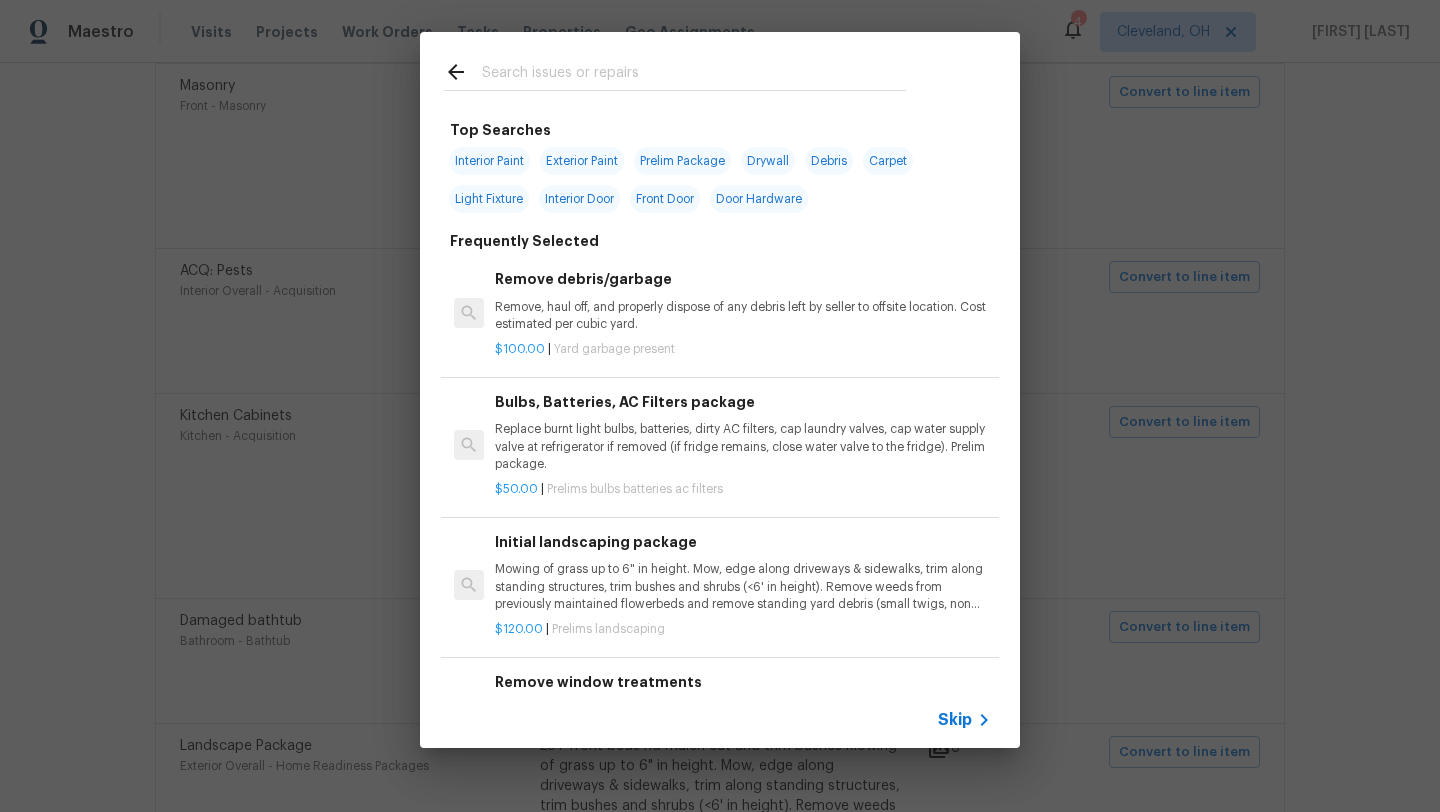 click at bounding box center [694, 75] 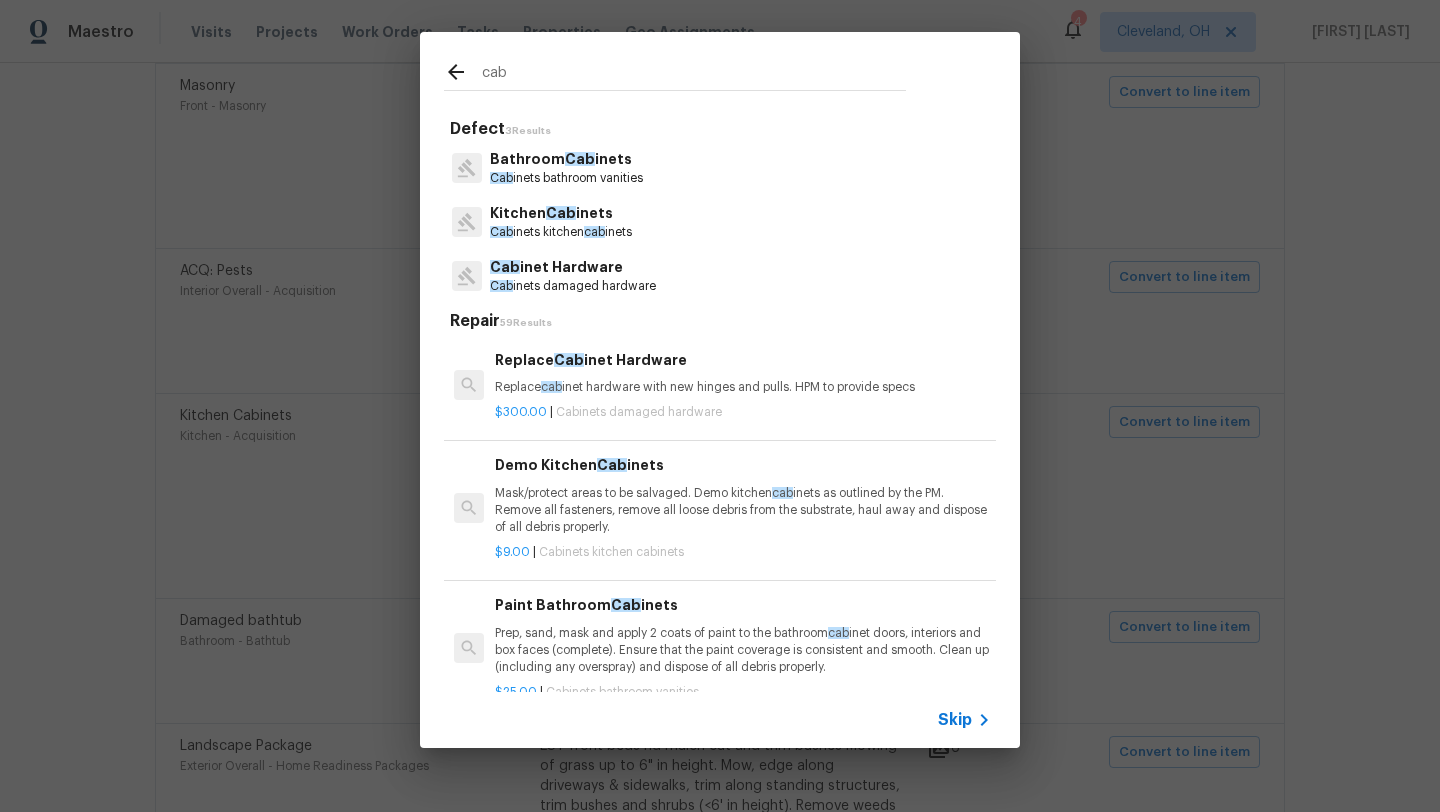 type on "cab" 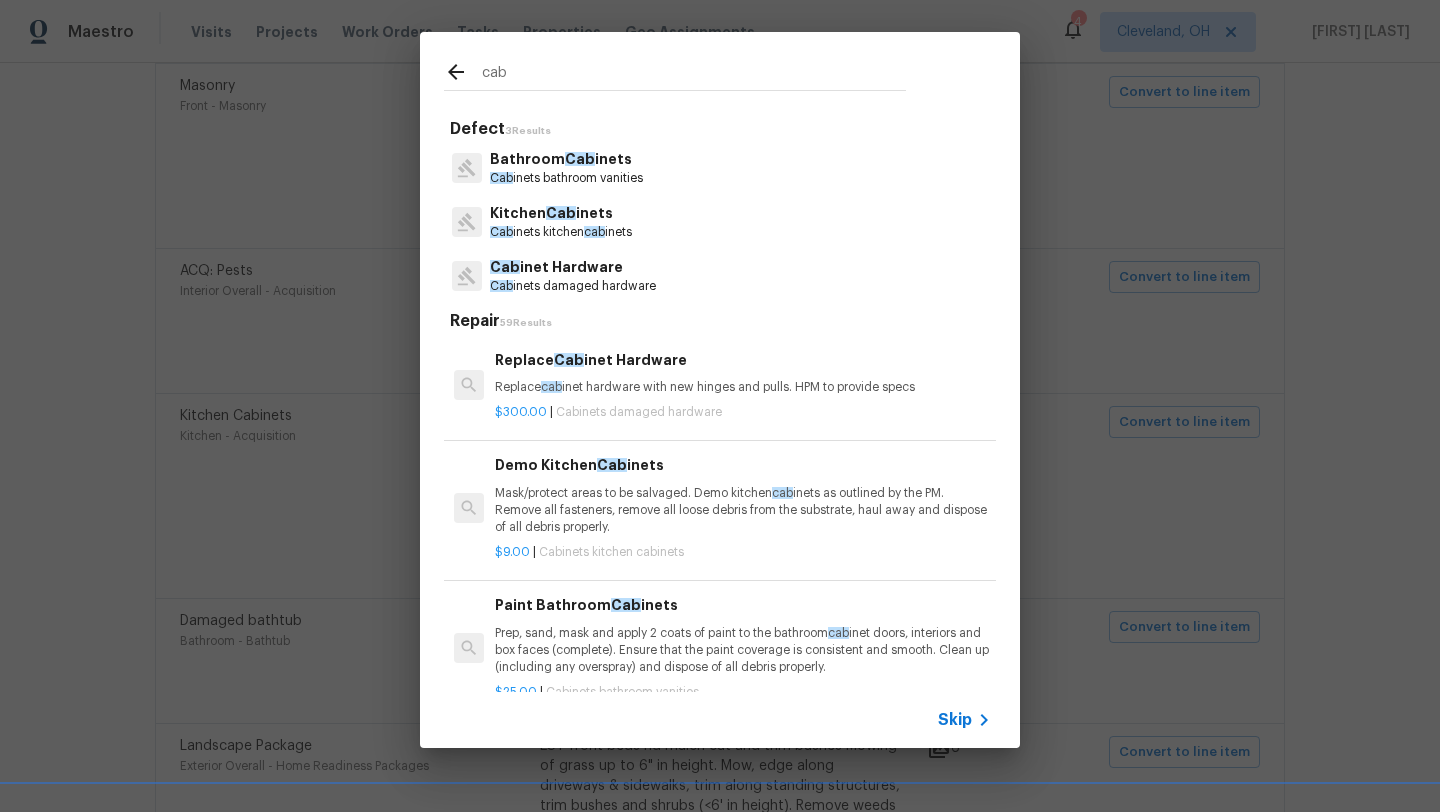 click on "Cabinets kitchen cabinets" at bounding box center (561, 232) 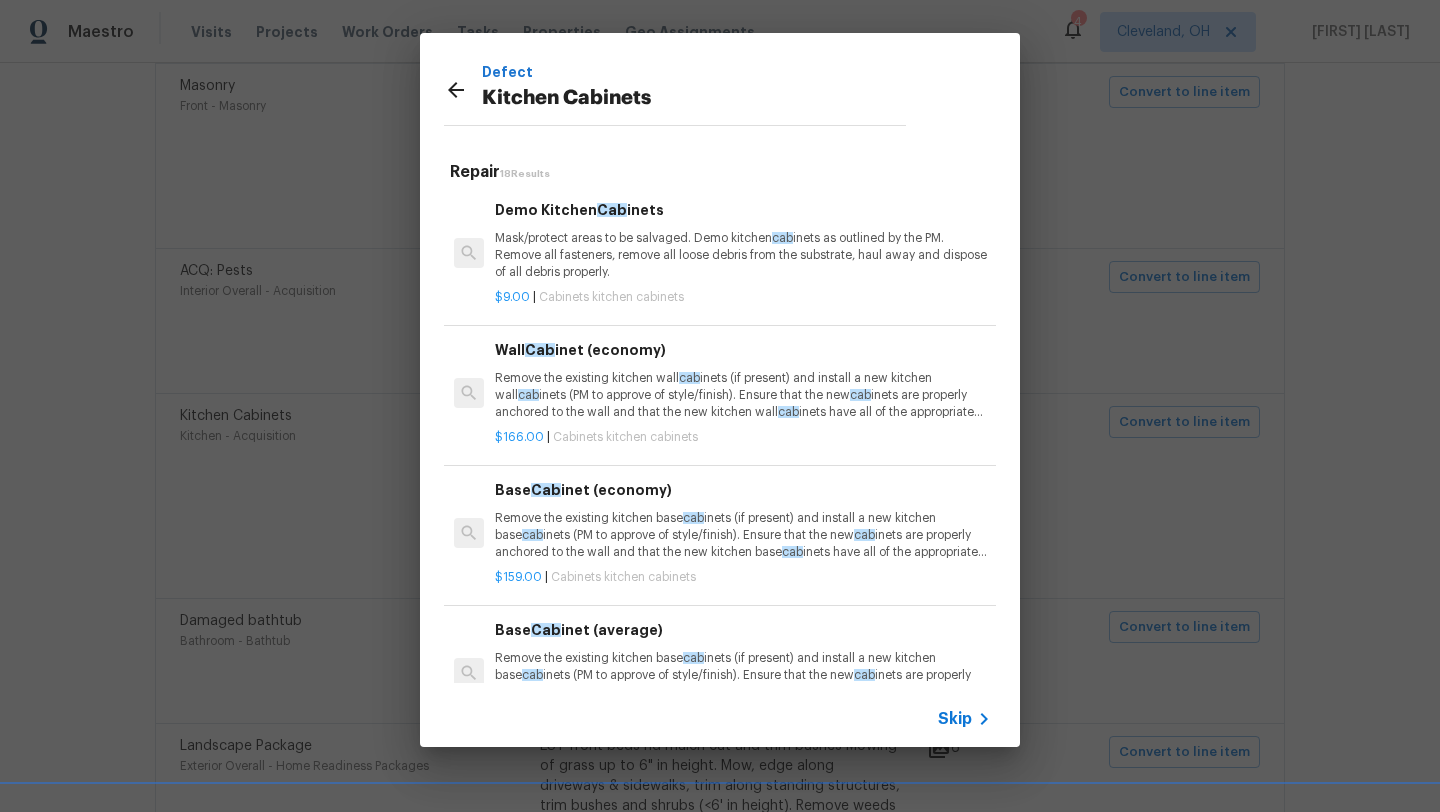 click on "Remove the existing kitchen wall cab inets (if present) and install a new kitchen wall cab inets (PM to approve of style/finish). Ensure that the new cab inets are properly anchored to the wall and that the new kitchen wall cab inets have all of the appropriate hardware and that they operate as intended. Haul away and dispose of all debris. (ECONOMY)" at bounding box center (743, 395) 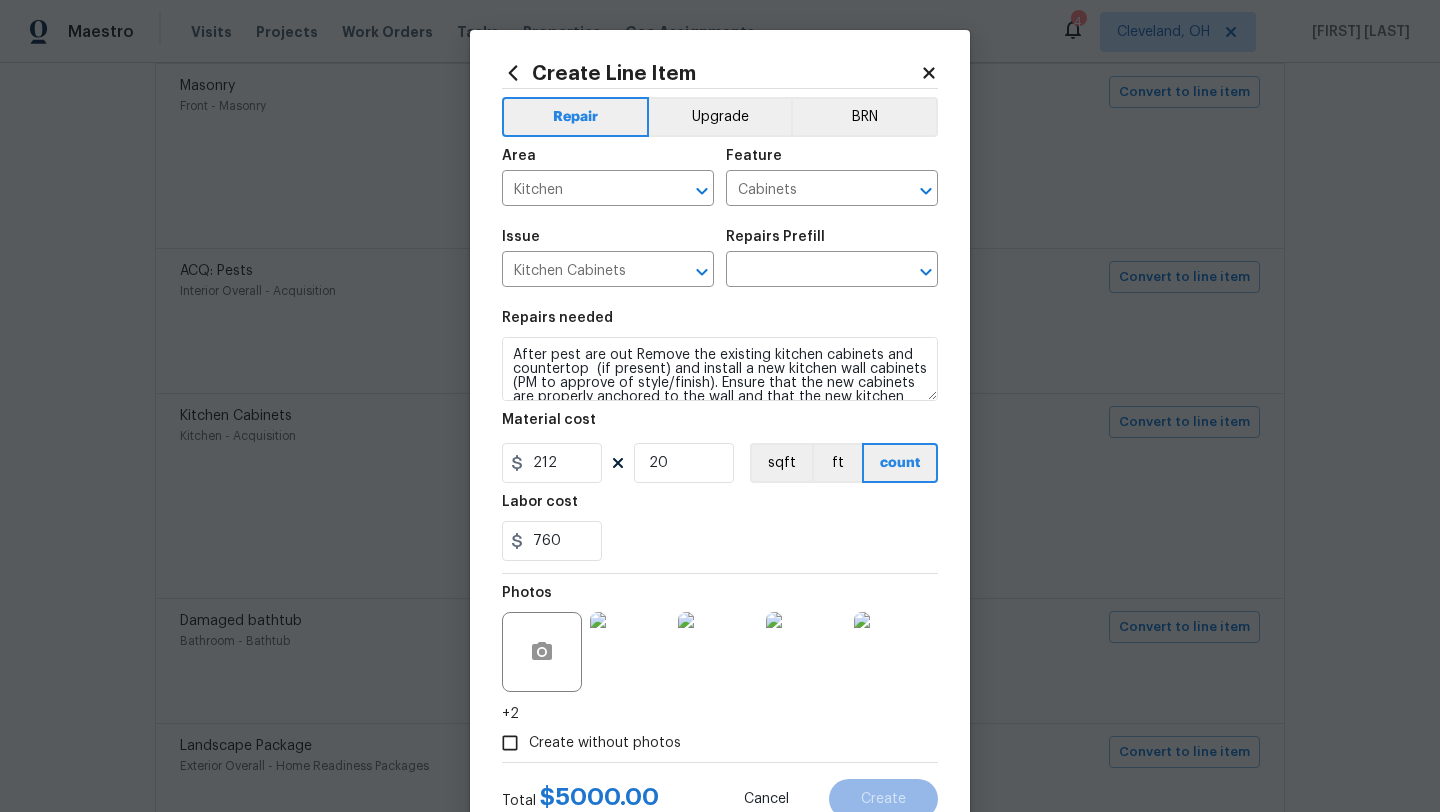 type on "Wall Cabinet (economy) $166.00" 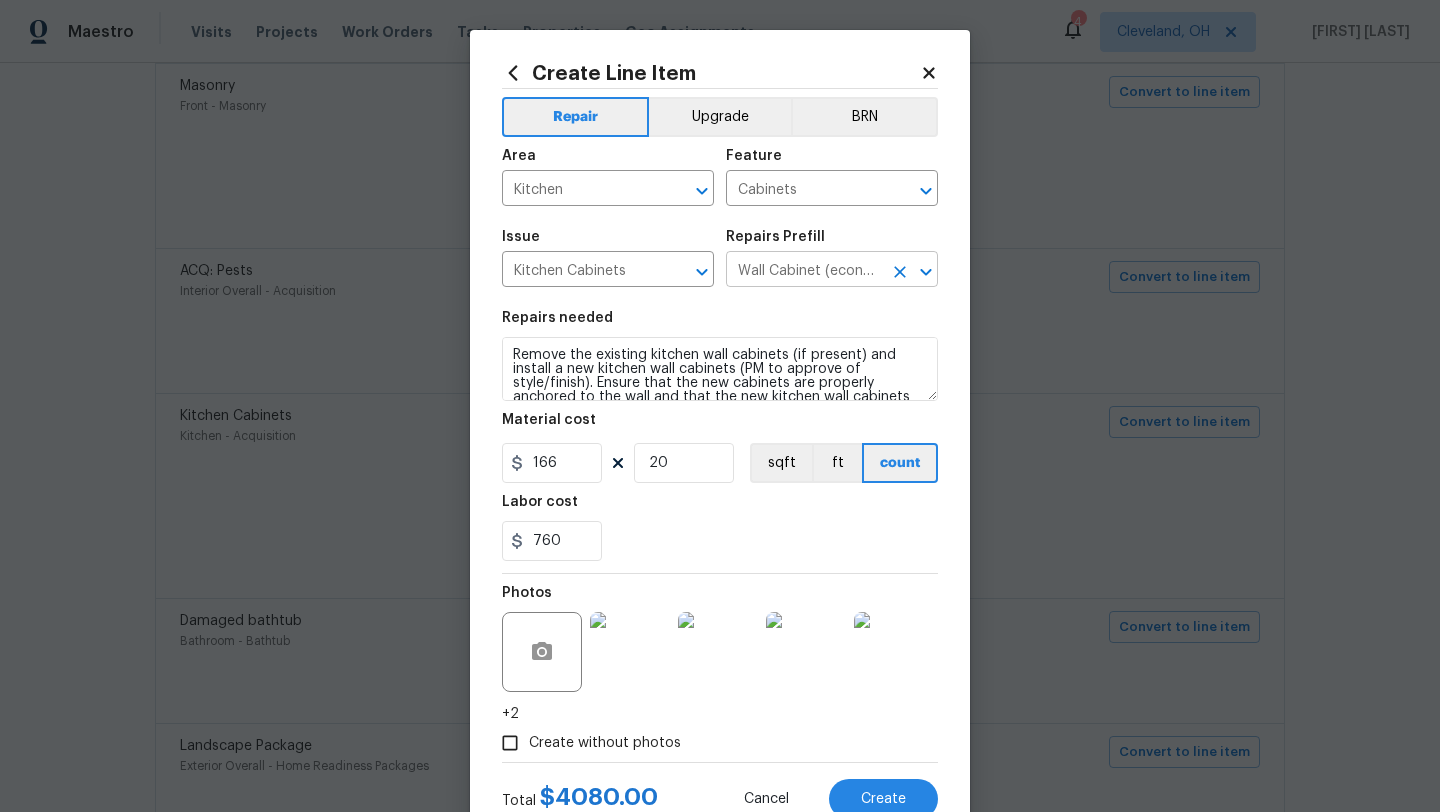 click on "Wall Cabinet (economy) $166.00" at bounding box center (804, 271) 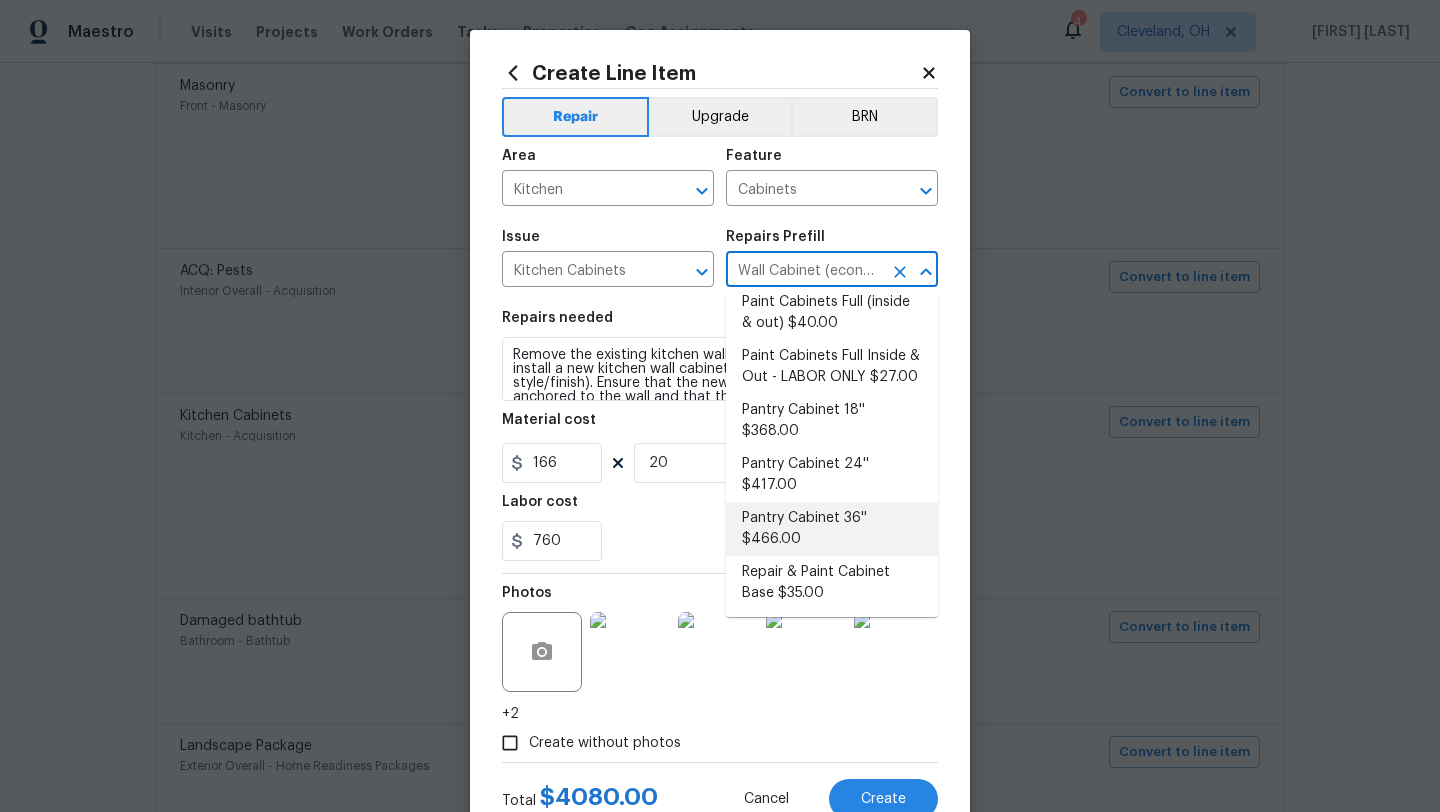 scroll, scrollTop: 558, scrollLeft: 0, axis: vertical 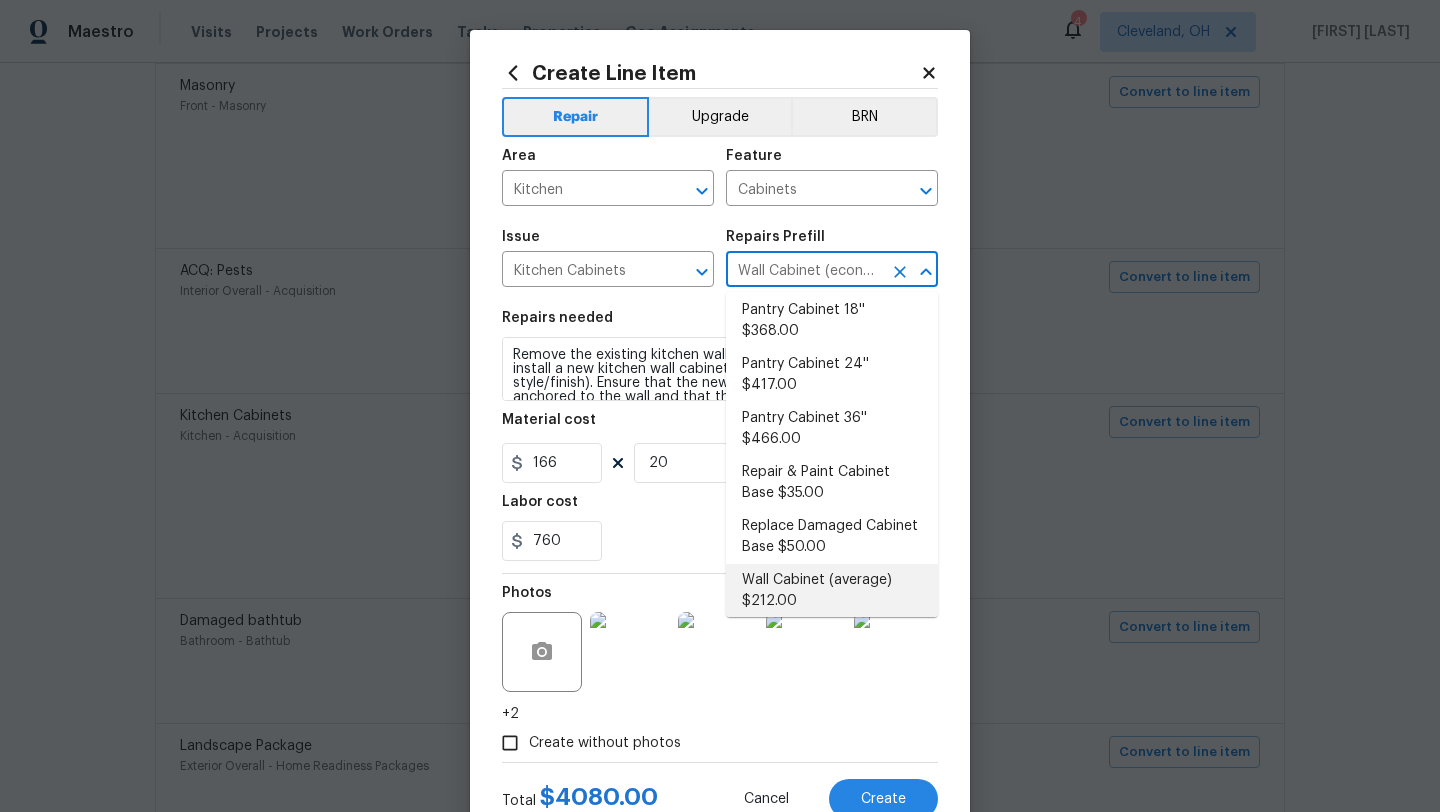click on "Wall Cabinet (average) $212.00" at bounding box center [832, 591] 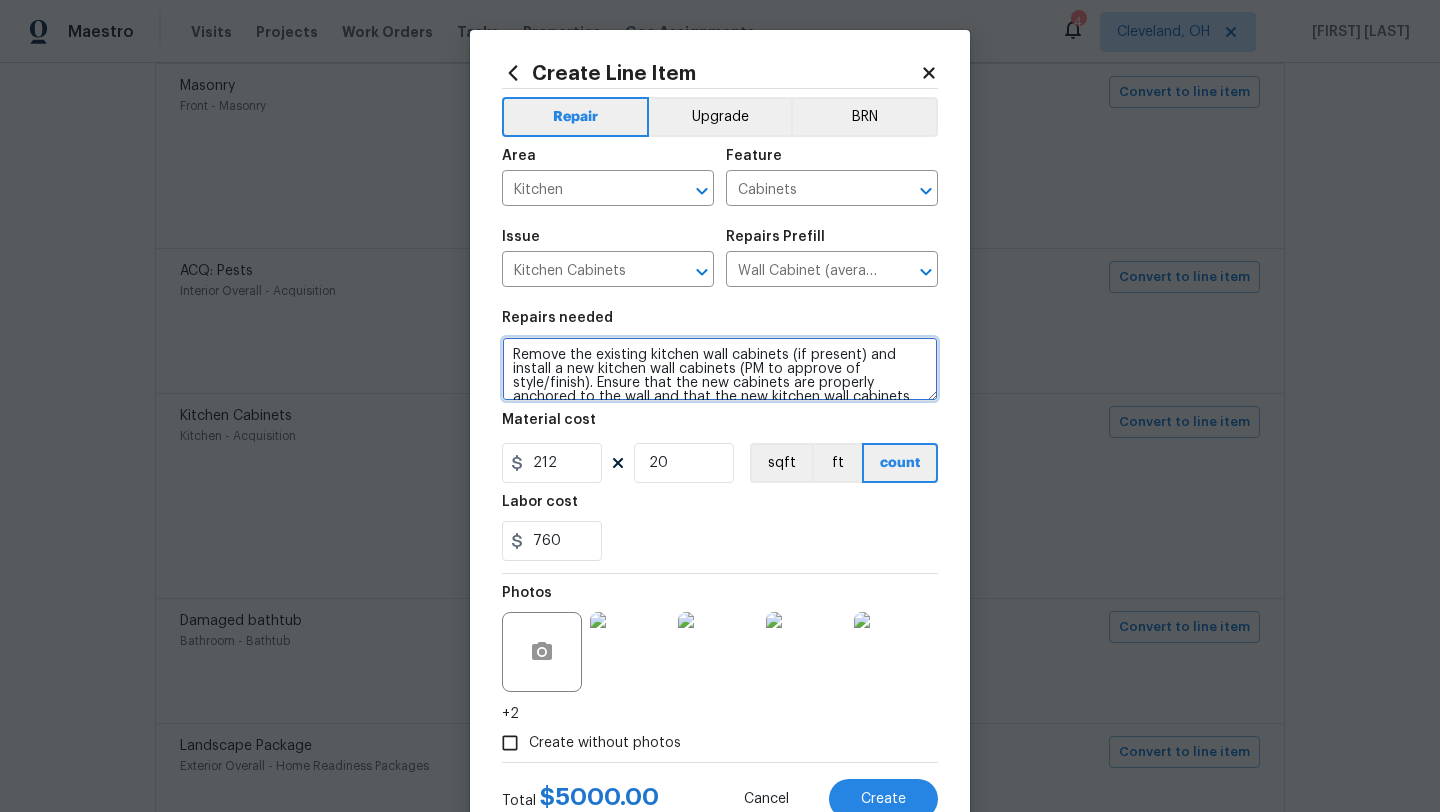 scroll, scrollTop: 42, scrollLeft: 0, axis: vertical 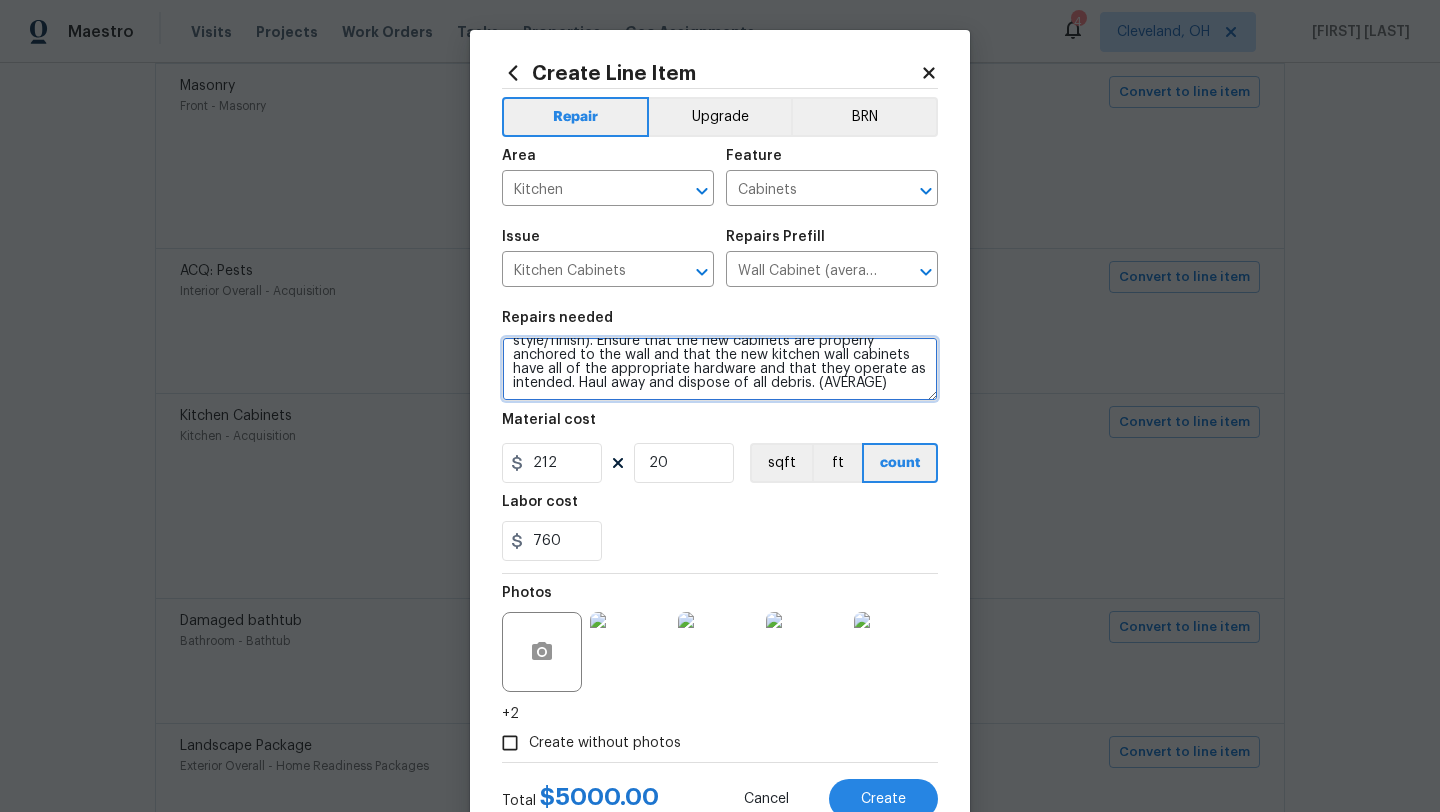drag, startPoint x: 507, startPoint y: 356, endPoint x: 597, endPoint y: 411, distance: 105.47511 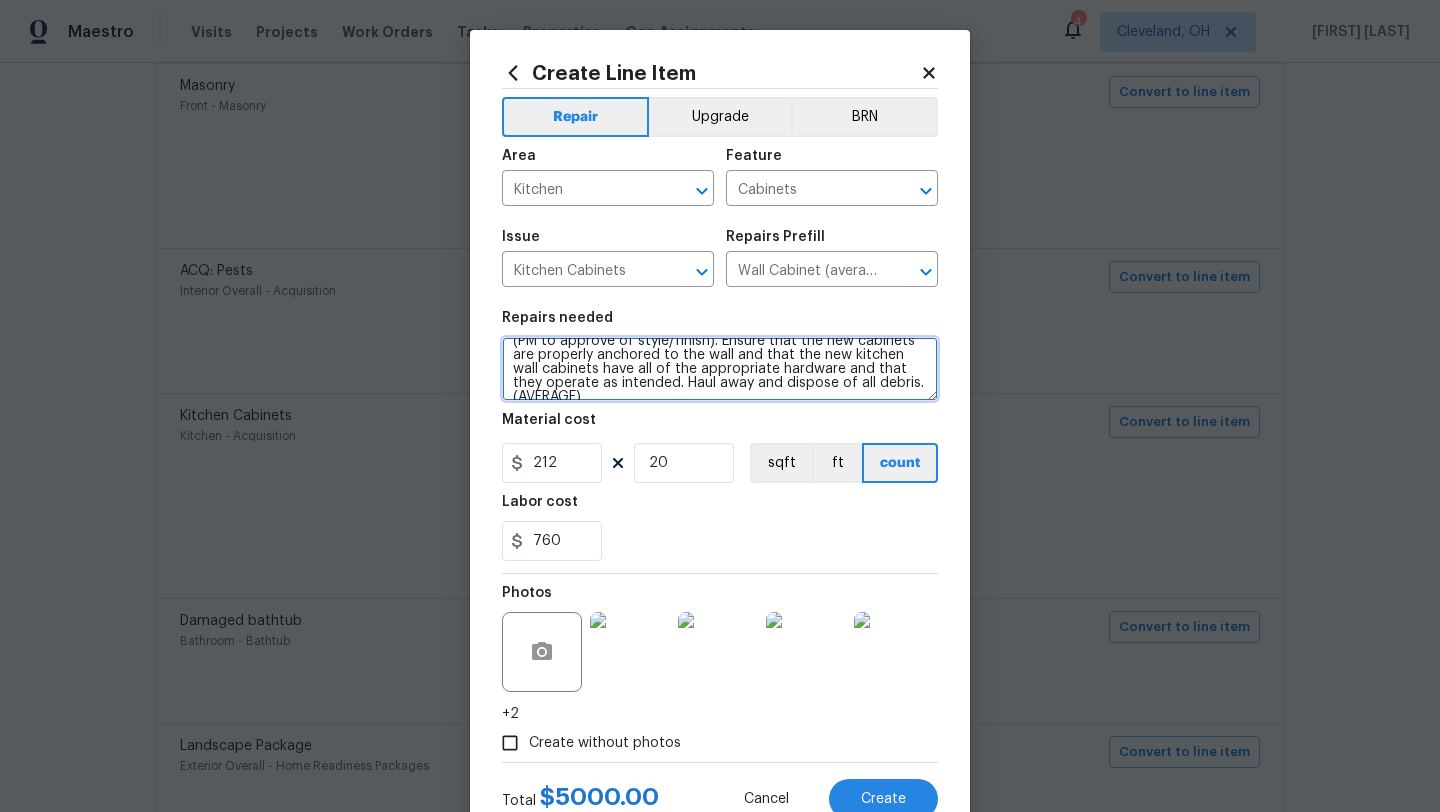 scroll, scrollTop: 46, scrollLeft: 0, axis: vertical 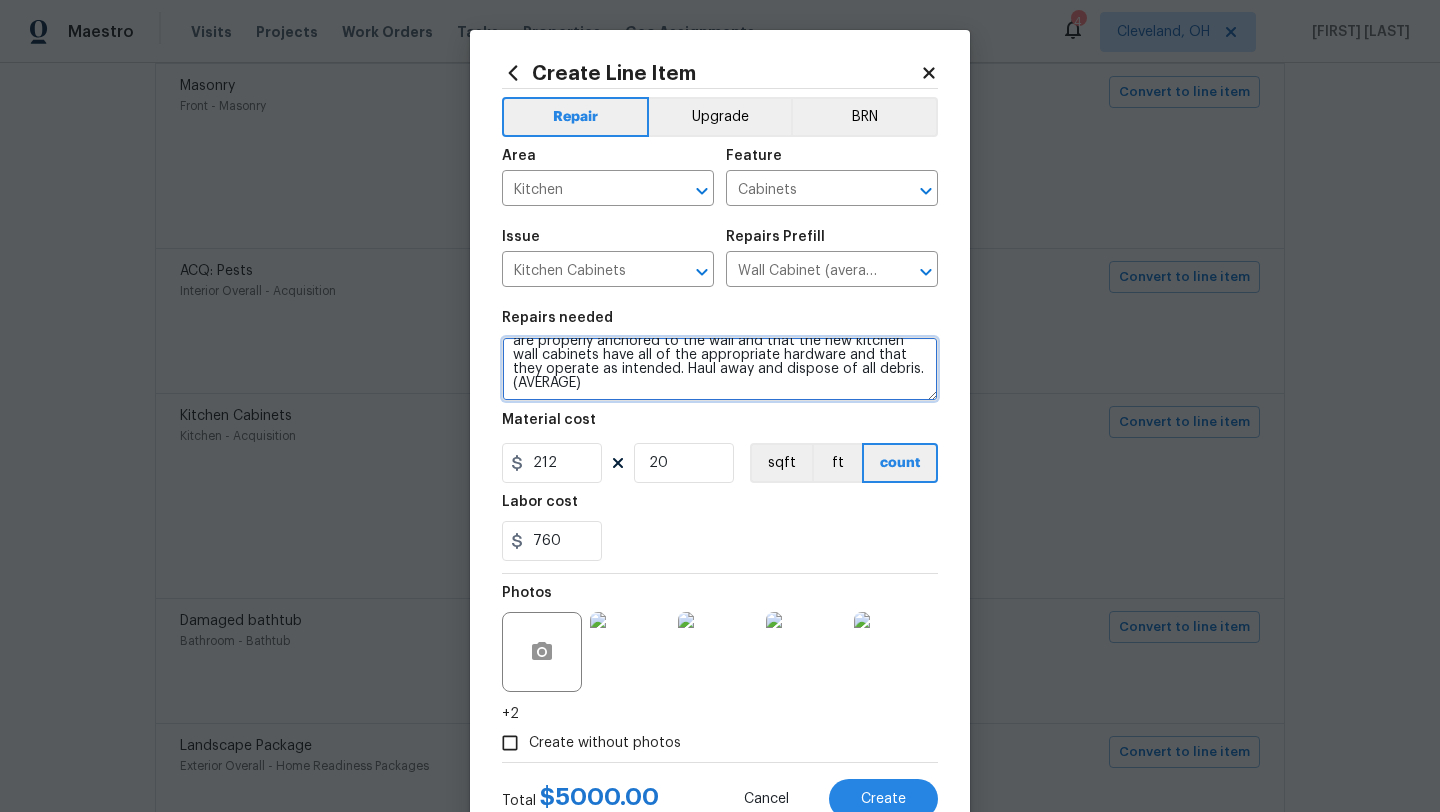 drag, startPoint x: 596, startPoint y: 396, endPoint x: 502, endPoint y: 382, distance: 95.036835 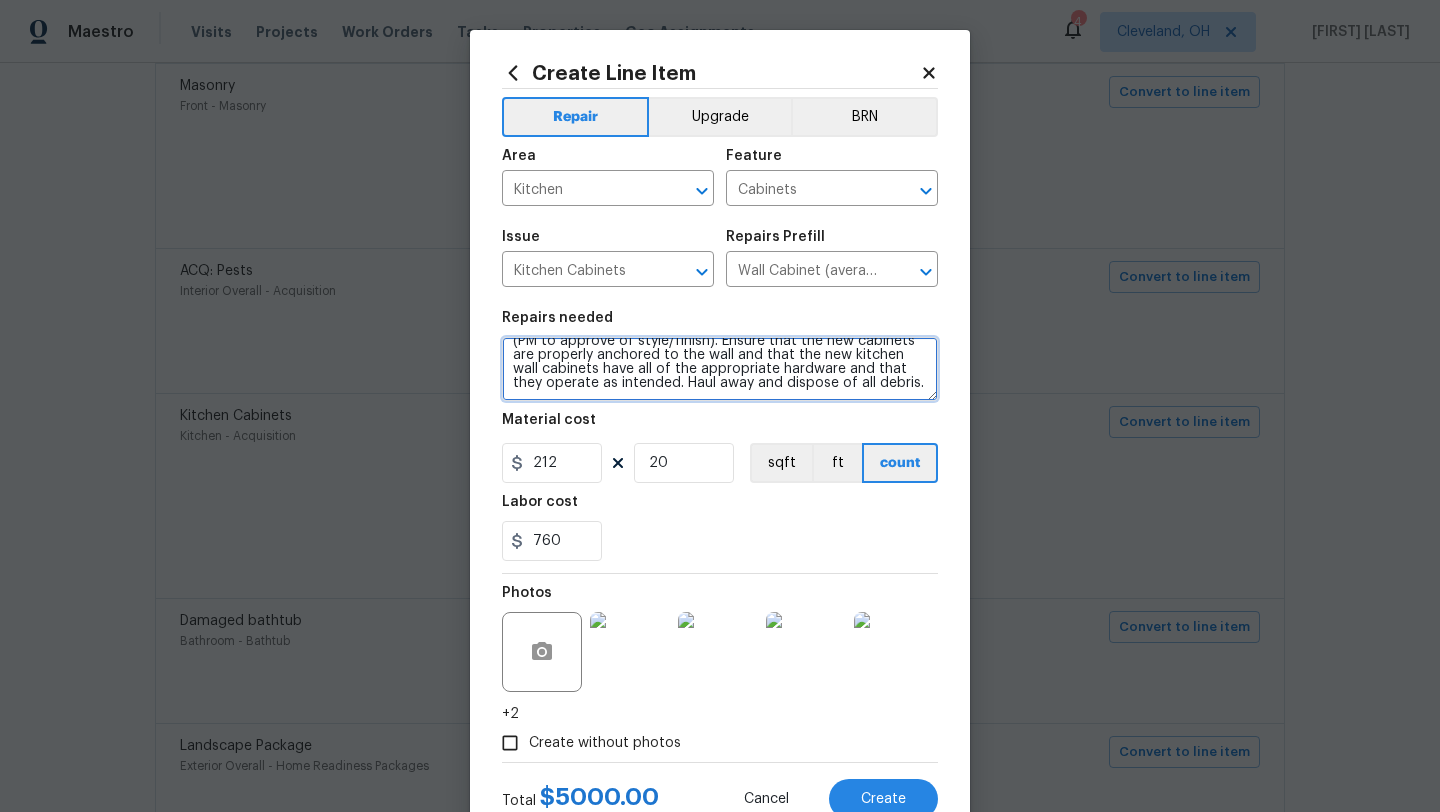 scroll, scrollTop: 42, scrollLeft: 0, axis: vertical 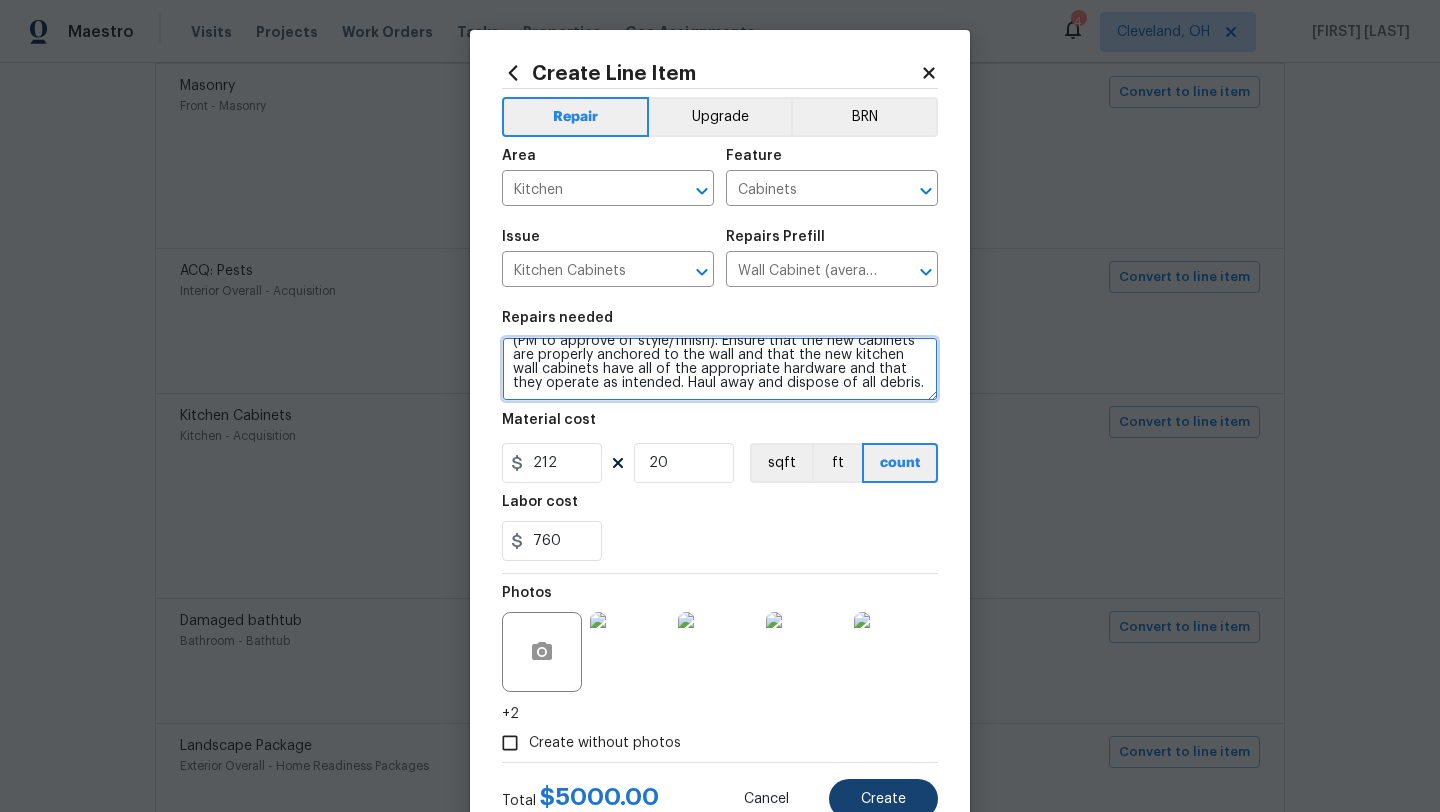 type on "After pest are out Remove the existing kitchen cabinets and countertop (if present) and install a new kitchen wall cabinets (PM to approve of style/finish). Ensure that the new cabinets are properly anchored to the wall and that the new kitchen wall cabinets have all of the appropriate hardware and that they operate as intended. Haul away and dispose of all debris." 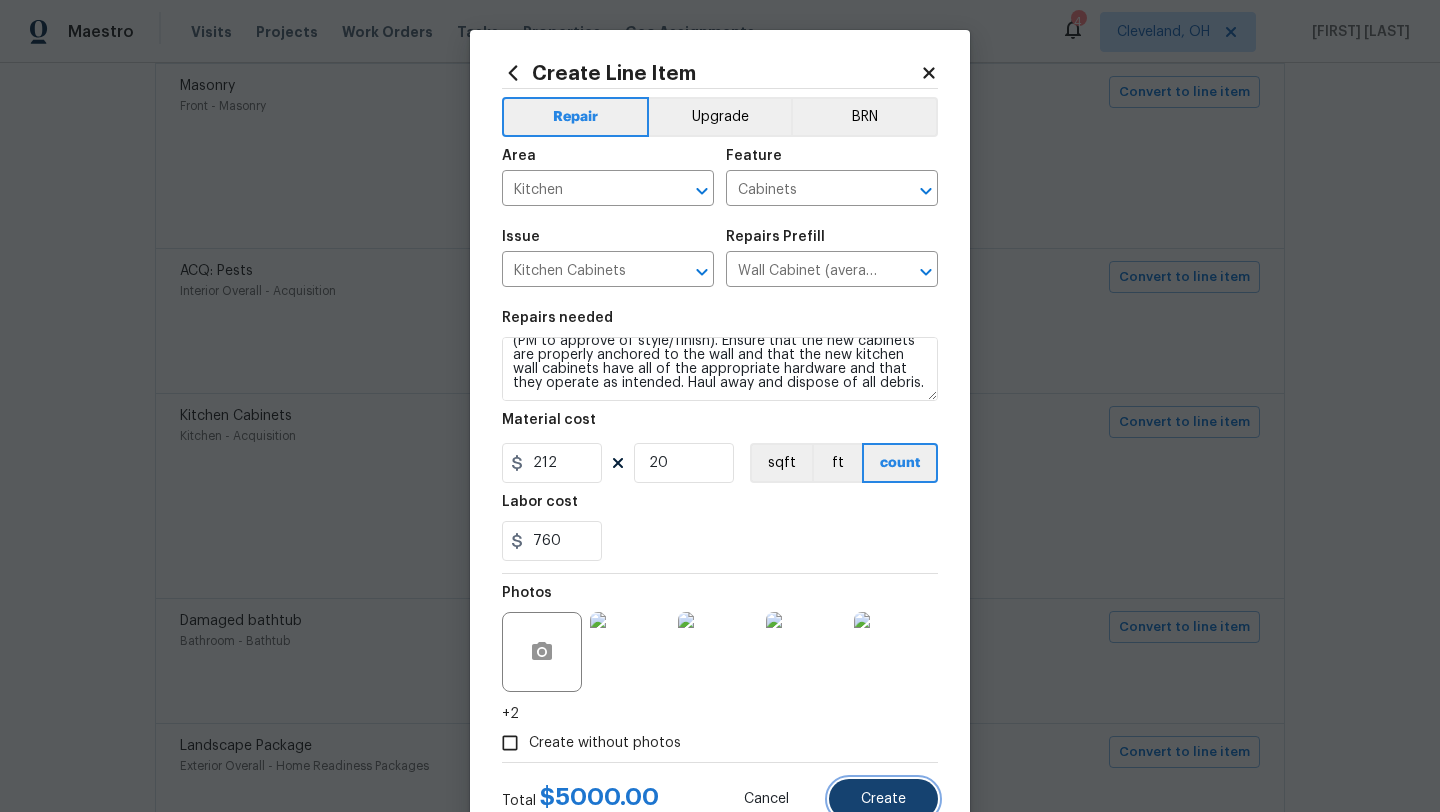 click on "Create" at bounding box center [883, 799] 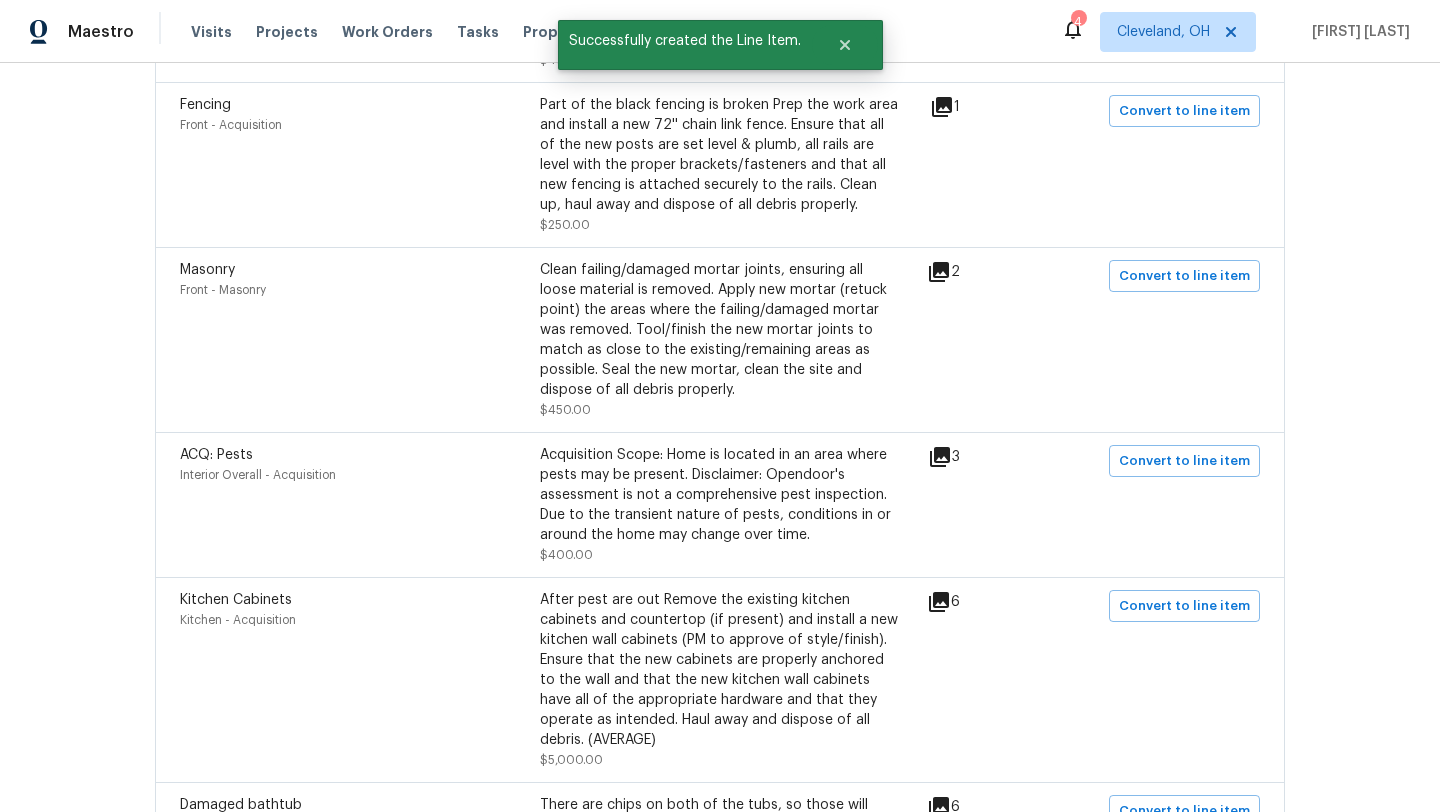 scroll, scrollTop: 2134, scrollLeft: 0, axis: vertical 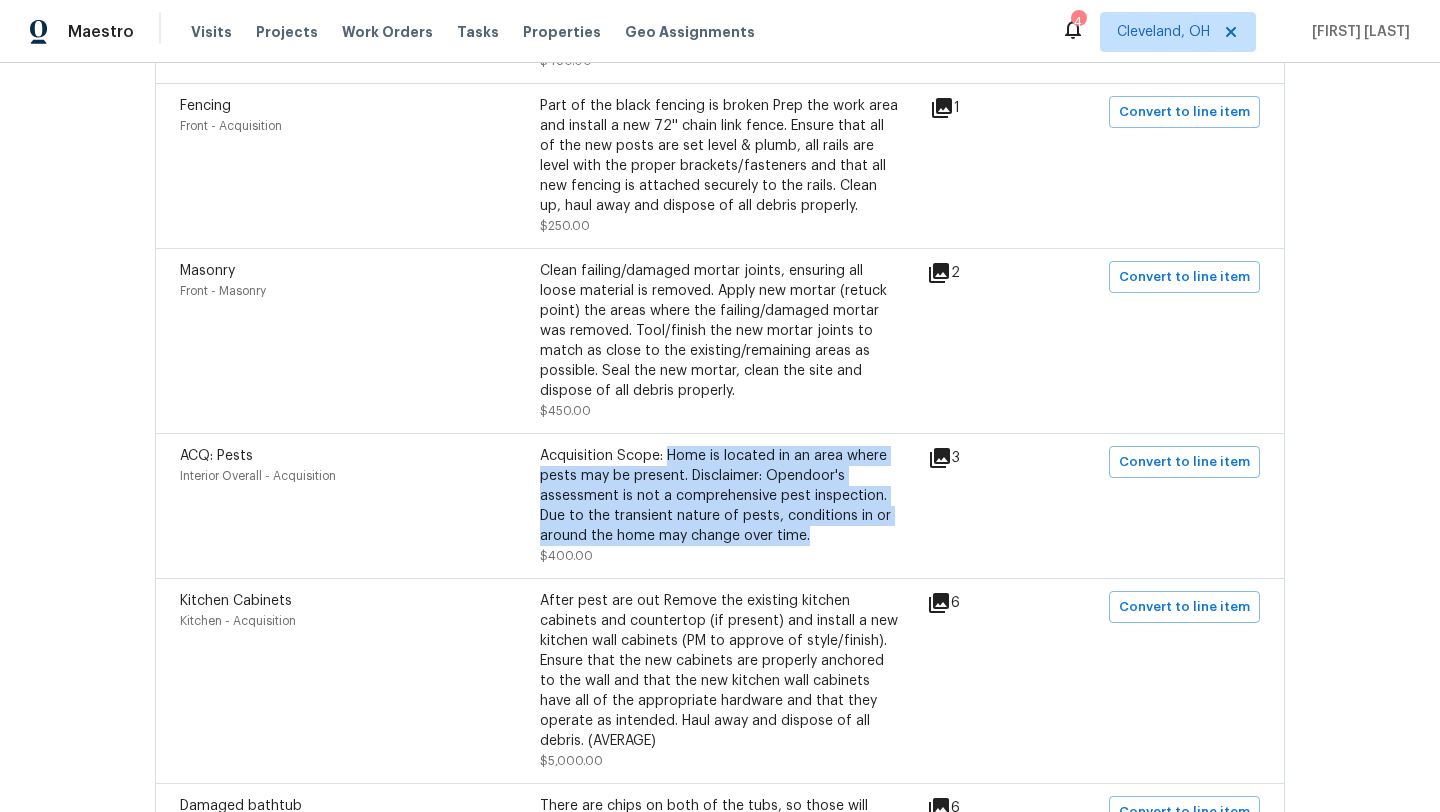 drag, startPoint x: 668, startPoint y: 466, endPoint x: 809, endPoint y: 549, distance: 163.6154 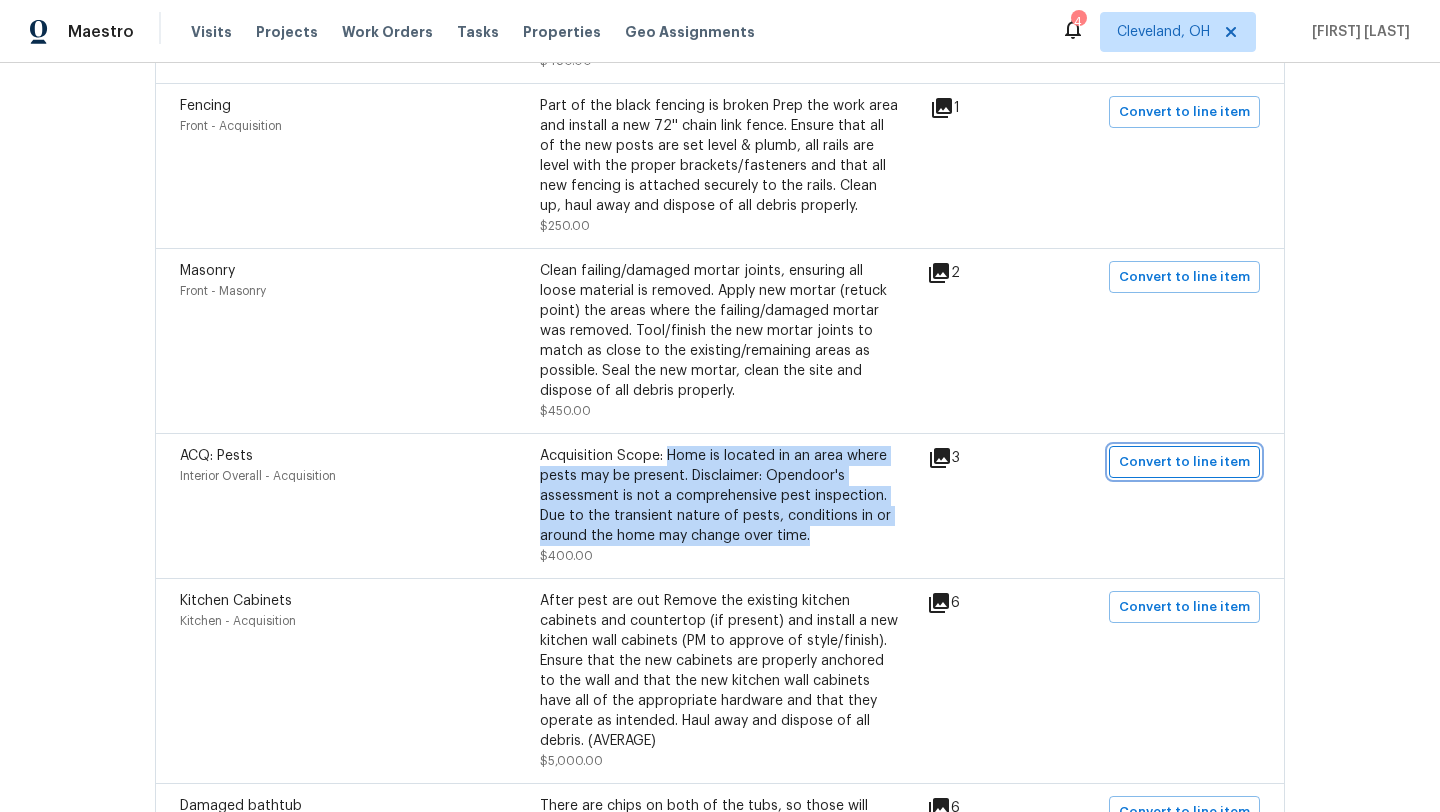 click on "Convert to line item" at bounding box center [1184, 462] 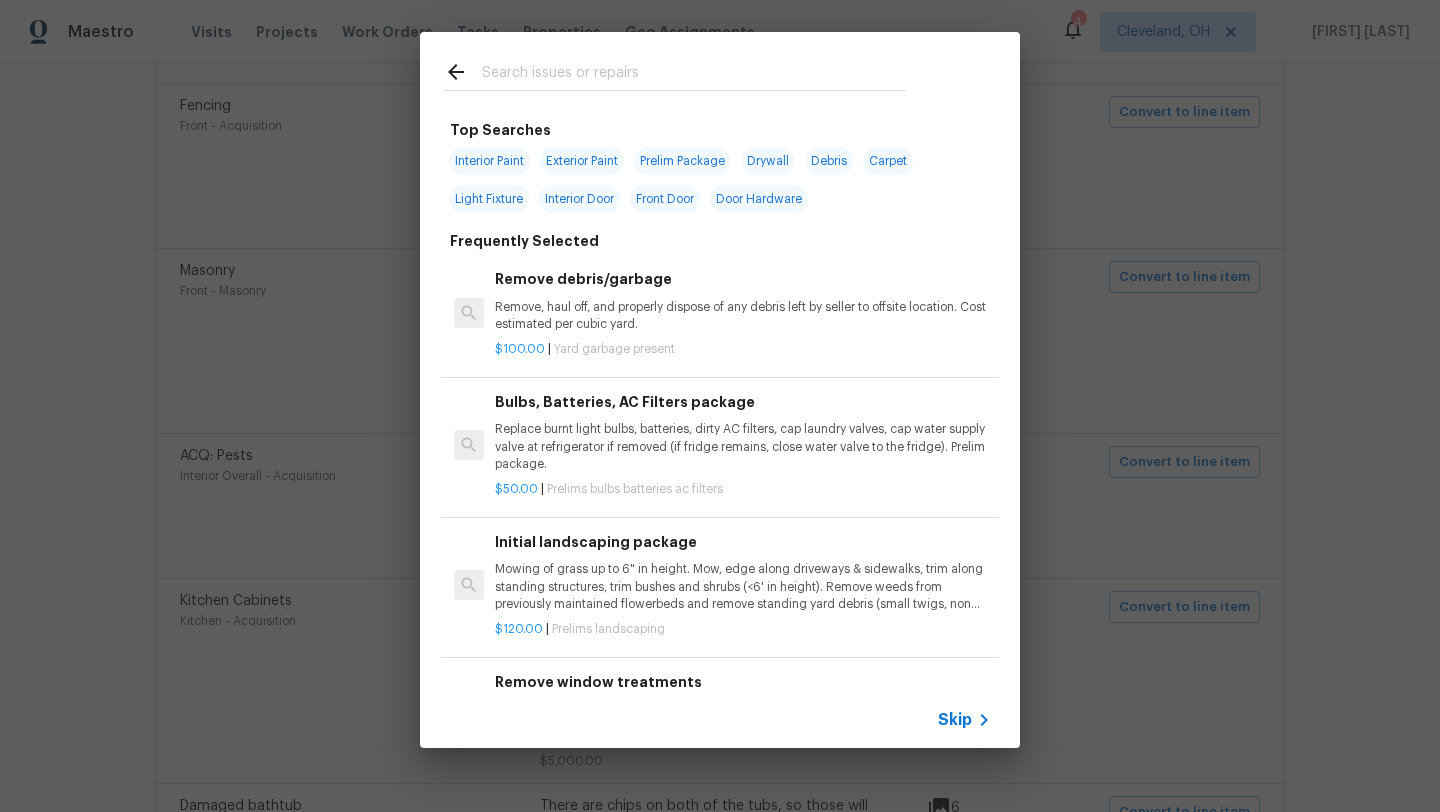 click at bounding box center (694, 75) 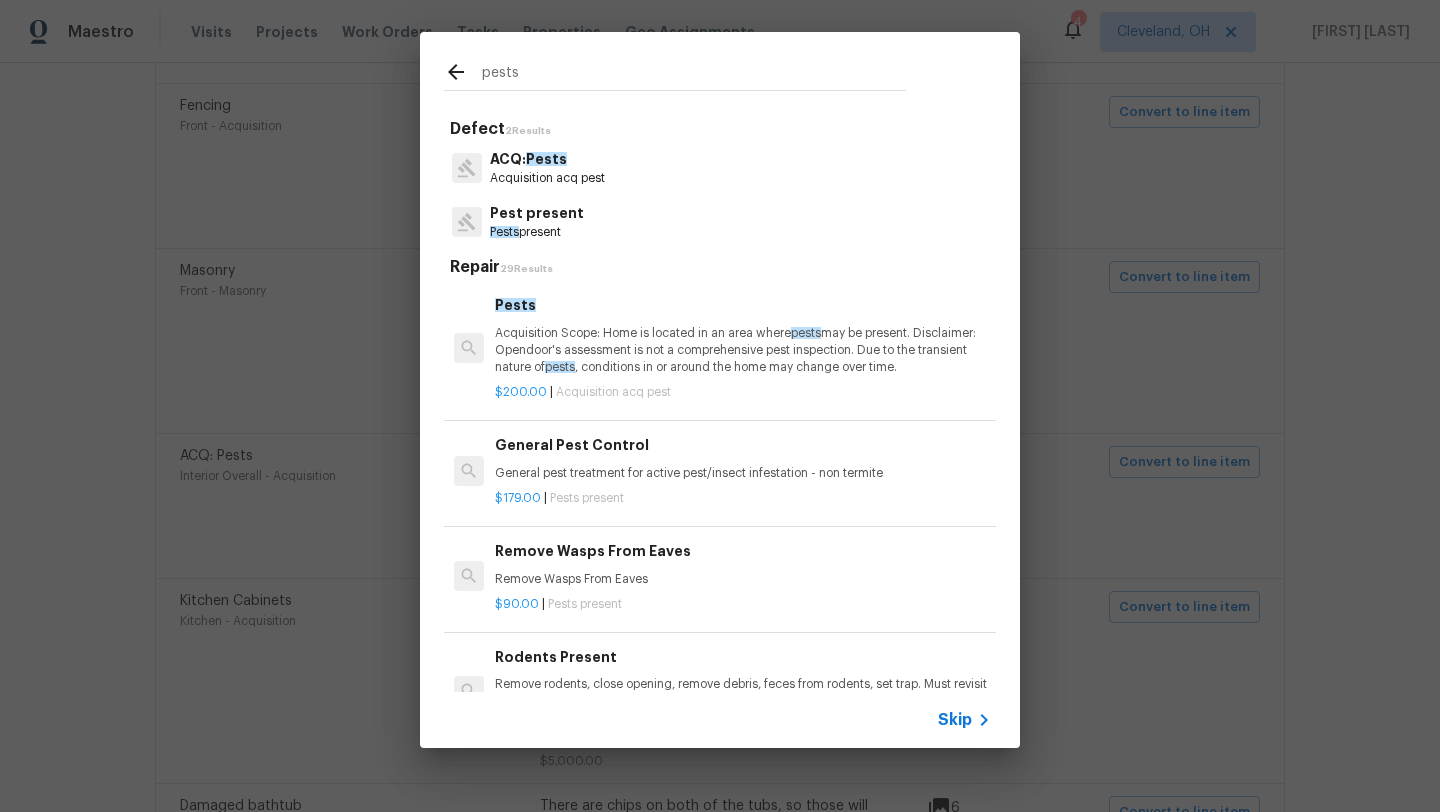 type on "pests" 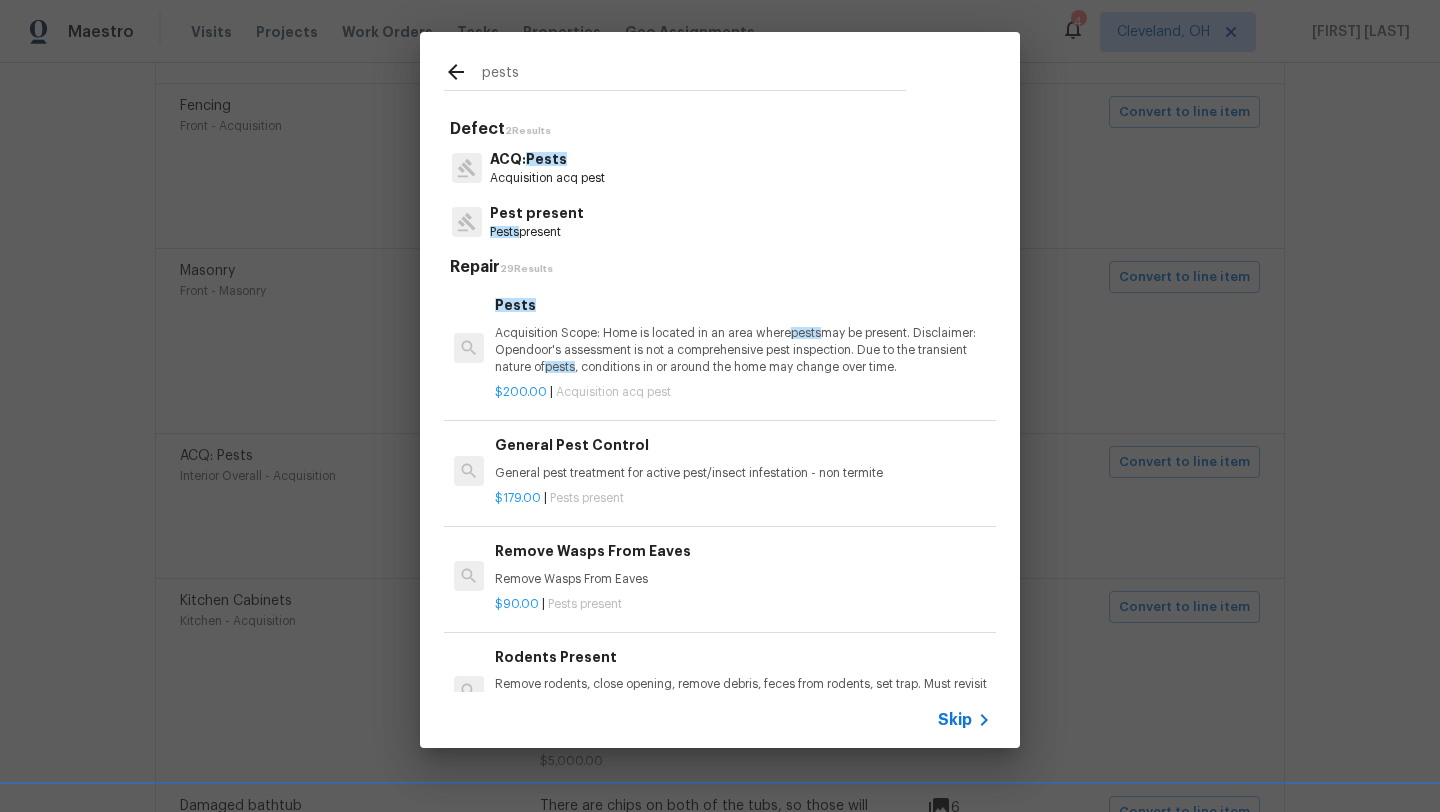 click on "Acquisition Scope: Home is located in an area where  pests  may be present. Disclaimer: Opendoor's assessment is not a comprehensive pest inspection. Due to the transient nature of  pests , conditions in or around the home may change over time." at bounding box center [743, 350] 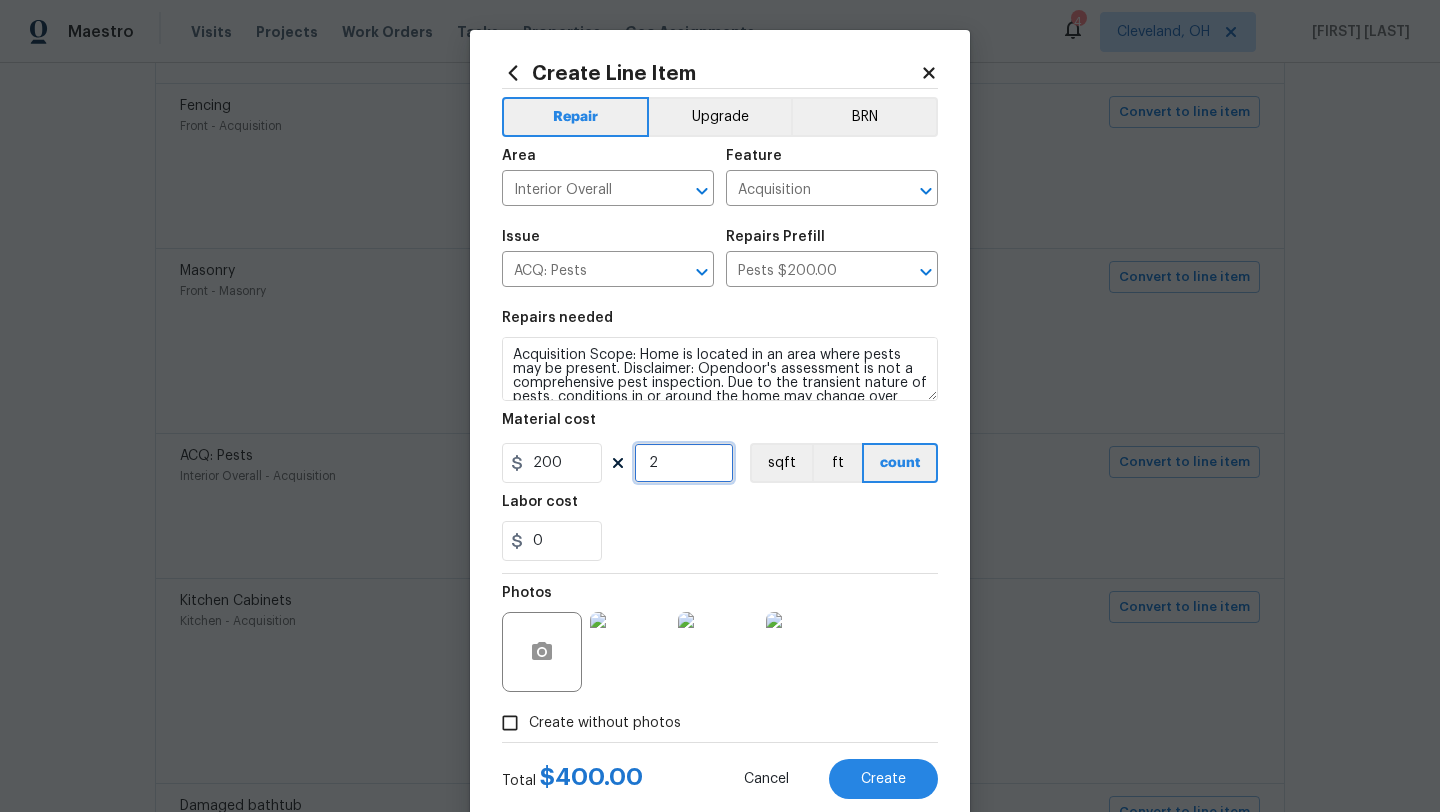 click on "2" at bounding box center [684, 463] 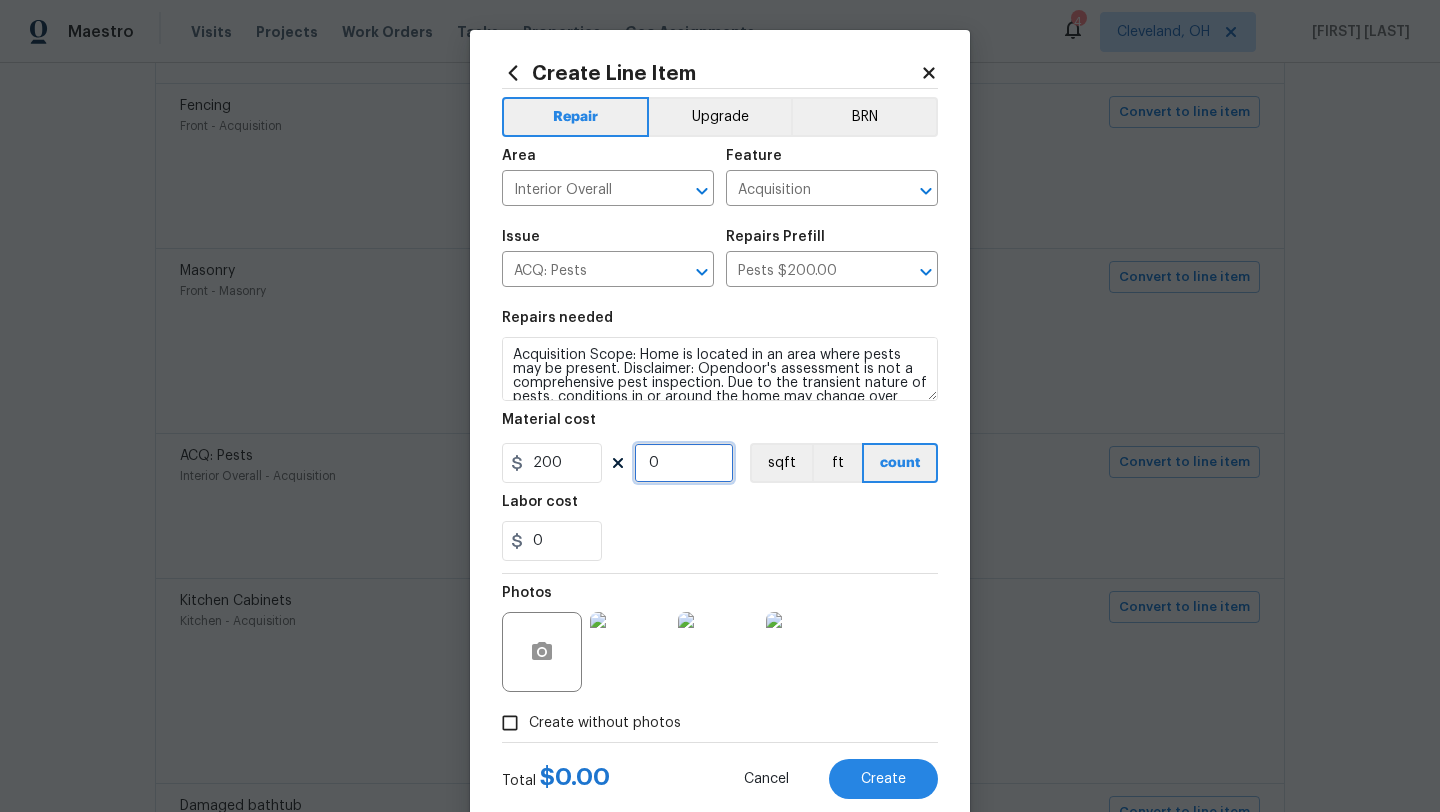 type on "0" 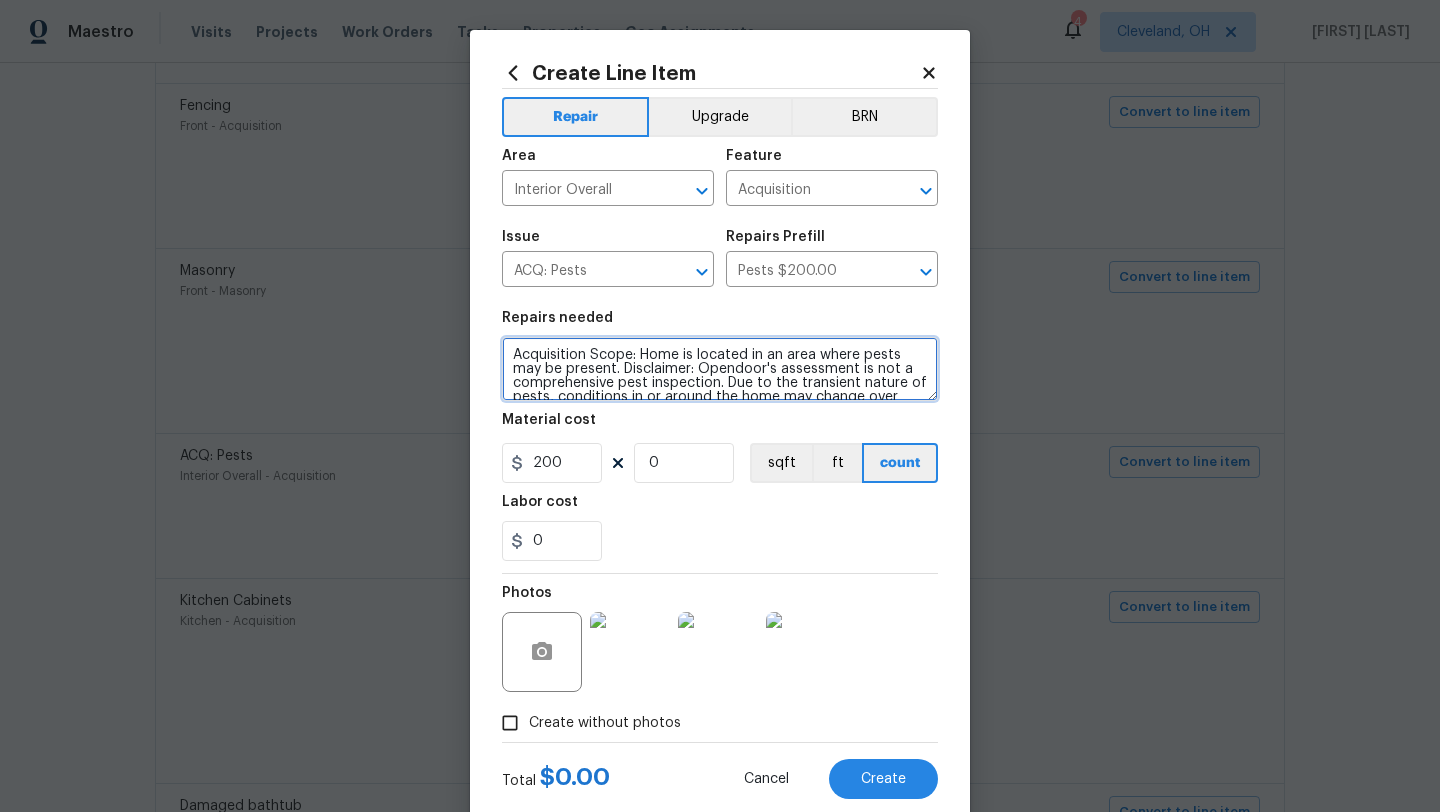 drag, startPoint x: 636, startPoint y: 357, endPoint x: 500, endPoint y: 344, distance: 136.6199 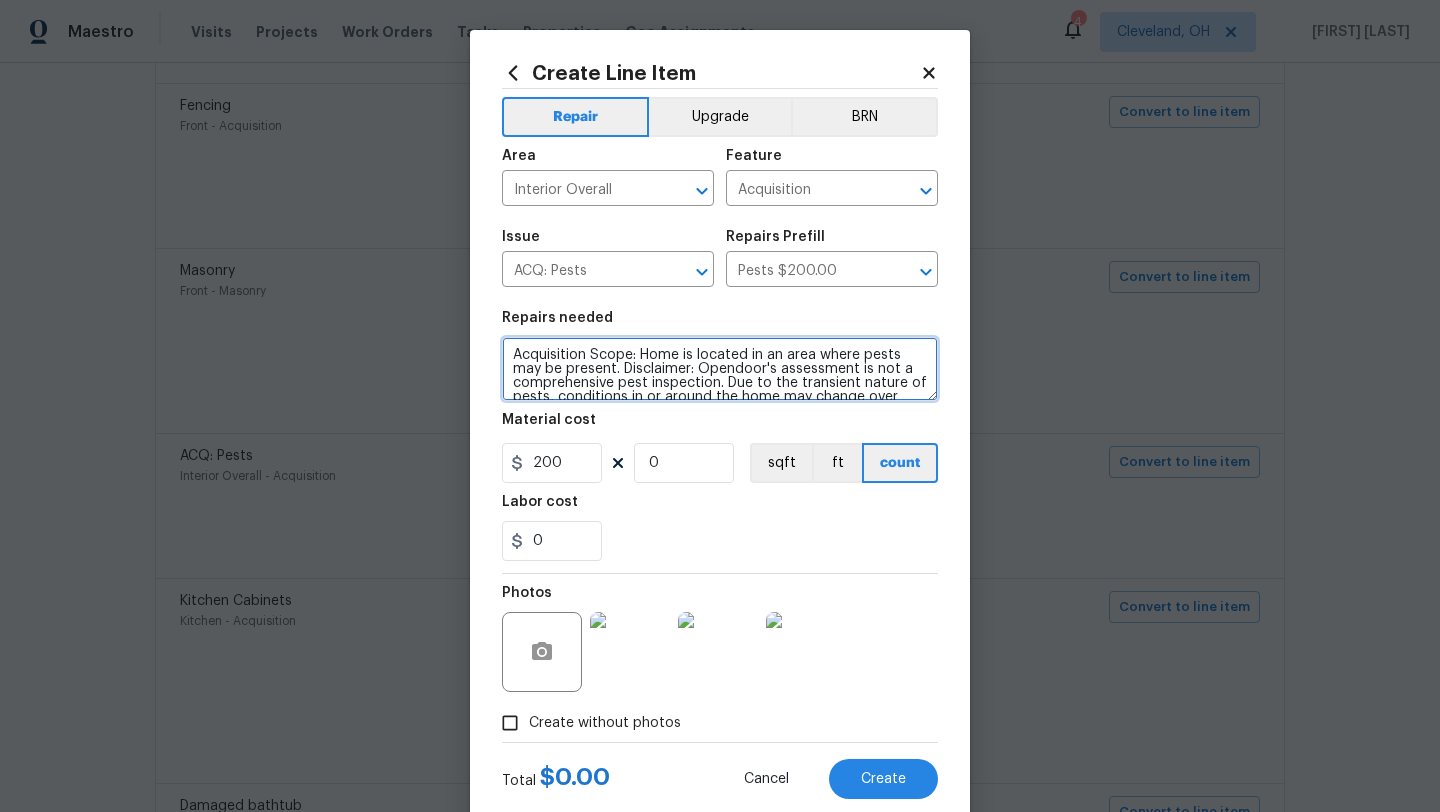 click on "Create Line Item Repair Upgrade BRN Area Interior Overall ​ Feature Acquisition ​ Issue ACQ: Pests ​ Repairs Prefill Pests $200.00 ​ Repairs needed Acquisition Scope: Home is located in an area where pests may be present. Disclaimer: Opendoor's assessment is not a comprehensive pest inspection. Due to the transient nature of pests, conditions in or around the home may change over time. Material cost 200 0 sqft ft count Labor cost 0 Photos Create without photos Total   $ 0.00 Cancel Create" at bounding box center [720, 430] 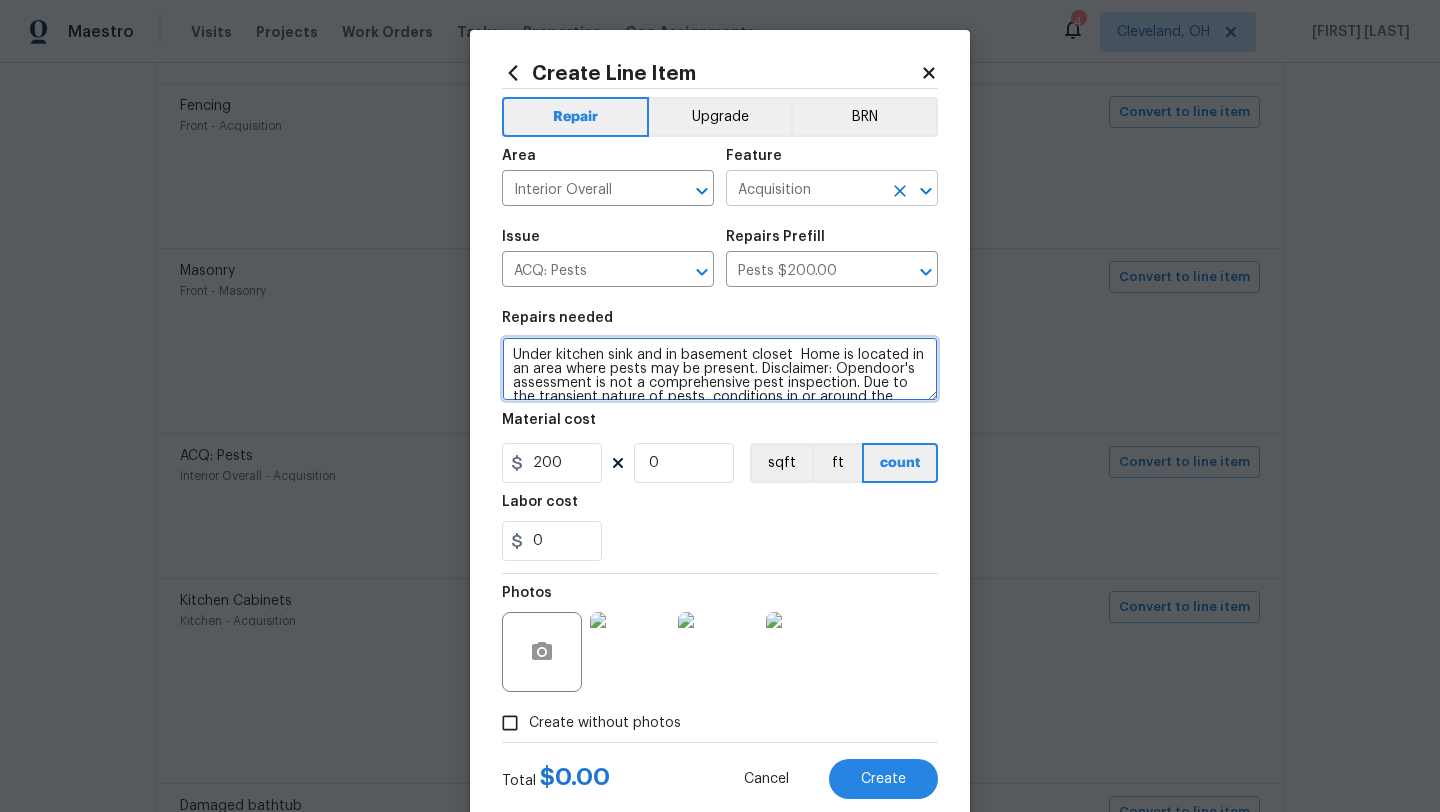 type on "Under kitchen sink and in basement closet  Home is located in an area where pests may be present. Disclaimer: Opendoor's assessment is not a comprehensive pest inspection. Due to the transient nature of pests, conditions in or around the home may change over time." 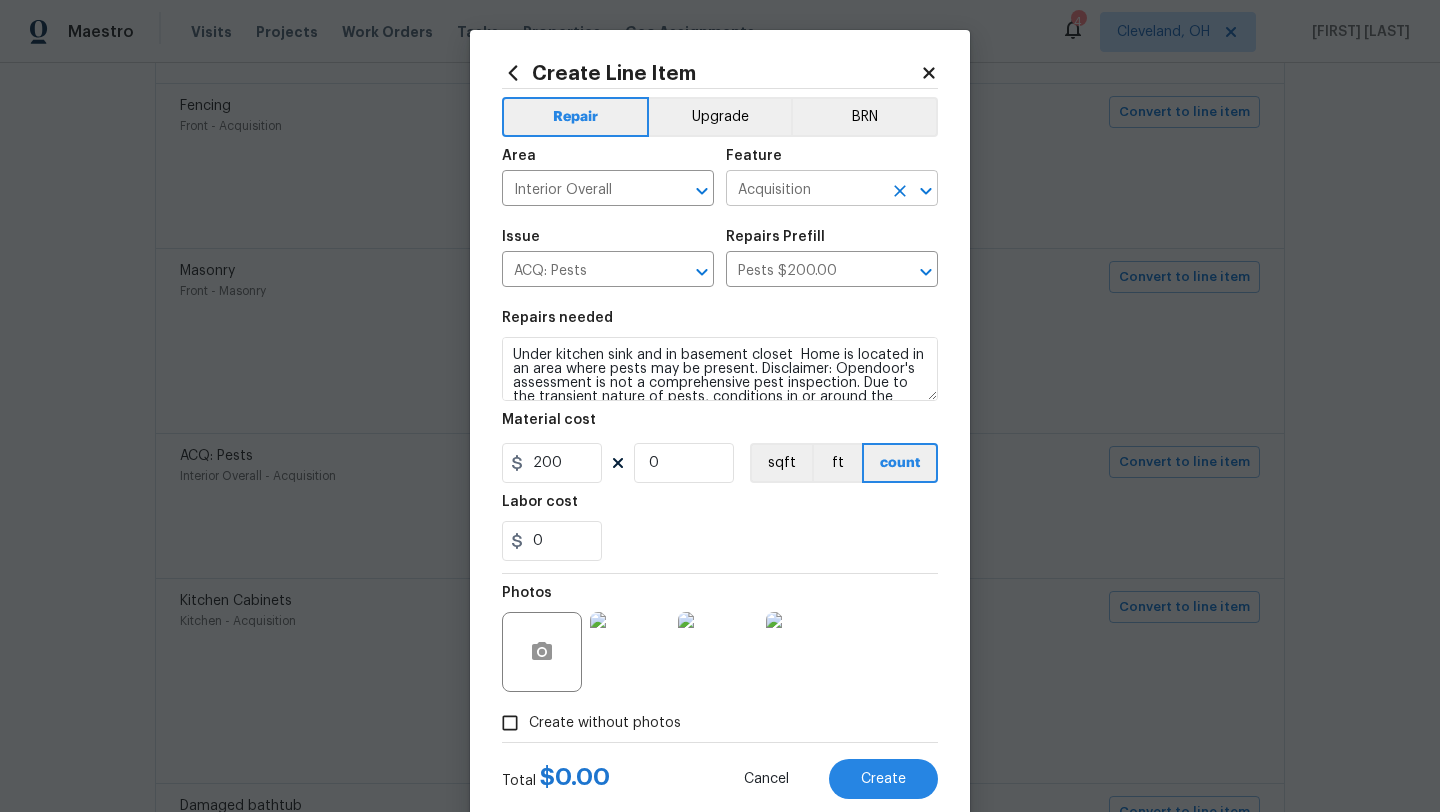 click on "Acquisition" at bounding box center (804, 190) 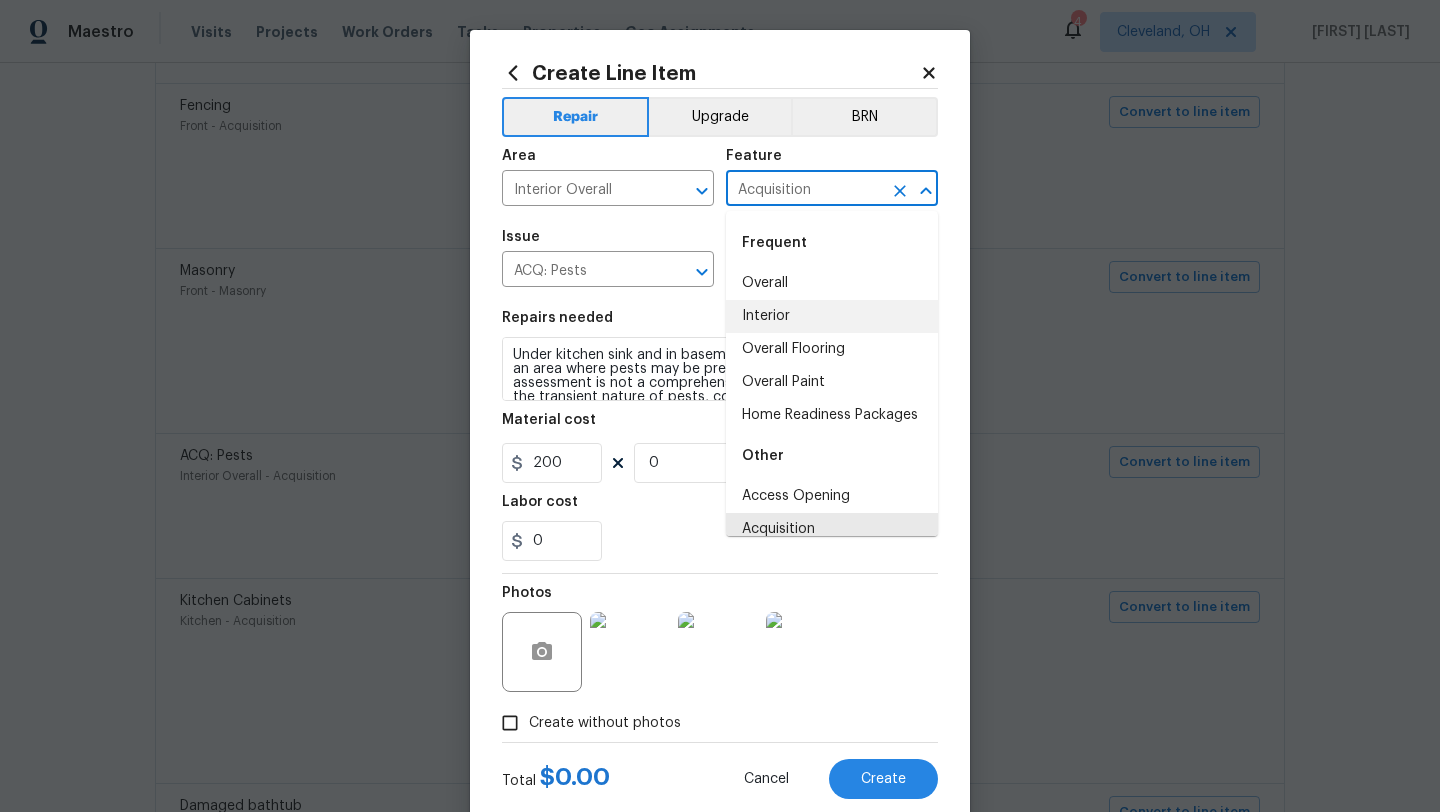 click on "Interior" at bounding box center [832, 316] 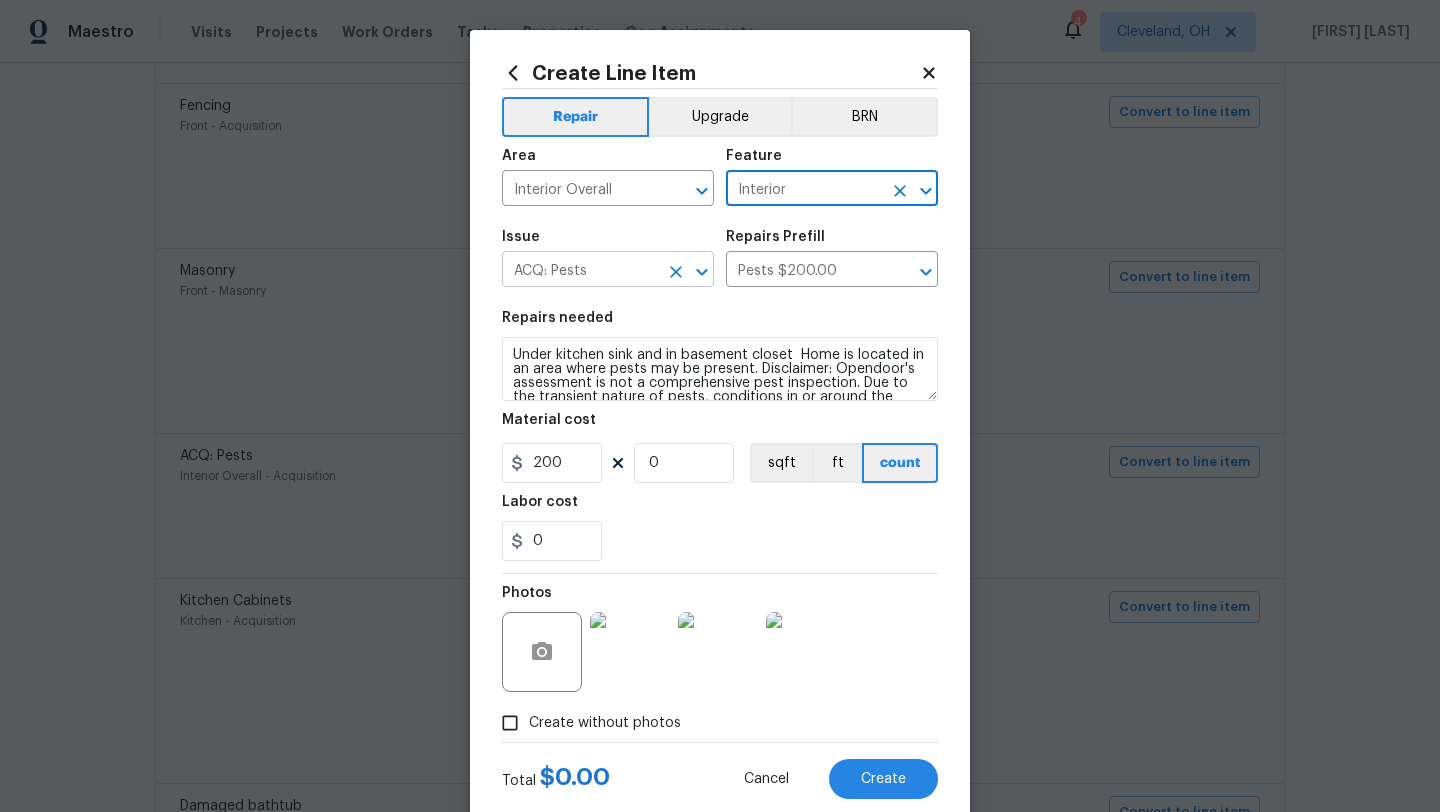 click on "ACQ: Pests" at bounding box center [580, 271] 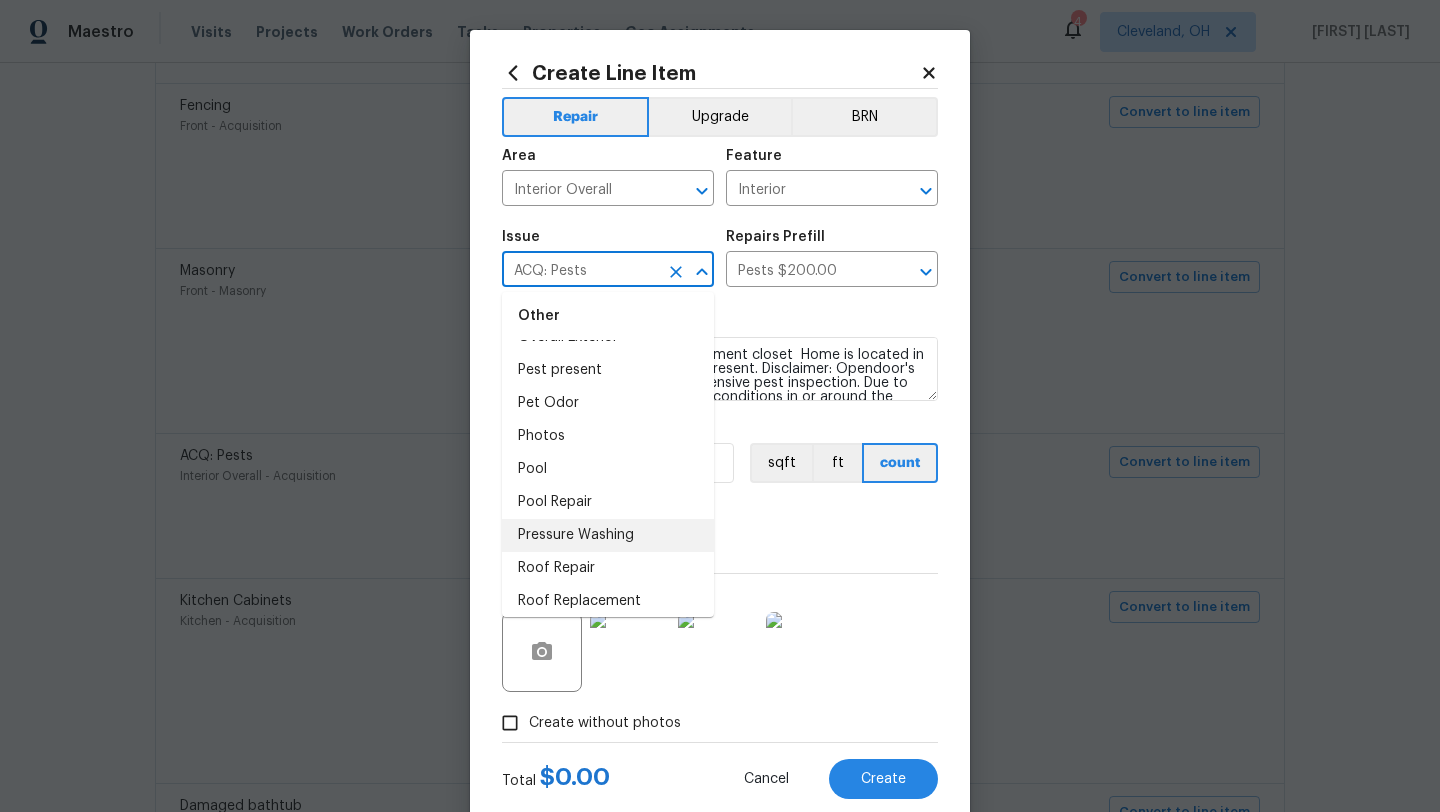 scroll, scrollTop: 3519, scrollLeft: 0, axis: vertical 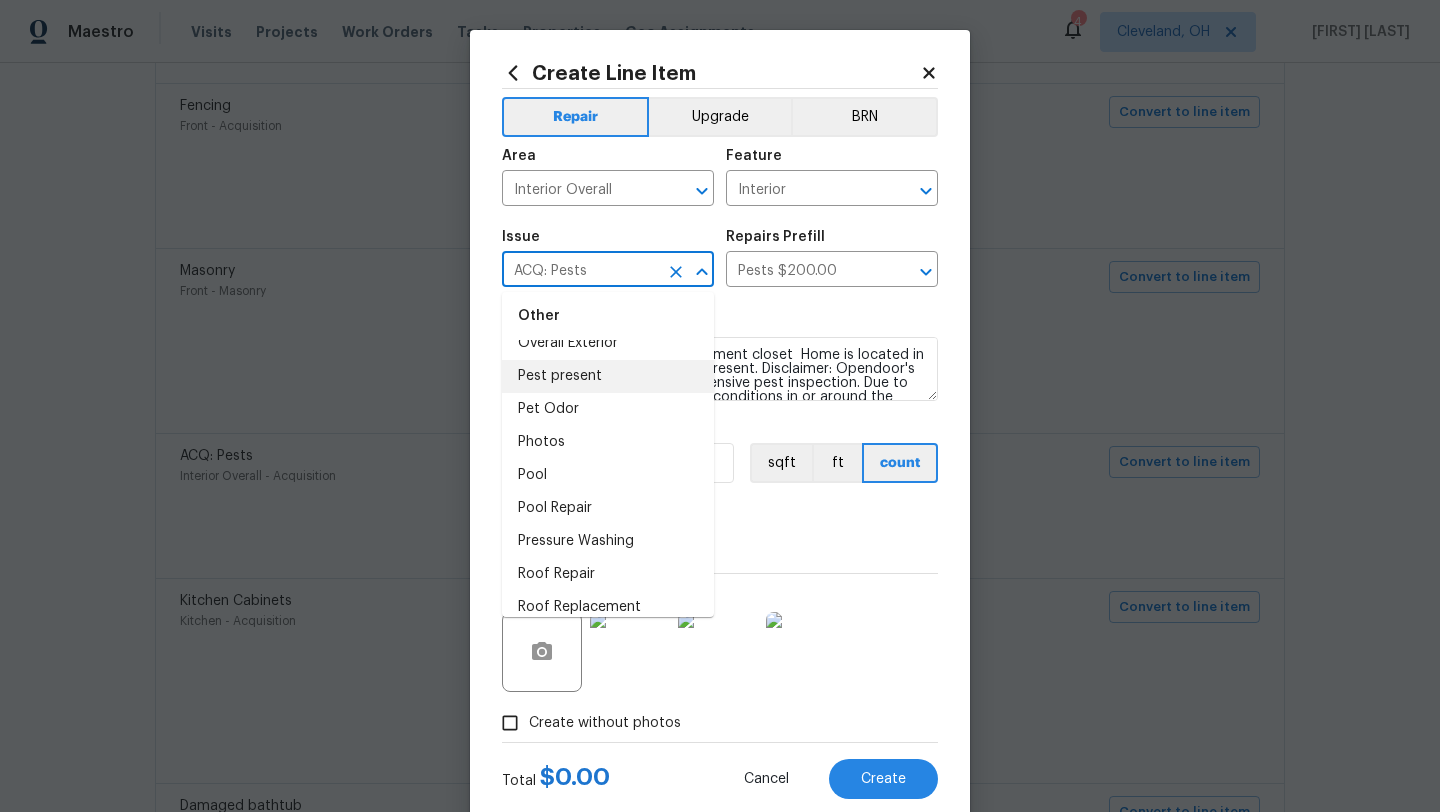 click on "Pest present" at bounding box center (608, 376) 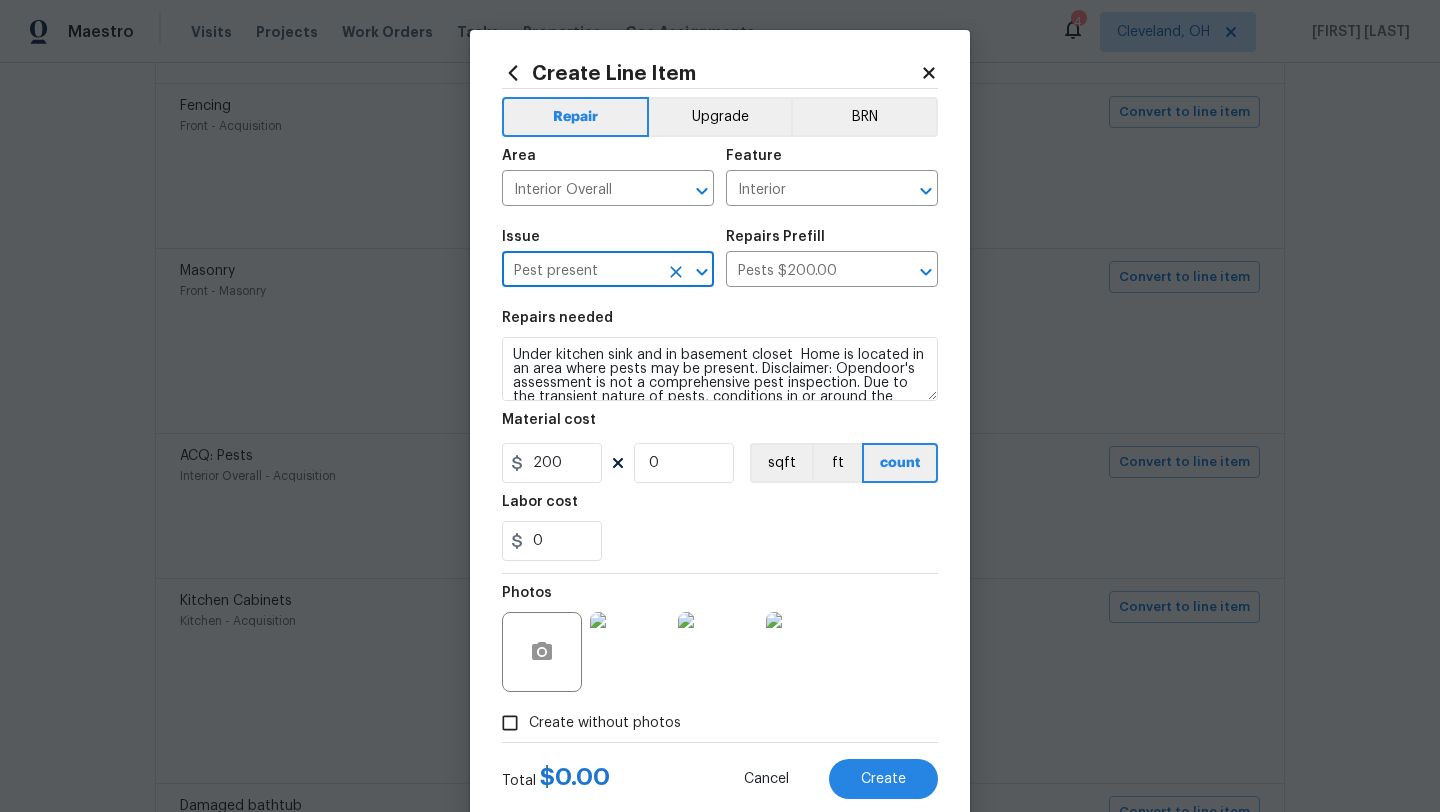 type 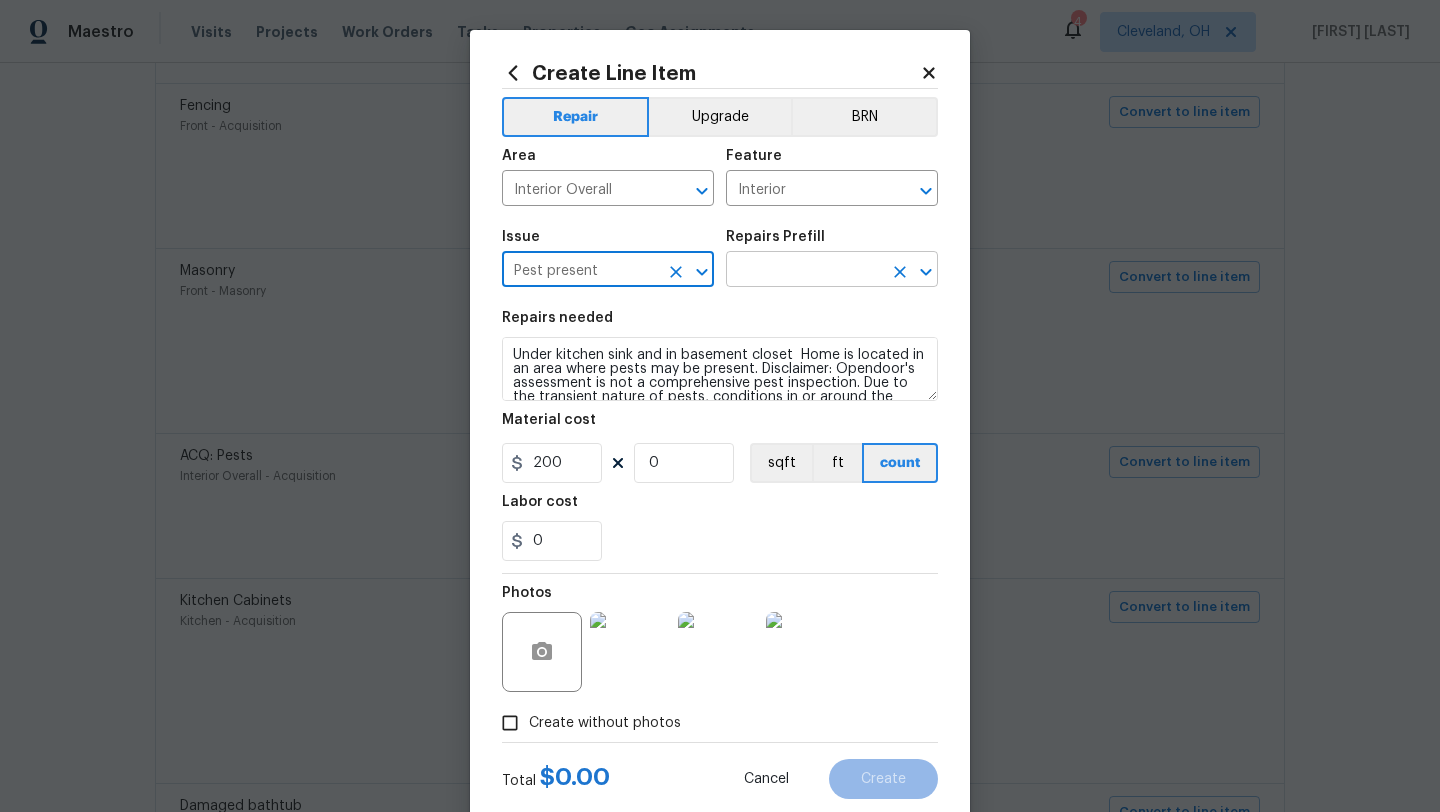 click at bounding box center [804, 271] 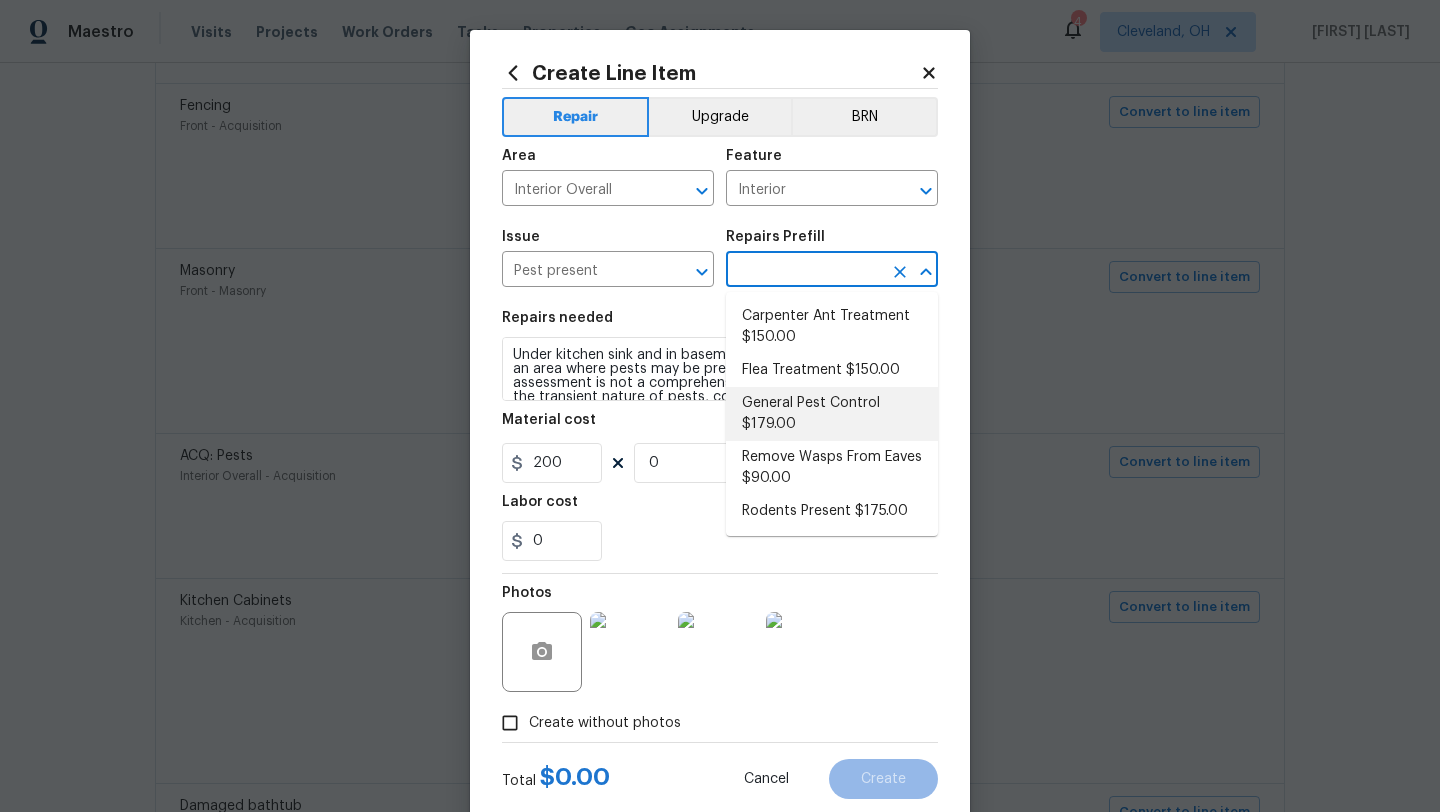 click on "General Pest Control $179.00" at bounding box center (832, 414) 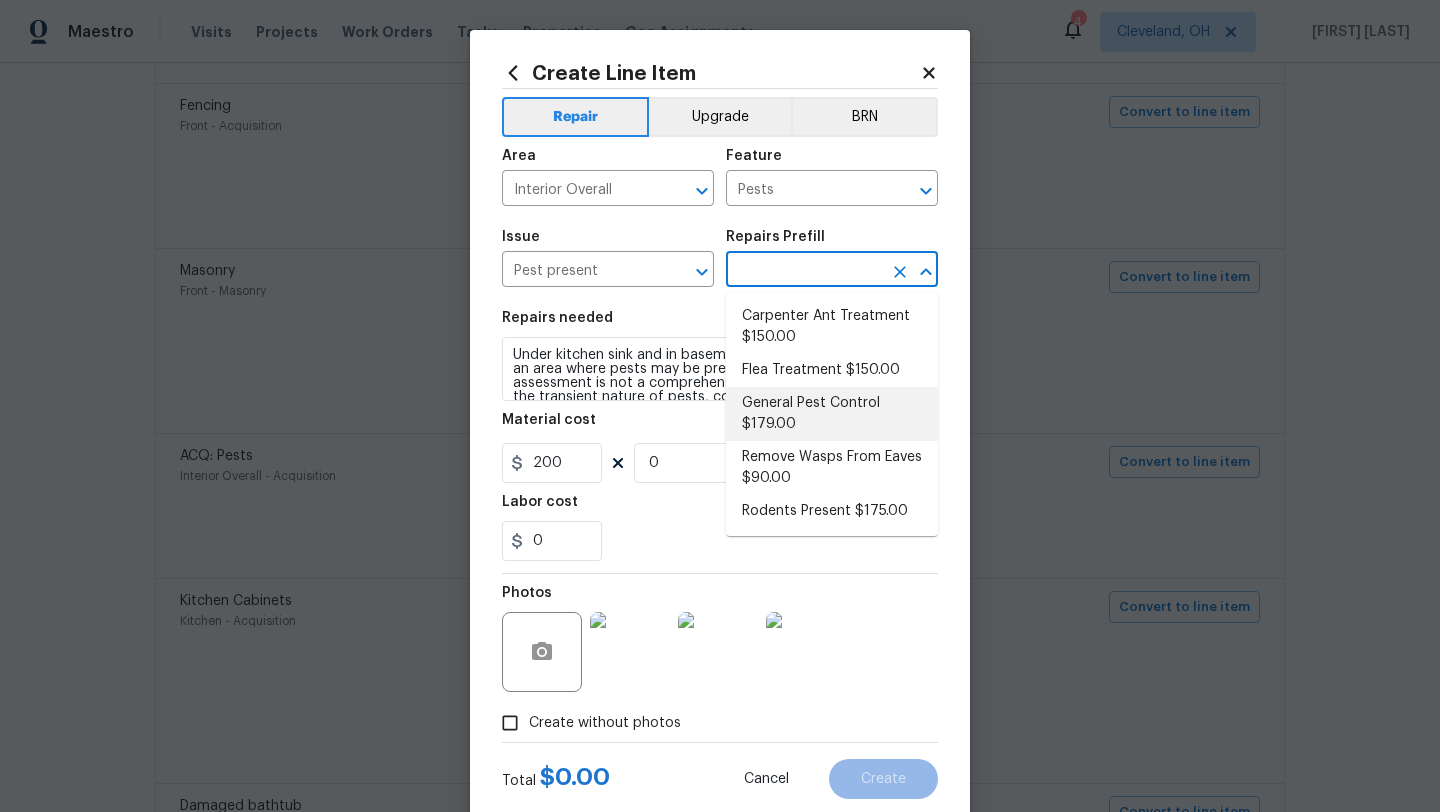 type on "General Pest Control $179.00" 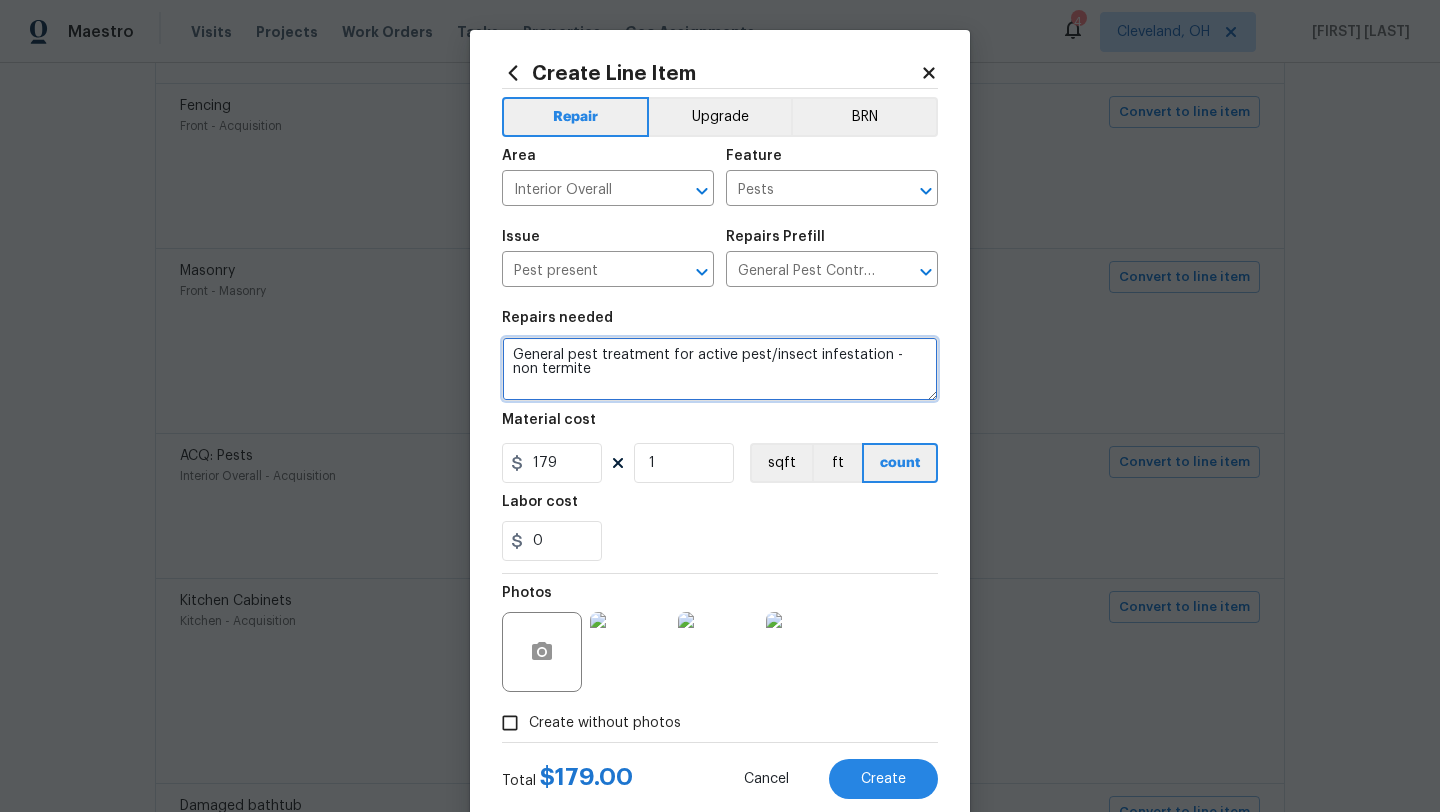 click on "General pest treatment for active pest/insect infestation - non termite" at bounding box center (720, 369) 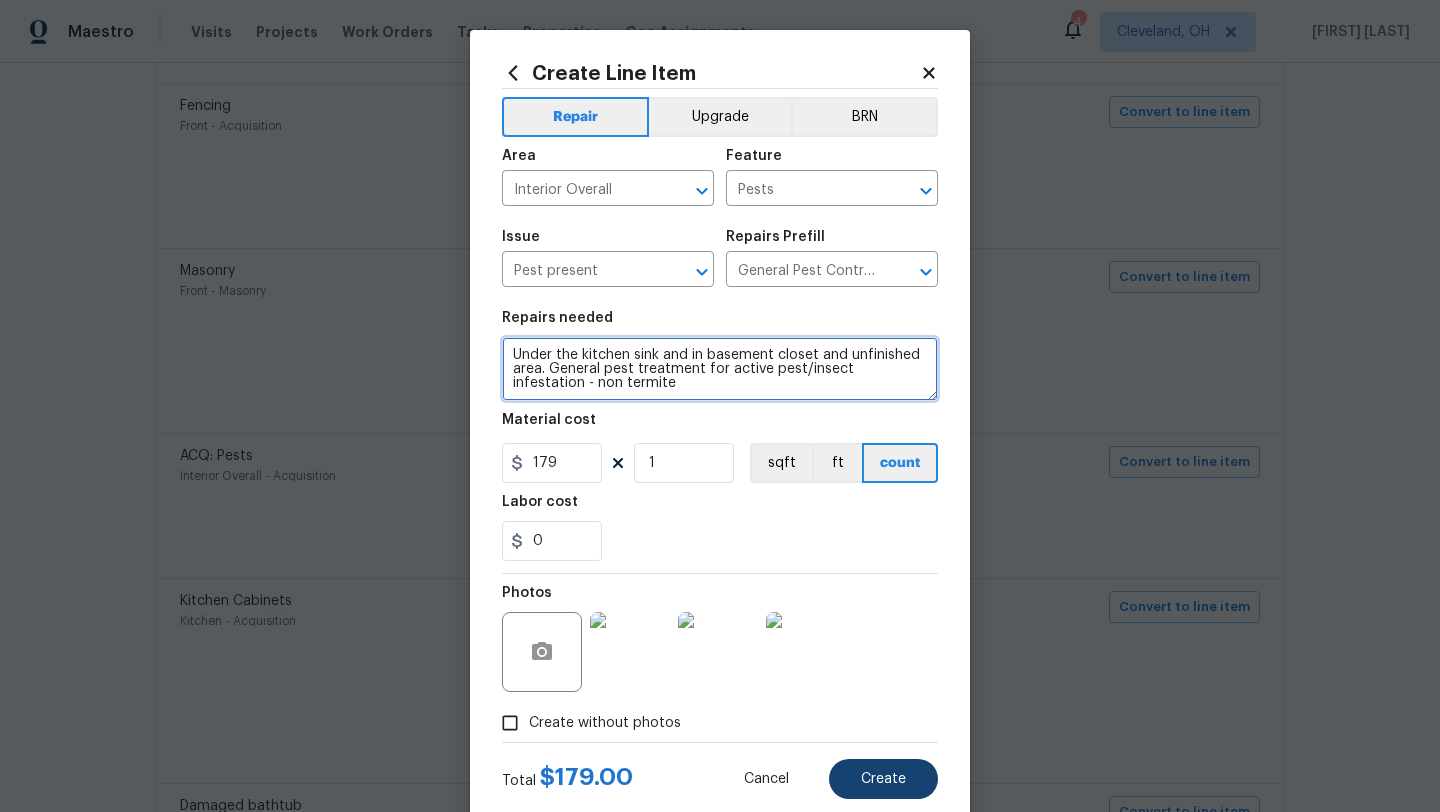 type on "Under the kitchen sink and in basement closet and unfinished area. General pest treatment for active pest/insect infestation - non termite" 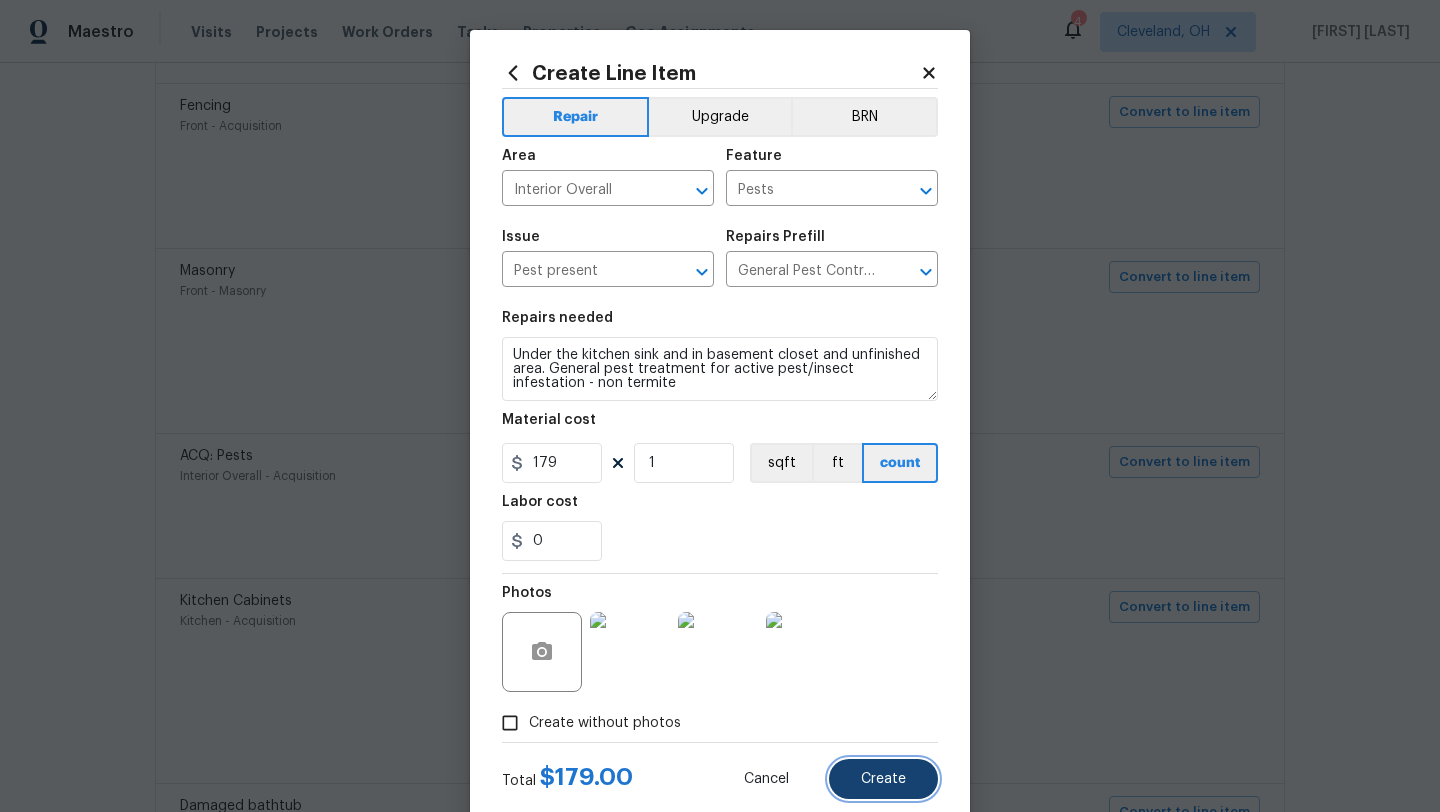 click on "Create" at bounding box center [883, 779] 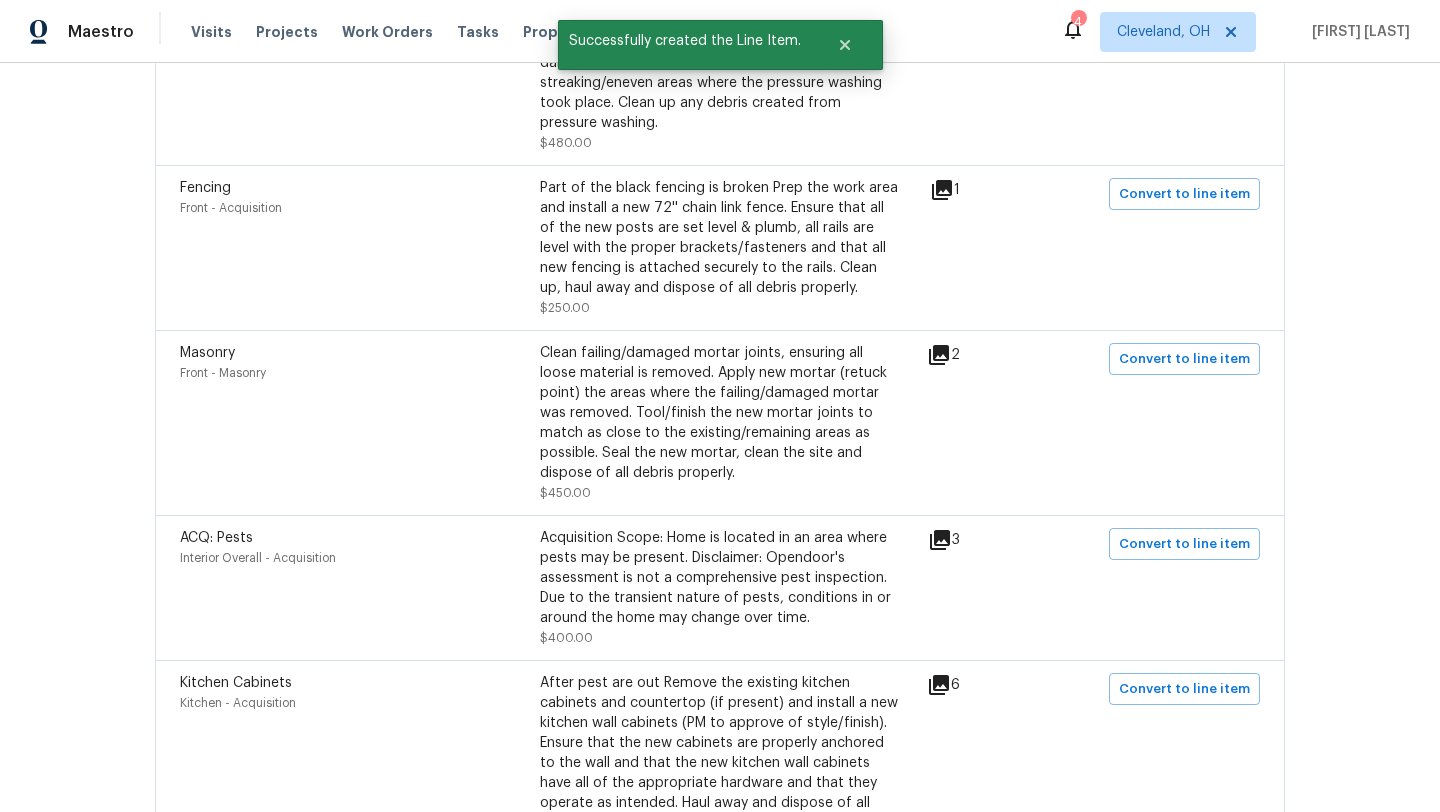 scroll, scrollTop: 2051, scrollLeft: 0, axis: vertical 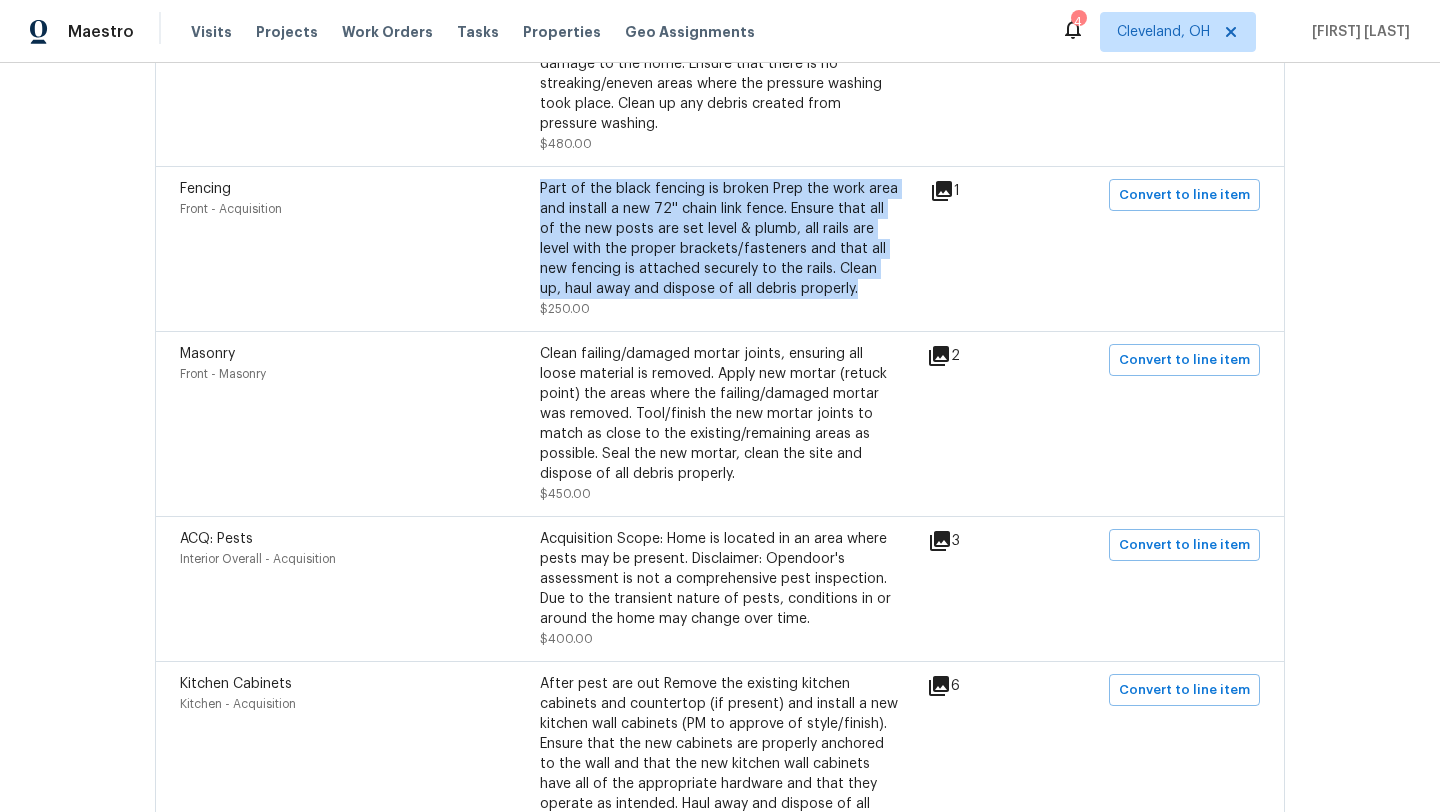 drag, startPoint x: 805, startPoint y: 293, endPoint x: 543, endPoint y: 196, distance: 279.37967 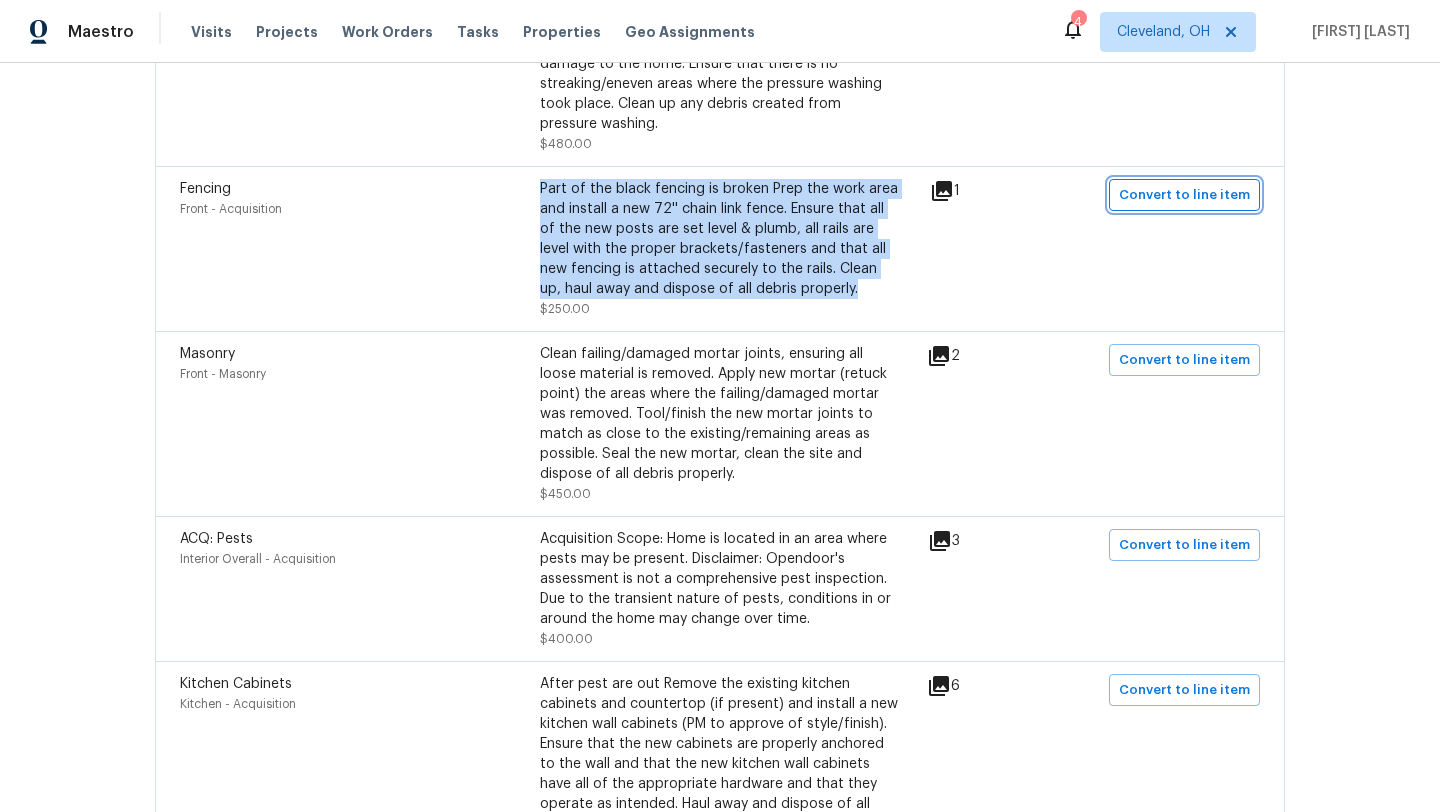 click on "Convert to line item" at bounding box center [1184, 195] 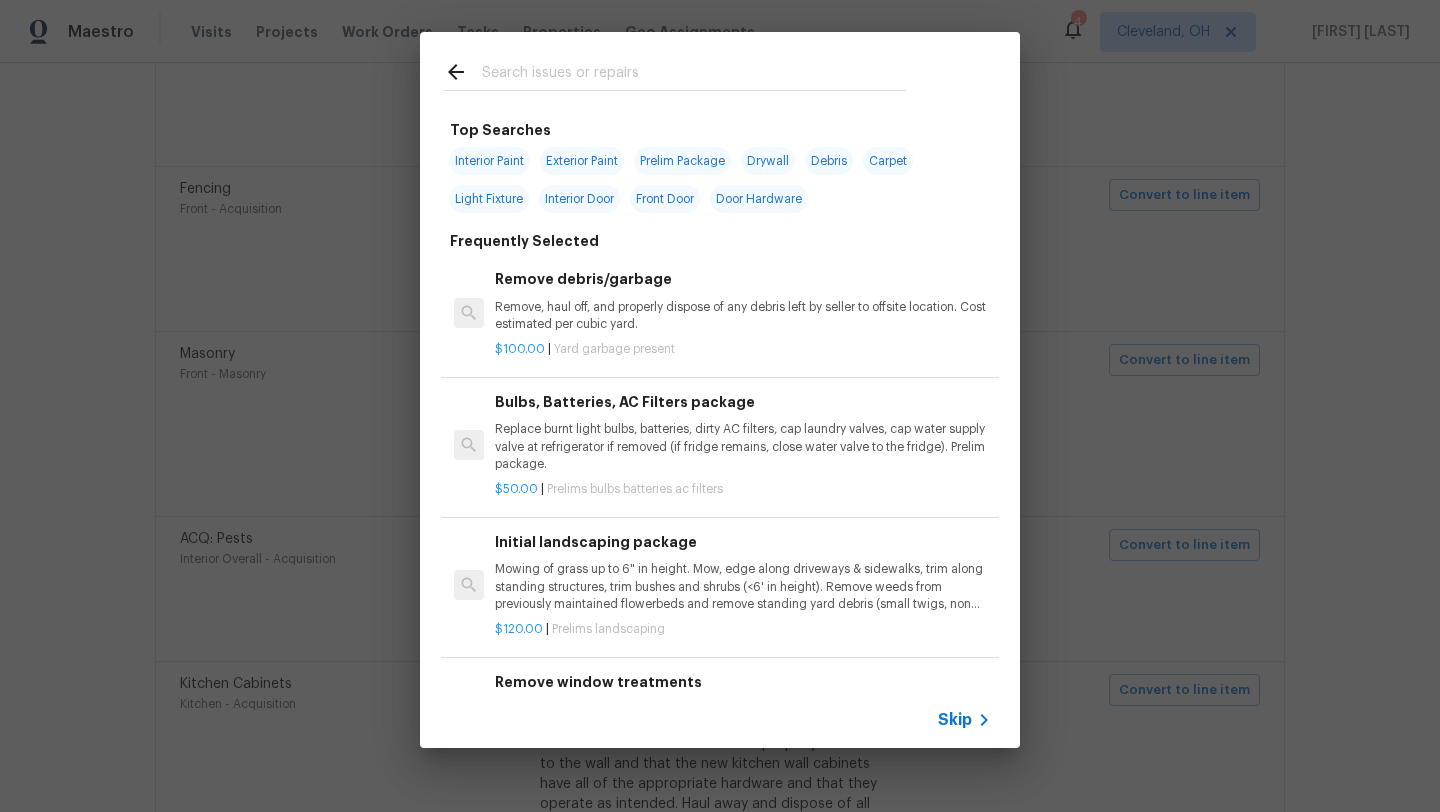 click at bounding box center [694, 75] 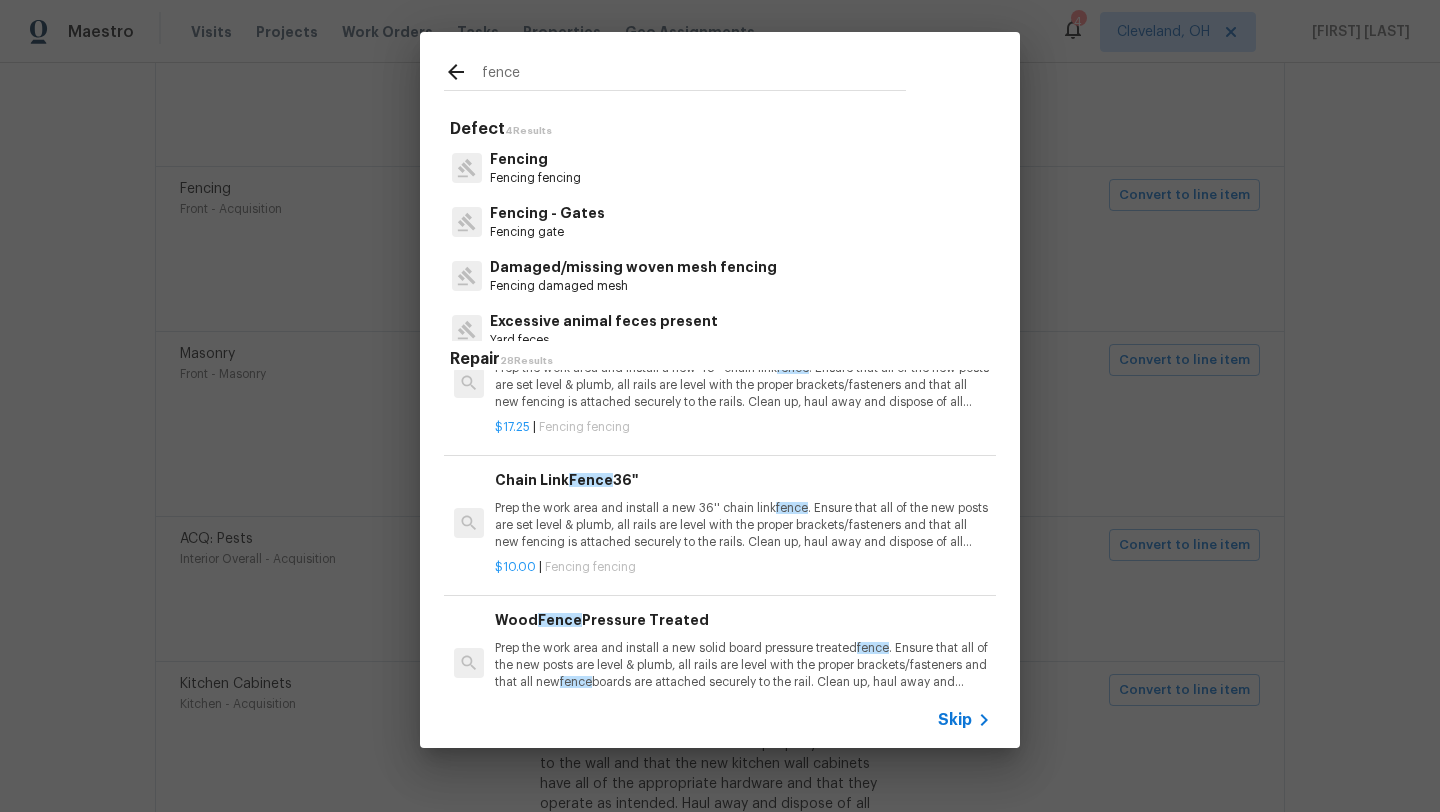 scroll, scrollTop: 406, scrollLeft: 0, axis: vertical 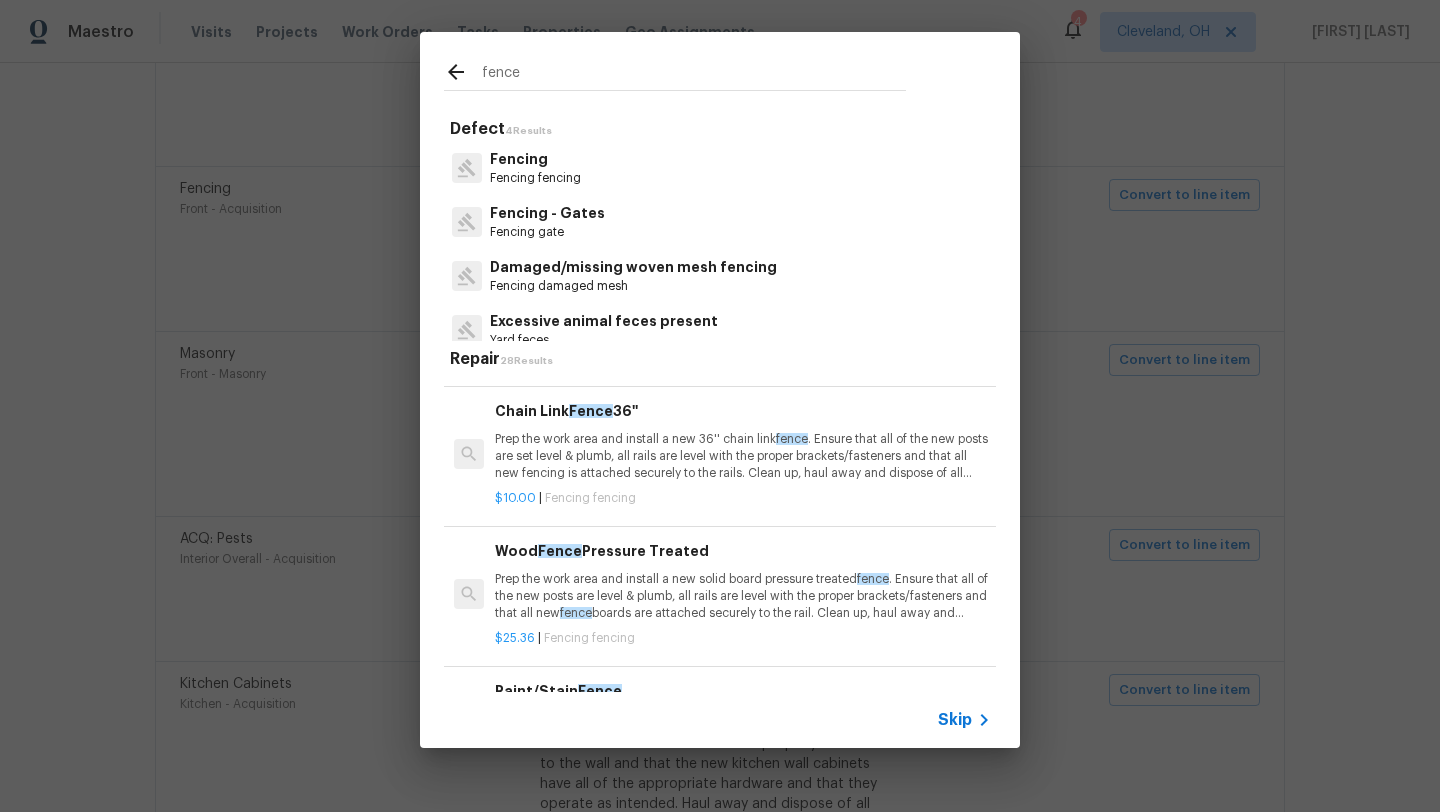 type on "fence" 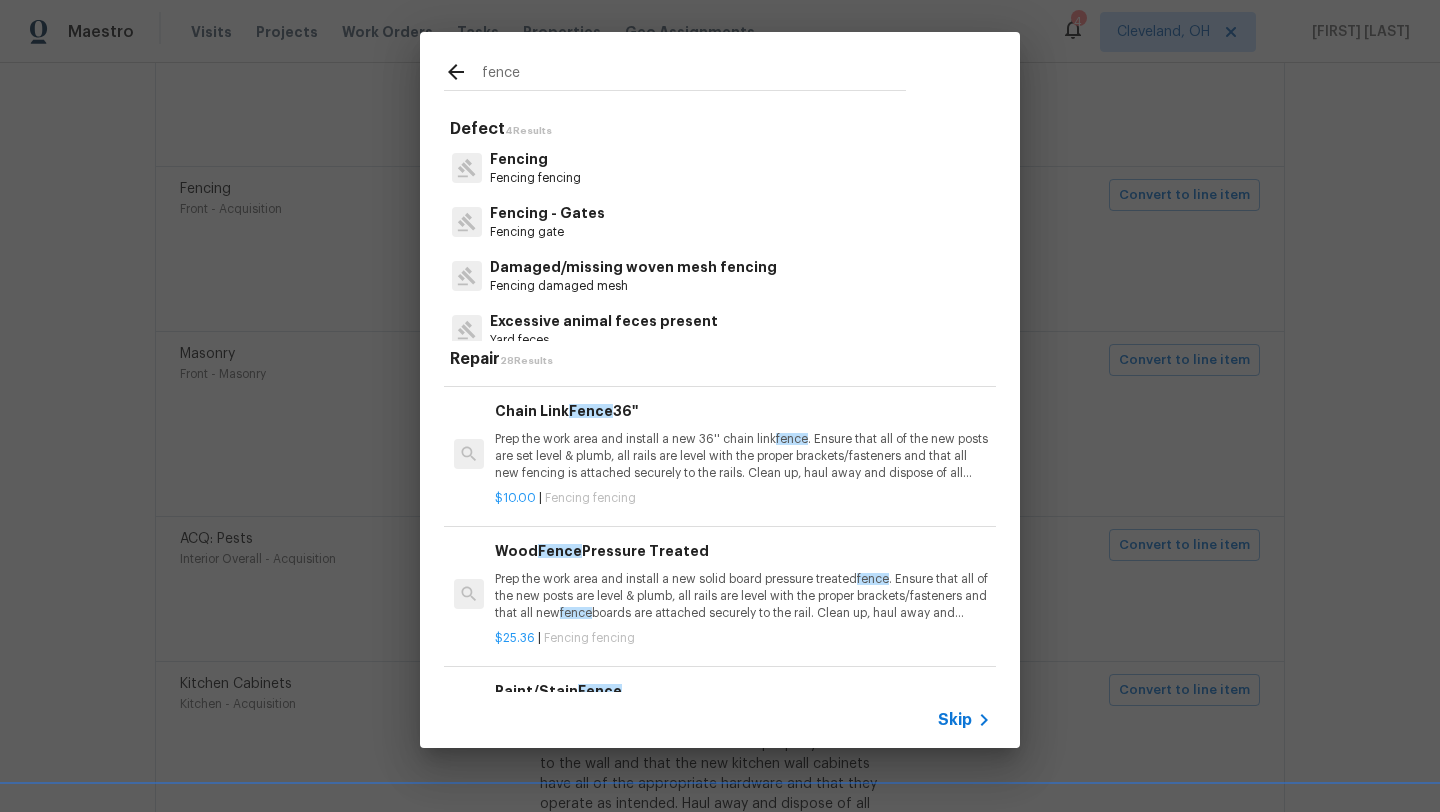 click 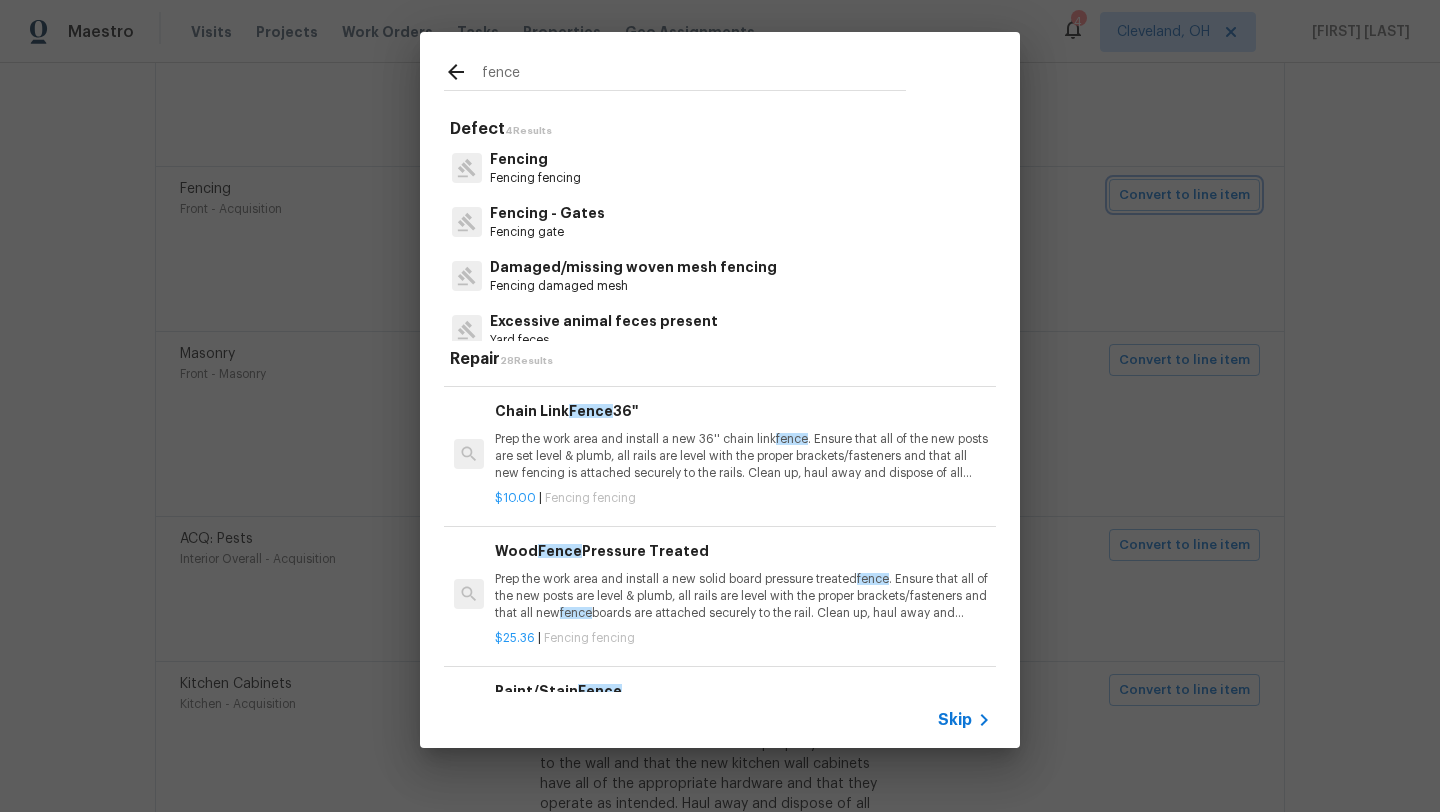 type 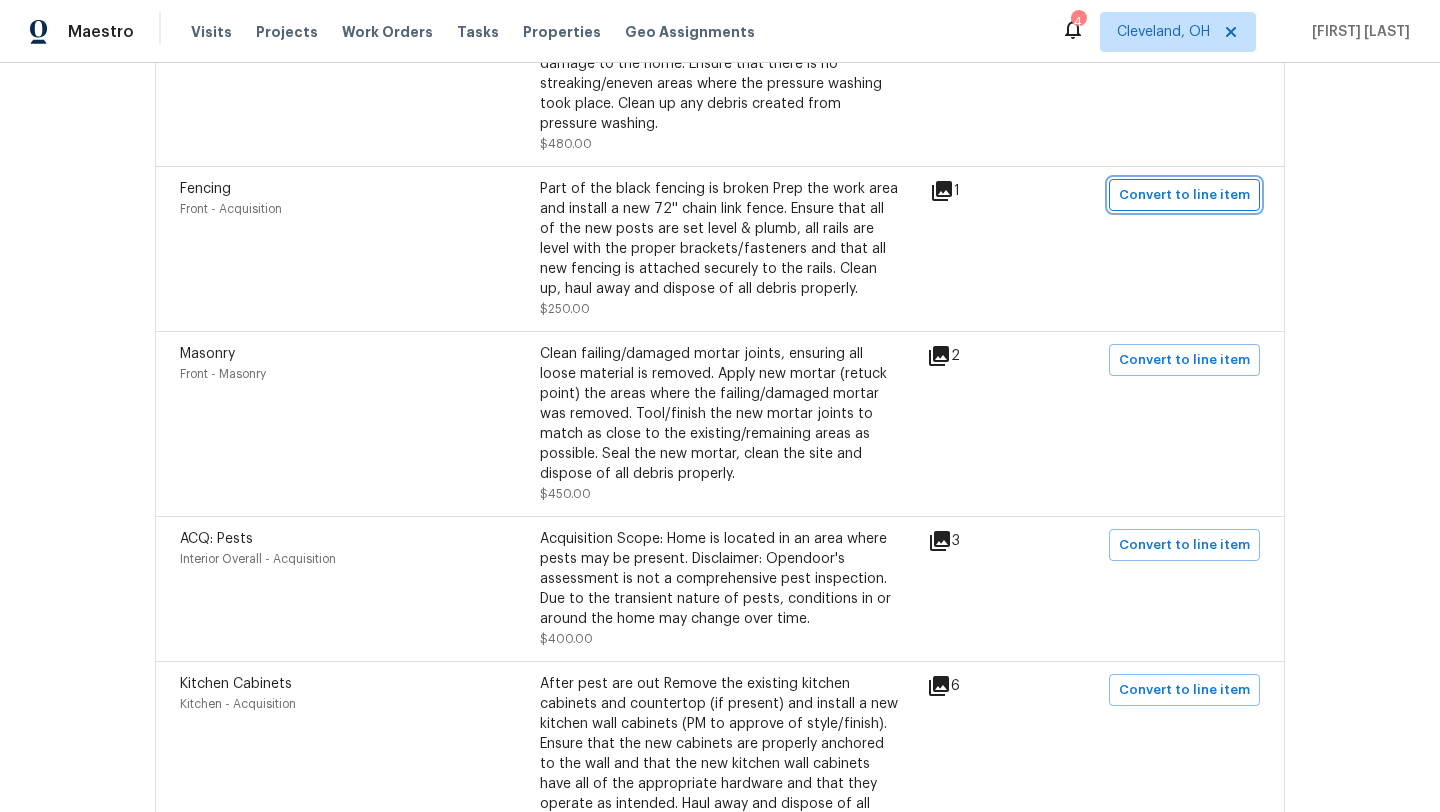 click on "Convert to line item" at bounding box center [1184, 195] 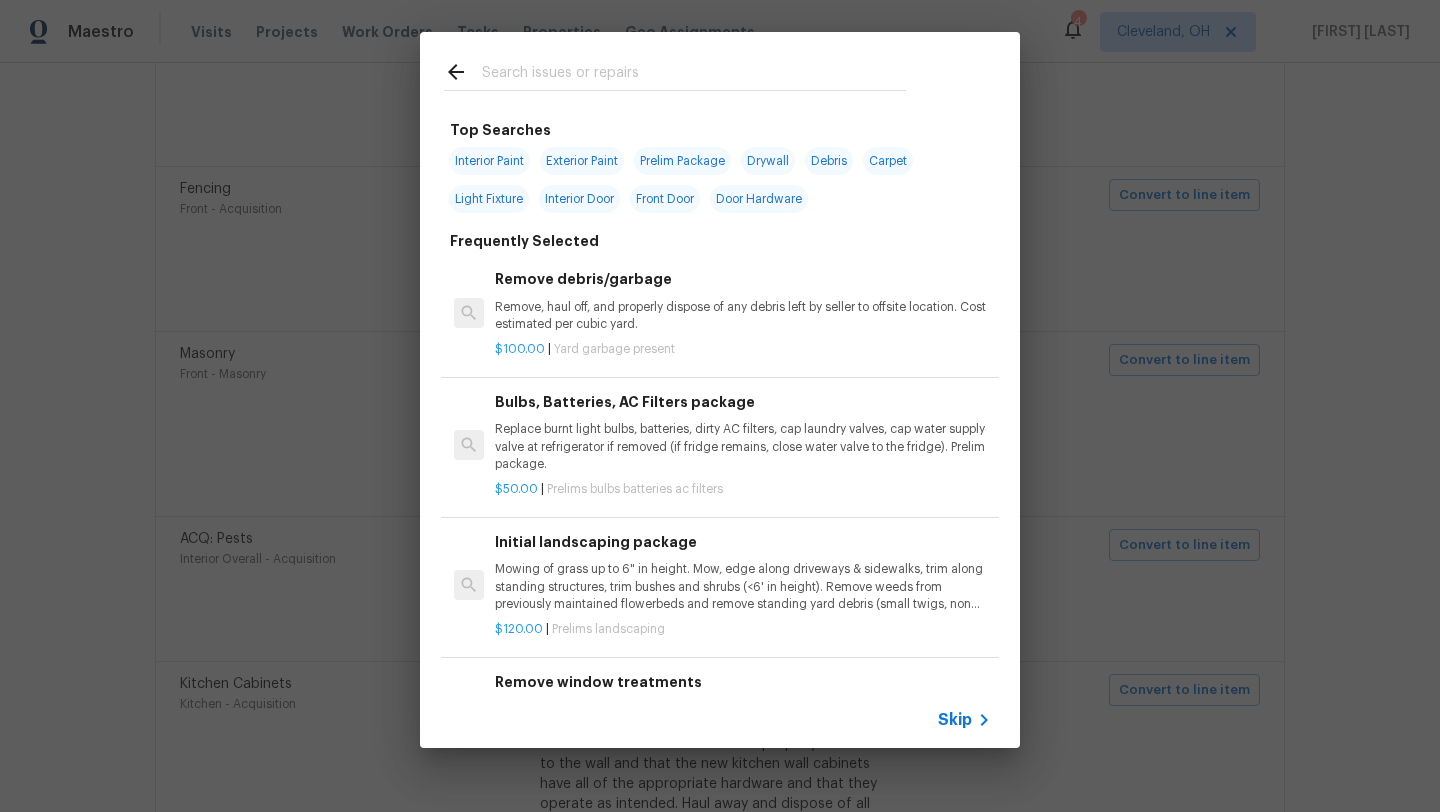 click at bounding box center [694, 75] 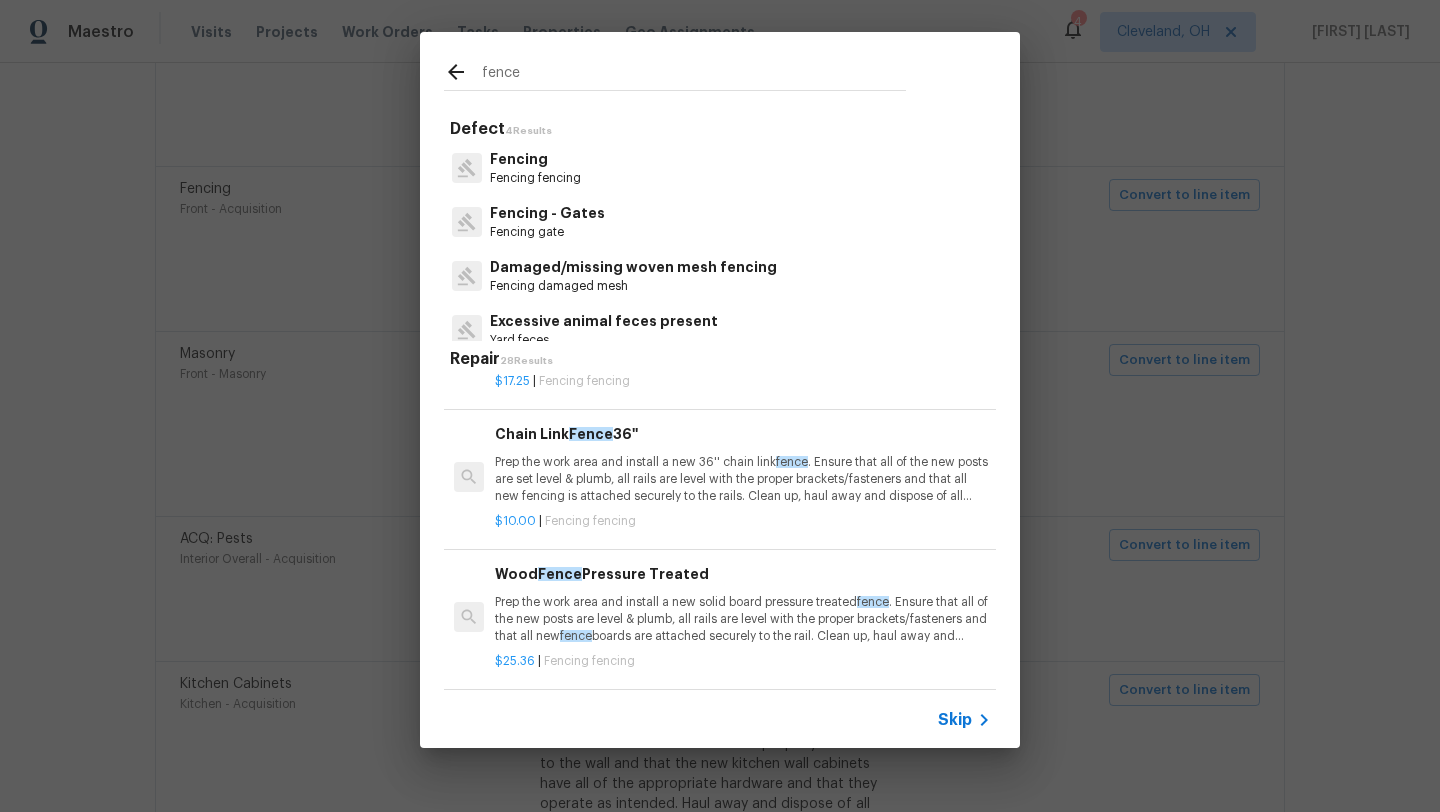 scroll, scrollTop: 382, scrollLeft: 0, axis: vertical 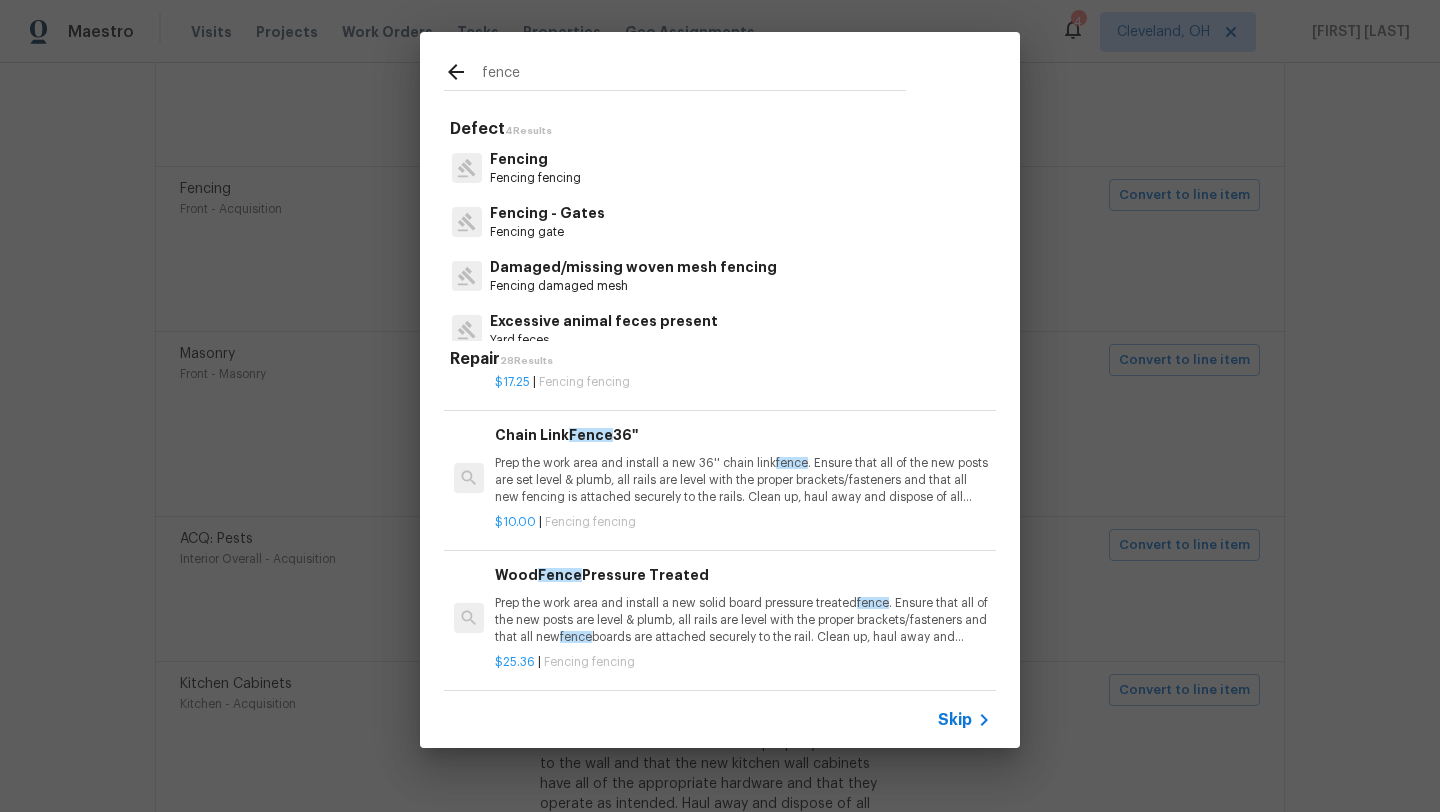 type on "fence" 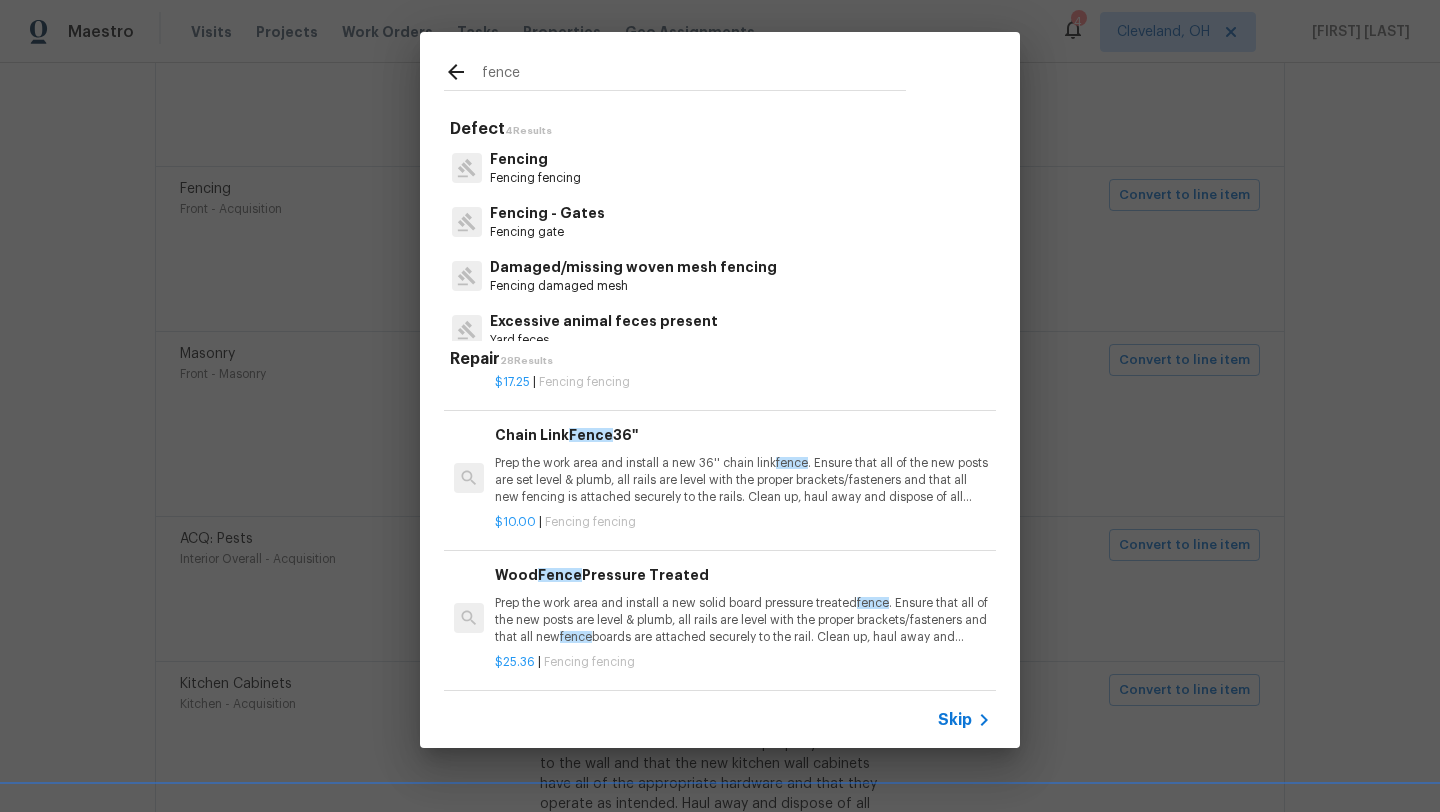 click on "Prep the work area and install a new 36'' chain link  fence . Ensure that all of the new posts are set level & plumb, all rails are level with the proper brackets/fasteners and that all new fencing is attached securely to the rails. Clean up, haul away and dispose of all debris properly." at bounding box center [743, 480] 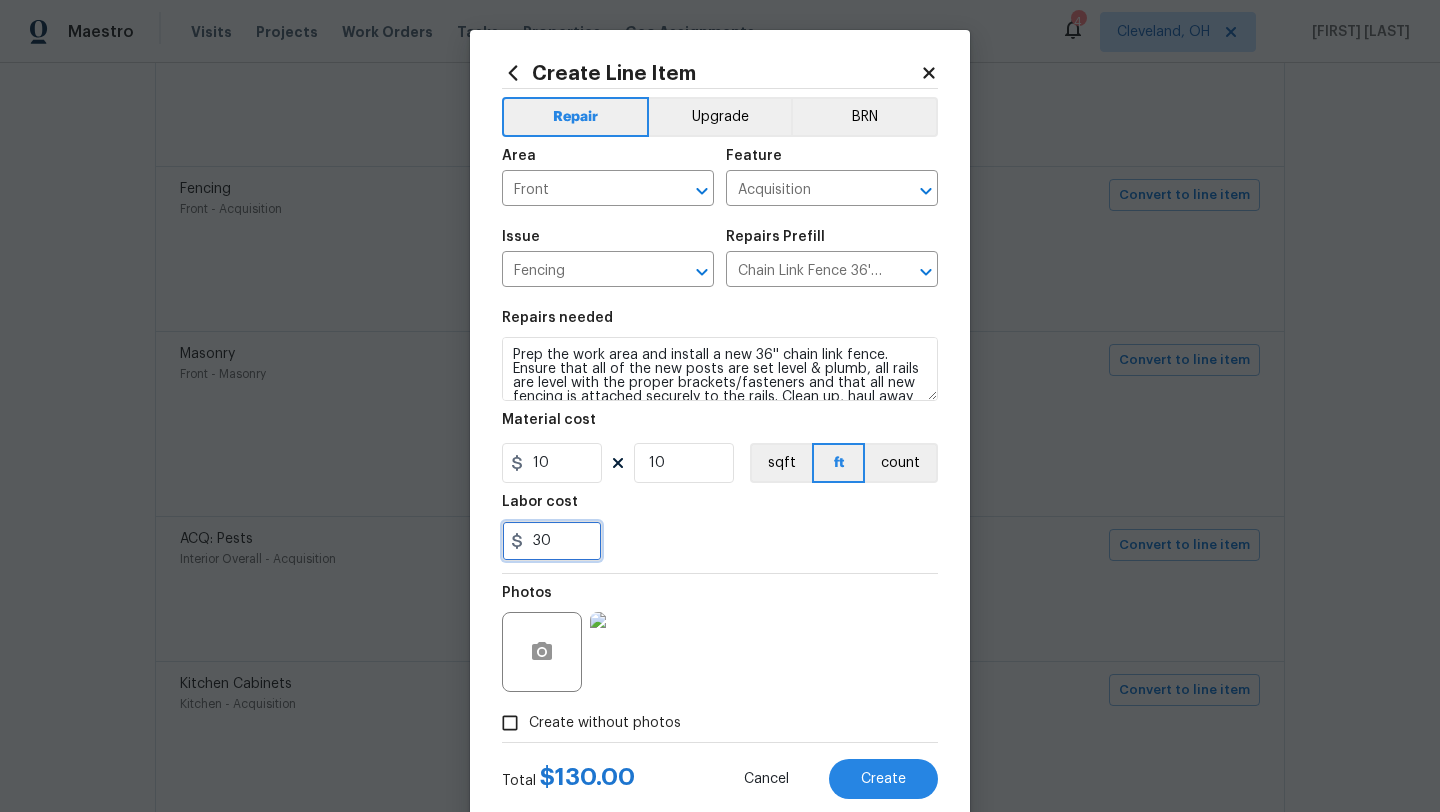 drag, startPoint x: 575, startPoint y: 551, endPoint x: 534, endPoint y: 547, distance: 41.19466 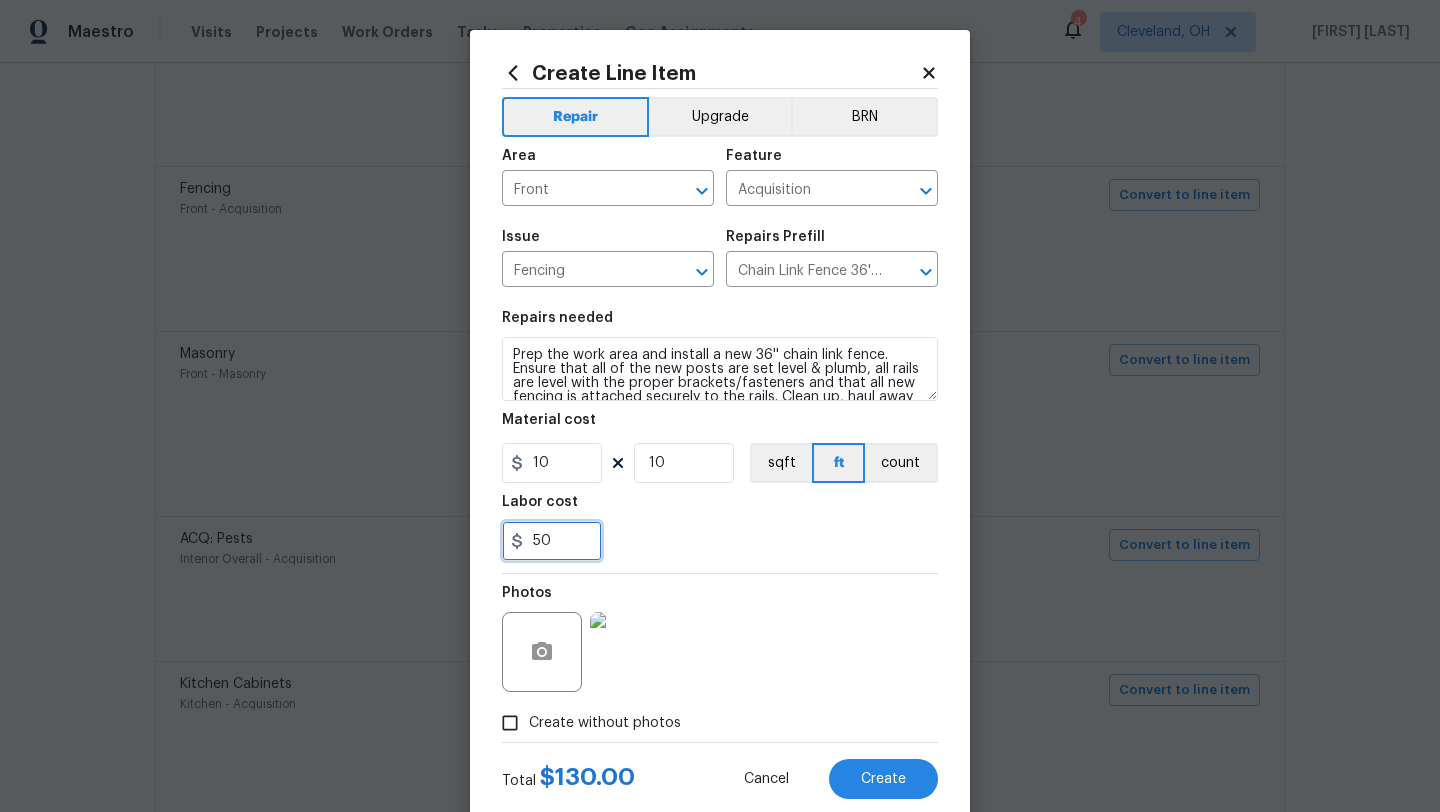 type on "50" 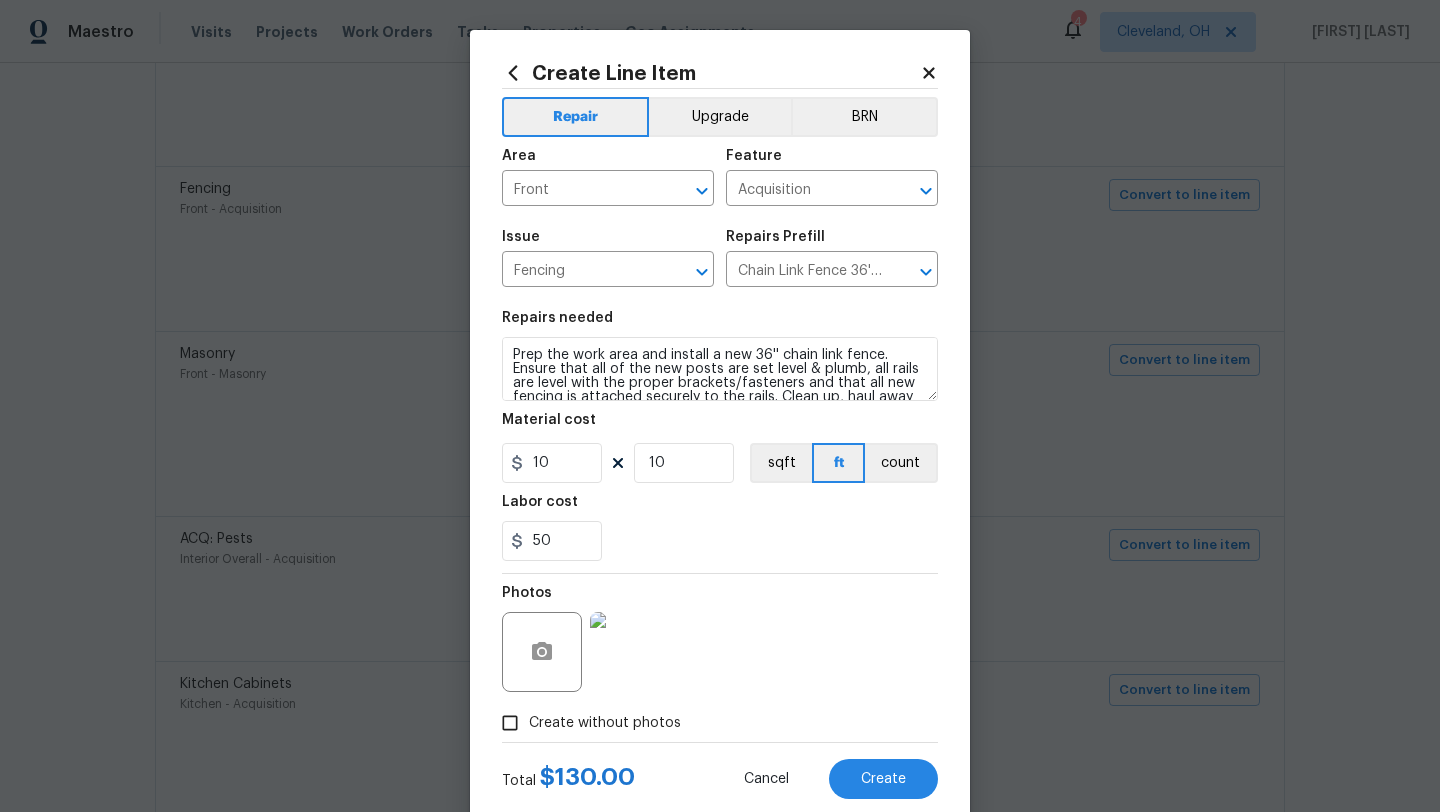 click on "50" at bounding box center [720, 541] 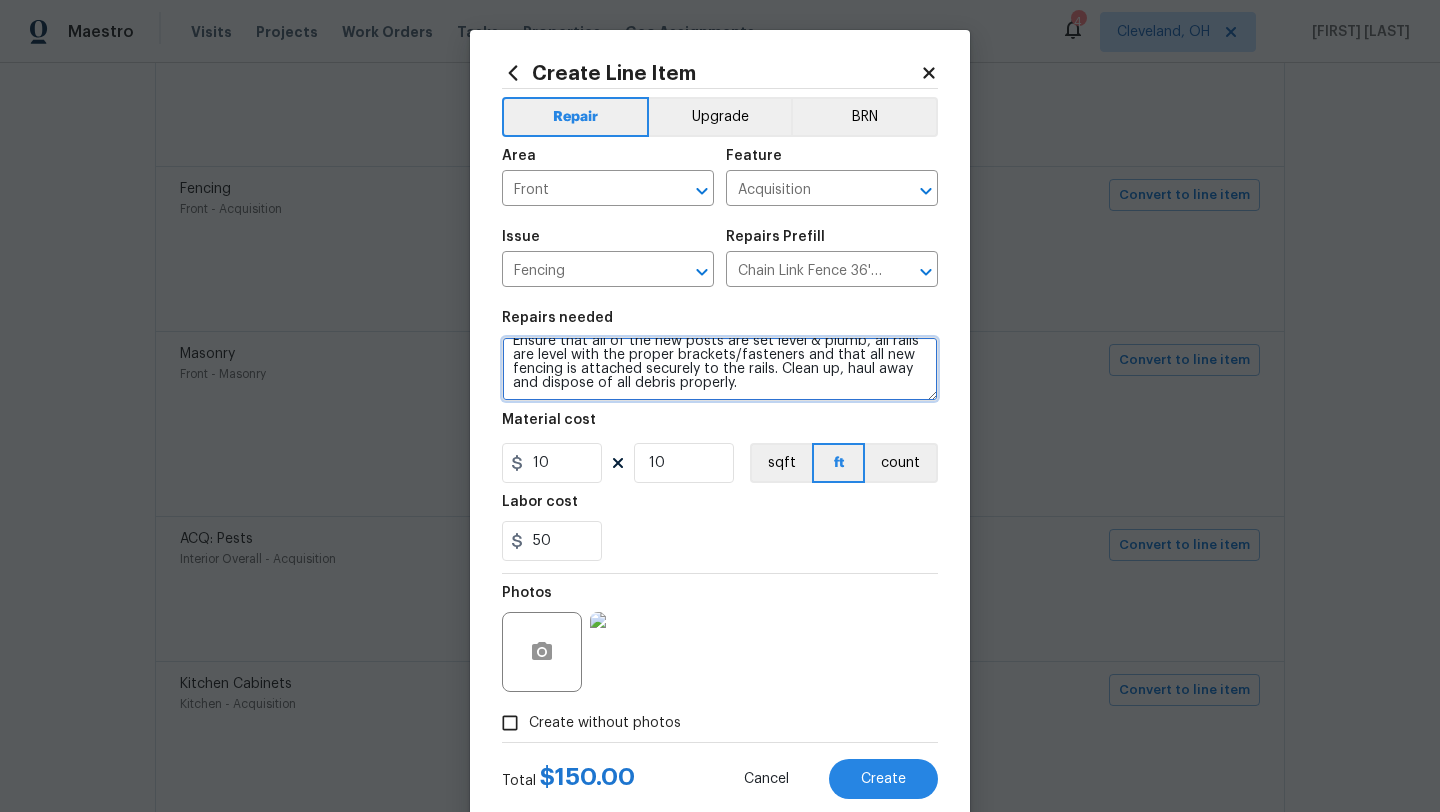 drag, startPoint x: 511, startPoint y: 353, endPoint x: 578, endPoint y: 406, distance: 85.42833 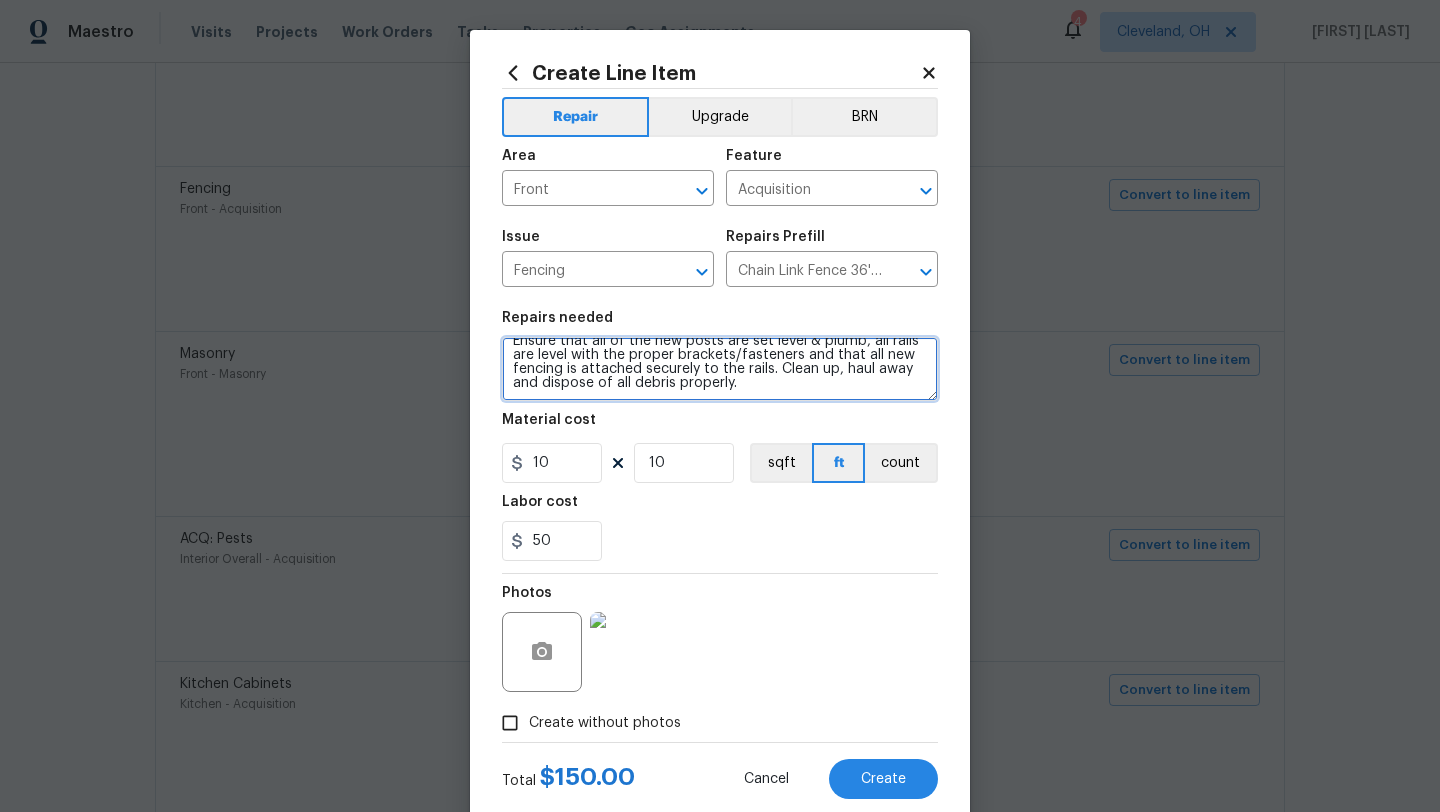 click on "Repairs needed Prep the work area and install a new 36'' chain link fence. Ensure that all of the new posts are set level & plumb, all rails are level with the proper brackets/fasteners and that all new fencing is attached securely to the rails. Clean up, haul away and dispose of all debris properly. Material cost 10 10 sqft ft count Labor cost 50" at bounding box center [720, 436] 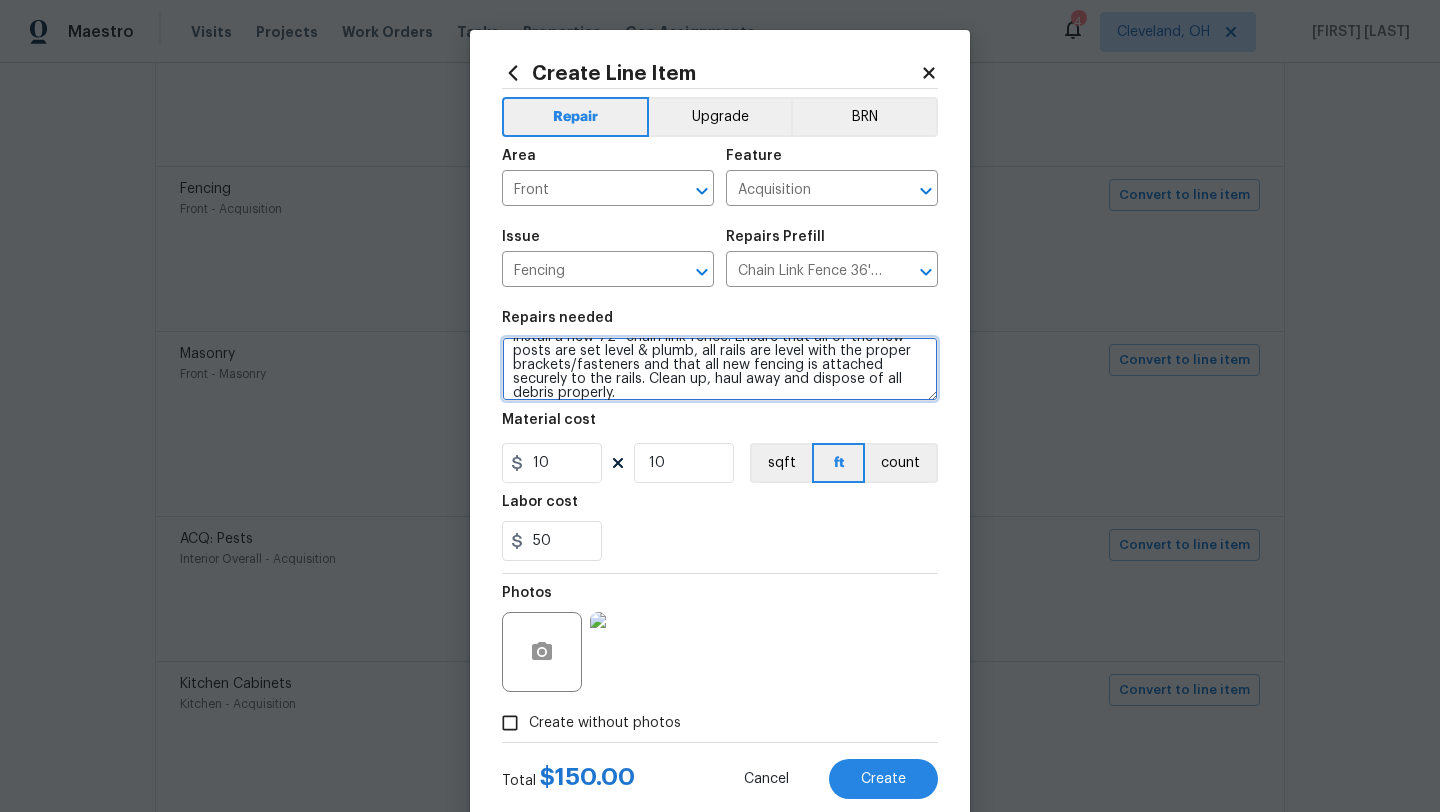 scroll, scrollTop: 0, scrollLeft: 0, axis: both 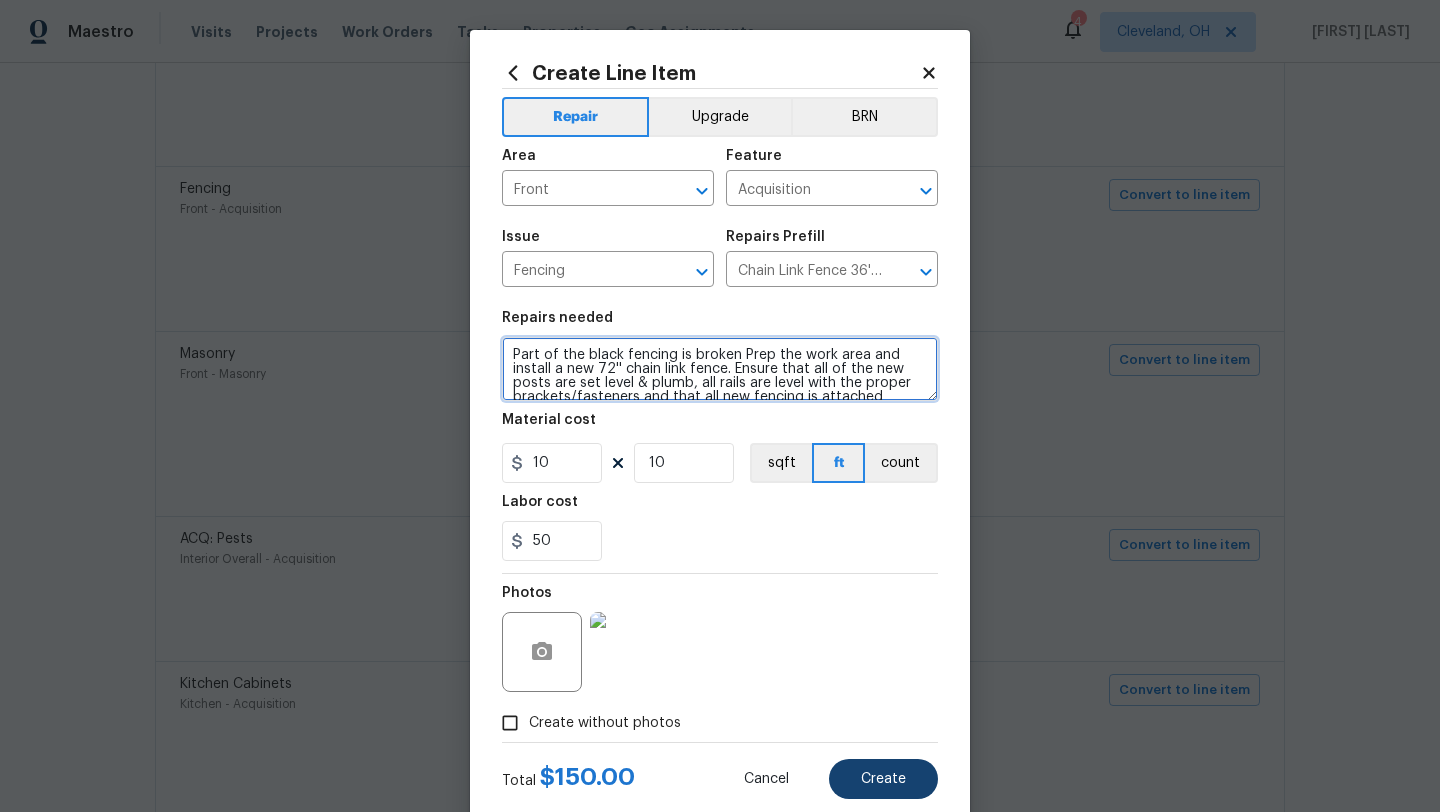 type on "Part of the black fencing is broken Prep the work area and install a new 72'' chain link fence. Ensure that all of the new posts are set level & plumb, all rails are level with the proper brackets/fasteners and that all new fencing is attached securely to the rails. Clean up, haul away and dispose of all debris properly." 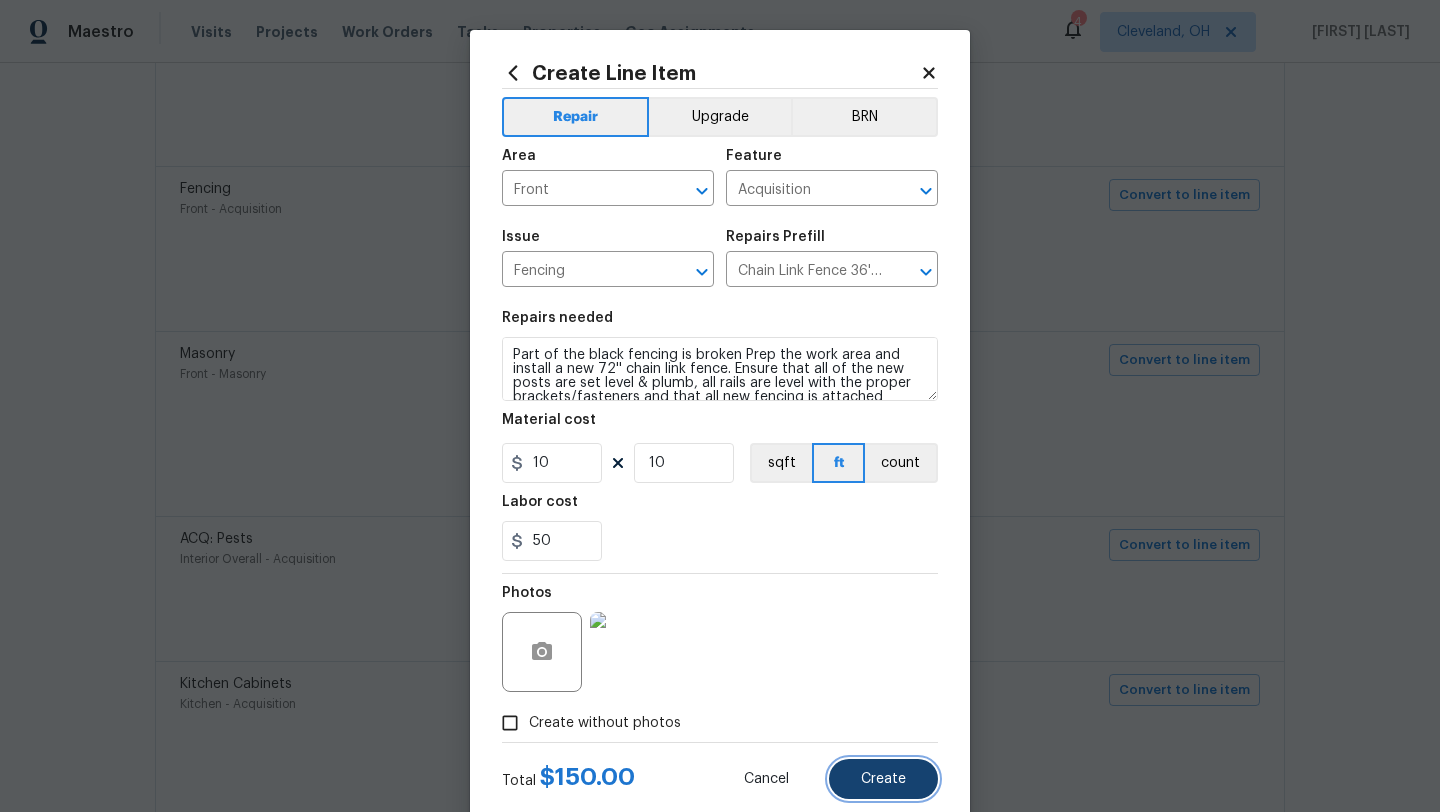 click on "Create" at bounding box center [883, 779] 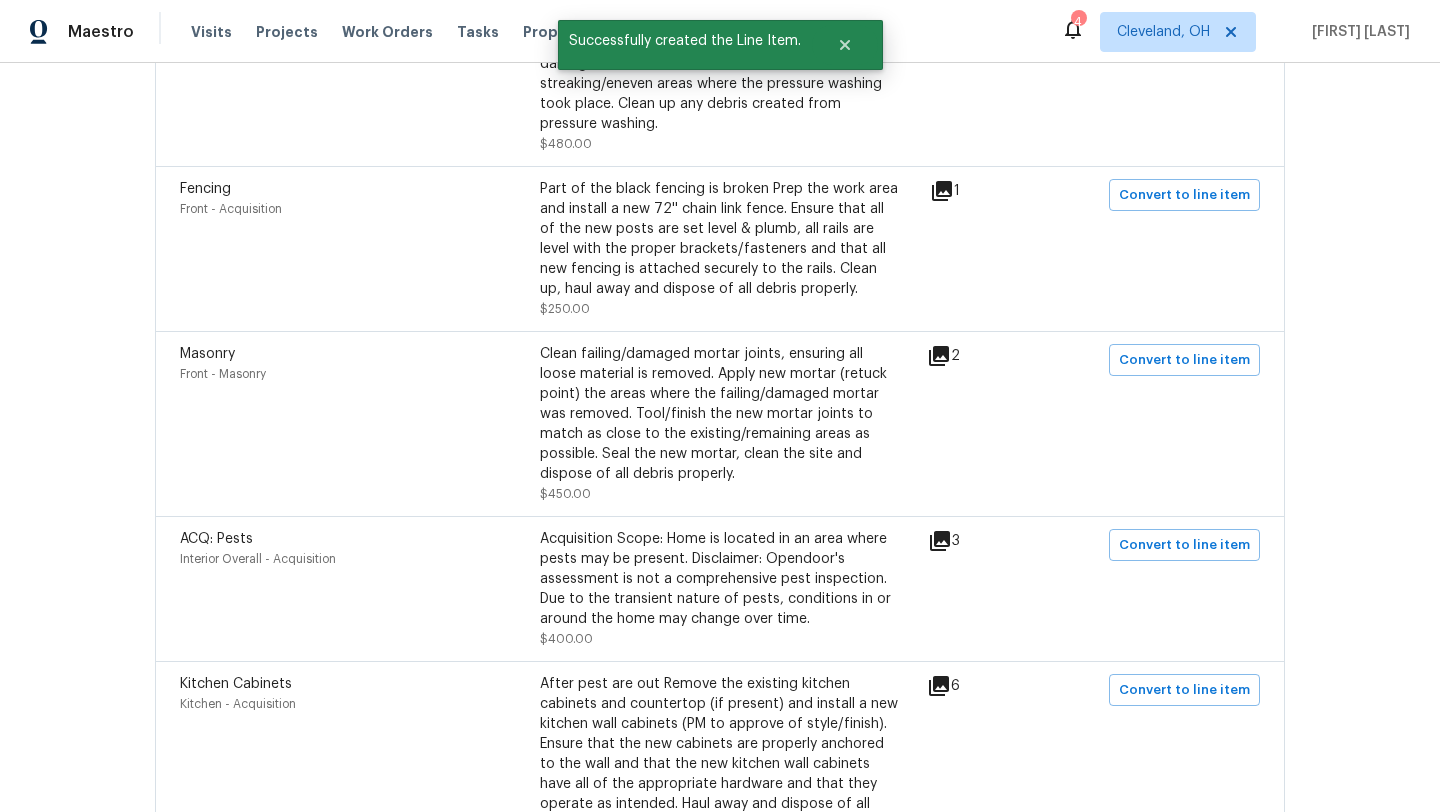 drag, startPoint x: 539, startPoint y: 358, endPoint x: 584, endPoint y: 399, distance: 60.876926 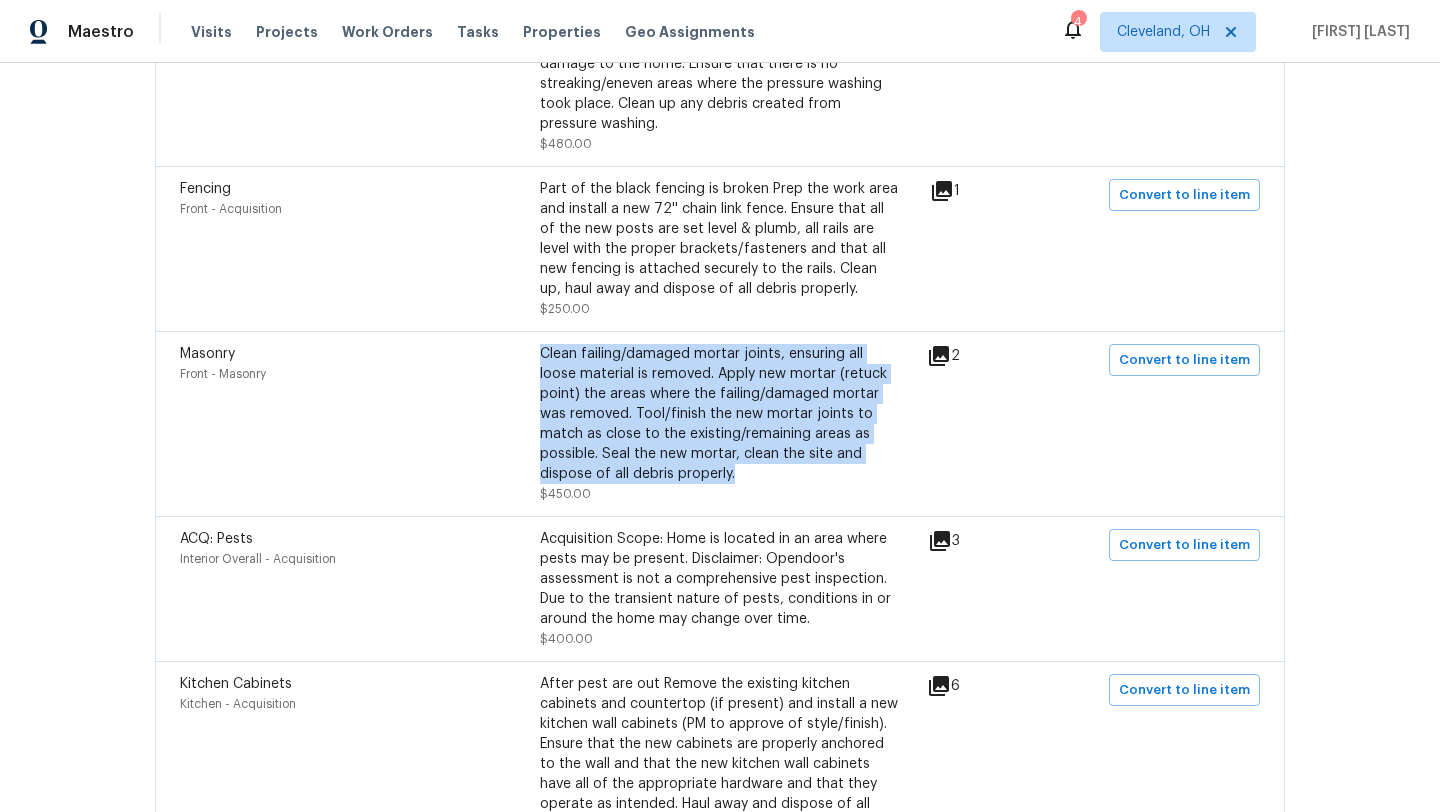 drag, startPoint x: 601, startPoint y: 481, endPoint x: 531, endPoint y: 394, distance: 111.66467 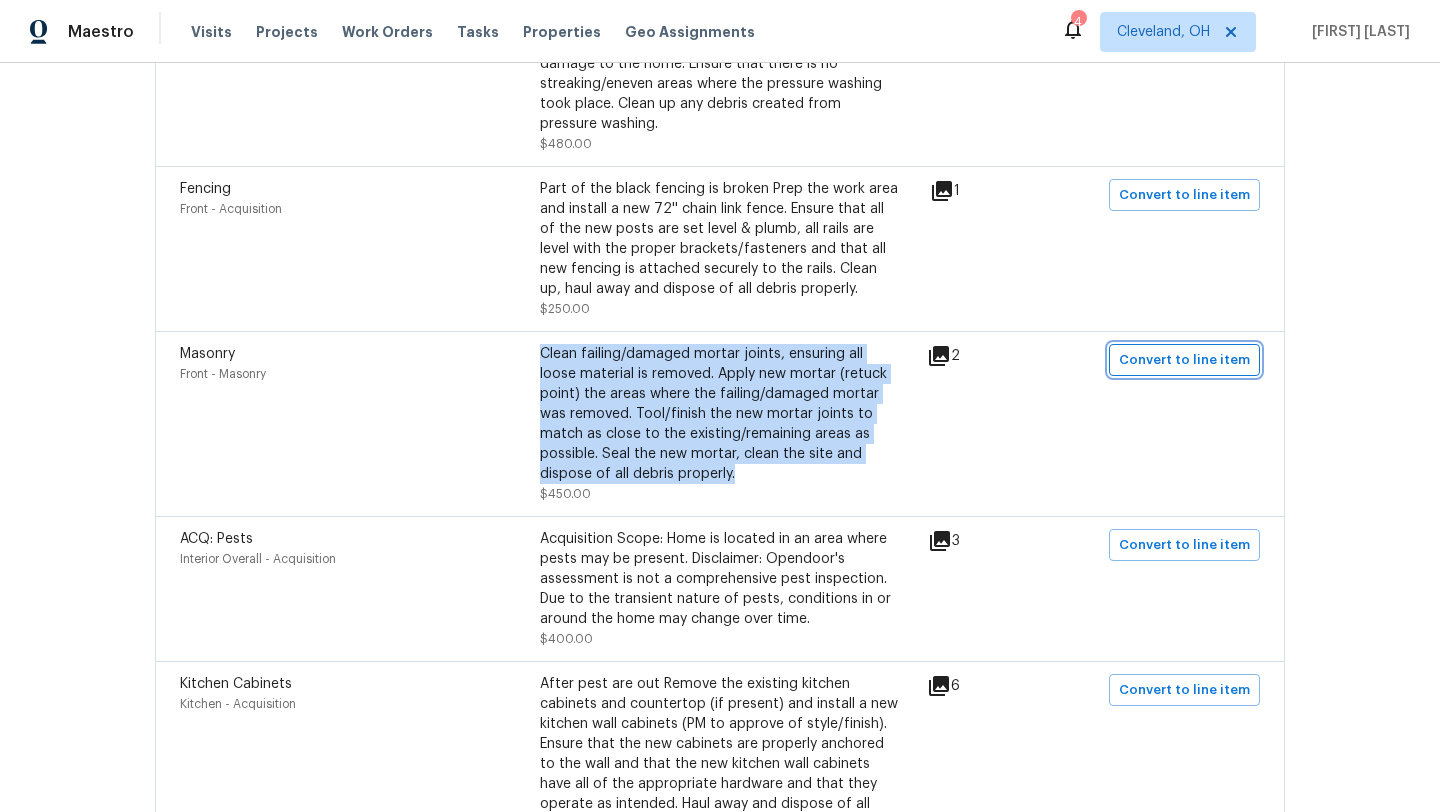 click on "Convert to line item" at bounding box center [1184, 360] 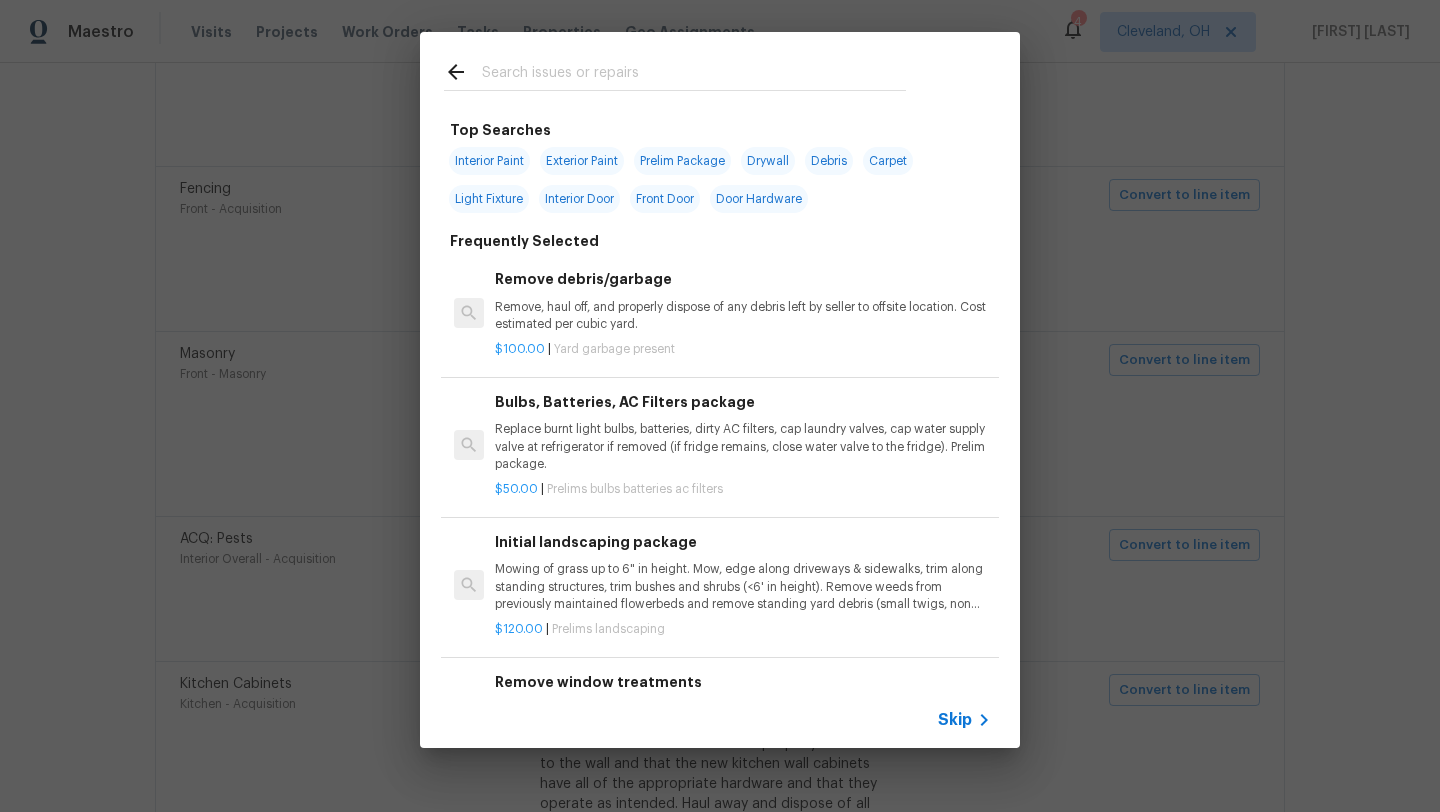 click at bounding box center (694, 75) 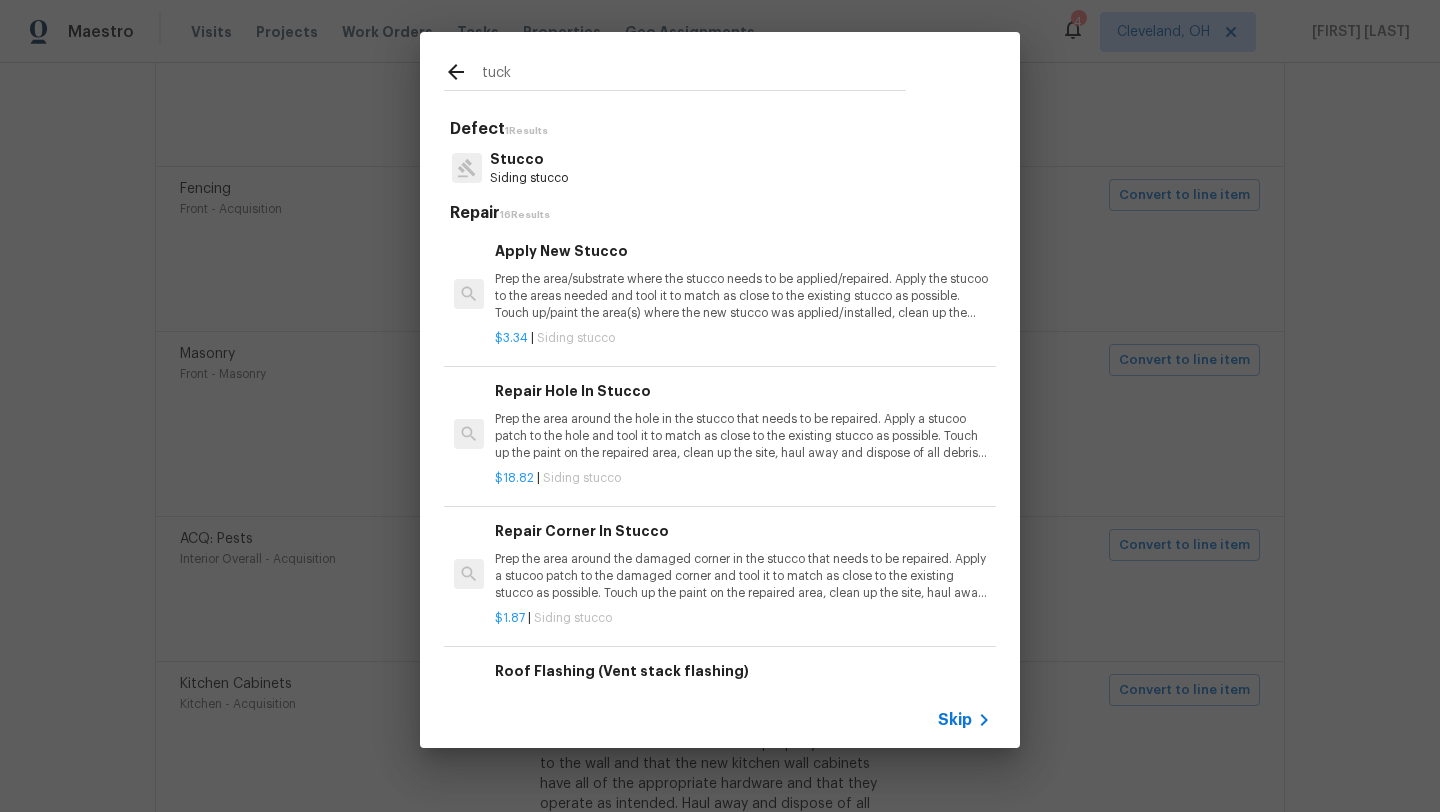 type on "tuck" 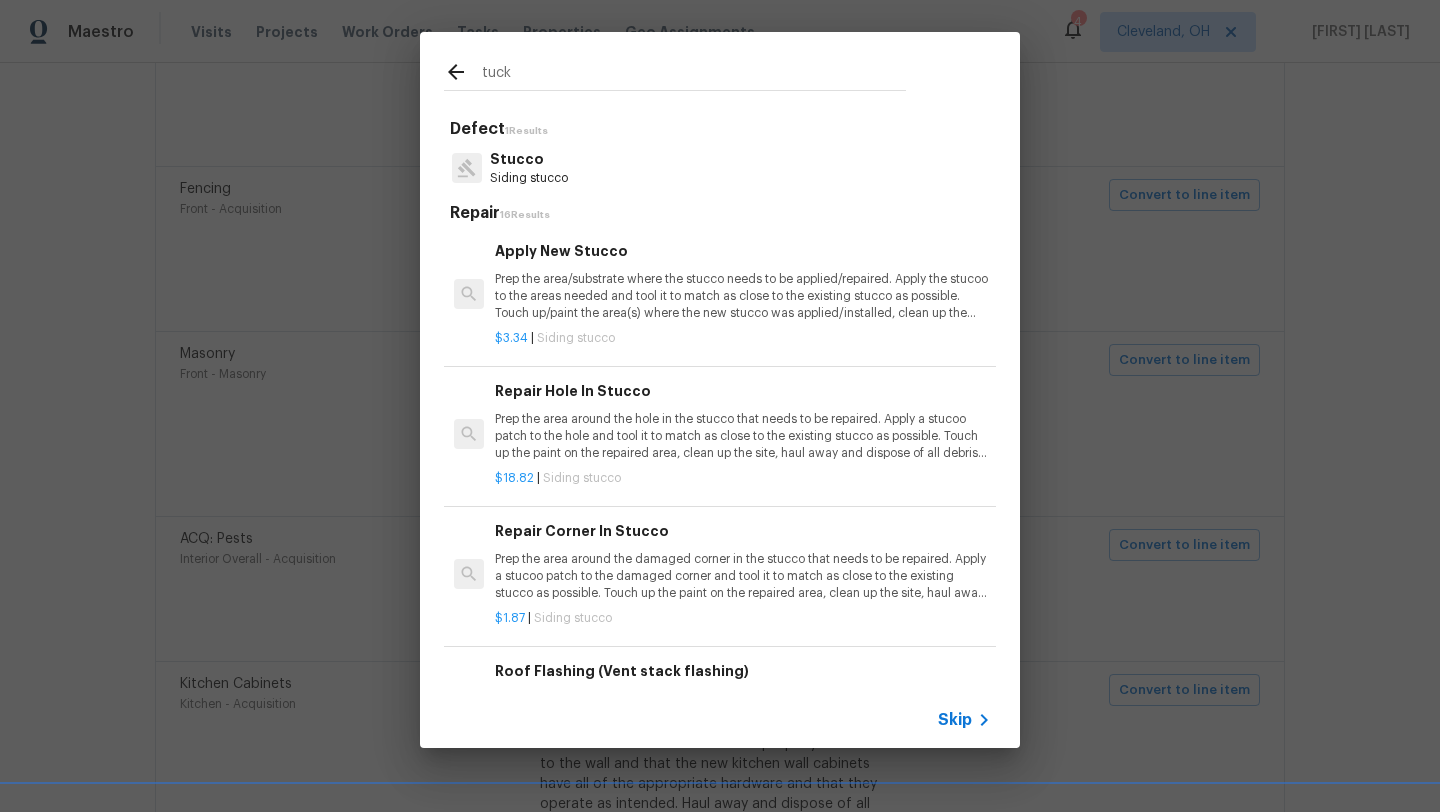 click 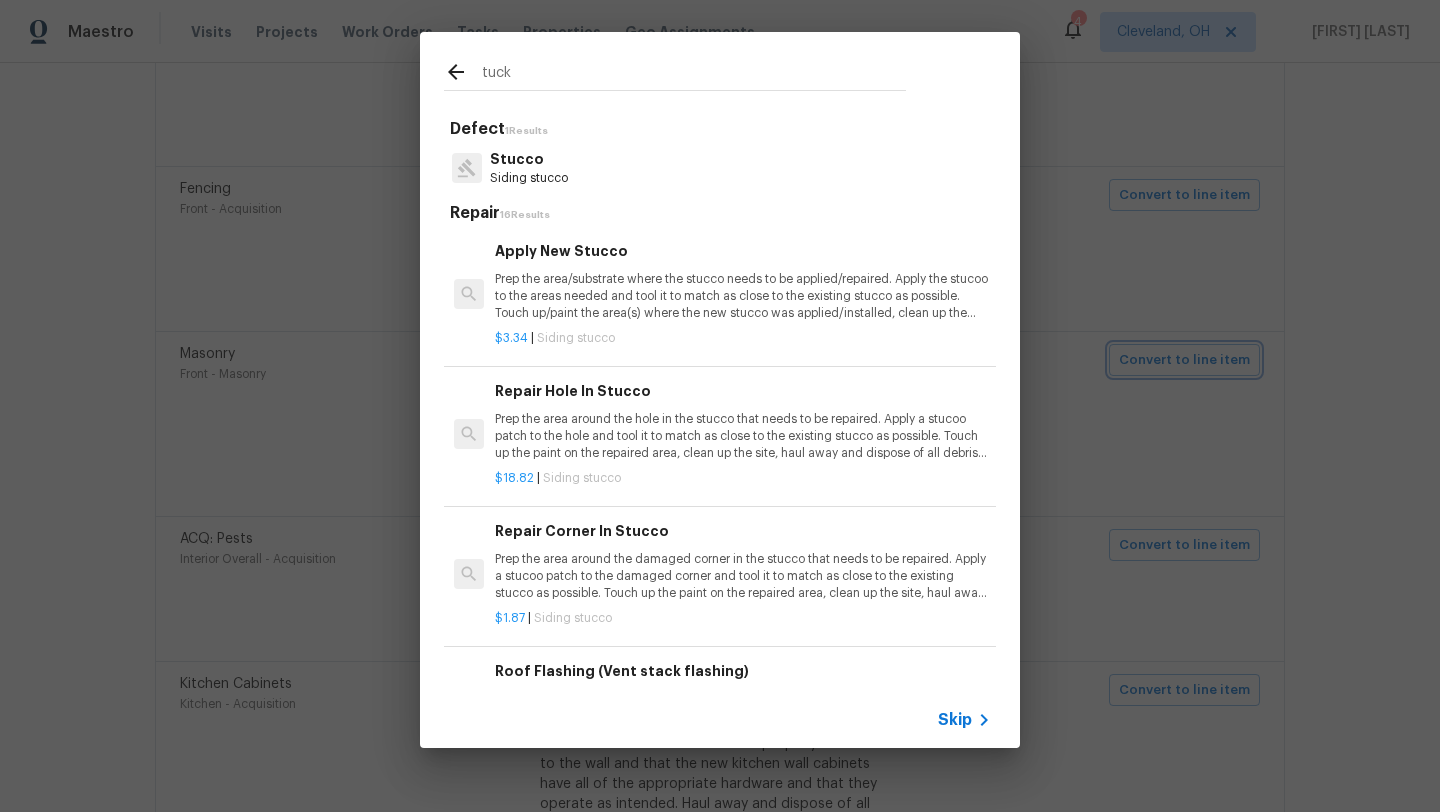 type 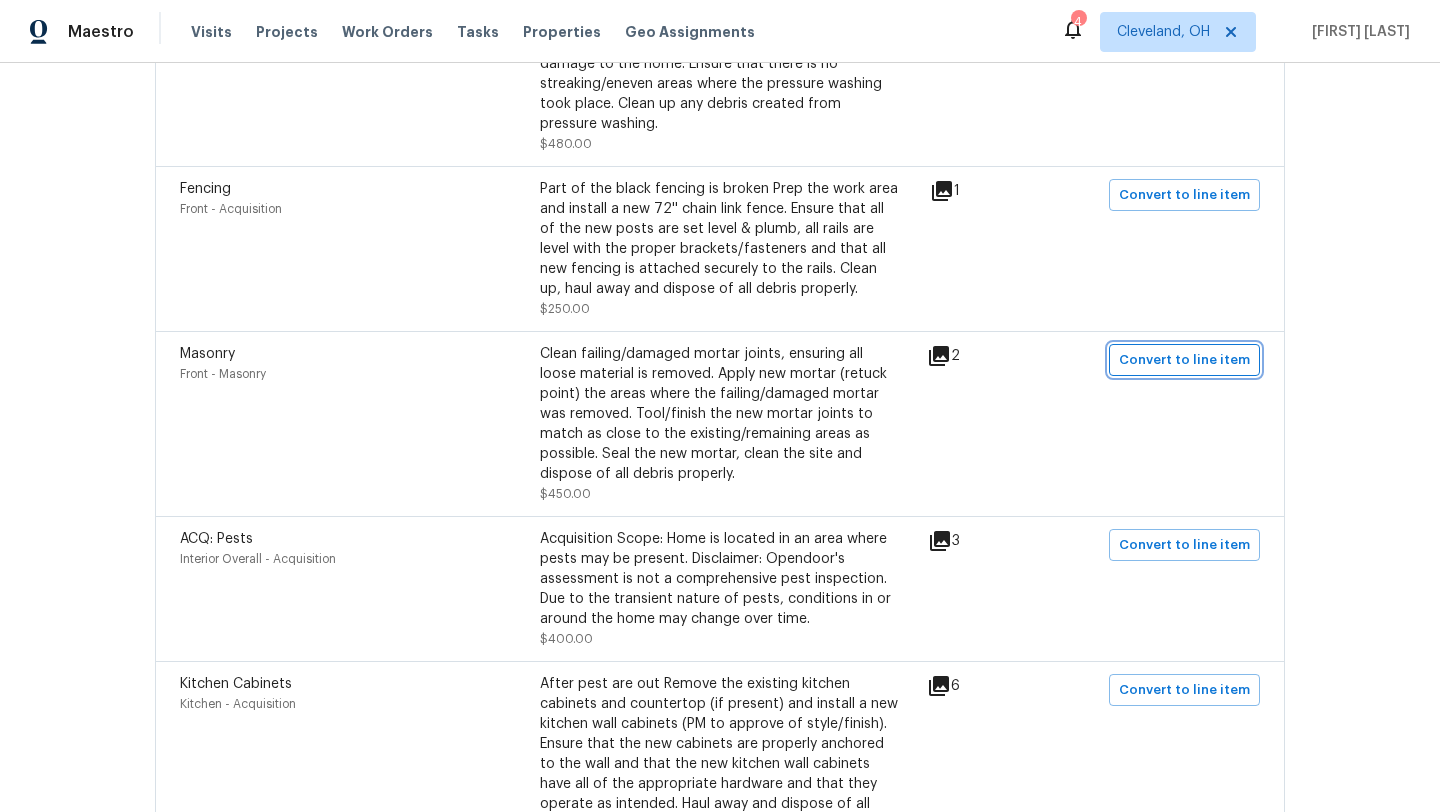 click on "Convert to line item" at bounding box center (1184, 360) 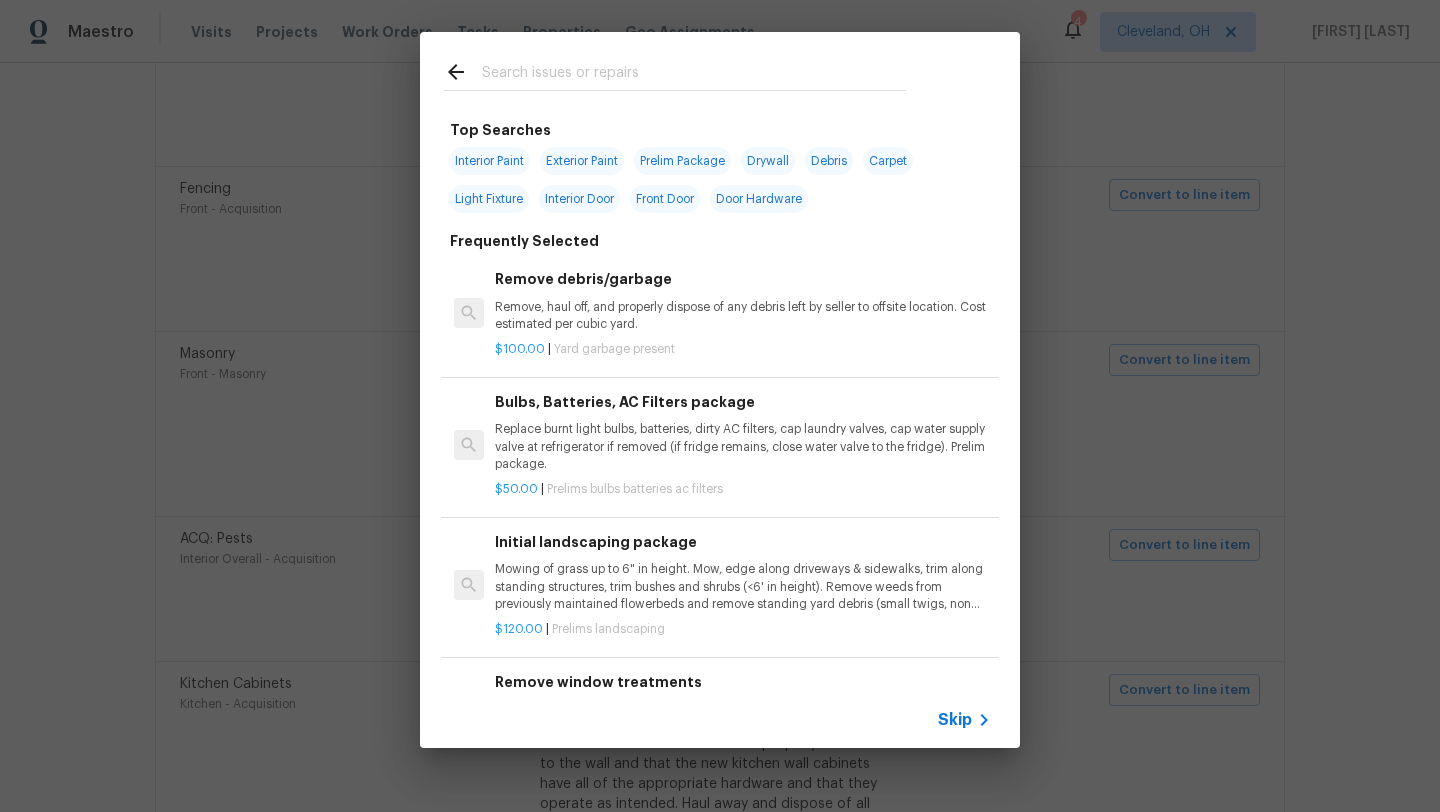 click at bounding box center [694, 75] 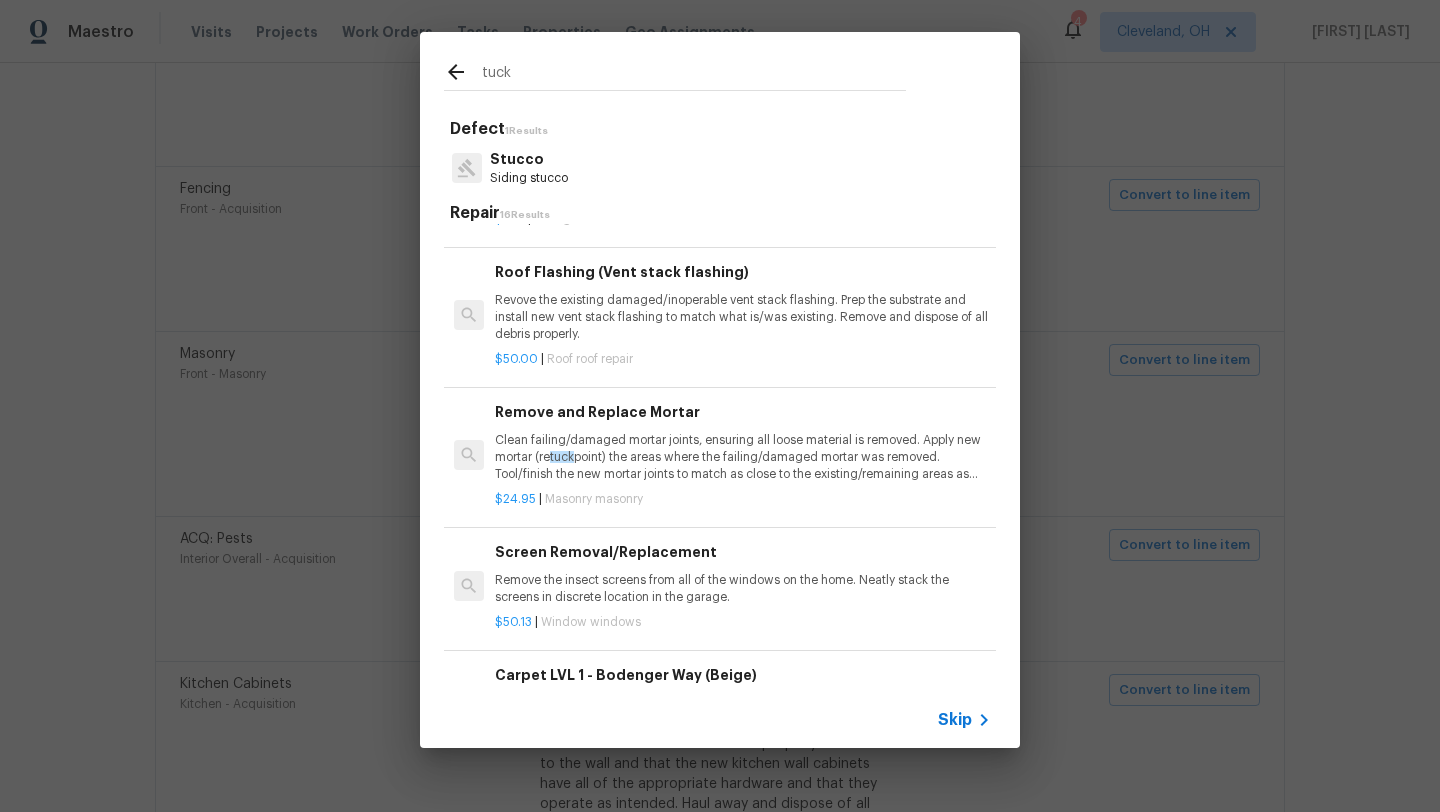 scroll, scrollTop: 405, scrollLeft: 0, axis: vertical 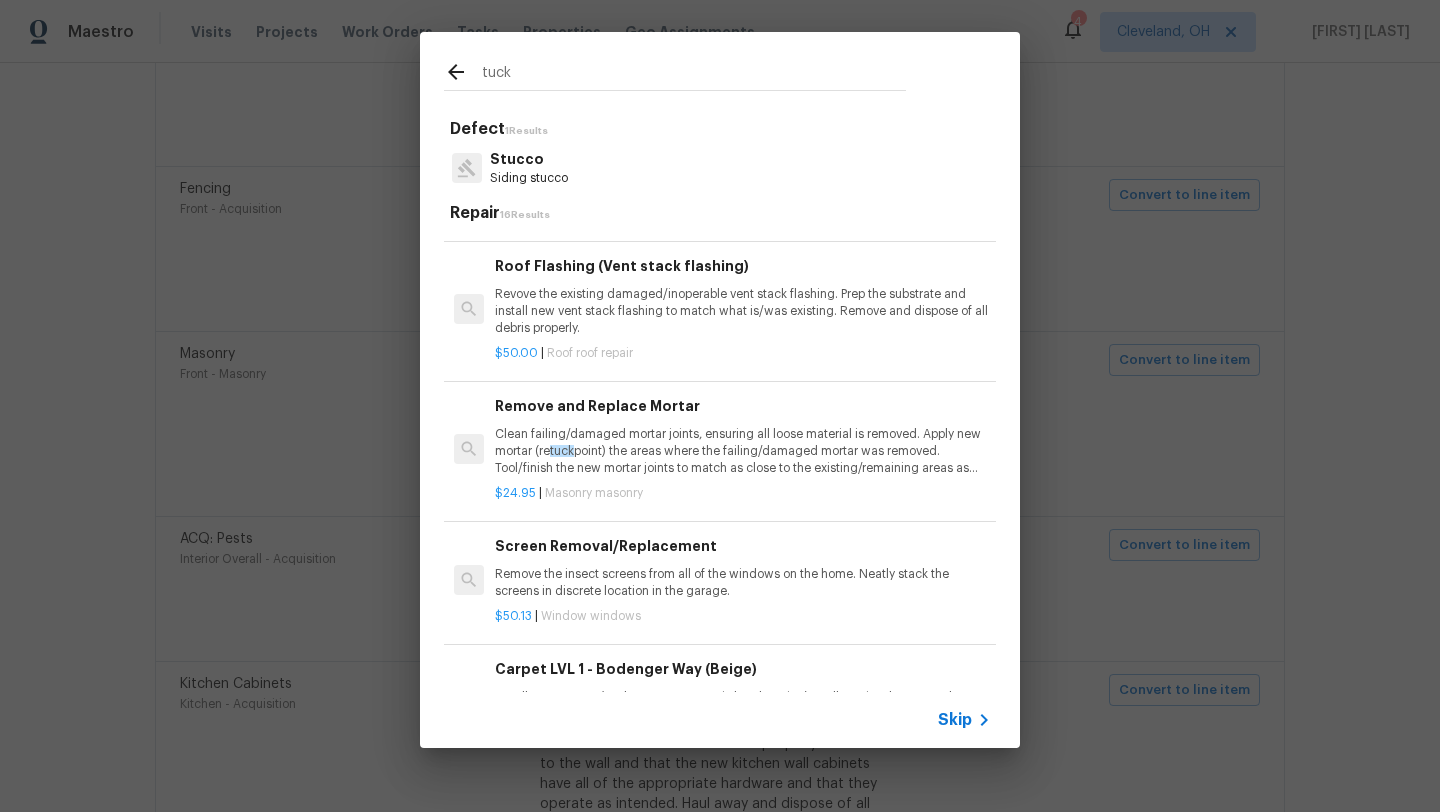 type on "tuck" 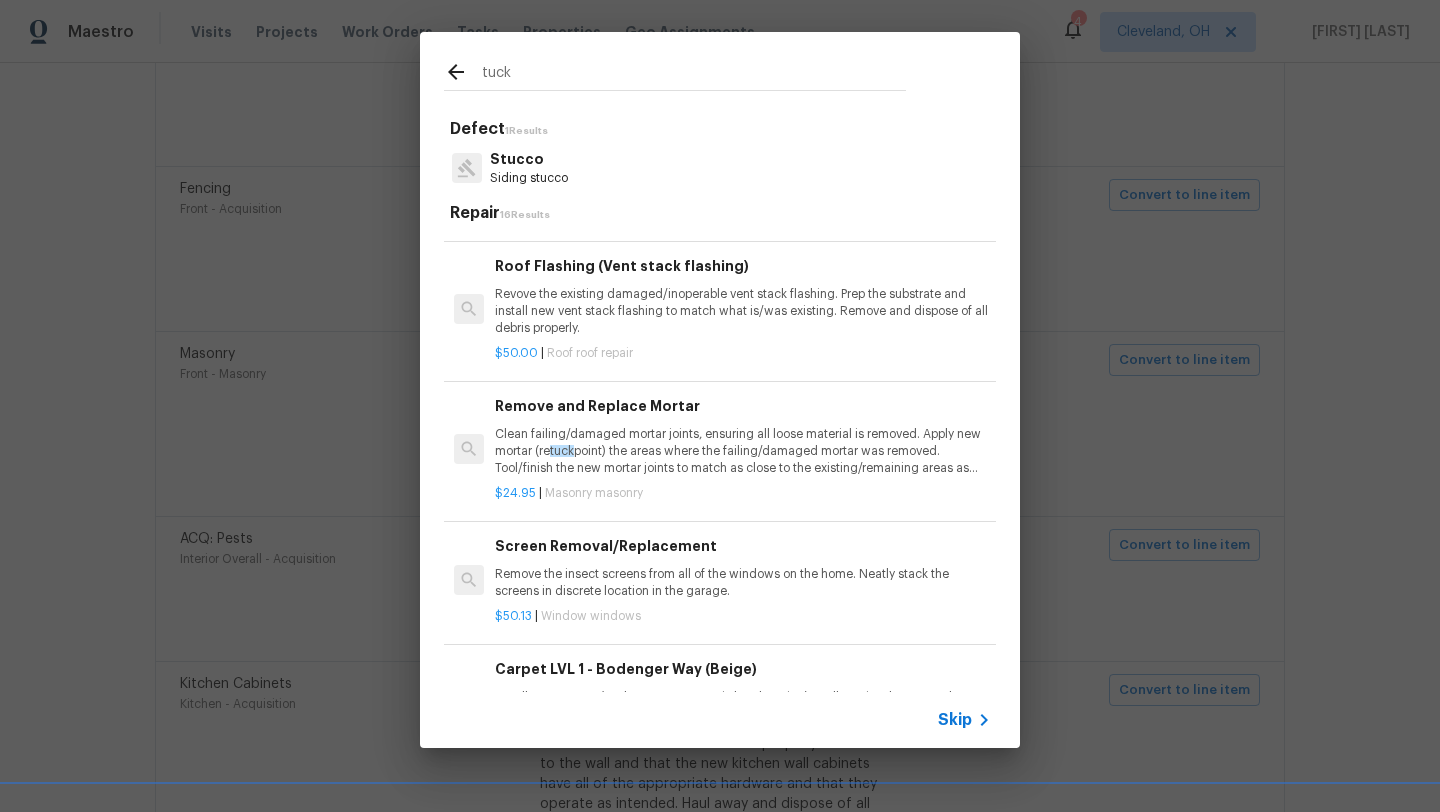 click on "Clean failing/damaged mortar joints, ensuring all loose material is removed. Apply new mortar (re tuck  point) the areas where the failing/damaged mortar was removed. Tool/finish the new mortar joints to match as close to the existing/remaining areas as possible. Seal the new mortar, clean the site and dispose of all debris properly." at bounding box center [743, 451] 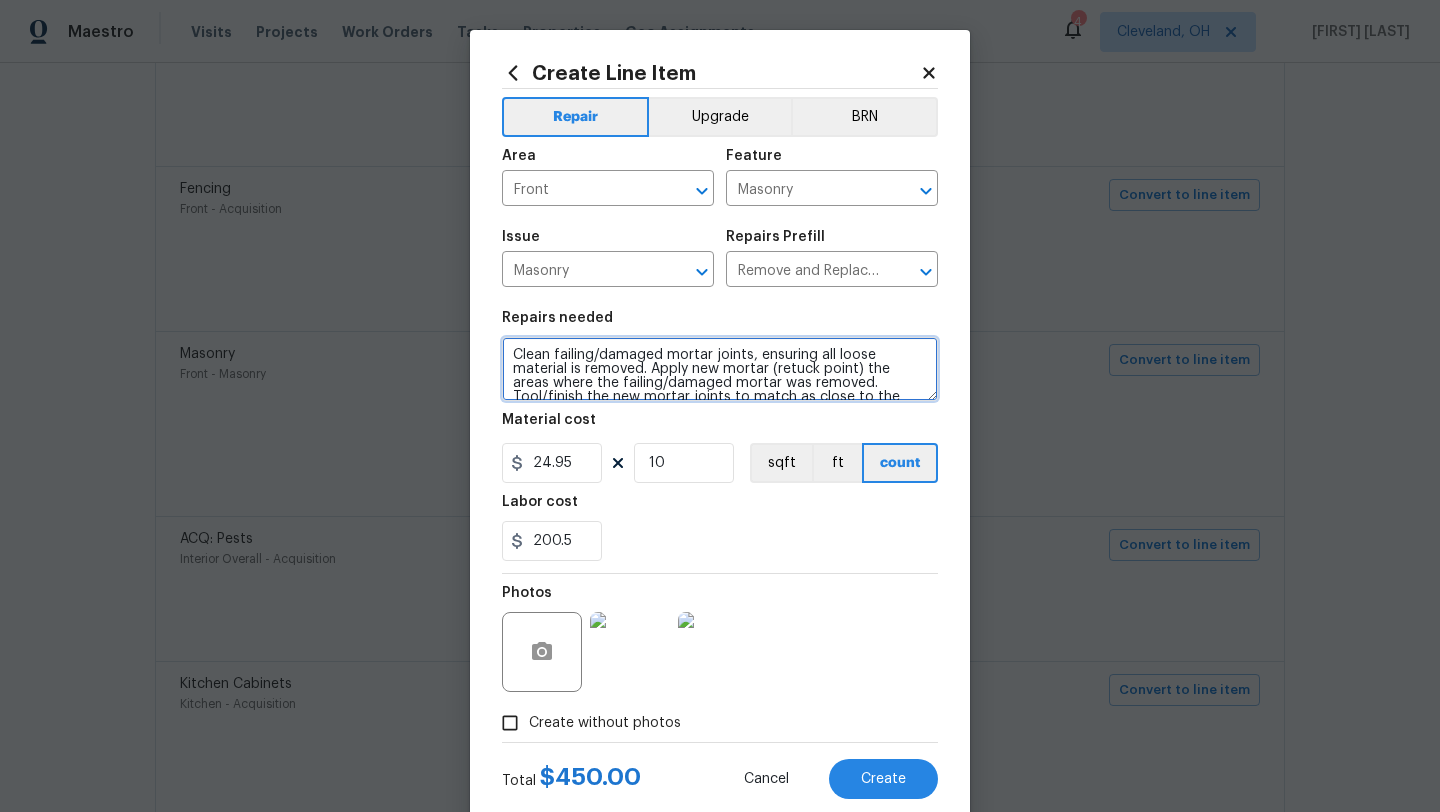 scroll, scrollTop: 42, scrollLeft: 0, axis: vertical 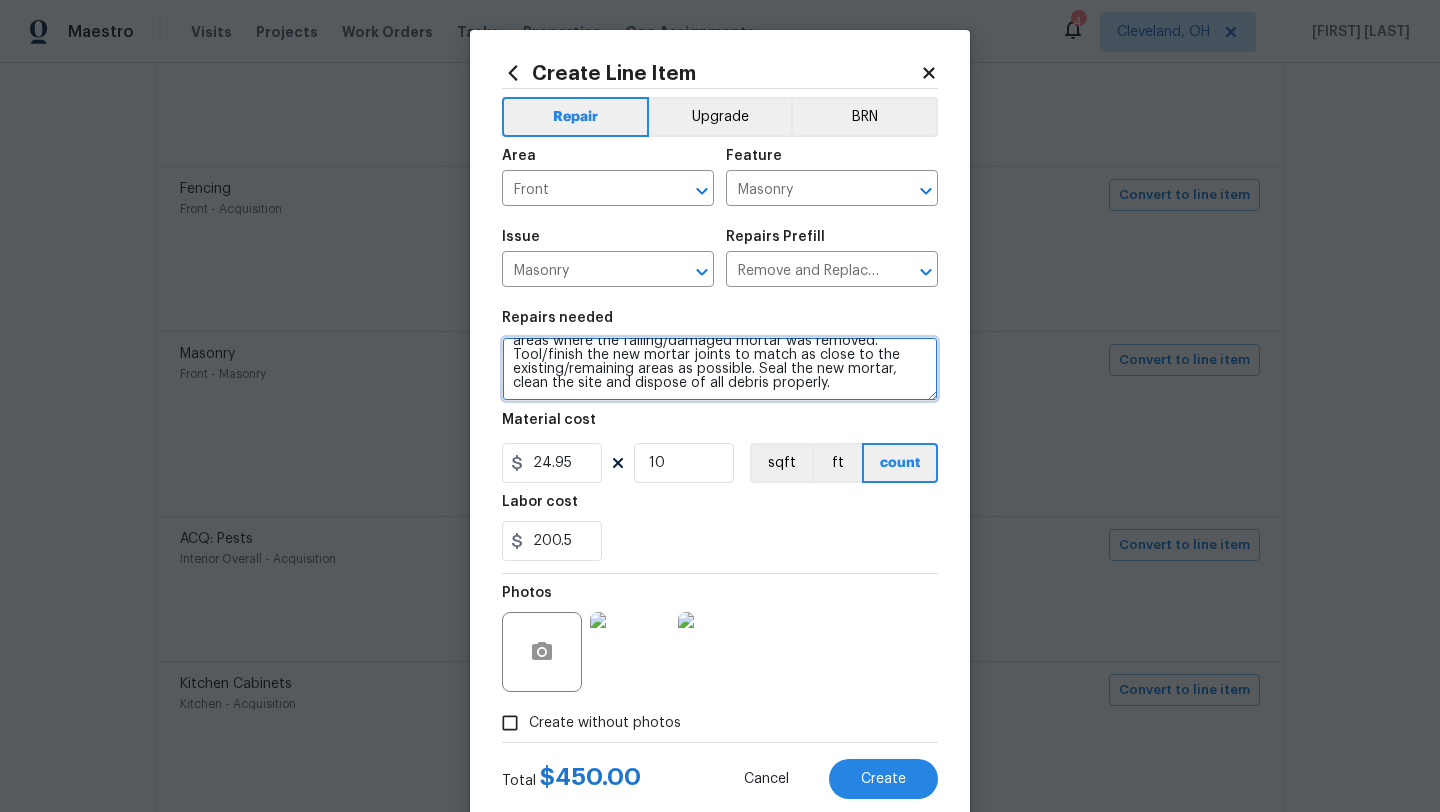 drag, startPoint x: 514, startPoint y: 347, endPoint x: 587, endPoint y: 427, distance: 108.30051 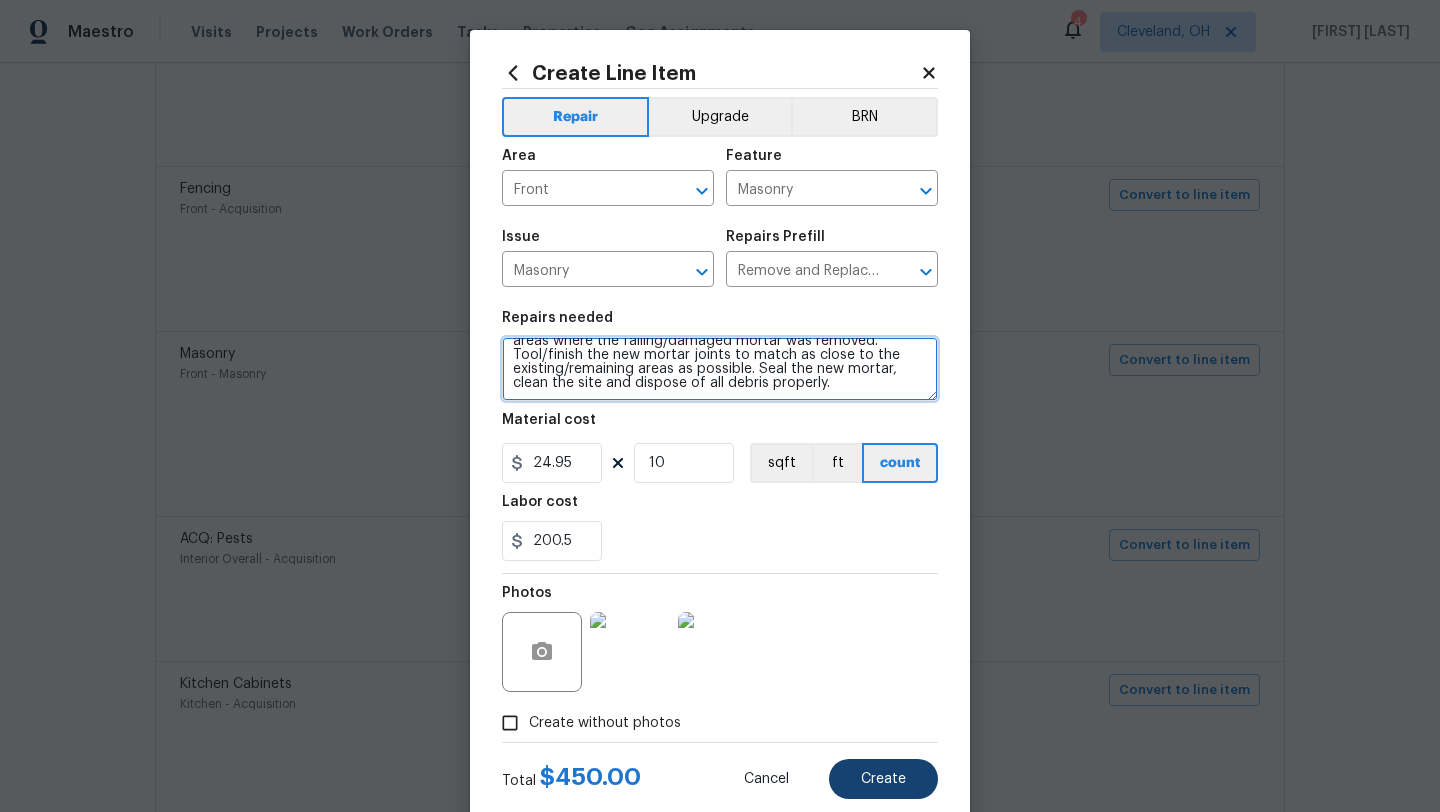 type on "Clean failing/damaged mortar joints, ensuring all loose material is removed. Apply new mortar (retuck point) the areas where the failing/damaged mortar was removed. Tool/finish the new mortar joints to match as close to the existing/remaining areas as possible. Seal the new mortar, clean the site and dispose of all debris properly." 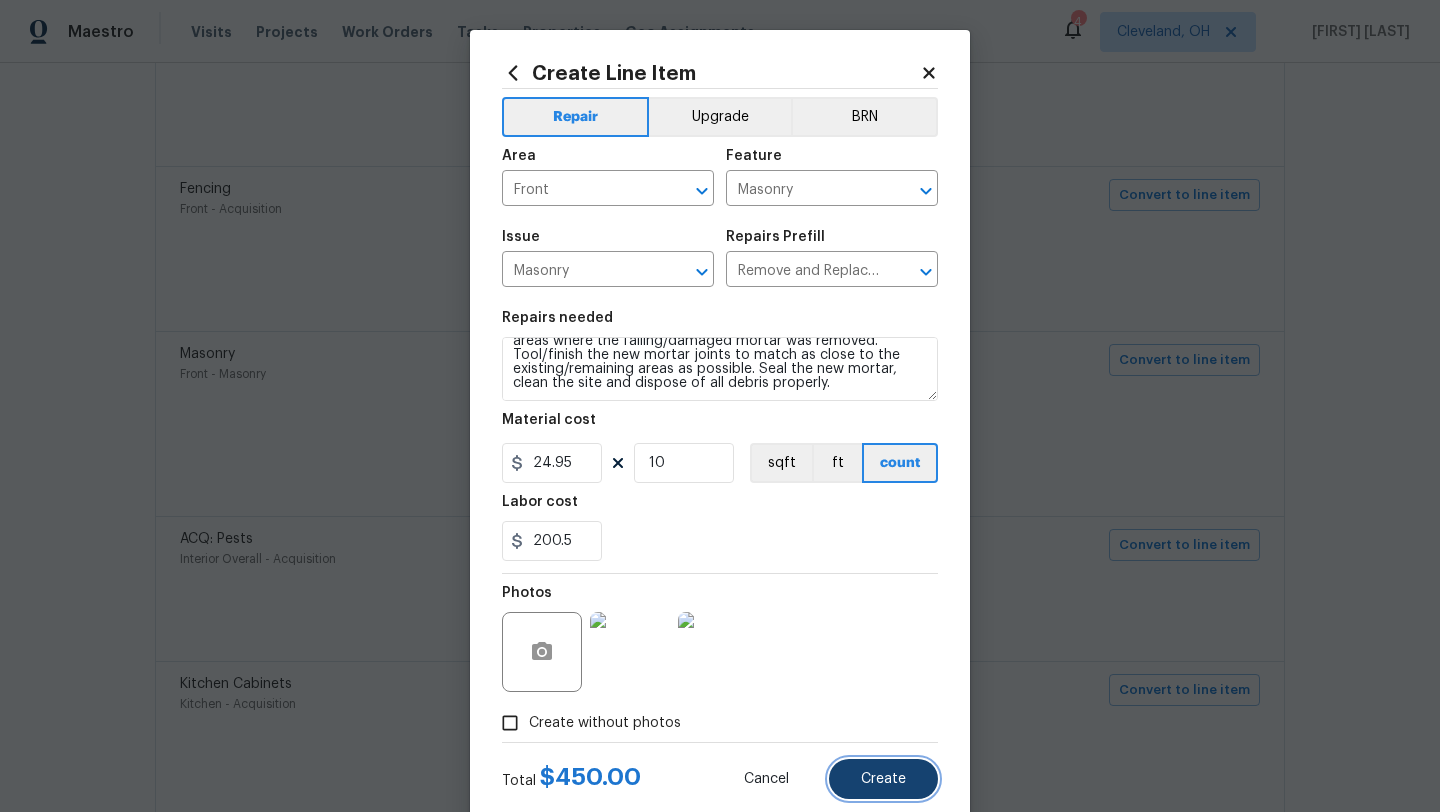 click on "Create" at bounding box center [883, 779] 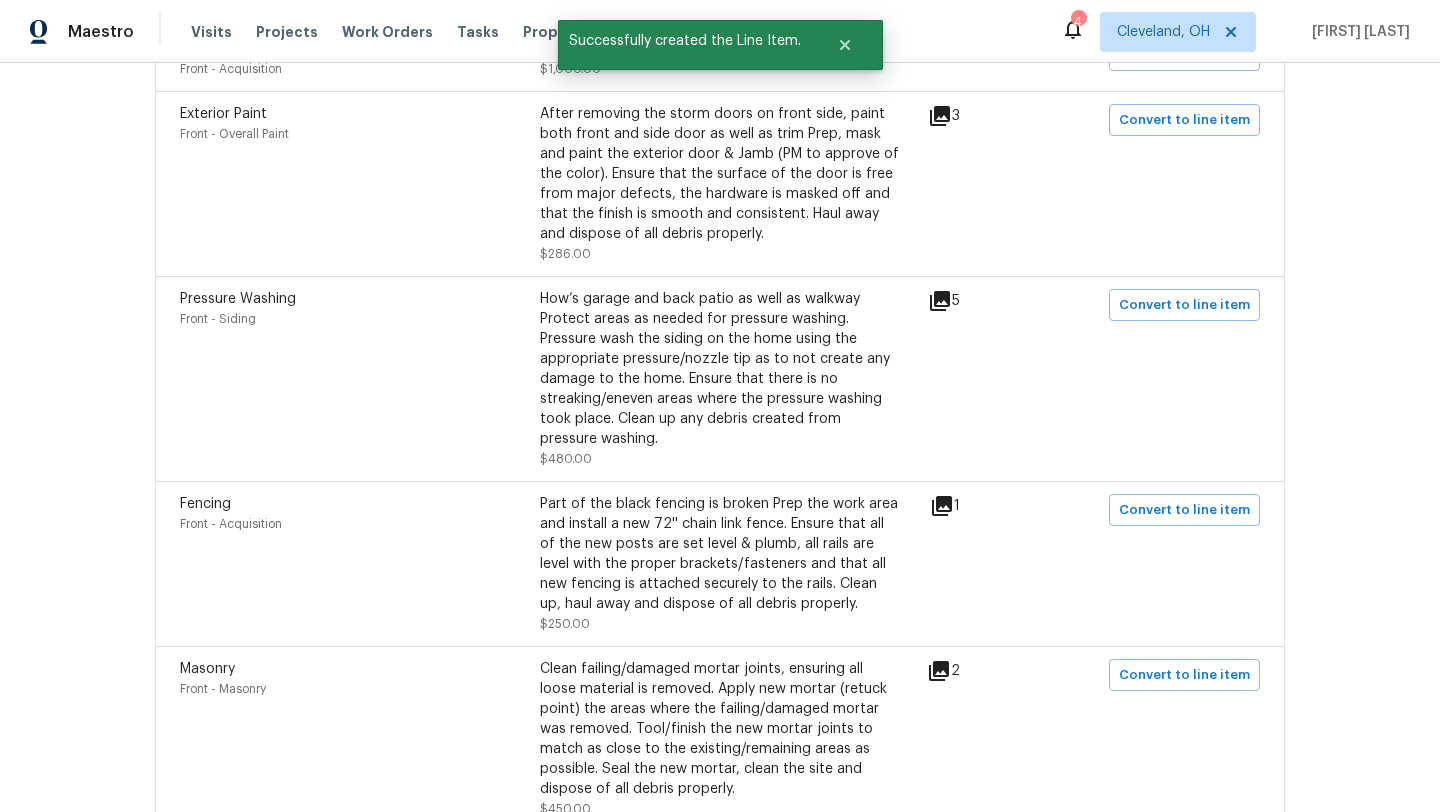 scroll, scrollTop: 1734, scrollLeft: 0, axis: vertical 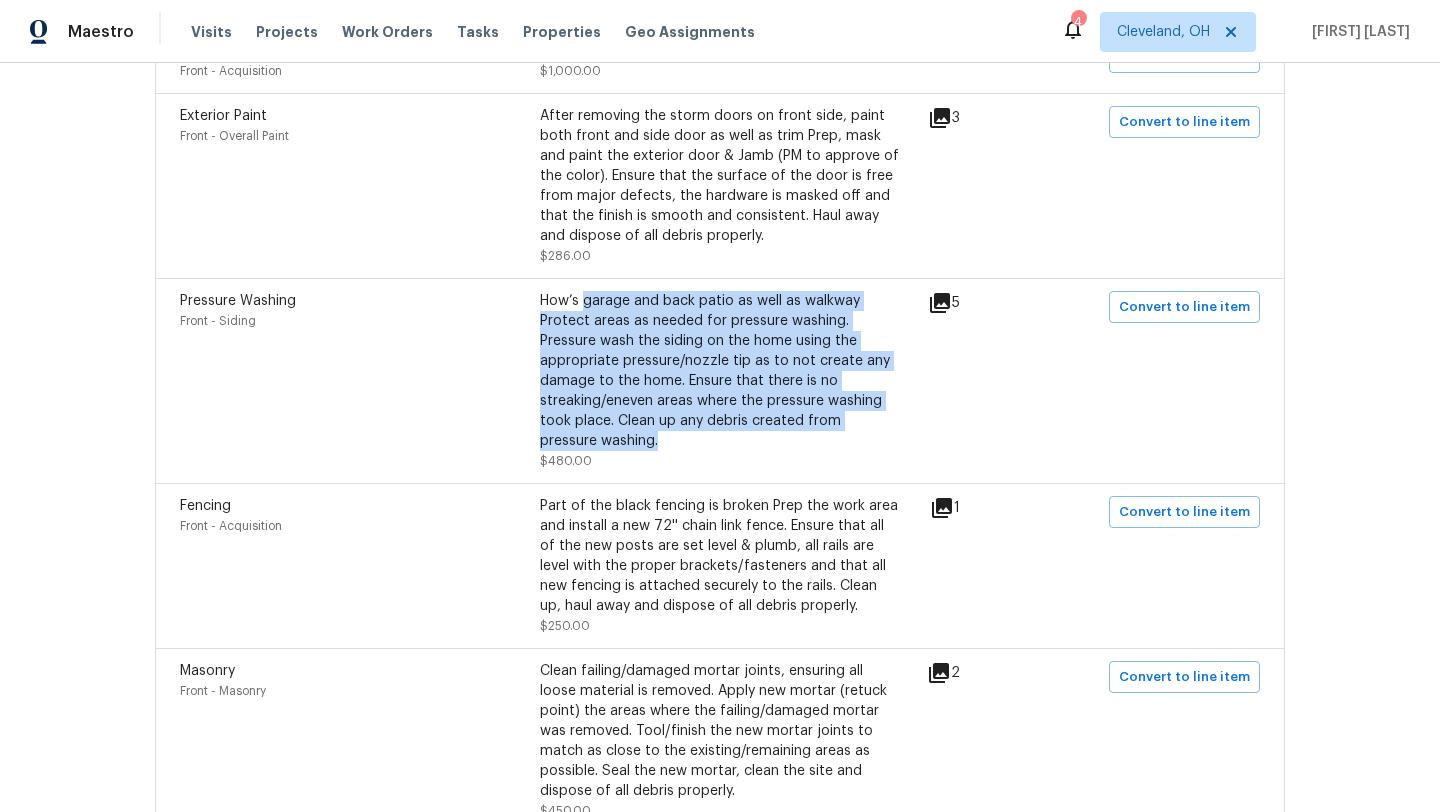 drag, startPoint x: 585, startPoint y: 308, endPoint x: 620, endPoint y: 442, distance: 138.49548 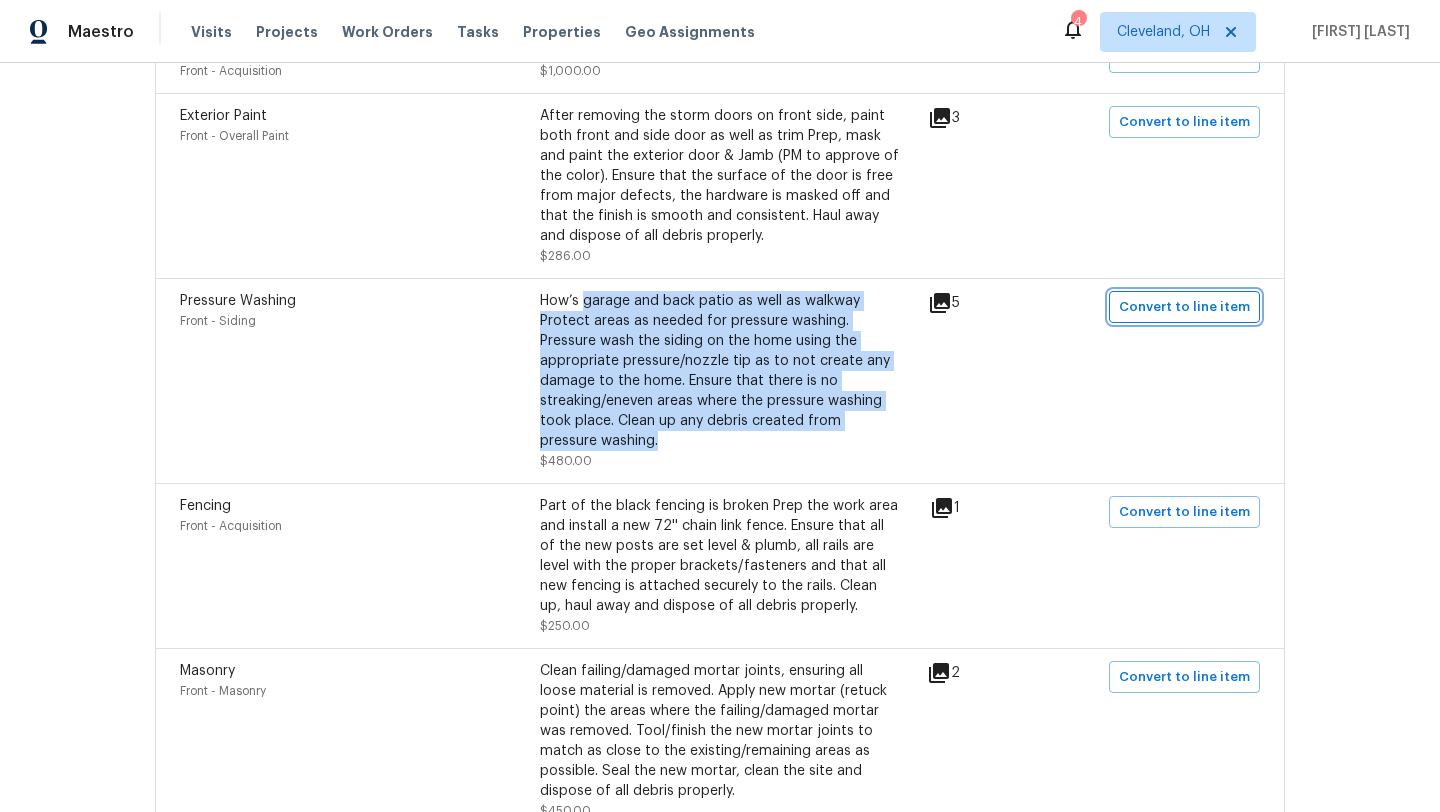 click on "Convert to line item" at bounding box center (1184, 307) 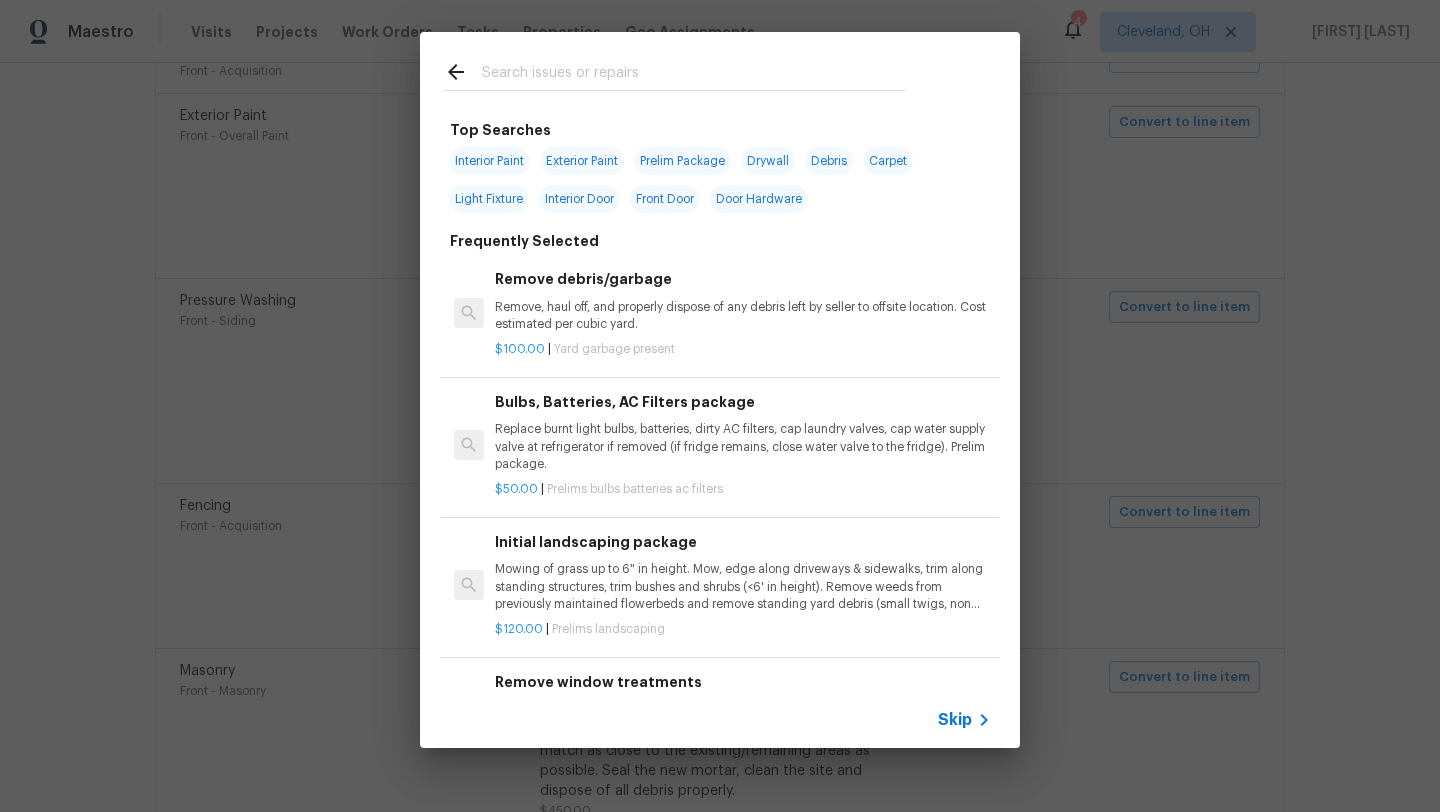 click at bounding box center [694, 75] 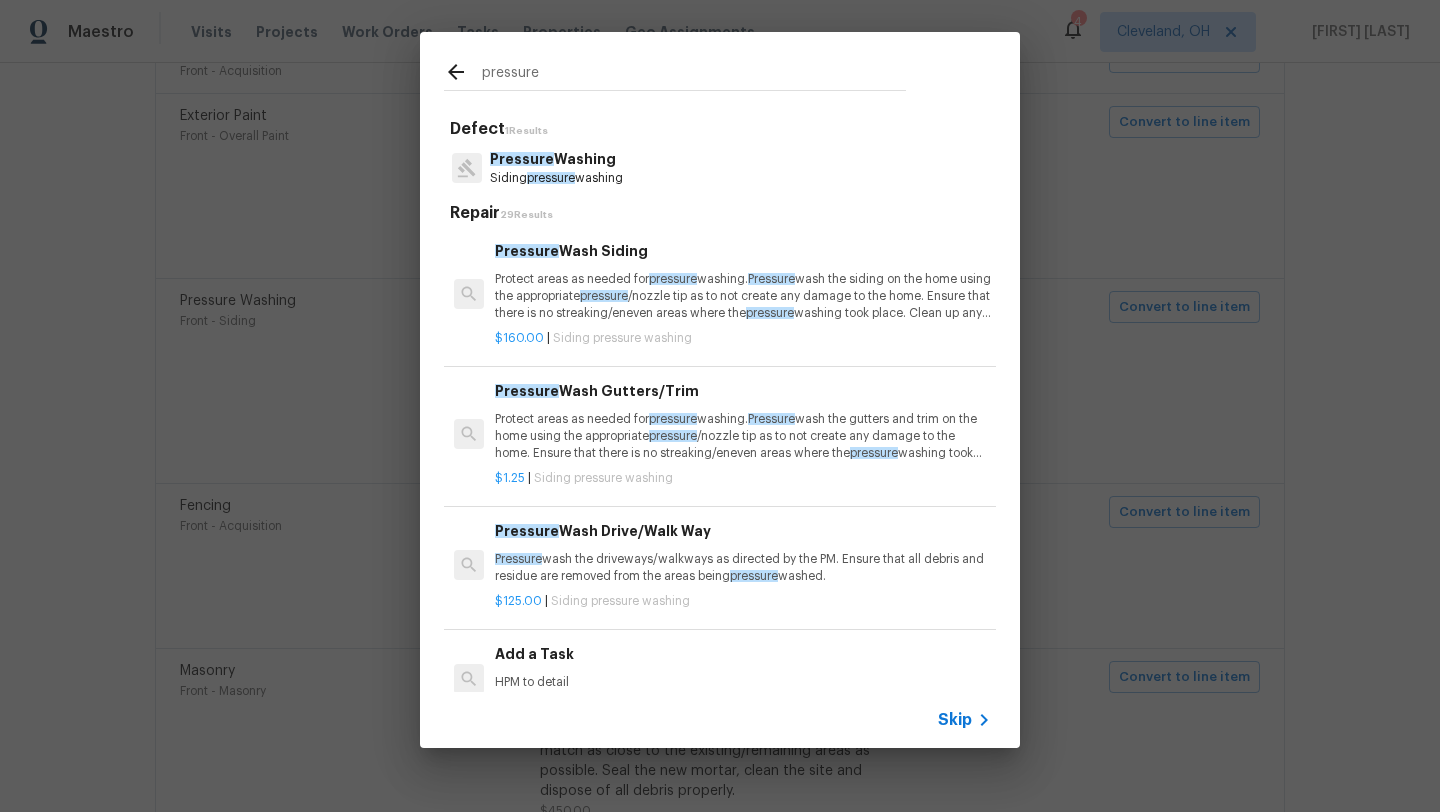 type on "pressure" 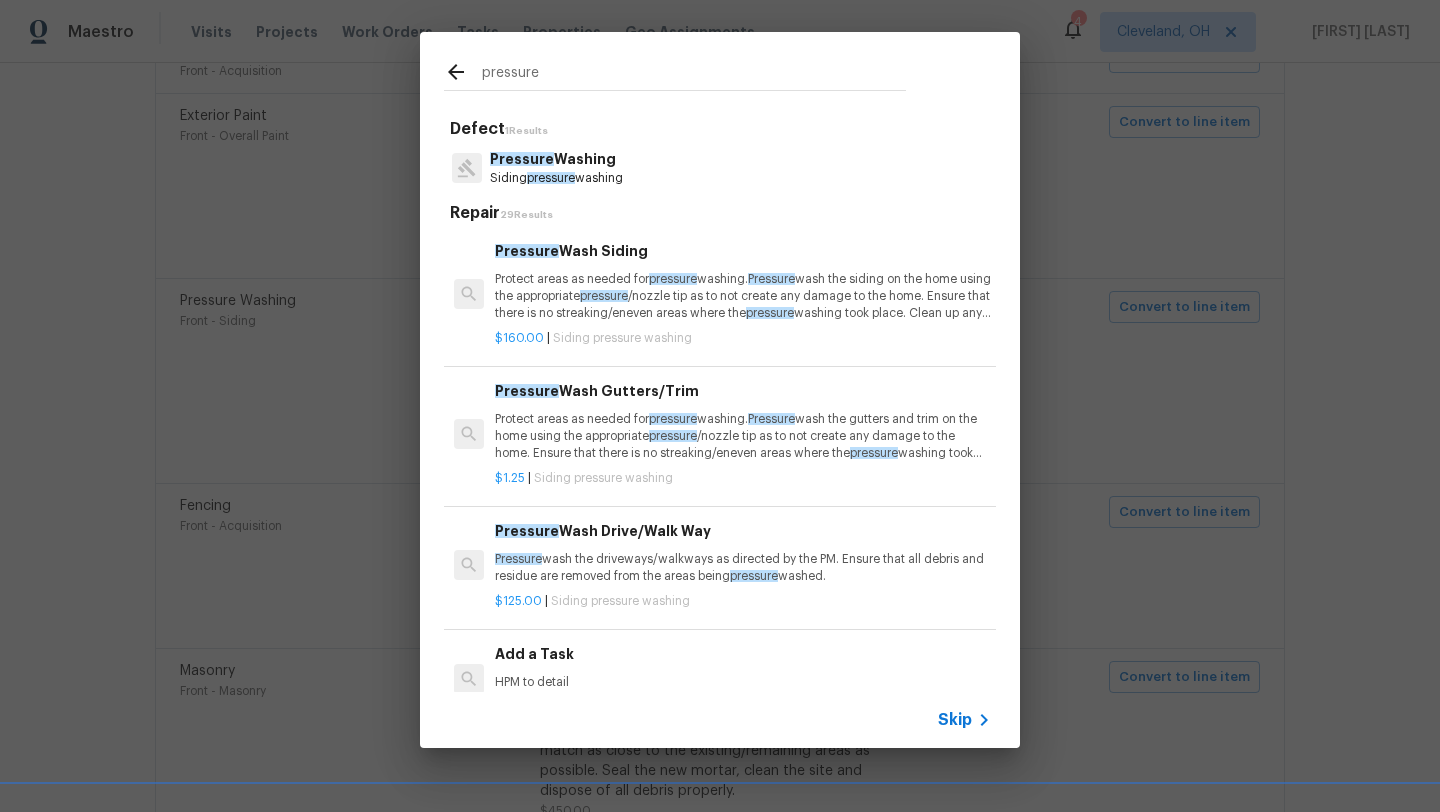 click on "Protect areas as needed for  pressure  washing.  Pressure  wash the siding on the home using the appropriate  pressure /nozzle tip as to not create any damage to the home. Ensure that there is no streaking/eneven areas where the  pressure  washing took place. Clean up any debris created from  pressure  washing." at bounding box center (743, 296) 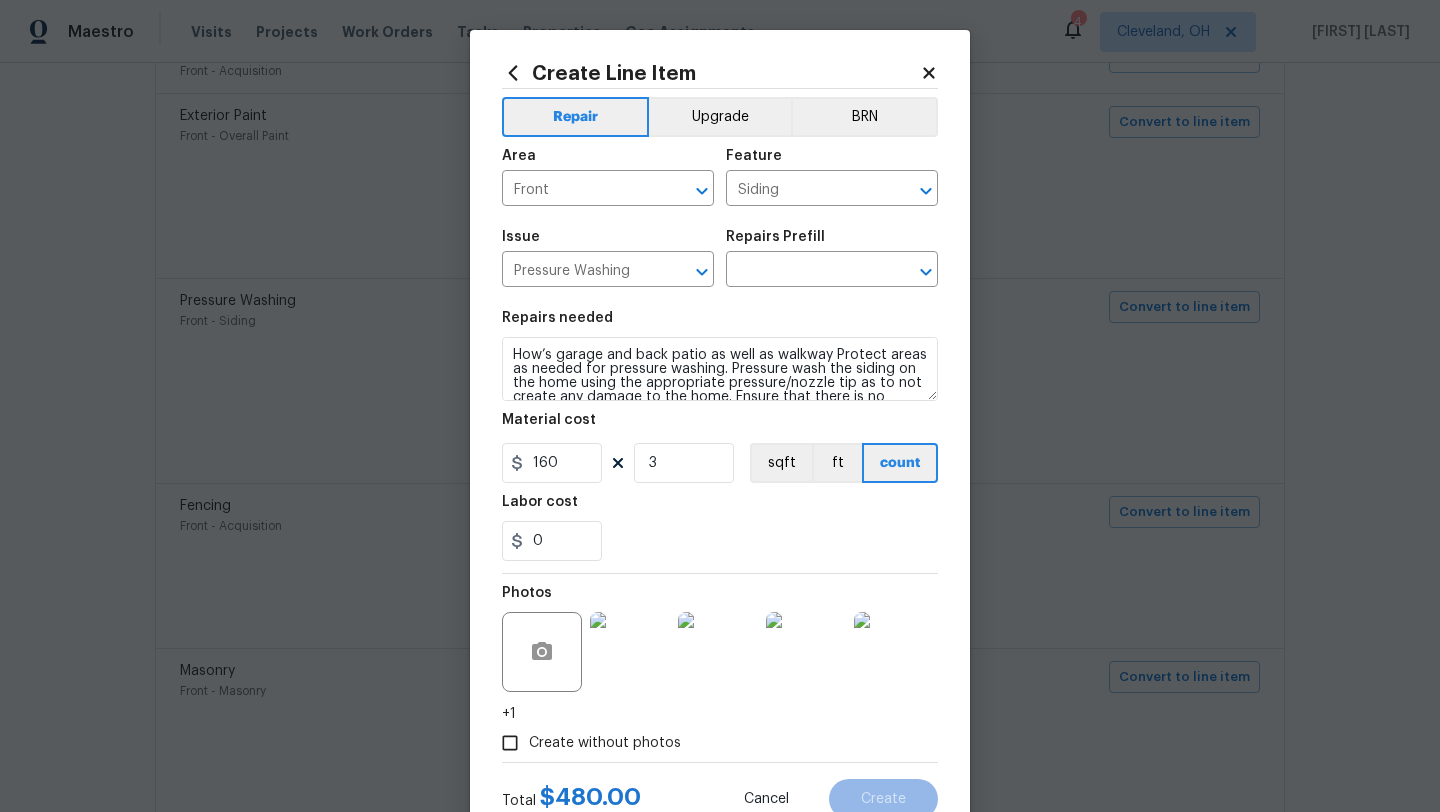 type on "Pressure Wash Siding $160.00" 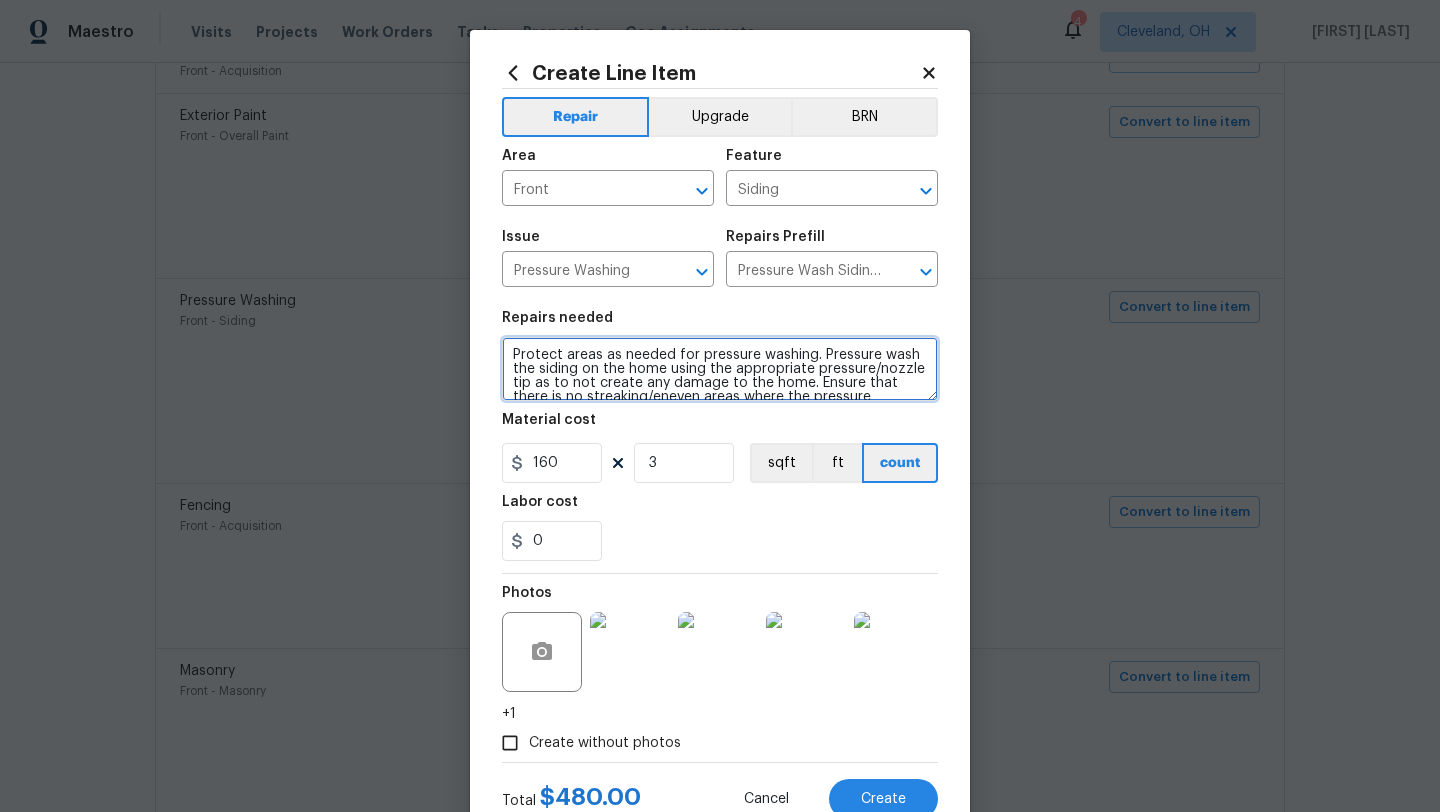 scroll, scrollTop: 28, scrollLeft: 0, axis: vertical 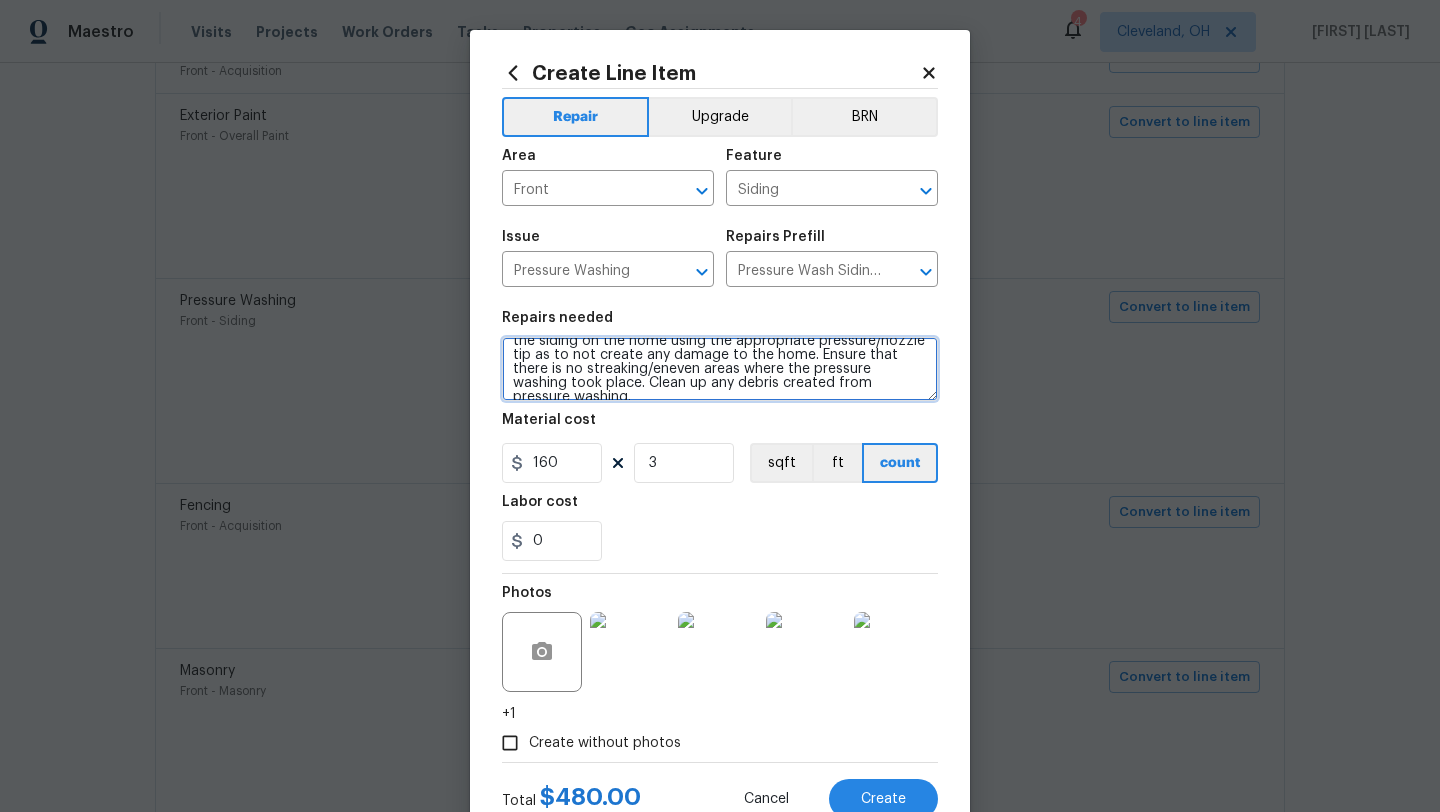 drag, startPoint x: 513, startPoint y: 350, endPoint x: 554, endPoint y: 422, distance: 82.85529 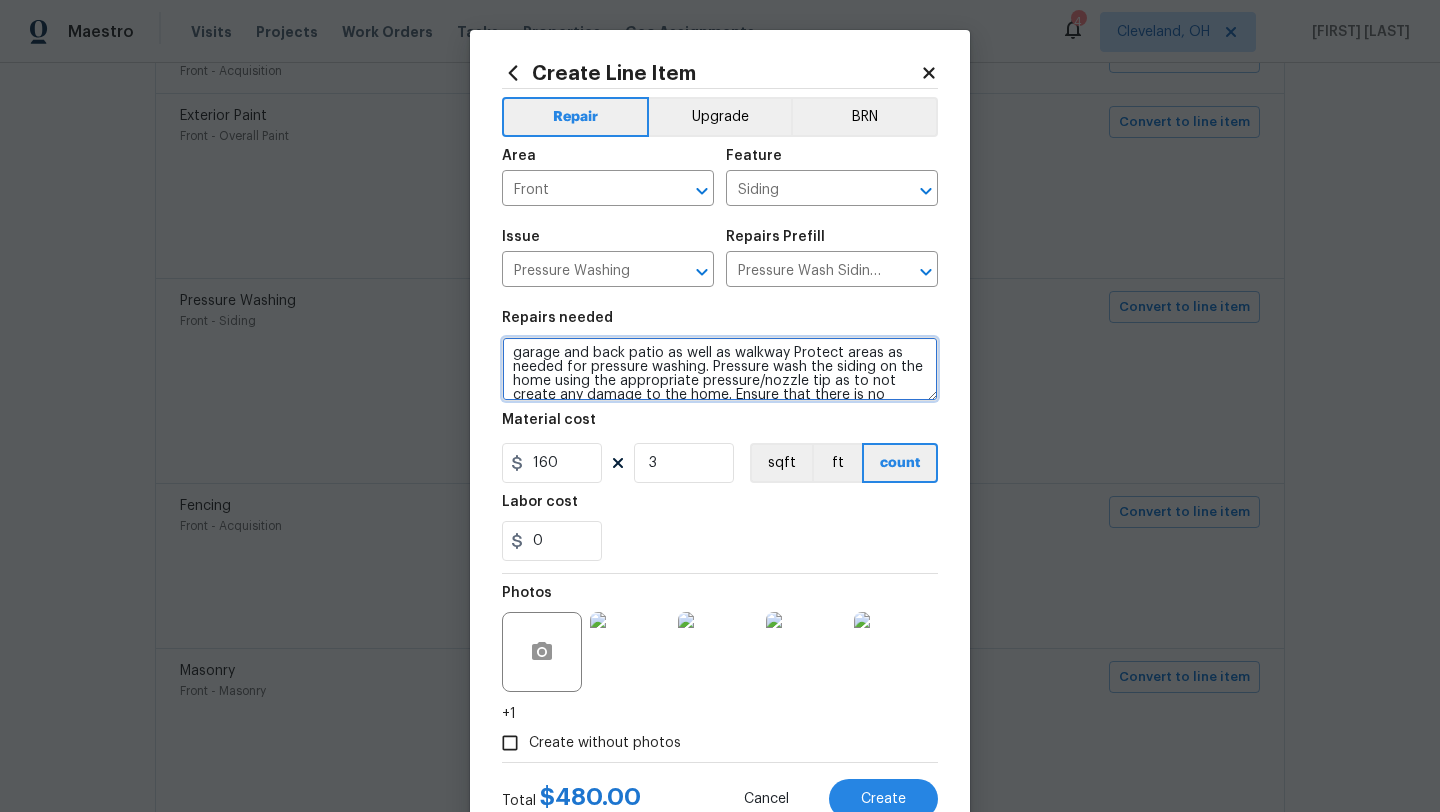 scroll, scrollTop: 0, scrollLeft: 0, axis: both 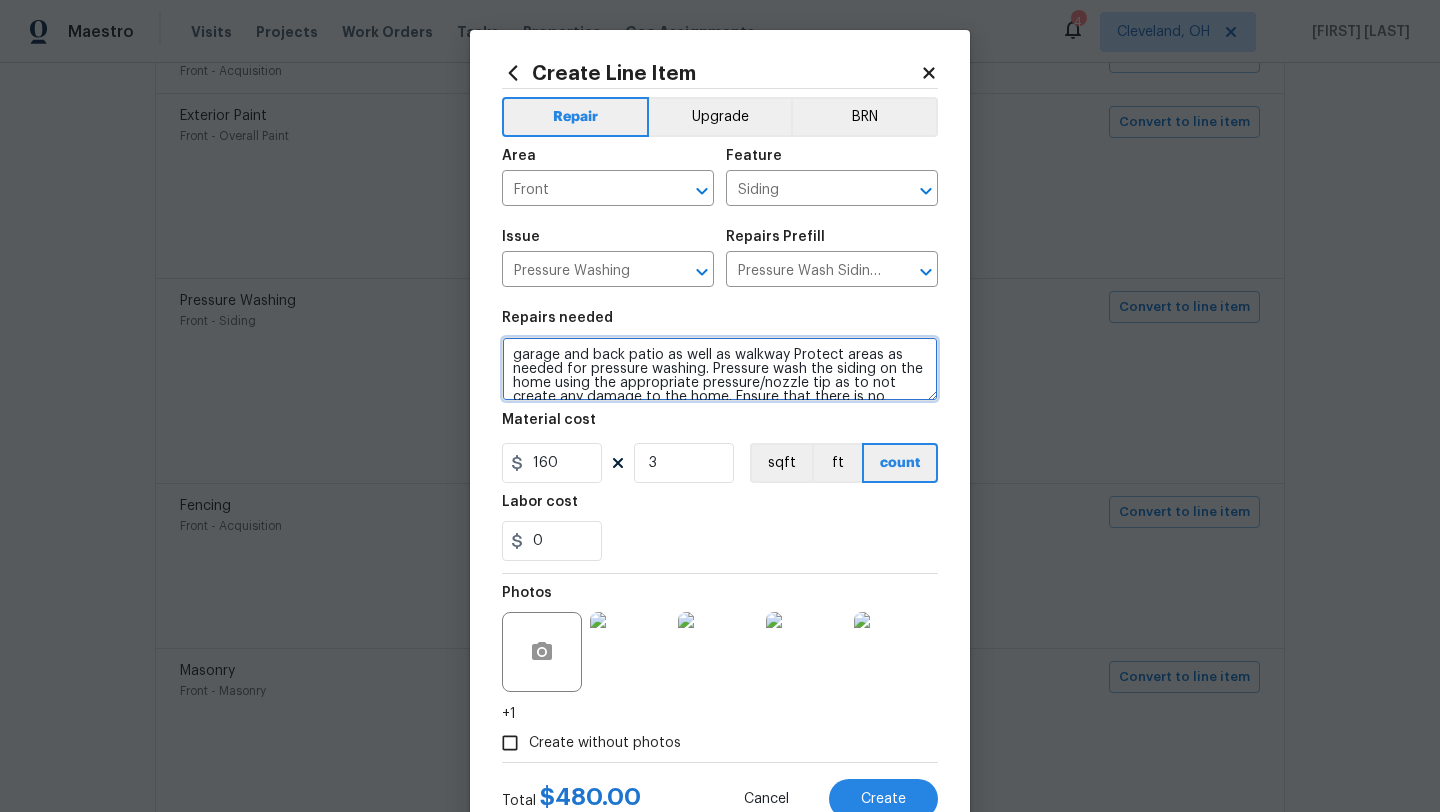click on "garage and back patio as well as walkway Protect areas as needed for pressure washing. Pressure wash the siding on the home using the appropriate pressure/nozzle tip as to not create any damage to the home. Ensure that there is no streaking/eneven areas where the pressure washing took place. Clean up any debris created from pressure washing." at bounding box center [720, 369] 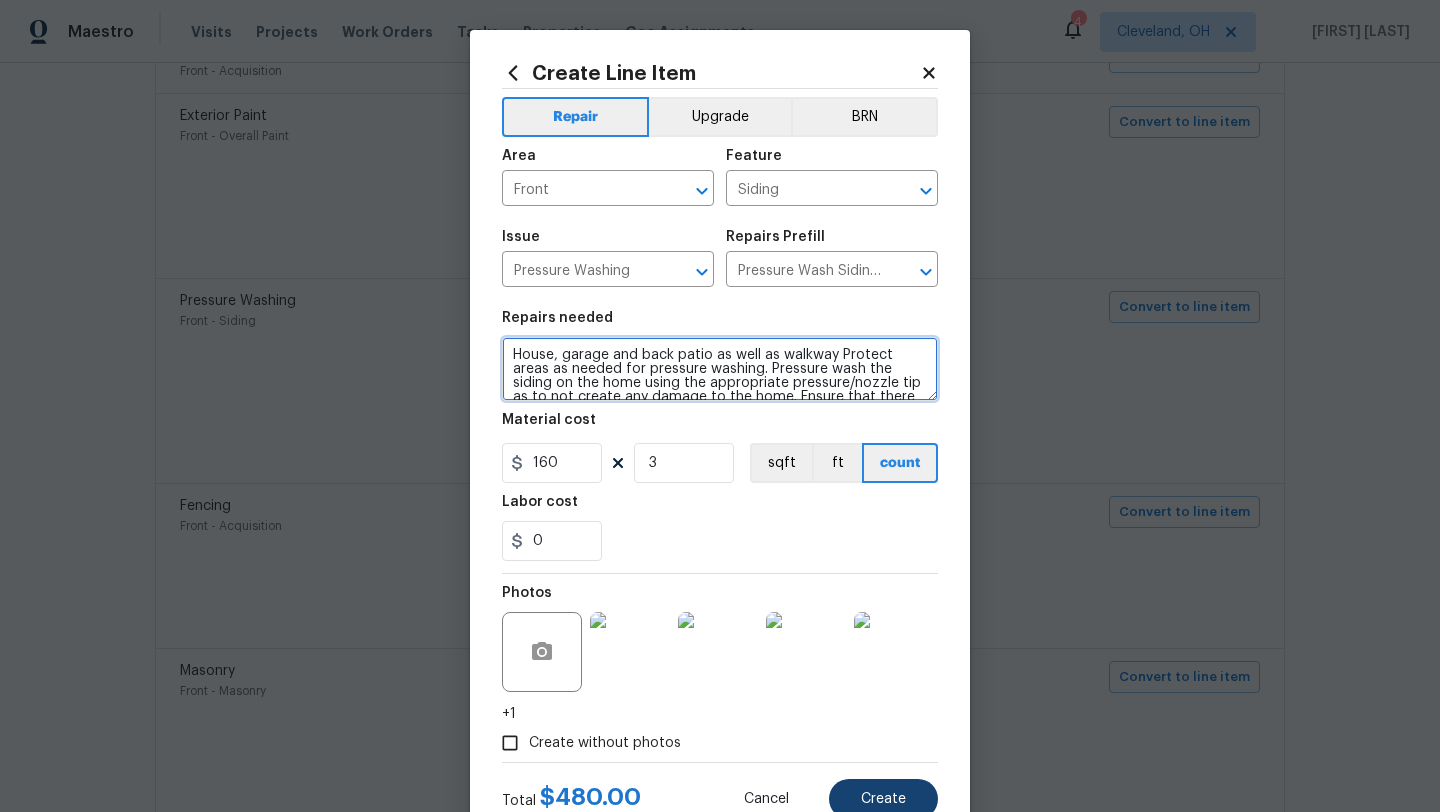 type on "House, garage and back patio as well as walkway Protect areas as needed for pressure washing. Pressure wash the siding on the home using the appropriate pressure/nozzle tip as to not create any damage to the home. Ensure that there is no streaking/eneven areas where the pressure washing took place. Clean up any debris created from pressure washing." 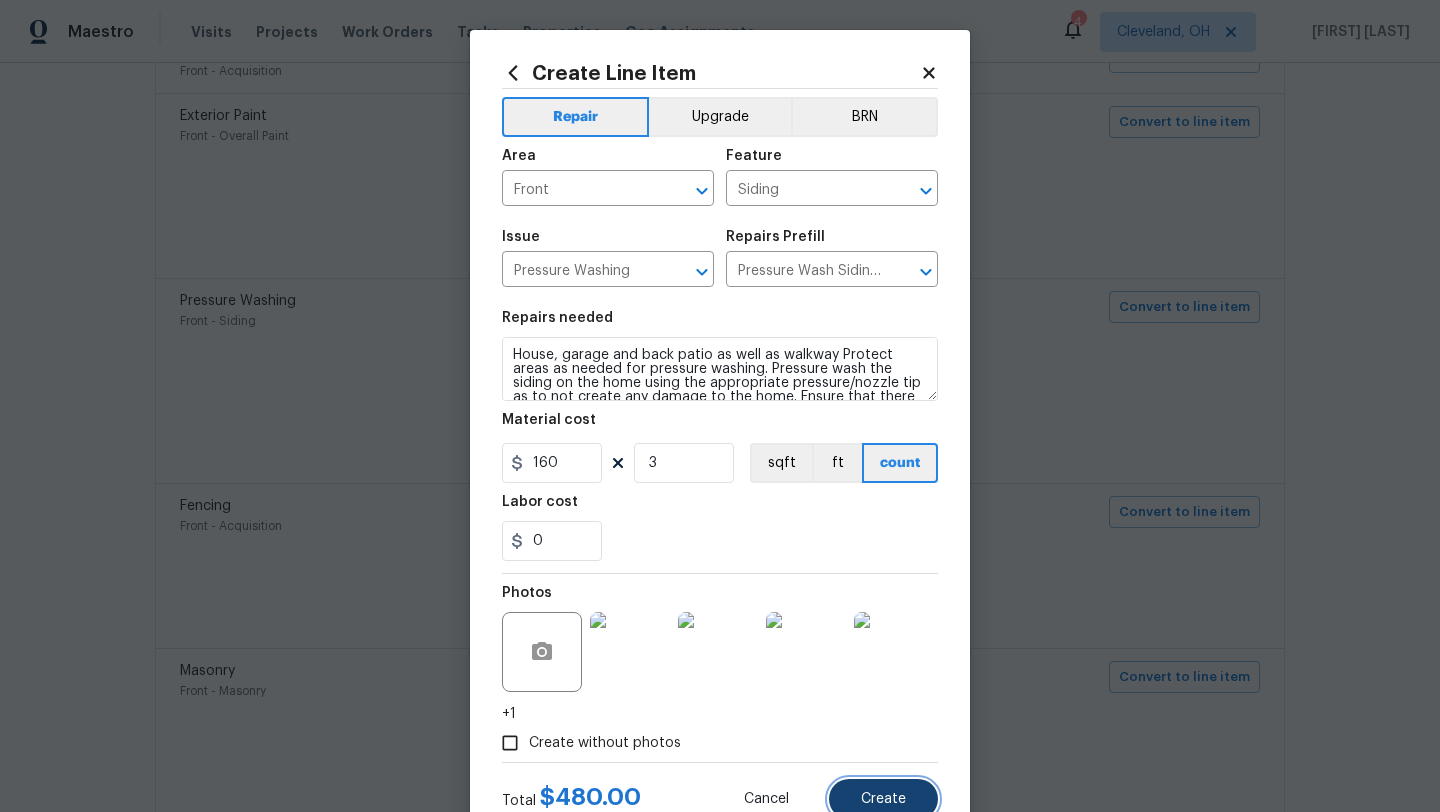 click on "Create" at bounding box center (883, 799) 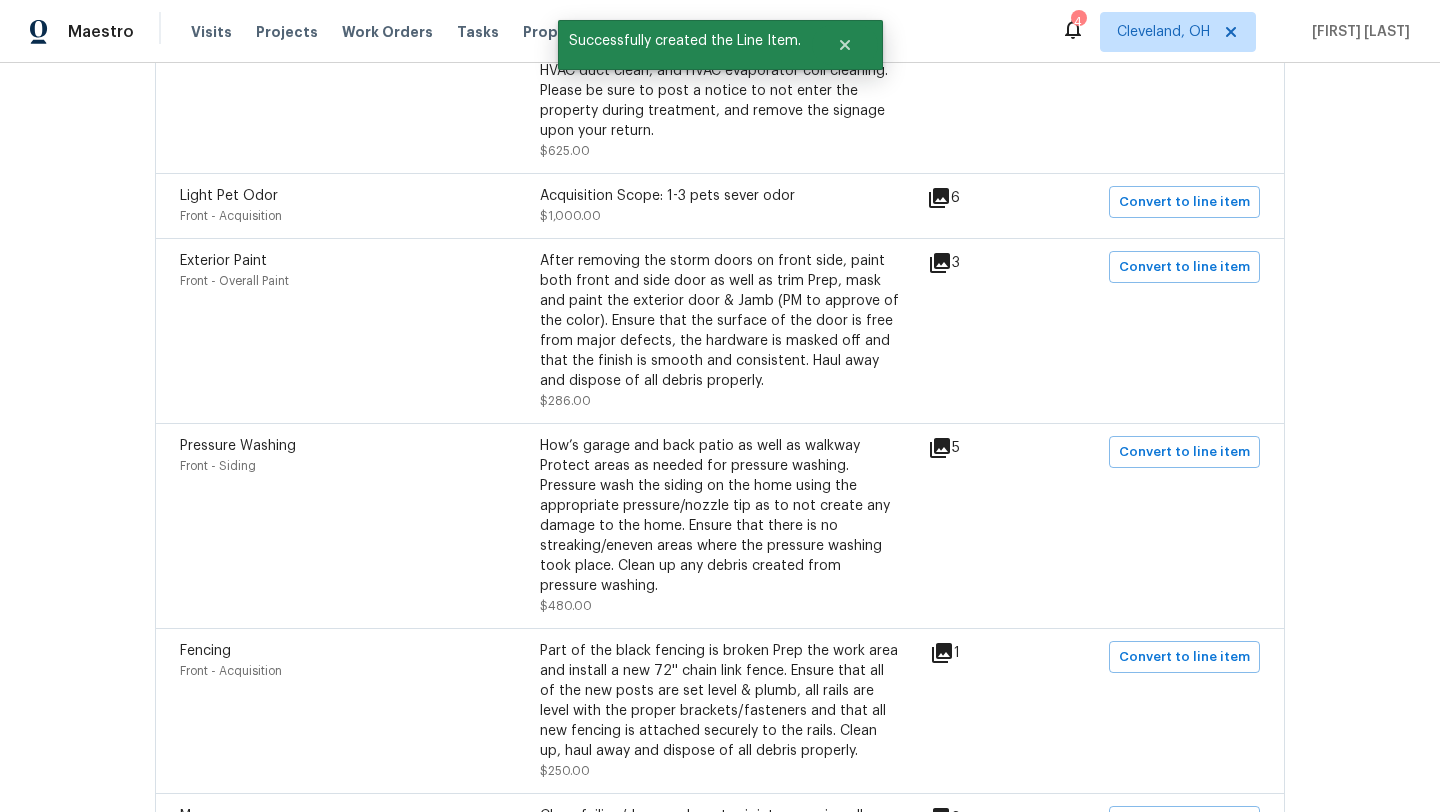 scroll, scrollTop: 1586, scrollLeft: 0, axis: vertical 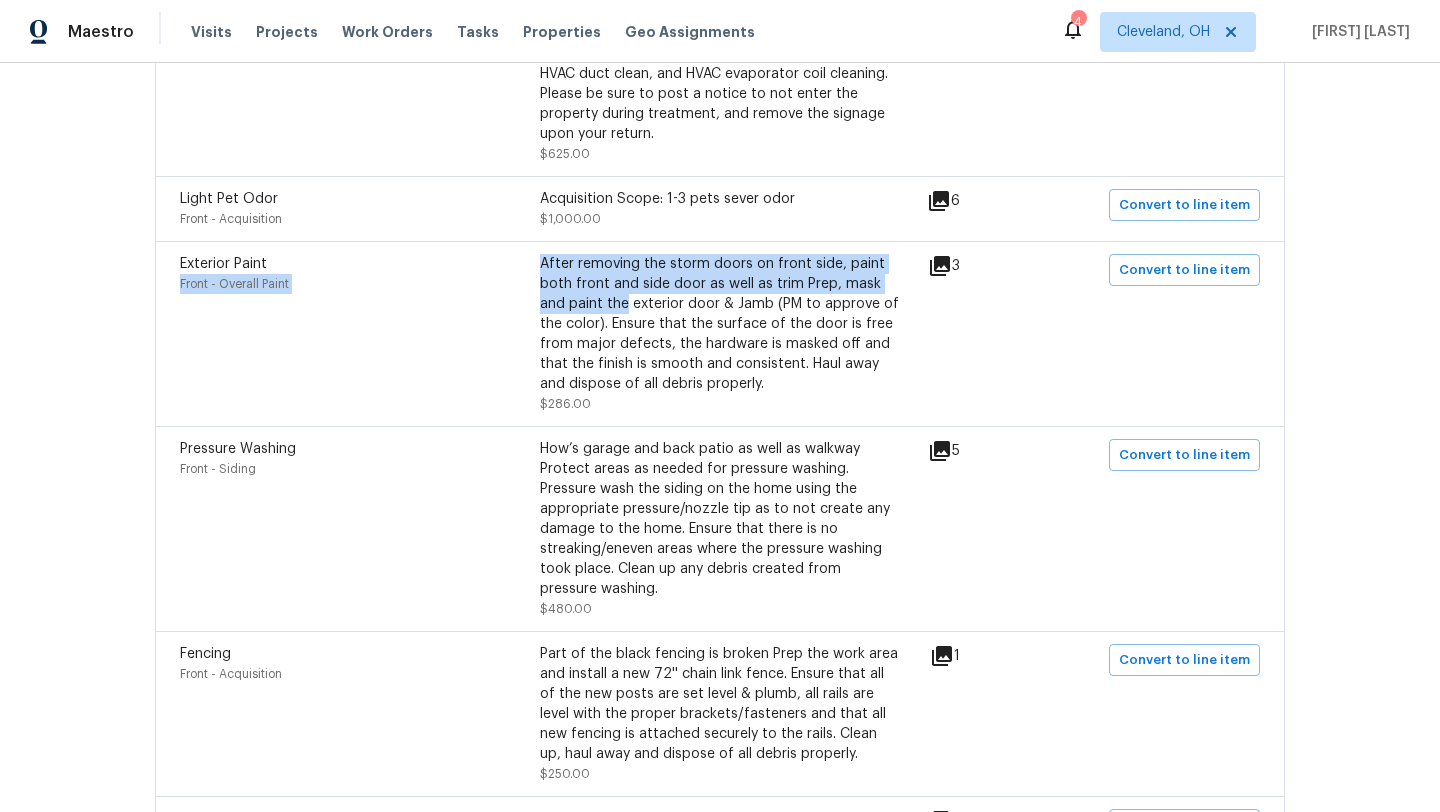 drag, startPoint x: 537, startPoint y: 270, endPoint x: 595, endPoint y: 311, distance: 71.02816 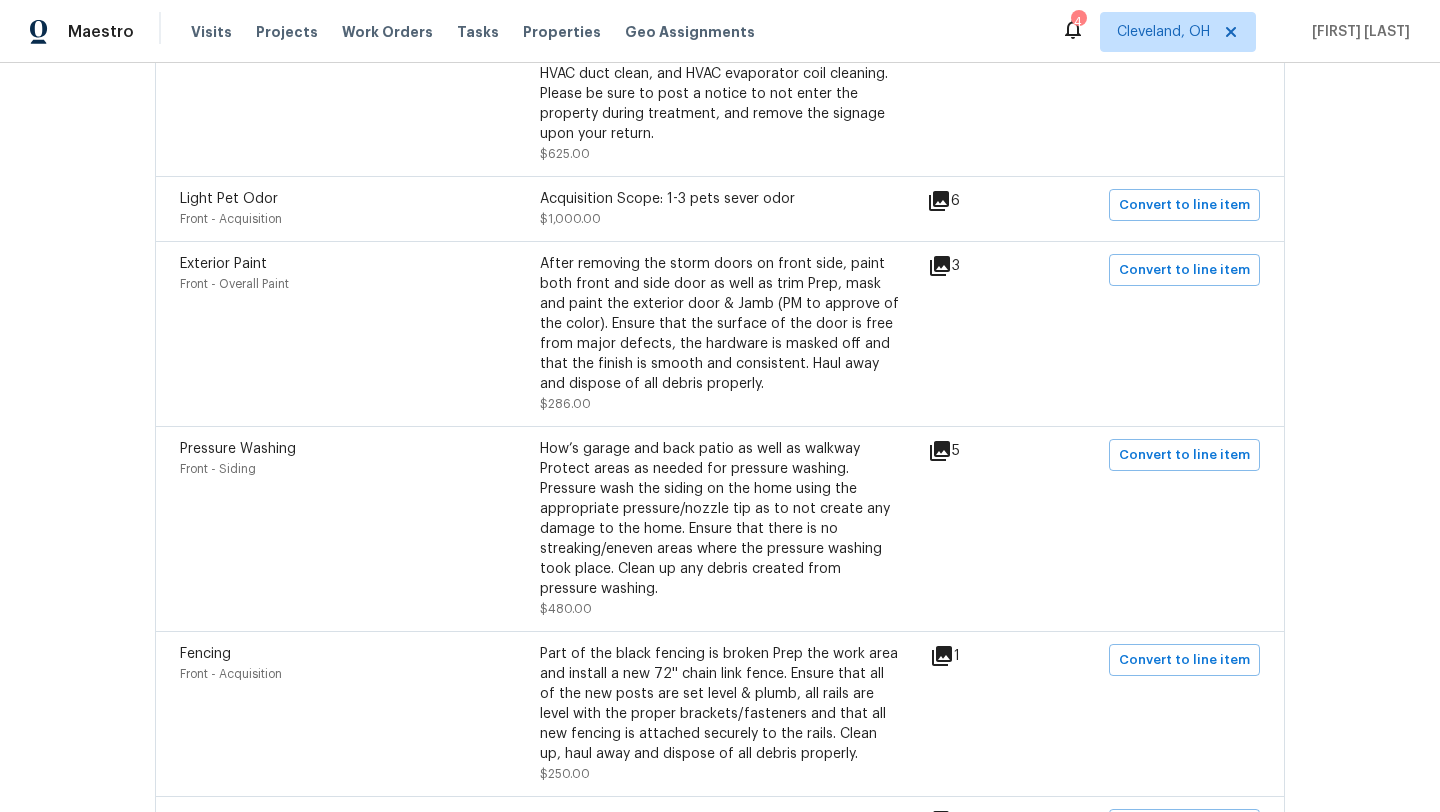 click on "After removing the storm doors on front side, paint both front and side door as well as trim
Prep, mask and paint  the exterior door & Jamb (PM to approve of the color). Ensure that the surface of the door is free from major defects, the hardware is masked off and that the finish is smooth and consistent. Haul away and dispose of all debris properly. $286.00" at bounding box center [720, 334] 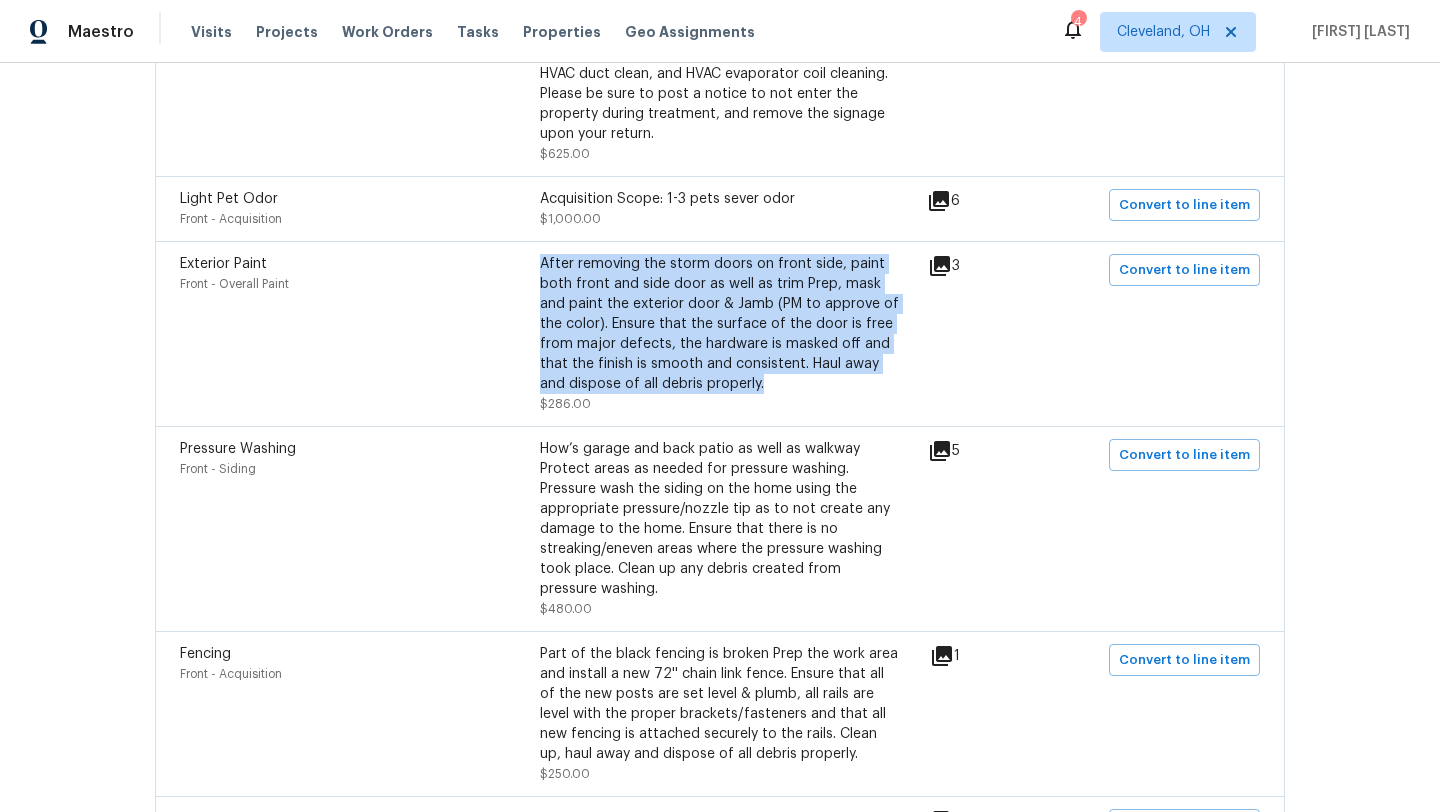 drag, startPoint x: 741, startPoint y: 398, endPoint x: 541, endPoint y: 261, distance: 242.42319 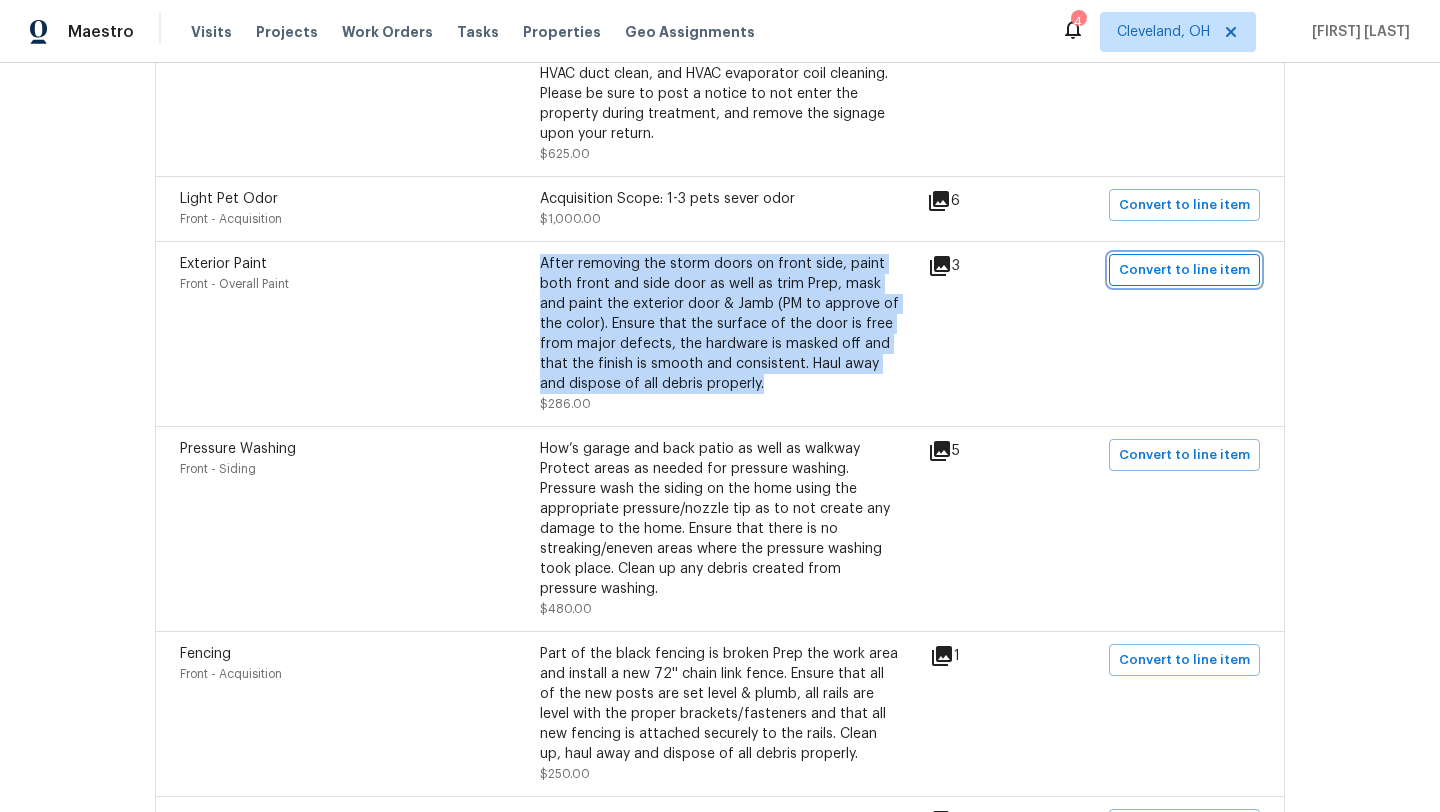 click on "Convert to line item" at bounding box center (1184, 270) 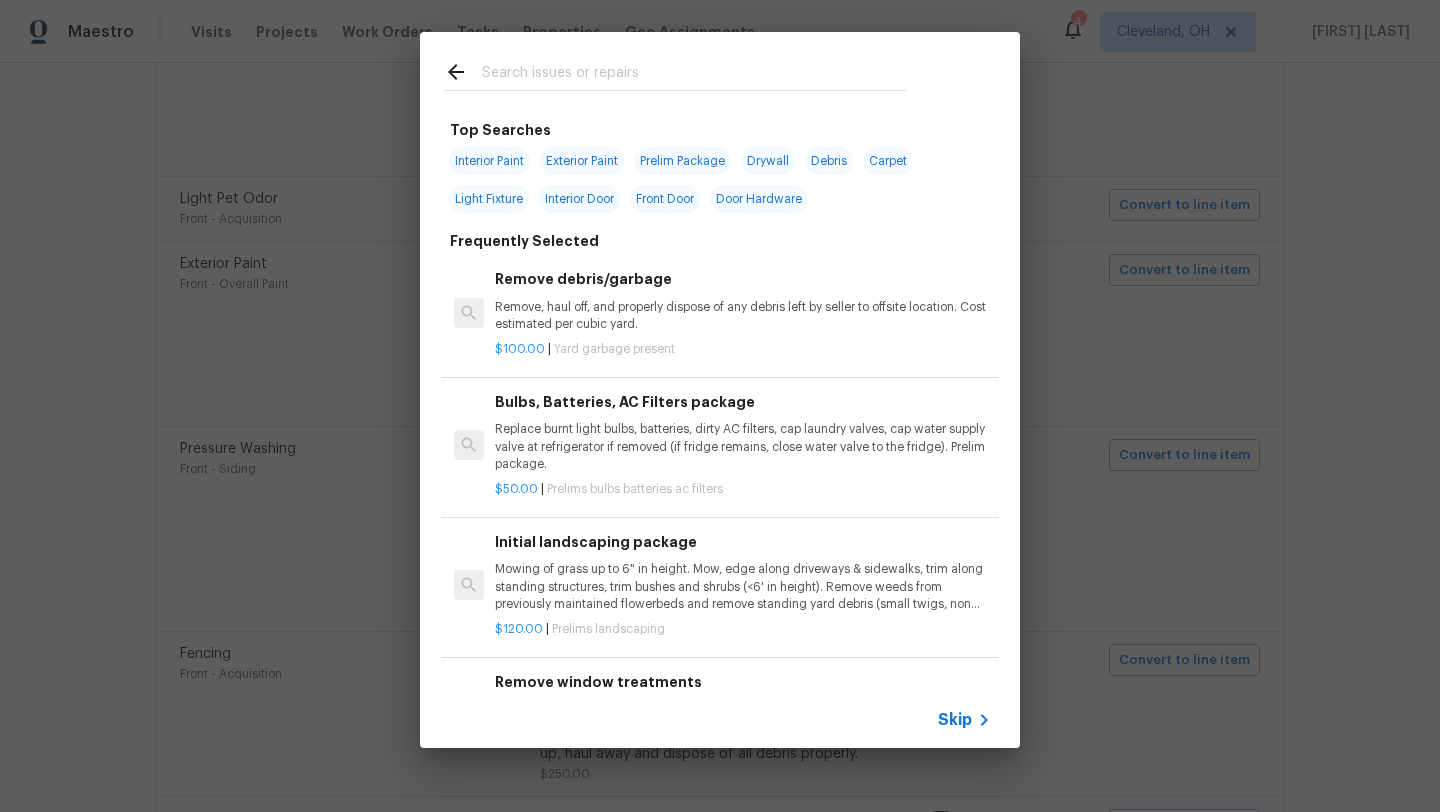 click on "Exterior Paint" at bounding box center [582, 161] 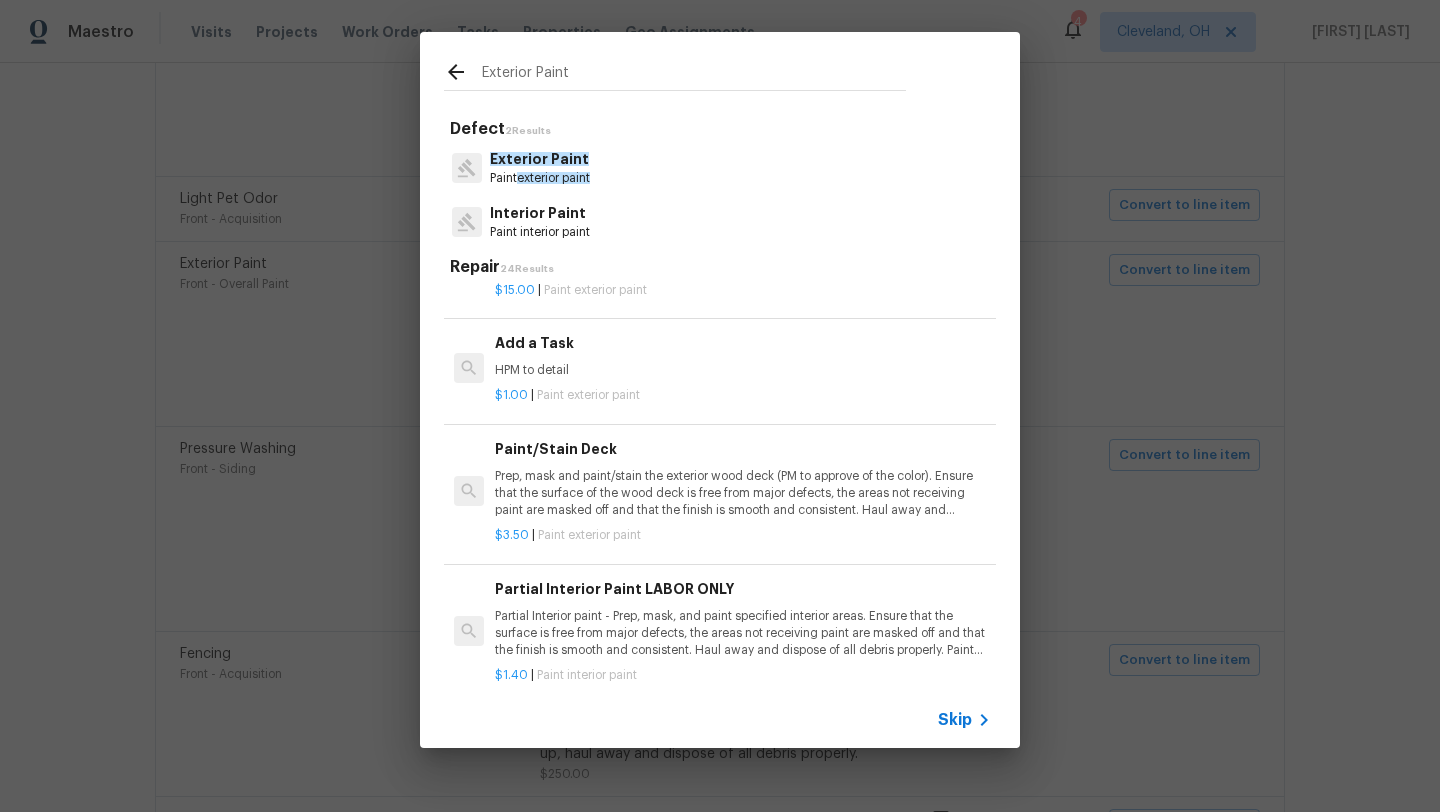 scroll, scrollTop: 596, scrollLeft: 0, axis: vertical 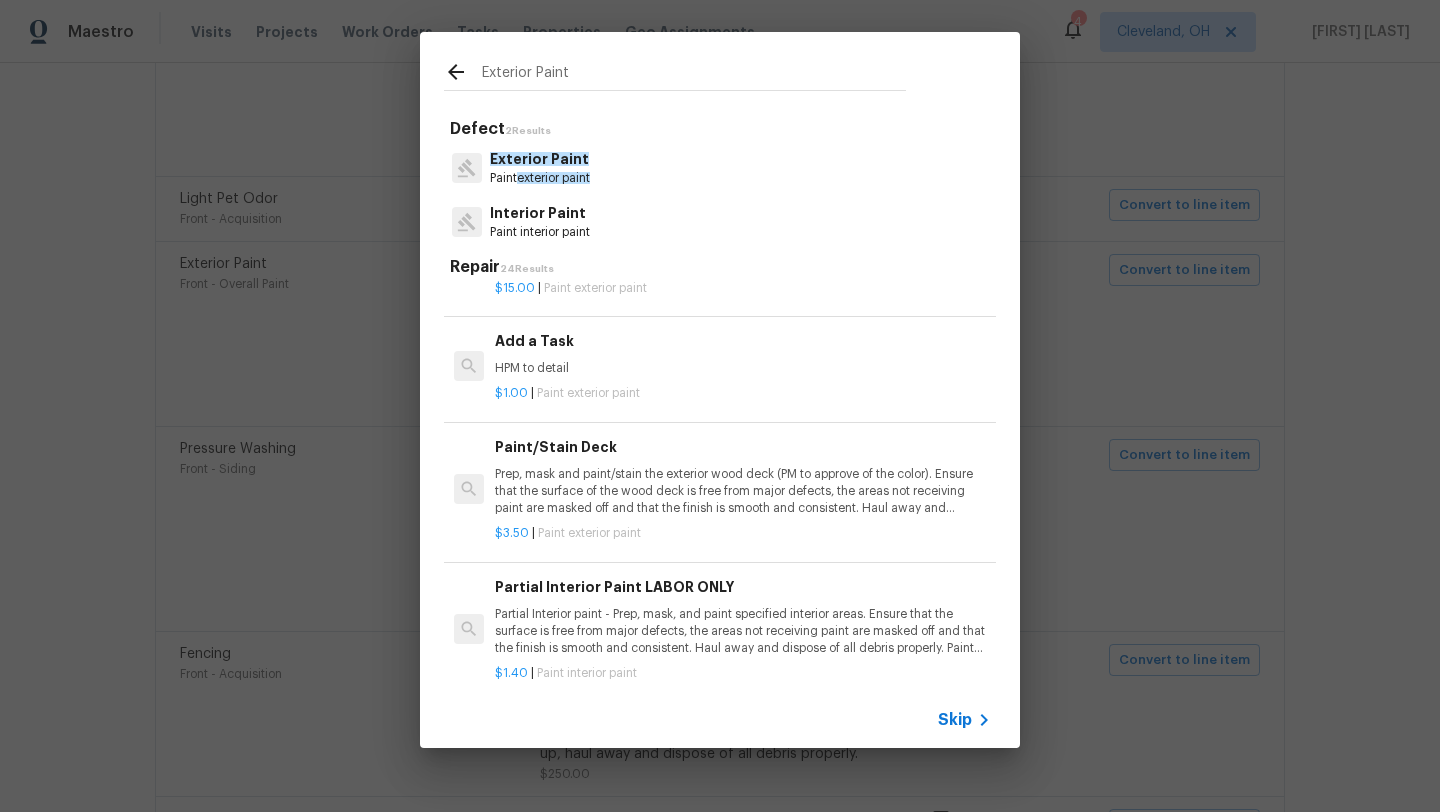 click on "Exterior Paint" at bounding box center [539, 159] 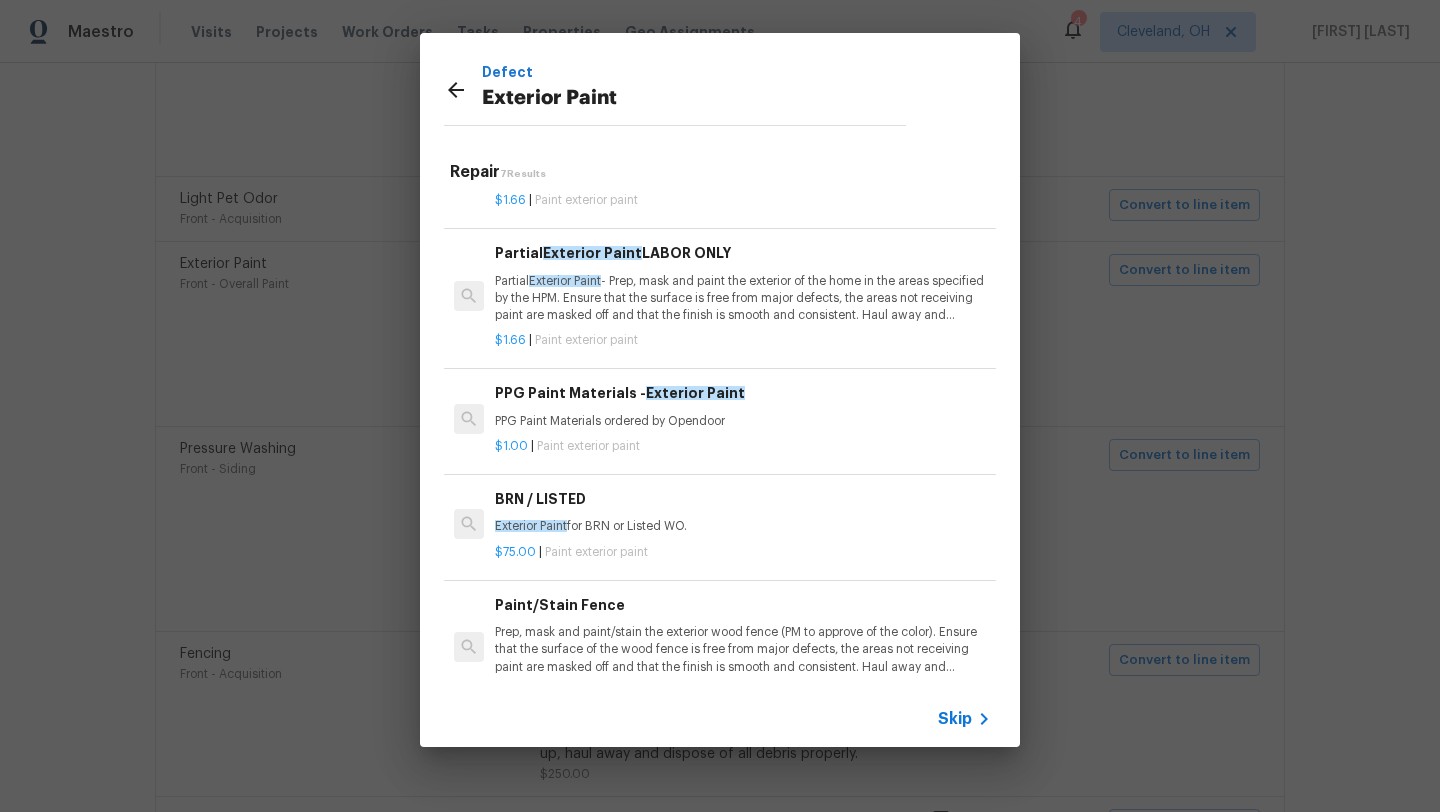 scroll, scrollTop: 0, scrollLeft: 0, axis: both 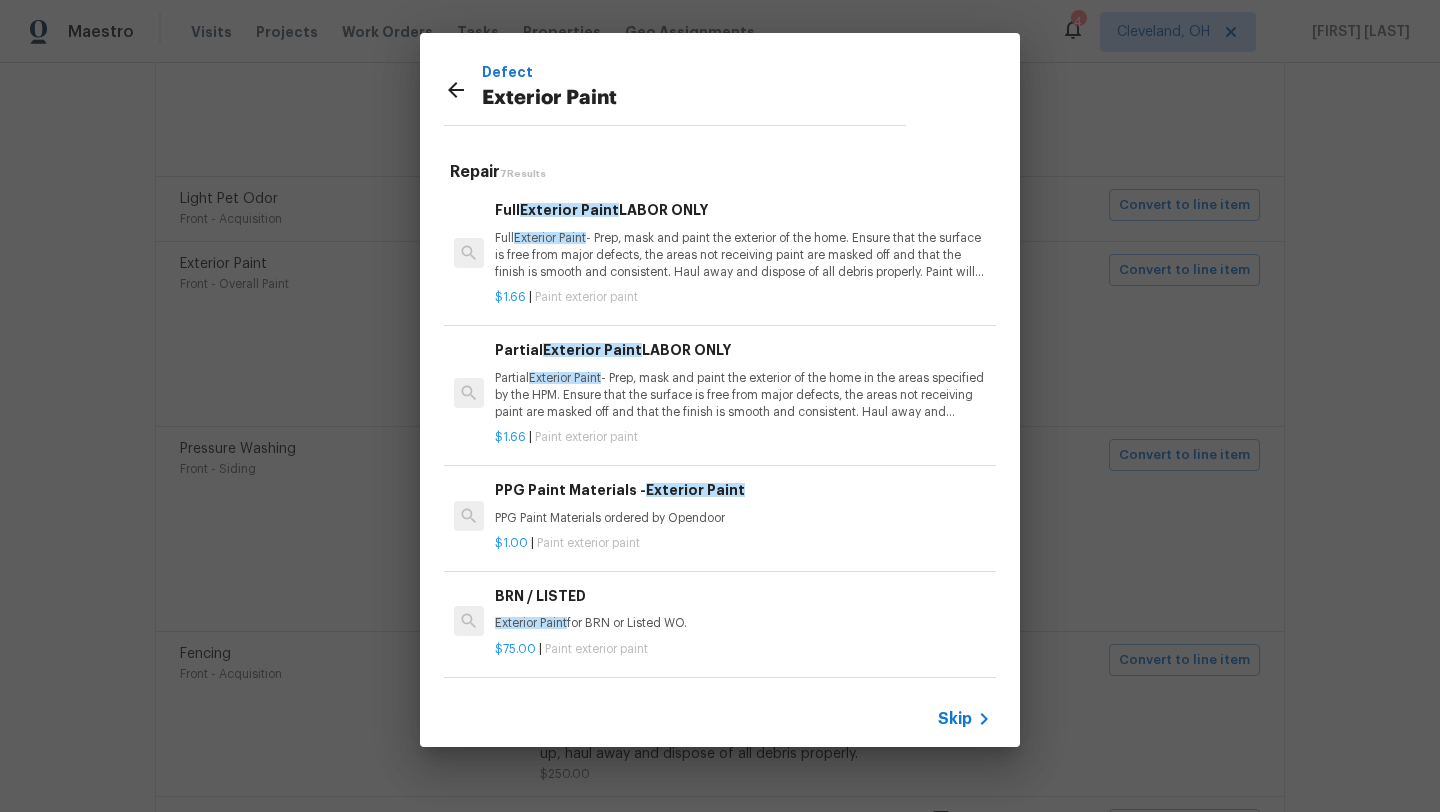 click on "Partial  Exterior Paint  - Prep, mask and paint the exterior of the home in the areas specified by the HPM. Ensure that the surface is free from major defects, the areas not receiving paint are masked off and that the finish is smooth and consistent. Haul away and dispose of all debris properly. Paint will be delivered onsite, Purchased by Opendoor." at bounding box center [743, 395] 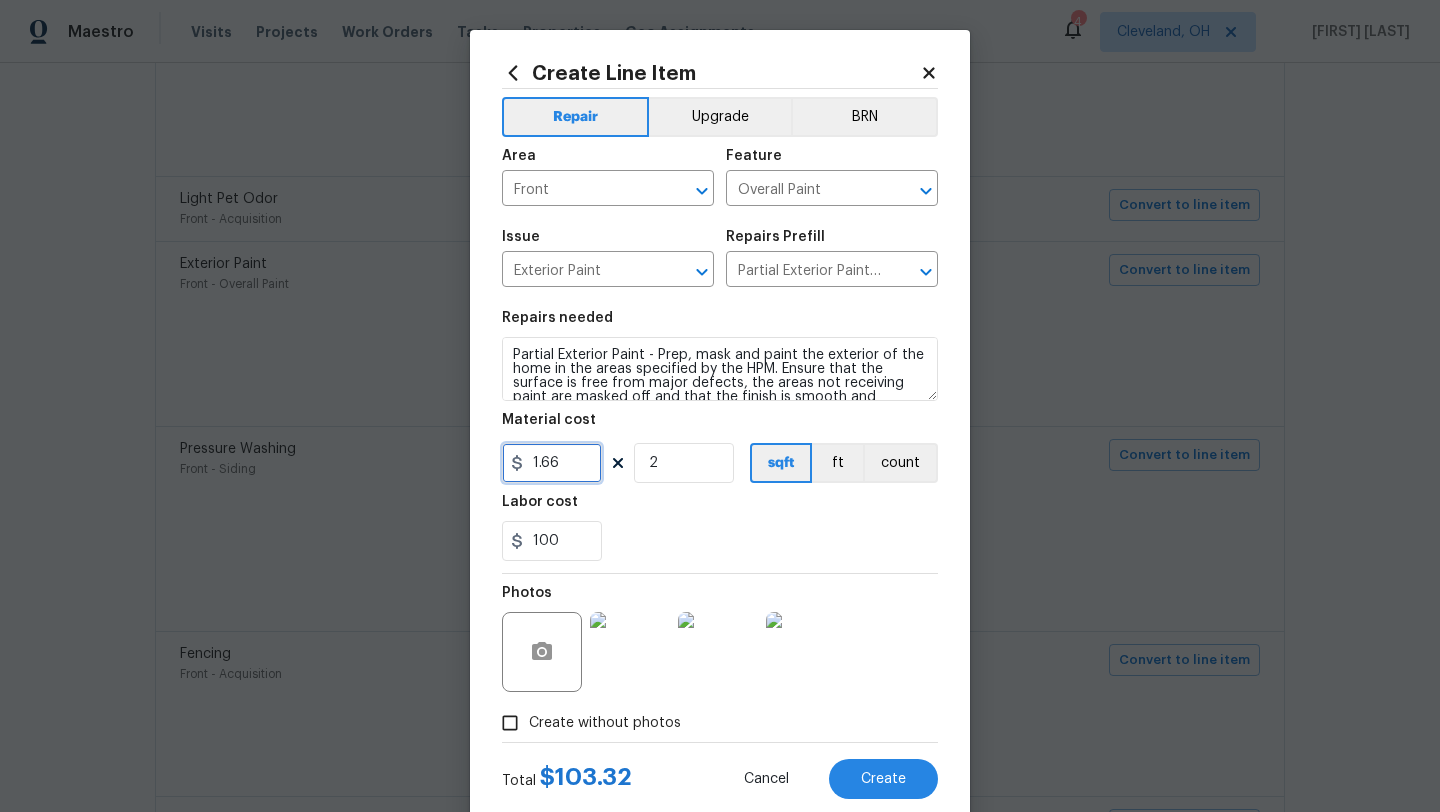 drag, startPoint x: 594, startPoint y: 461, endPoint x: 502, endPoint y: 461, distance: 92 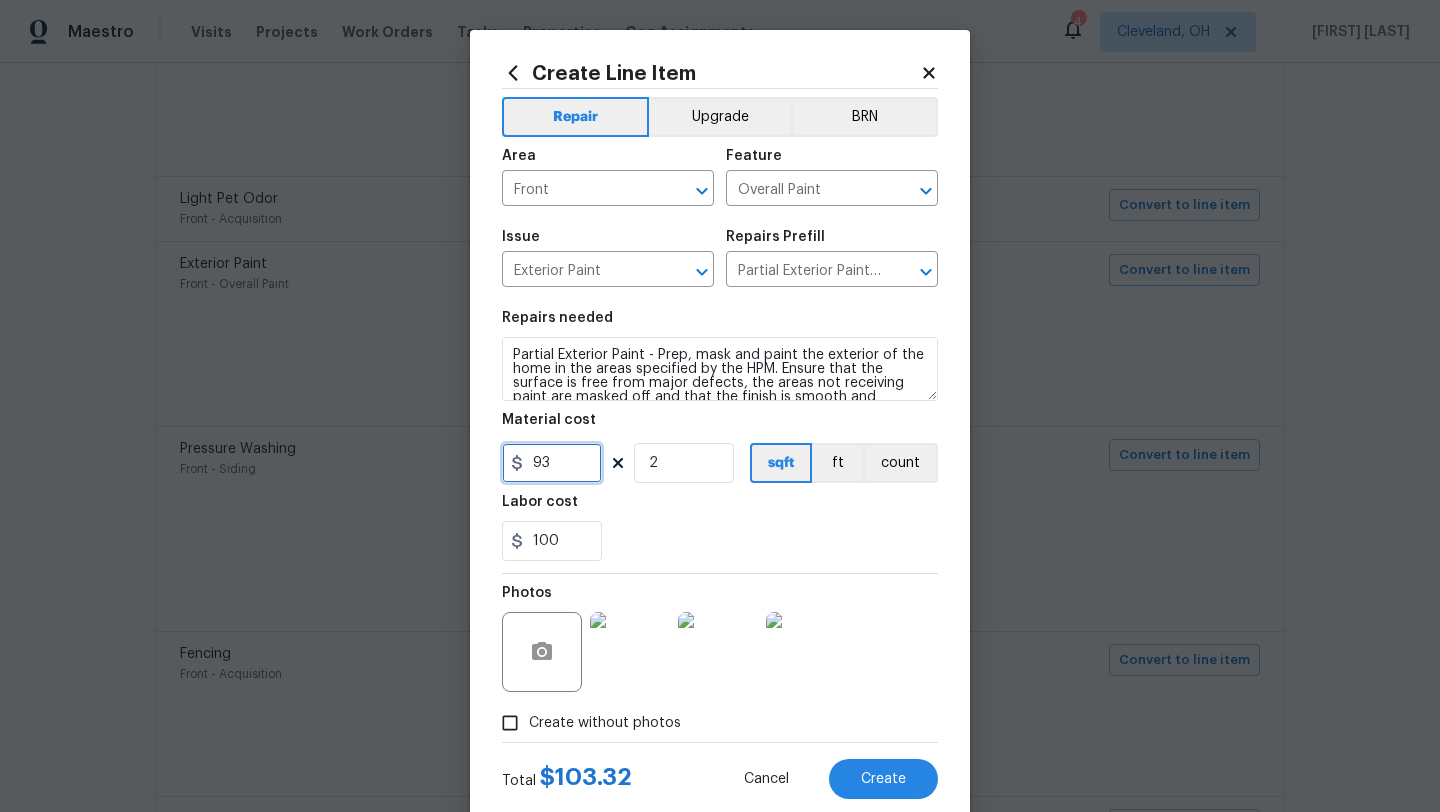 type on "93" 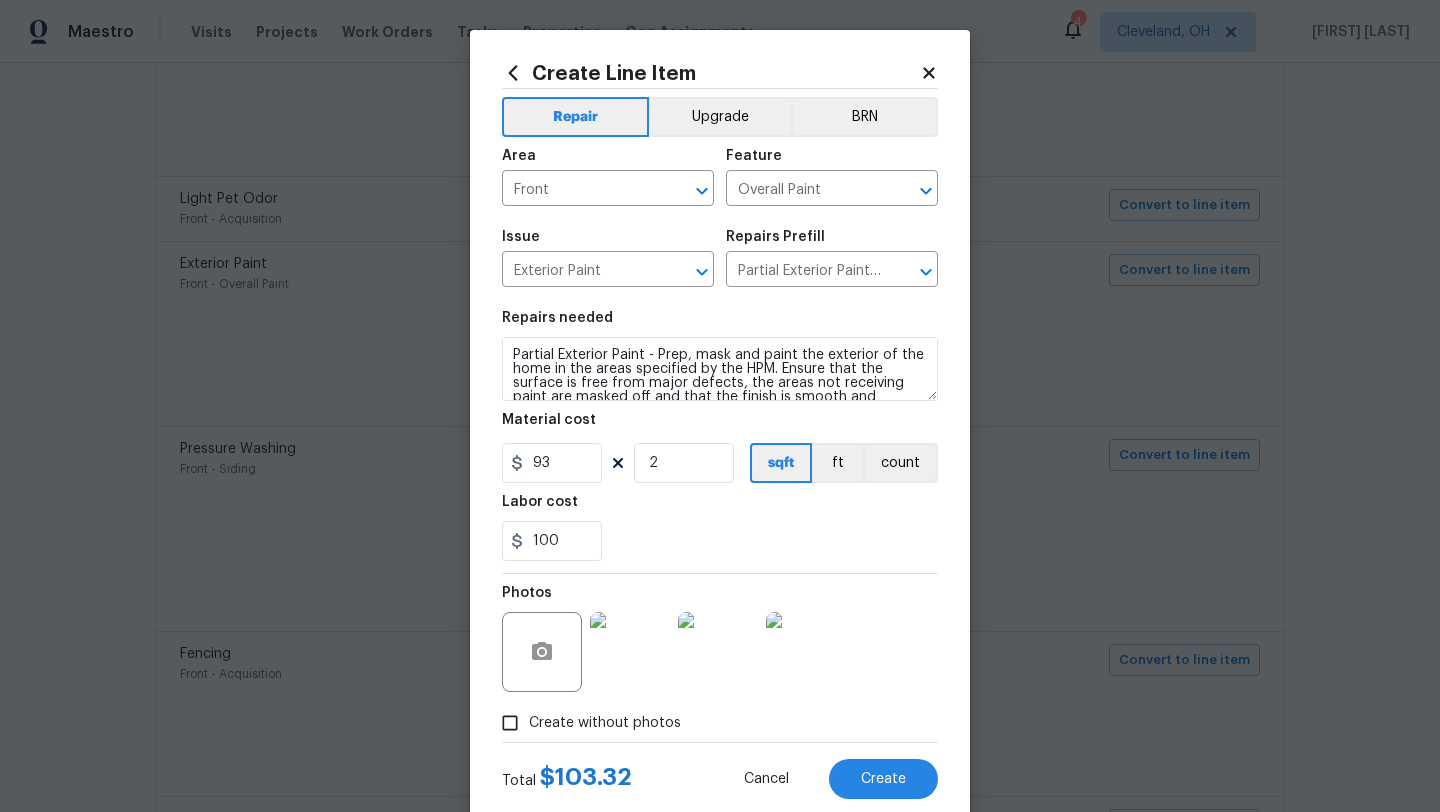 click on "Repairs needed Partial Exterior Paint - Prep, mask and paint the exterior of the home in the areas specified by the HPM. Ensure that the surface is free from major defects, the areas not receiving paint are masked off and that the finish is smooth and consistent. Haul away and dispose of all debris properly. Paint will be delivered onsite, Purchased by Opendoor. Material cost 93 2 sqft ft count Labor cost 100" at bounding box center (720, 436) 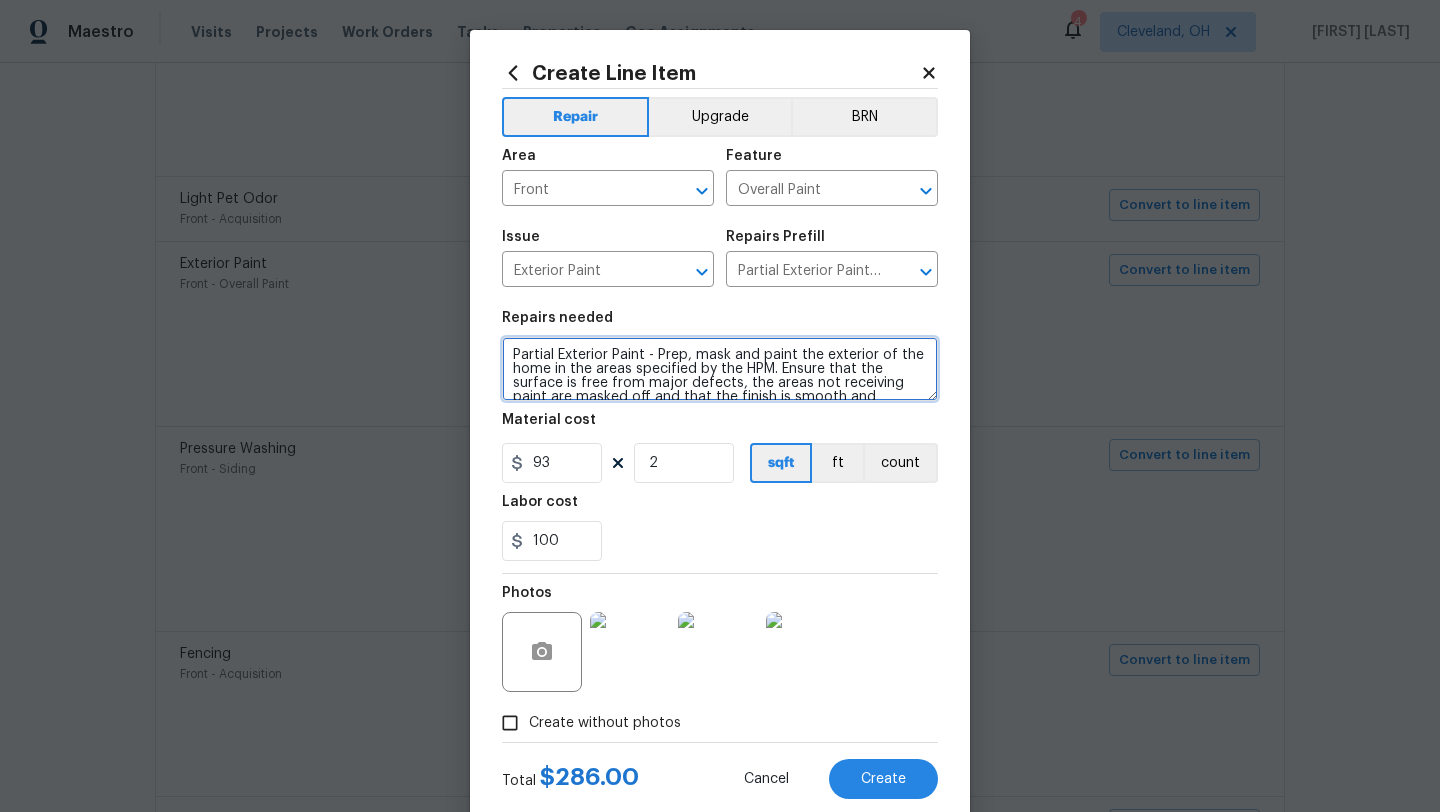 scroll, scrollTop: 42, scrollLeft: 0, axis: vertical 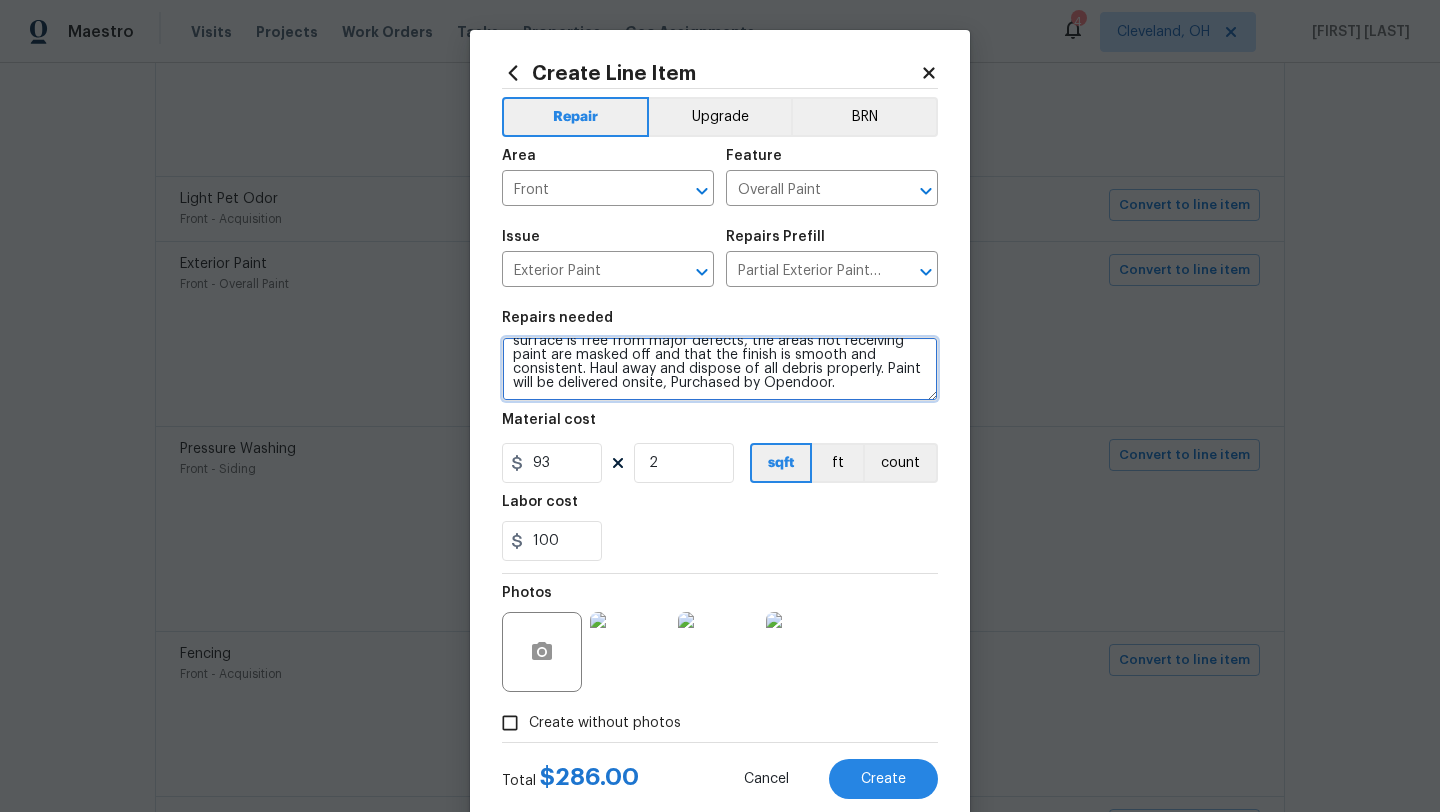 drag, startPoint x: 514, startPoint y: 354, endPoint x: 613, endPoint y: 414, distance: 115.76269 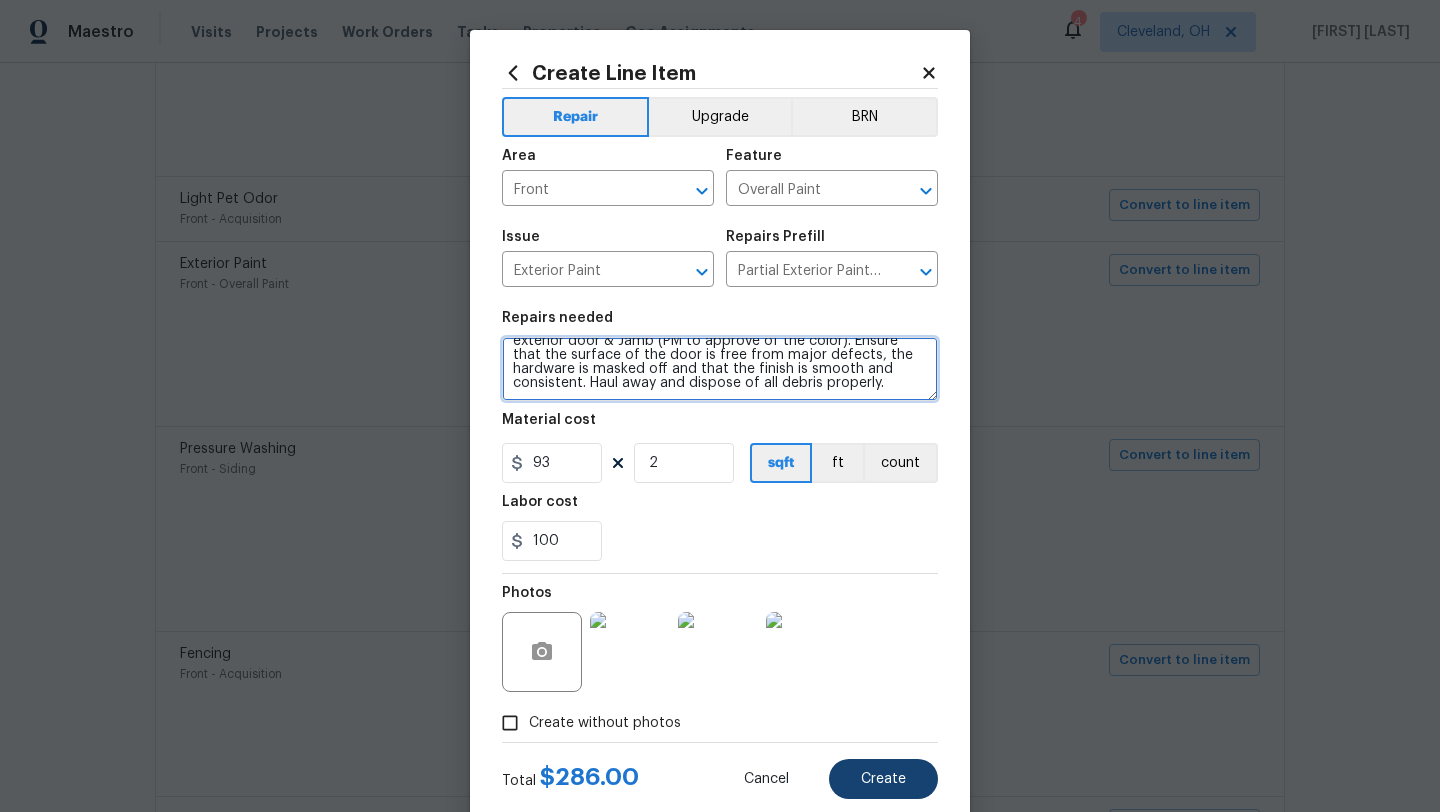 type on "After removing the storm doors on front side, paint both front and side door as well as trim Prep, mask and paint the exterior door & Jamb (PM to approve of the color). Ensure that the surface of the door is free from major defects, the hardware is masked off and that the finish is smooth and consistent. Haul away and dispose of all debris properly." 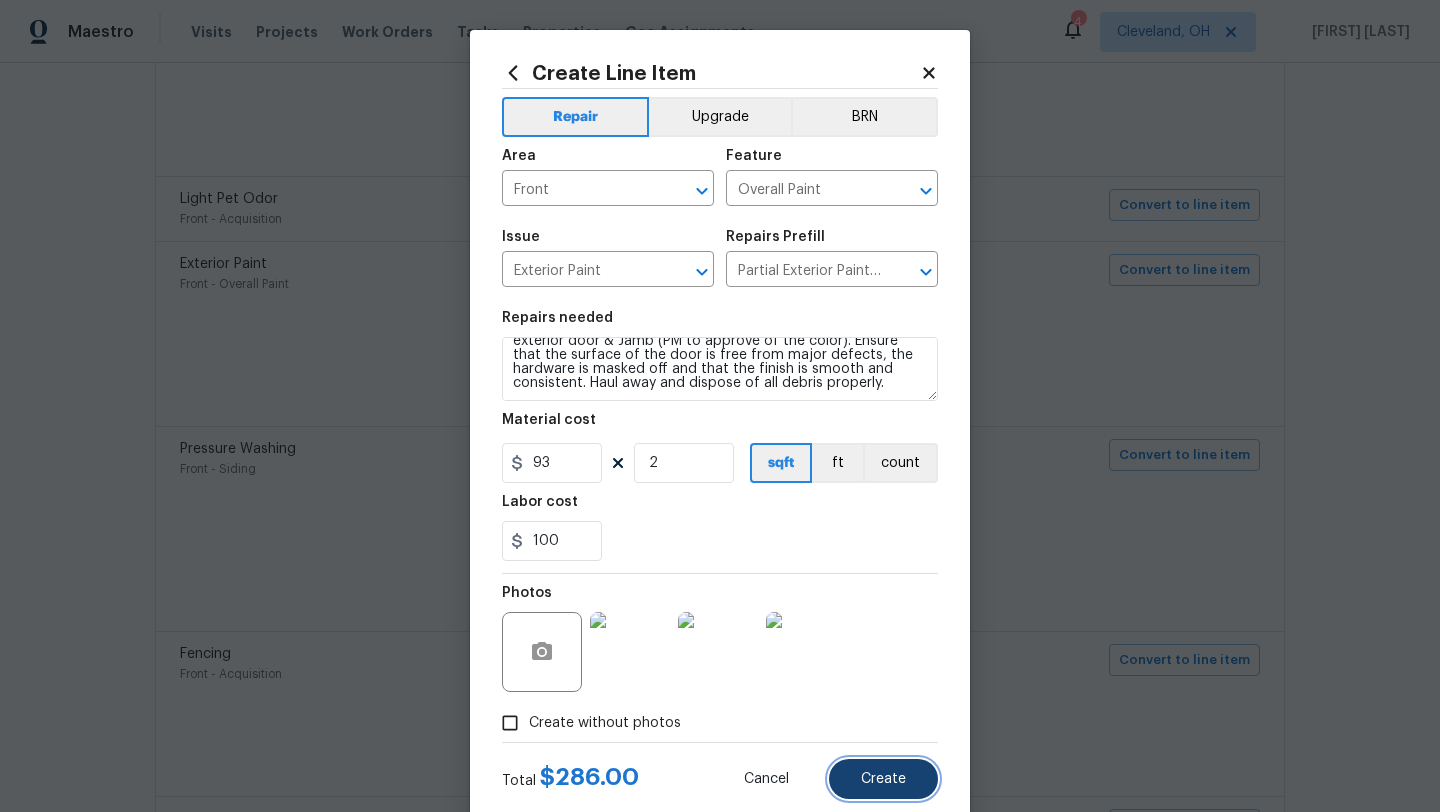 click on "Create" at bounding box center (883, 779) 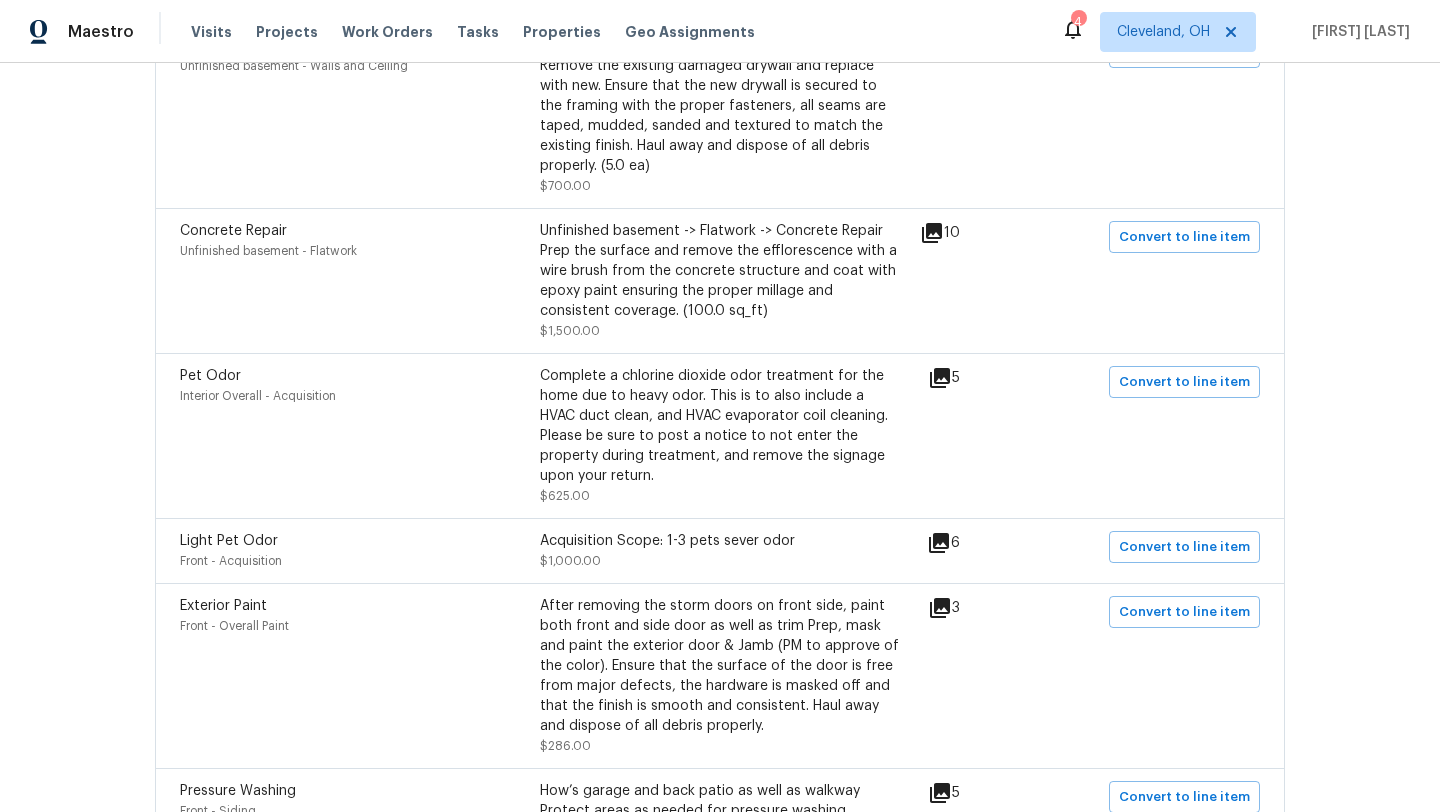 scroll, scrollTop: 1242, scrollLeft: 0, axis: vertical 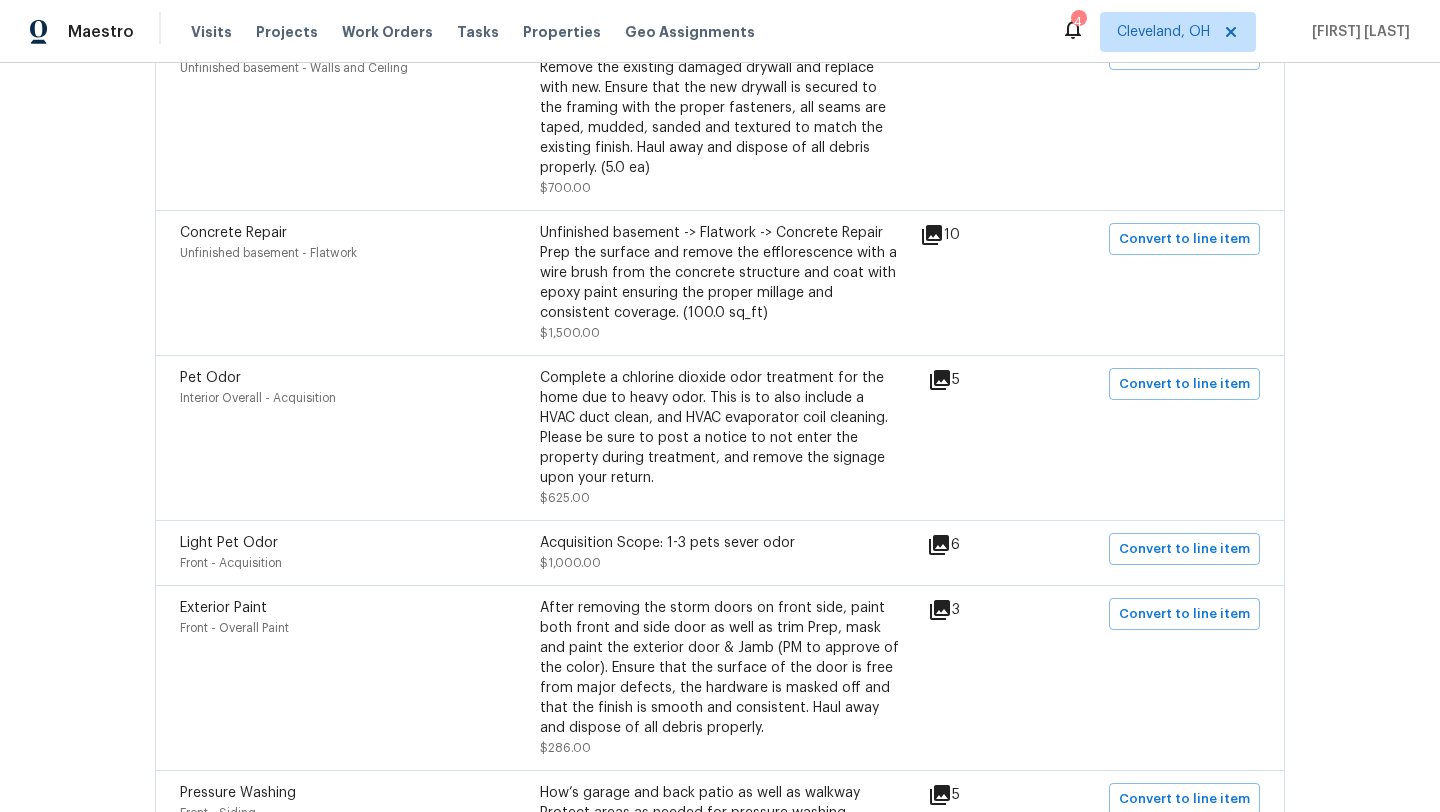 drag, startPoint x: 539, startPoint y: 237, endPoint x: 629, endPoint y: 308, distance: 114.6342 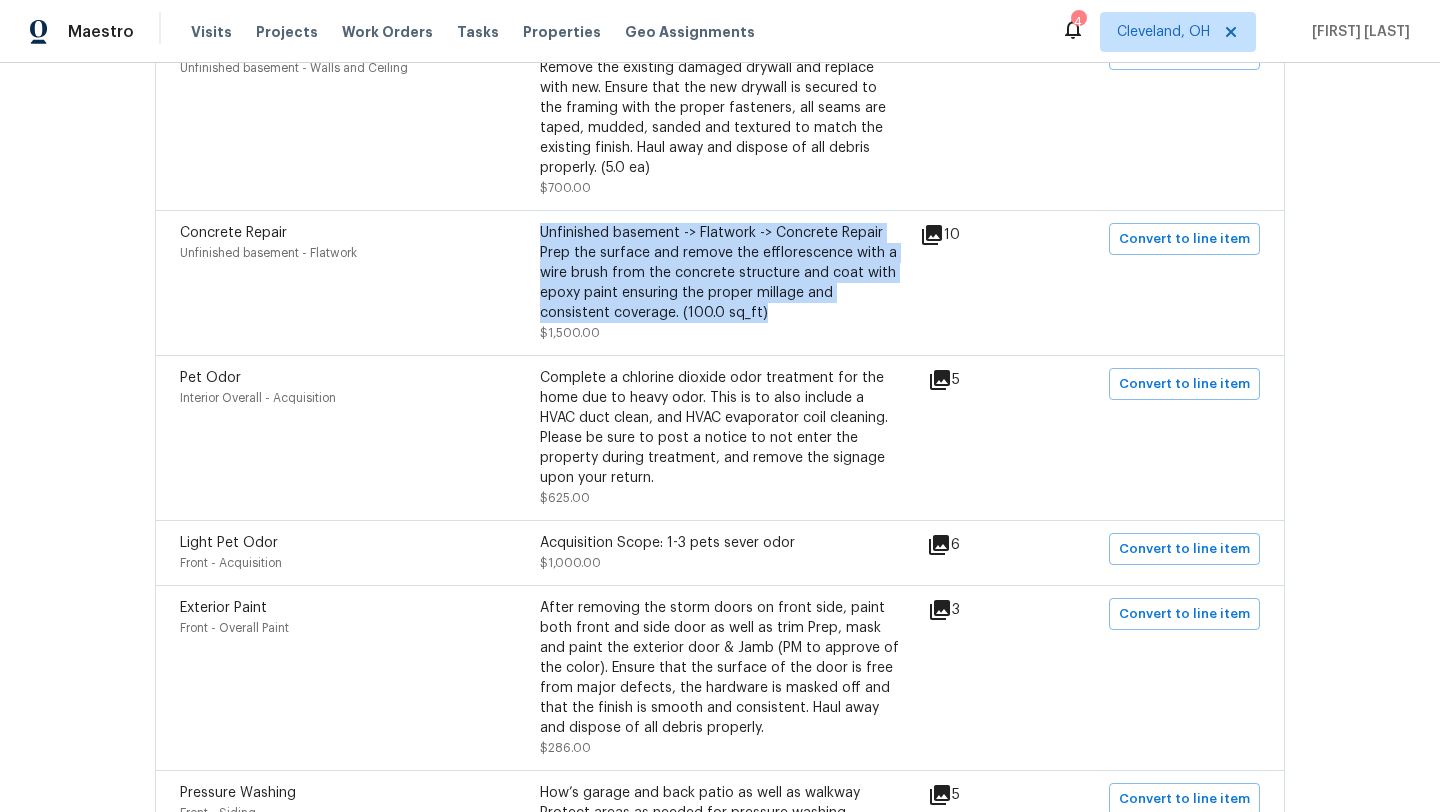drag, startPoint x: 542, startPoint y: 236, endPoint x: 786, endPoint y: 313, distance: 255.8613 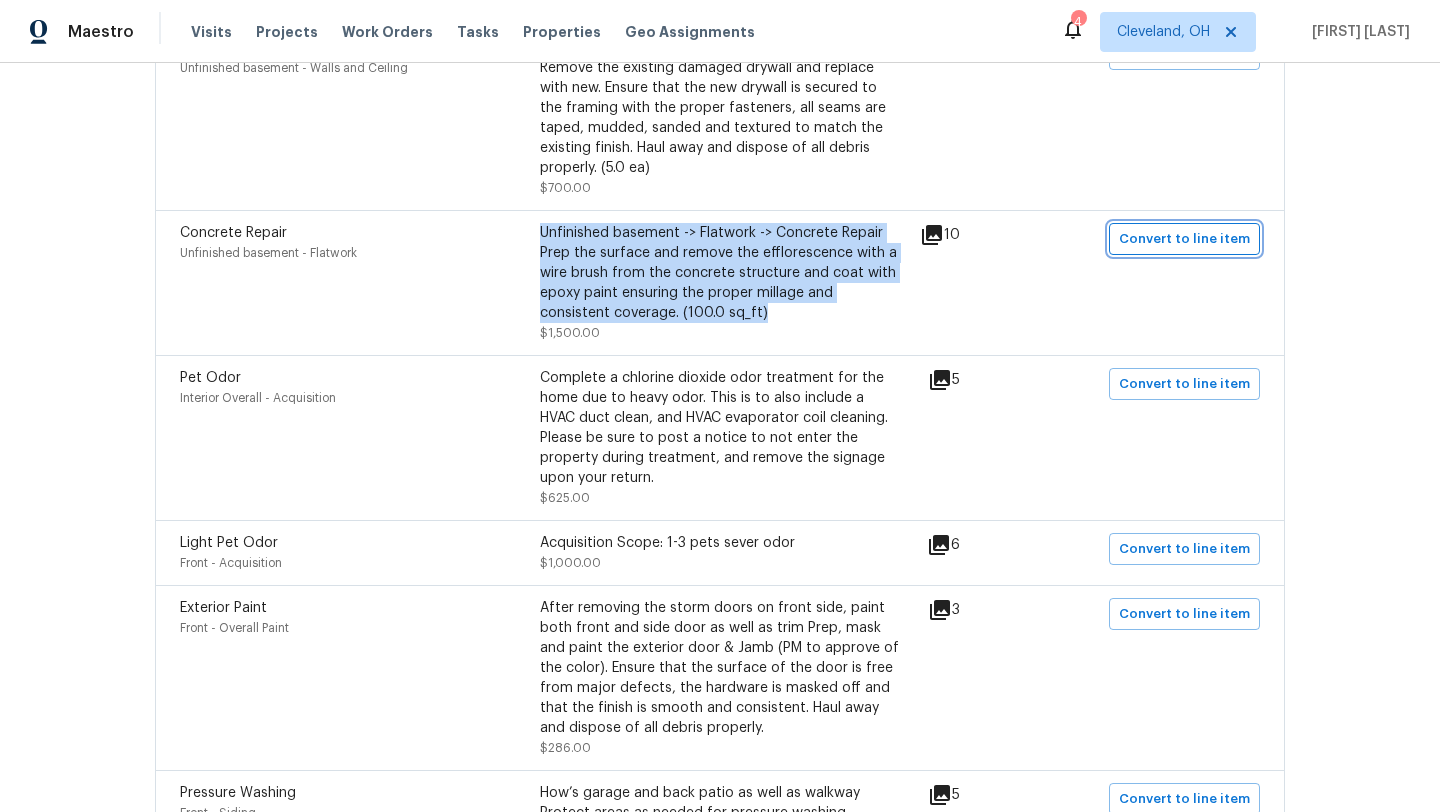 click on "Convert to line item" at bounding box center [1184, 239] 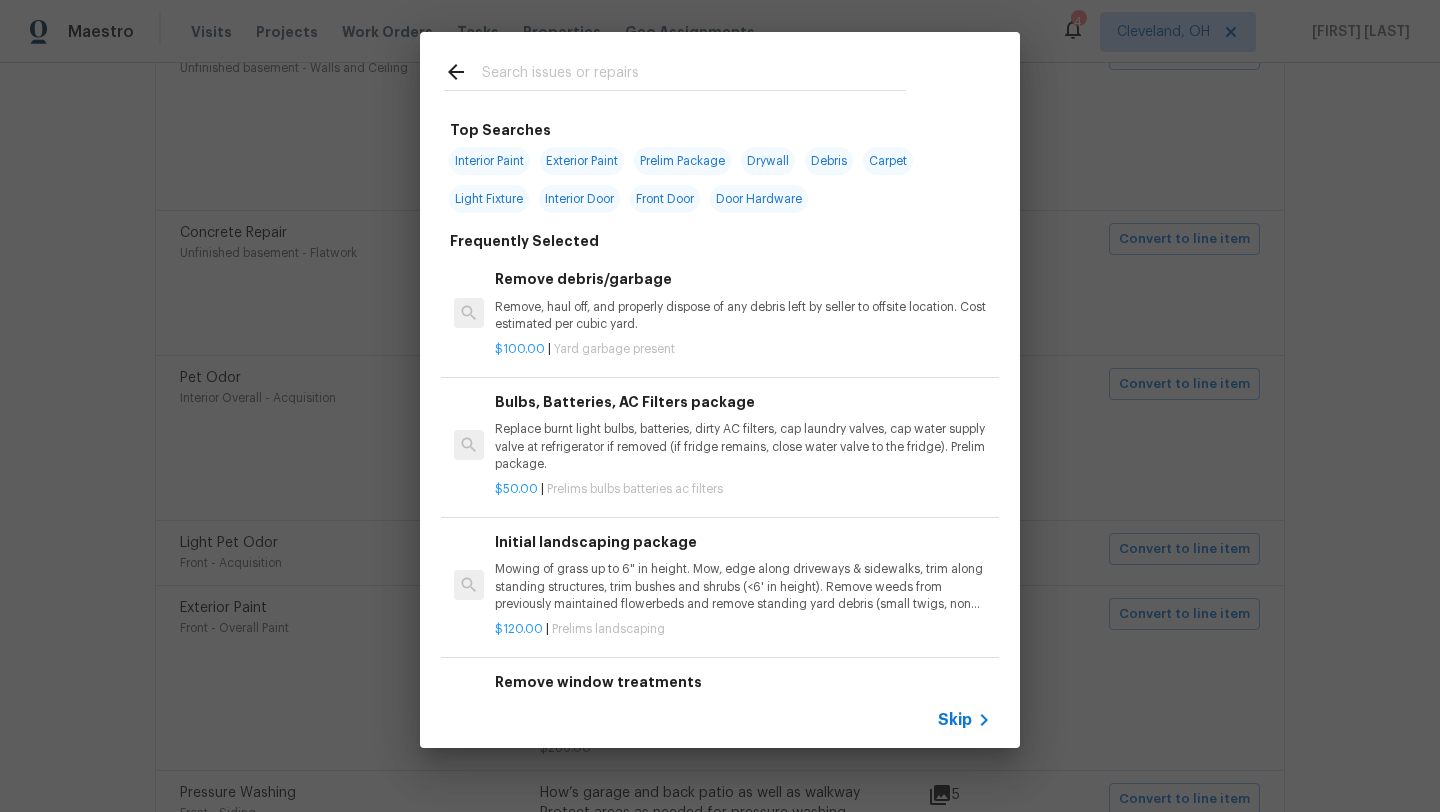 click at bounding box center (694, 75) 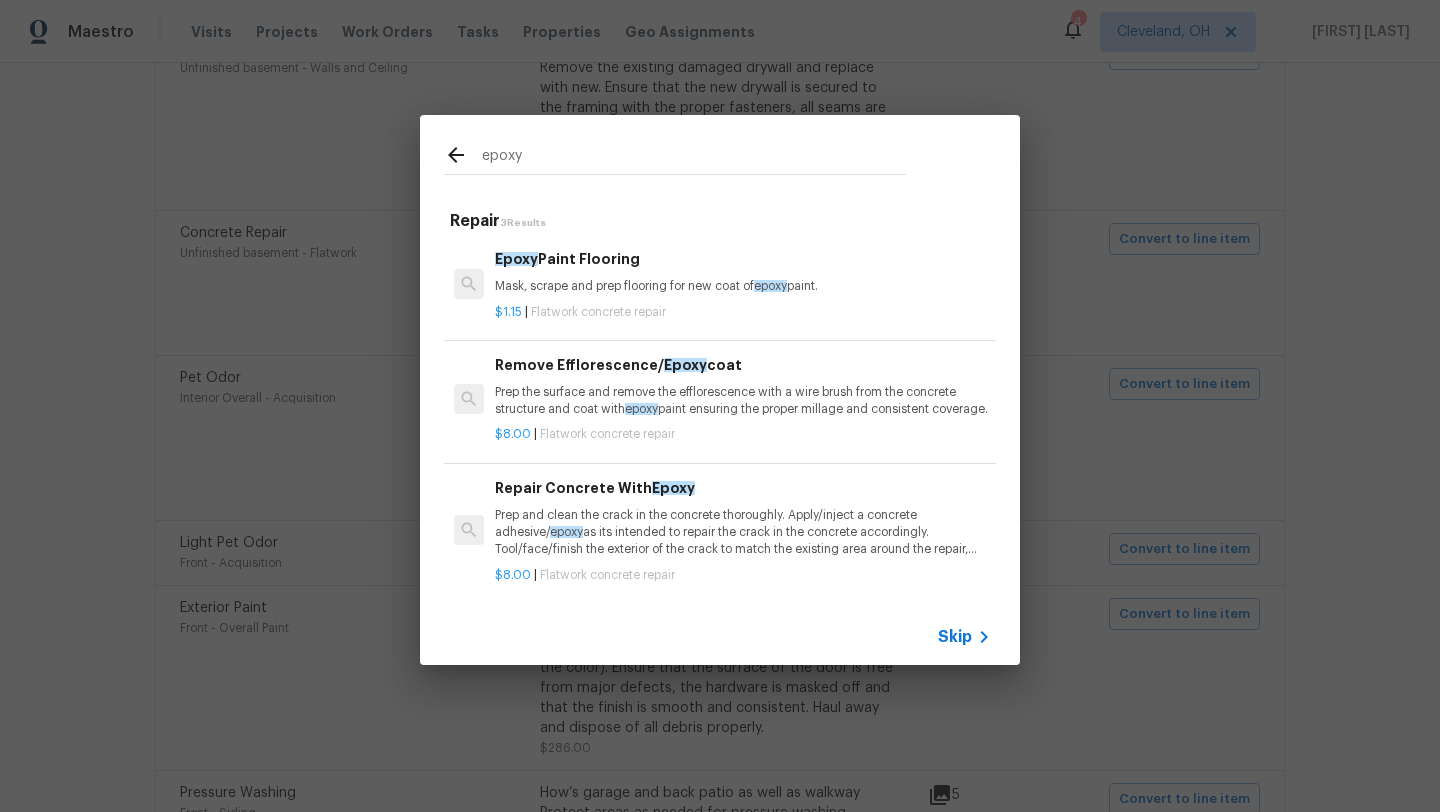 type on "epoxy" 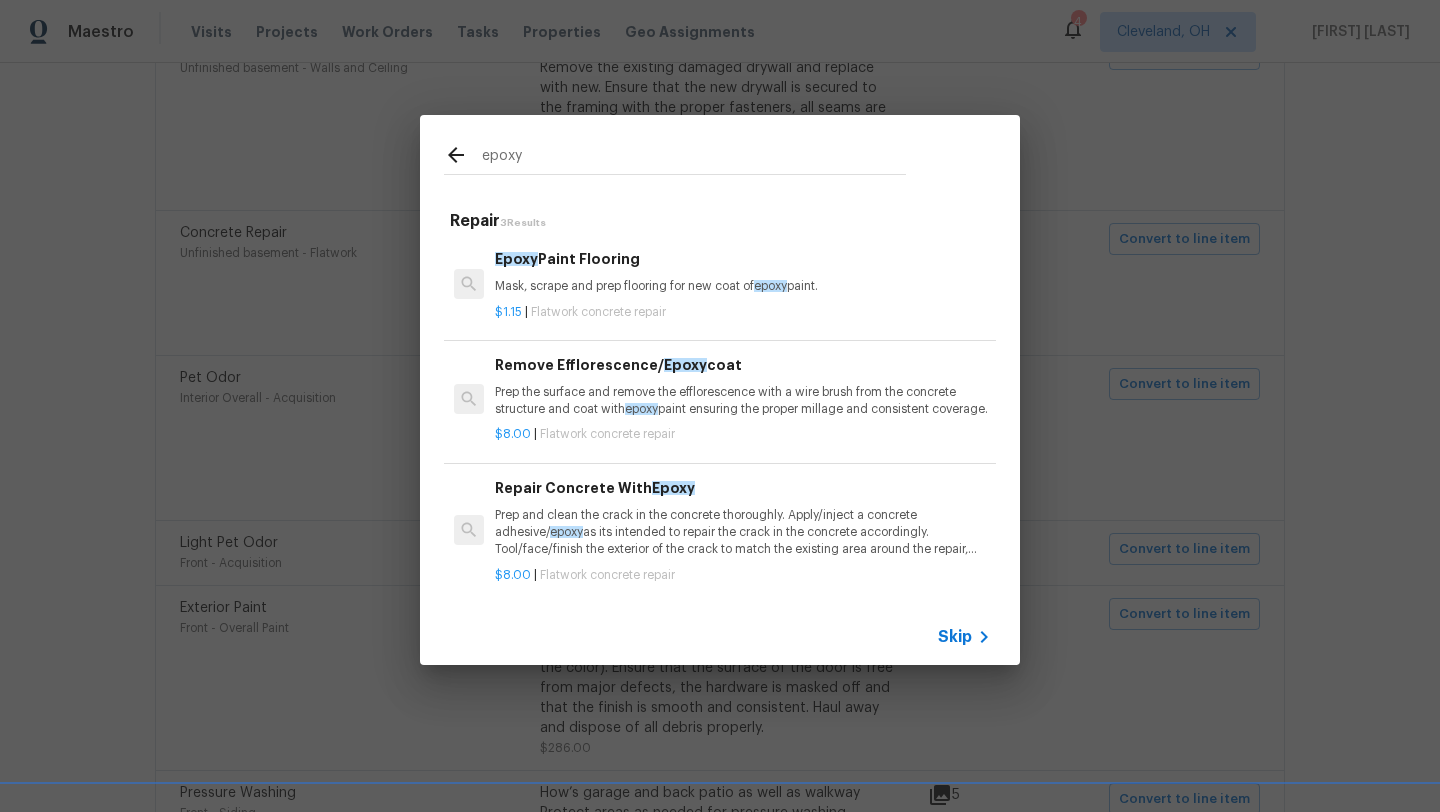 click on "Prep and clean the crack in the concrete thoroughly. Apply/inject a concrete adhesive/ epoxy  as its intended to repair the crack in the concrete accordingly. Tool/face/finish the exterior of the crack to match the existing area around the repair, haul away and dispose of all debris properly." at bounding box center (743, 532) 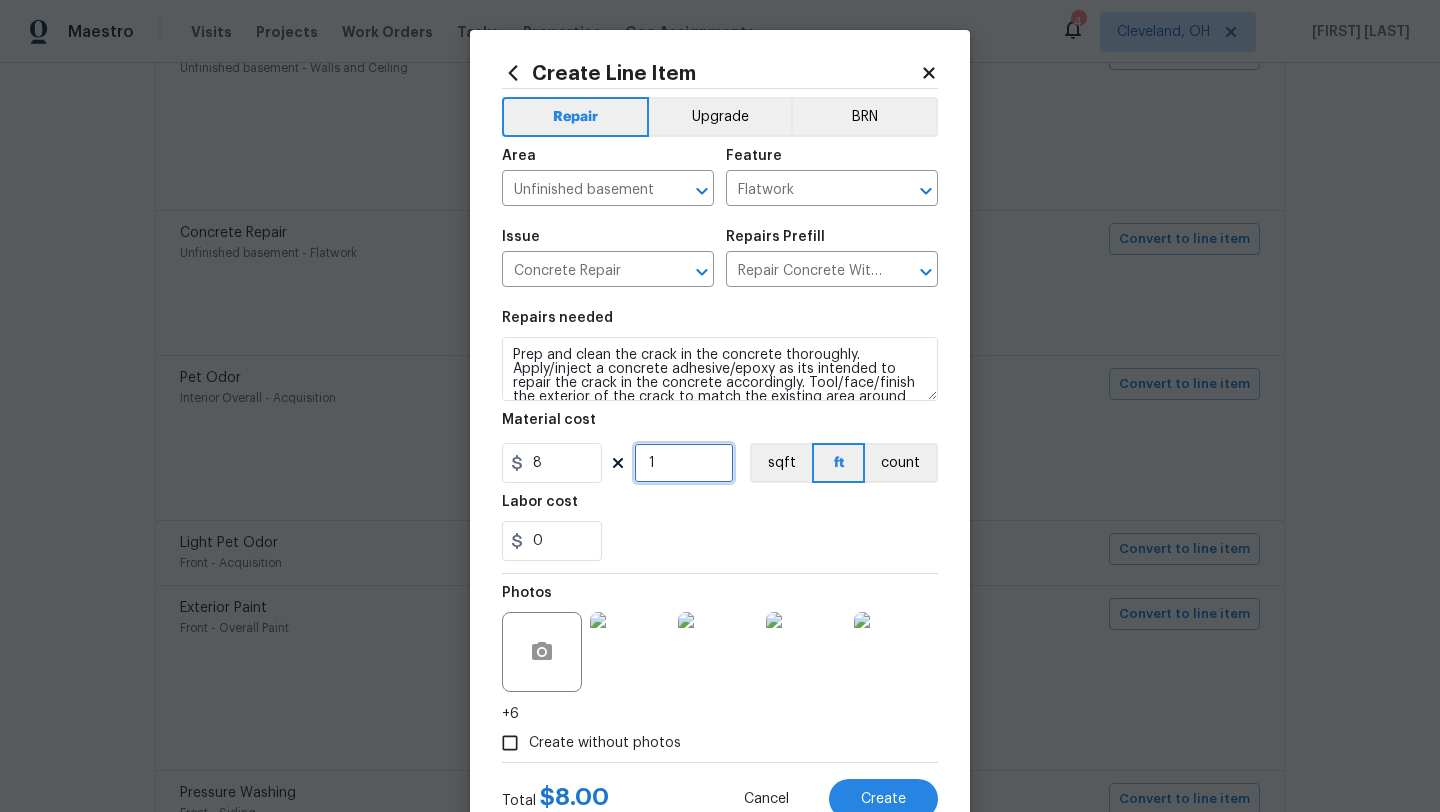 click on "1" at bounding box center [684, 463] 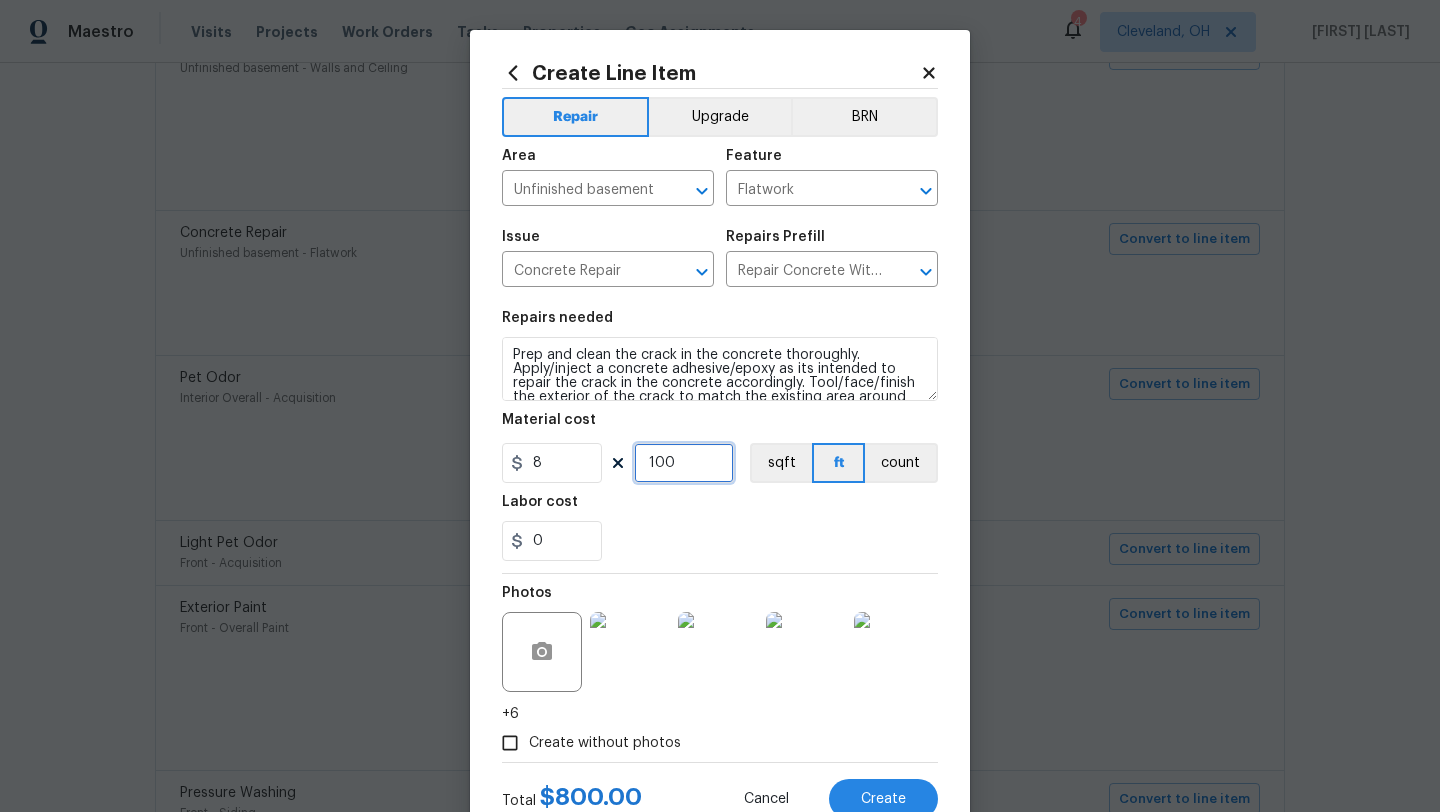 type on "100" 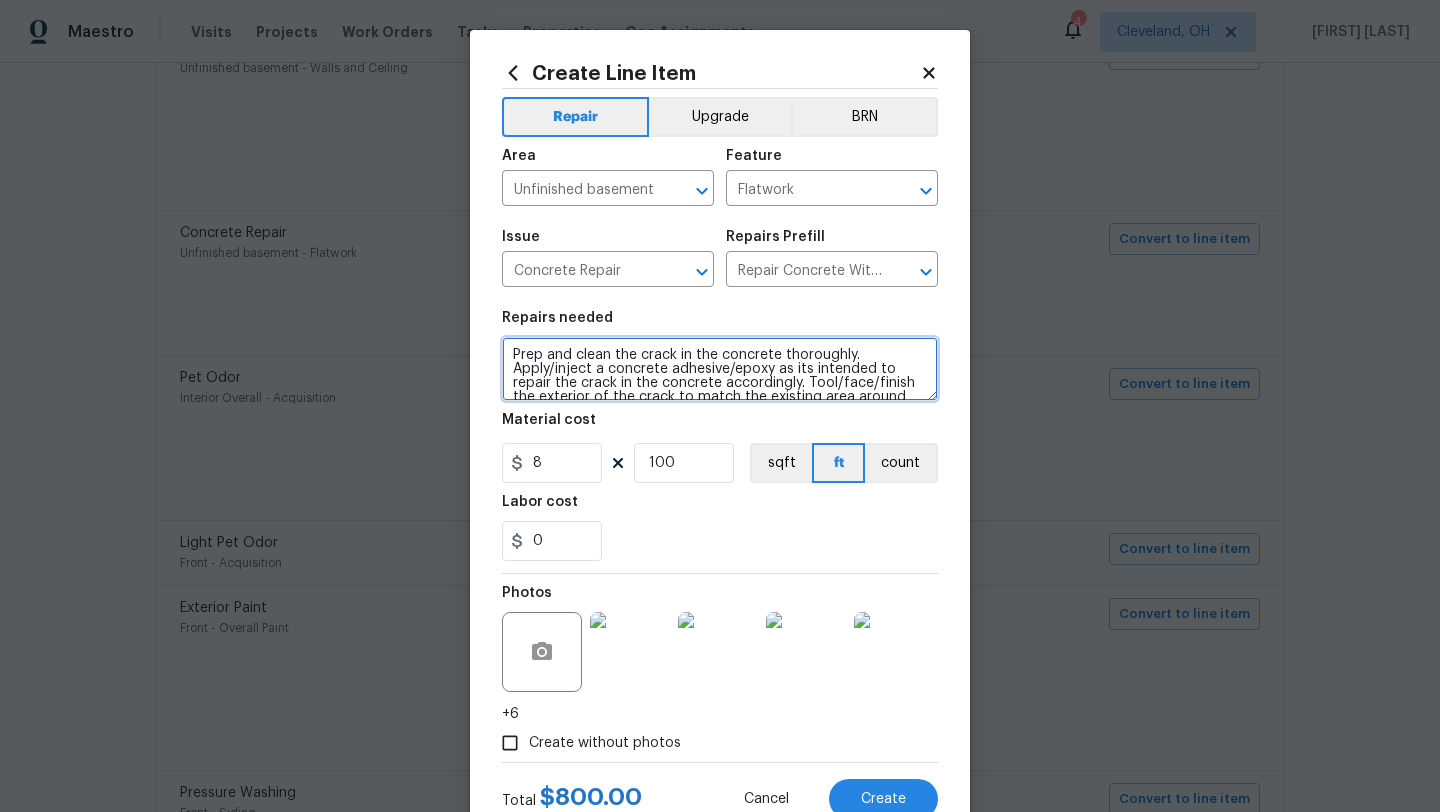 scroll, scrollTop: 28, scrollLeft: 0, axis: vertical 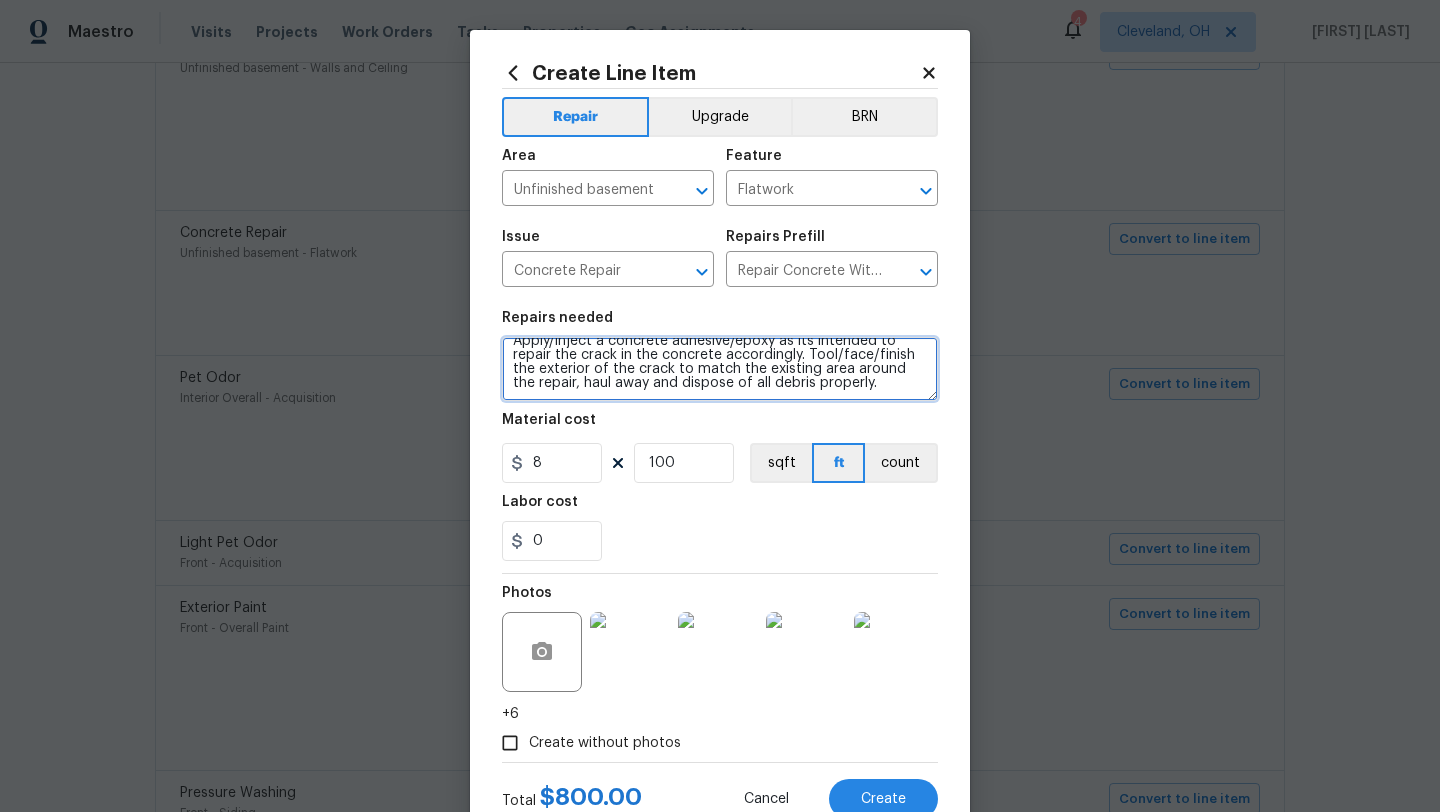 drag, startPoint x: 513, startPoint y: 353, endPoint x: 654, endPoint y: 407, distance: 150.98676 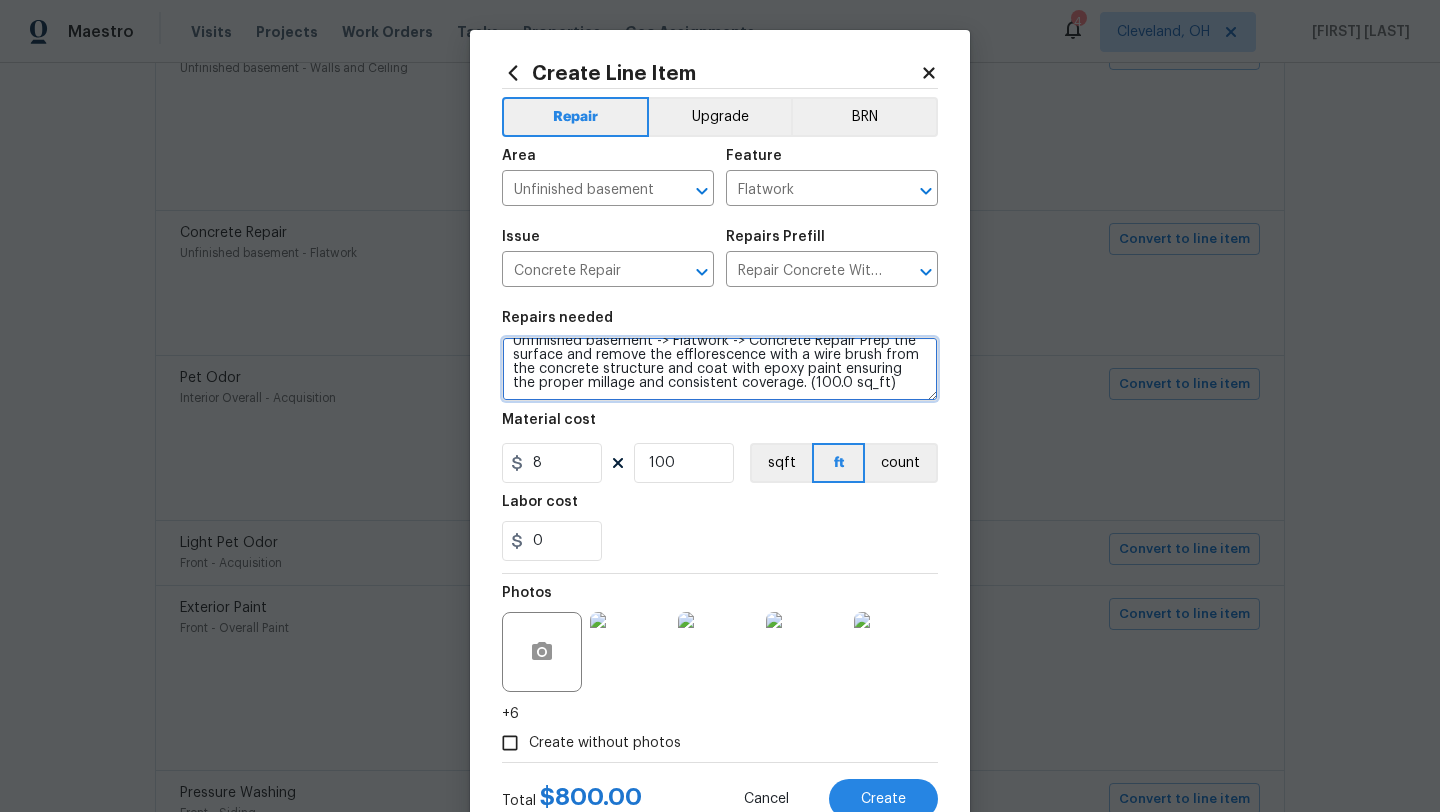 scroll, scrollTop: 0, scrollLeft: 0, axis: both 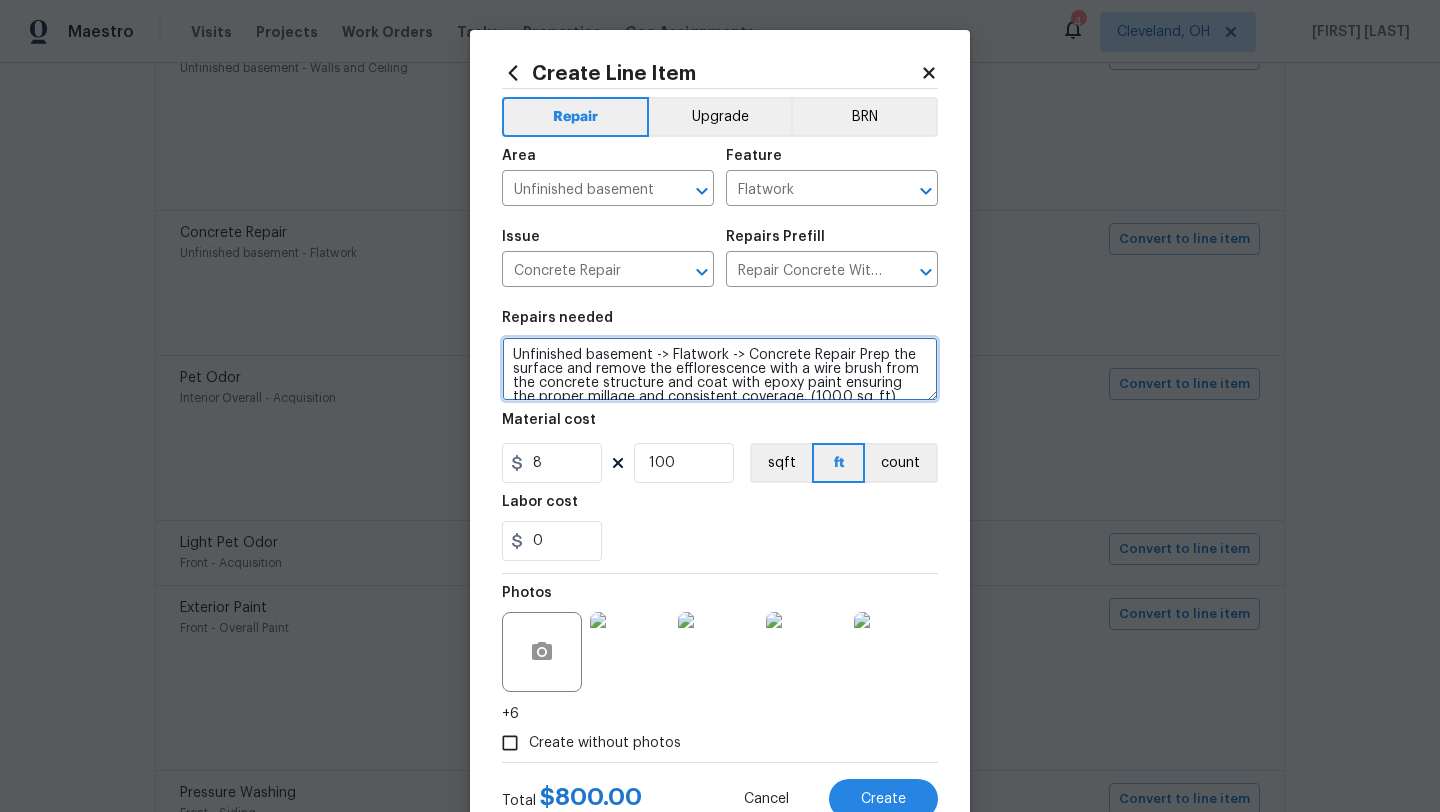 type on "Unfinished basement -> Flatwork -> Concrete Repair Prep the surface and remove the efflorescence with a wire brush from the concrete structure and coat with epoxy paint ensuring the proper millage and consistent coverage. (100.0 sq_ft)" 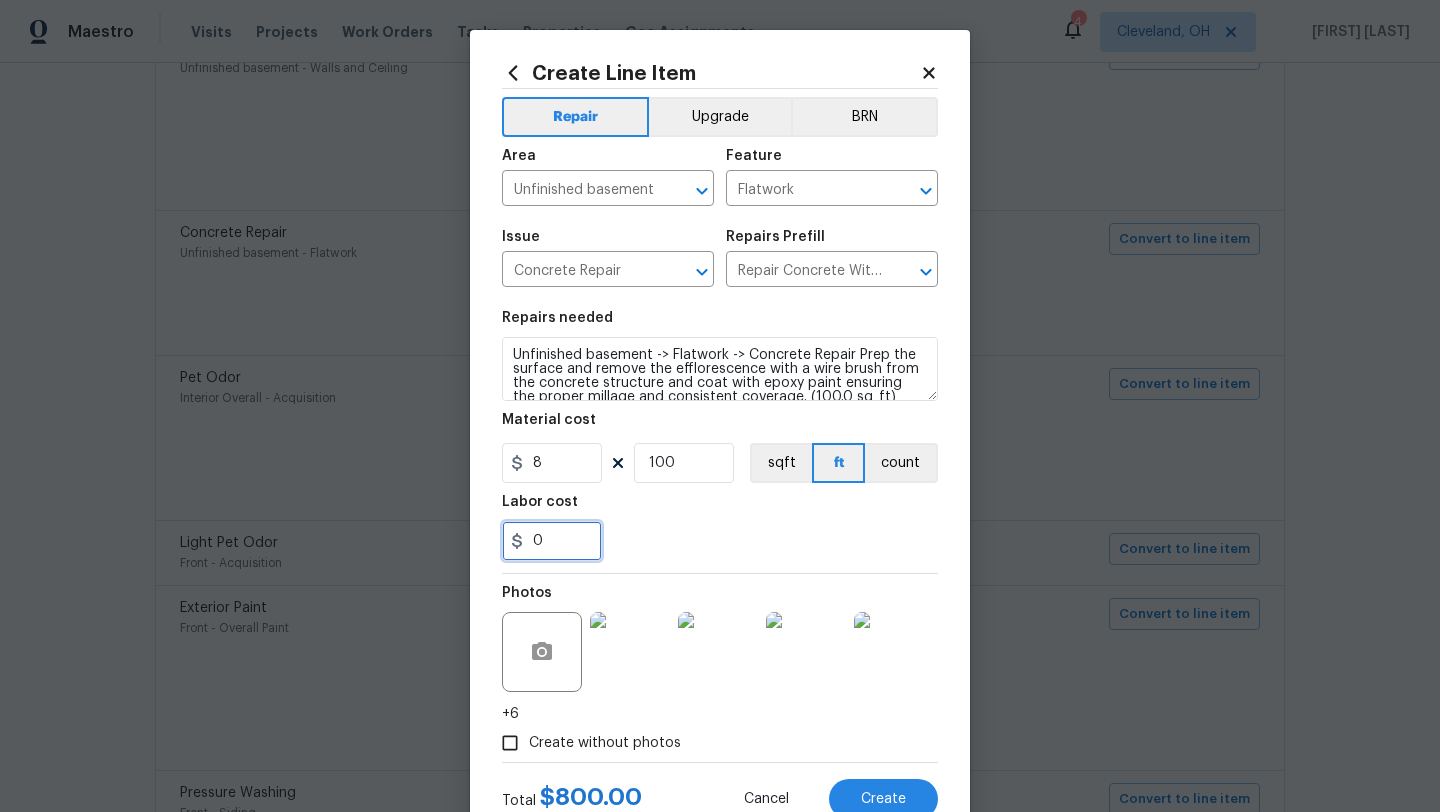 drag, startPoint x: 553, startPoint y: 545, endPoint x: 511, endPoint y: 545, distance: 42 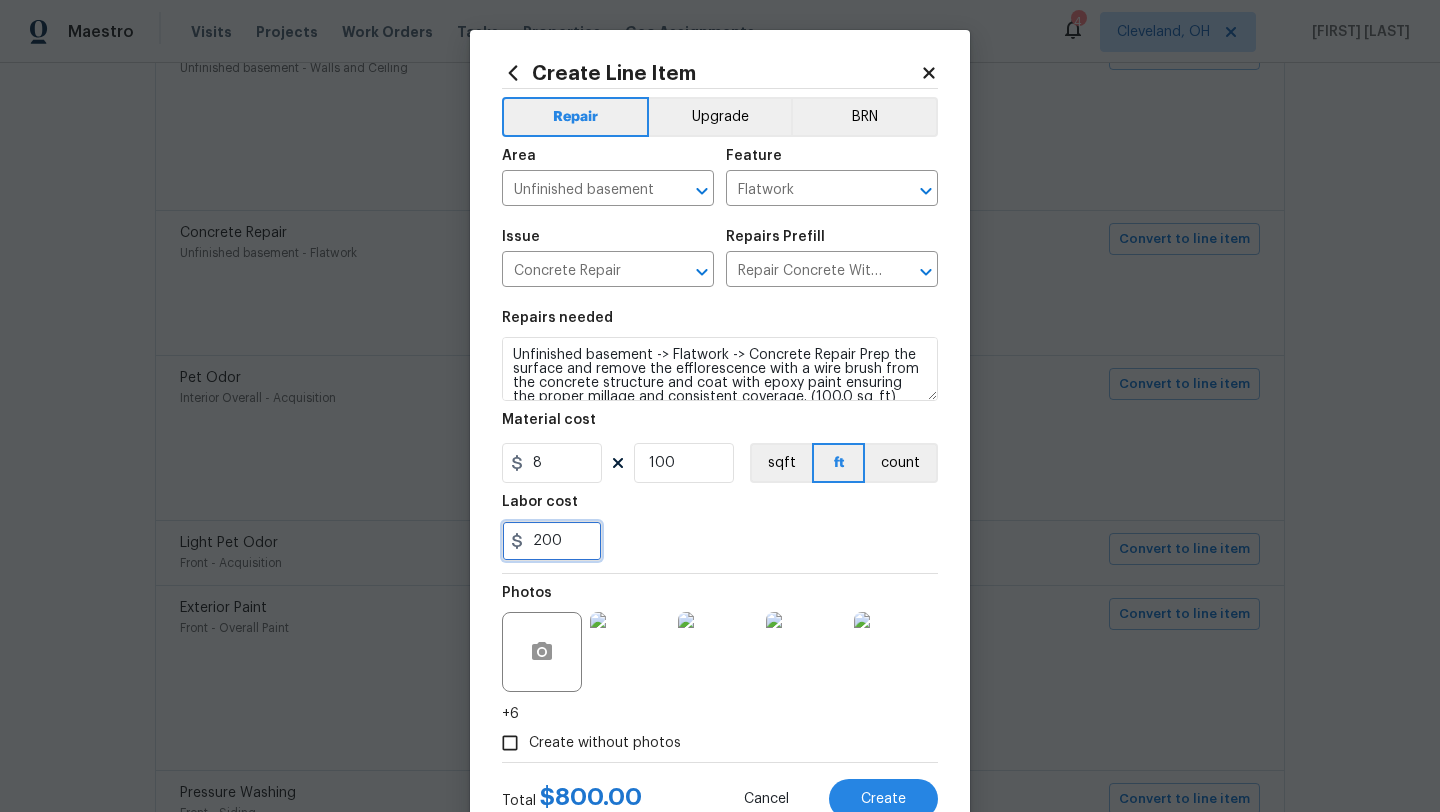 type on "200" 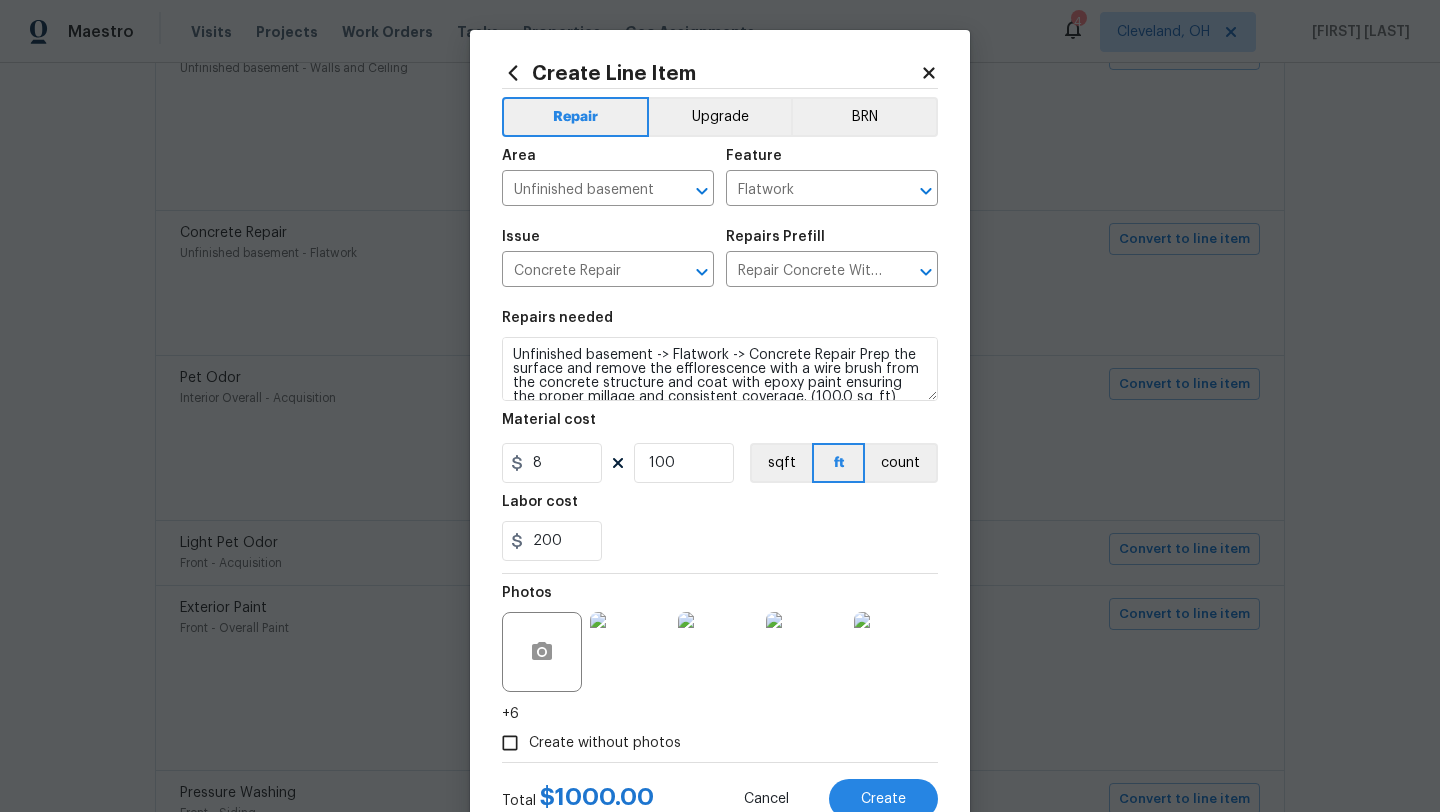 click on "200" at bounding box center [720, 541] 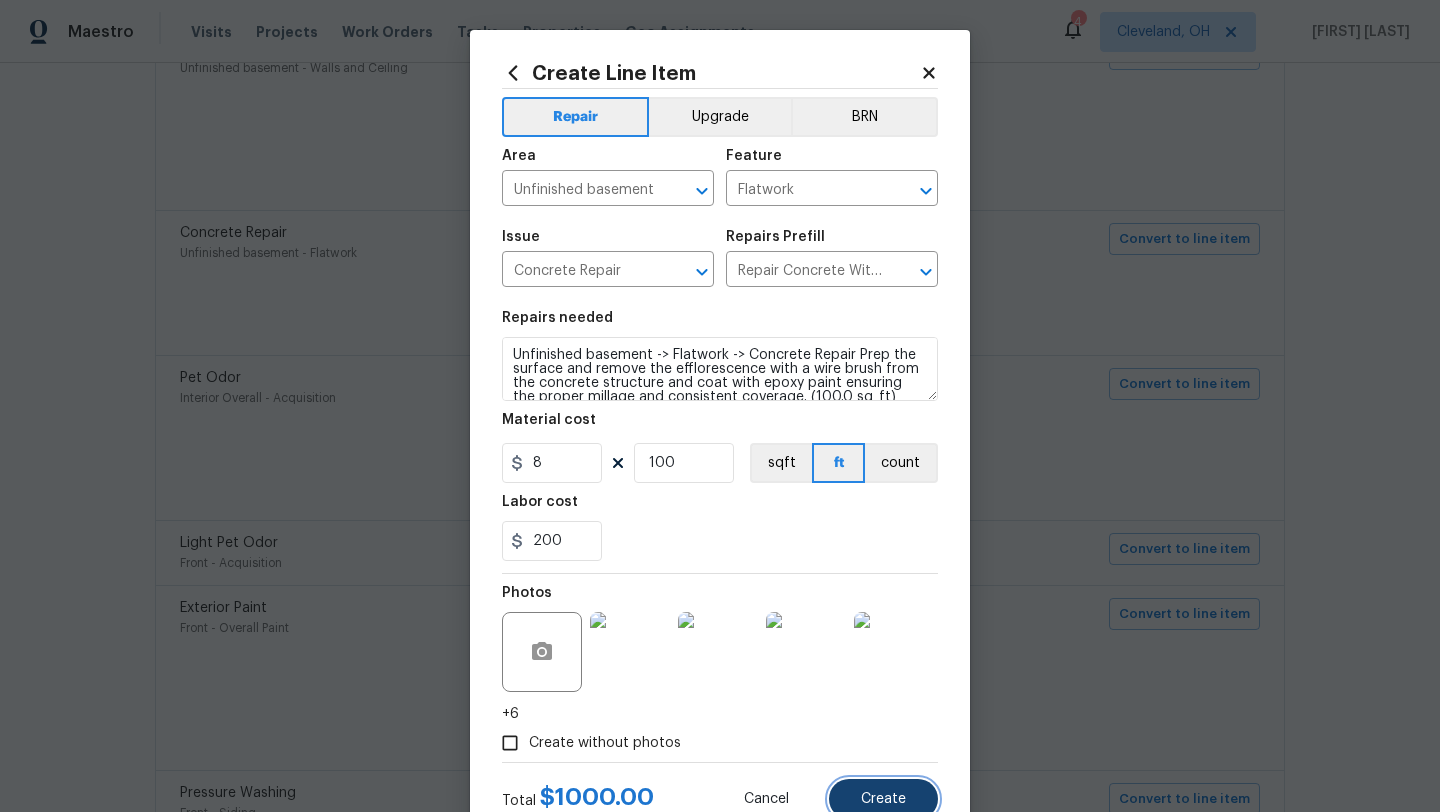 click on "Create" at bounding box center (883, 799) 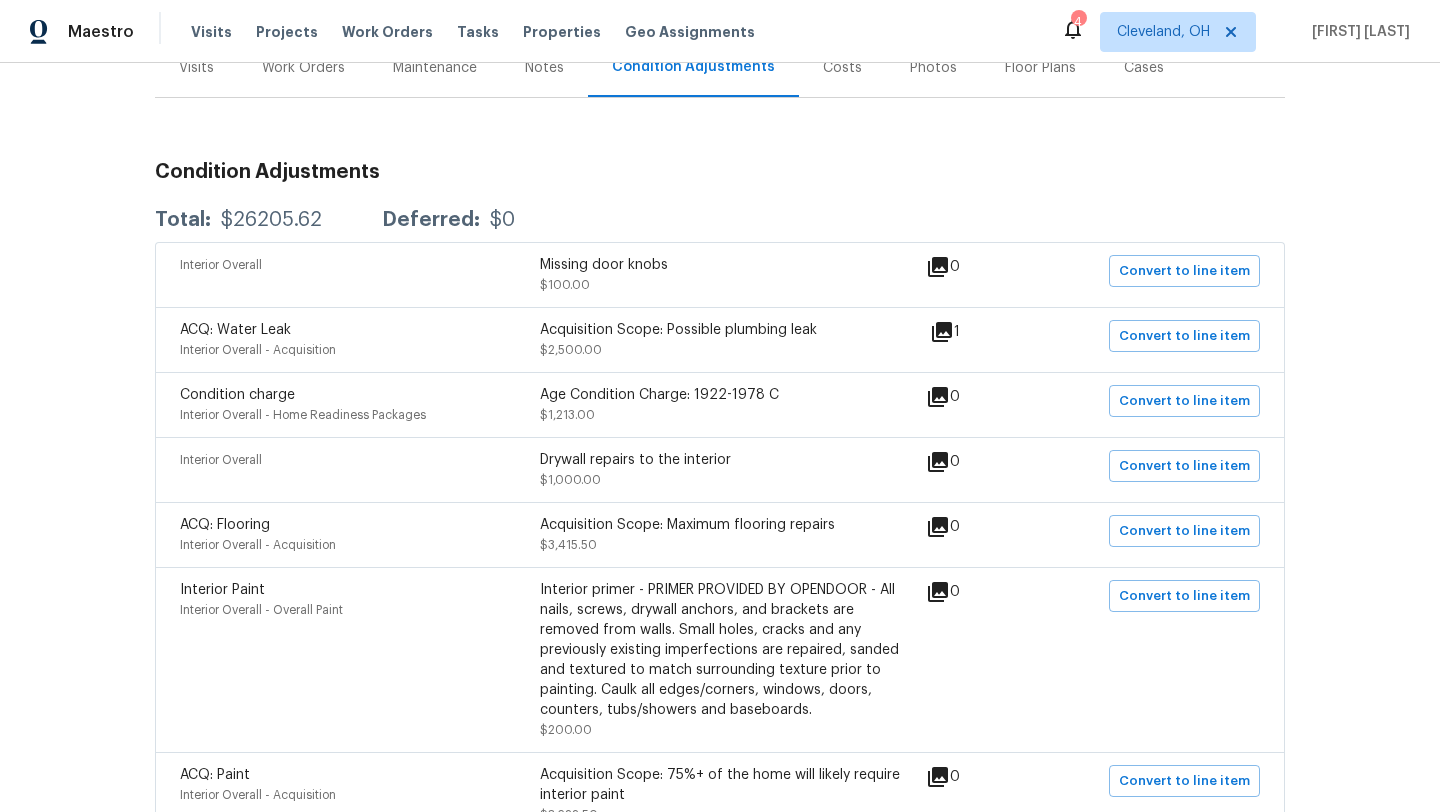 scroll, scrollTop: 0, scrollLeft: 0, axis: both 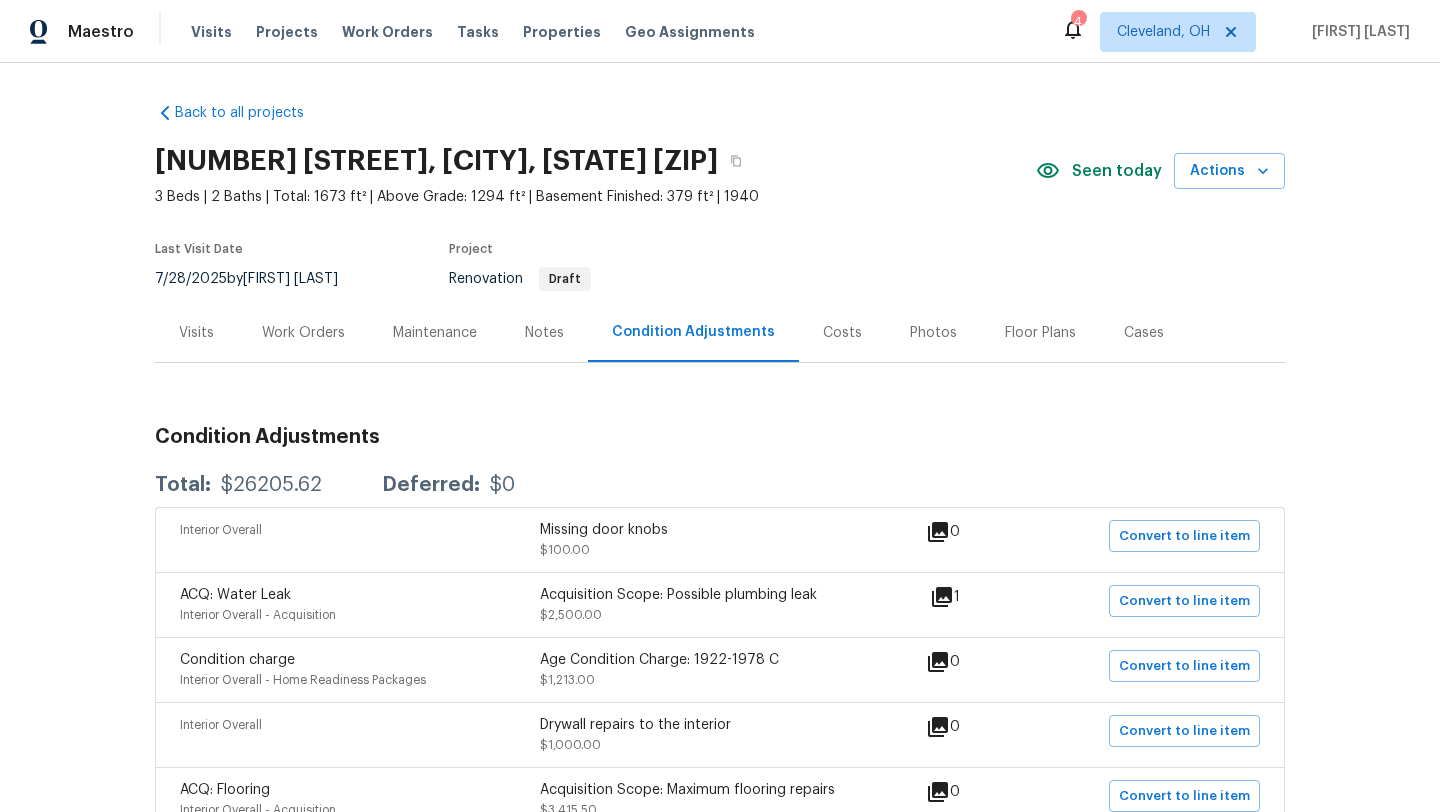 click on "Work Orders" at bounding box center [303, 333] 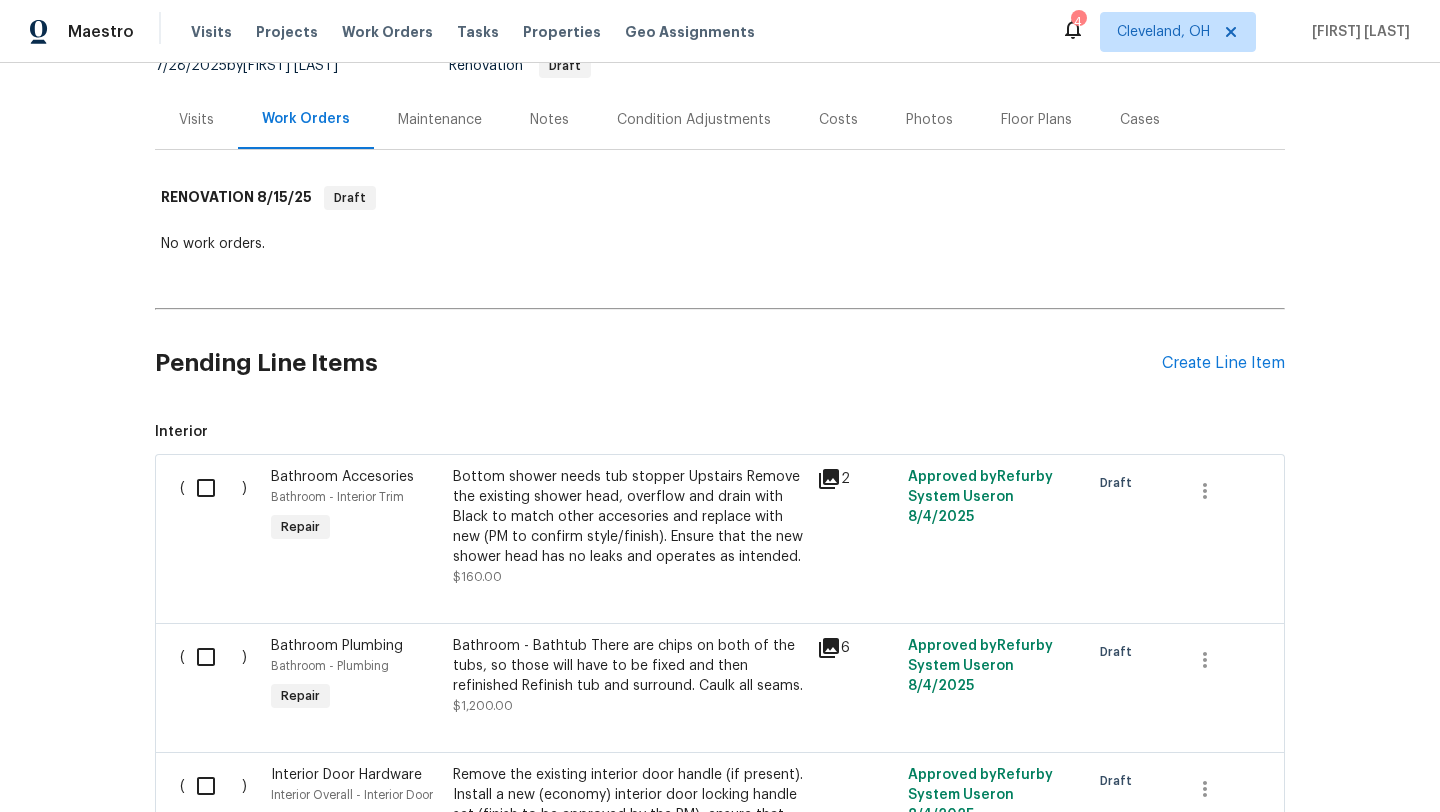 scroll, scrollTop: 0, scrollLeft: 0, axis: both 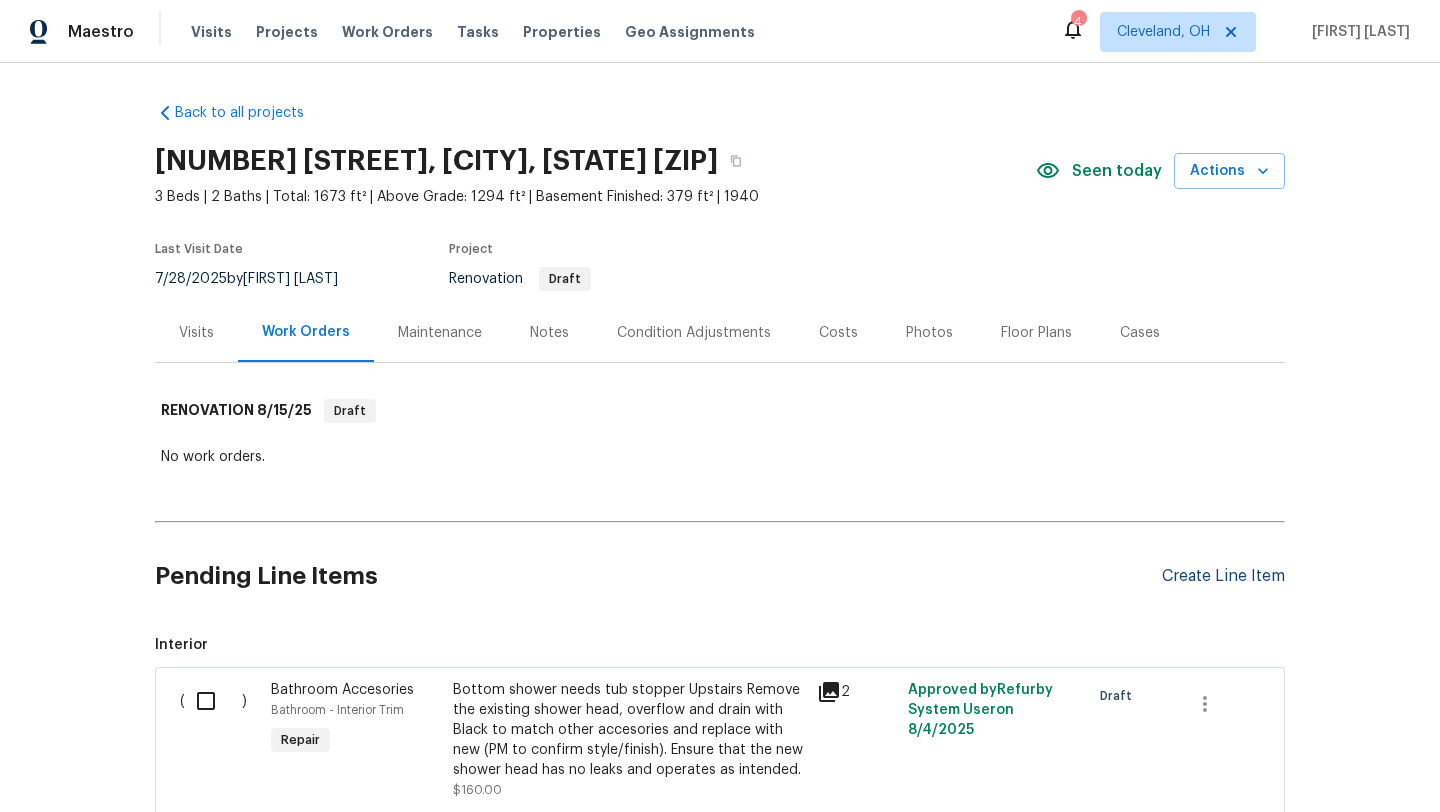 click on "Create Line Item" at bounding box center (1223, 576) 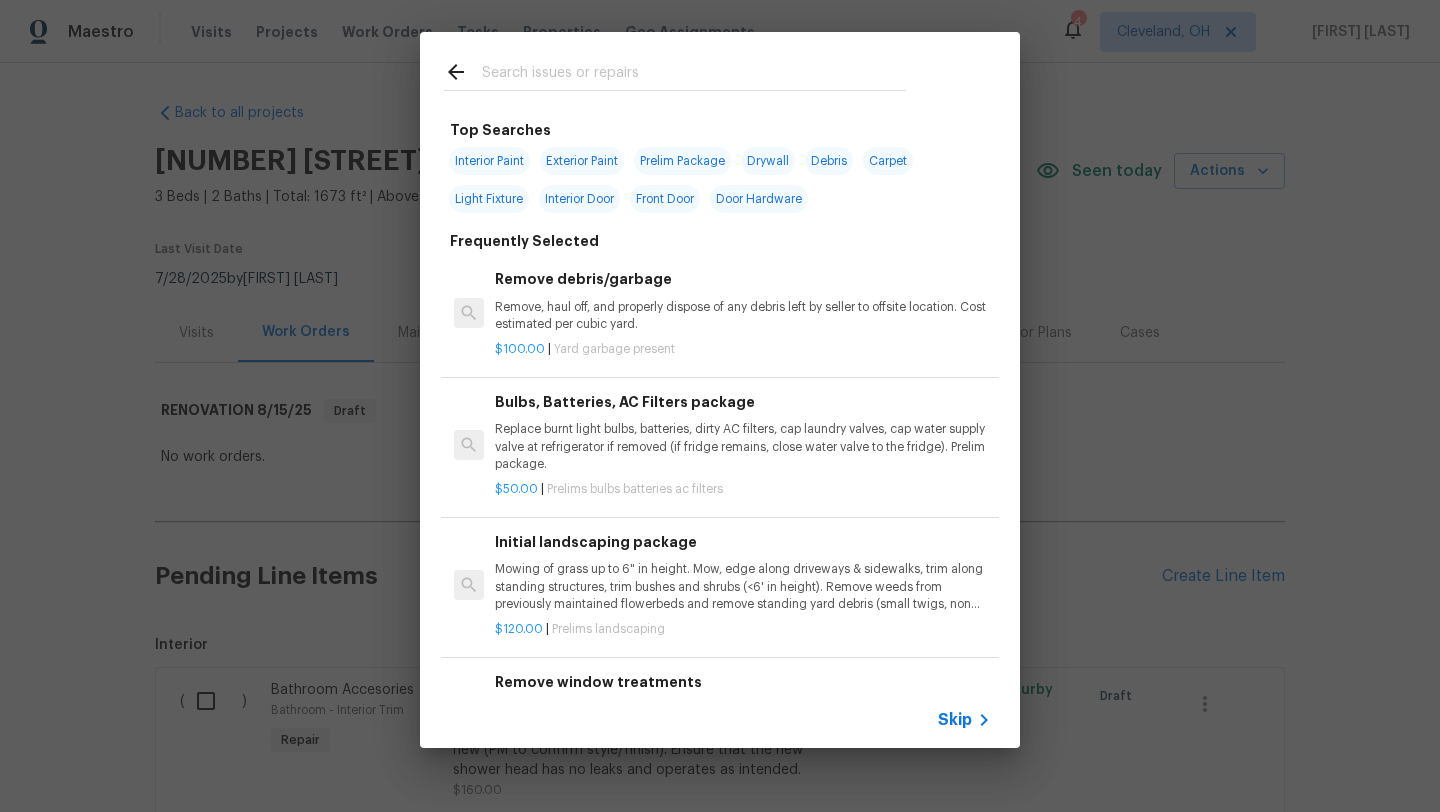 click on "Interior Paint" at bounding box center [489, 161] 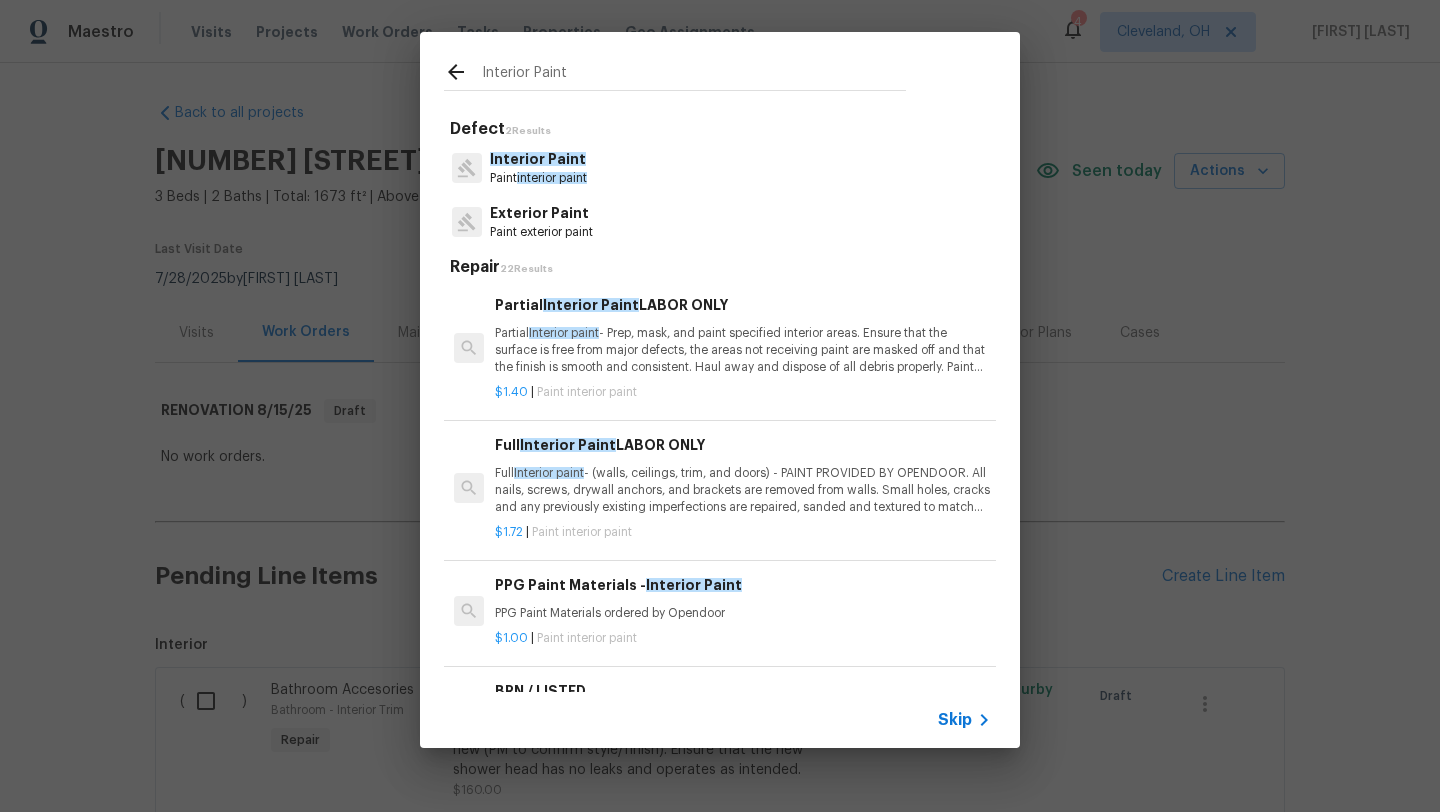 click on "Full  Interior paint  - (walls, ceilings, trim, and doors) - PAINT PROVIDED BY OPENDOOR. All nails, screws, drywall anchors, and brackets are removed from walls. Small holes, cracks and any previously existing imperfections are repaired, sanded and textured to match surrounding texture prior to painting. Caulk all edges/corners, windows, doors, counters, tubs/showers and baseboards; To include painting of all register vents (after proper preparation), all sides of doors, protection of floors, cabinets, hardware and hinges, windows with drop cloths, plastic sheeting and masking. Clean up and removal of prep debris and any paint overspray." at bounding box center [743, 490] 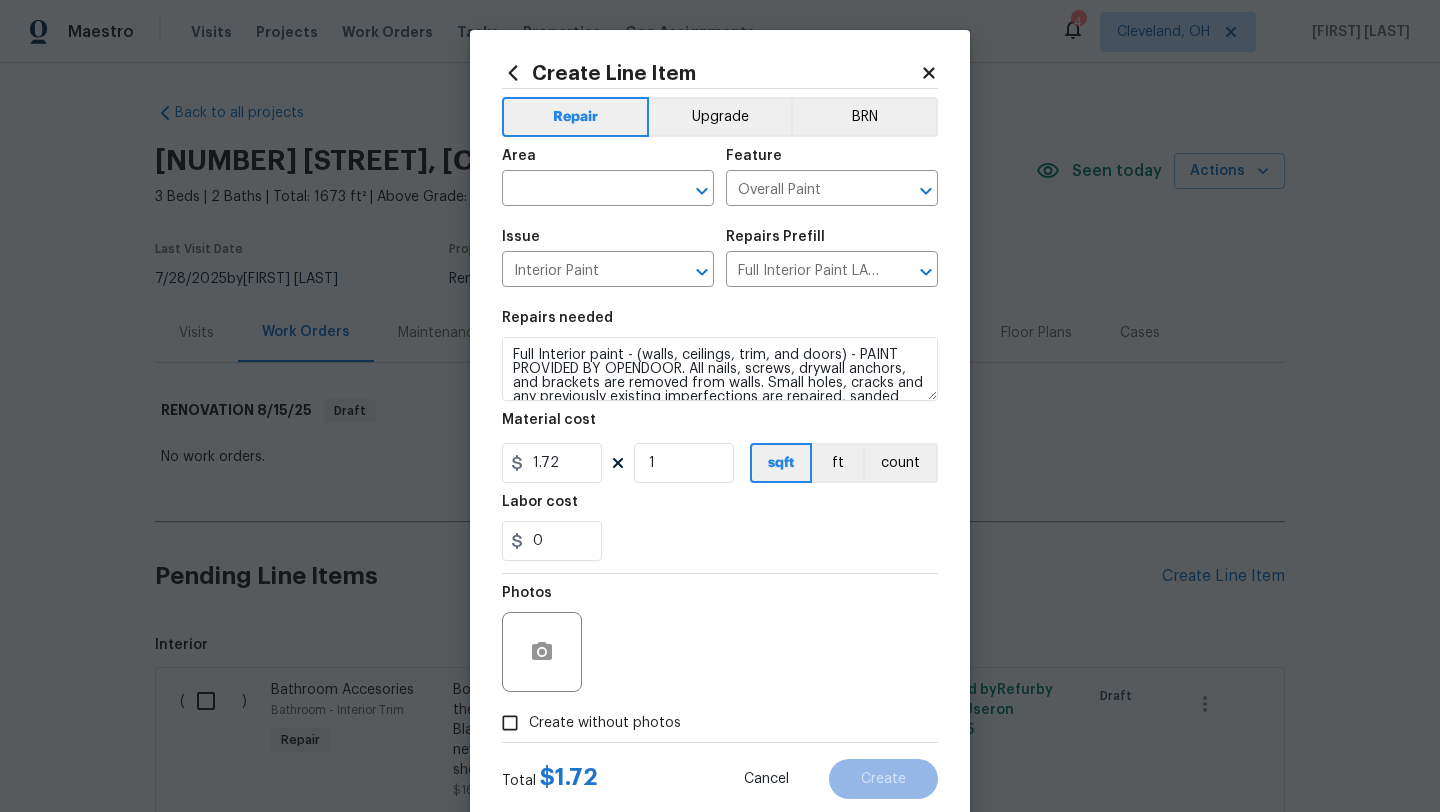 drag, startPoint x: 730, startPoint y: 59, endPoint x: 805, endPoint y: 52, distance: 75.32596 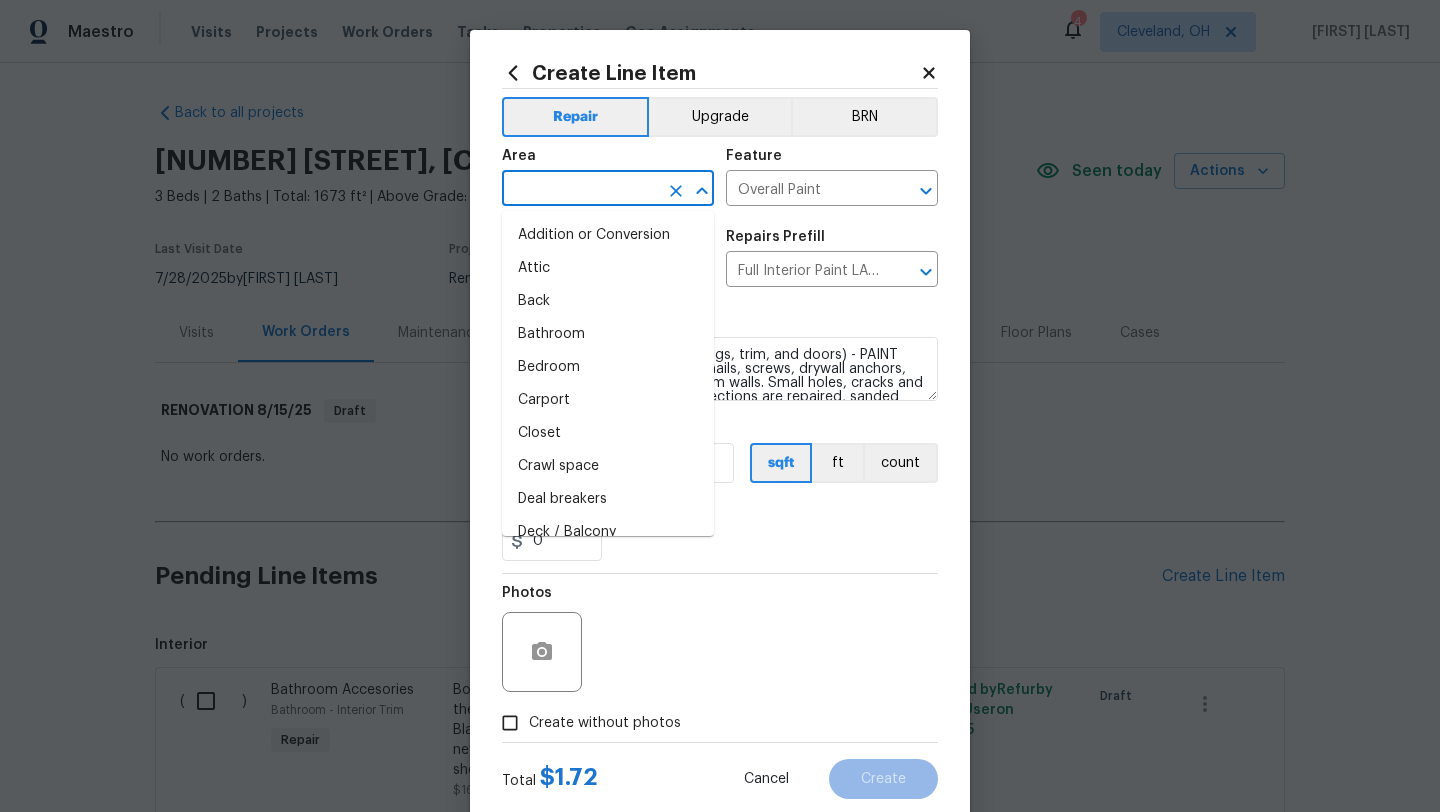 click at bounding box center [580, 190] 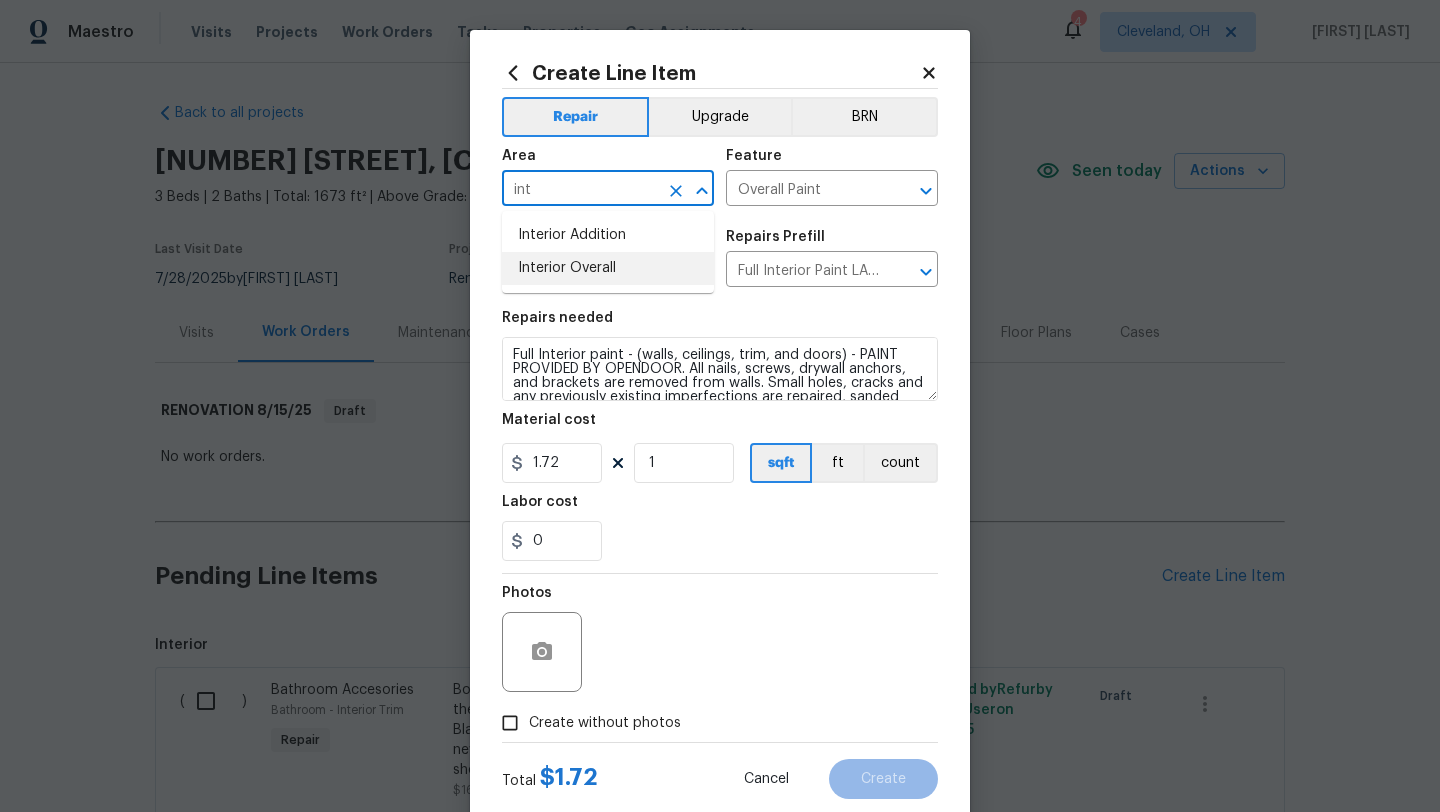 click on "Interior Overall" at bounding box center [608, 268] 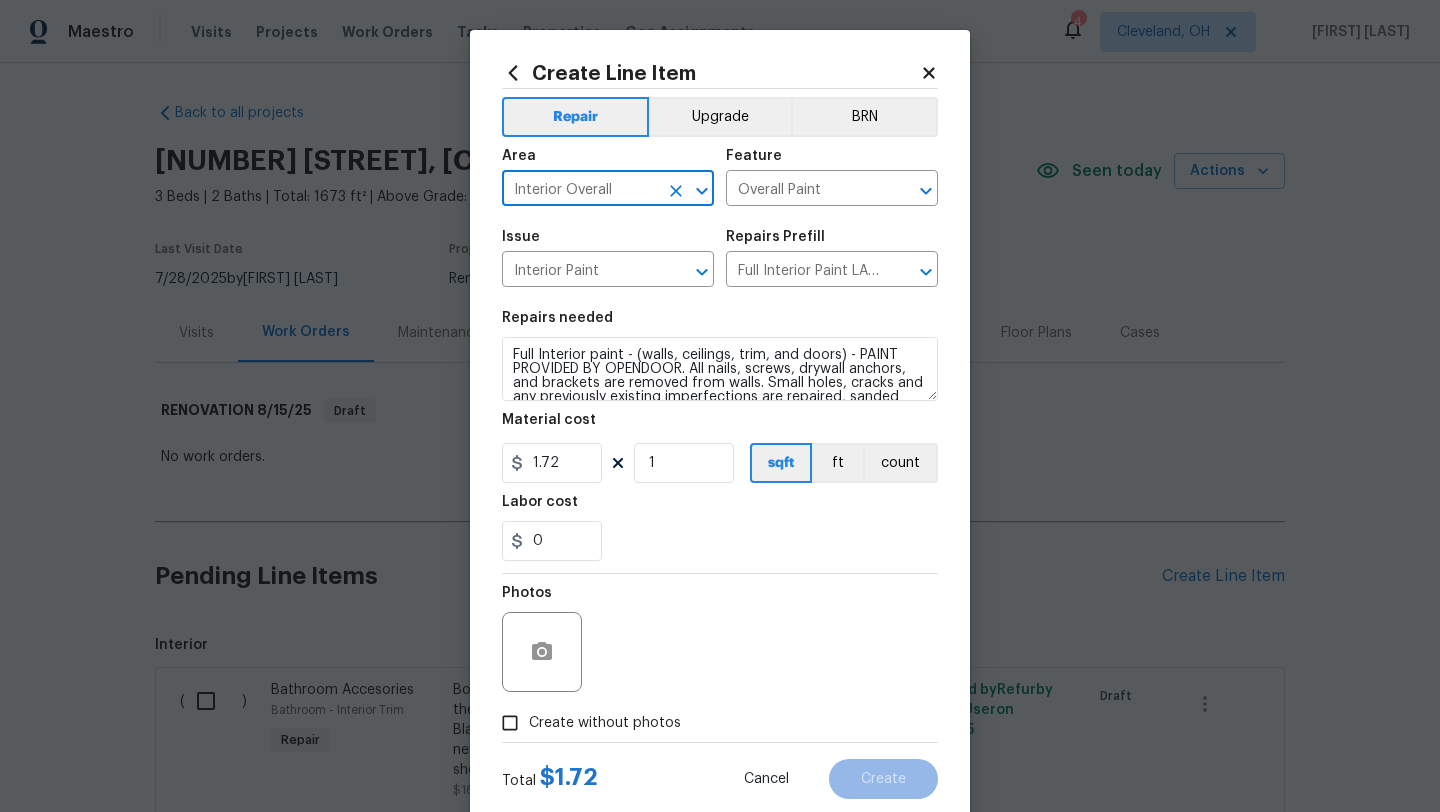 type on "Interior Overall" 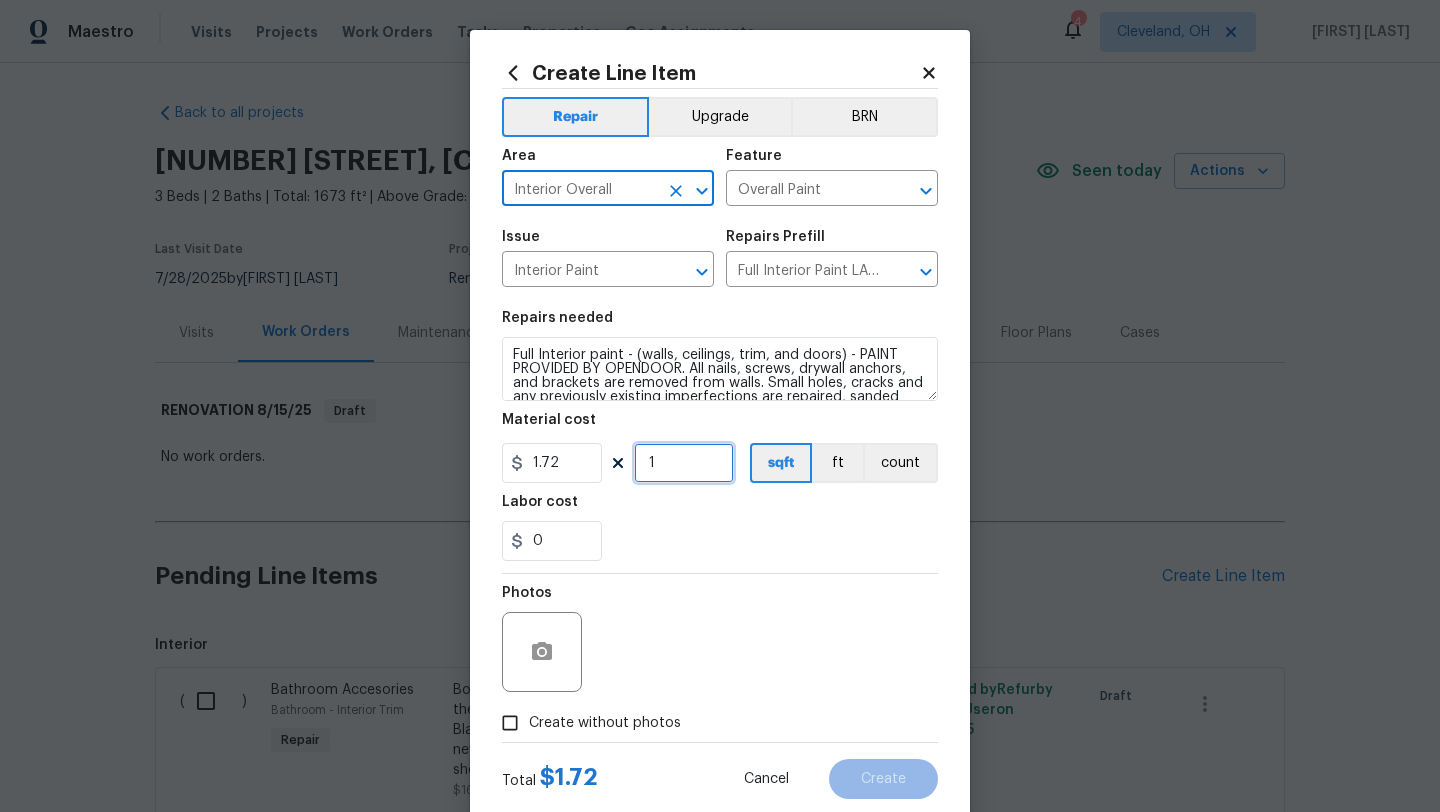 click on "1" at bounding box center (684, 463) 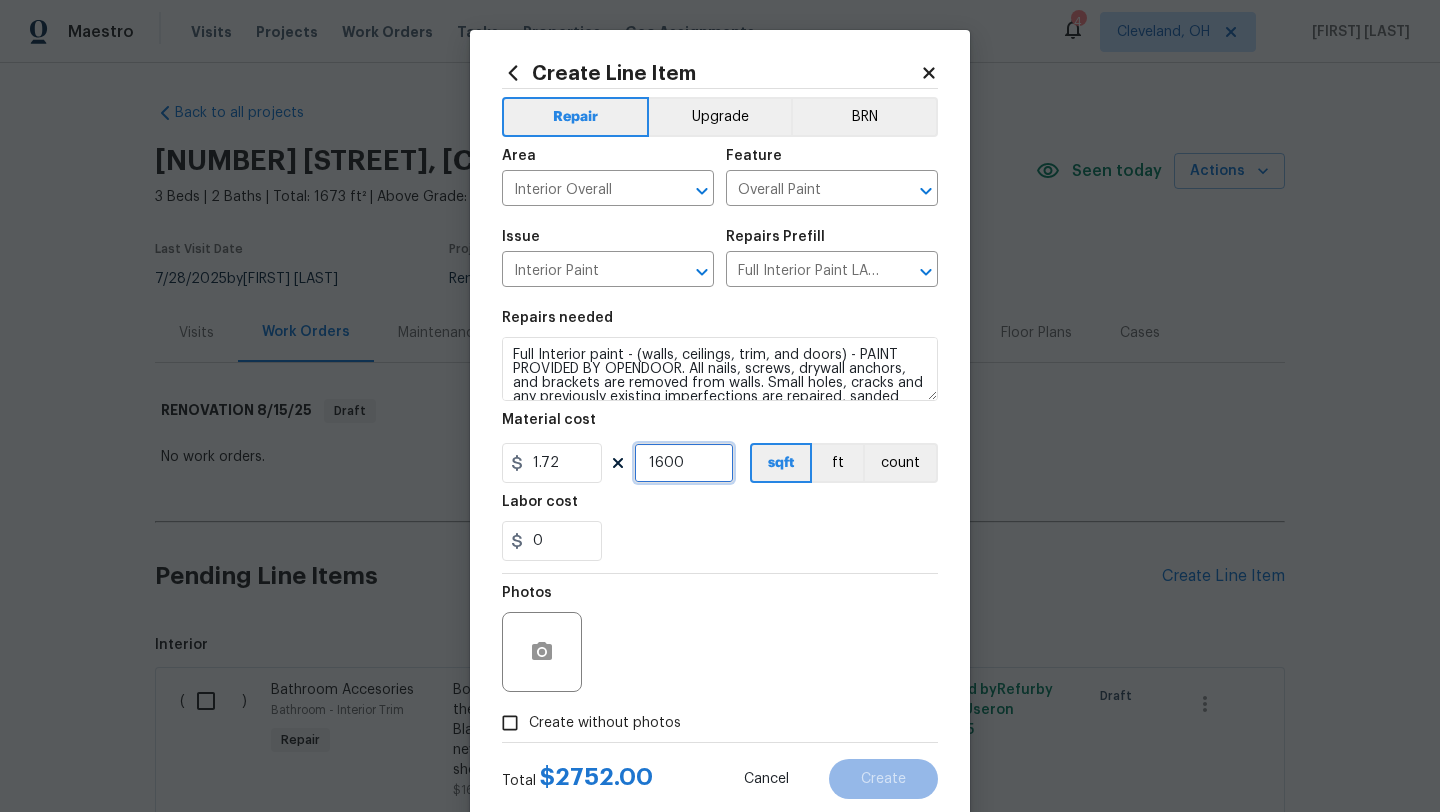 type on "1600" 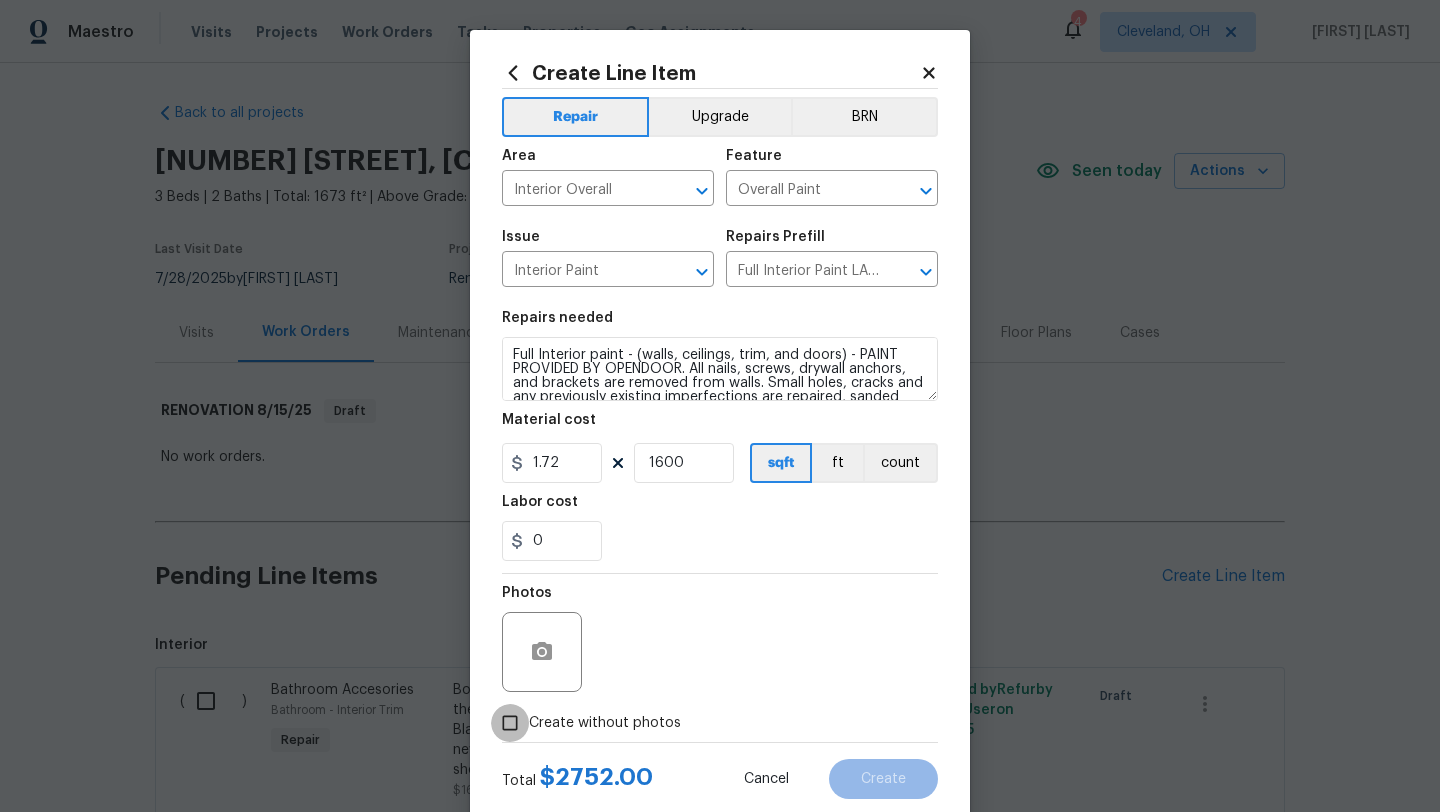 click on "Create without photos" at bounding box center [510, 723] 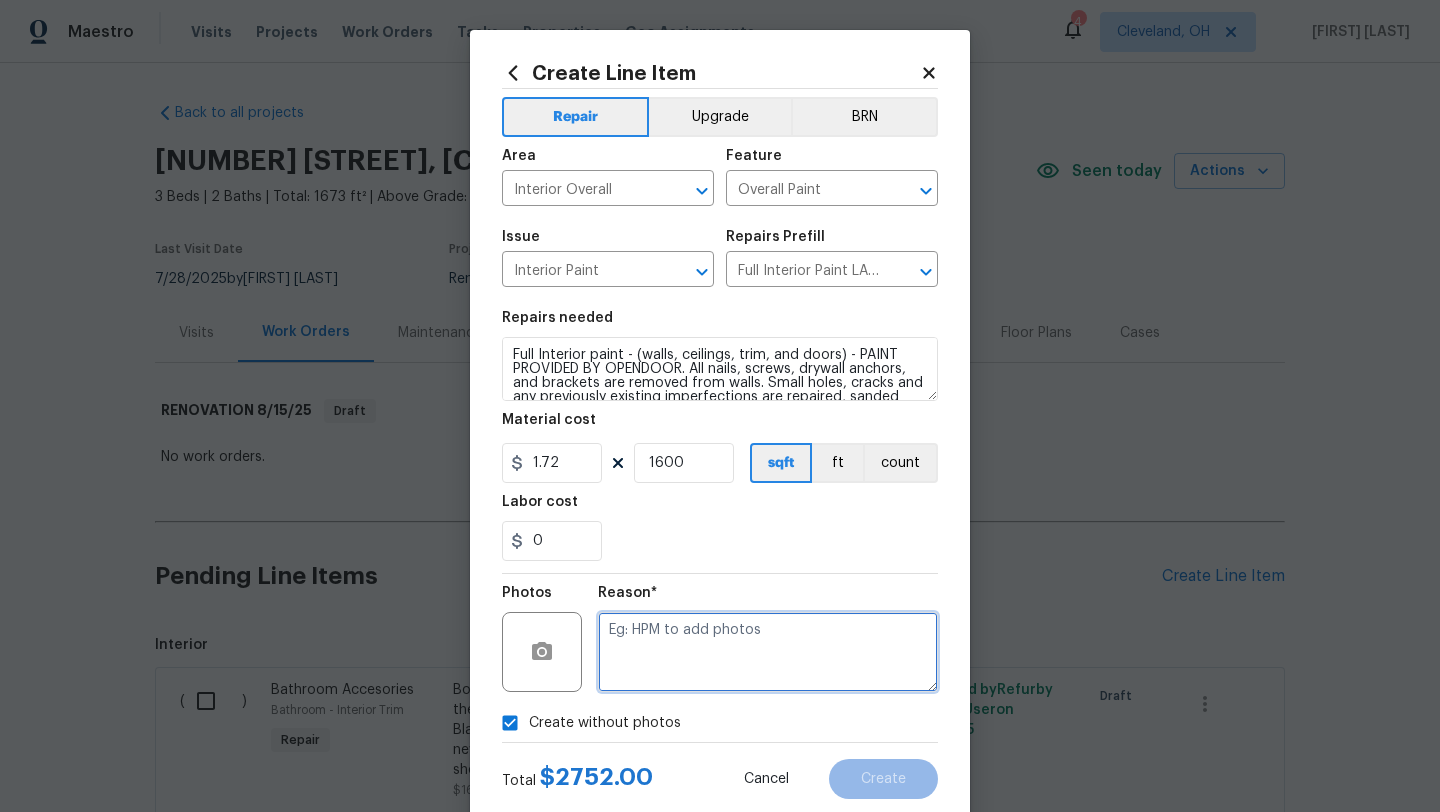 click at bounding box center [768, 652] 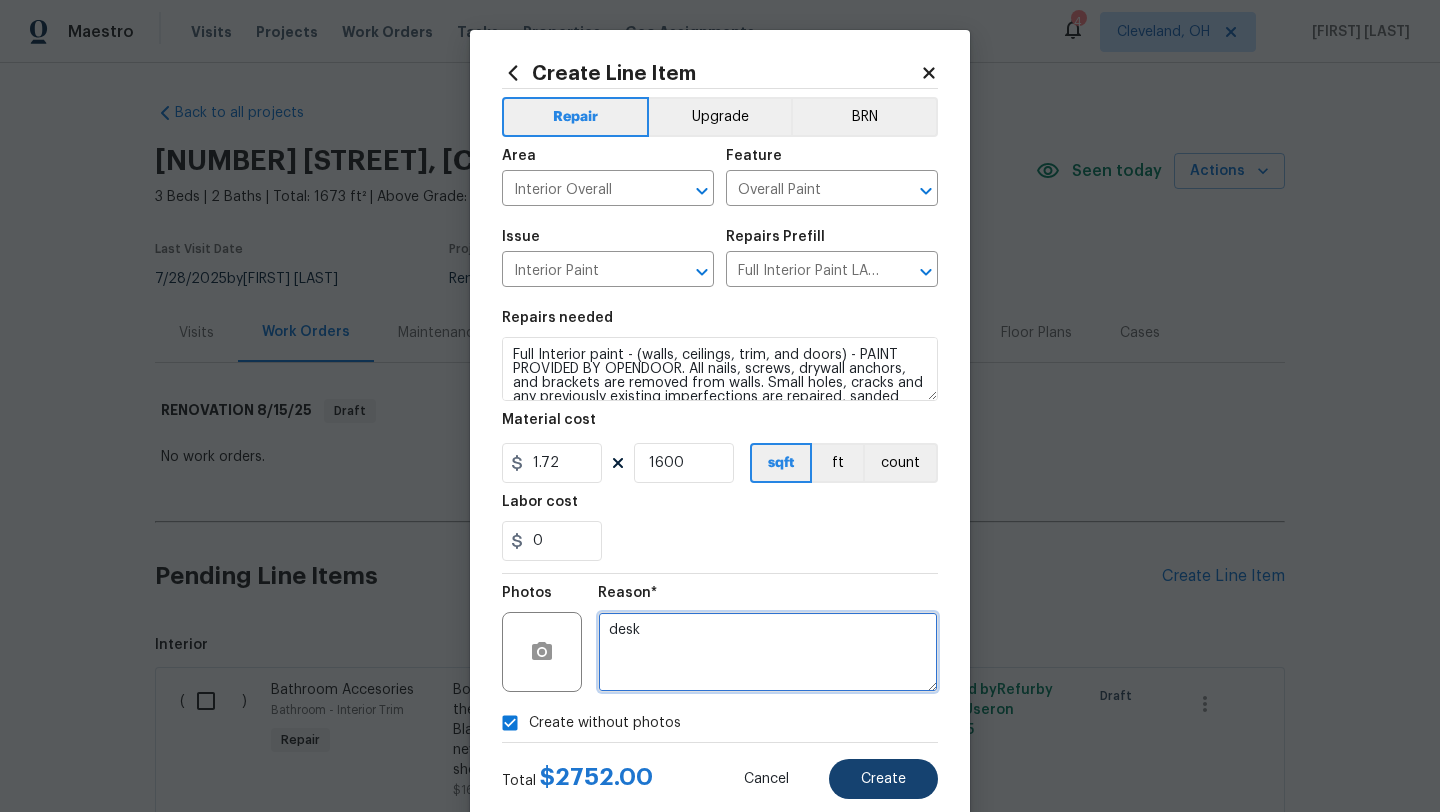 type on "desk" 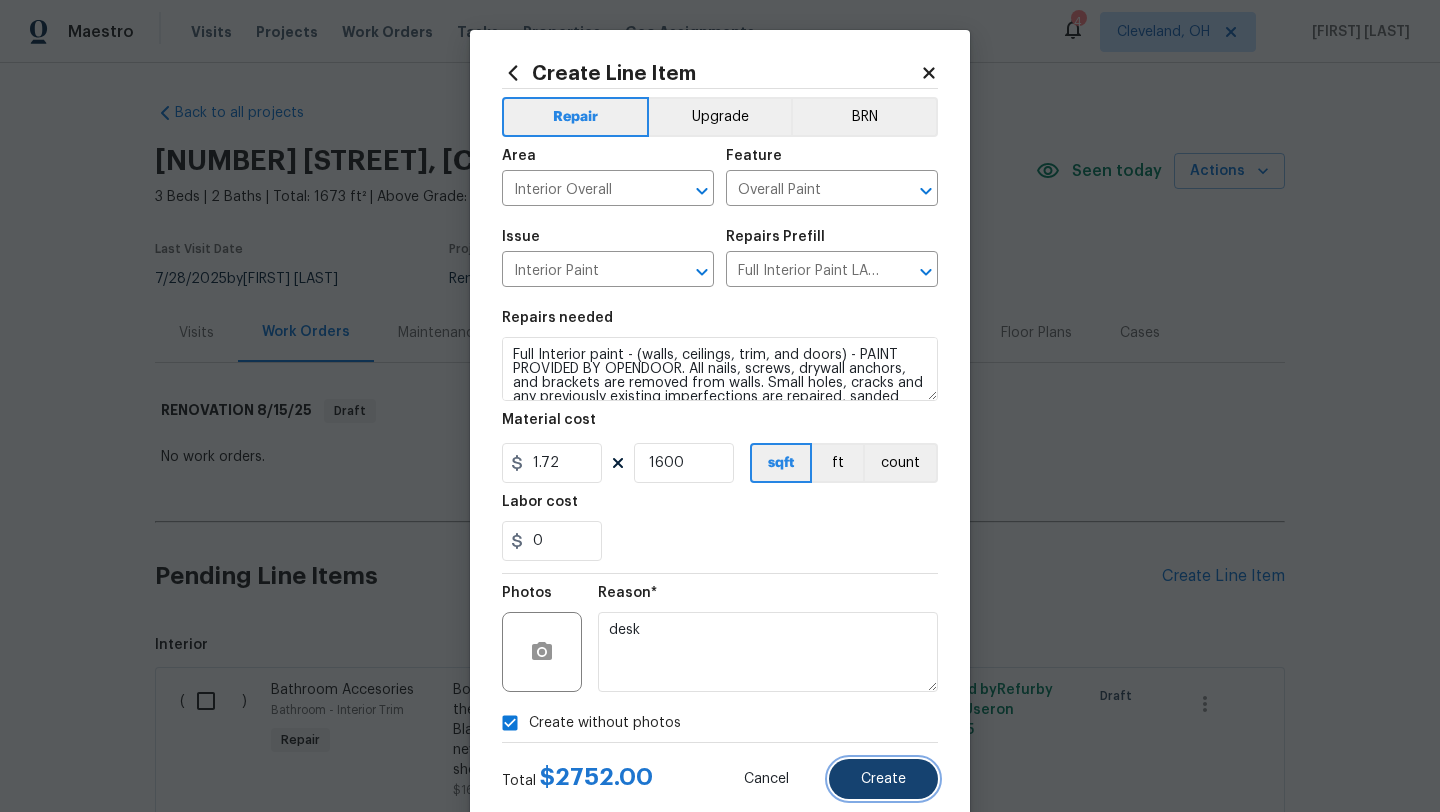 click on "Create" at bounding box center (883, 779) 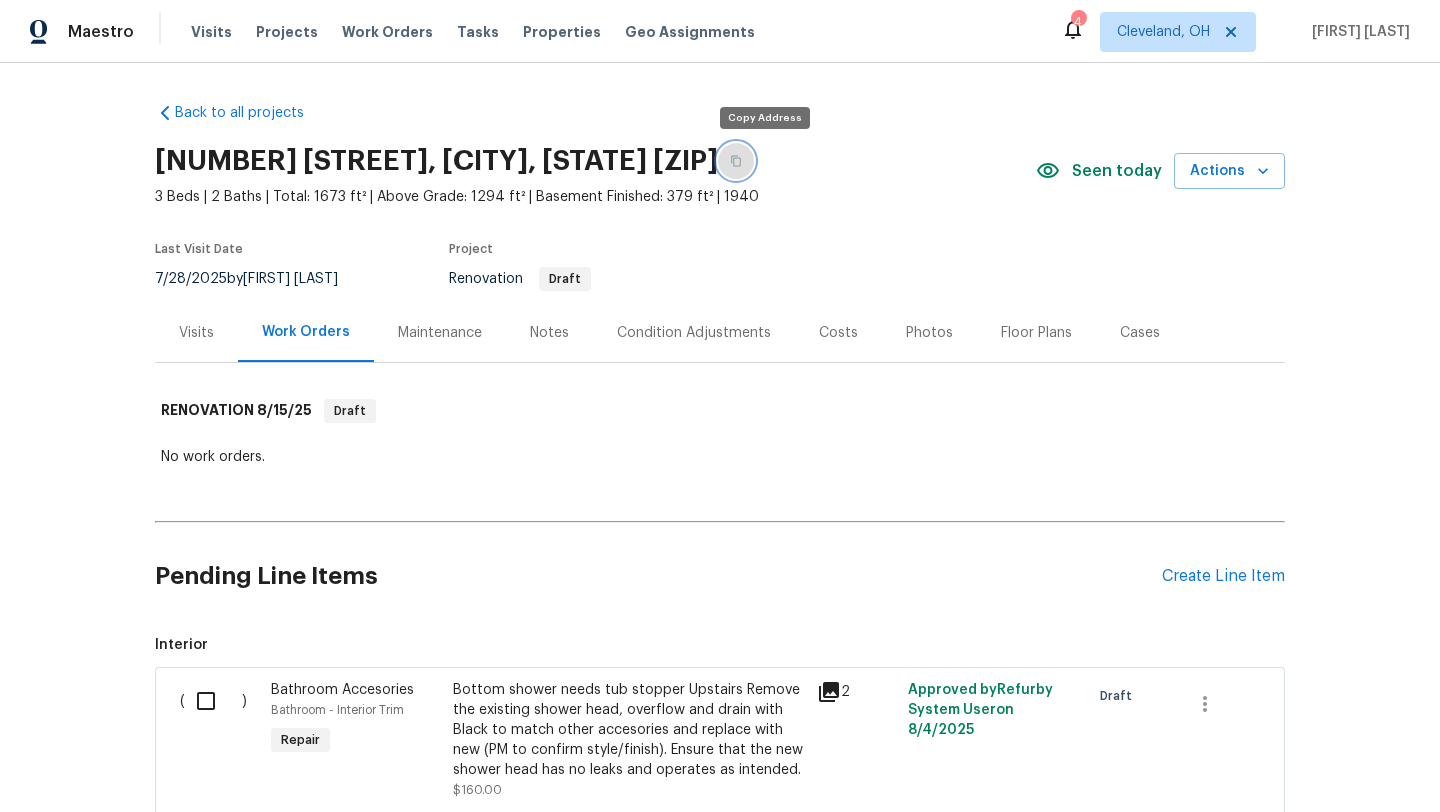 click 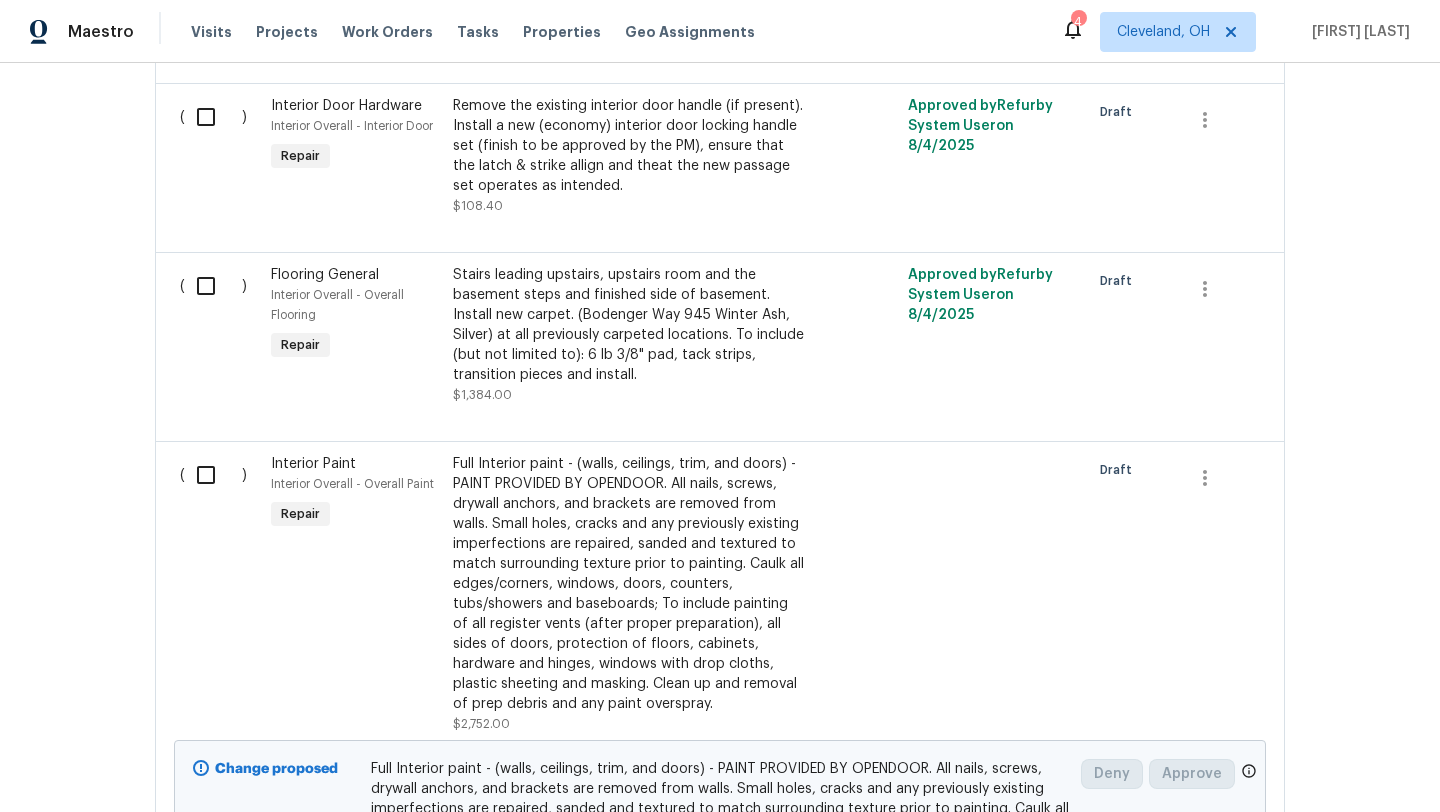 scroll, scrollTop: 924, scrollLeft: 0, axis: vertical 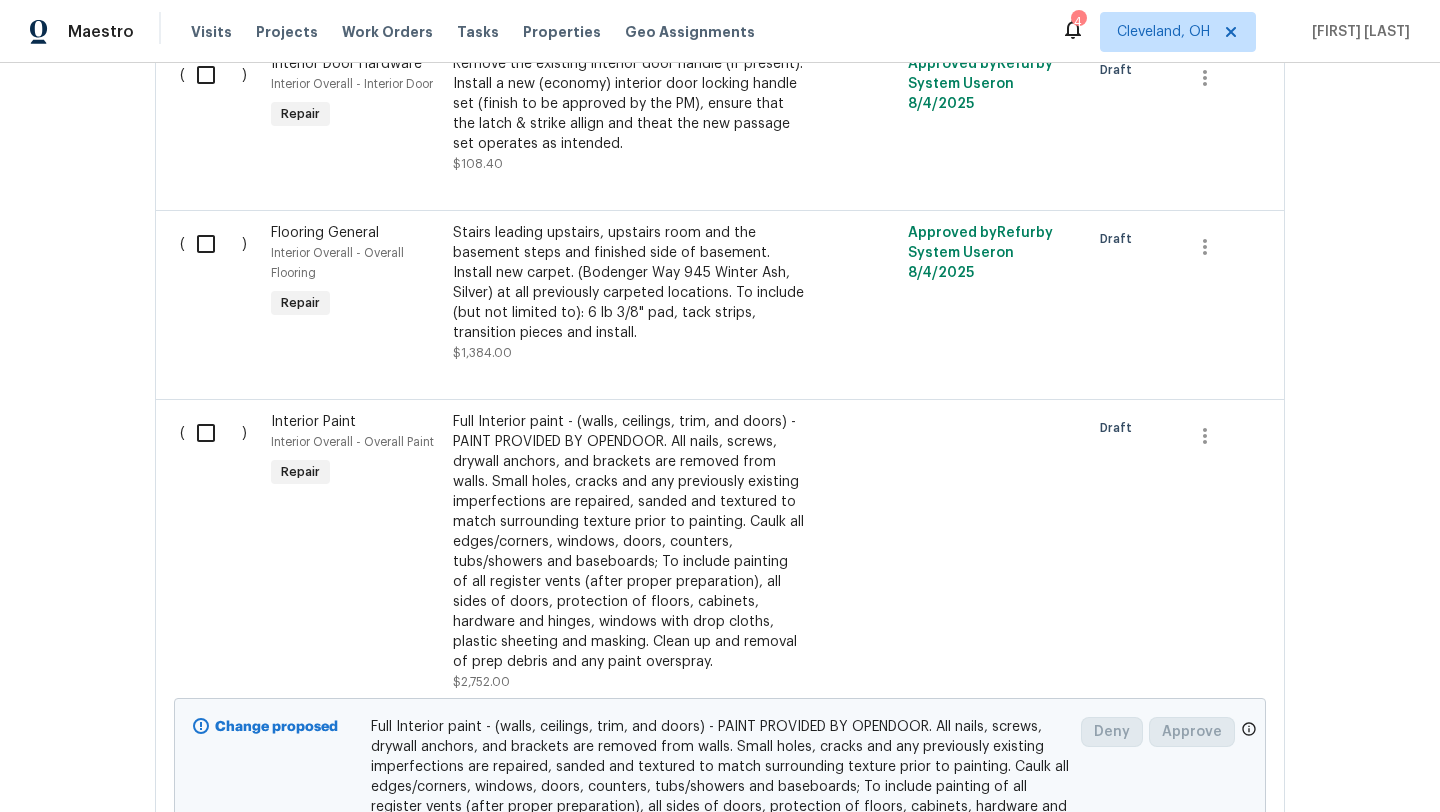 click on "Full Interior paint - (walls, ceilings, trim, and doors) - PAINT PROVIDED BY OPENDOOR. All nails, screws, drywall anchors, and brackets are removed from walls. Small holes, cracks and any previously existing imperfections are repaired, sanded and textured to match surrounding texture prior to painting. Caulk all edges/corners, windows, doors, counters, tubs/showers and baseboards; To include painting of all register vents (after proper preparation), all sides of doors, protection of floors, cabinets, hardware and hinges, windows with drop cloths, plastic sheeting and masking. Clean up and removal of prep debris and any paint overspray." at bounding box center (629, 542) 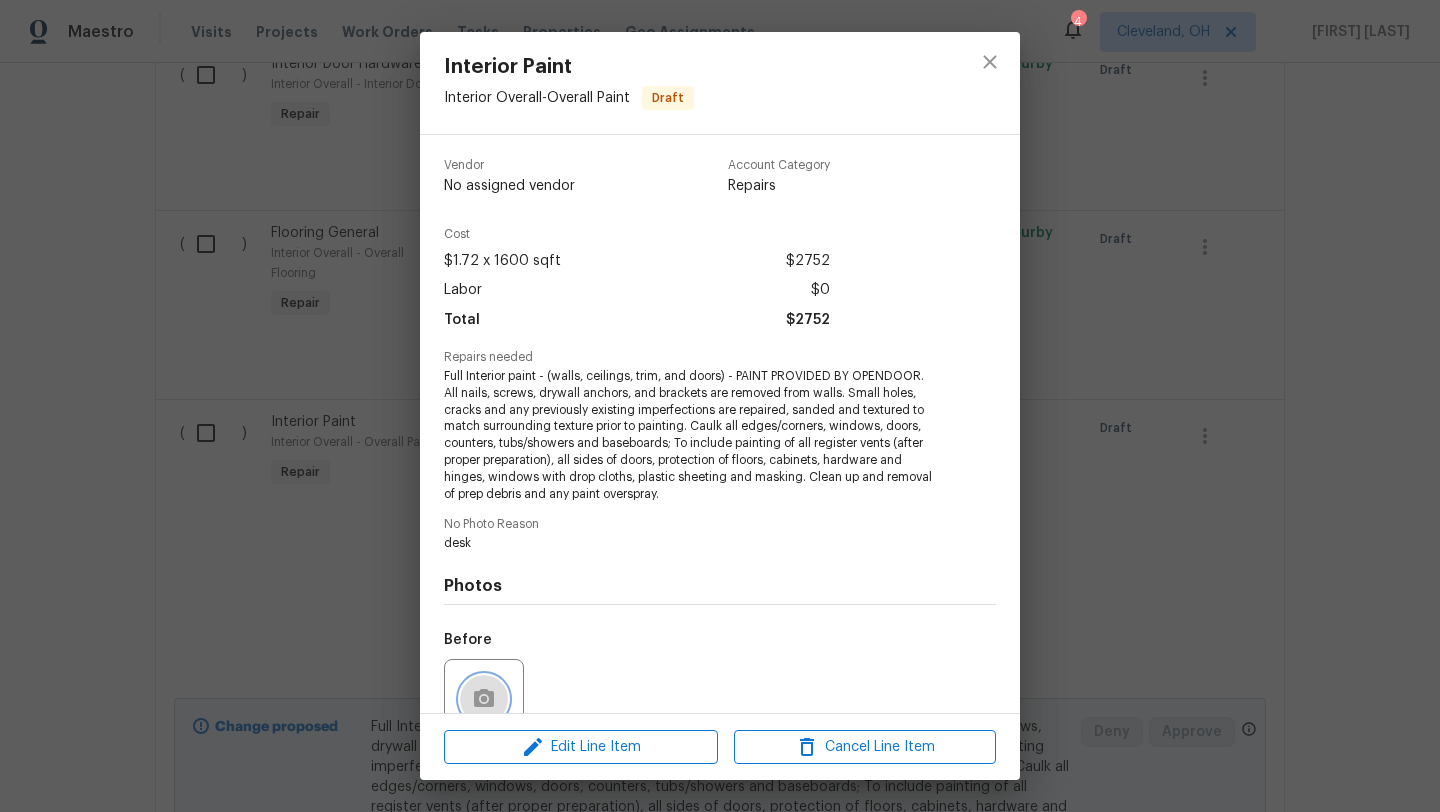 click at bounding box center (484, 699) 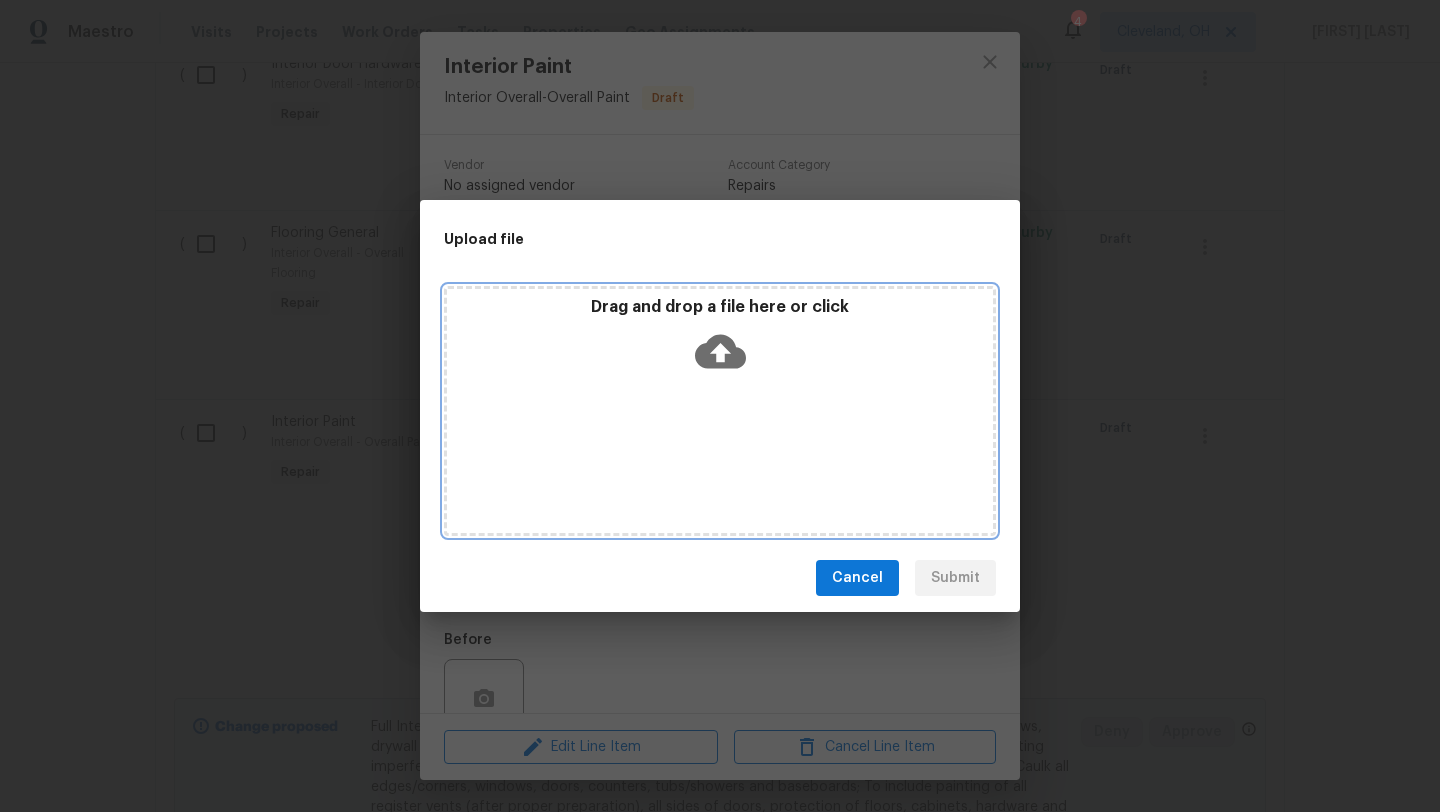 click 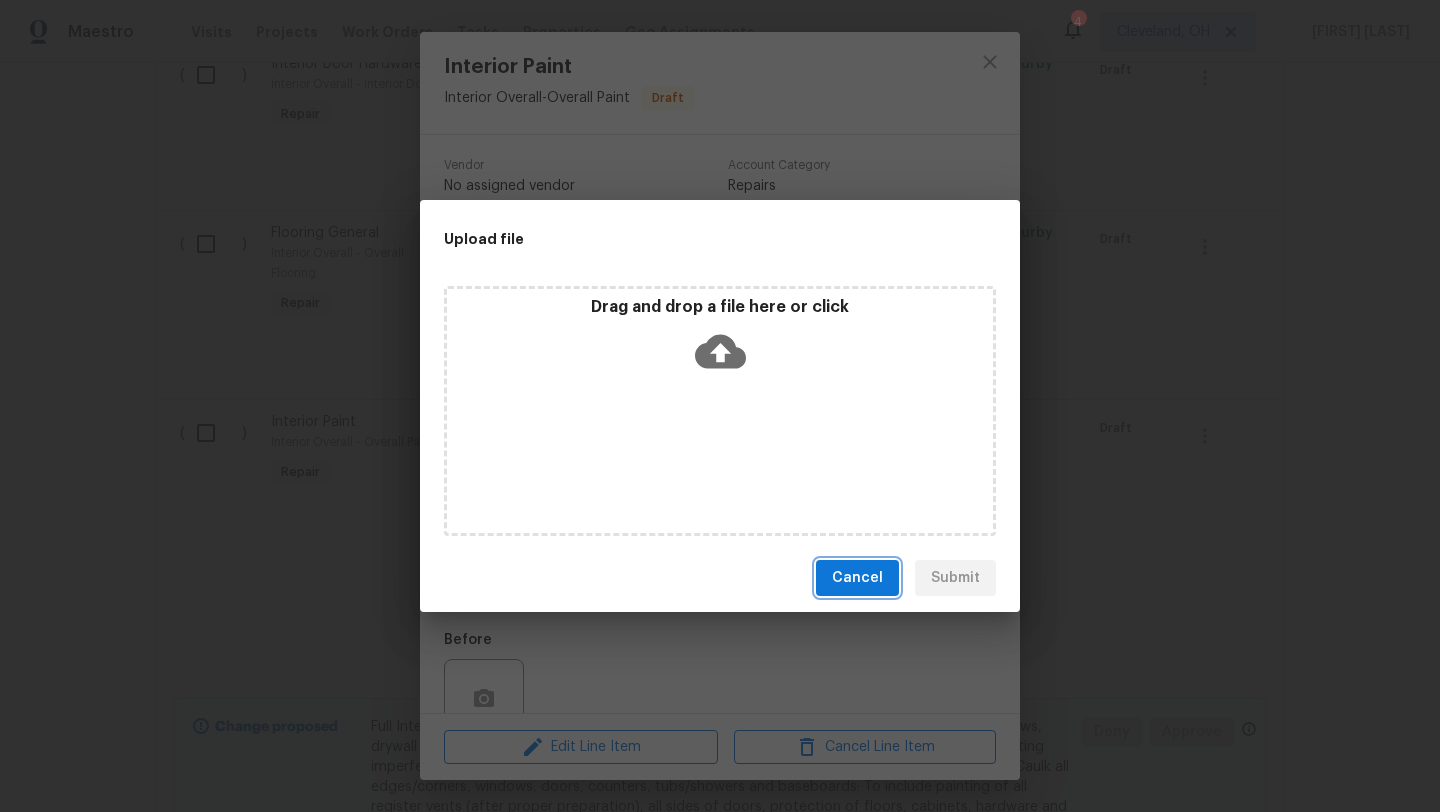 click on "Cancel" at bounding box center (857, 578) 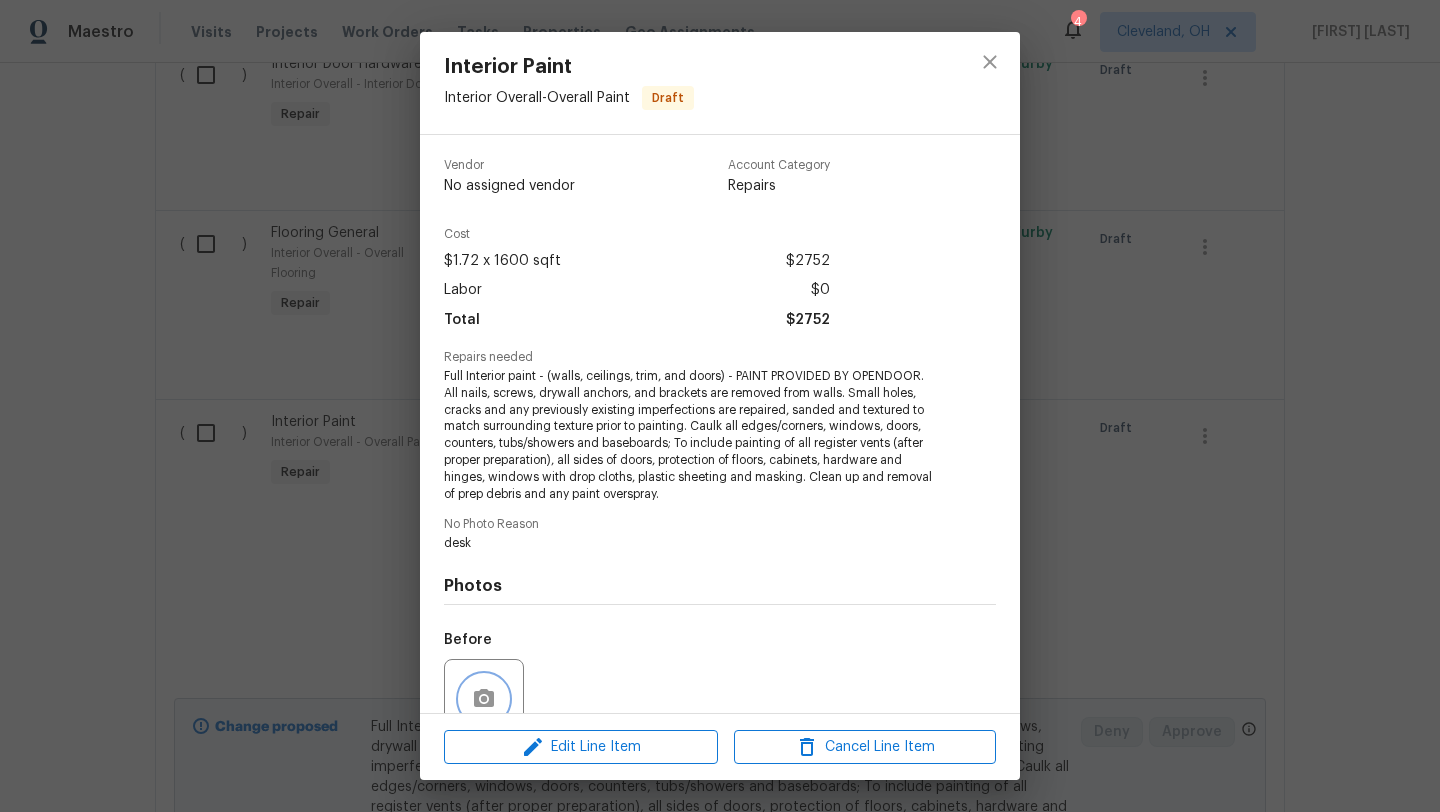 scroll, scrollTop: 10, scrollLeft: 0, axis: vertical 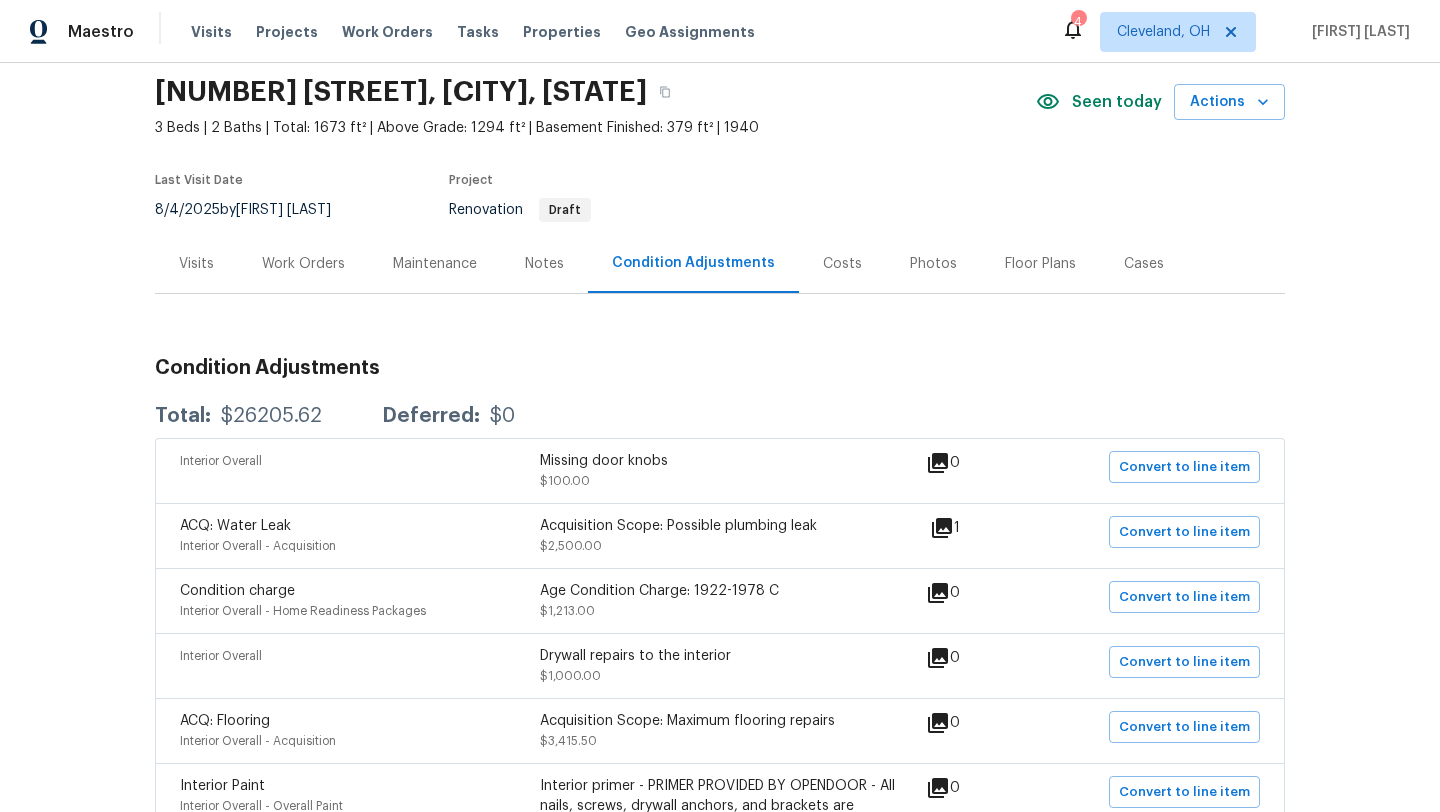 click on "Work Orders" at bounding box center [303, 264] 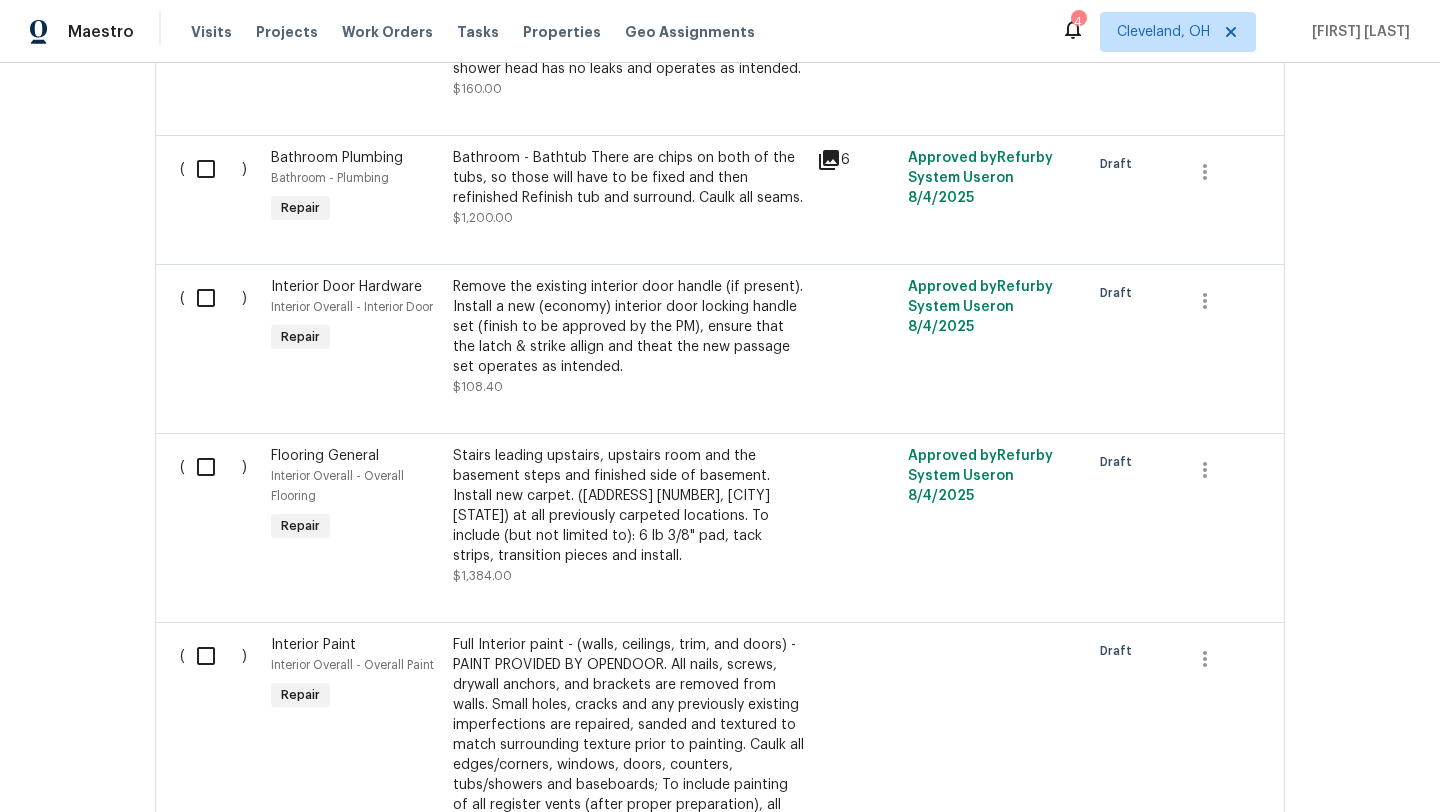 scroll, scrollTop: 0, scrollLeft: 0, axis: both 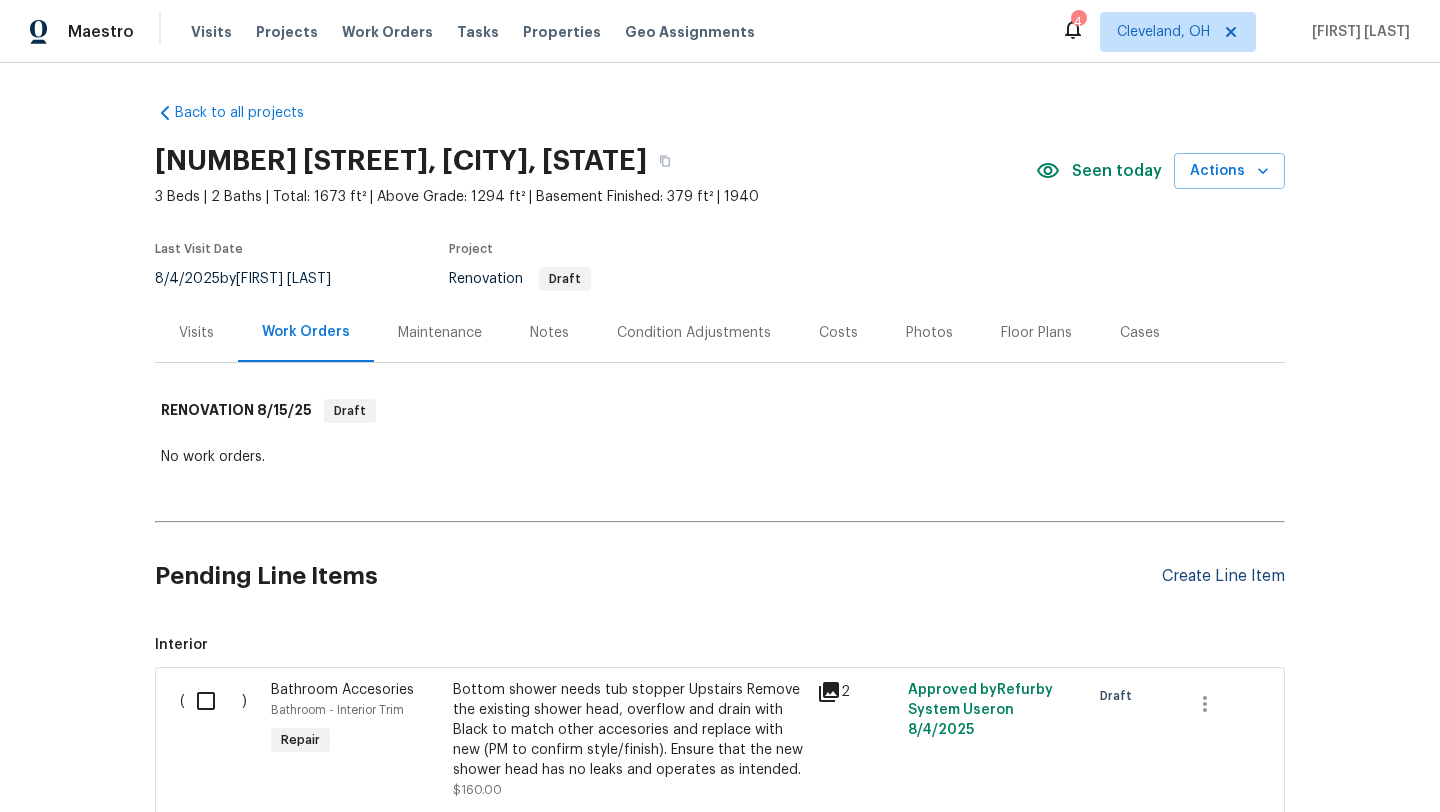 click on "Create Line Item" at bounding box center (1223, 576) 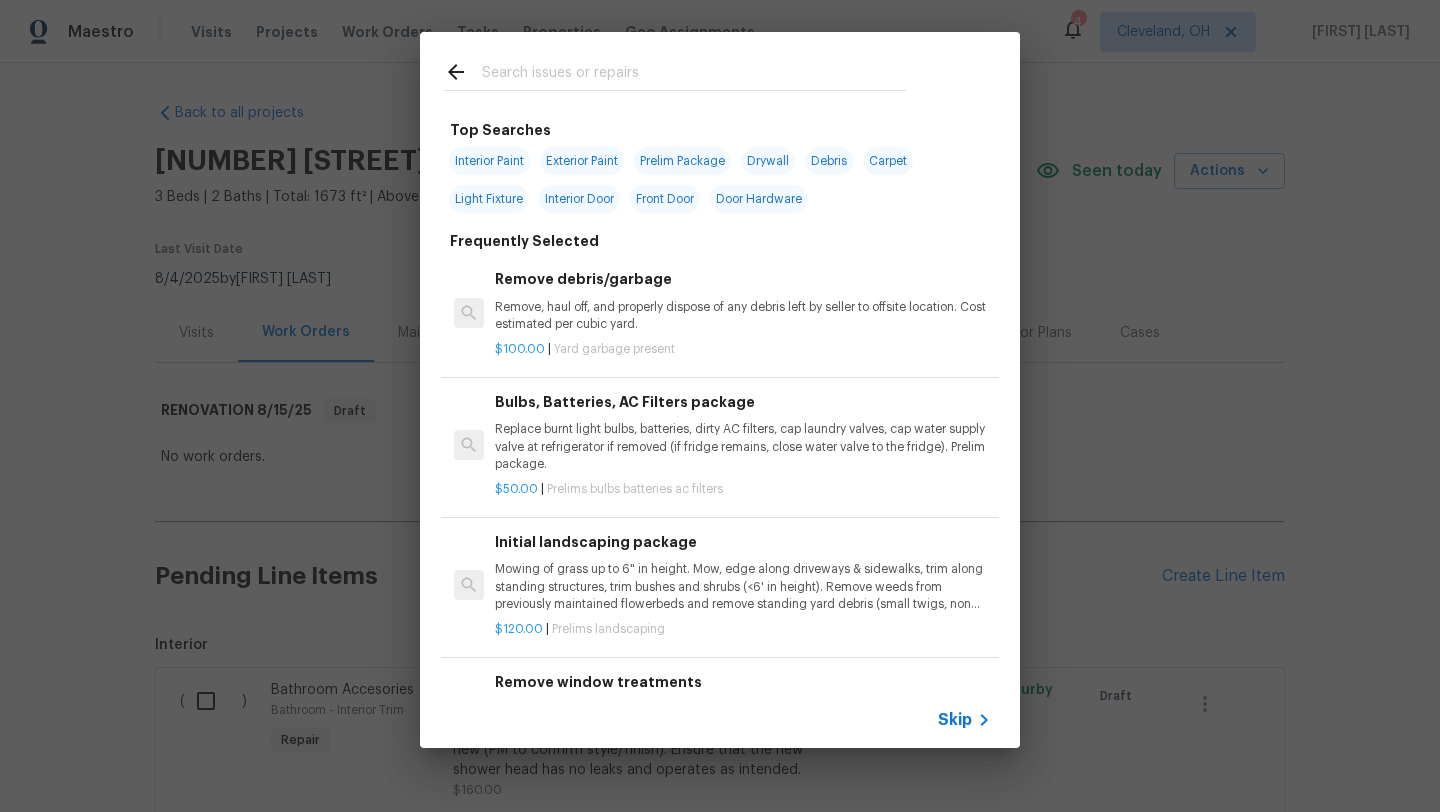 click at bounding box center (694, 75) 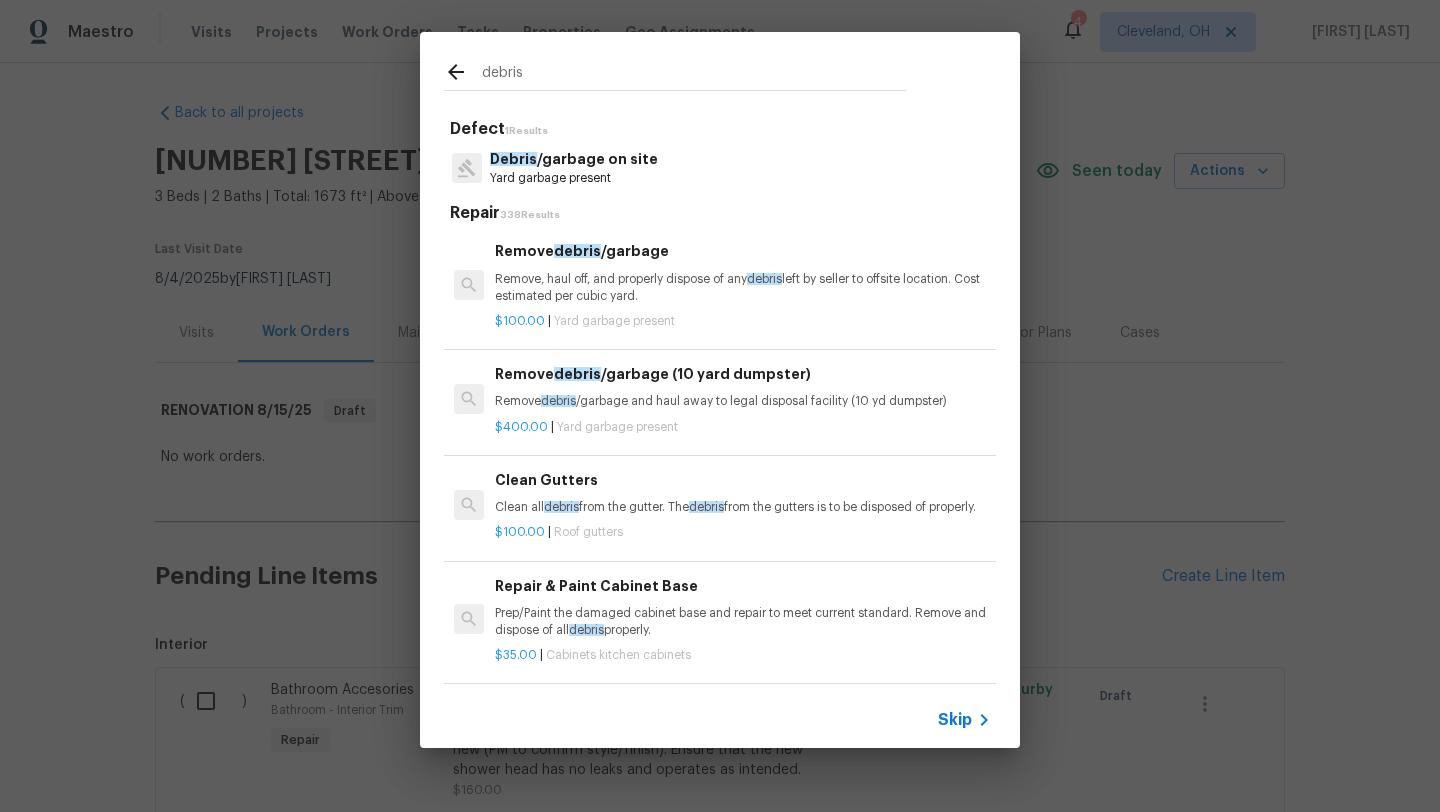 type on "debris" 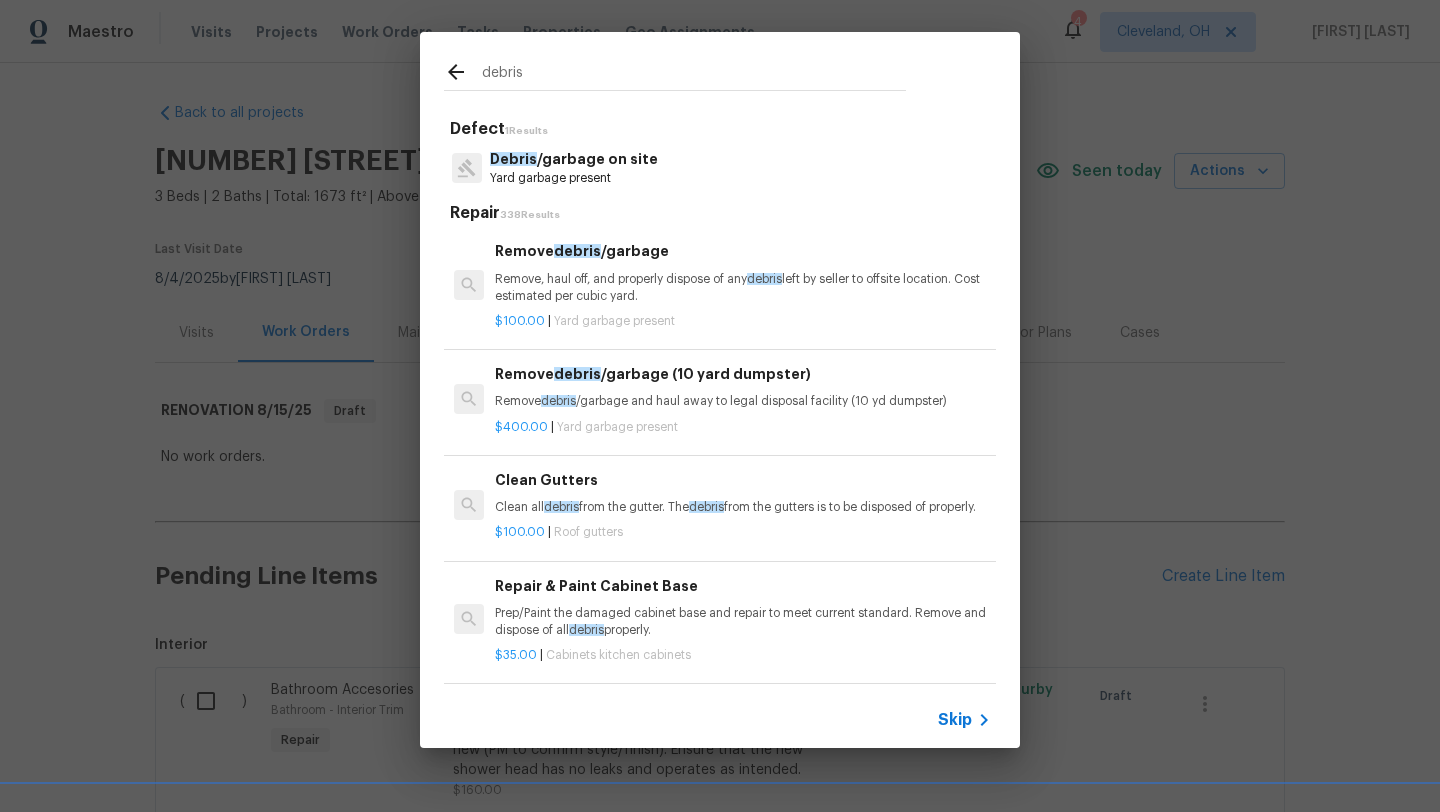 click on "Remove, haul off, and properly dispose of any  debris  left by seller to offsite location. Cost estimated per cubic yard." at bounding box center [743, 288] 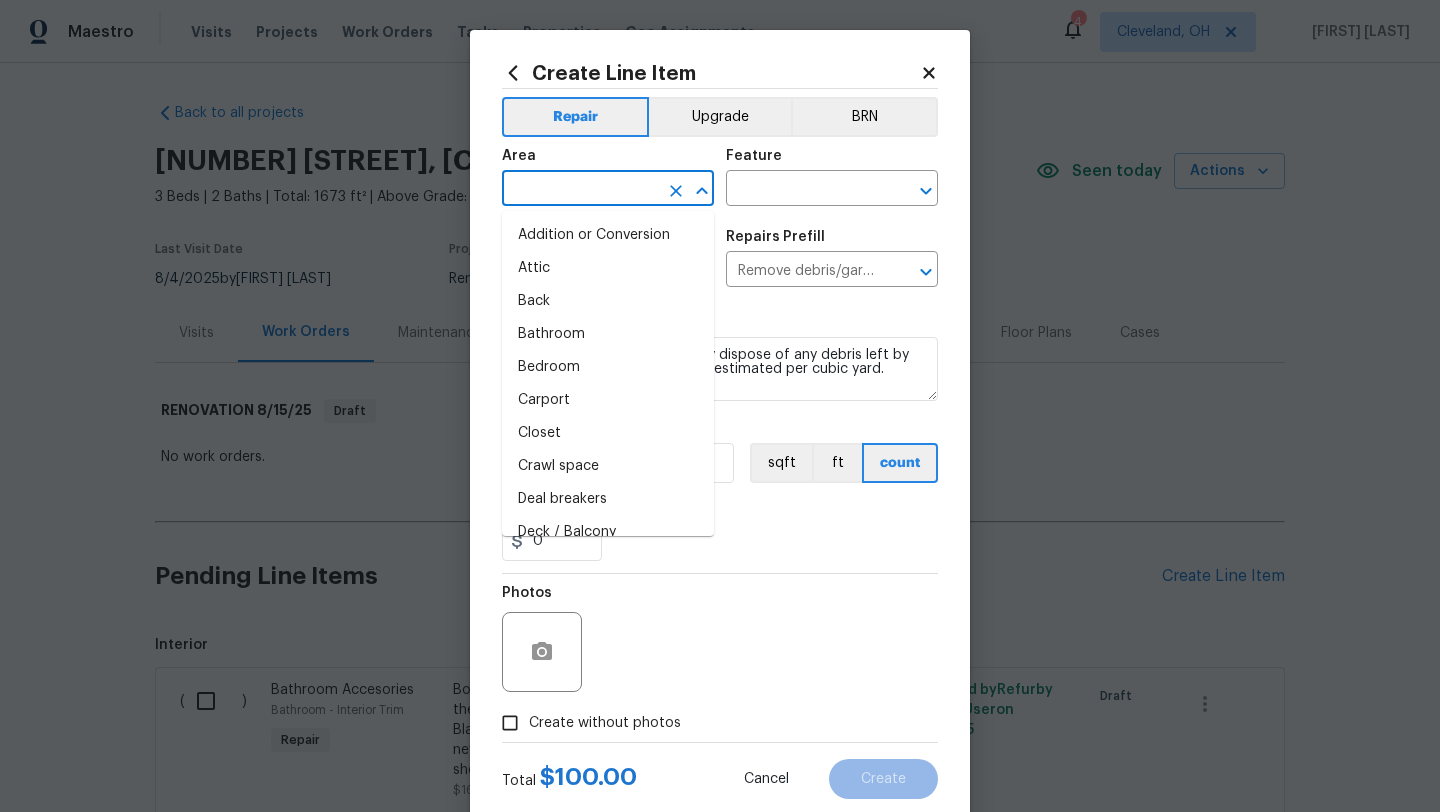 click at bounding box center [580, 190] 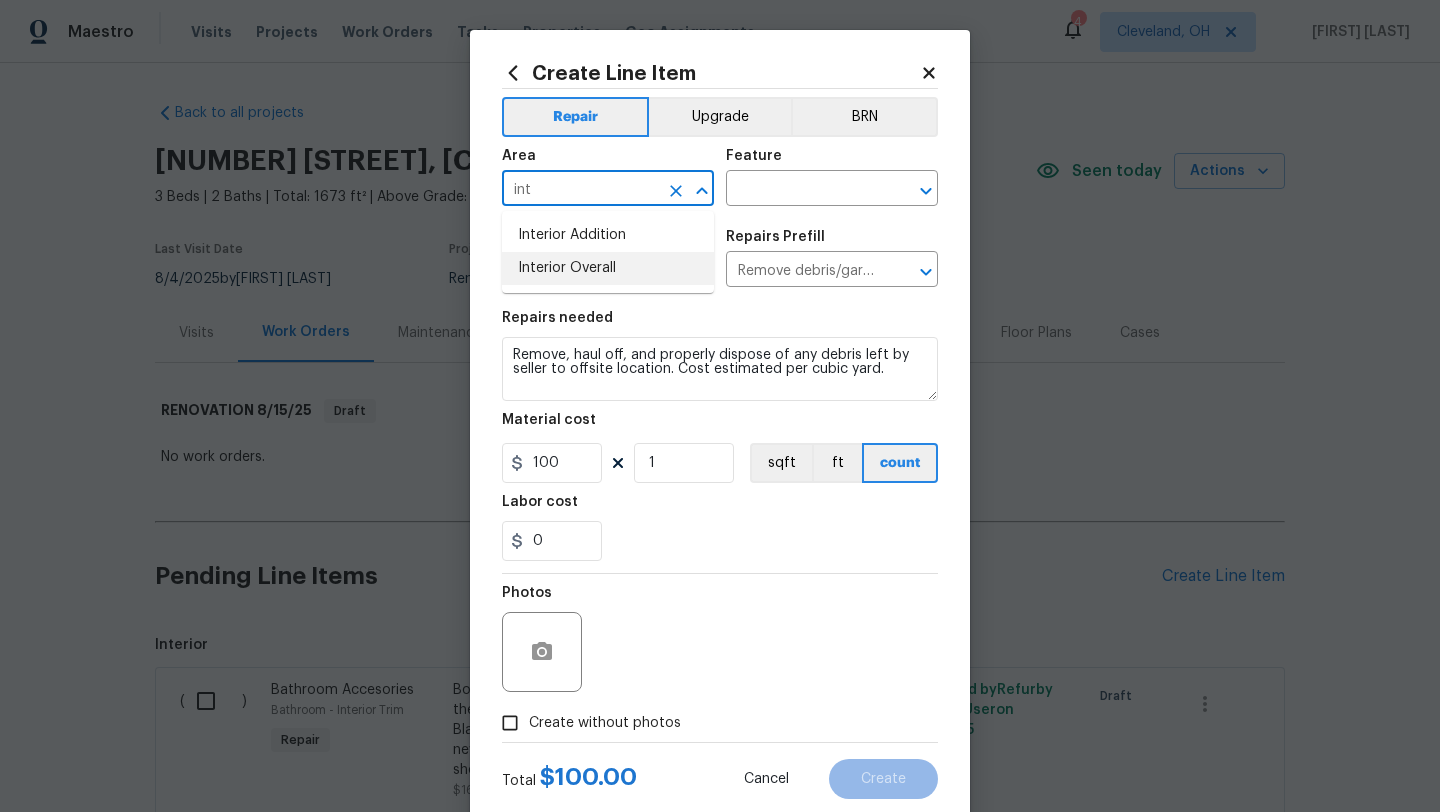 click on "Interior Overall" at bounding box center [608, 268] 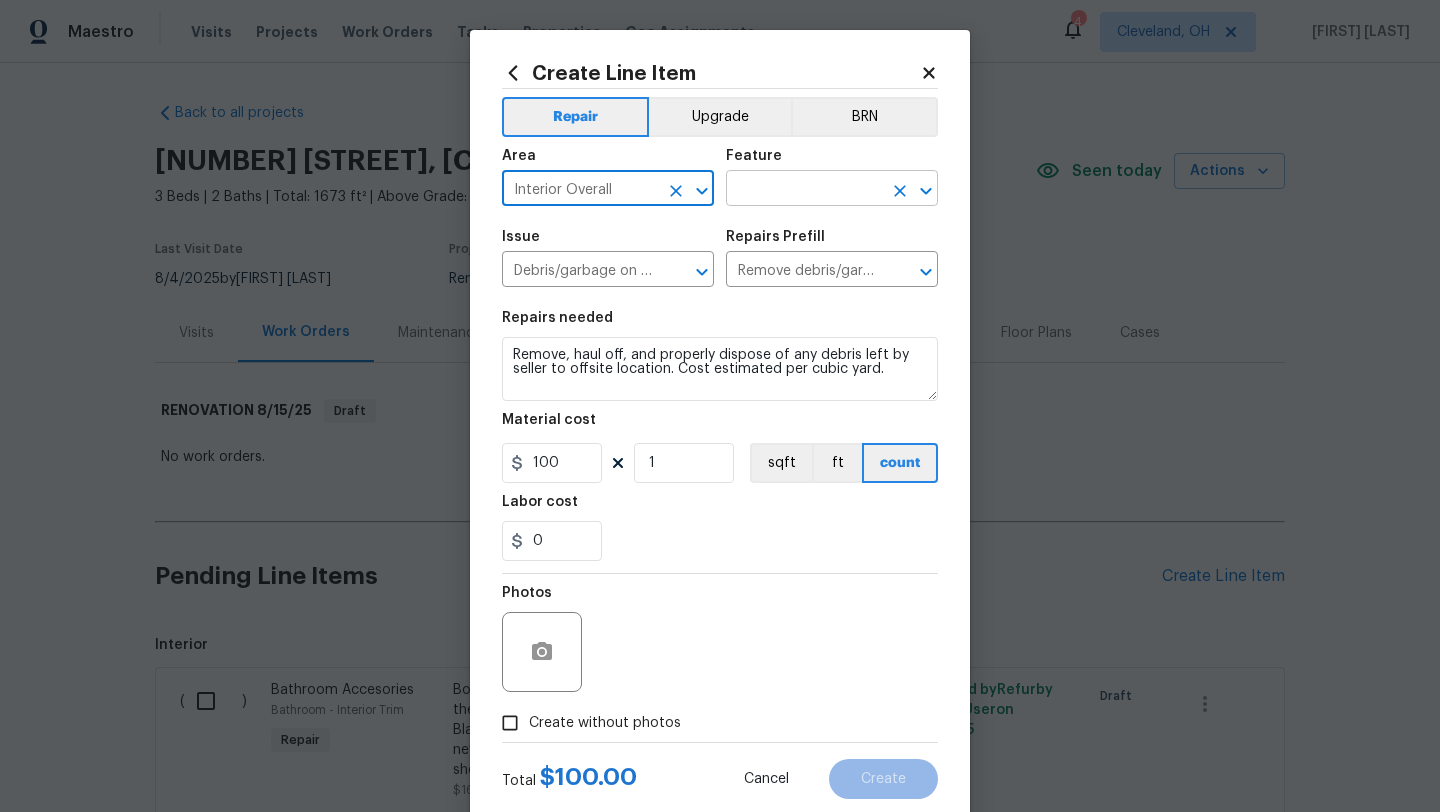 type on "Interior Overall" 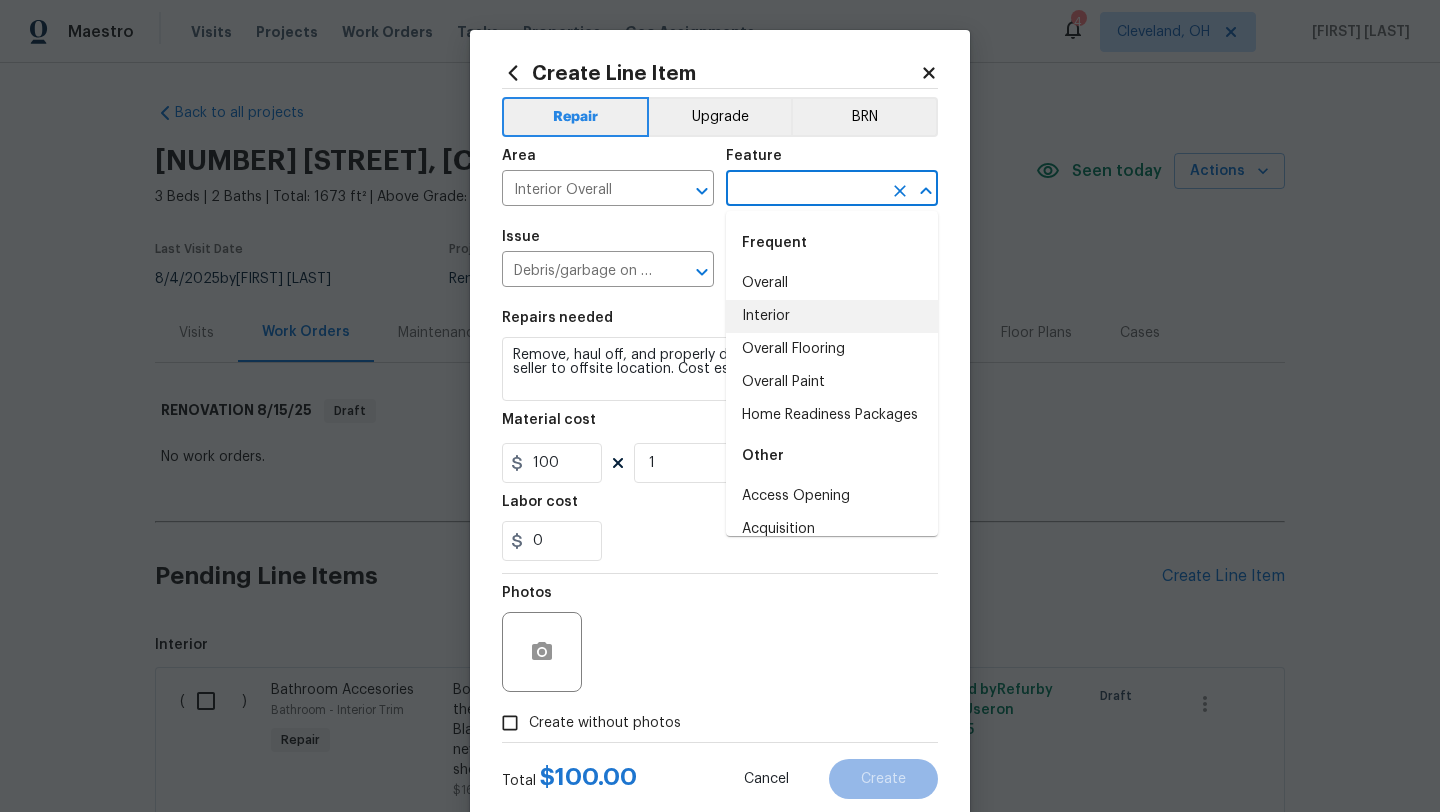 click on "Interior" at bounding box center [832, 316] 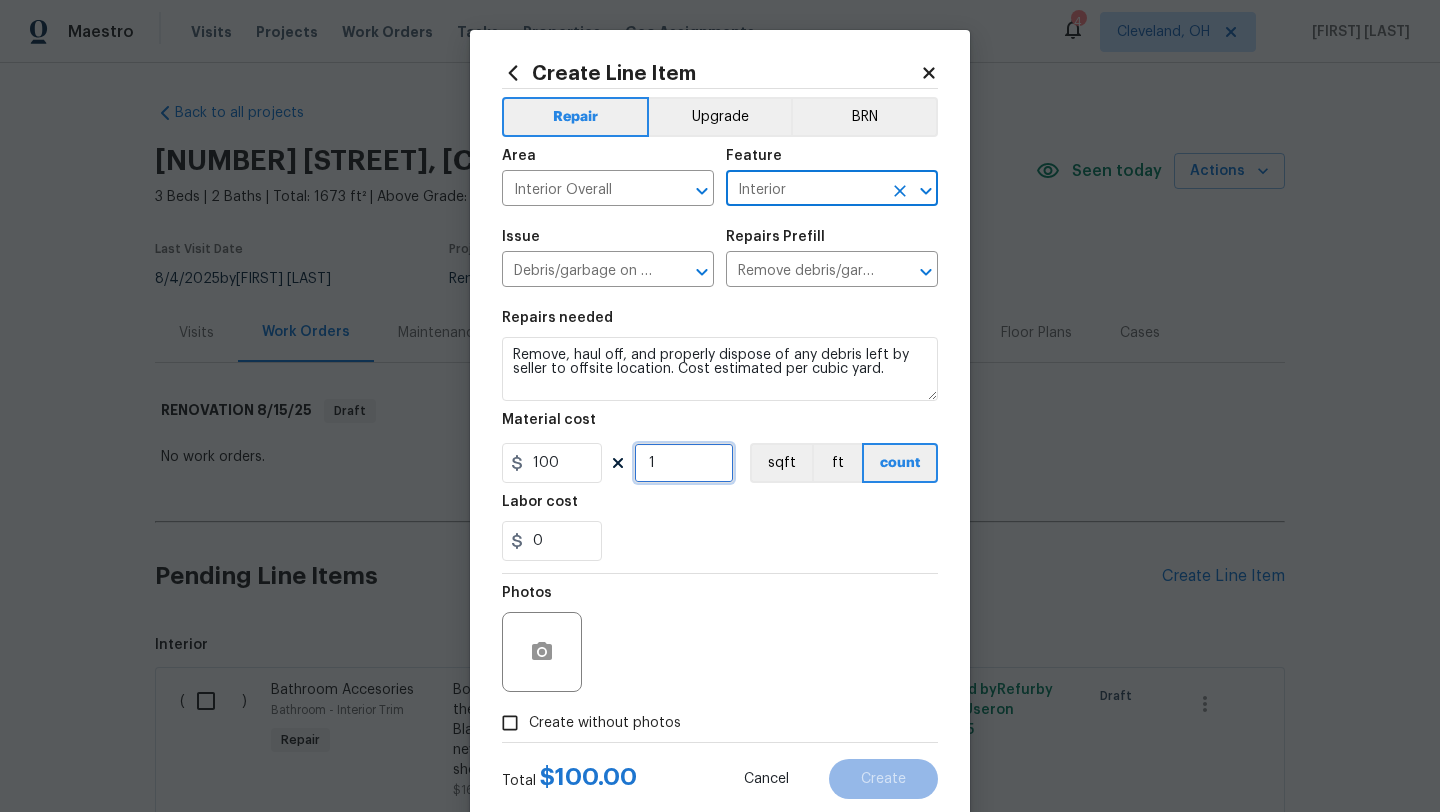 click on "1" at bounding box center [684, 463] 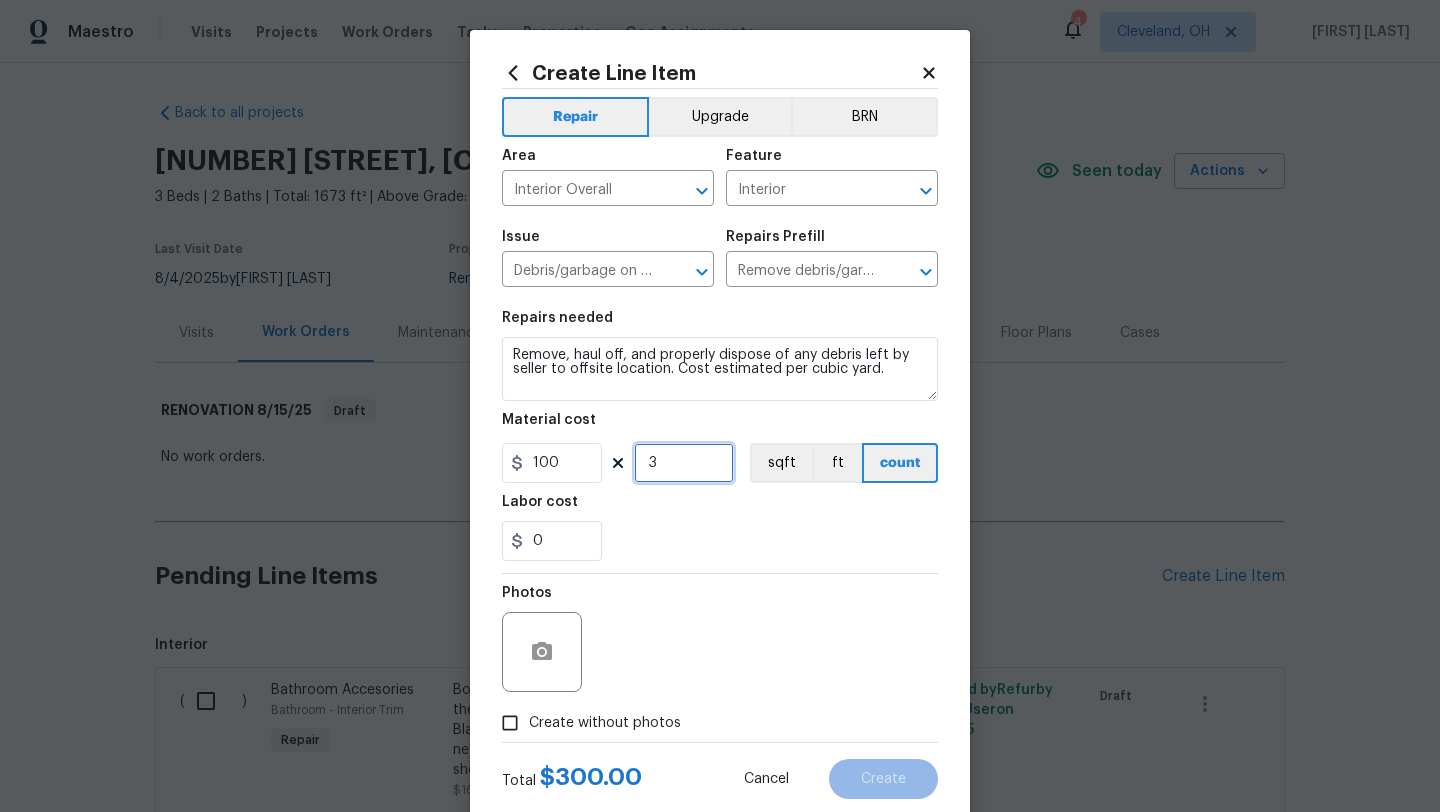 type on "3" 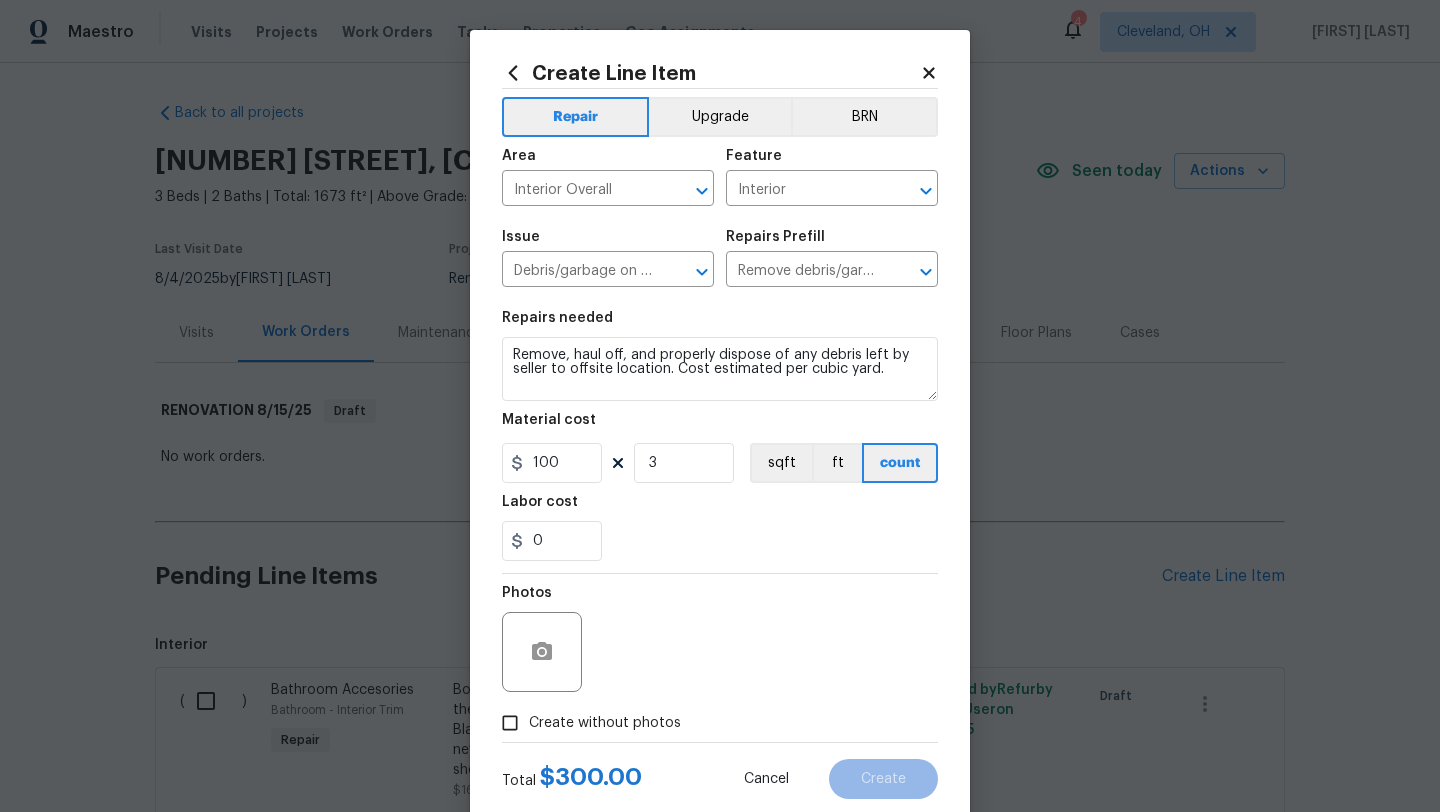 click on "Photos" at bounding box center [720, 639] 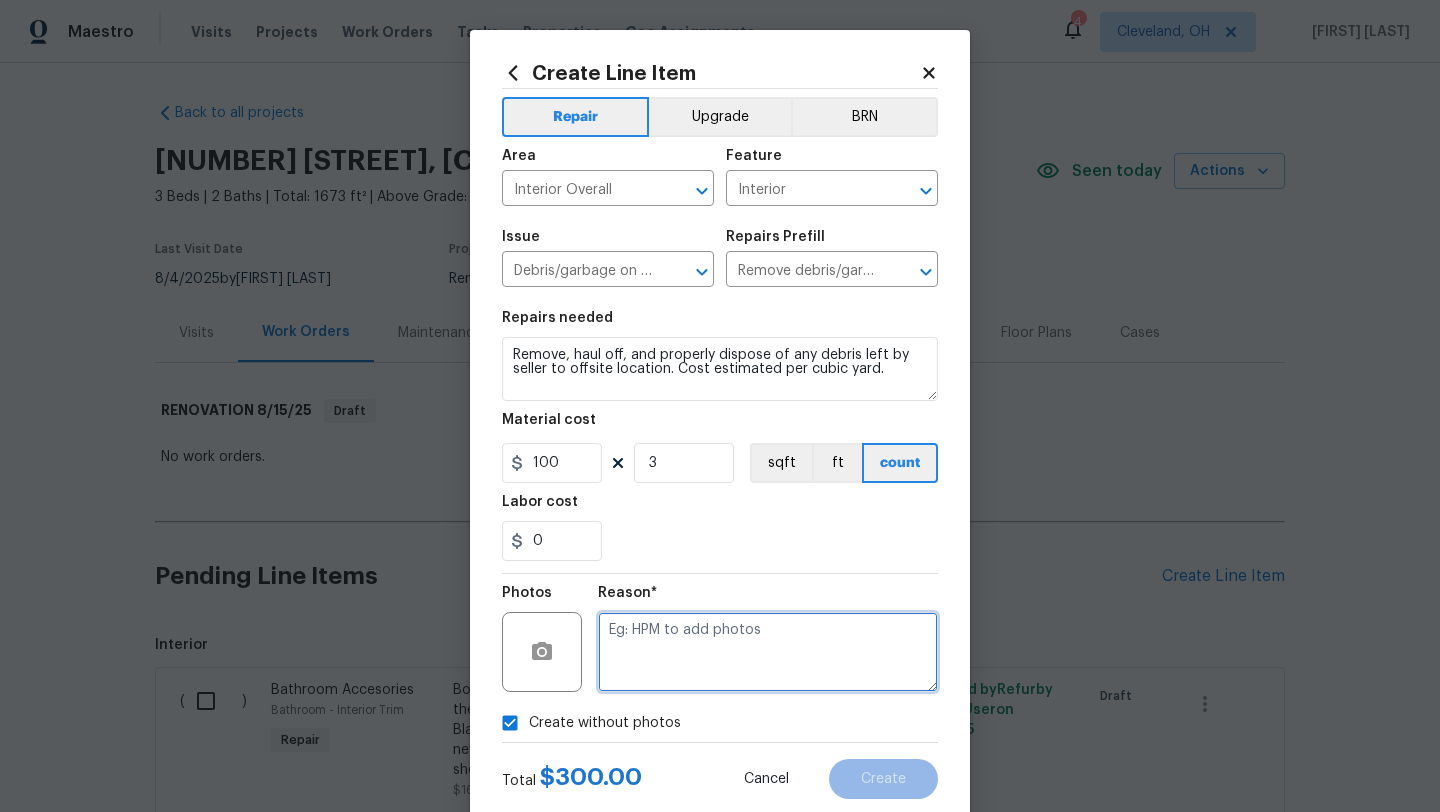 click at bounding box center (768, 652) 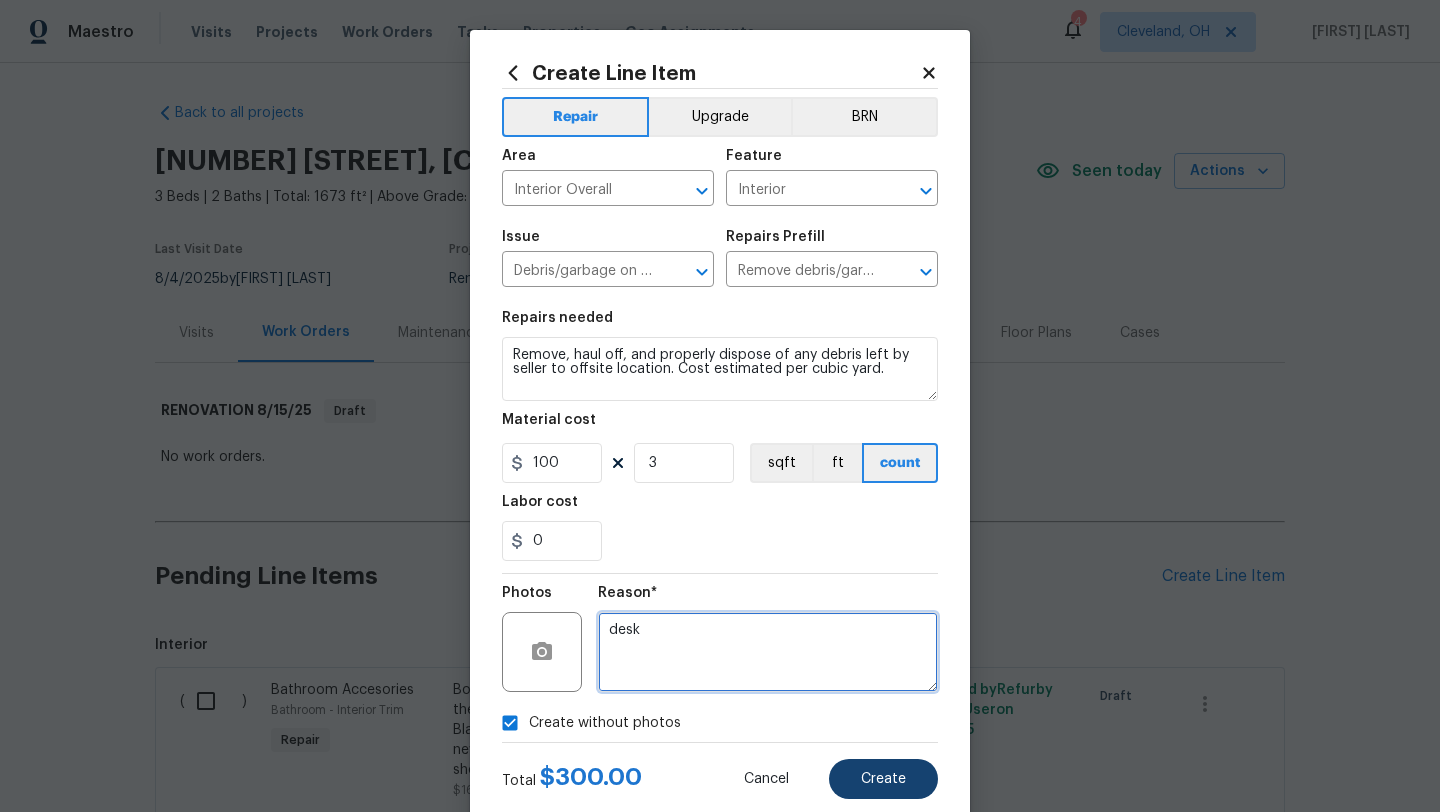 type on "desk" 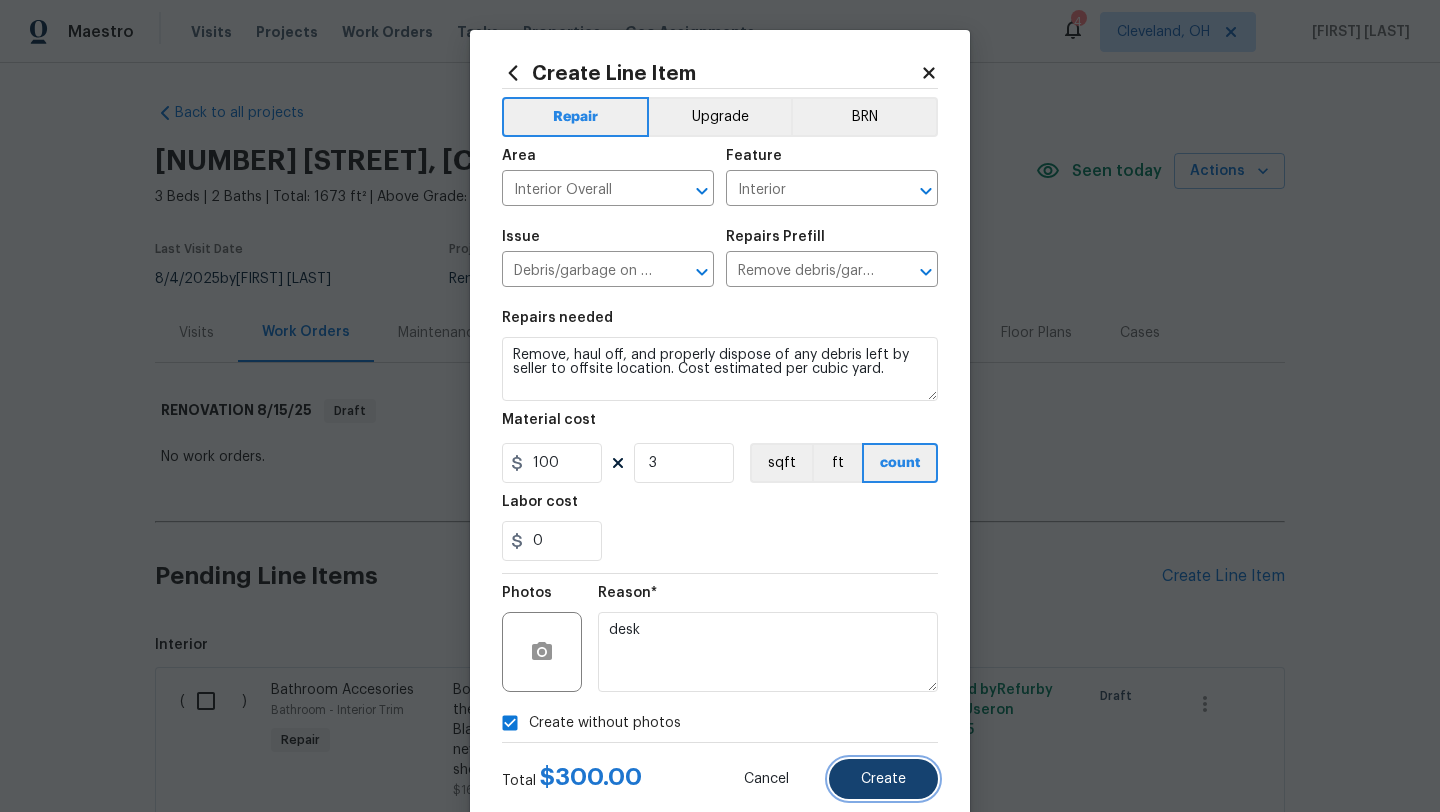 click on "Create" at bounding box center (883, 779) 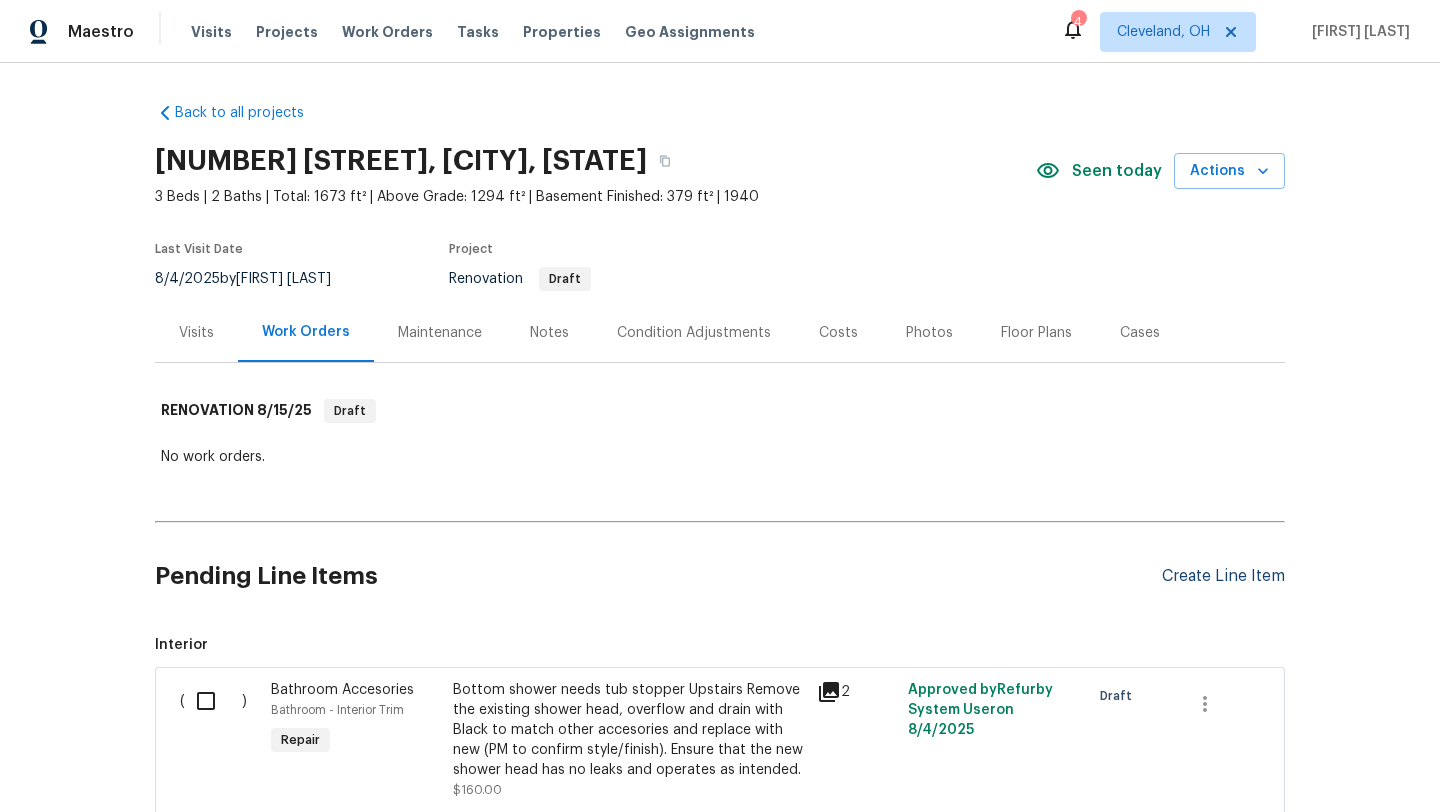 click on "Create Line Item" at bounding box center [1223, 576] 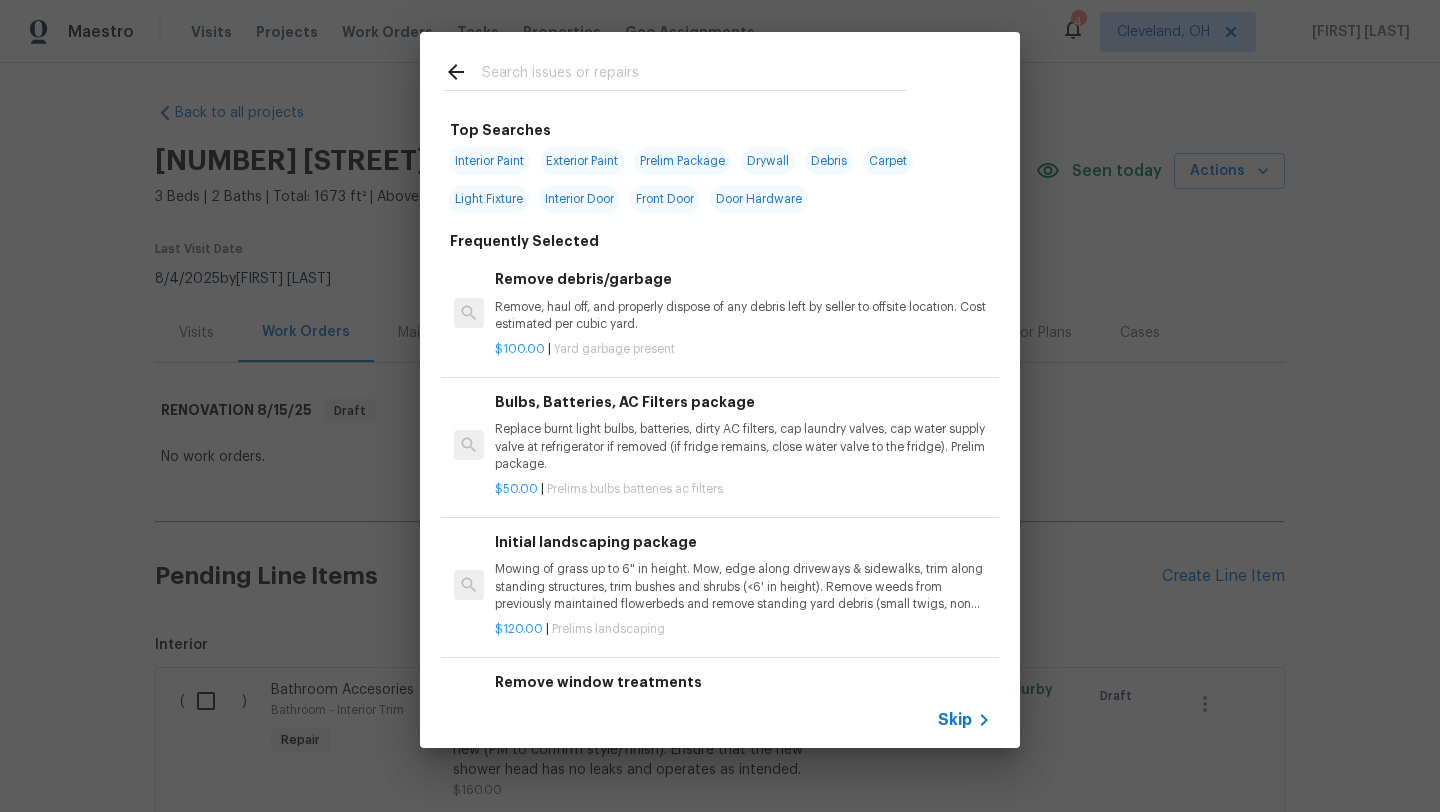 click on "Interior Paint" at bounding box center [489, 161] 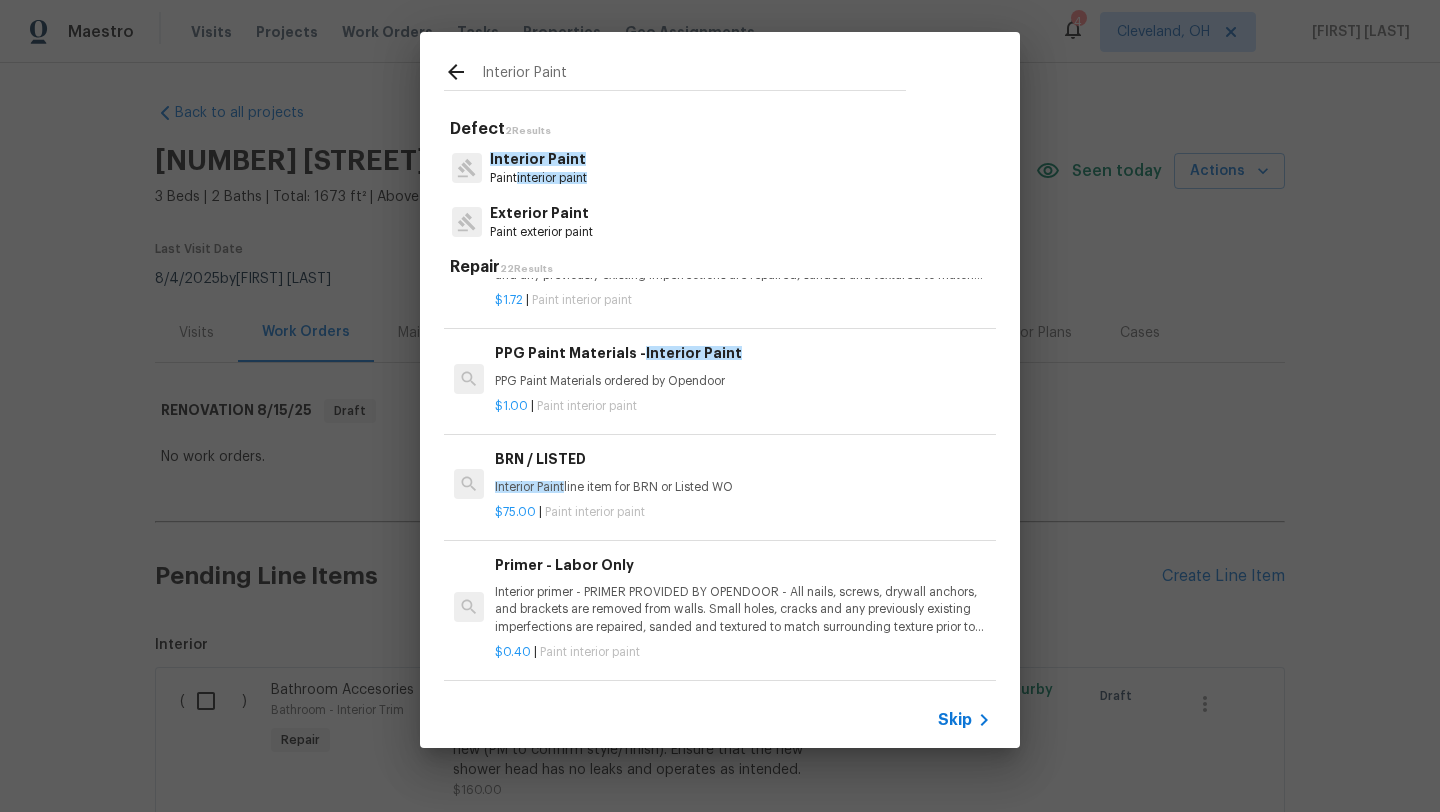 scroll, scrollTop: 253, scrollLeft: 0, axis: vertical 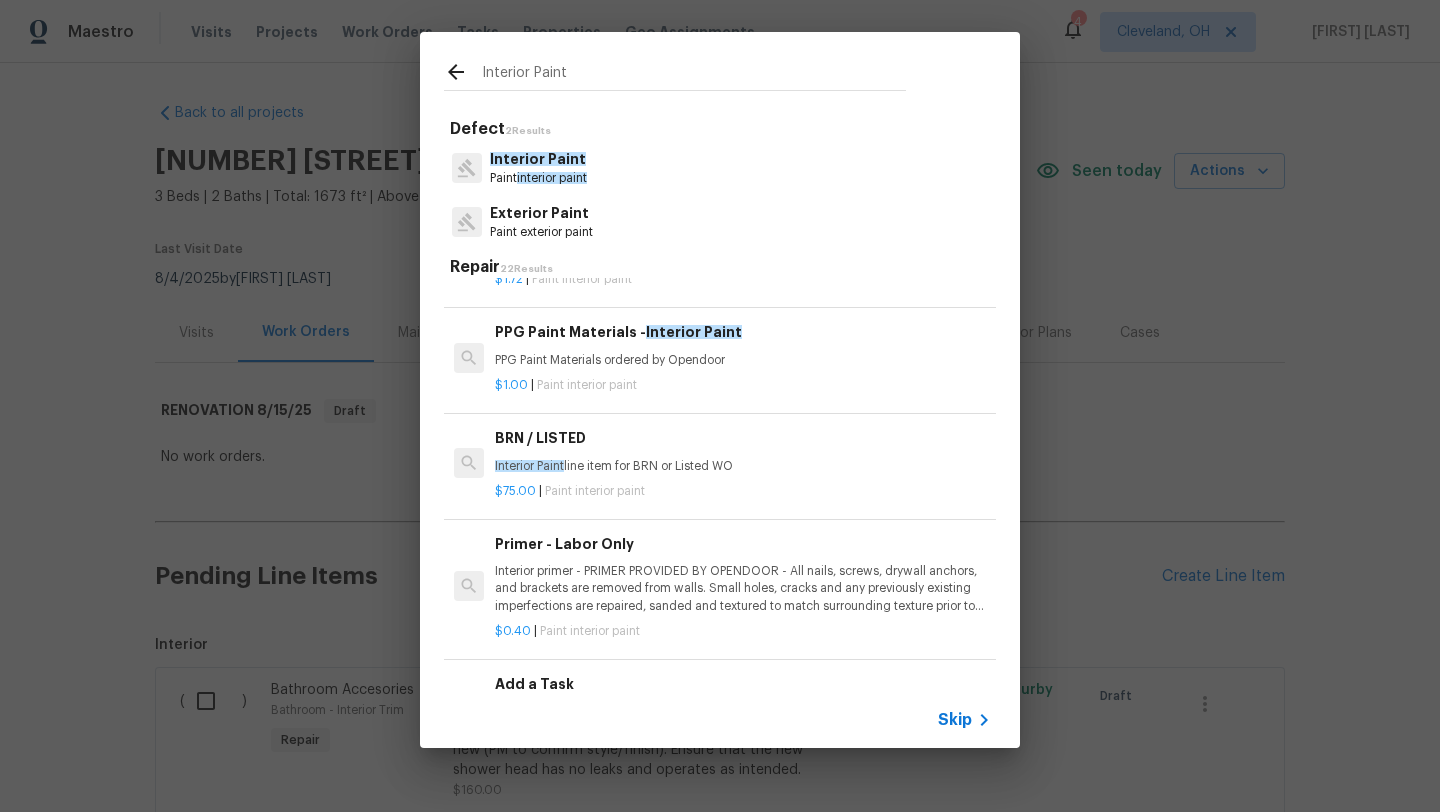 click on "Interior primer - PRIMER PROVIDED BY OPENDOOR - All nails, screws, drywall anchors, and brackets are removed from walls. Small holes, cracks and any previously existing imperfections are repaired, sanded and textured to match surrounding texture prior to painting. Caulk all edges/corners, windows, doors, counters, tubs/showers and baseboards." at bounding box center [743, 588] 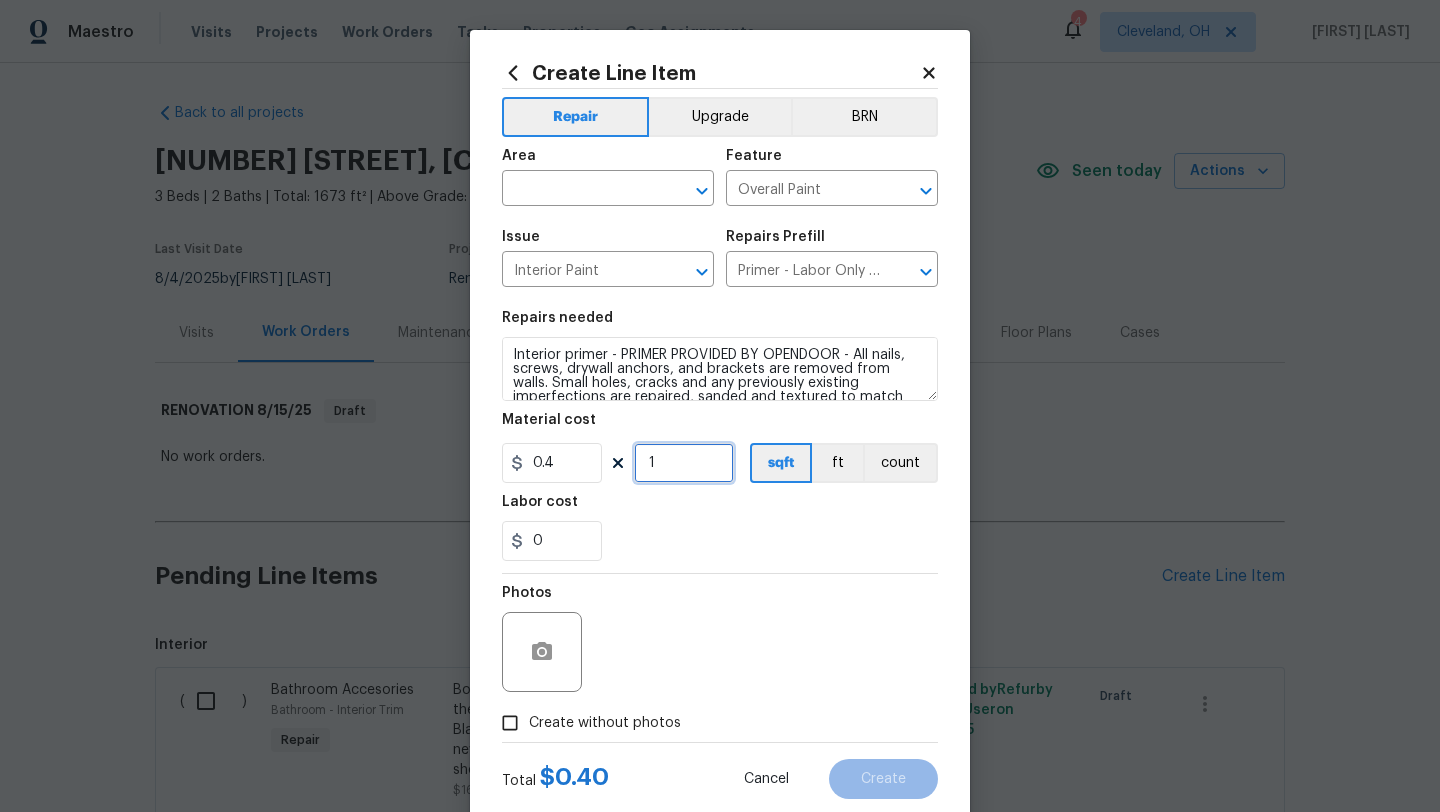 click on "1" at bounding box center (684, 463) 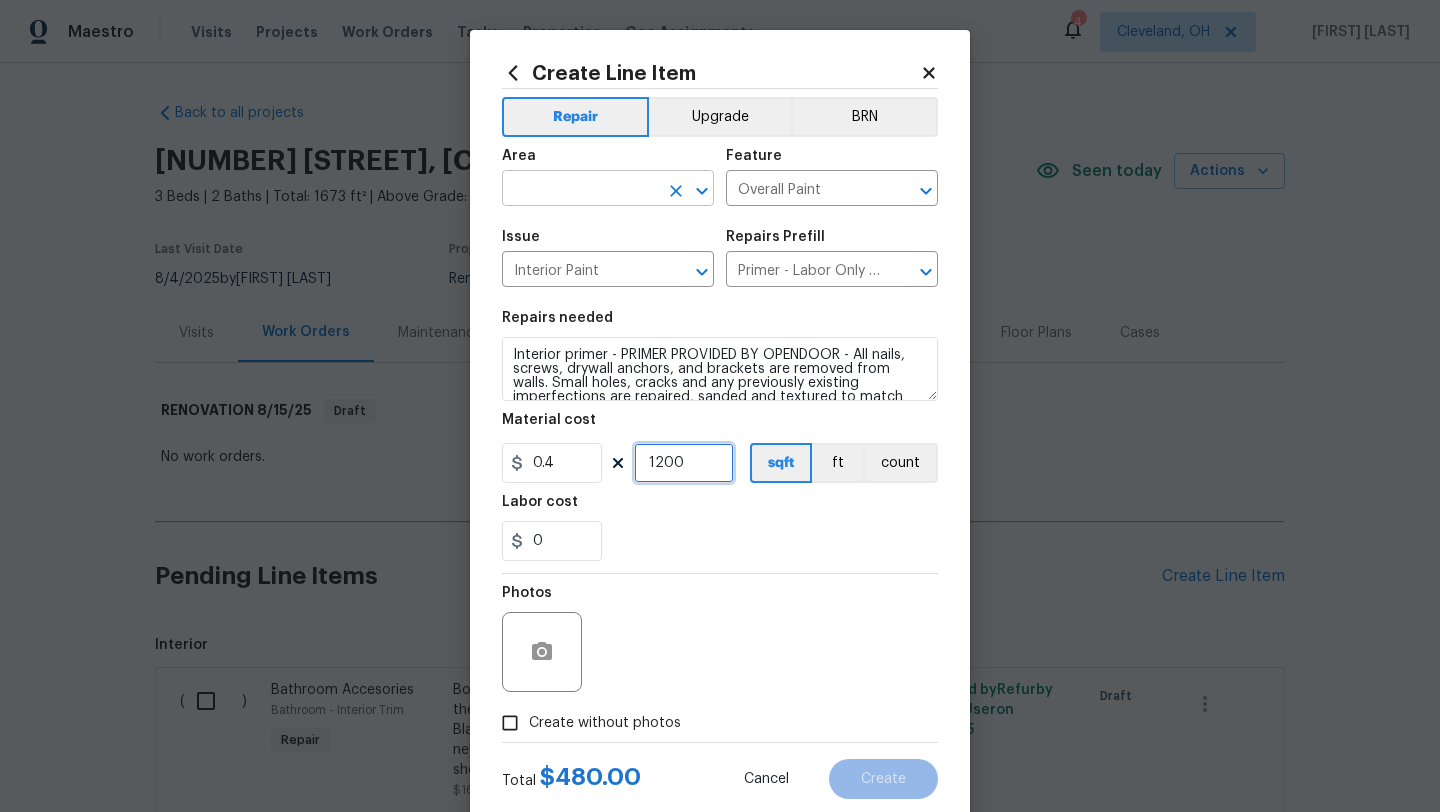 type on "1200" 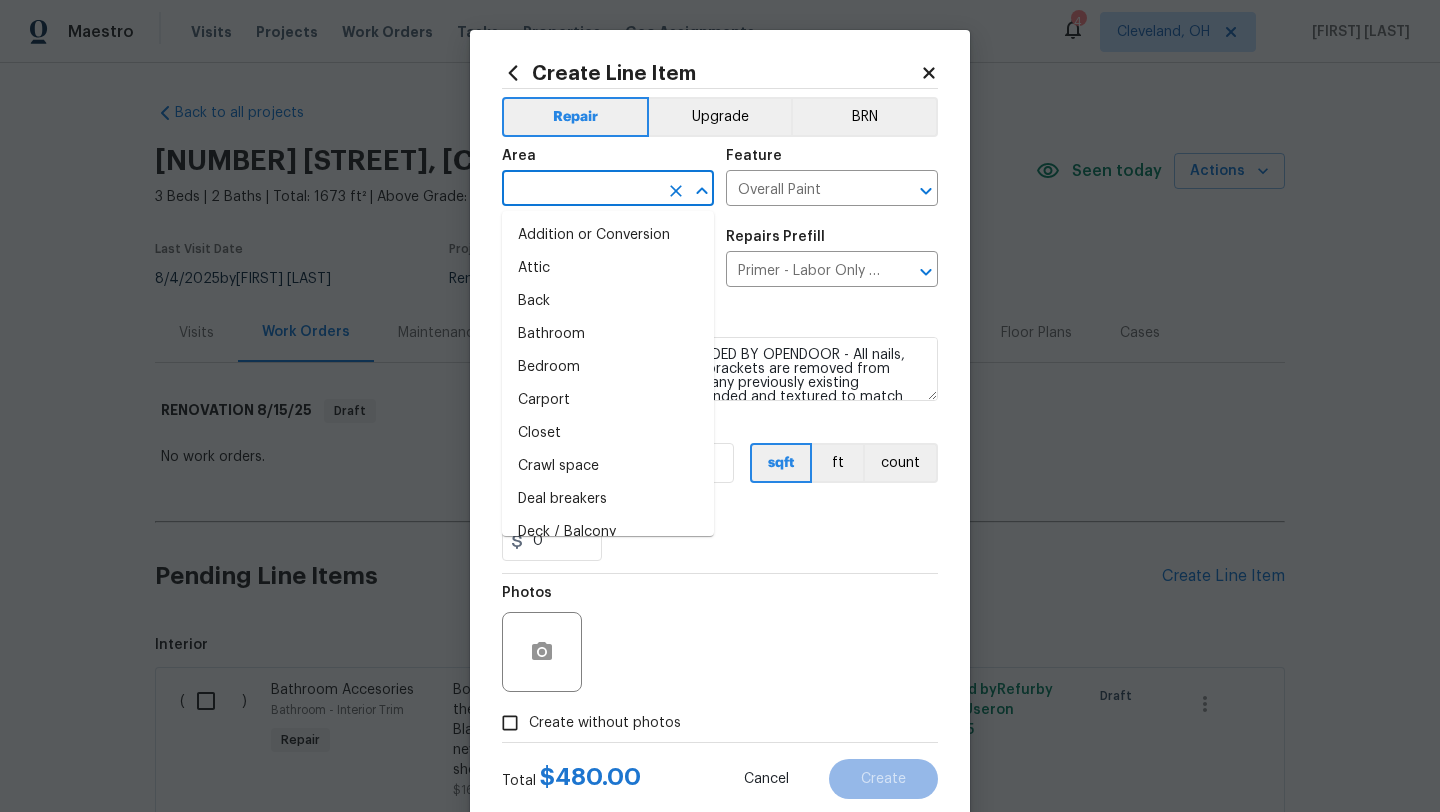 click at bounding box center [580, 190] 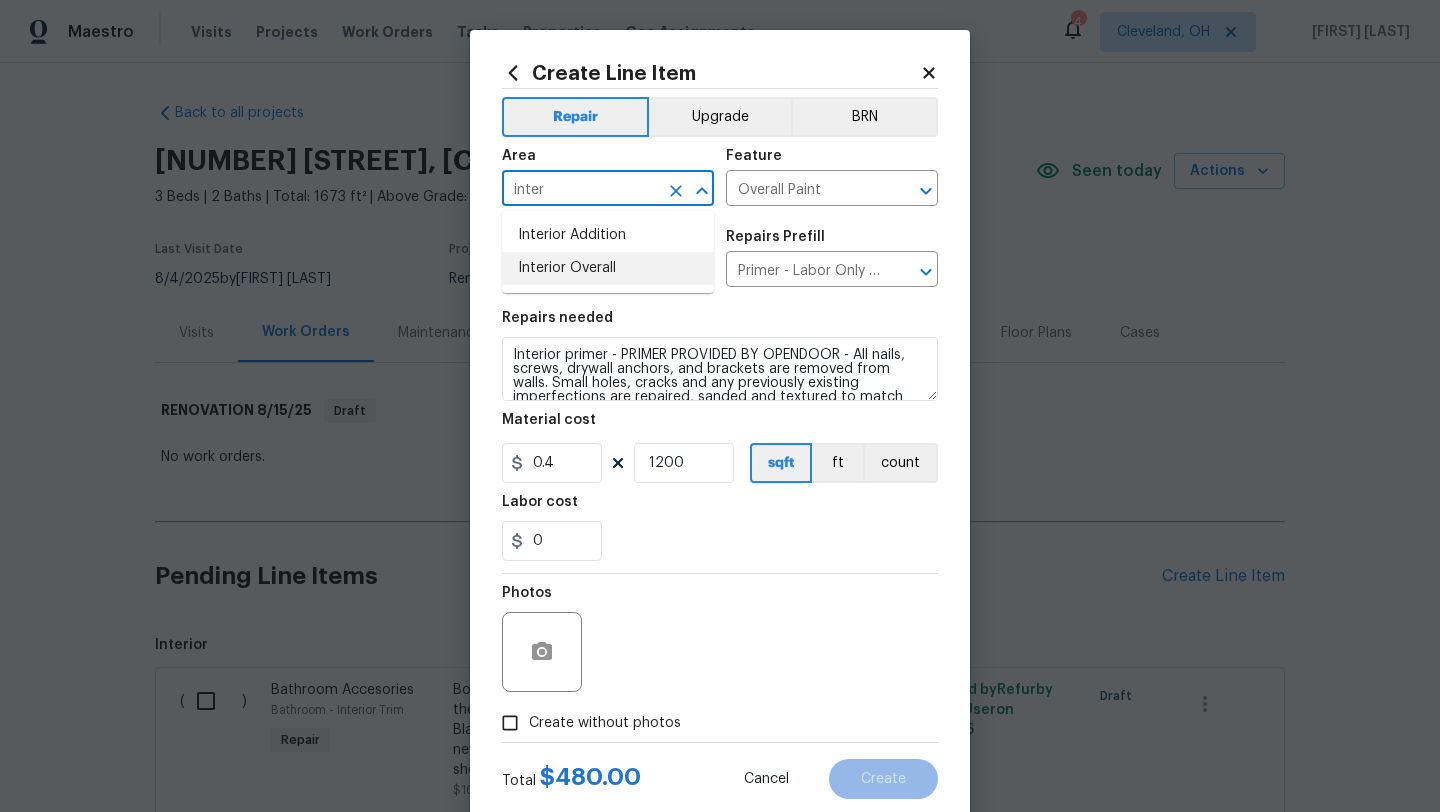click on "Interior Overall" at bounding box center [608, 268] 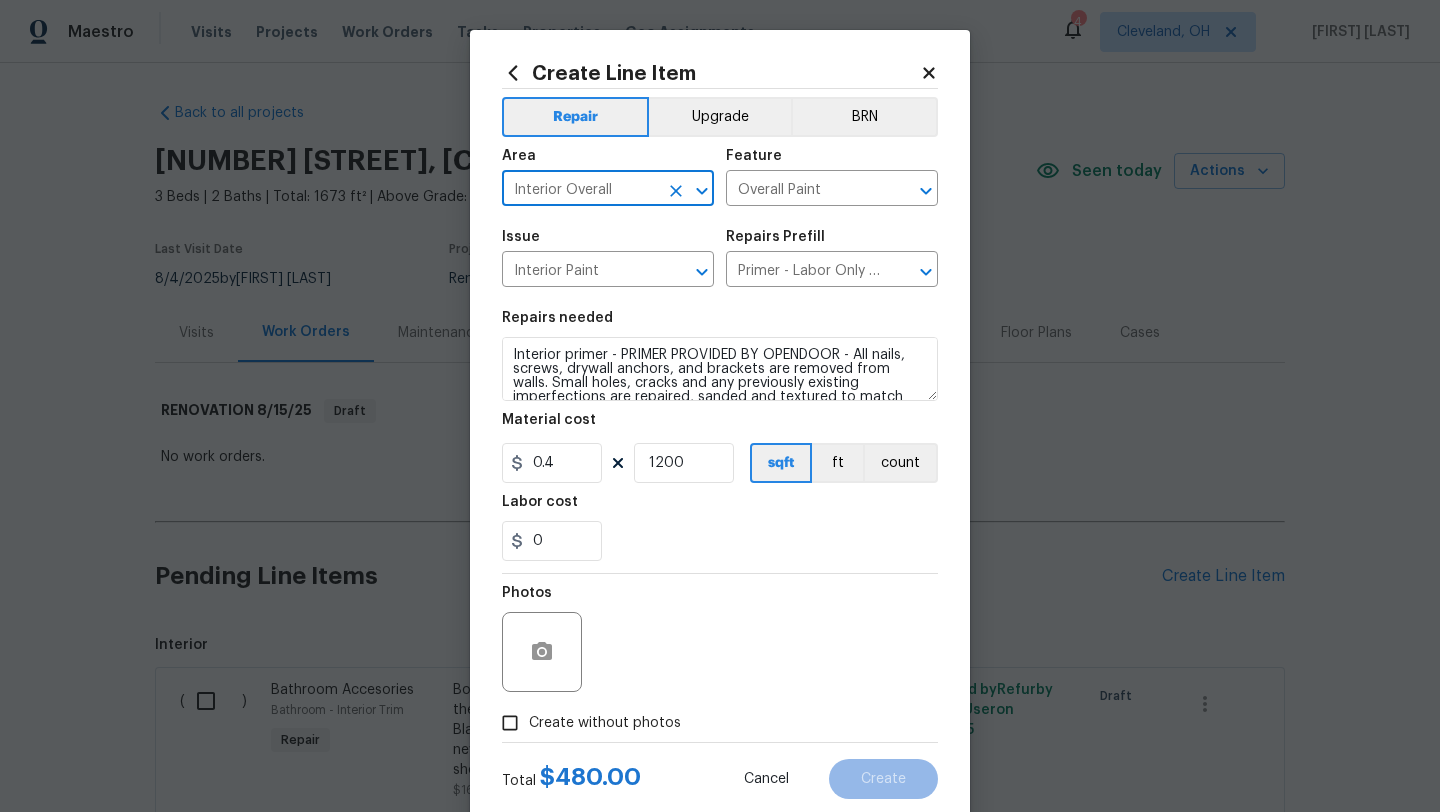 type on "Interior Overall" 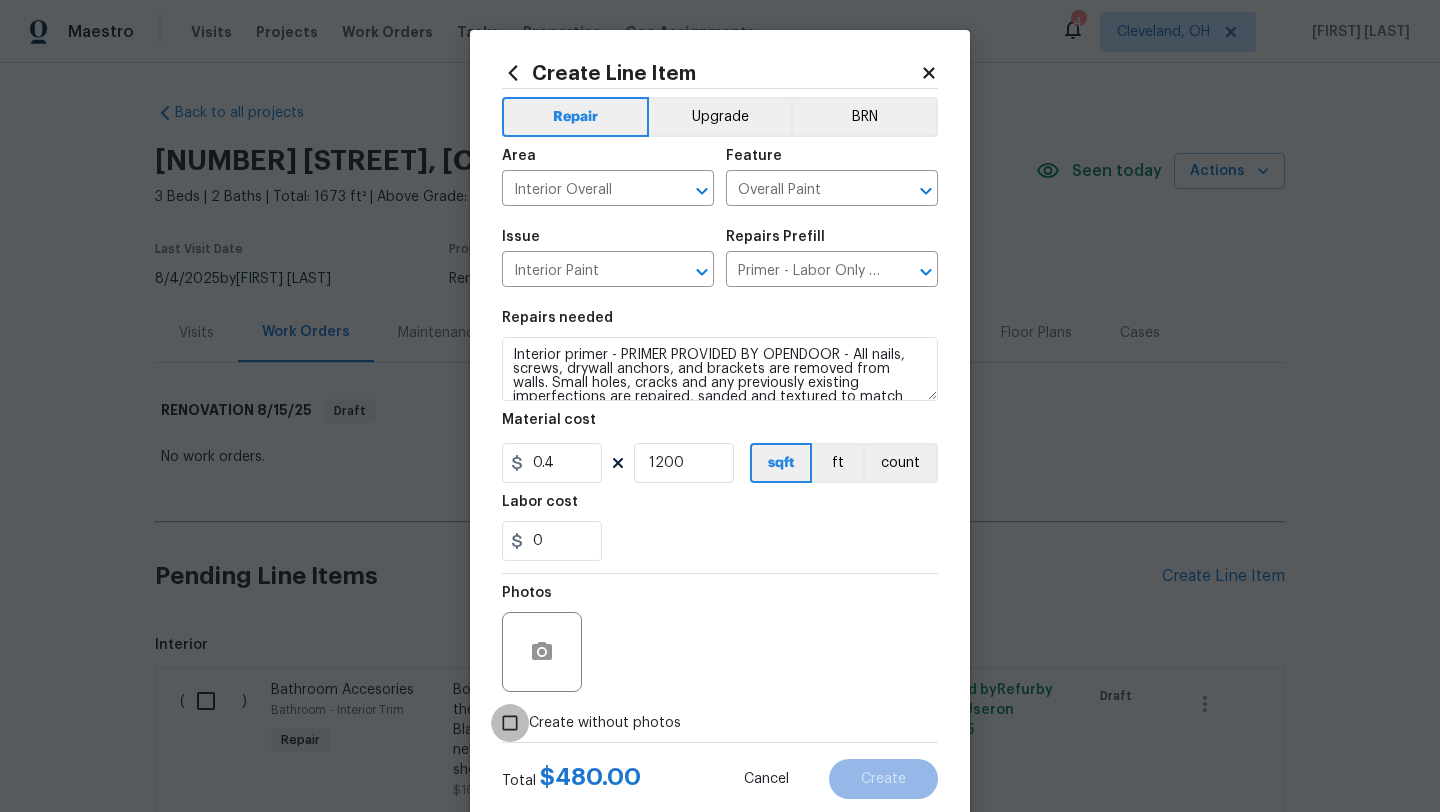 click on "Create without photos" at bounding box center [510, 723] 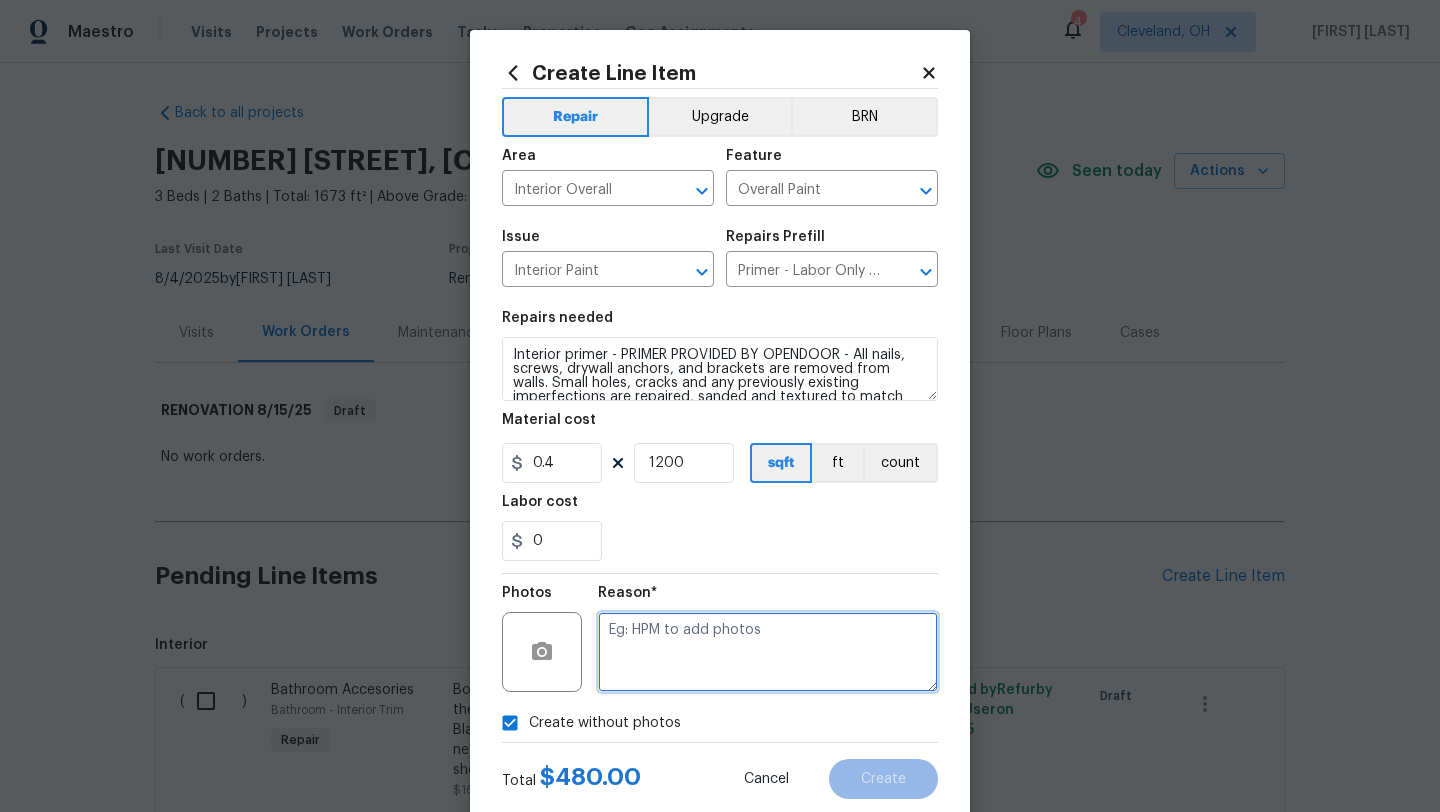 click at bounding box center [768, 652] 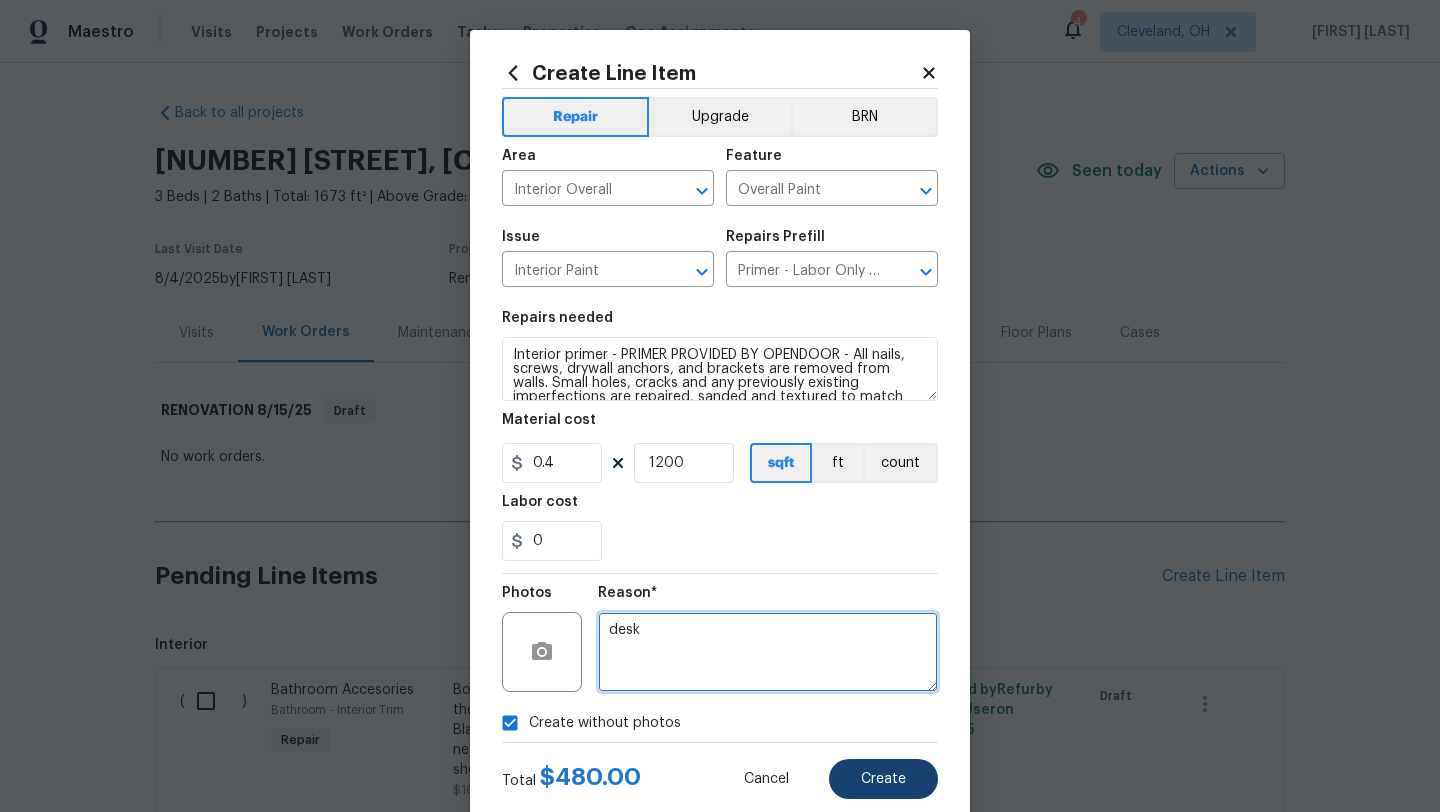 type on "desk" 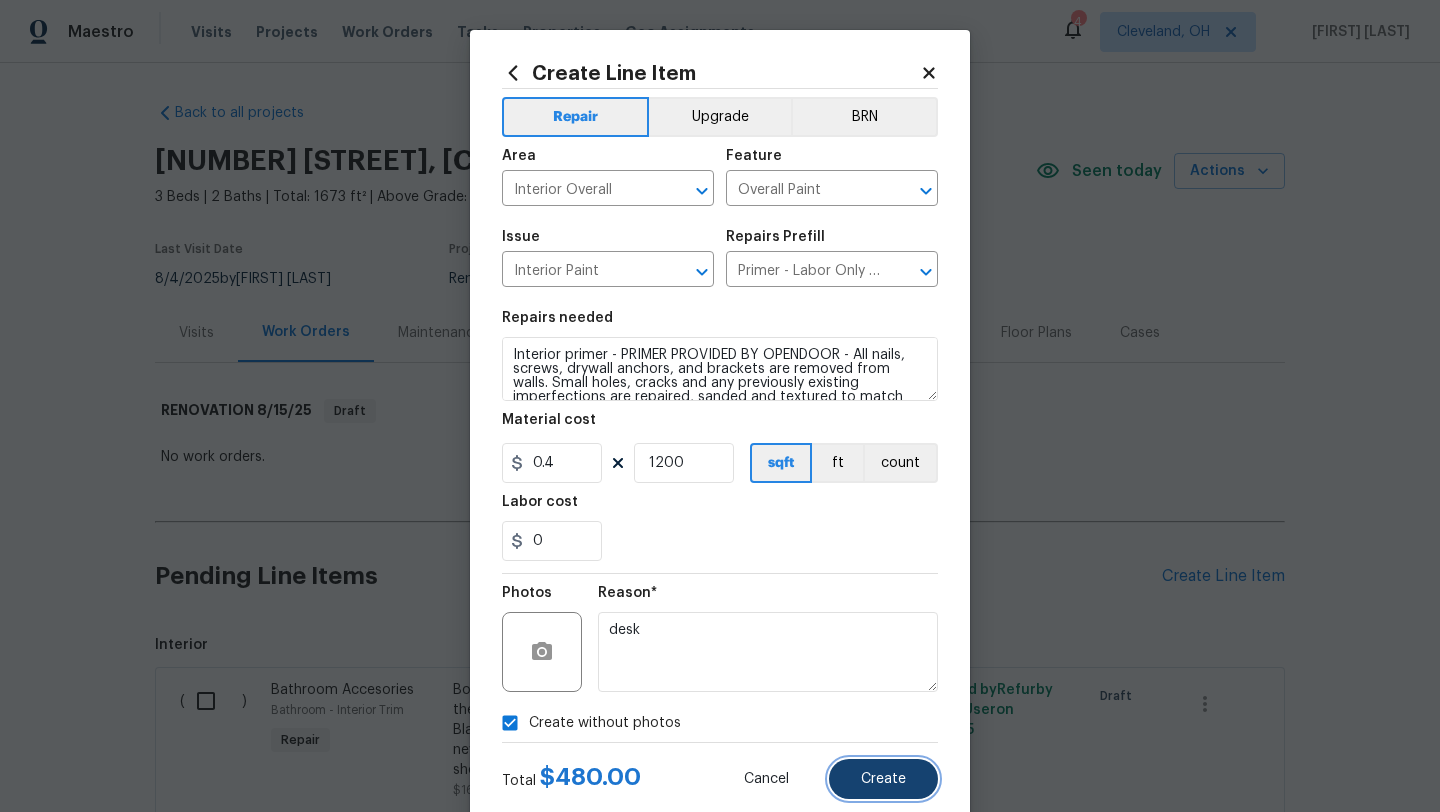 click on "Create" at bounding box center [883, 779] 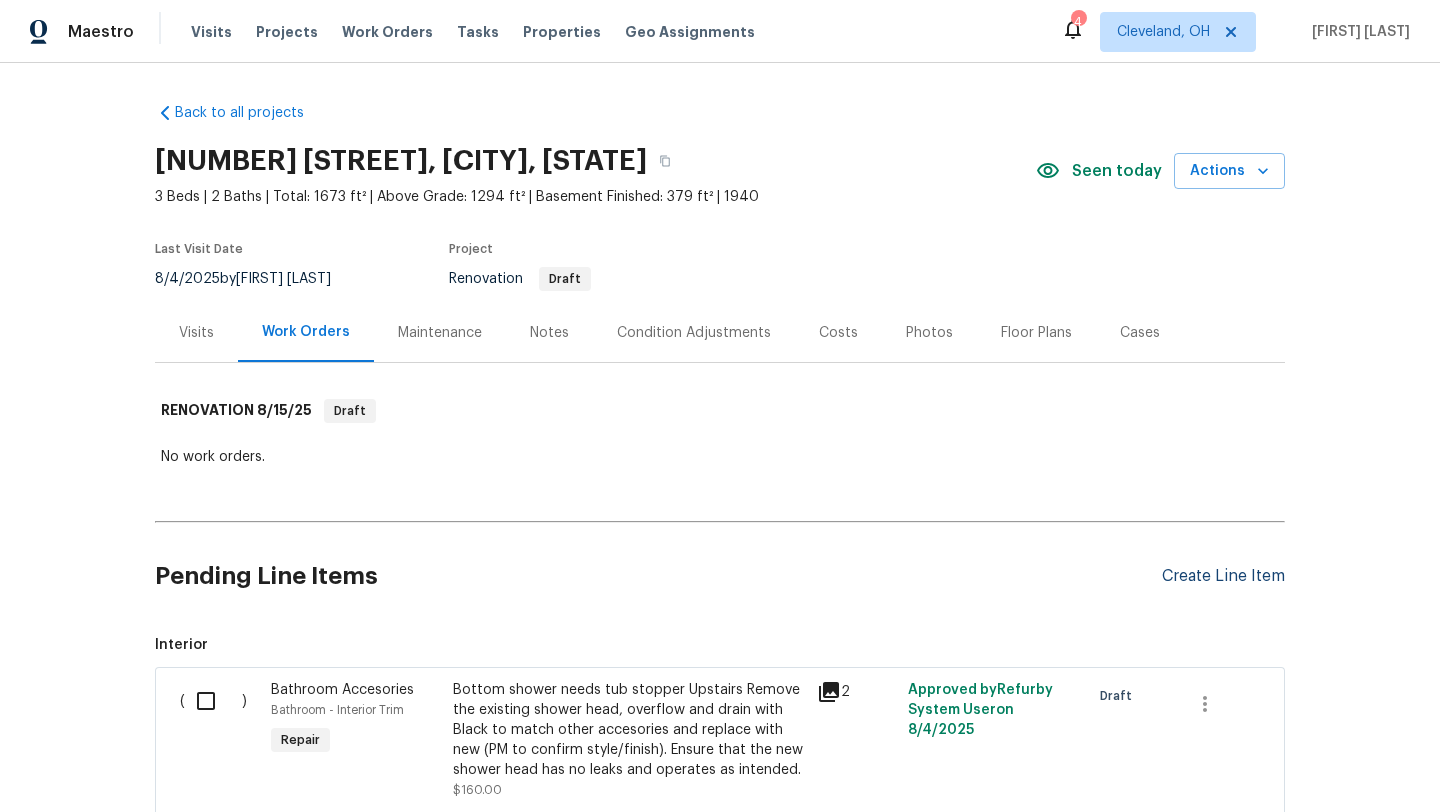 click on "Create Line Item" at bounding box center [1223, 576] 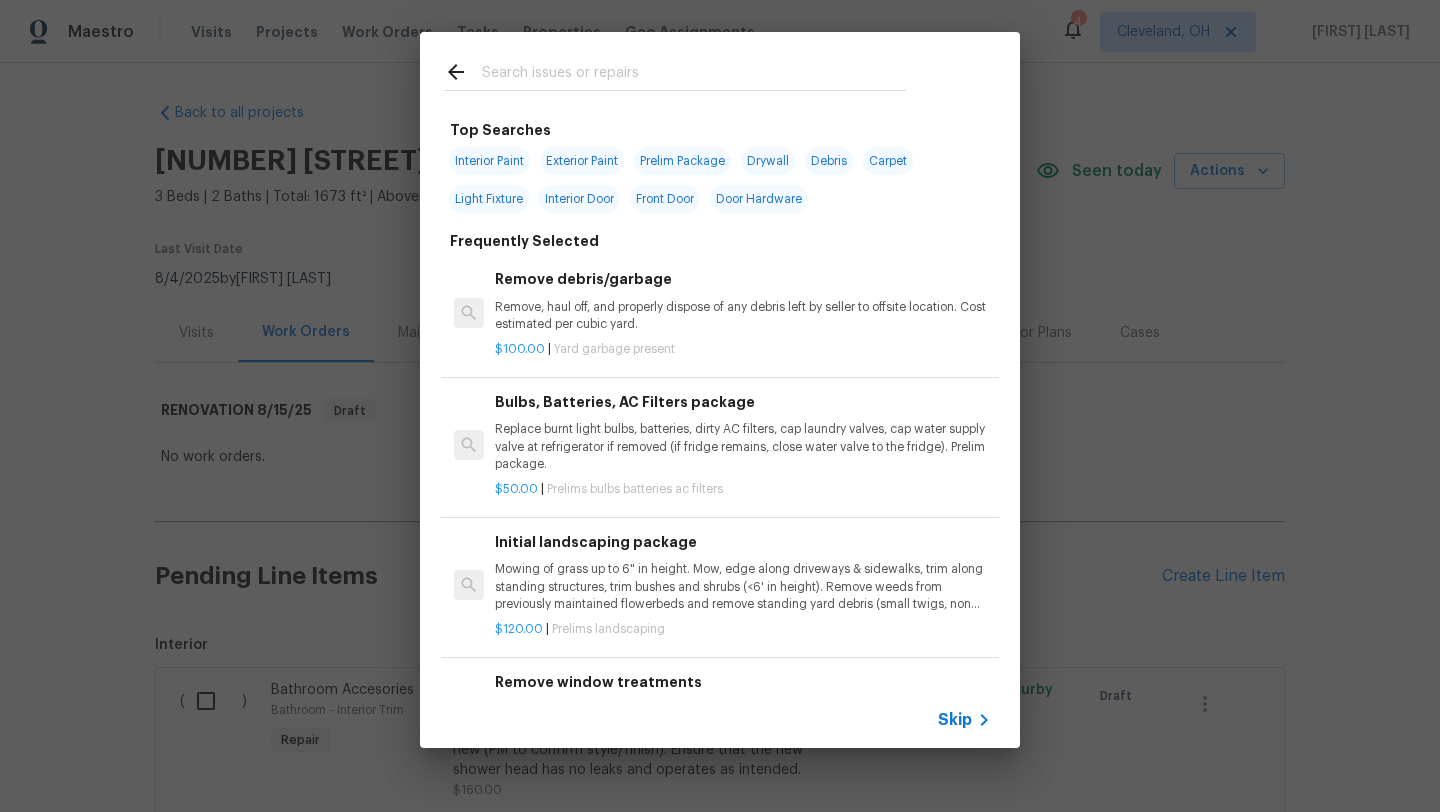 click at bounding box center (694, 75) 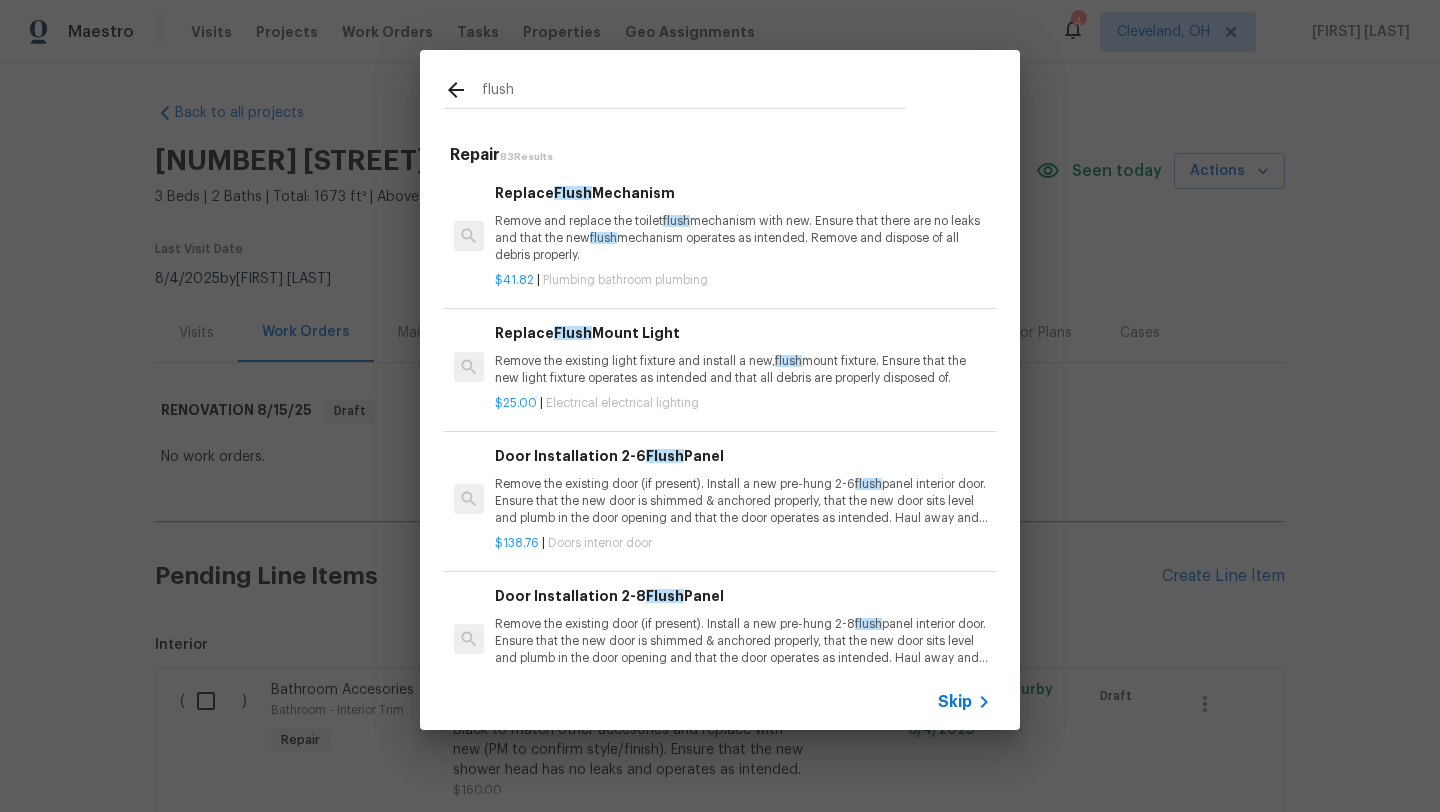 type on "flush" 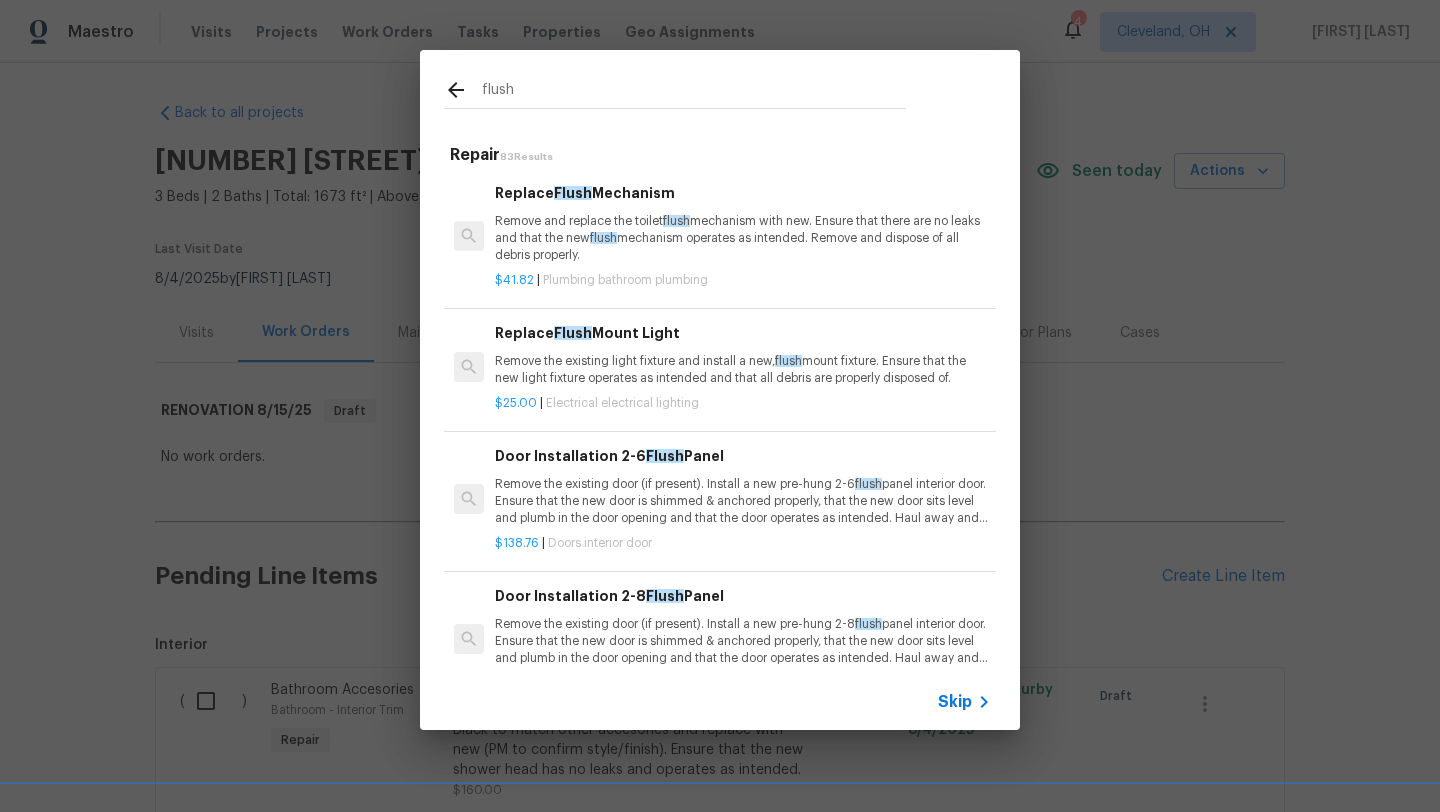 click on "Remove the existing light fixture and install a new,  flush  mount fixture. Ensure that the new light fixture operates as intended and that all debris are properly disposed of." at bounding box center [743, 370] 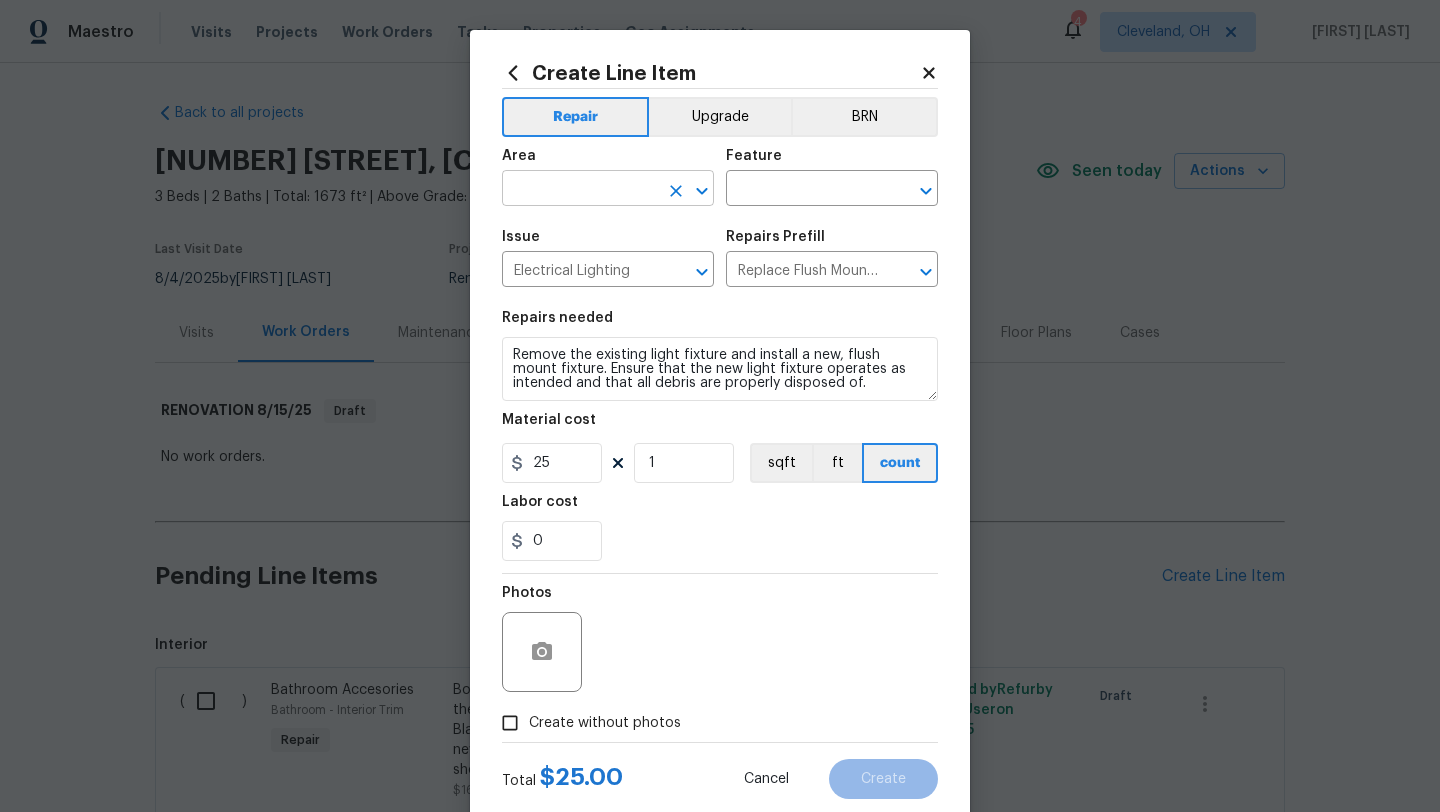 click at bounding box center (580, 190) 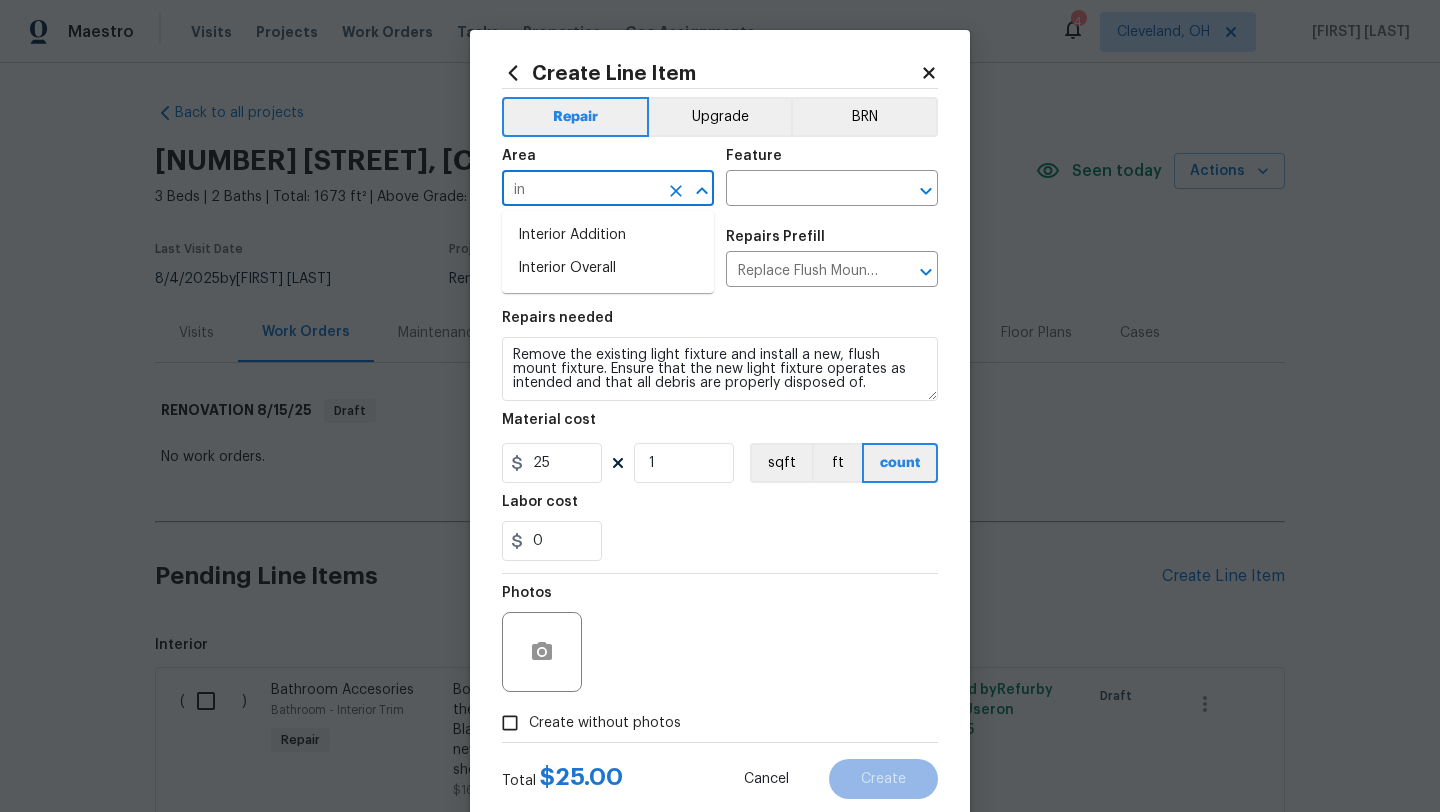 type on "i" 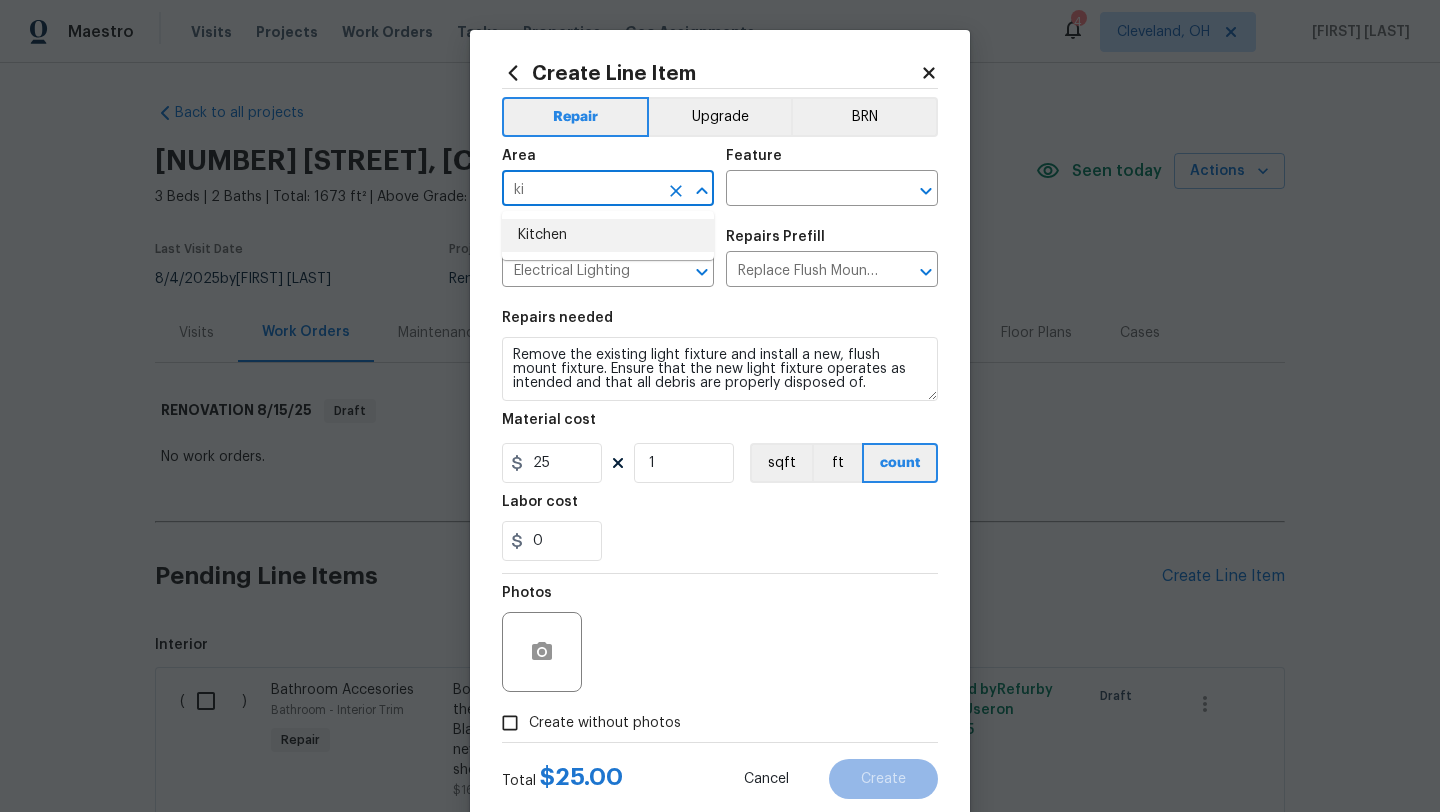 click on "Kitchen" at bounding box center [608, 235] 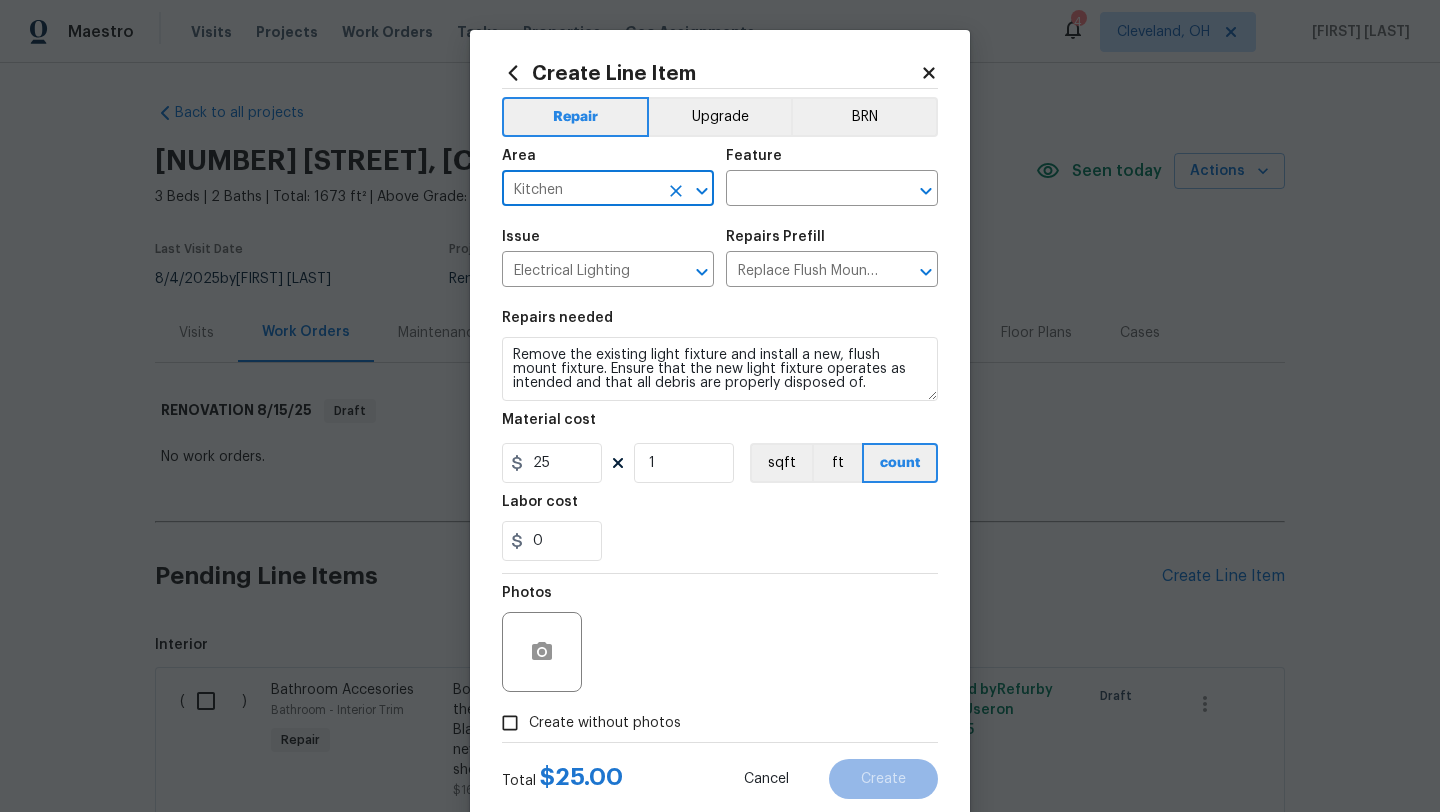 type on "Kitchen" 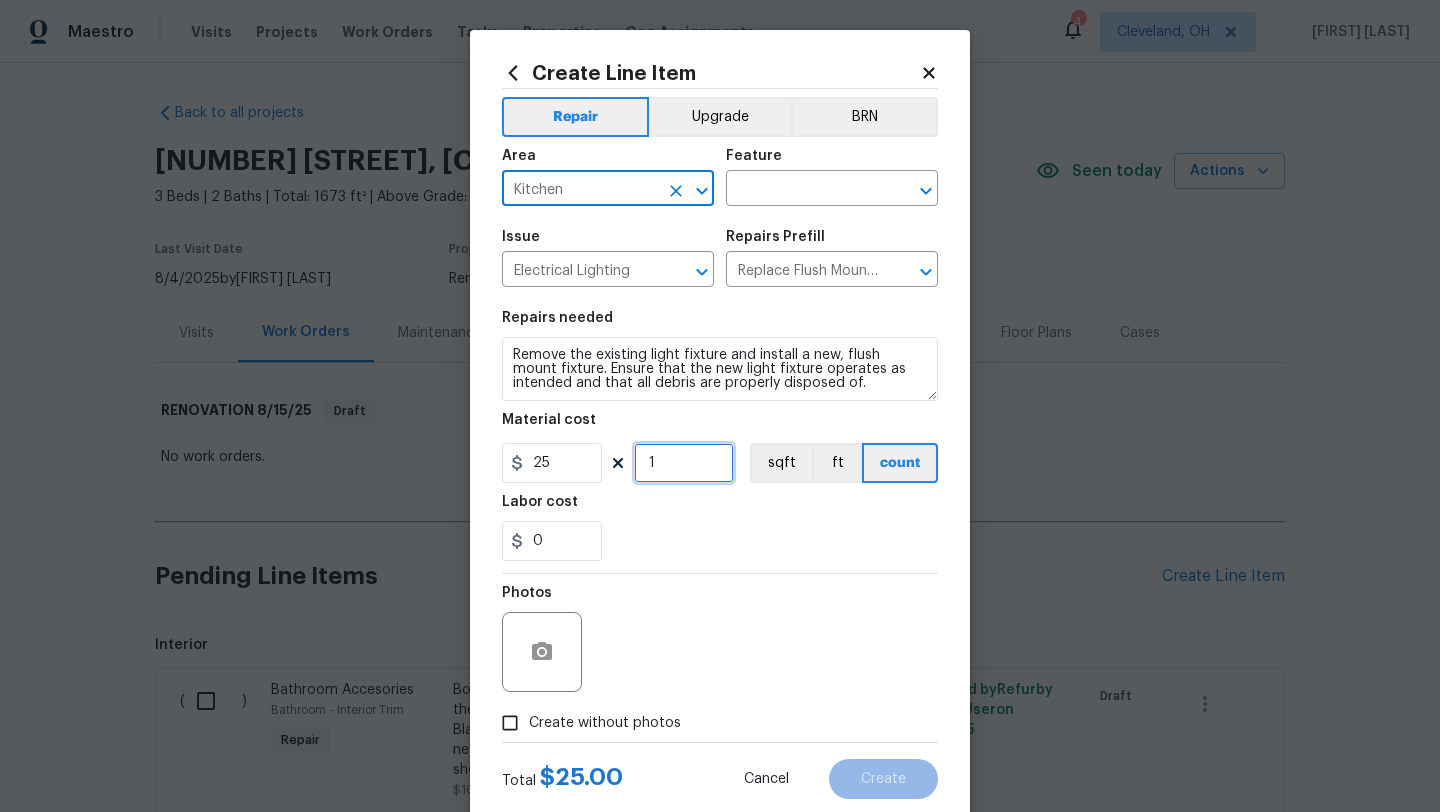 click on "1" at bounding box center [684, 463] 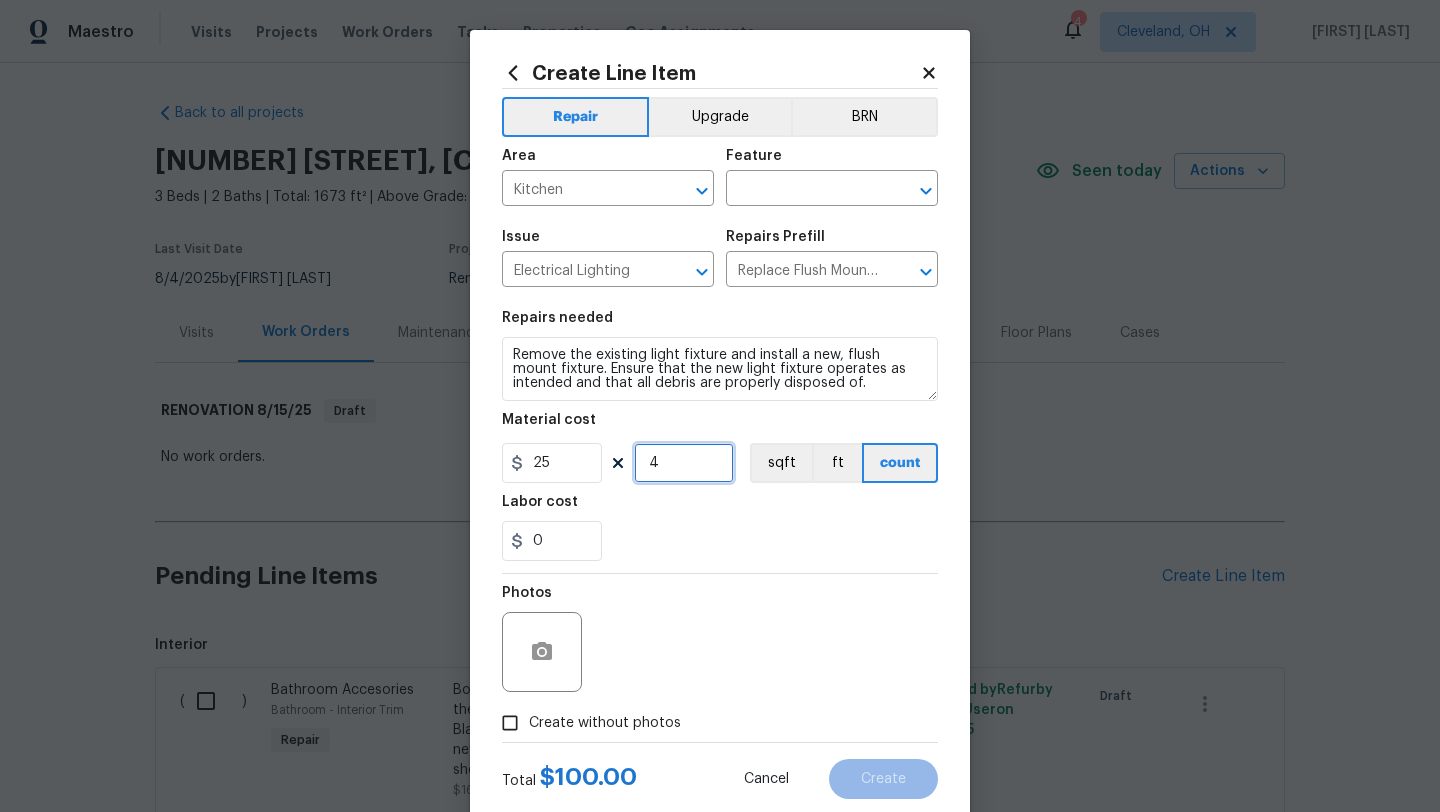 type on "4" 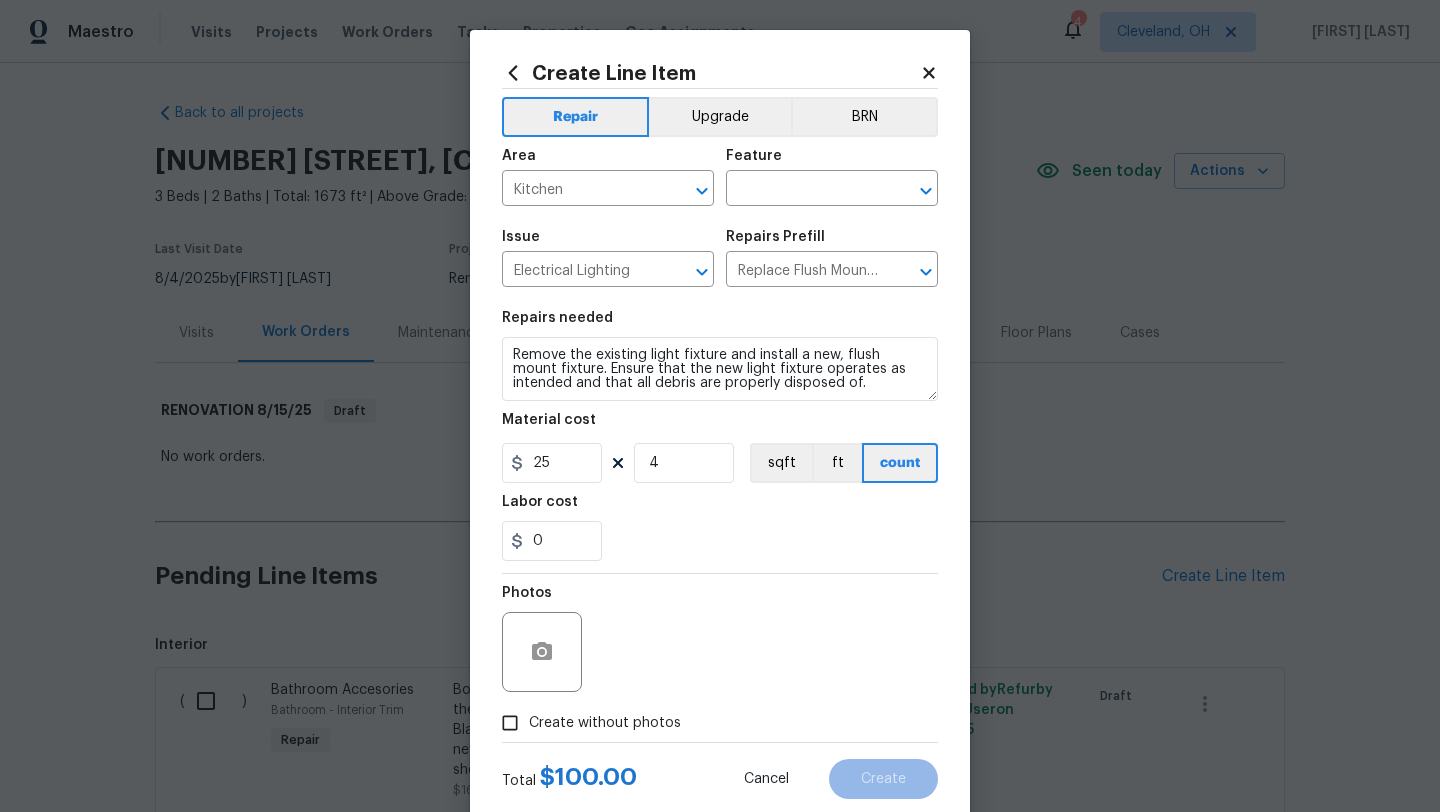 click on "Photos" at bounding box center [720, 639] 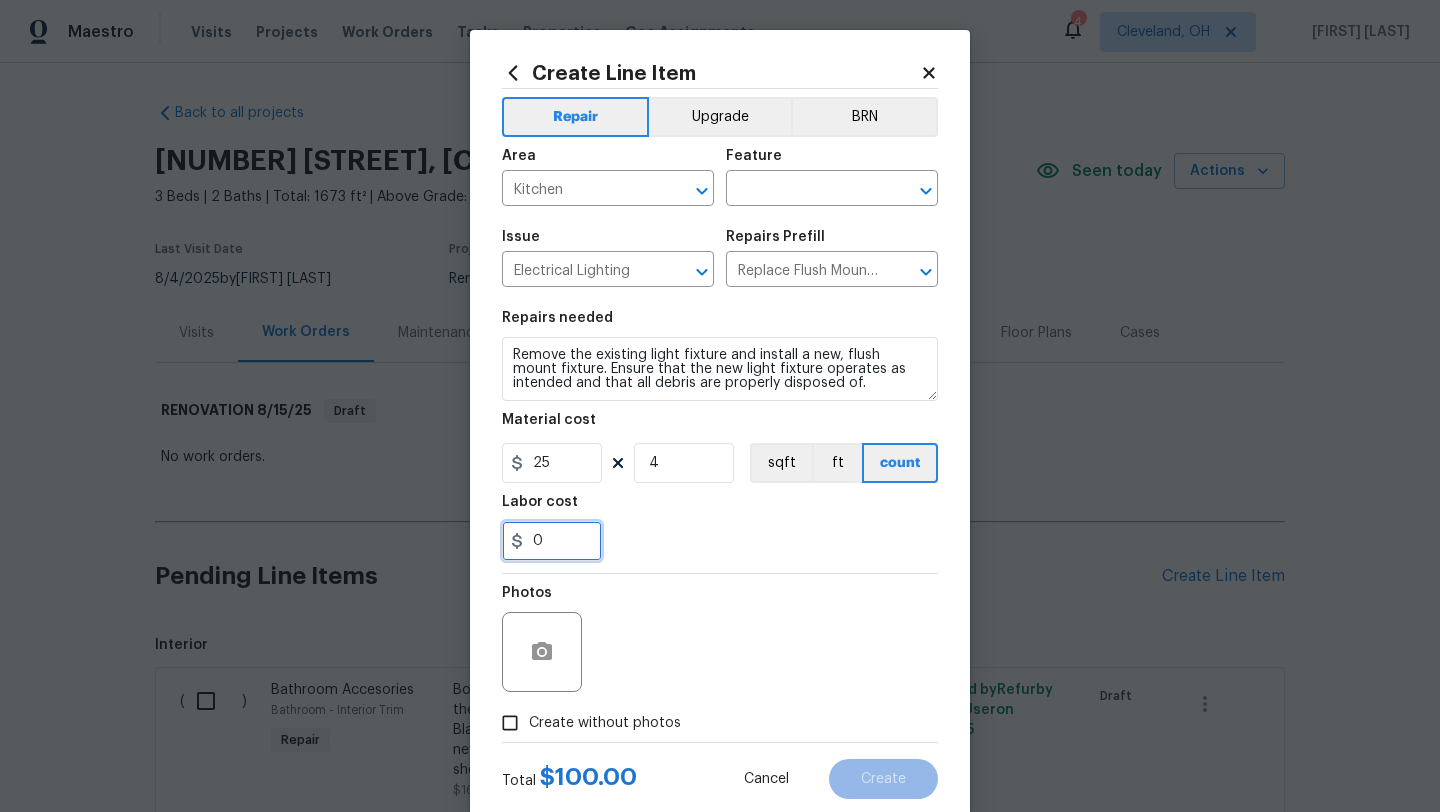 click on "0" at bounding box center [552, 541] 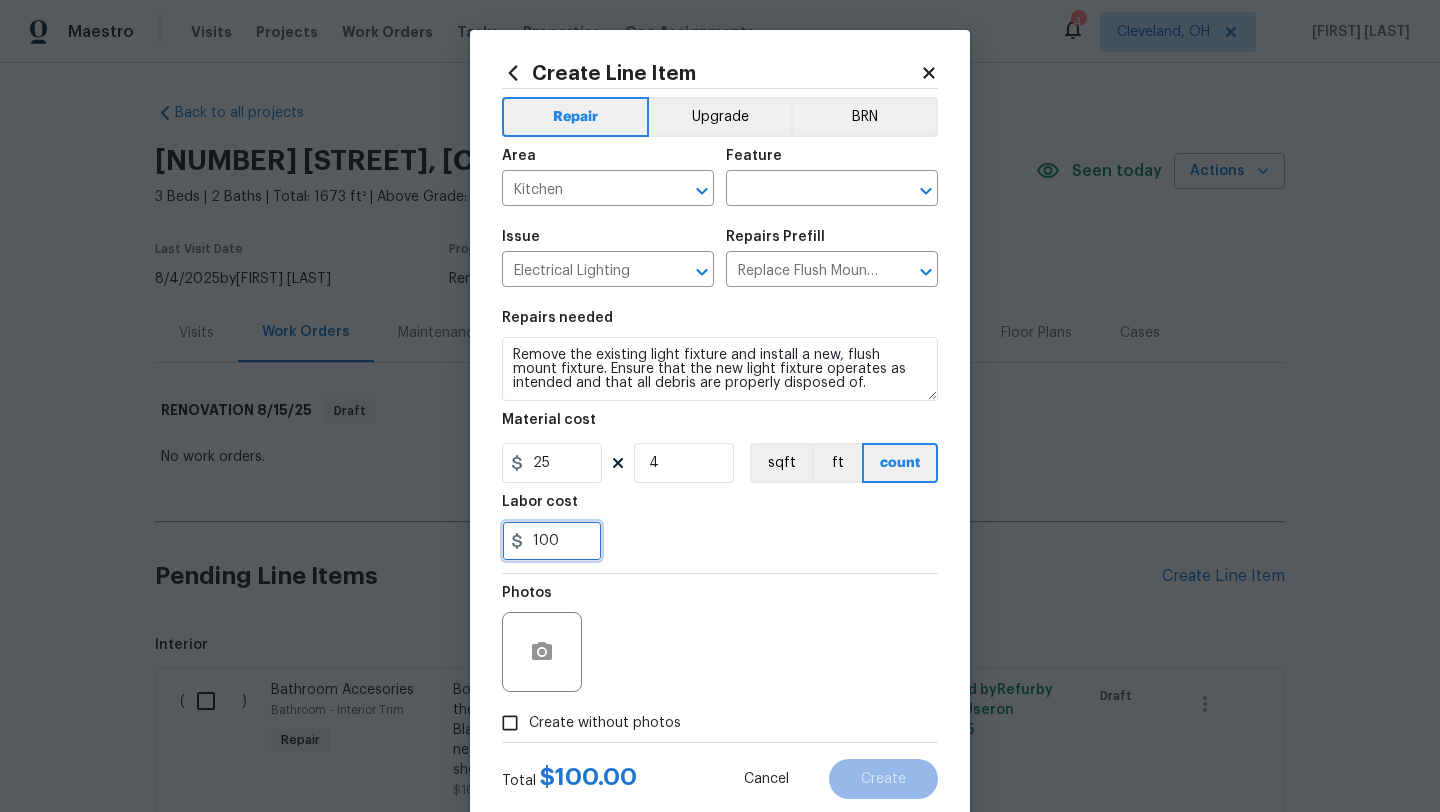 type on "100" 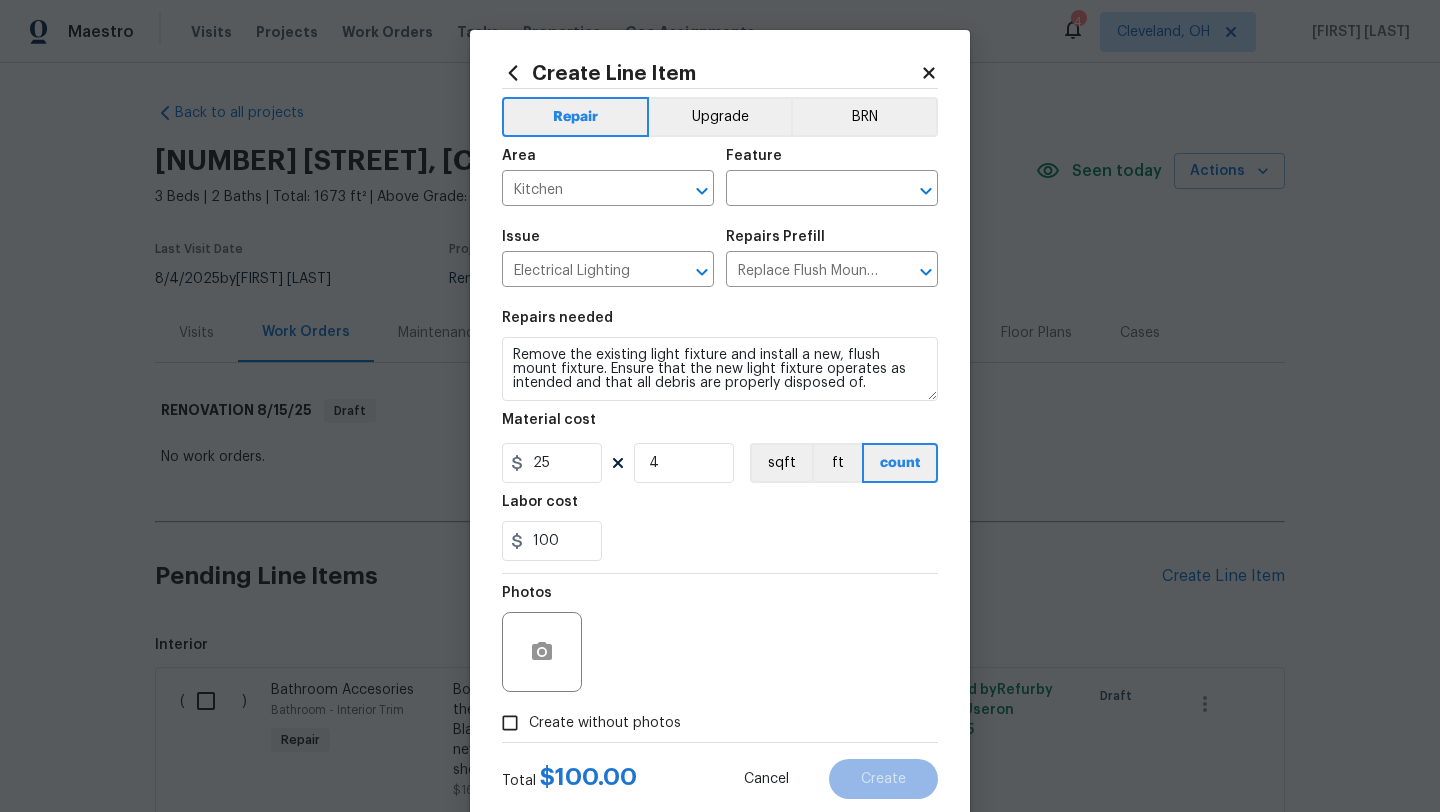 click on "Photos" at bounding box center [720, 639] 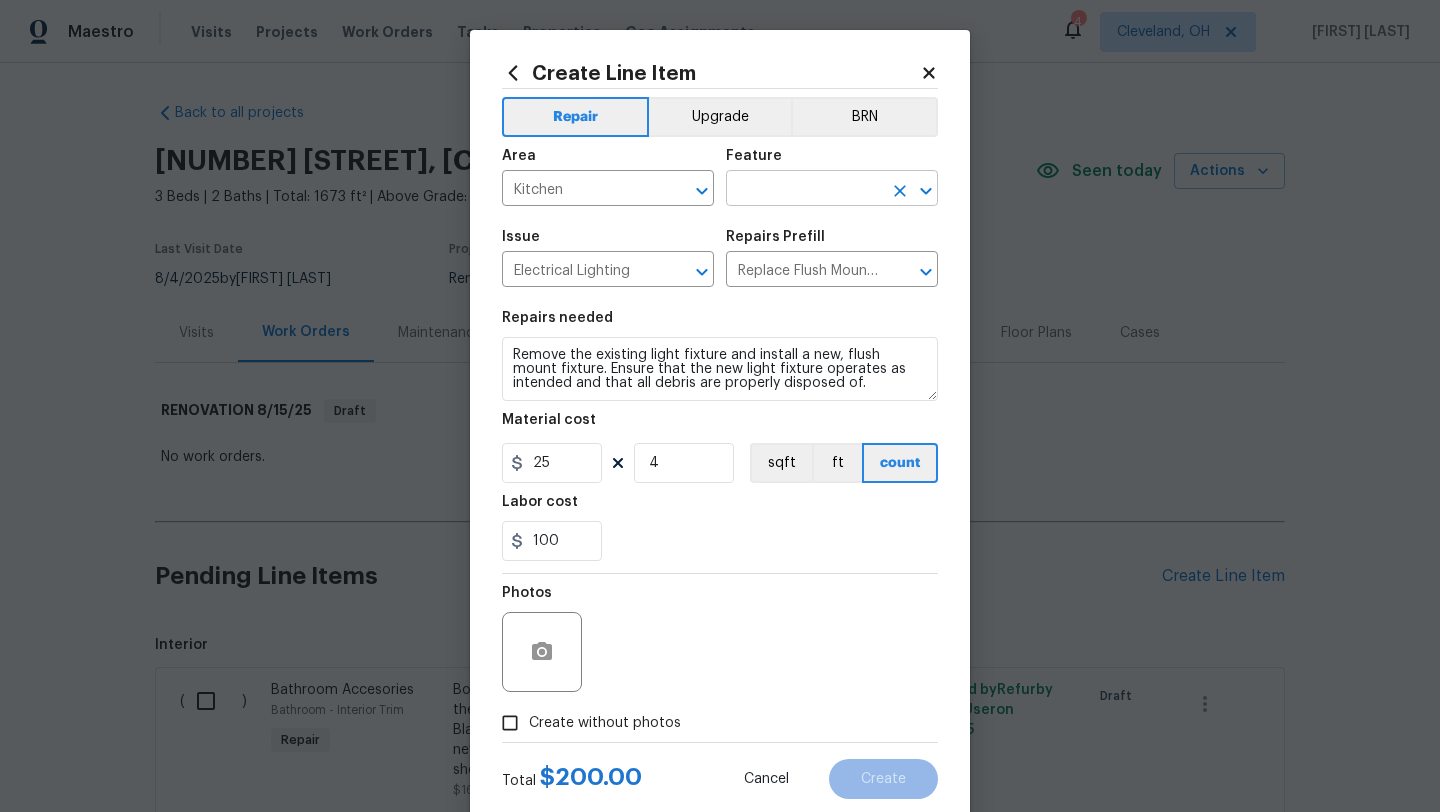 click at bounding box center [804, 190] 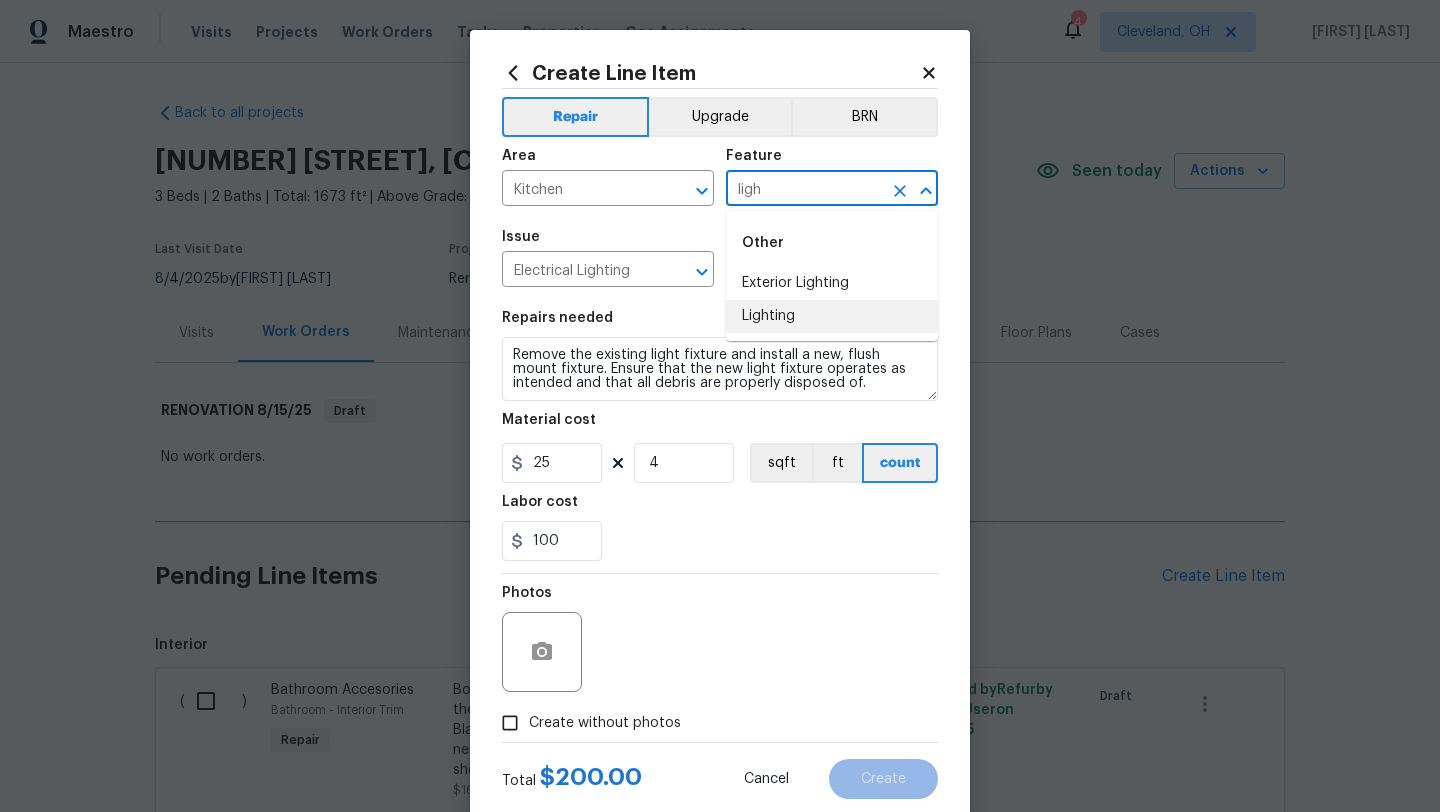 click on "Lighting" at bounding box center [832, 316] 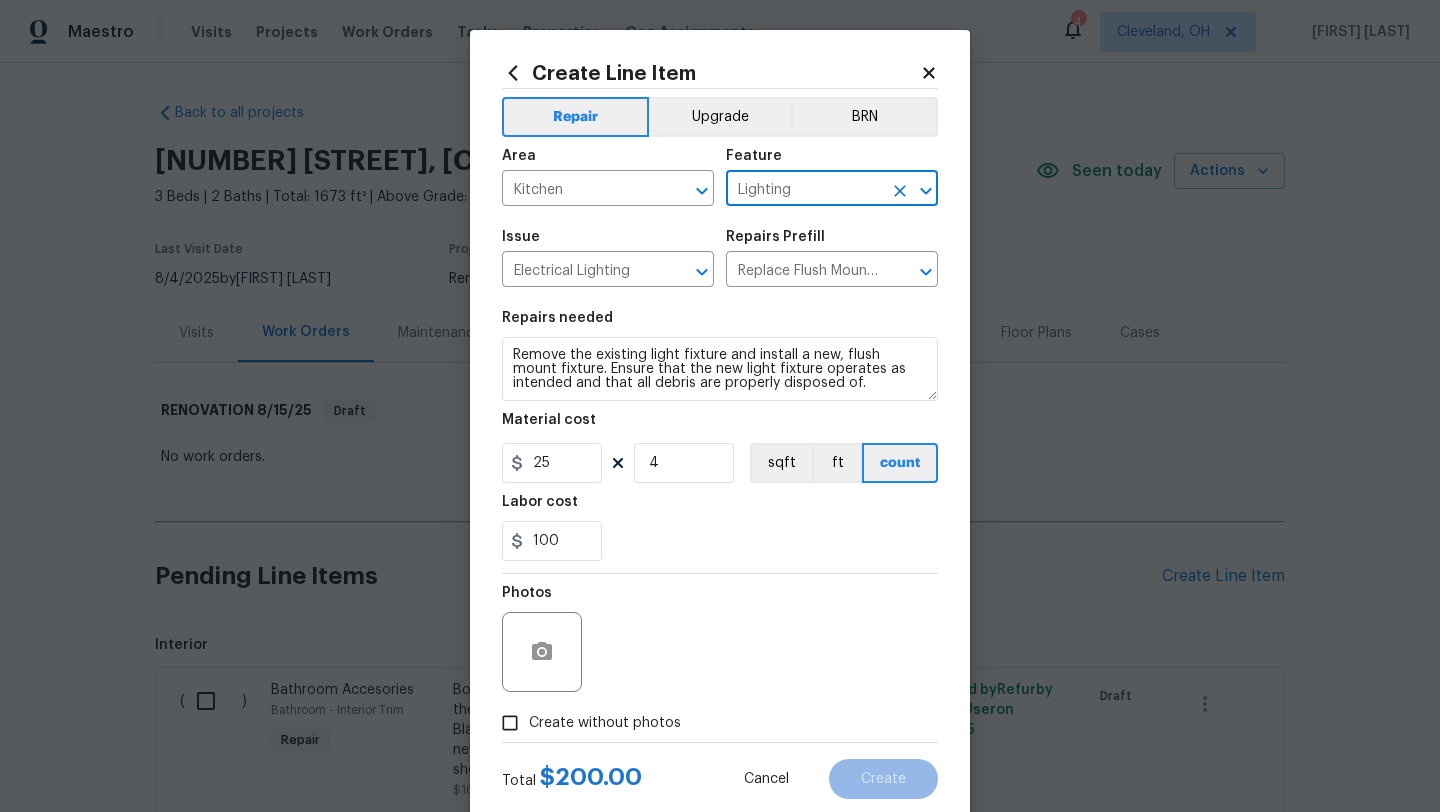 type on "Lighting" 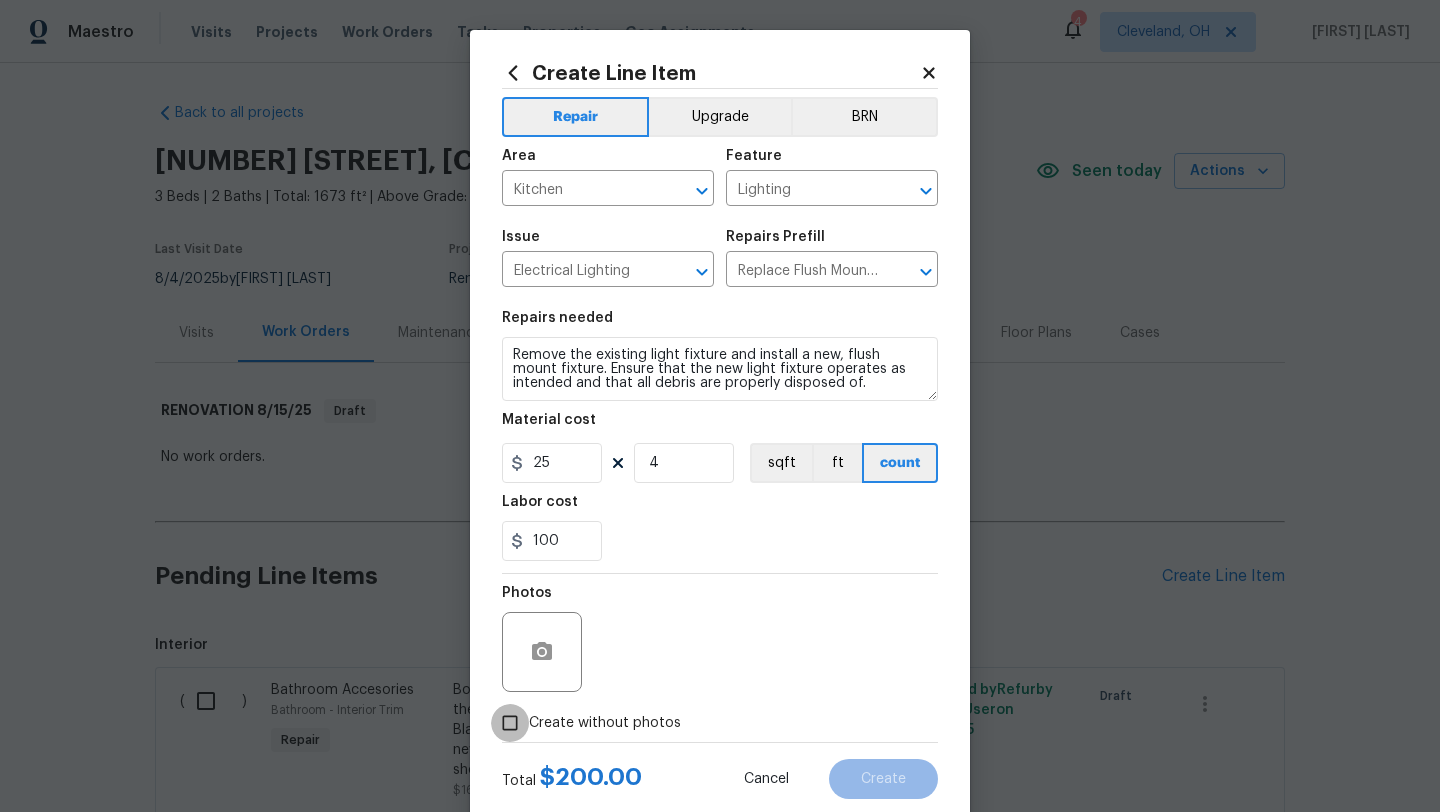 click on "Create without photos" at bounding box center (510, 723) 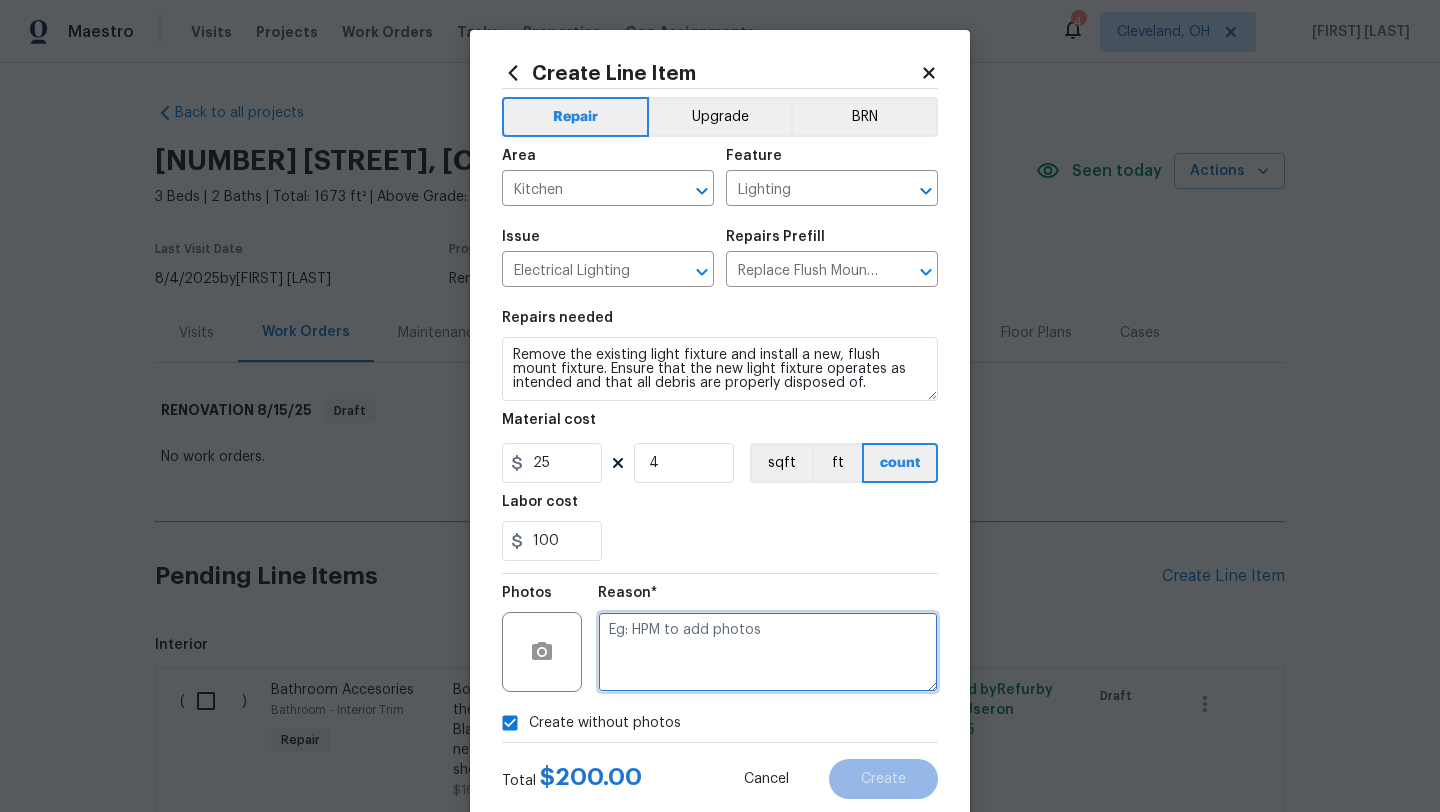 click at bounding box center (768, 652) 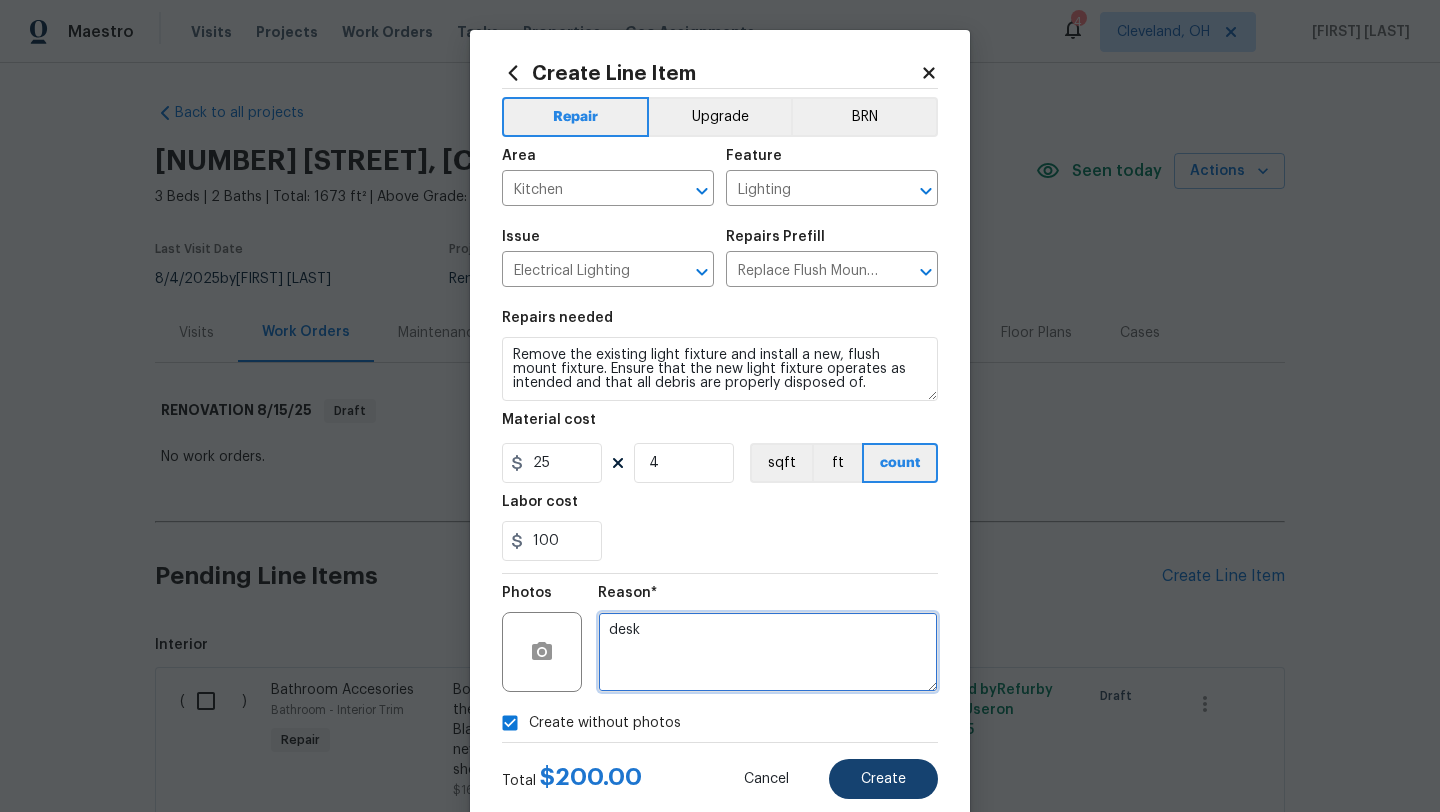 type on "desk" 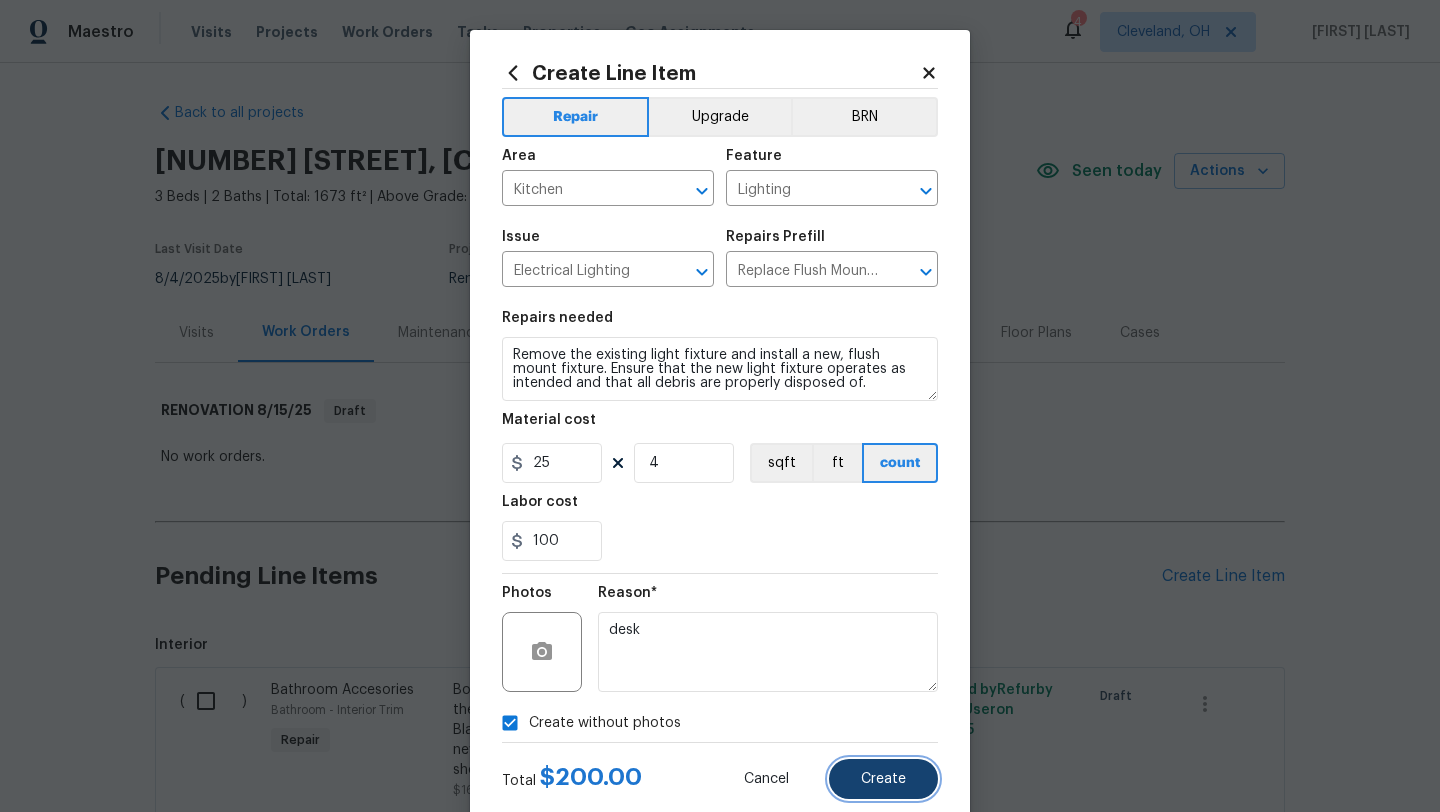 click on "Create" at bounding box center (883, 779) 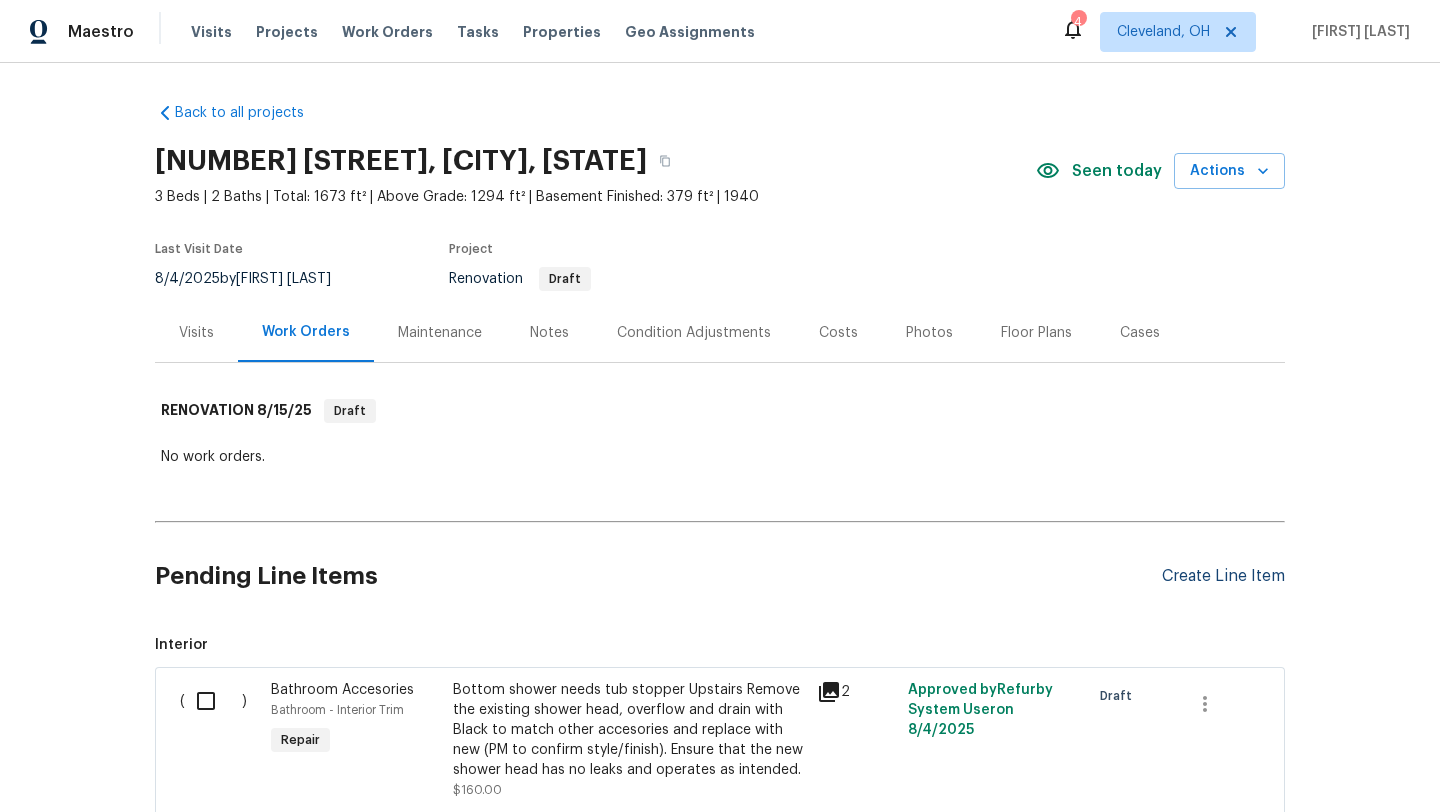 click on "Create Line Item" at bounding box center (1223, 576) 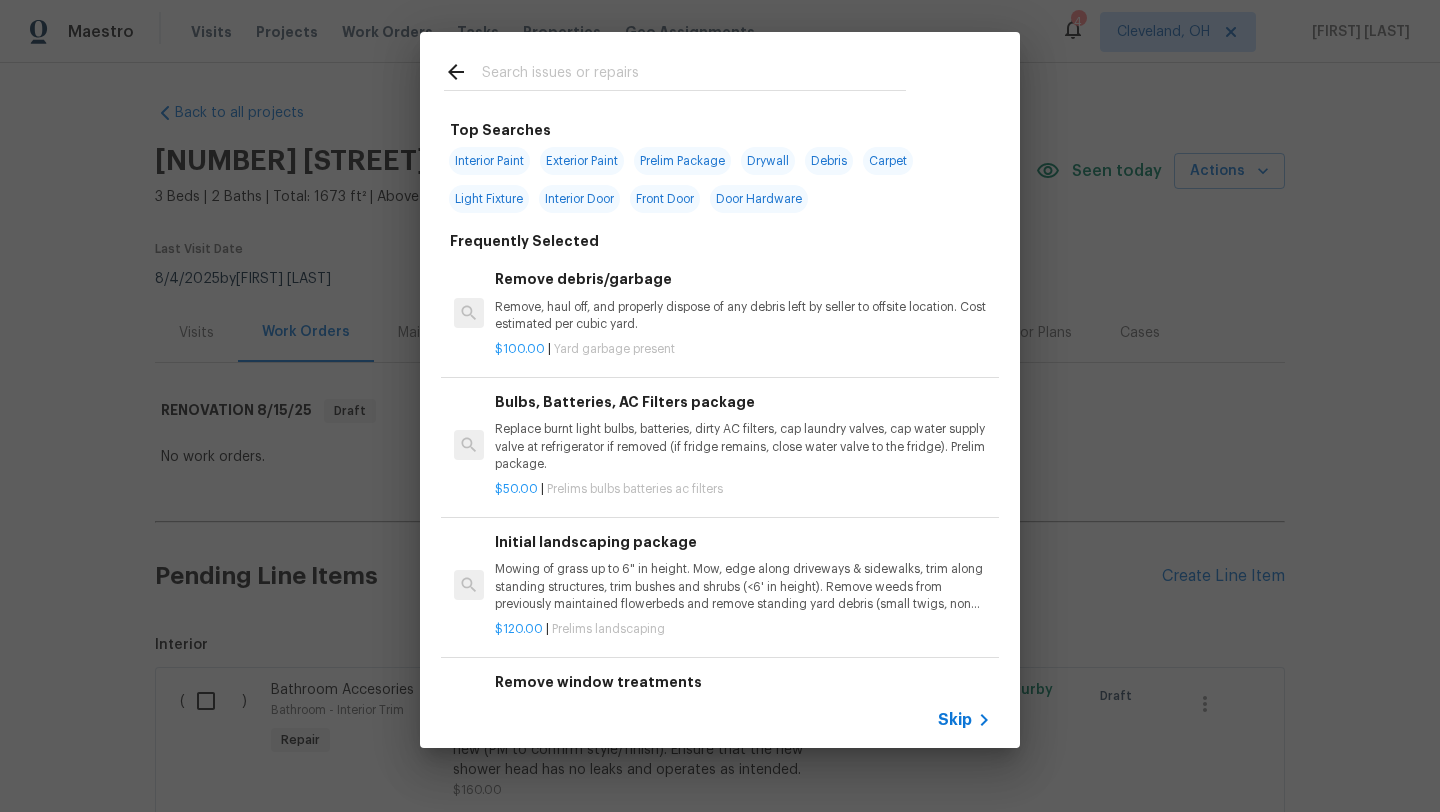 click at bounding box center [694, 75] 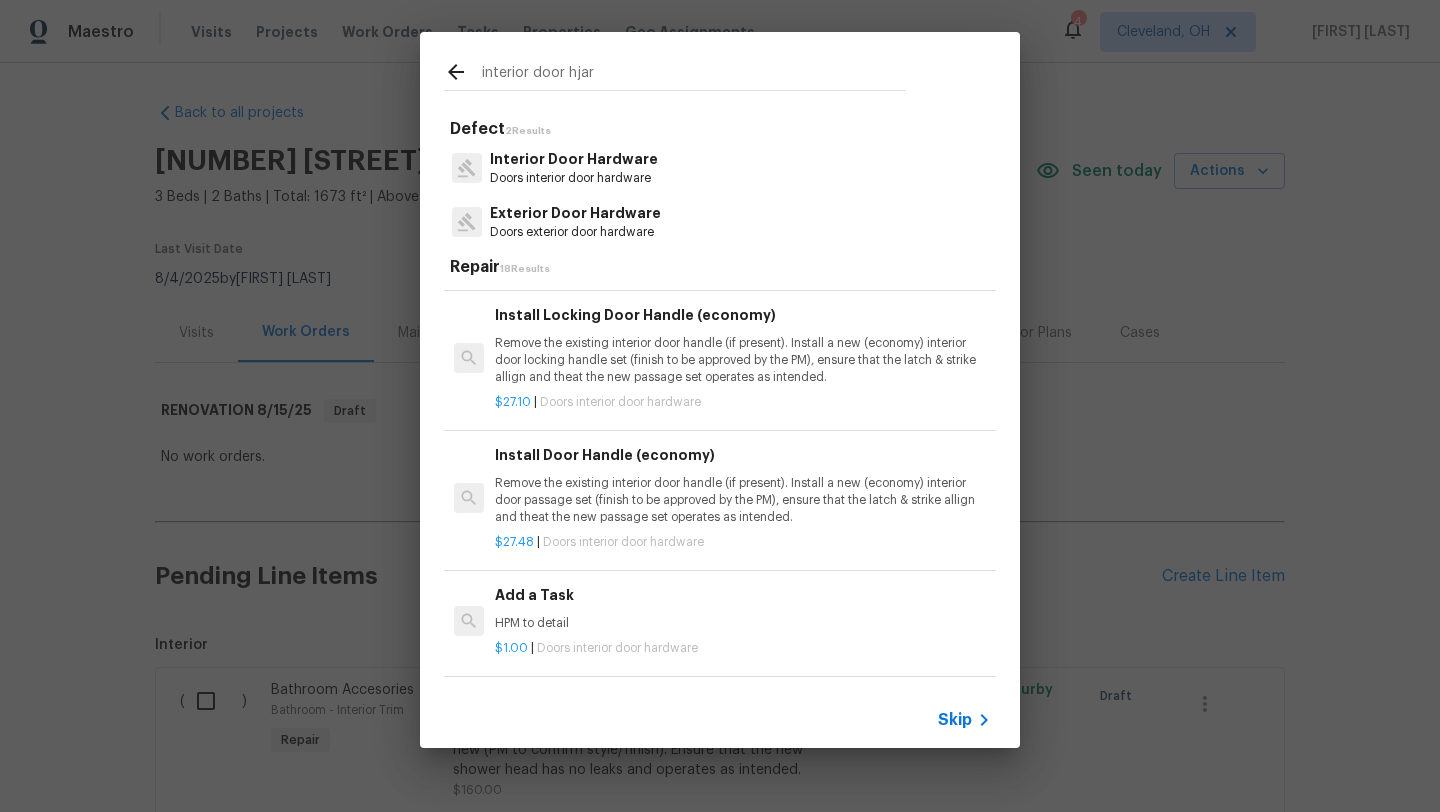 scroll, scrollTop: 287, scrollLeft: 0, axis: vertical 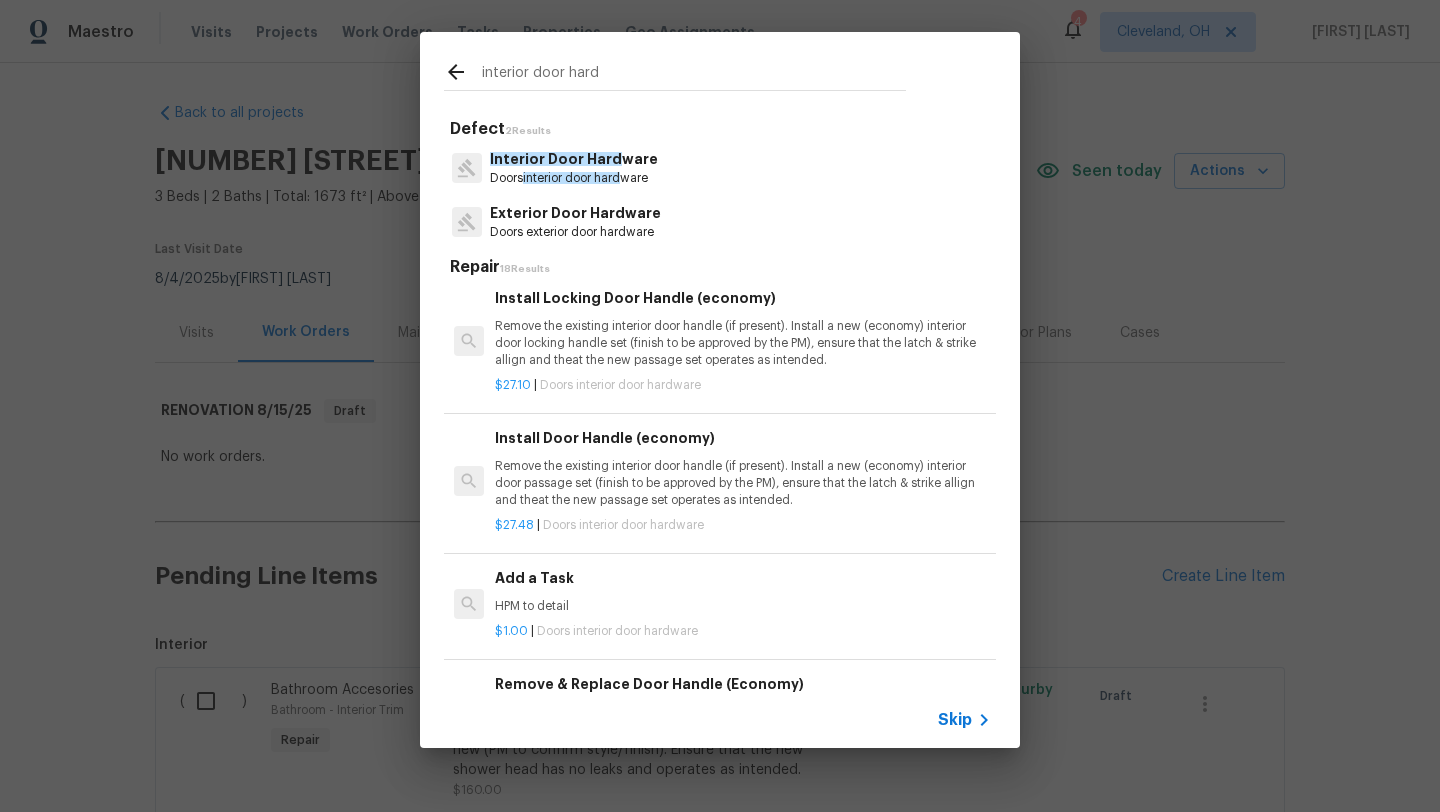 type on "interior door hard" 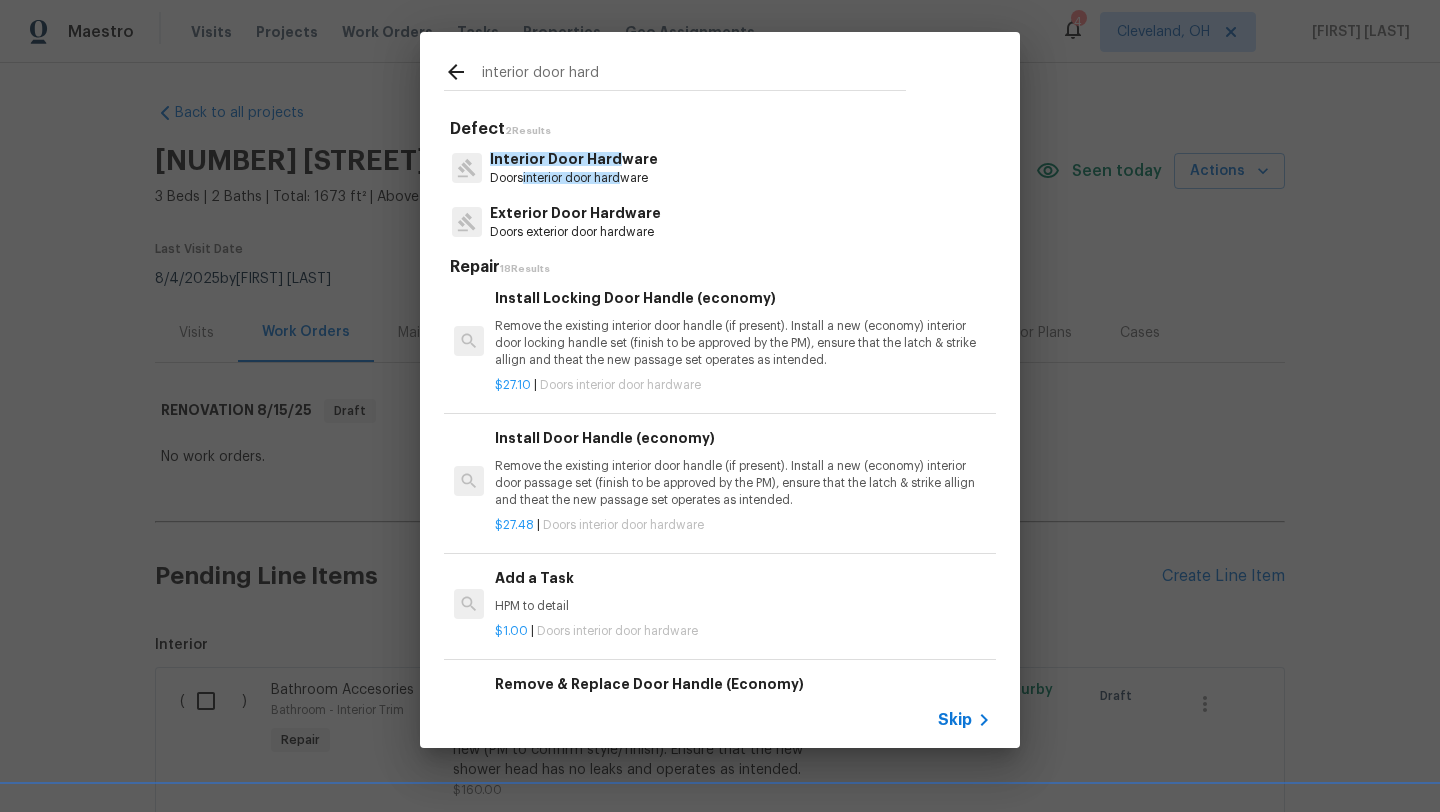 click on "Interior Door Hard ware" at bounding box center [574, 159] 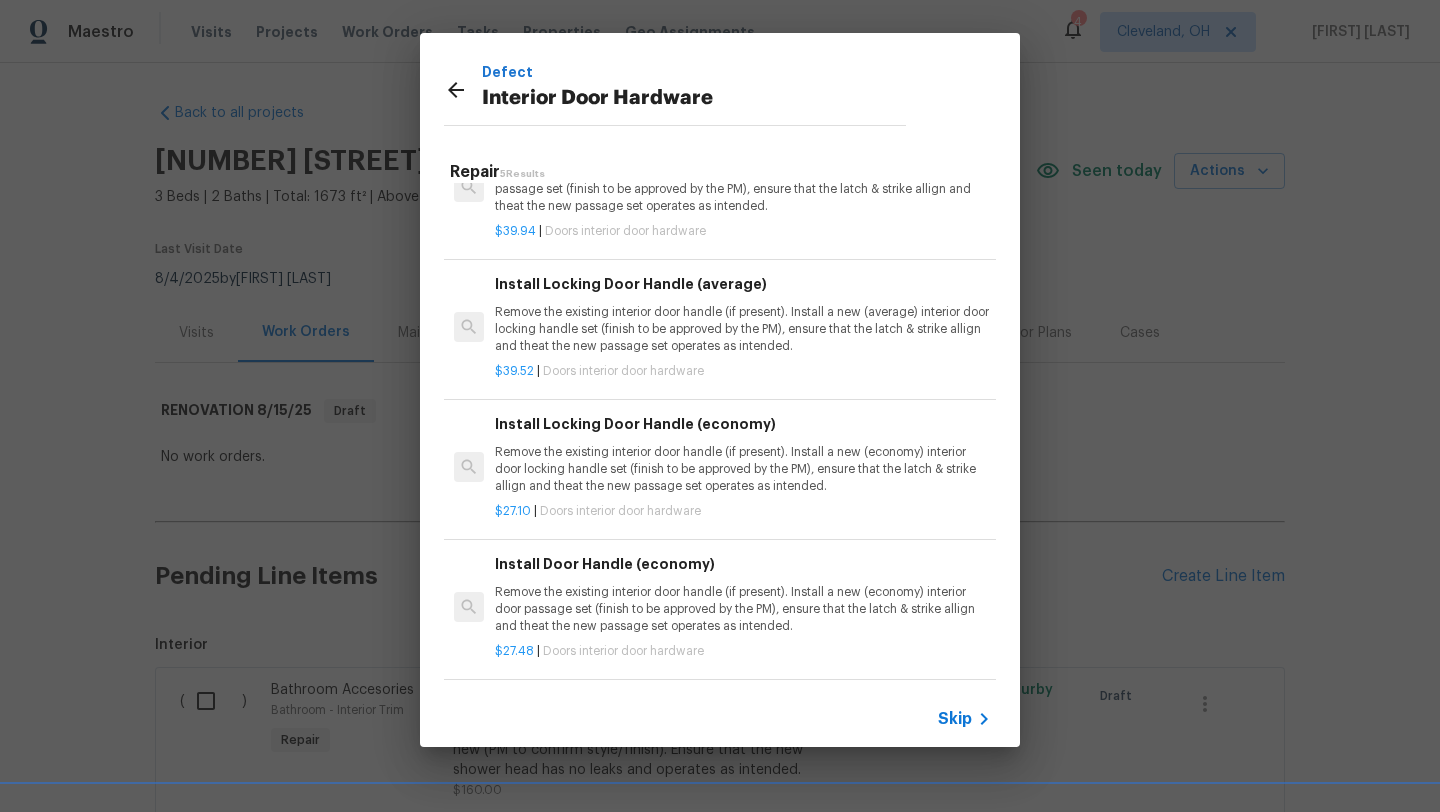 scroll, scrollTop: 64, scrollLeft: 0, axis: vertical 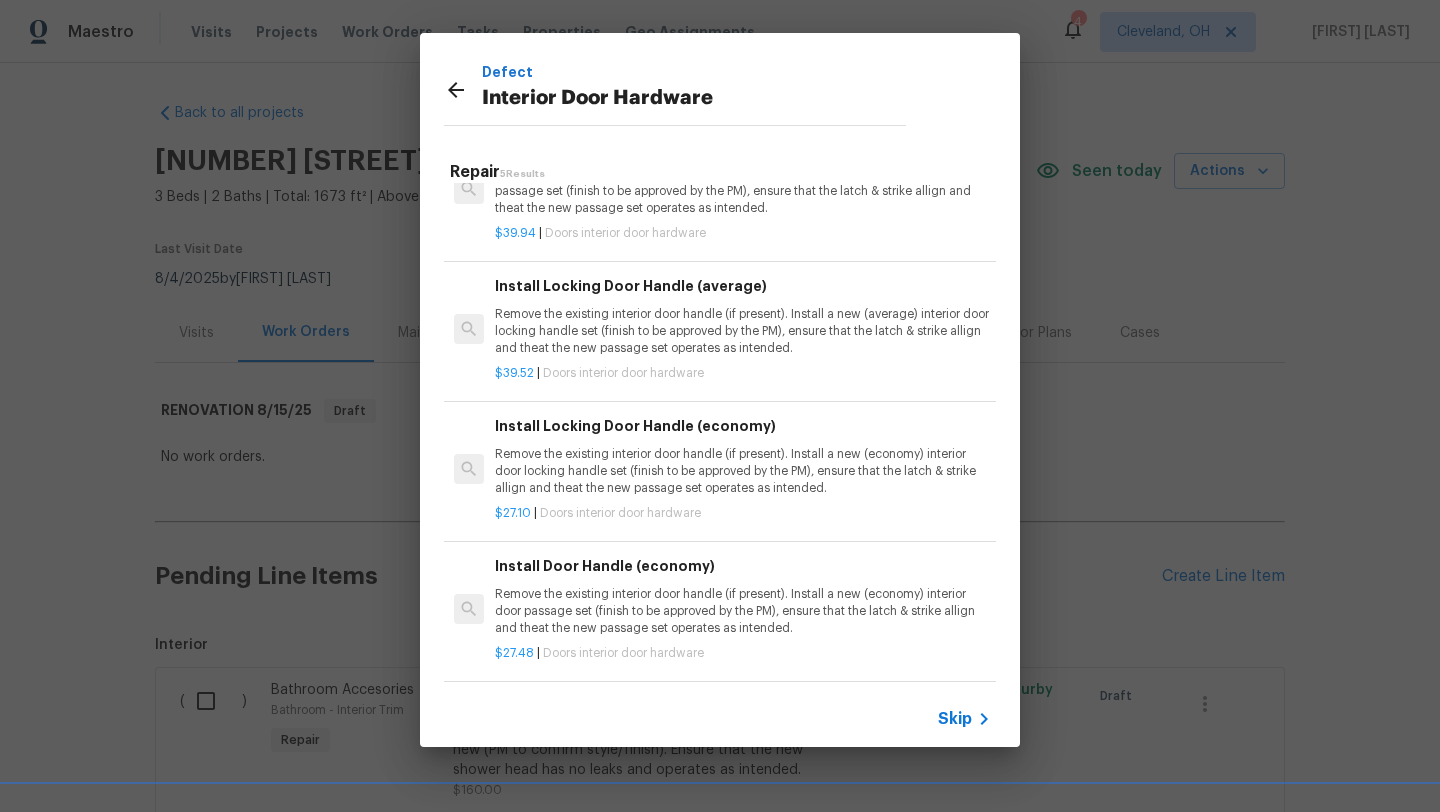 click on "Remove the existing interior  door handle (if present). Install a new (economy) interior door passage set (finish to be approved by the PM), ensure that the latch & strike allign  and theat the new passage set operates as intended." at bounding box center [743, 611] 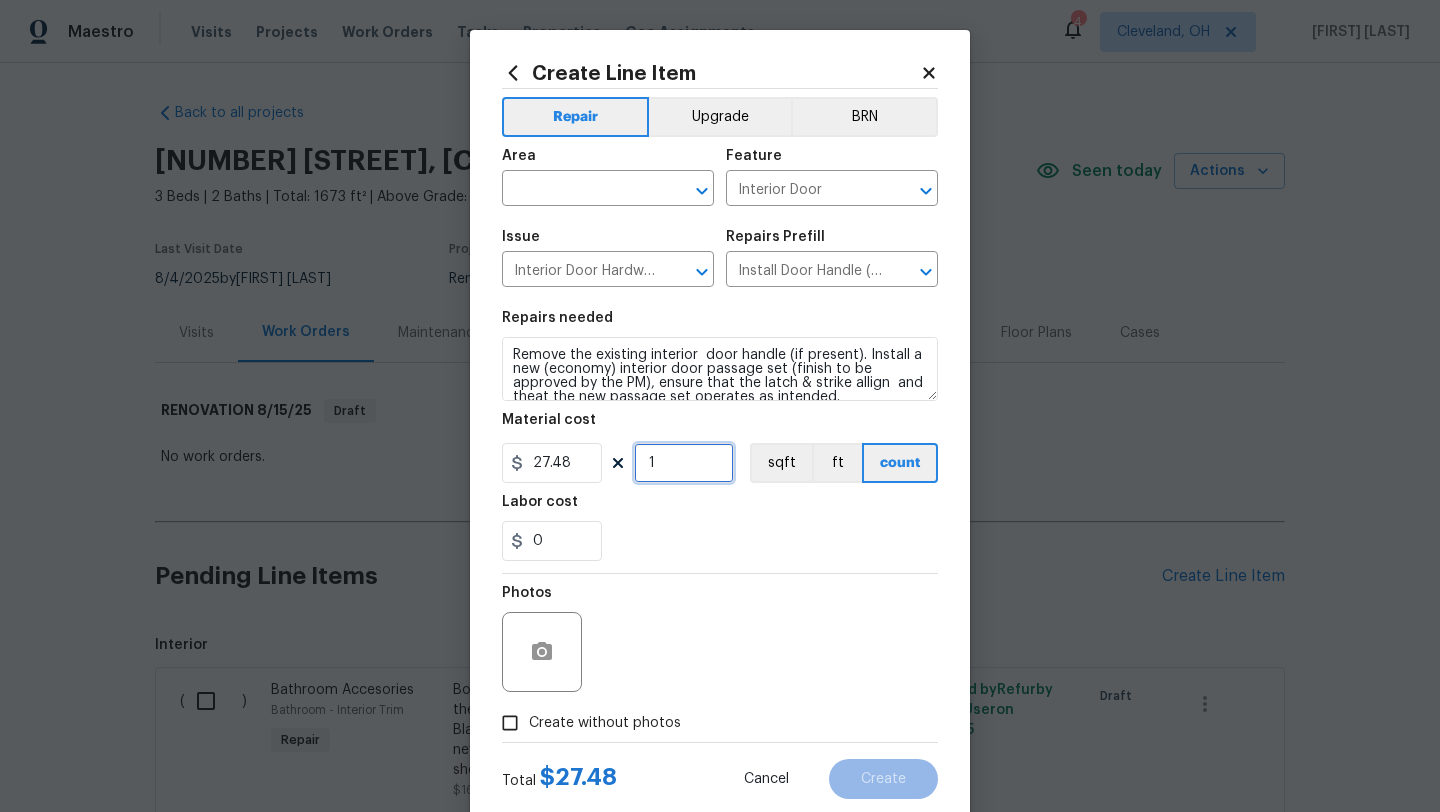 click on "1" at bounding box center [684, 463] 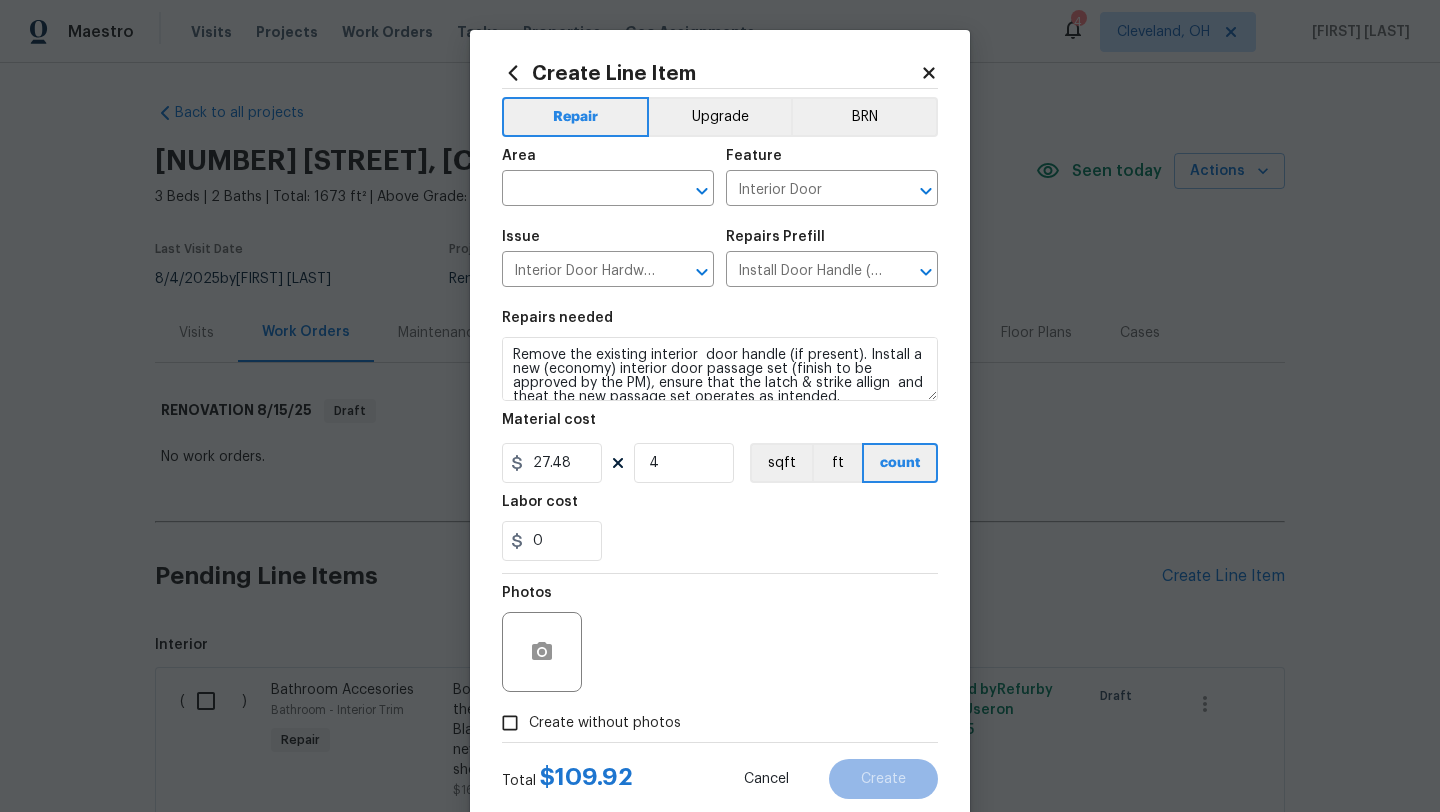 click on "Photos" at bounding box center (720, 639) 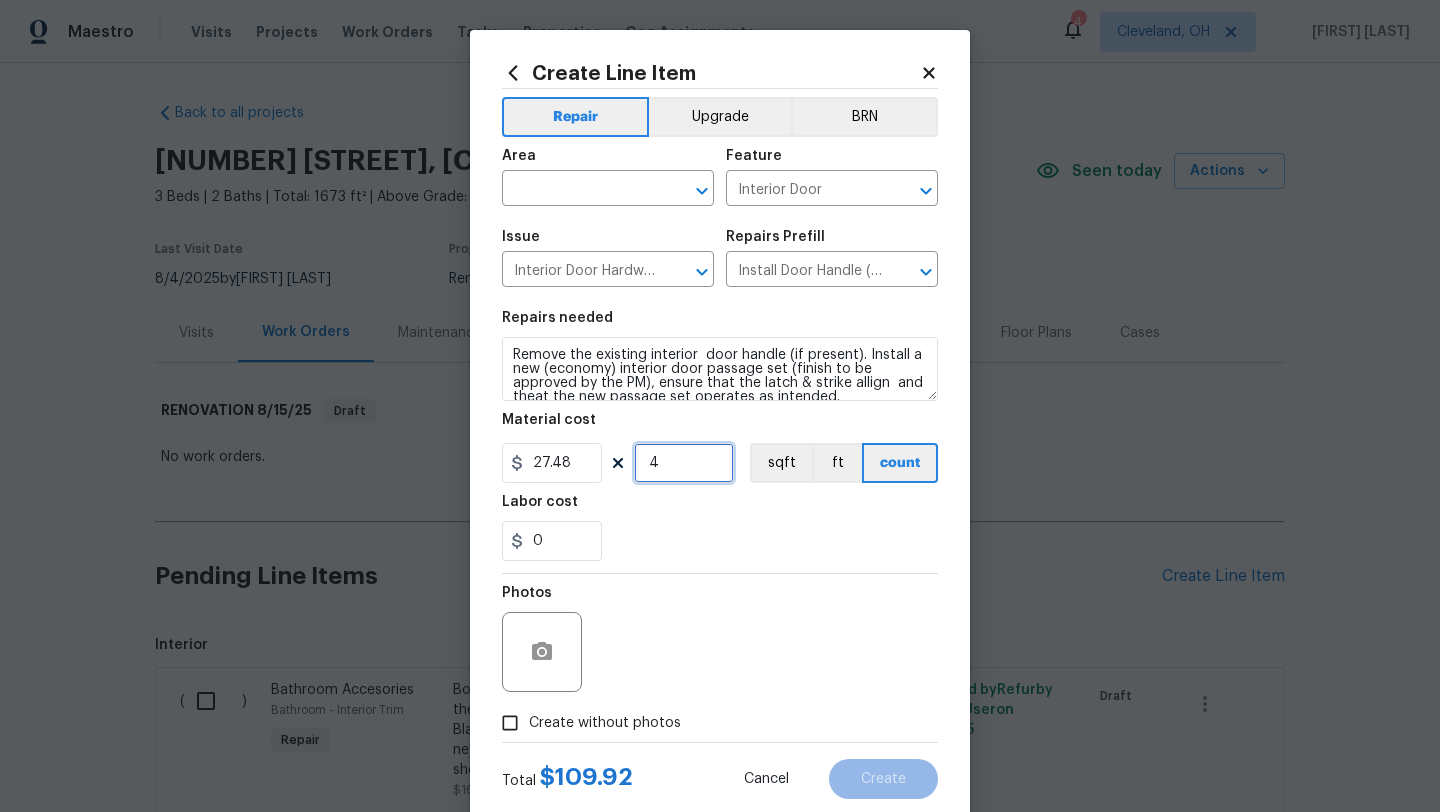 click on "4" at bounding box center [684, 463] 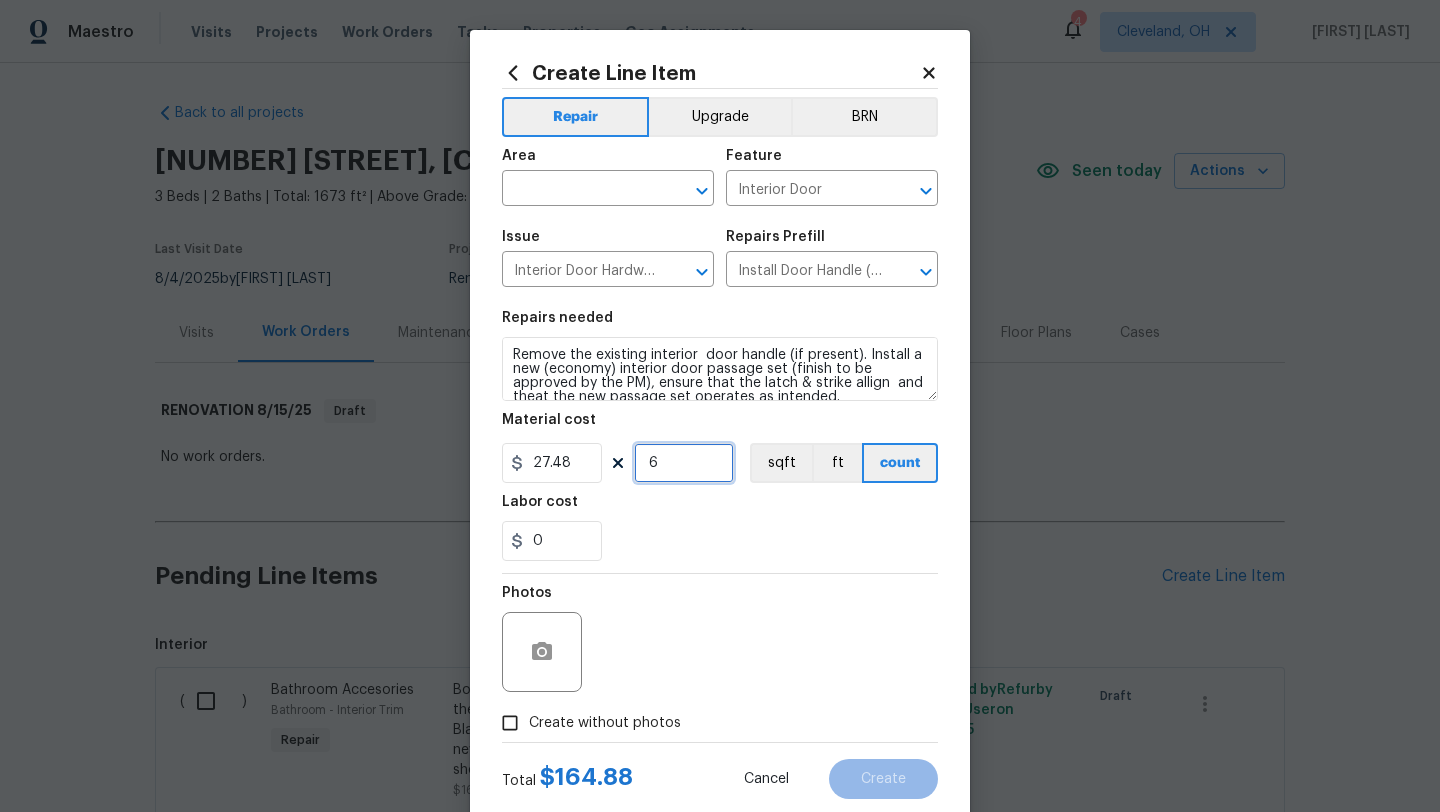 type on "6" 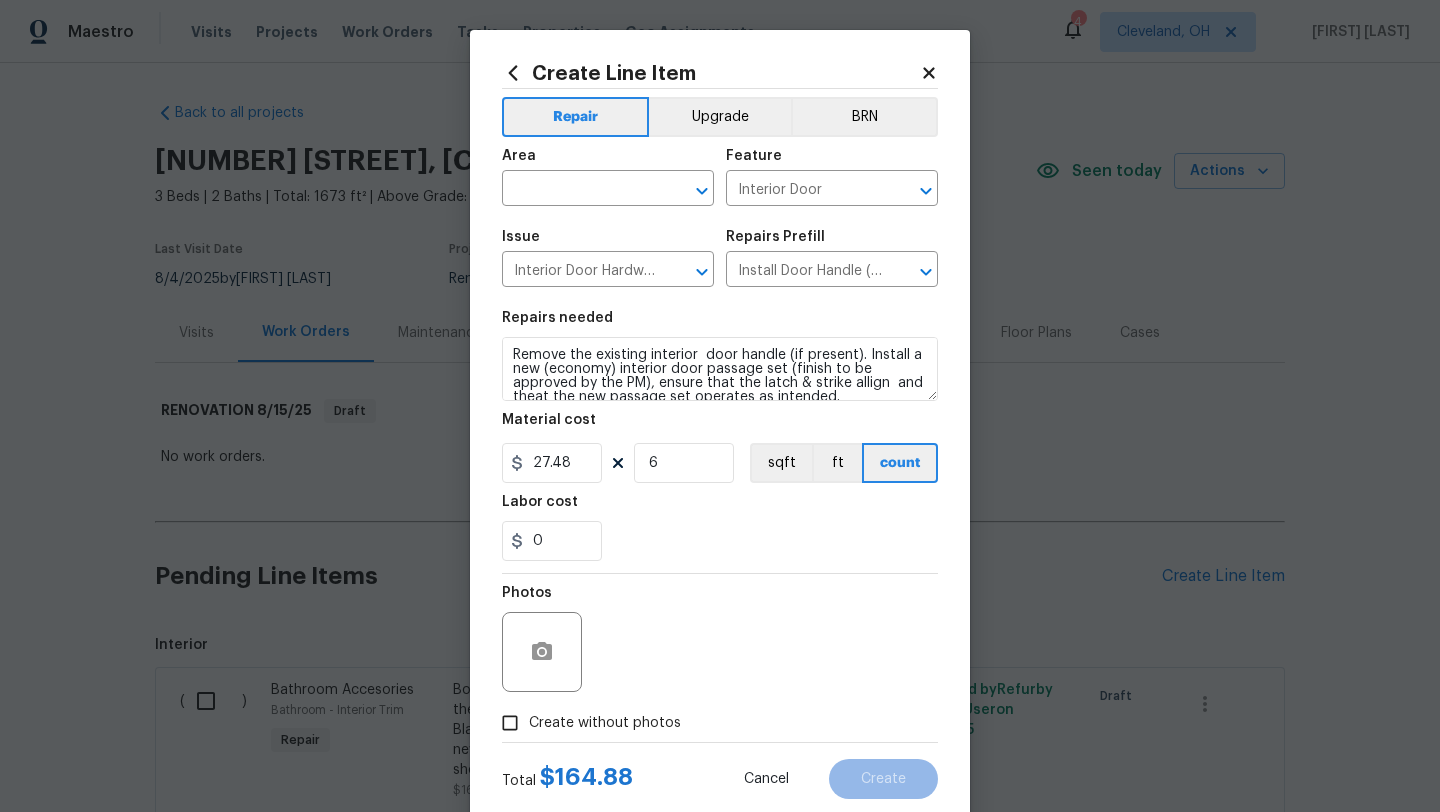 click on "0" at bounding box center (720, 541) 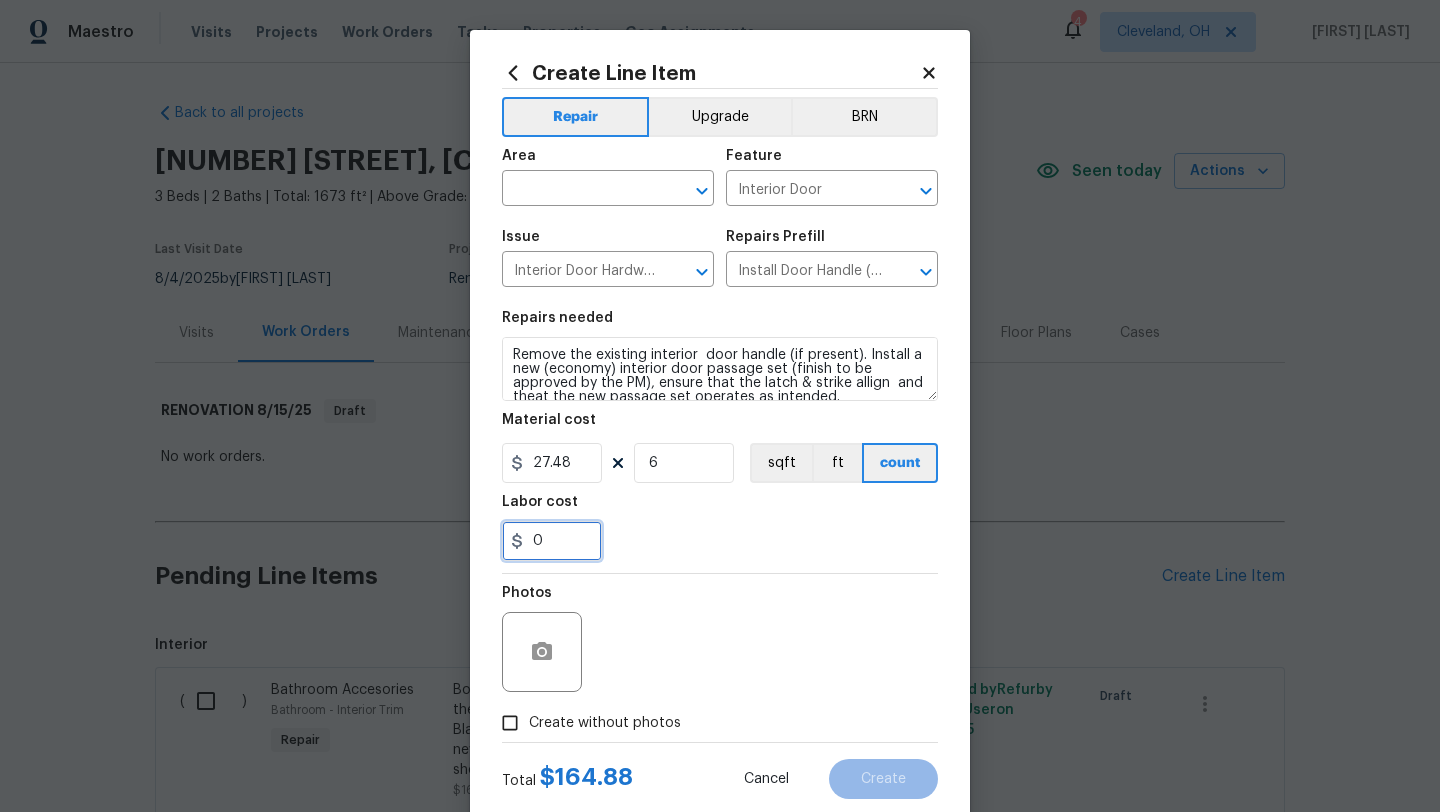 drag, startPoint x: 552, startPoint y: 544, endPoint x: 524, endPoint y: 544, distance: 28 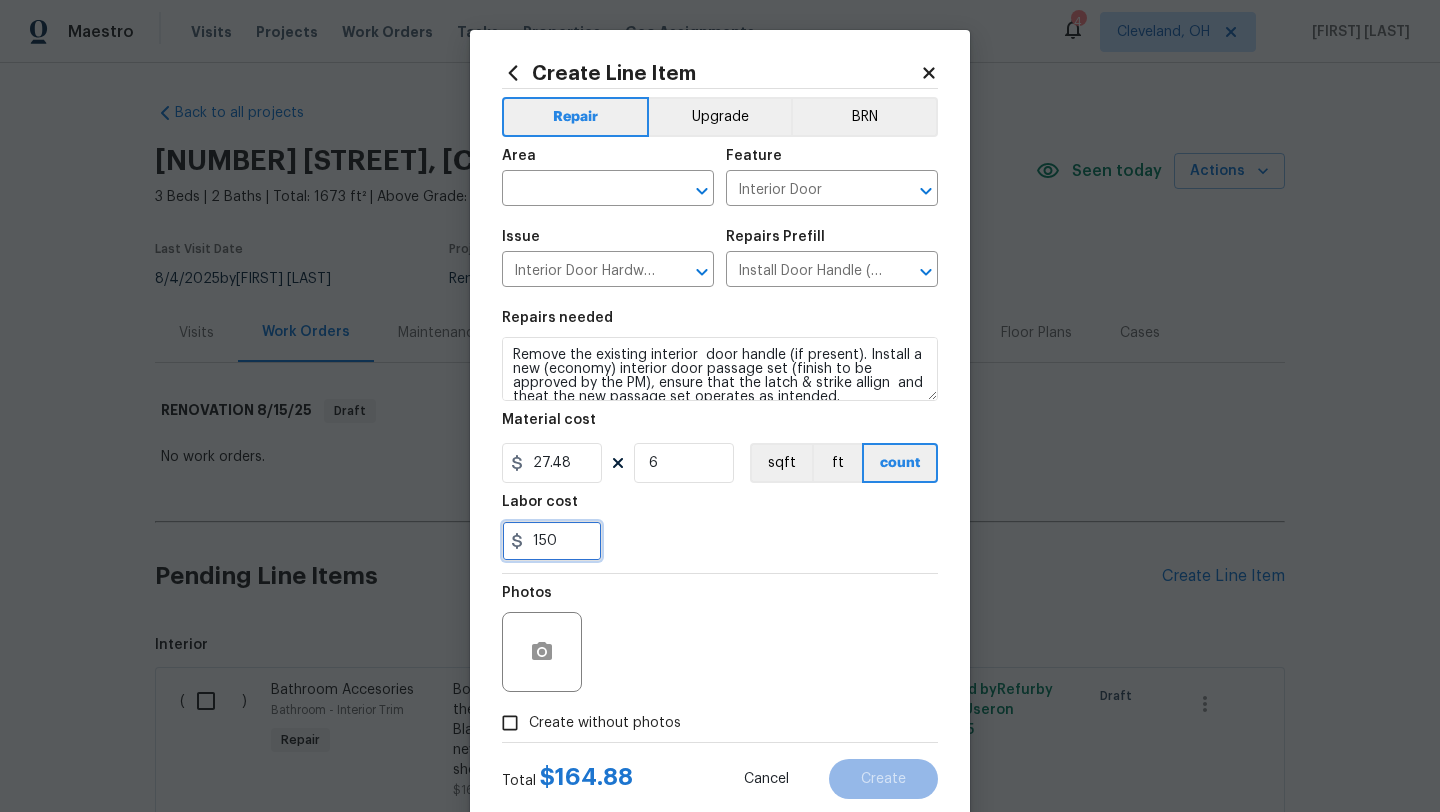 type on "150" 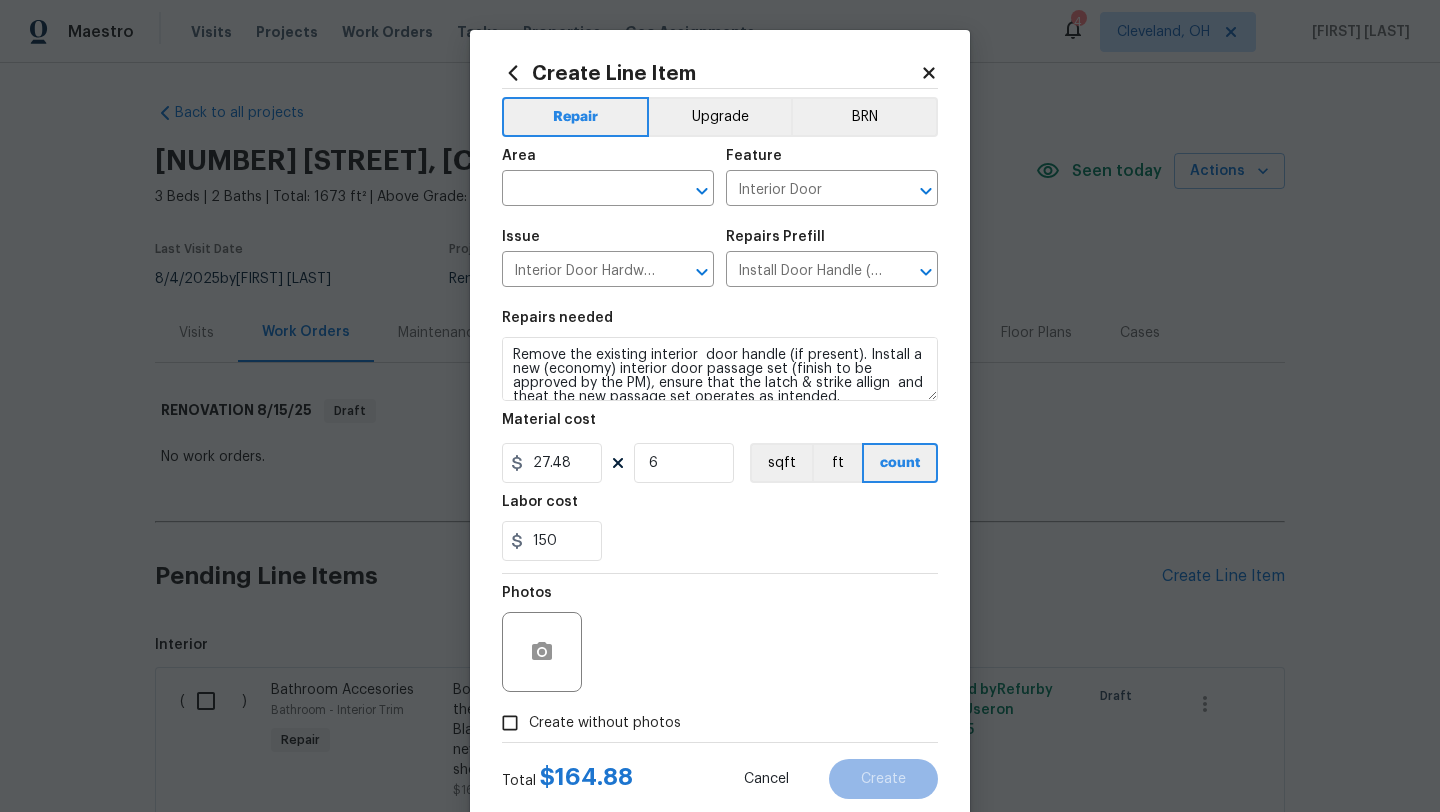 click on "Photos" at bounding box center [720, 639] 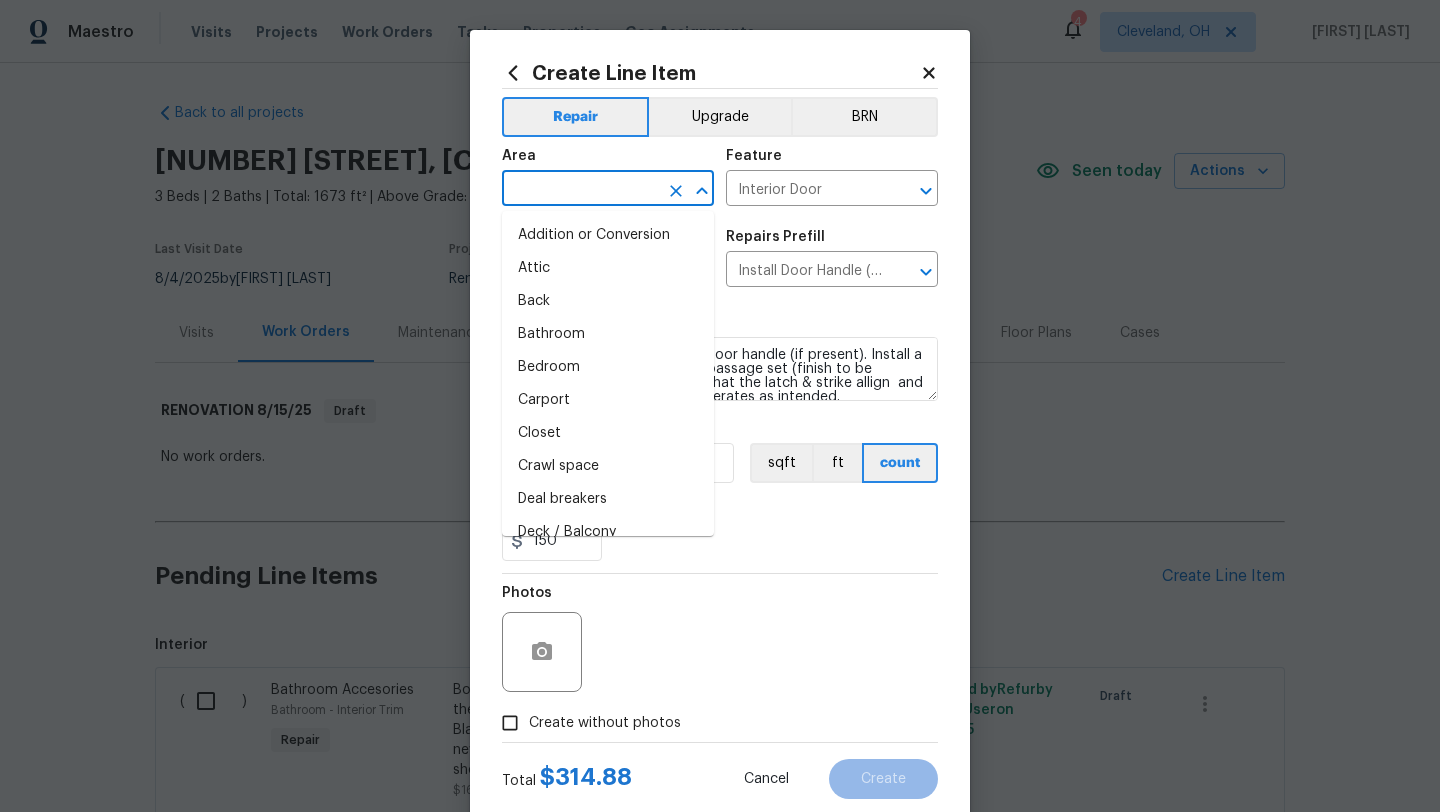 click at bounding box center [580, 190] 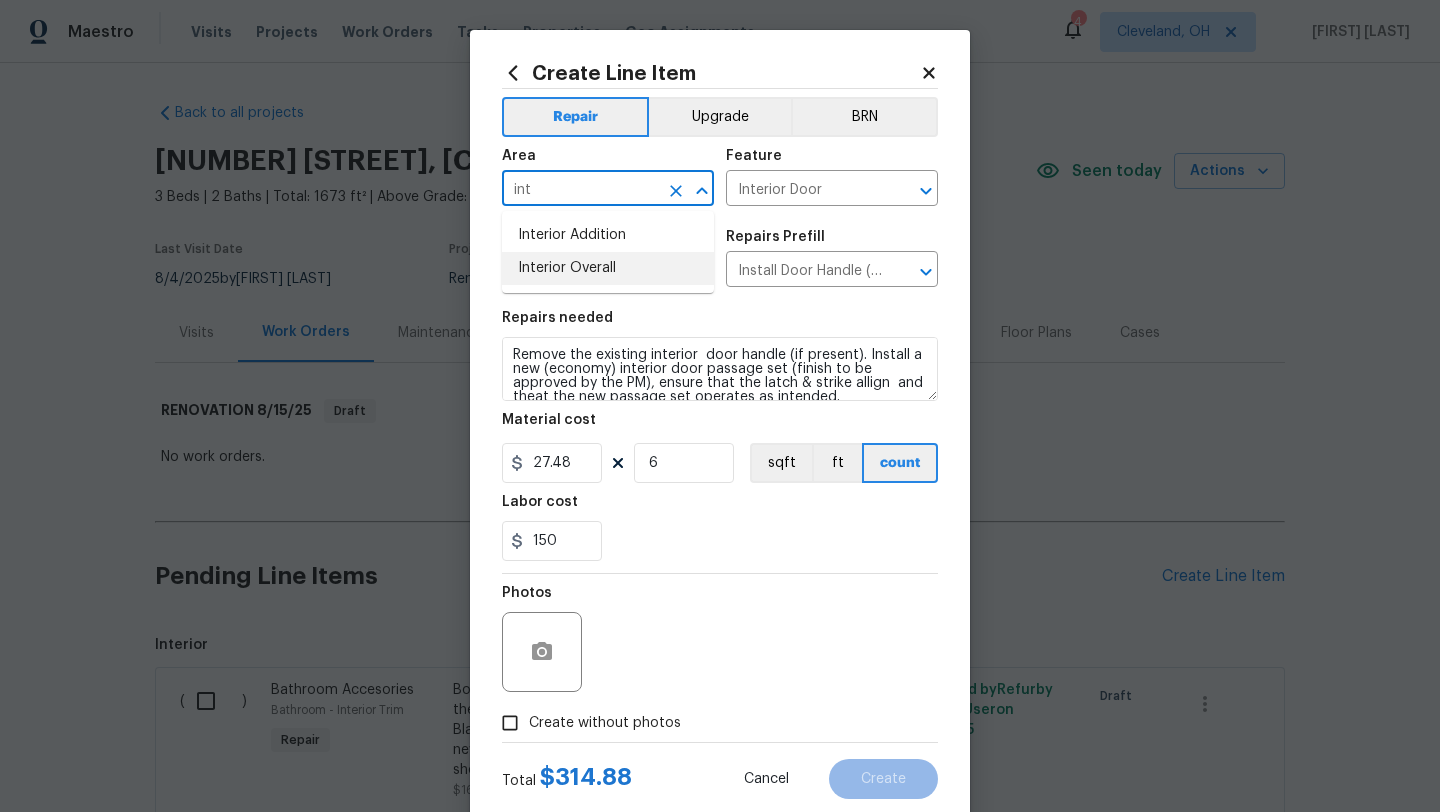 click on "Interior Overall" at bounding box center [608, 268] 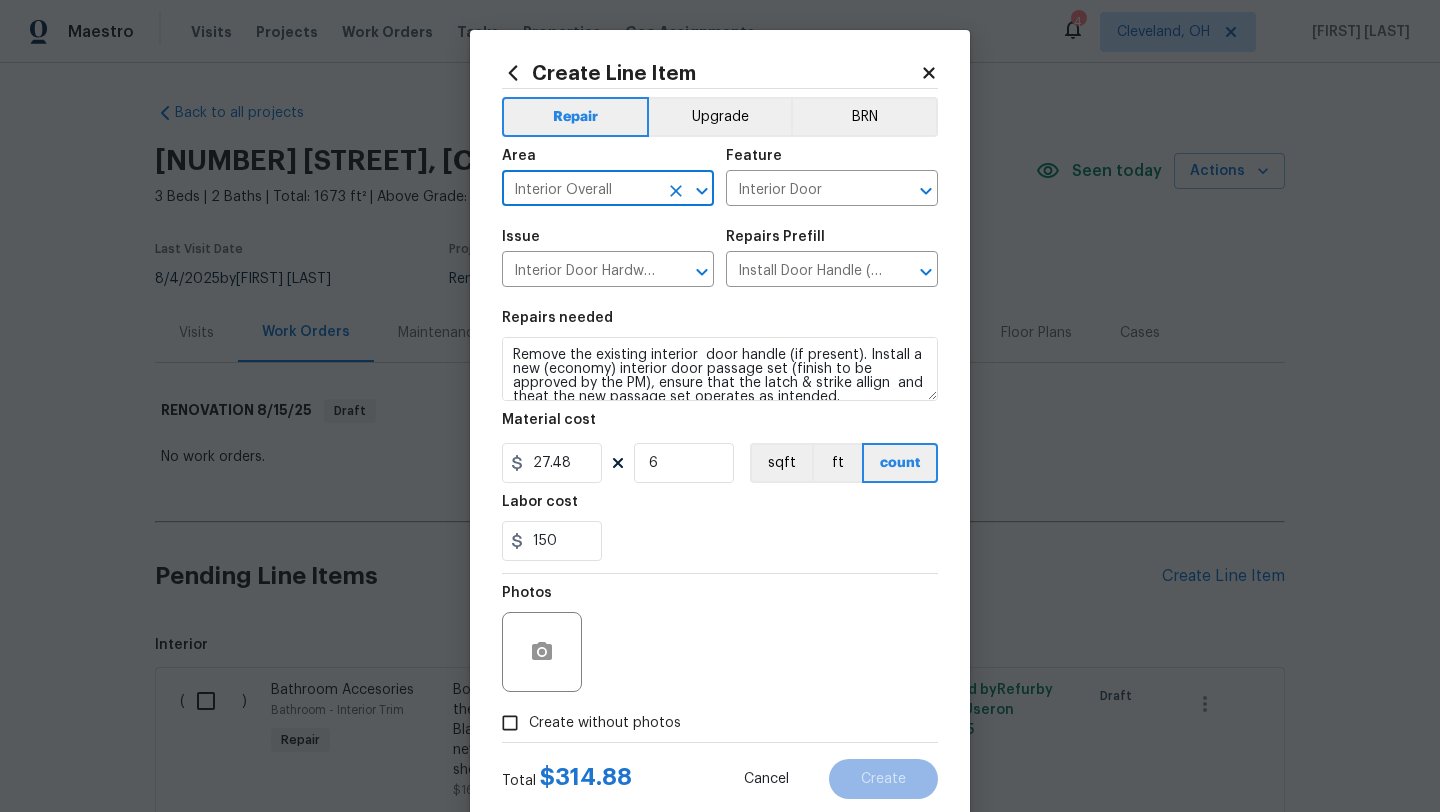 type on "Interior Overall" 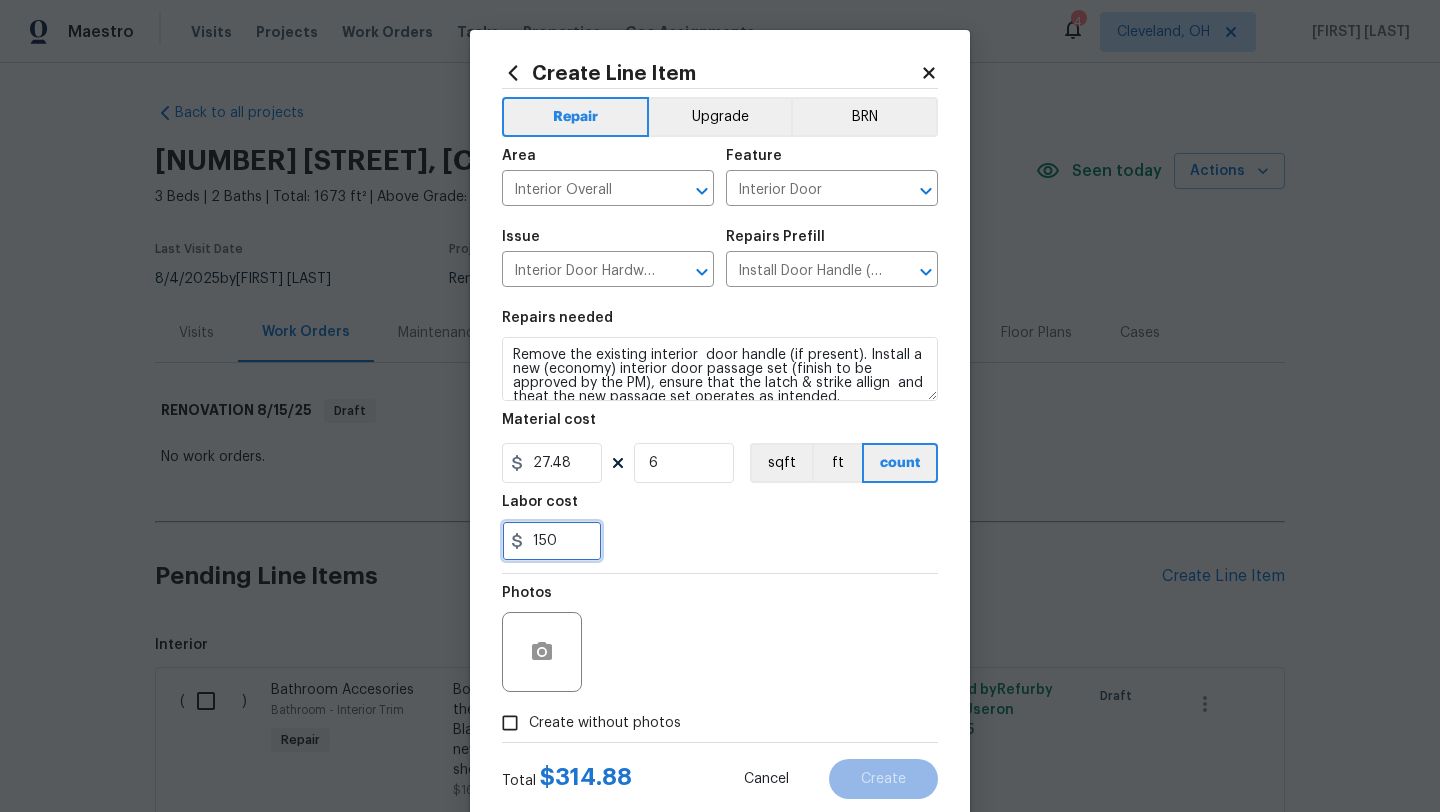 click on "150" at bounding box center [552, 541] 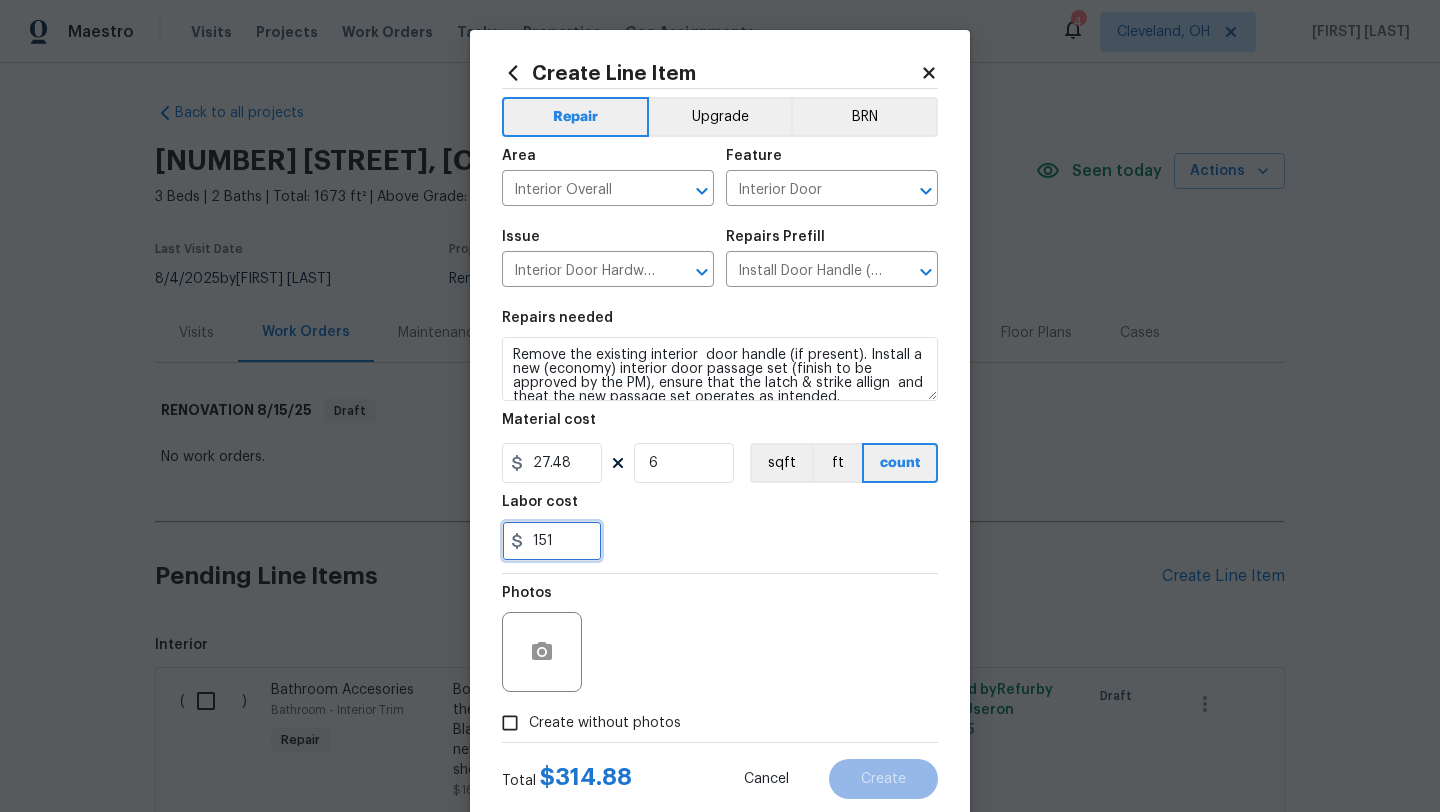 type on "151" 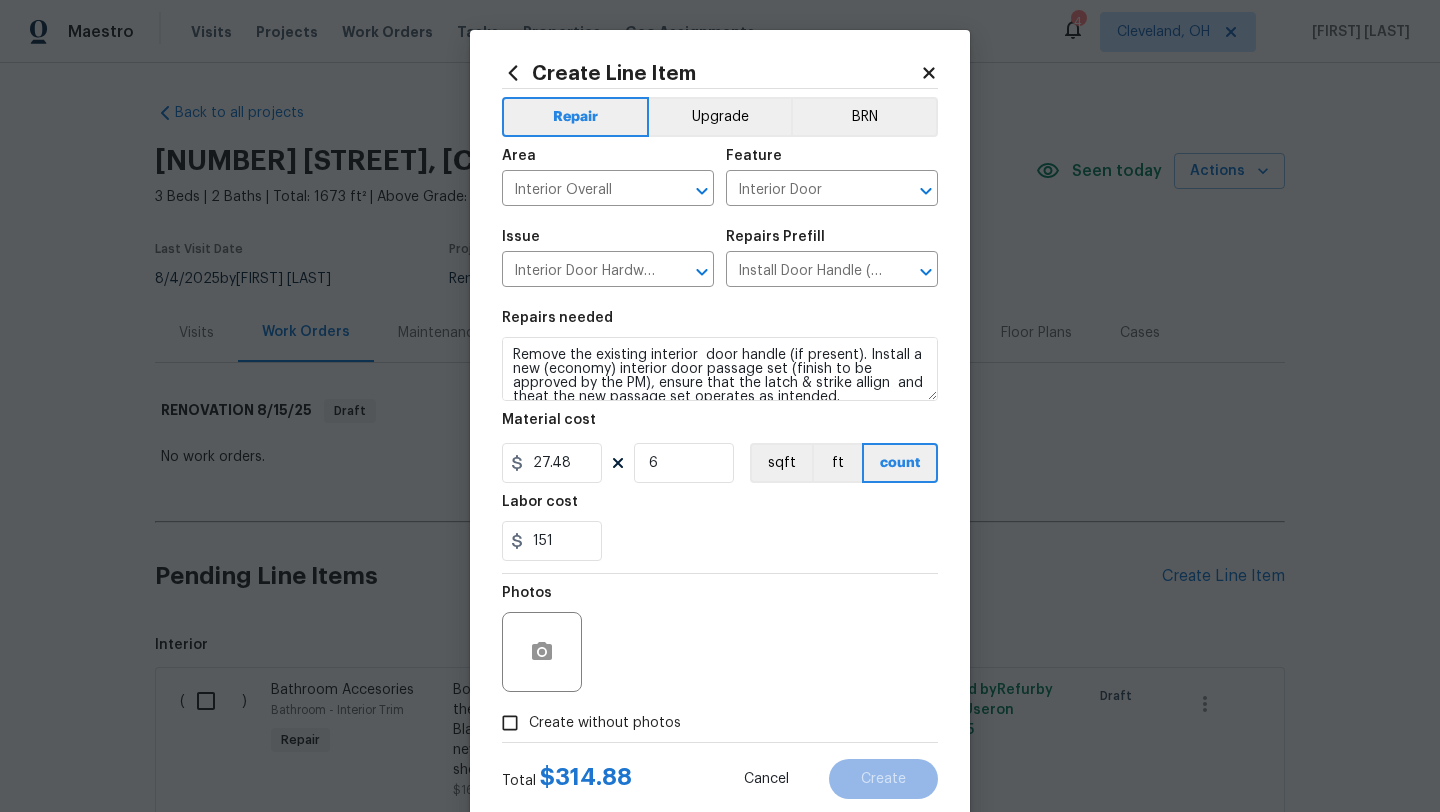 click on "Photos" at bounding box center [720, 639] 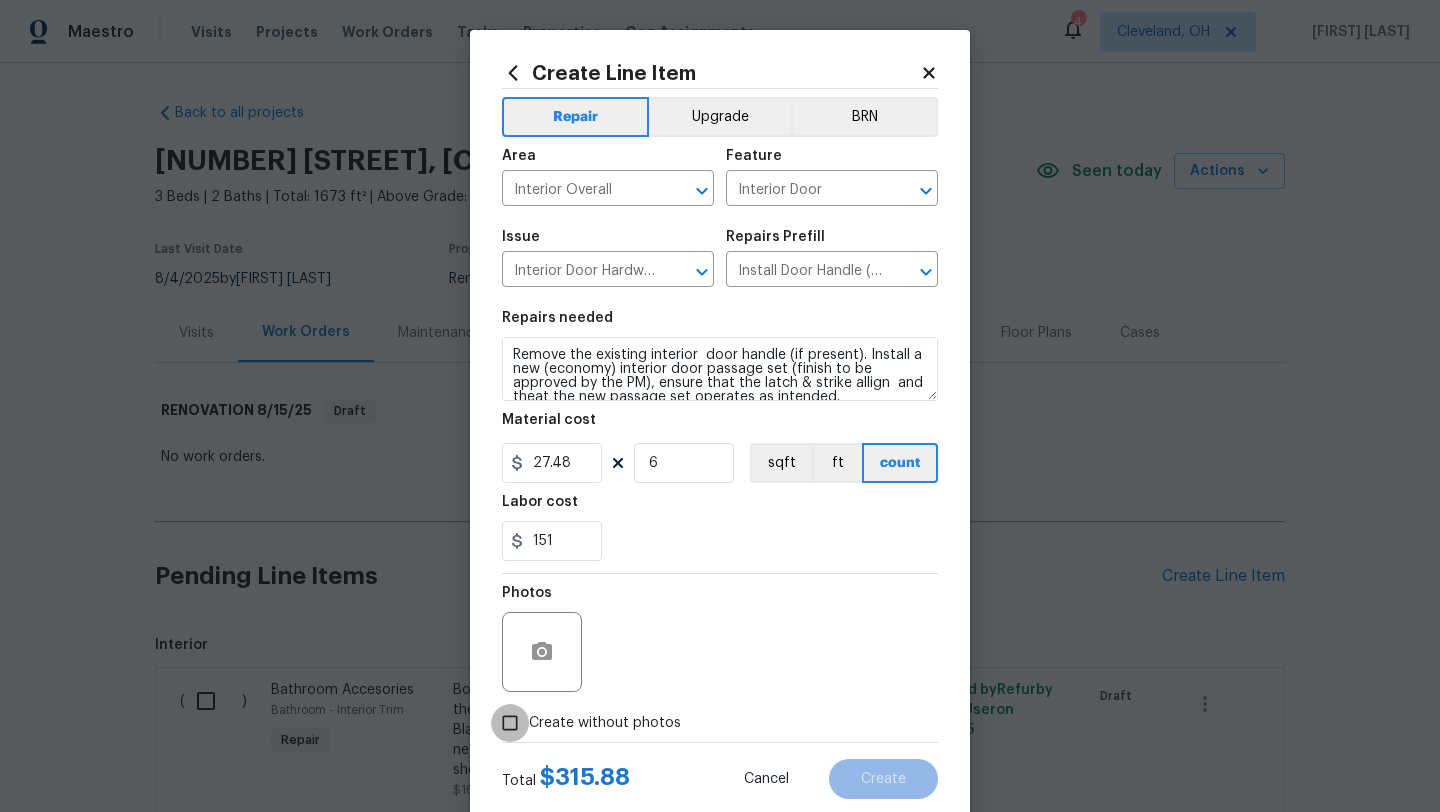 click on "Create without photos" at bounding box center [510, 723] 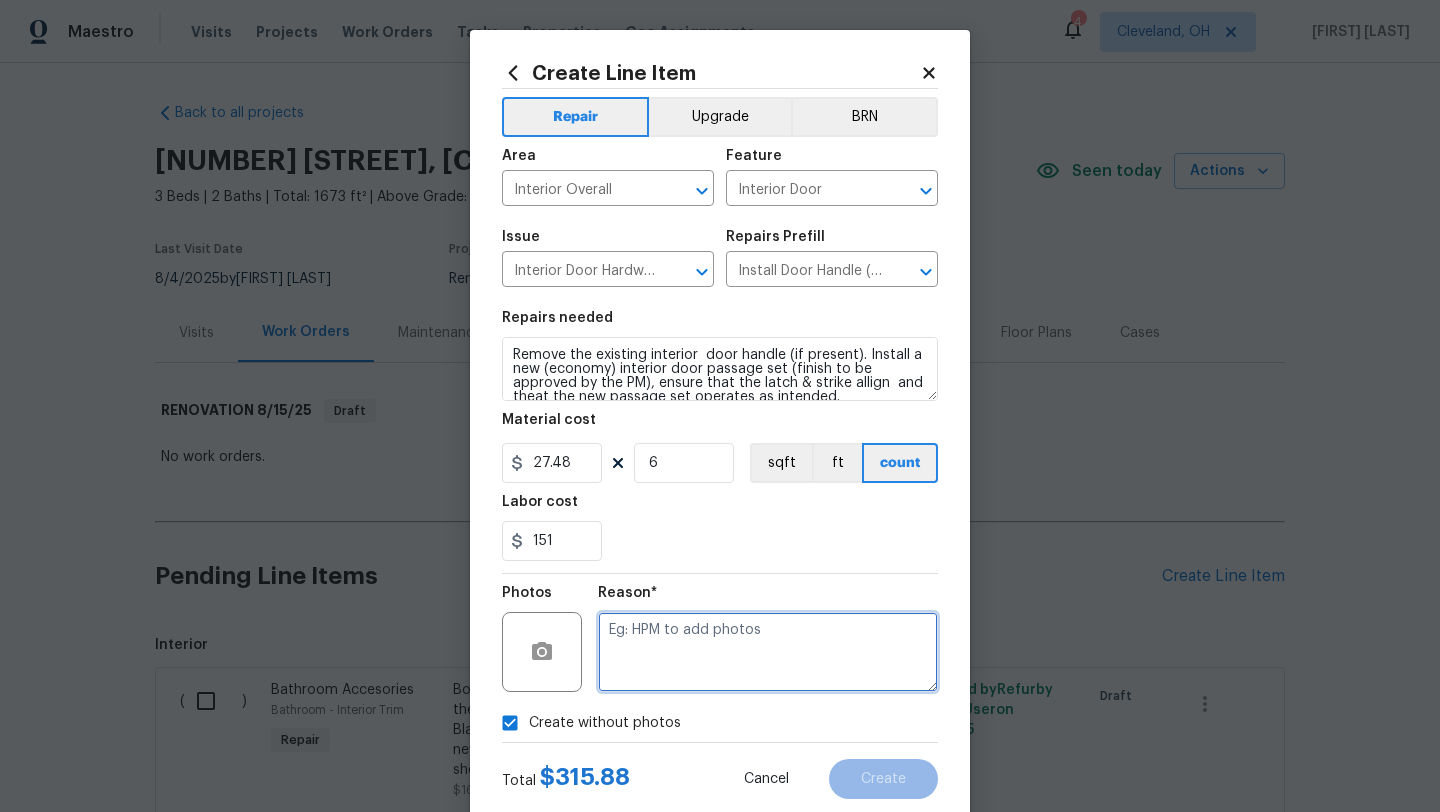 click at bounding box center (768, 652) 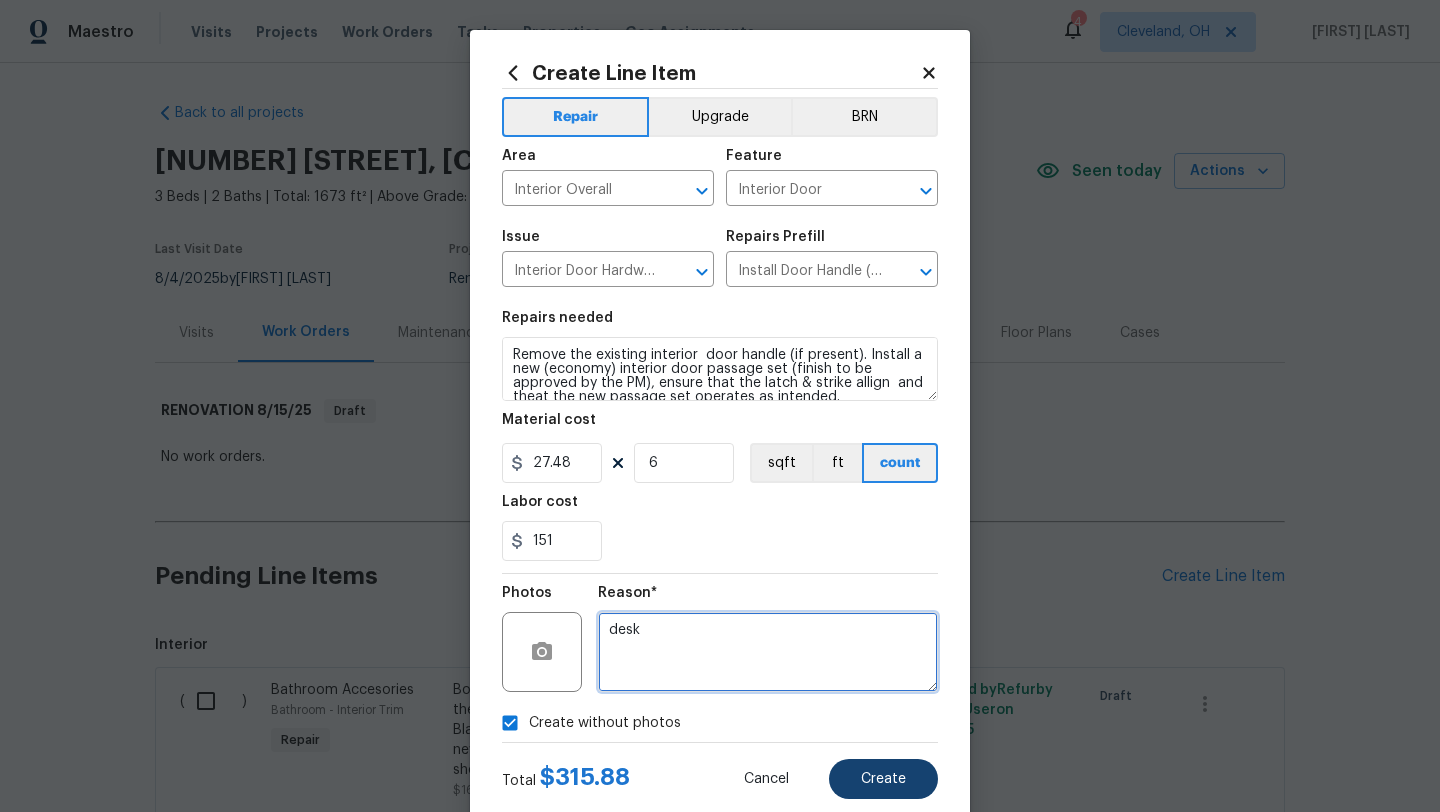 type on "desk" 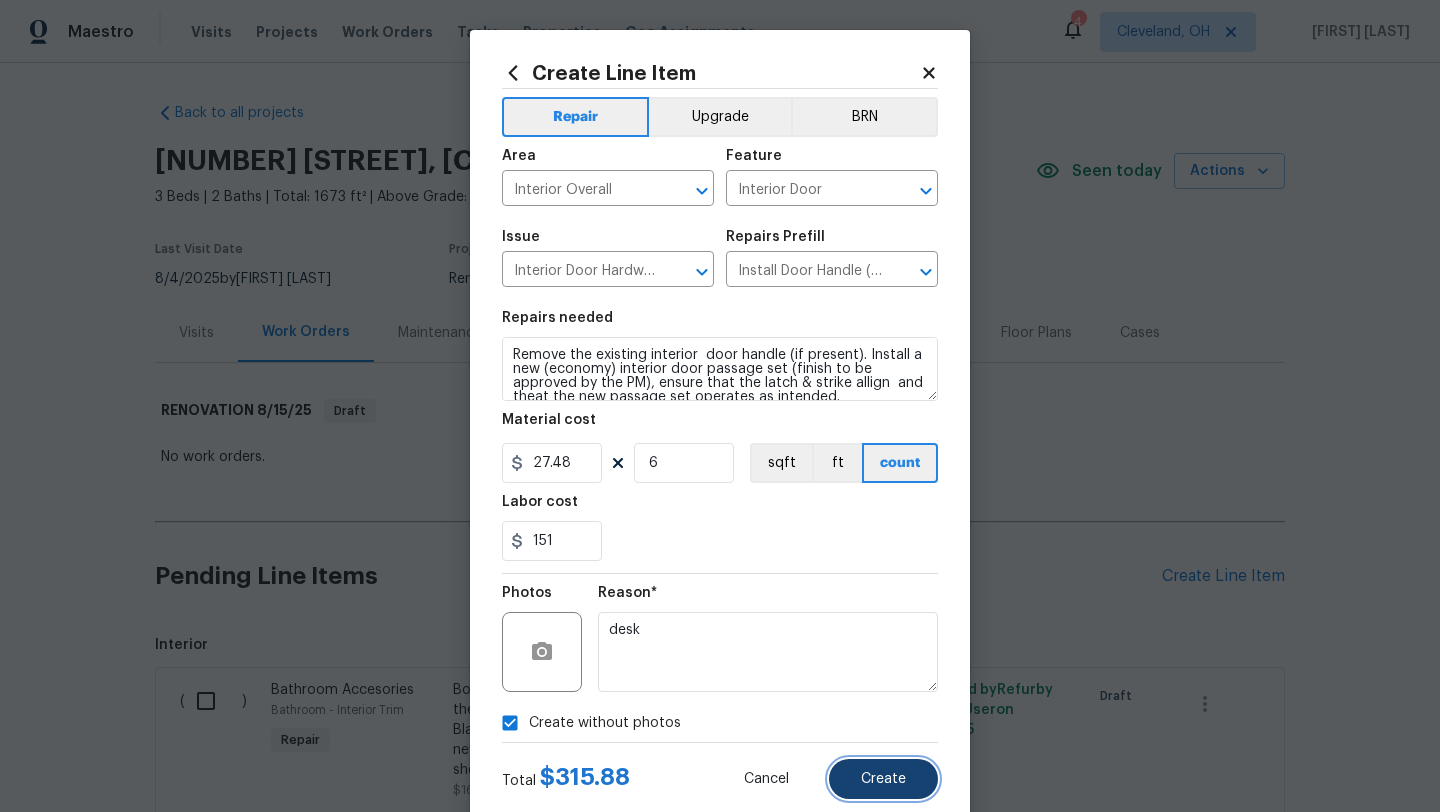 click on "Create" at bounding box center [883, 779] 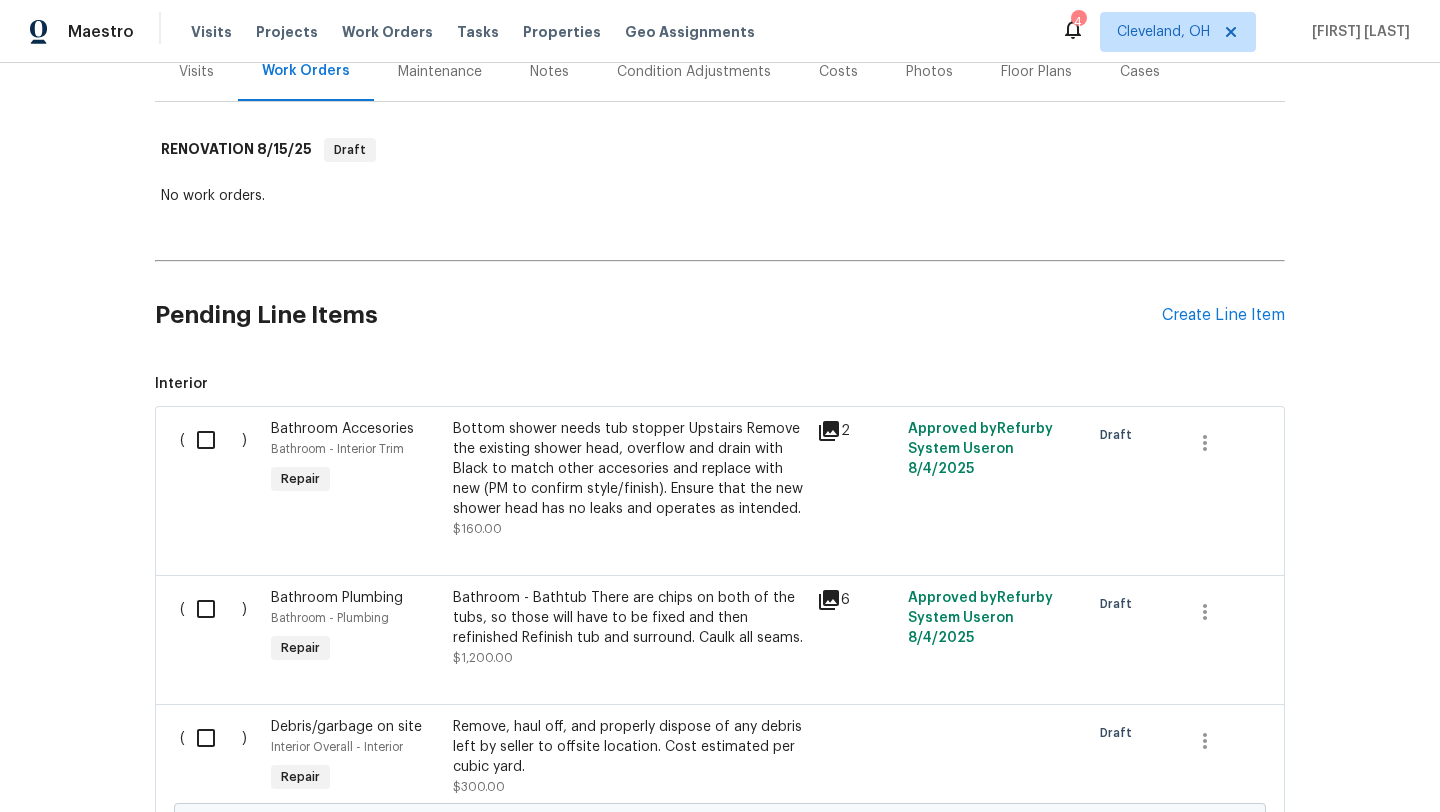 scroll, scrollTop: 277, scrollLeft: 0, axis: vertical 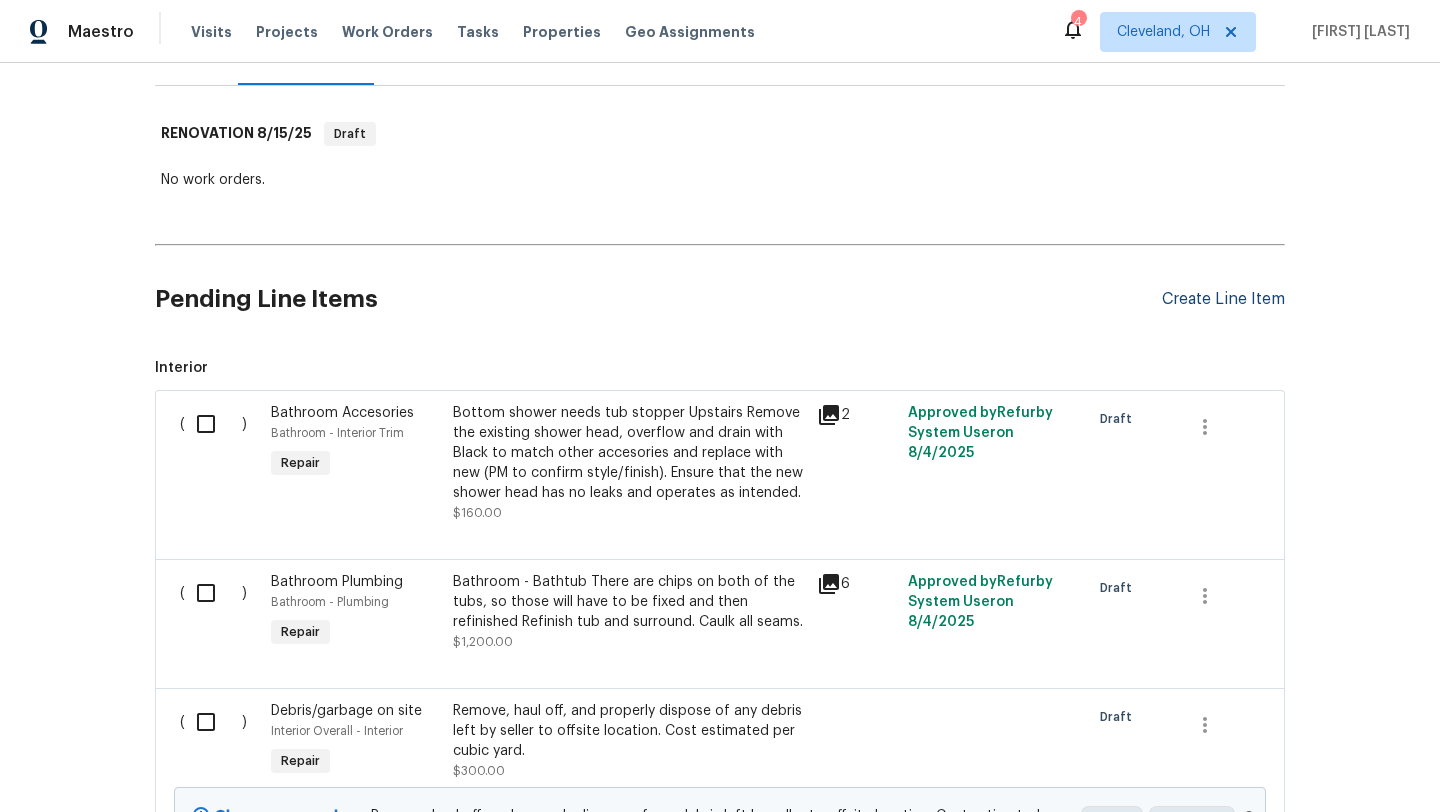 click on "Create Line Item" at bounding box center (1223, 299) 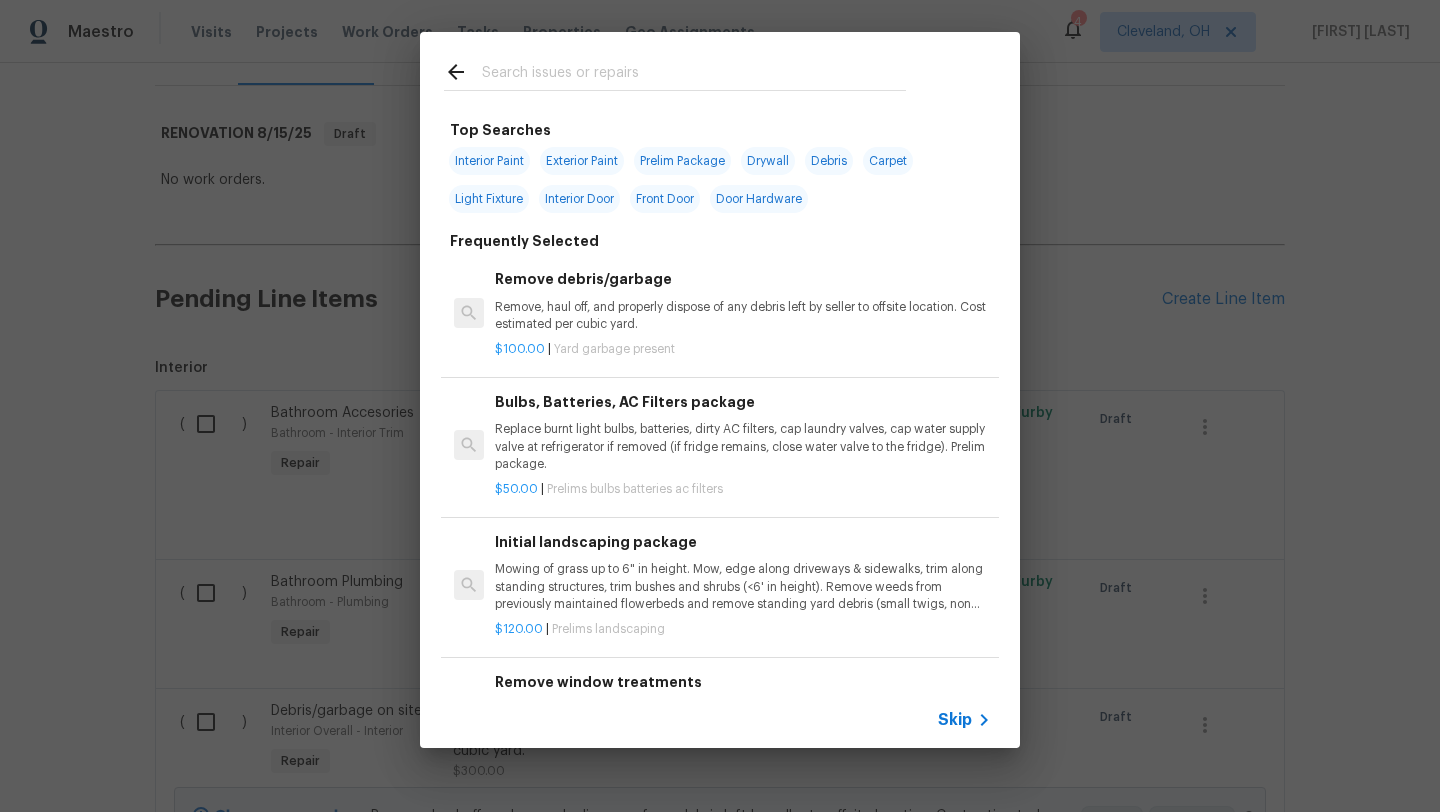 click at bounding box center (694, 75) 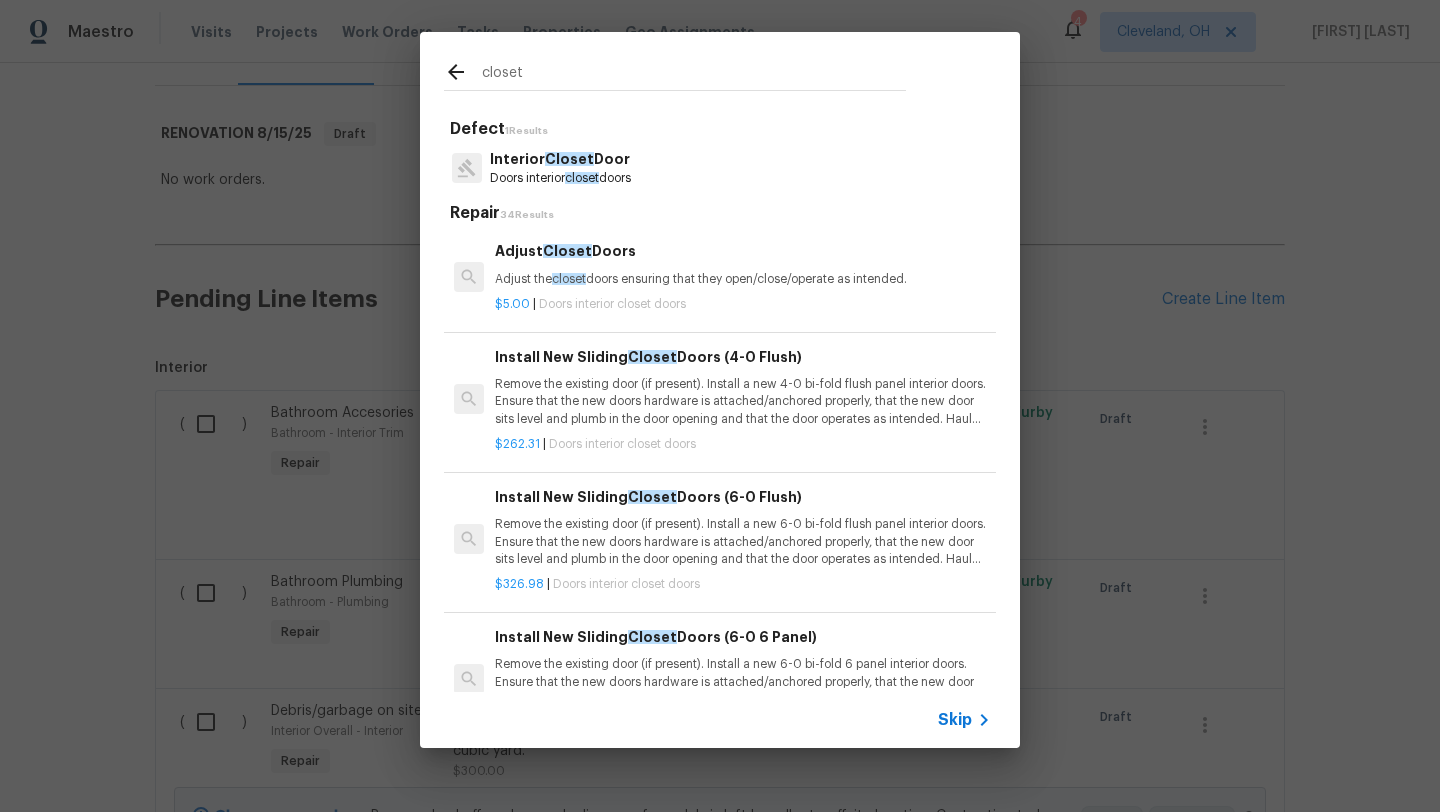 type on "closet" 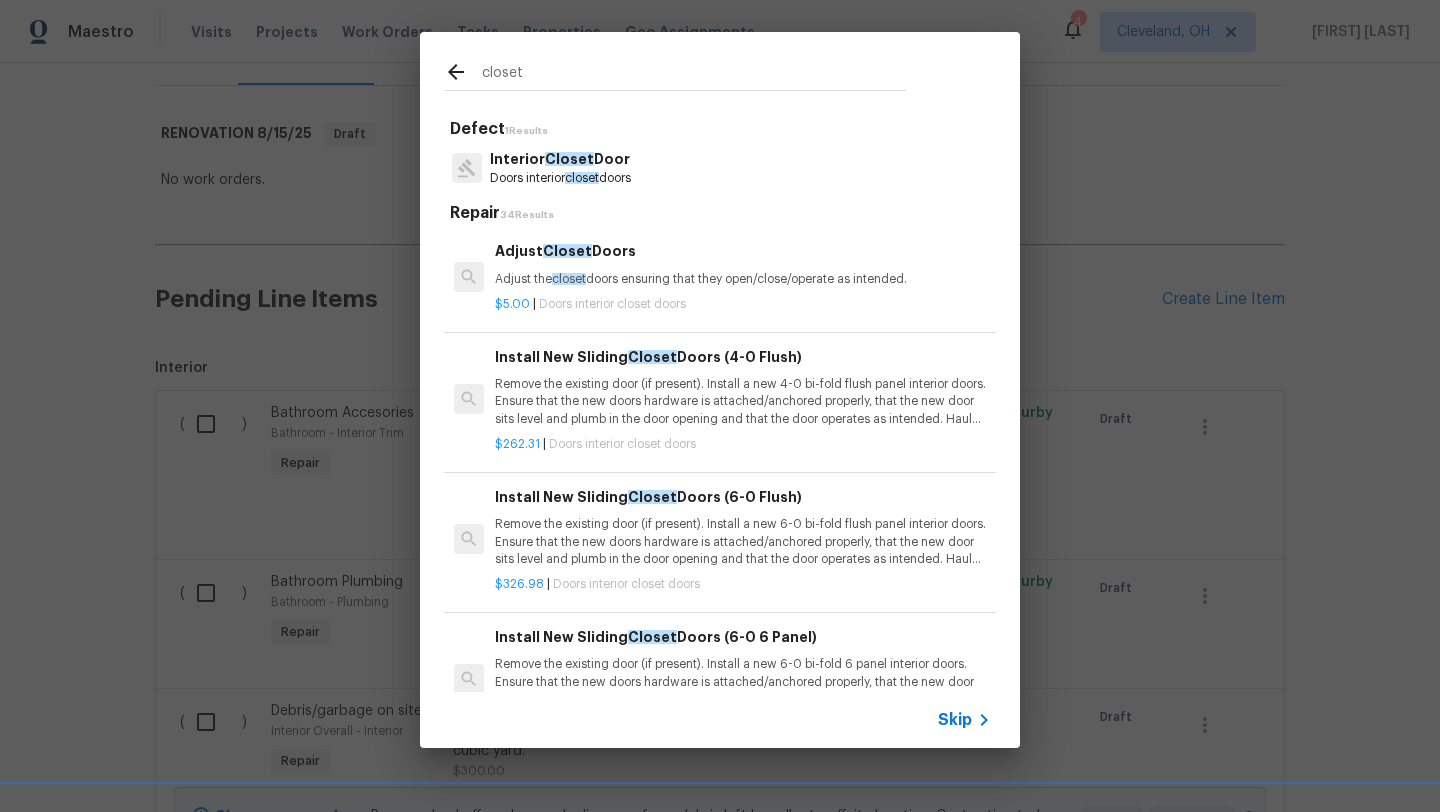 click on "Remove the existing door (if present). Install a new 4-0 bi-fold flush panel interior doors. Ensure that the new doors hardware is attached/anchored properly, that the new door sits level and plumb in the door opening and that the door operates as intended. Haul away and dispose of all debris properly." at bounding box center (743, 401) 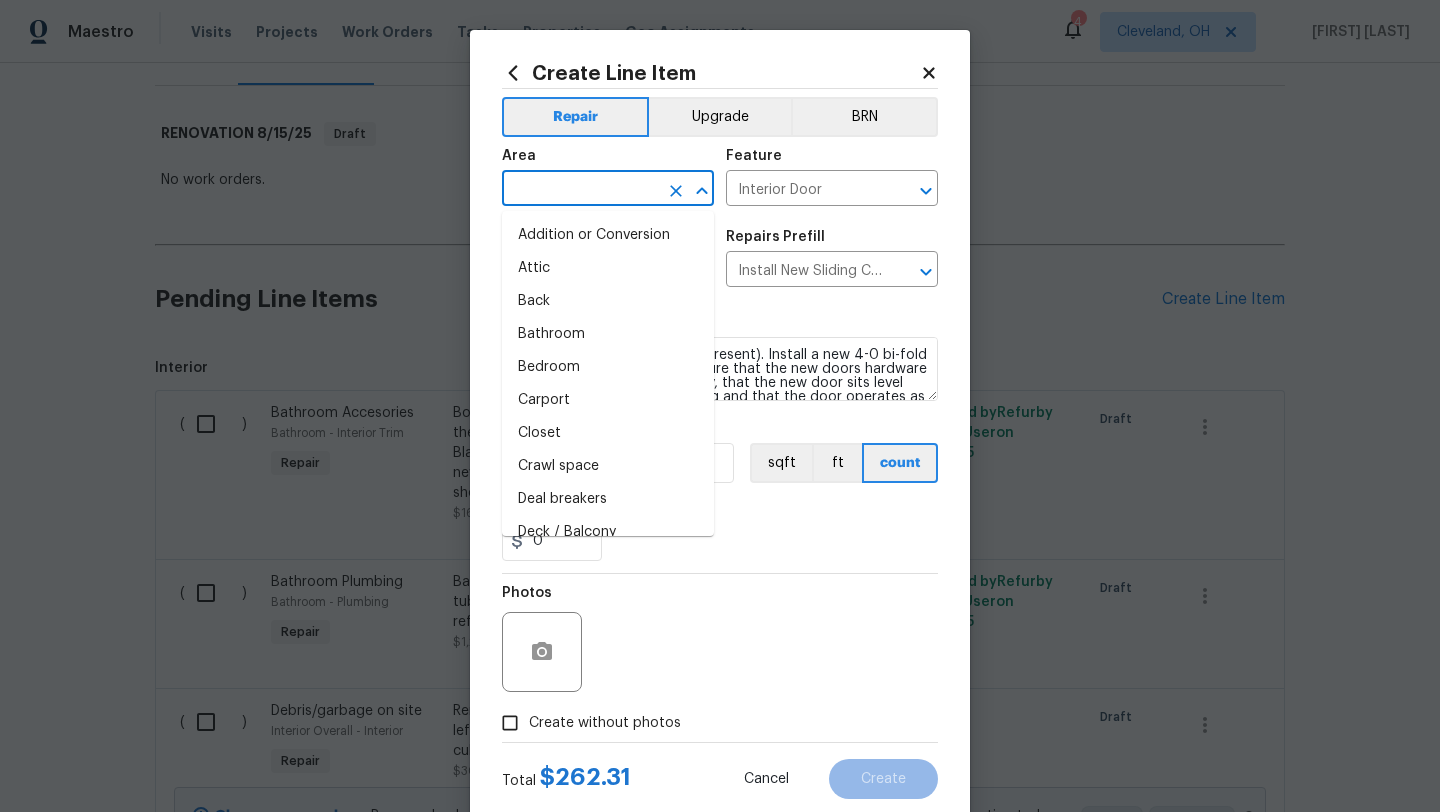click at bounding box center [580, 190] 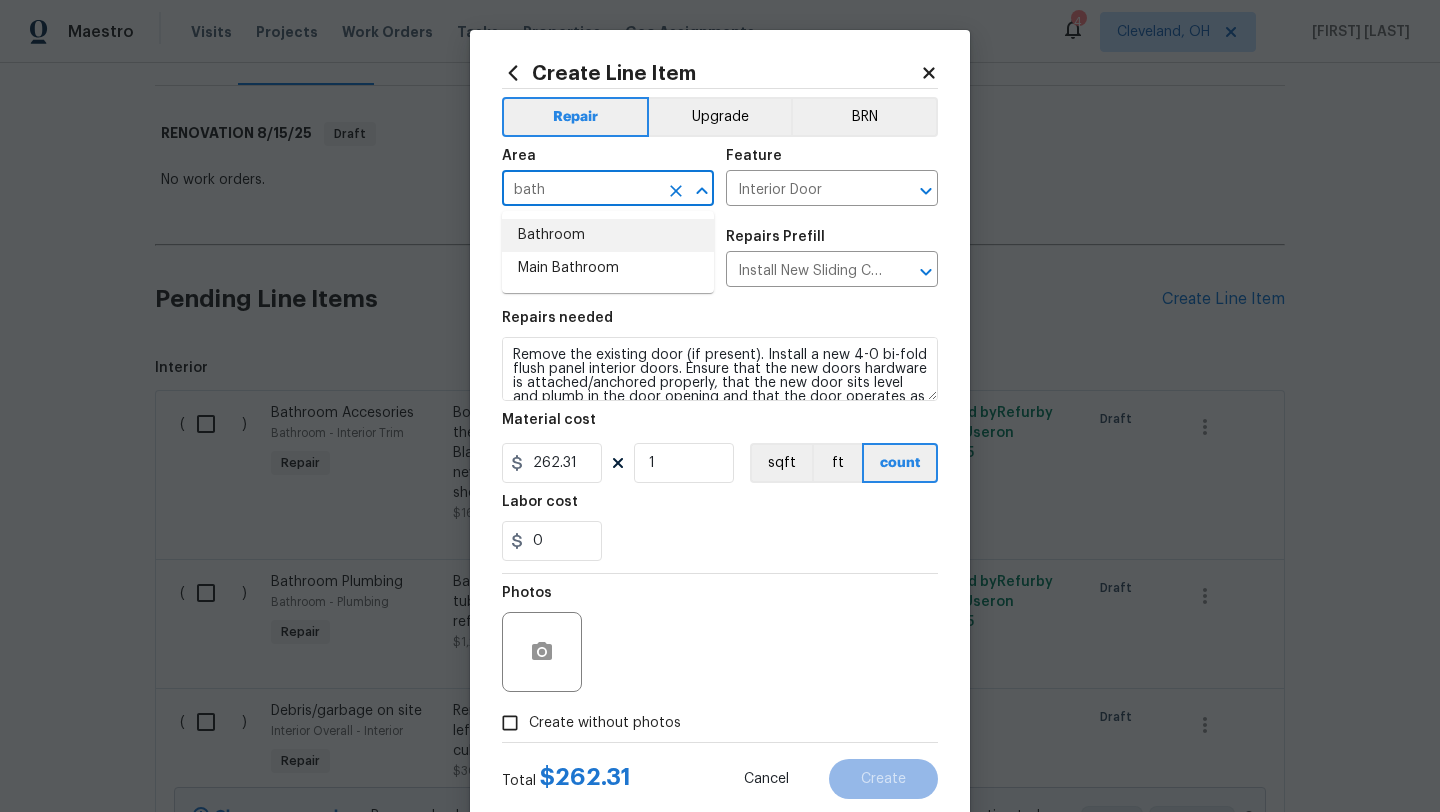 click on "Bathroom" at bounding box center [608, 235] 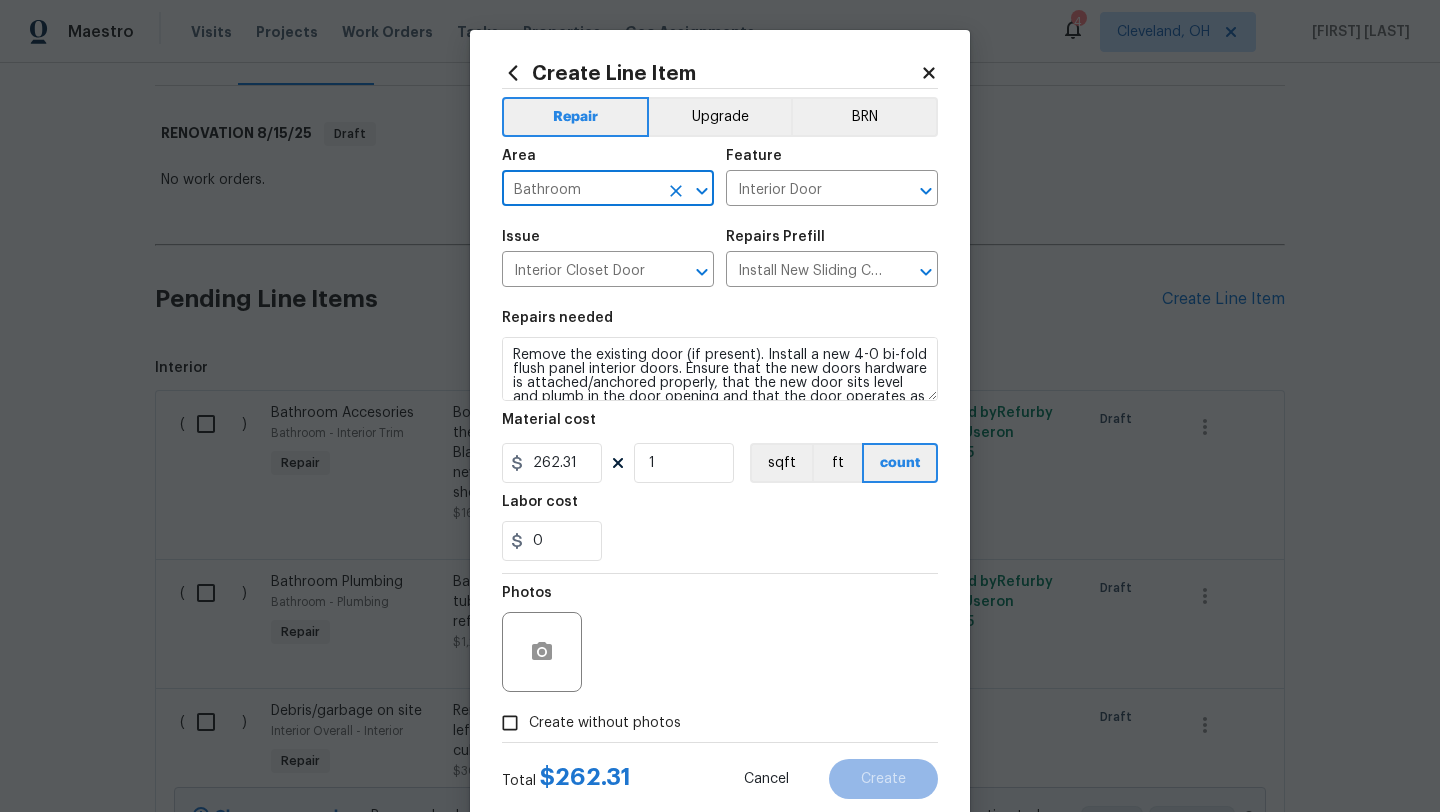type on "Bathroom" 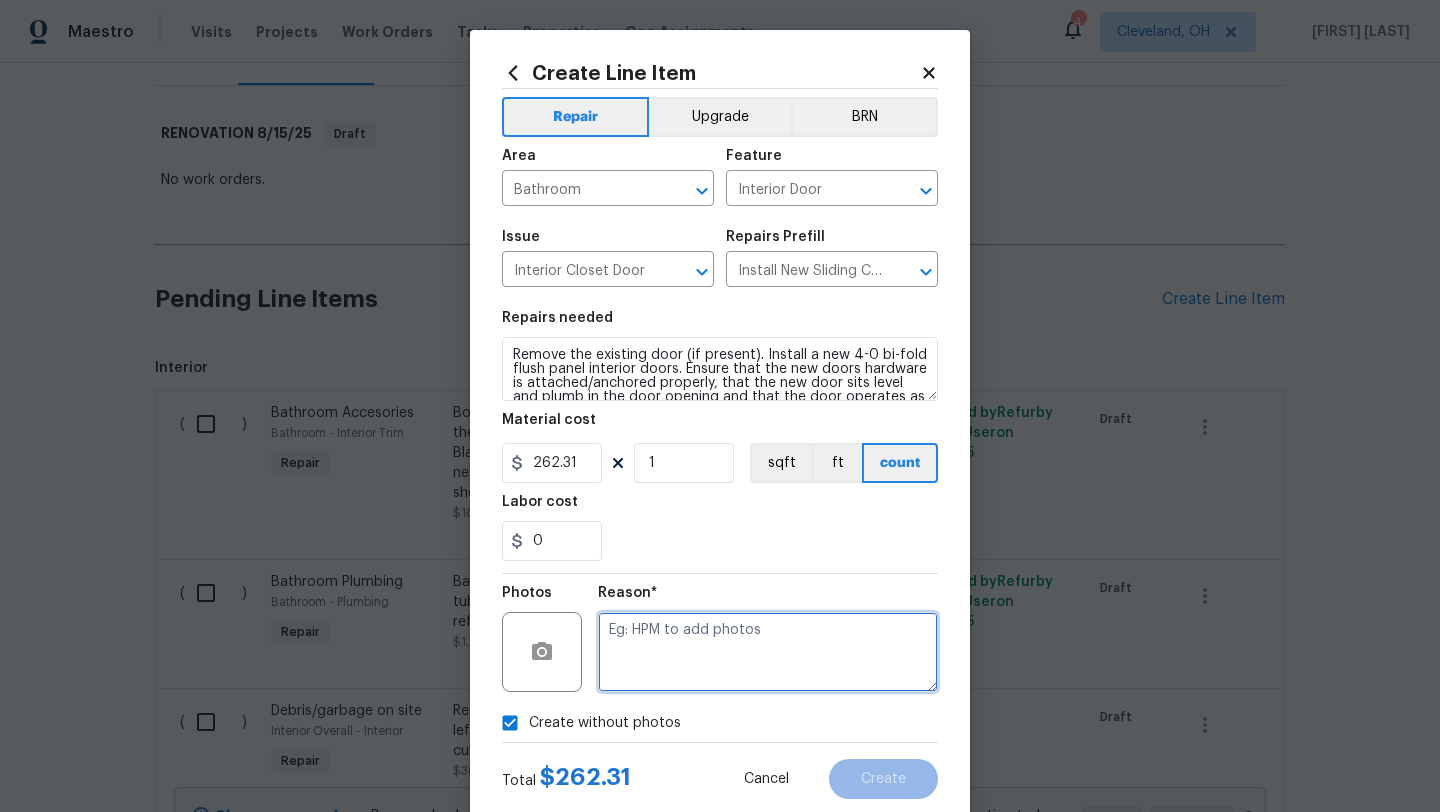 click at bounding box center [768, 652] 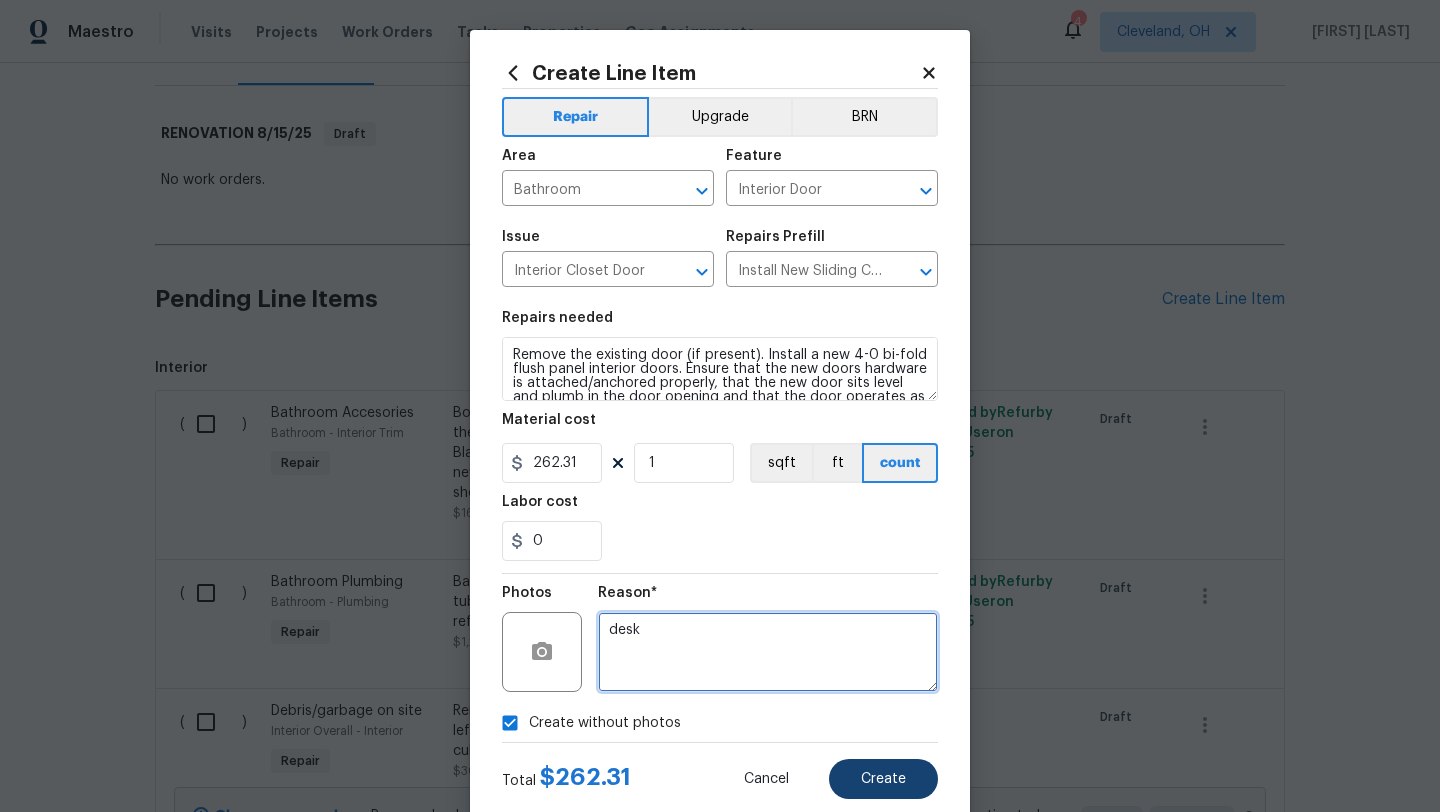 type on "desk" 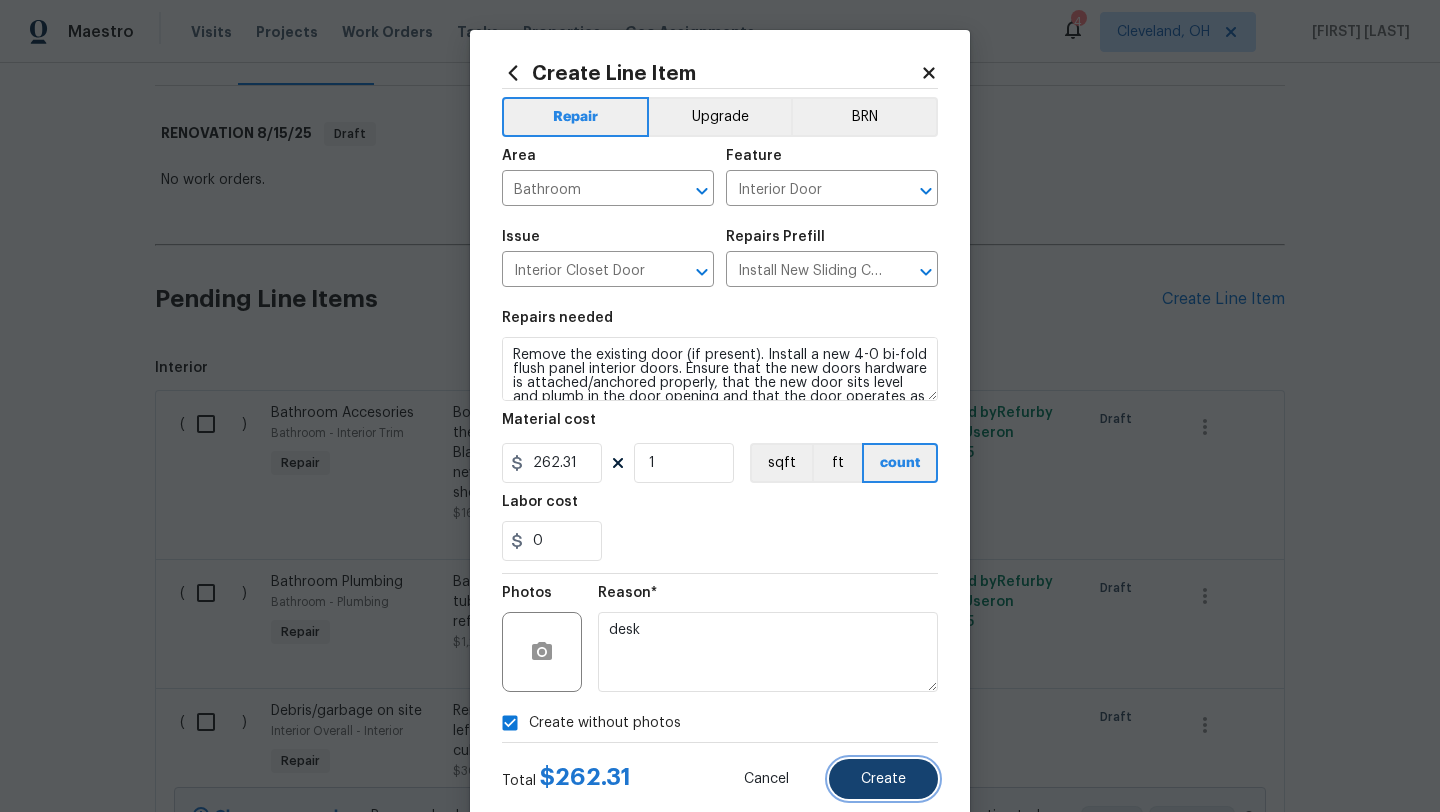 click on "Create" at bounding box center [883, 779] 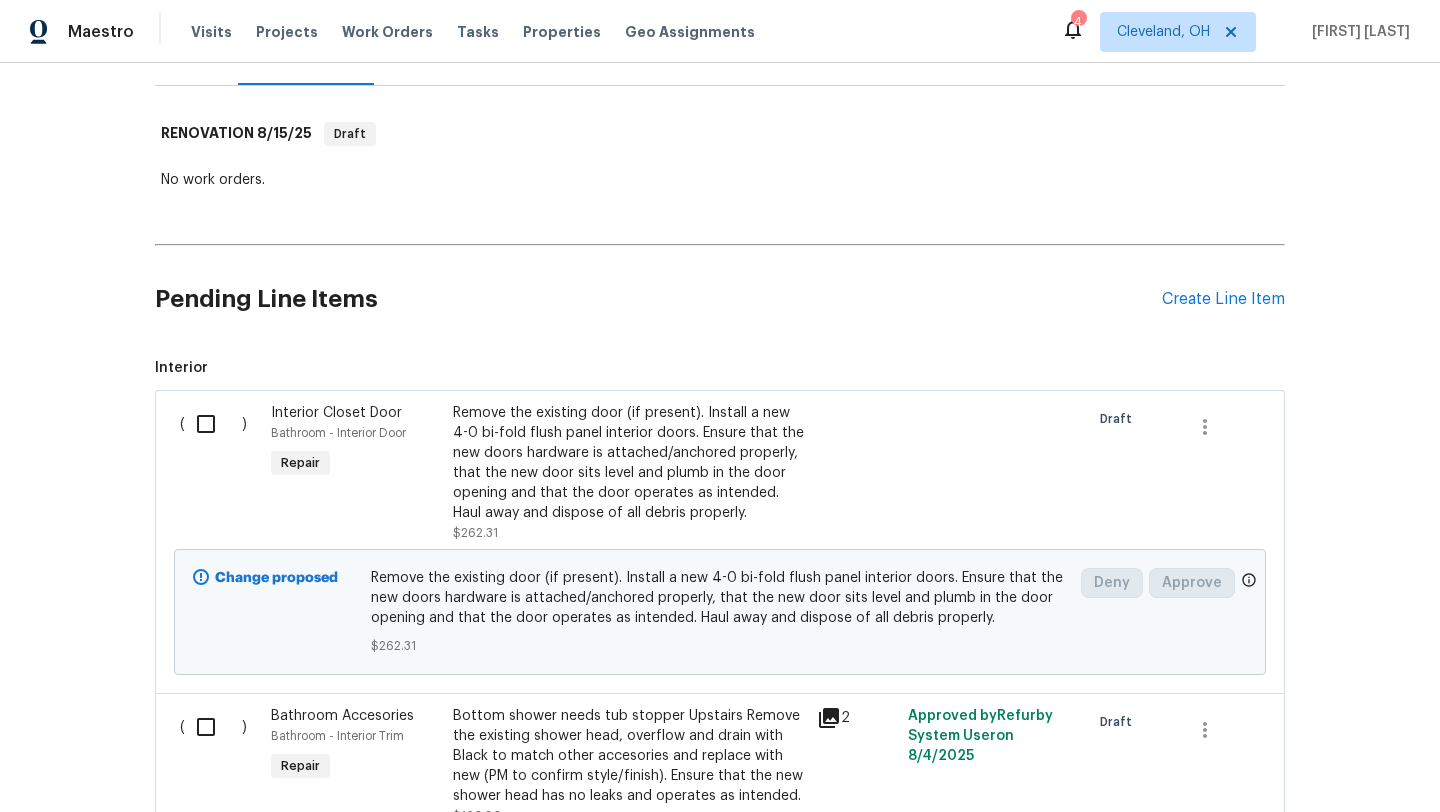 click at bounding box center (213, 424) 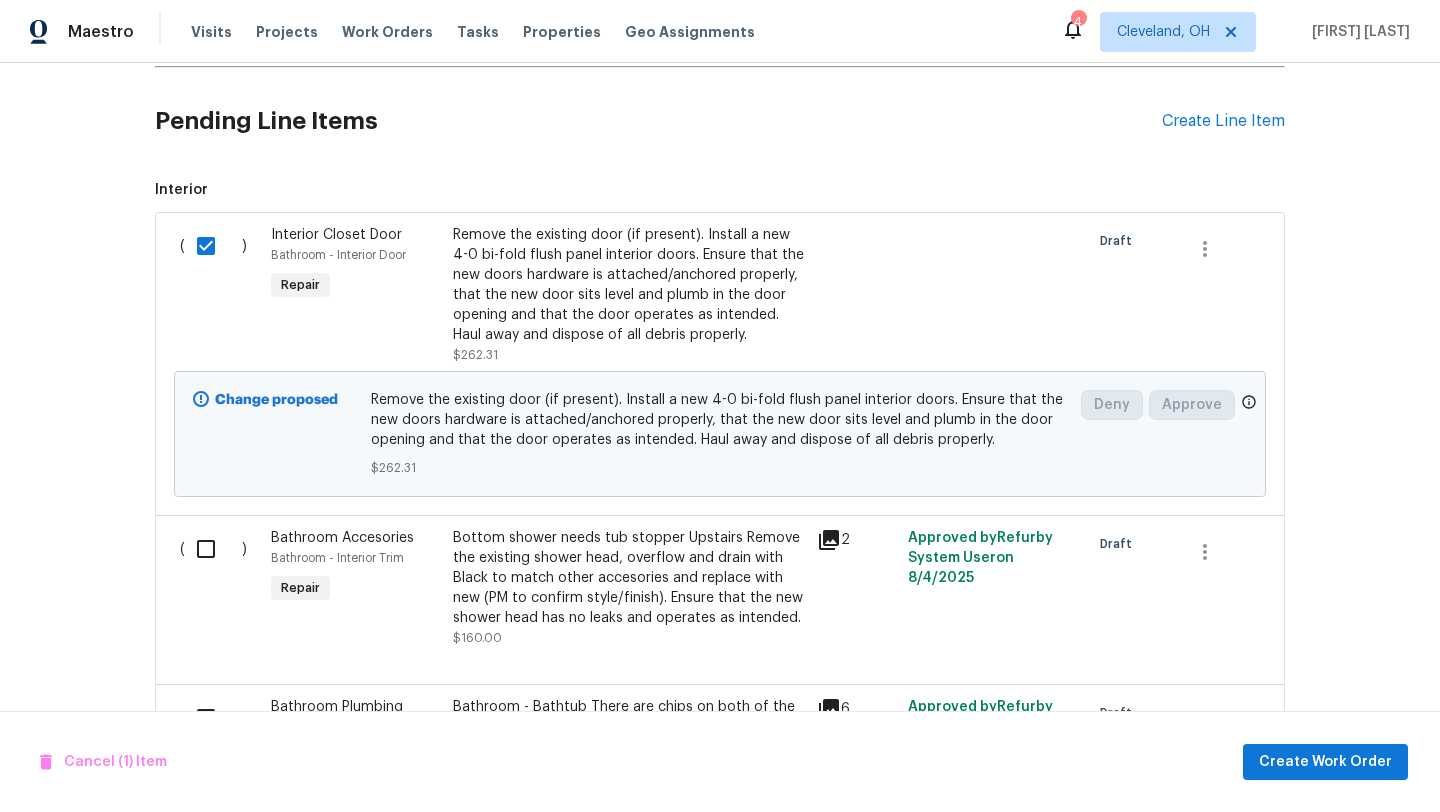 scroll, scrollTop: 663, scrollLeft: 0, axis: vertical 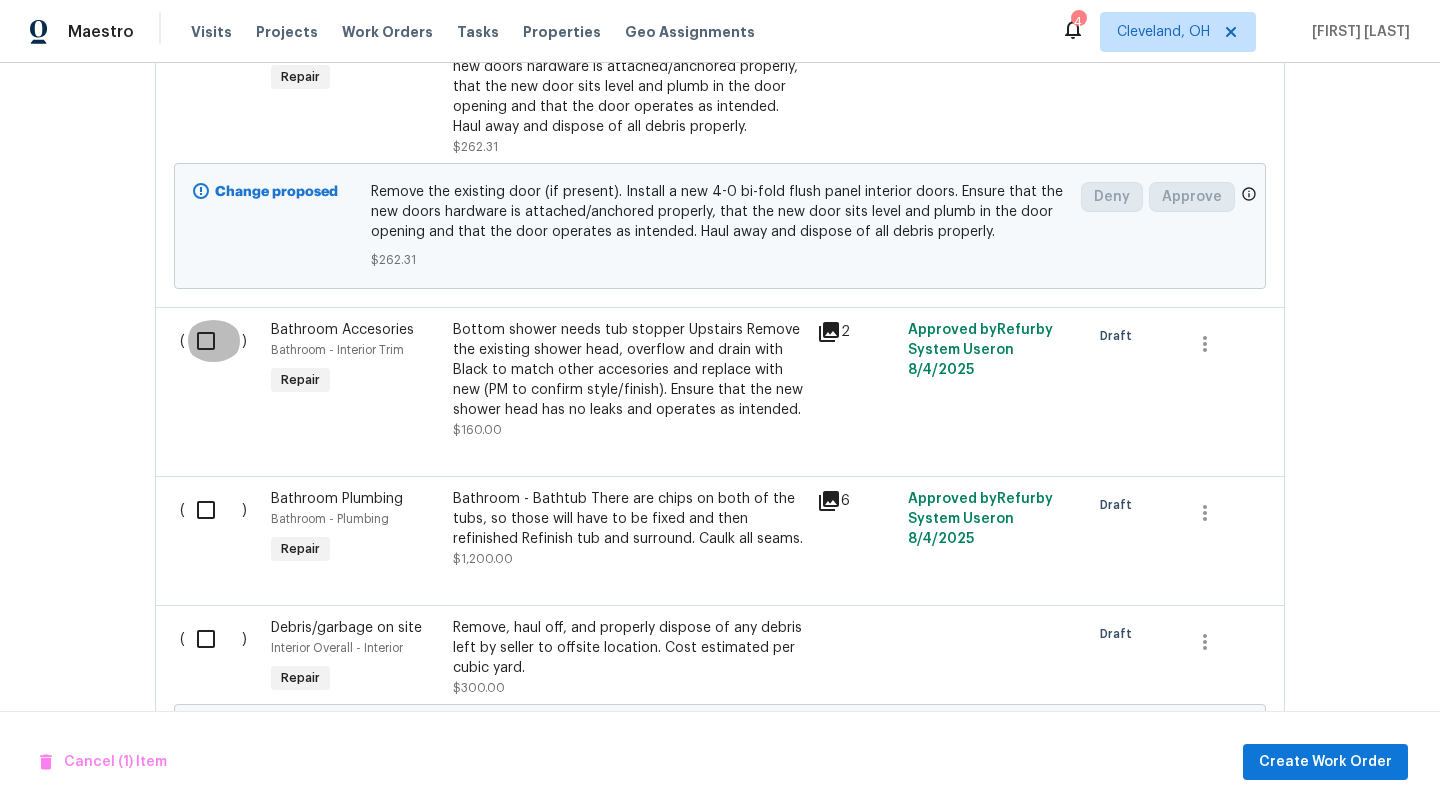 click at bounding box center [213, 341] 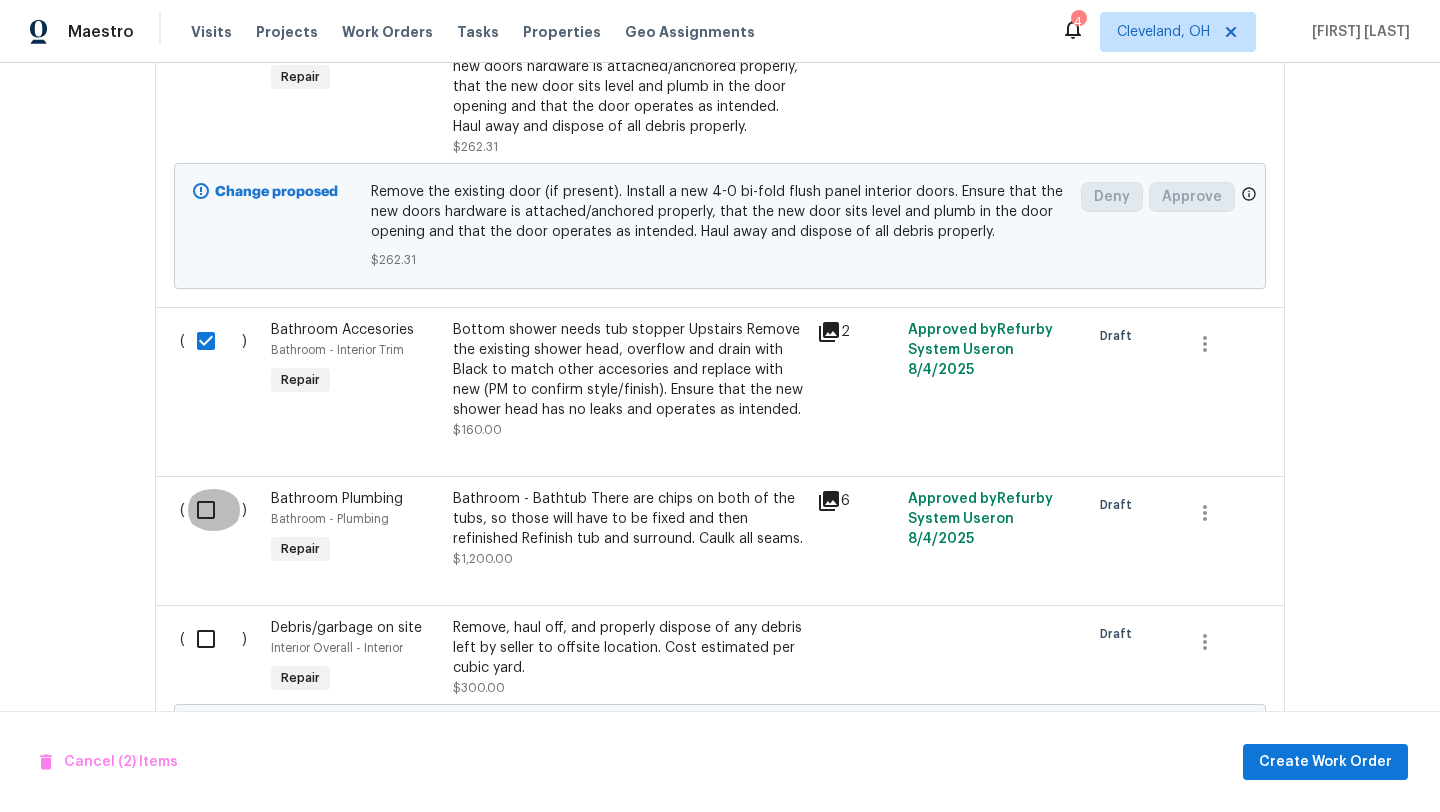 click at bounding box center [213, 510] 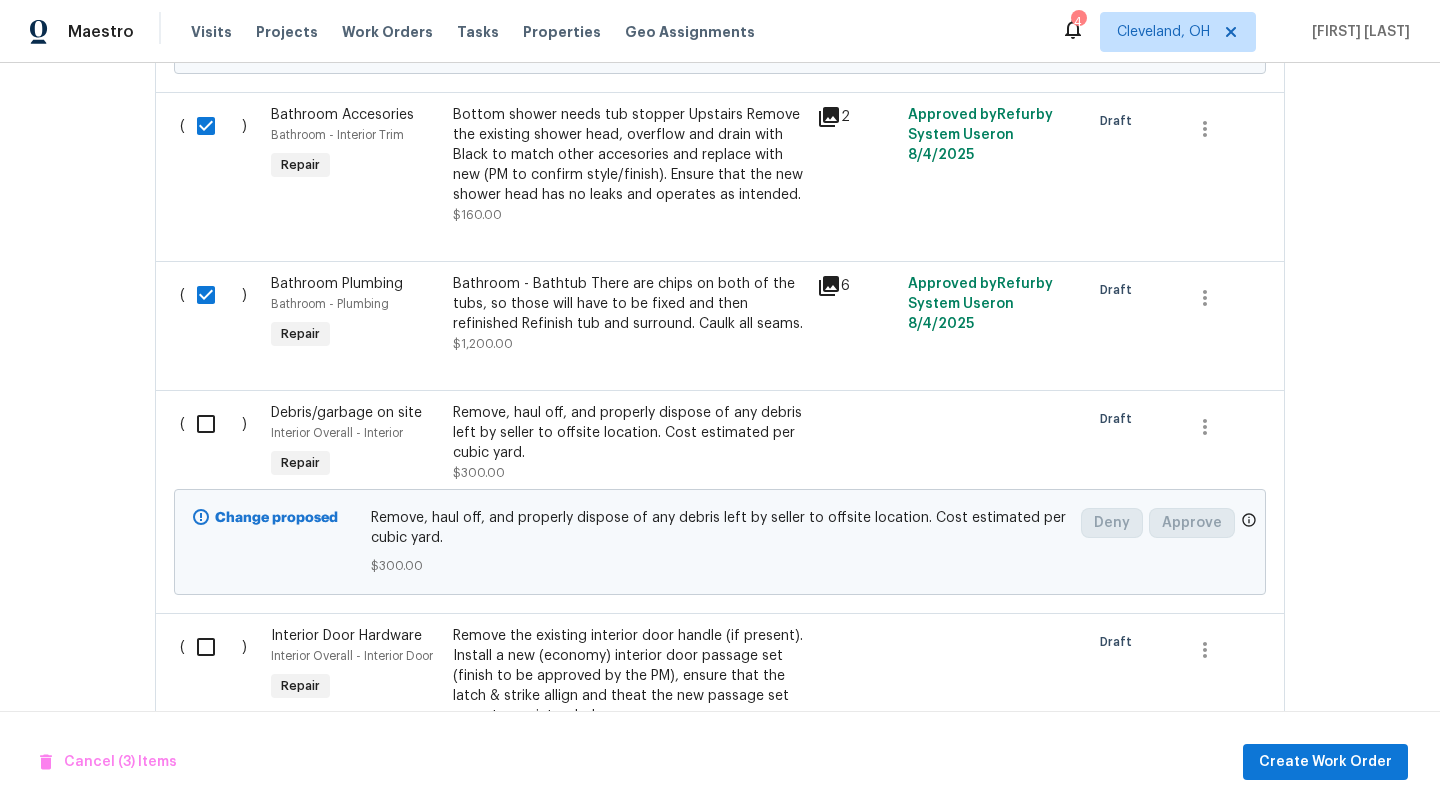 scroll, scrollTop: 884, scrollLeft: 0, axis: vertical 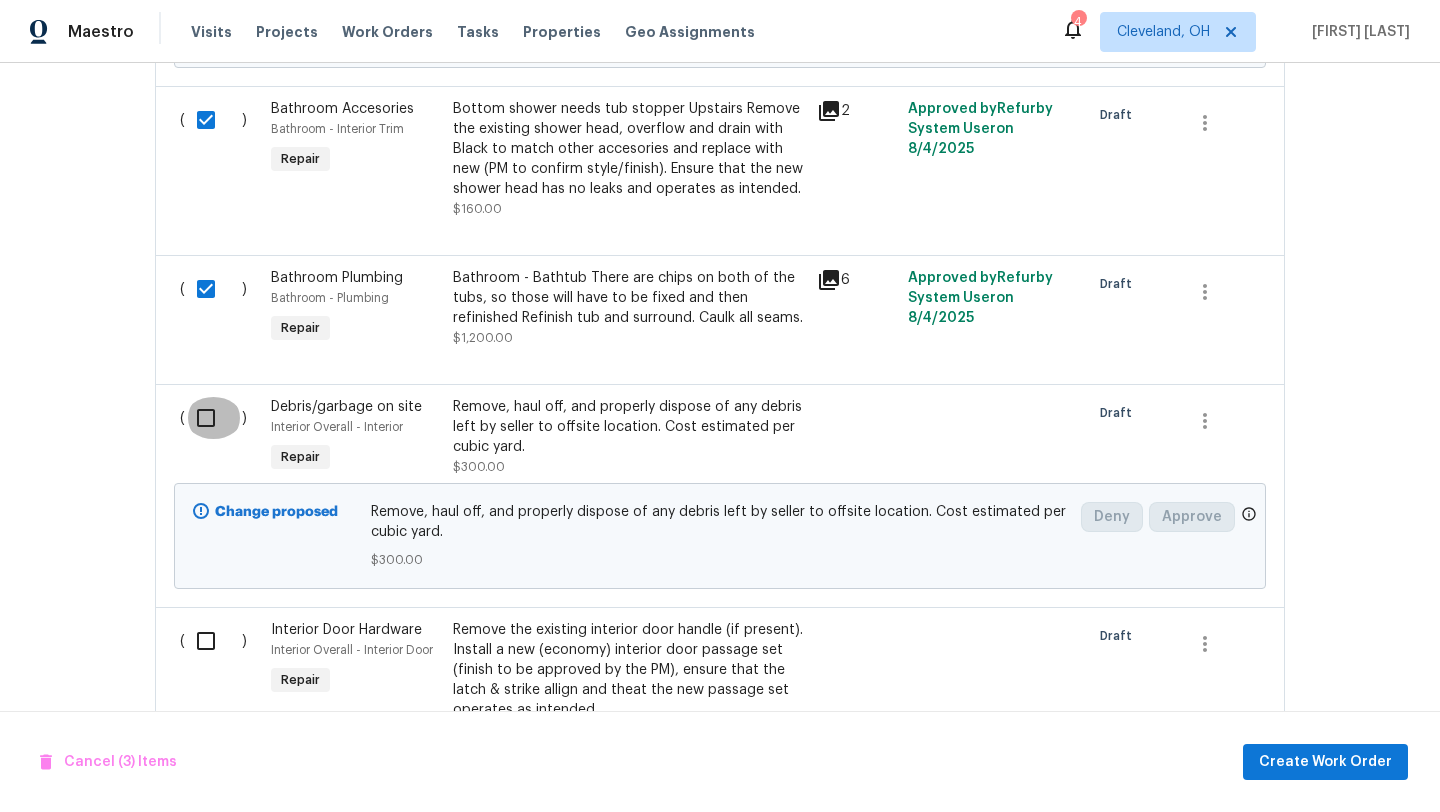 click at bounding box center (213, 418) 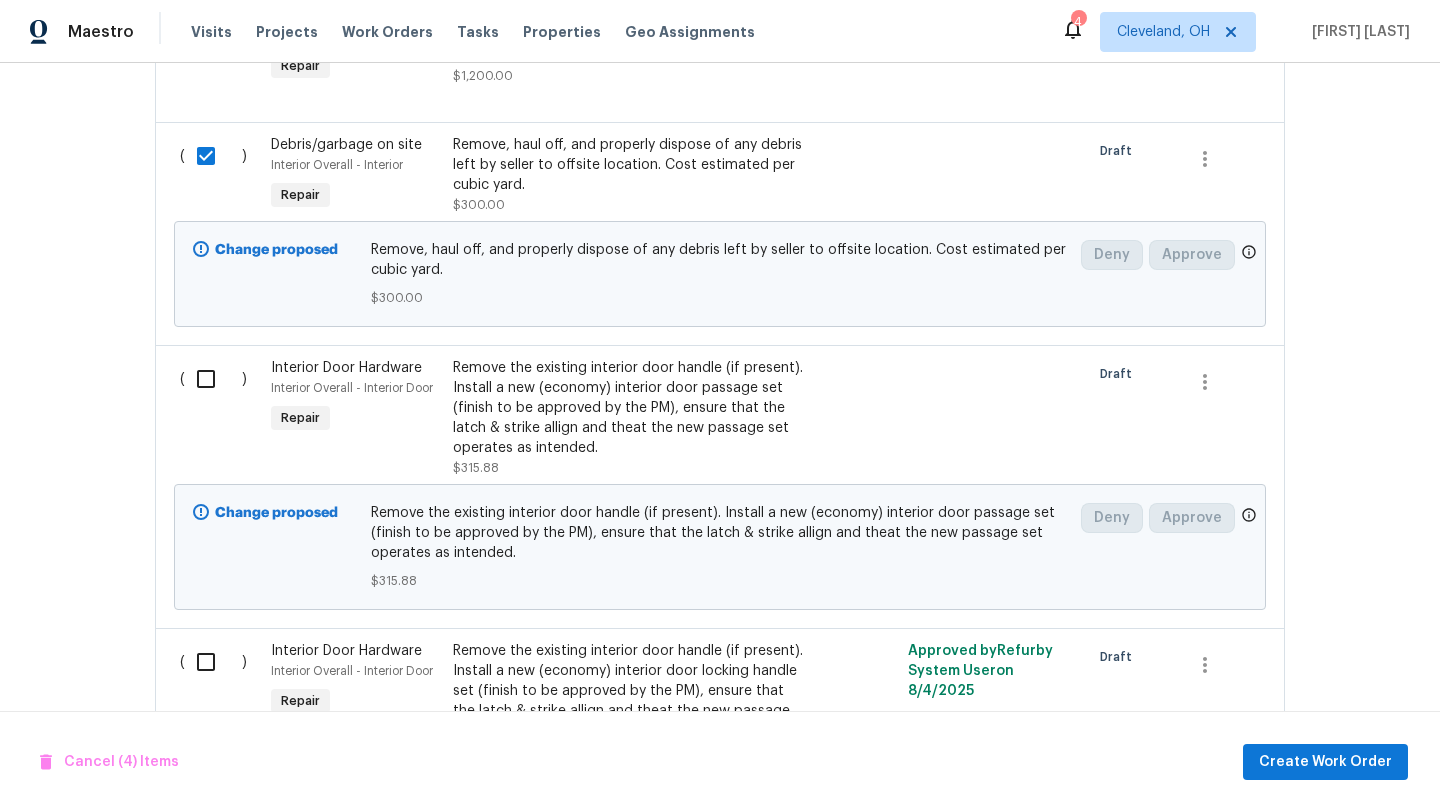 scroll, scrollTop: 1184, scrollLeft: 0, axis: vertical 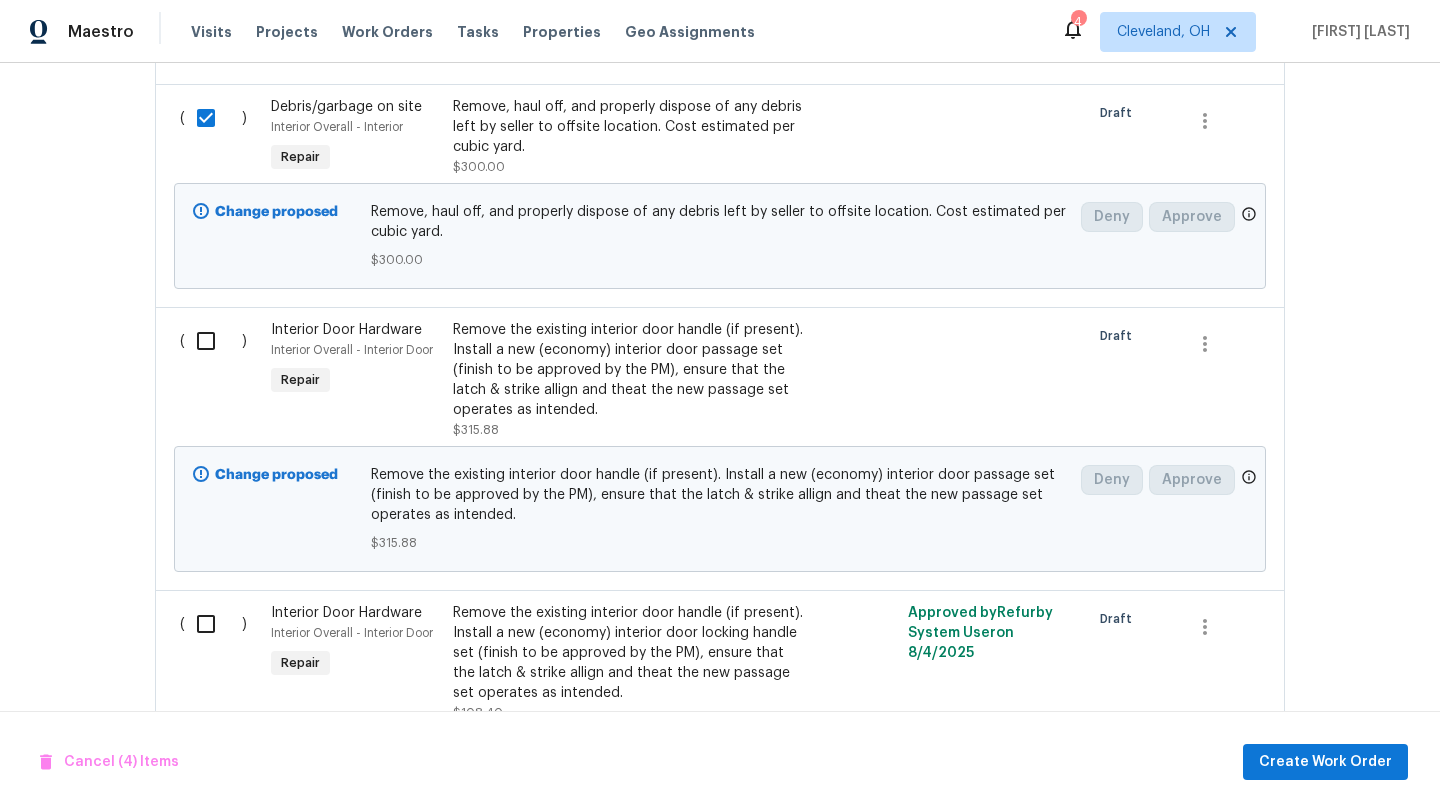 click at bounding box center (213, 341) 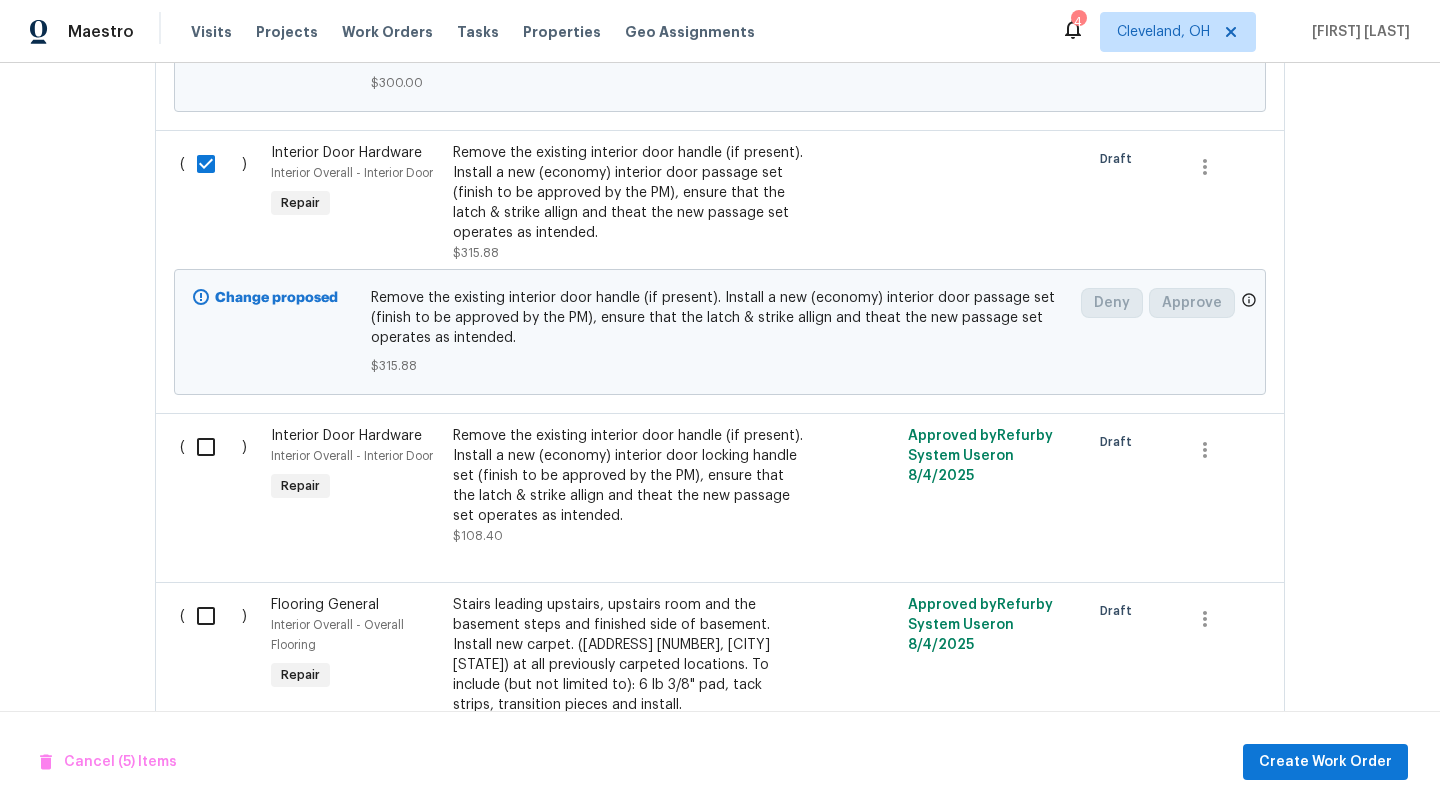 scroll, scrollTop: 1365, scrollLeft: 0, axis: vertical 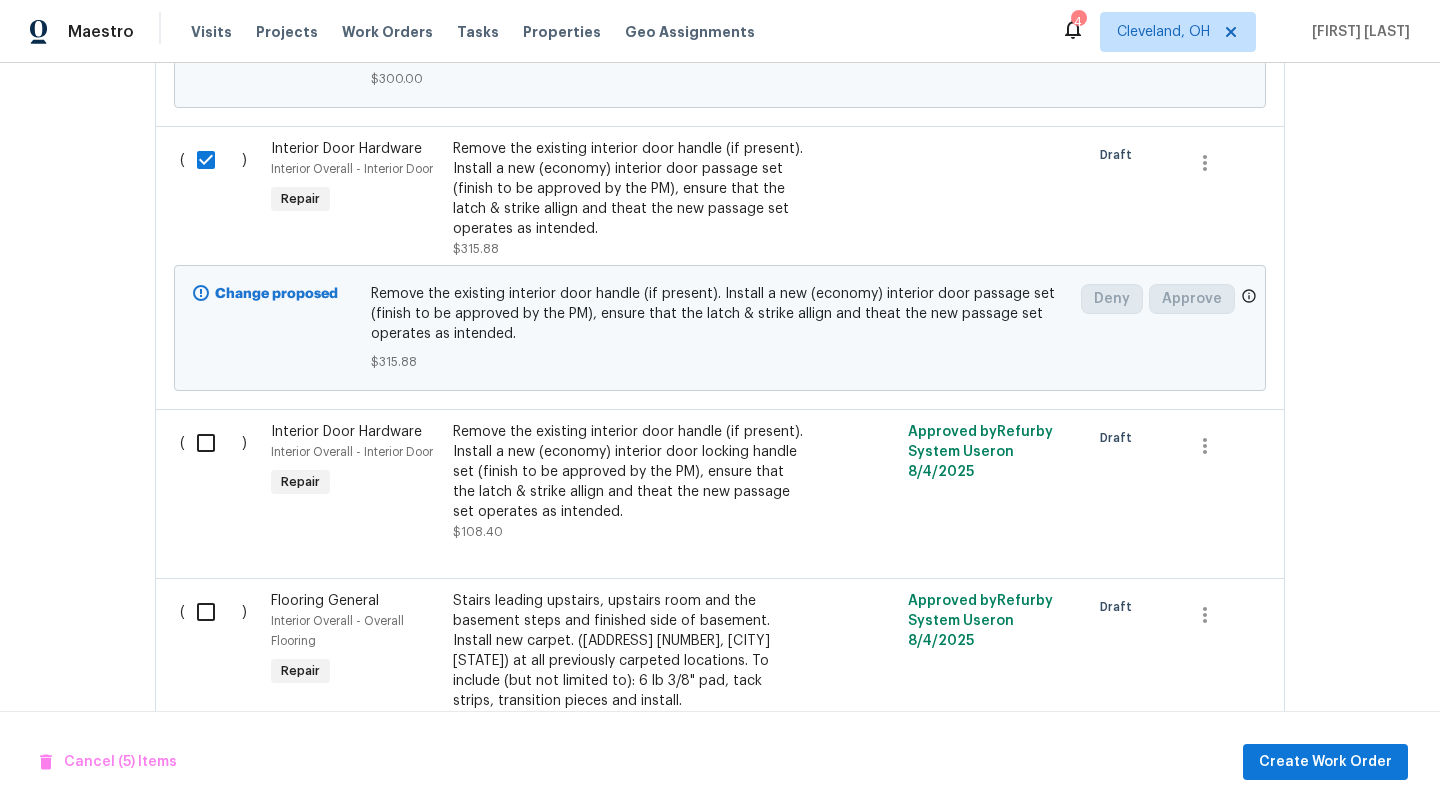 click at bounding box center (213, 443) 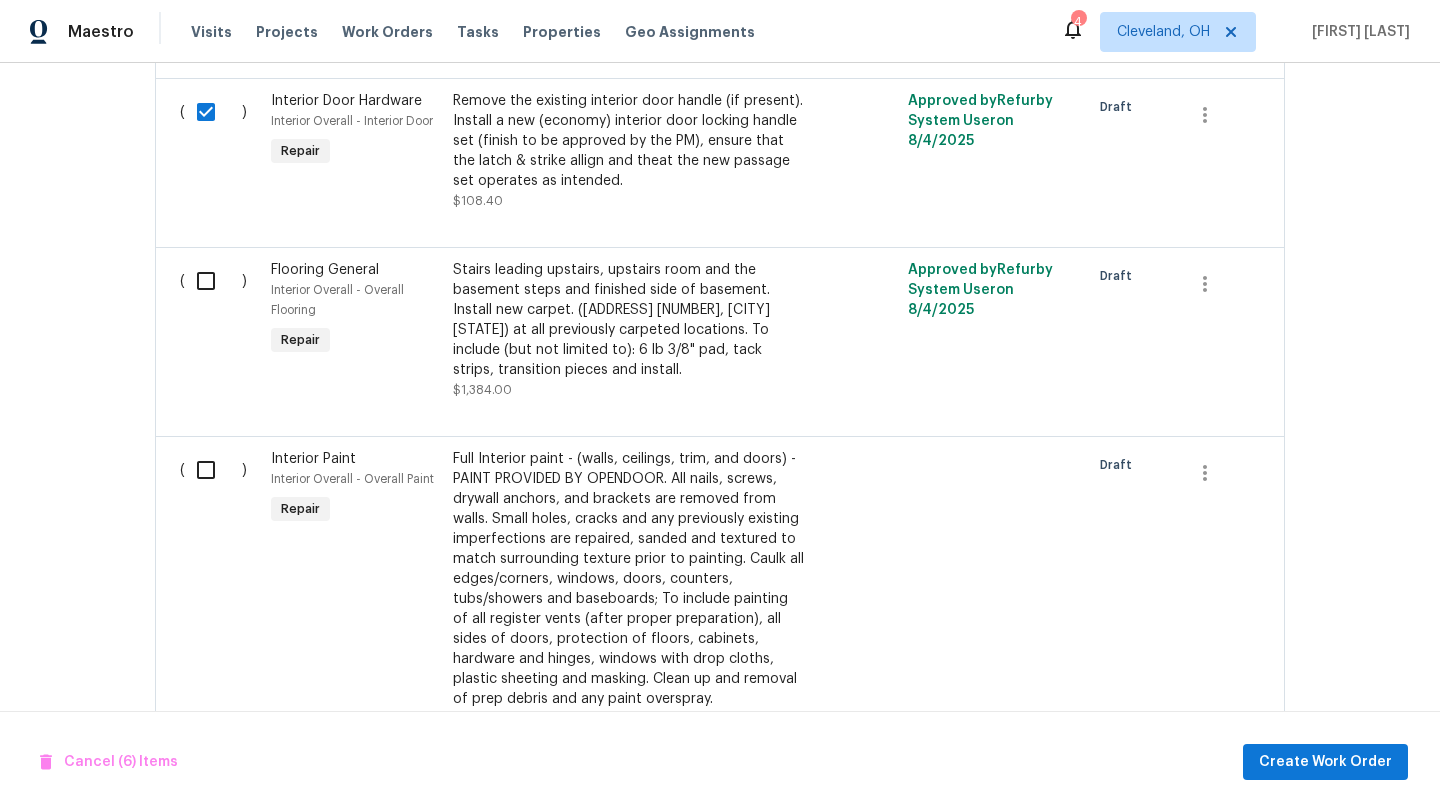scroll, scrollTop: 1700, scrollLeft: 0, axis: vertical 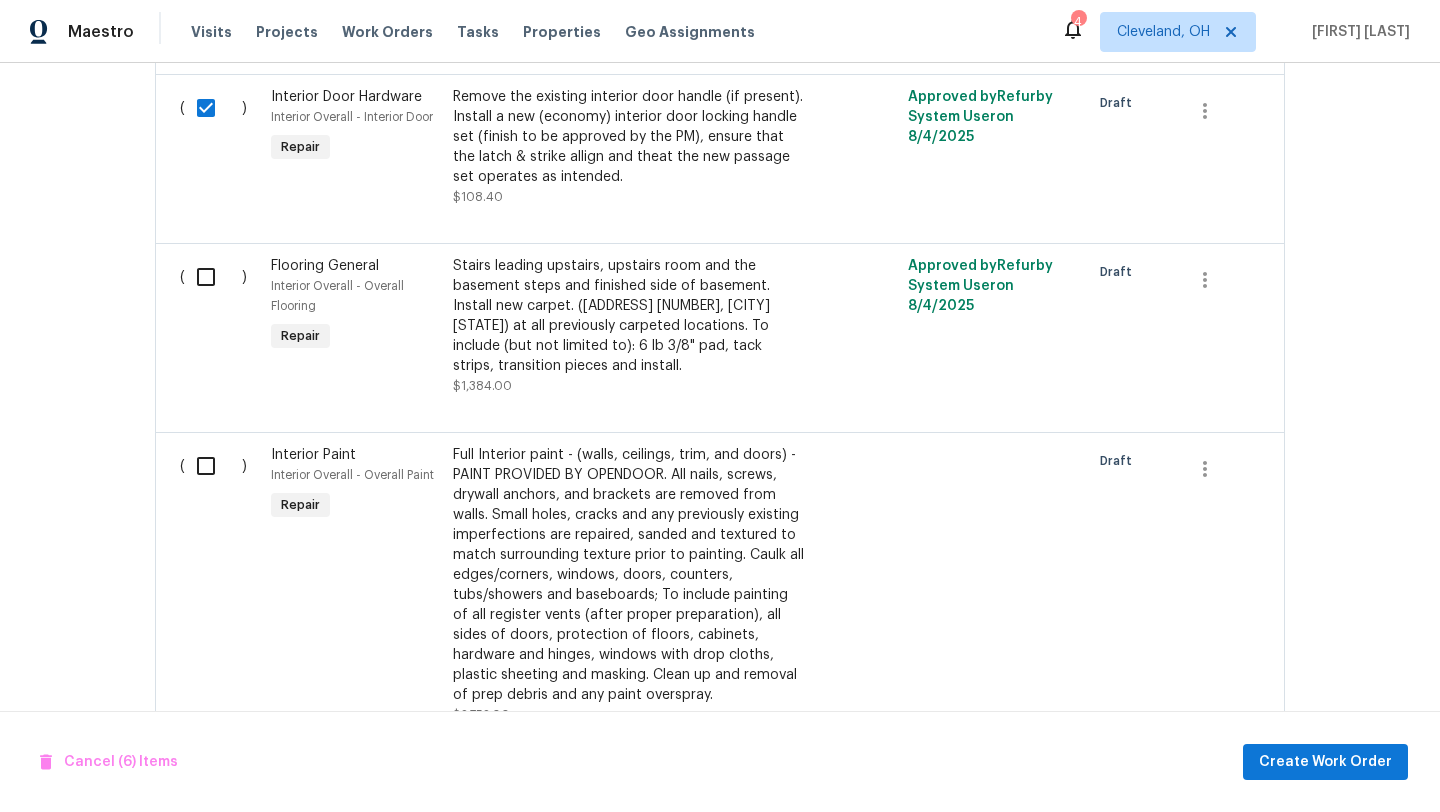 click at bounding box center [213, 466] 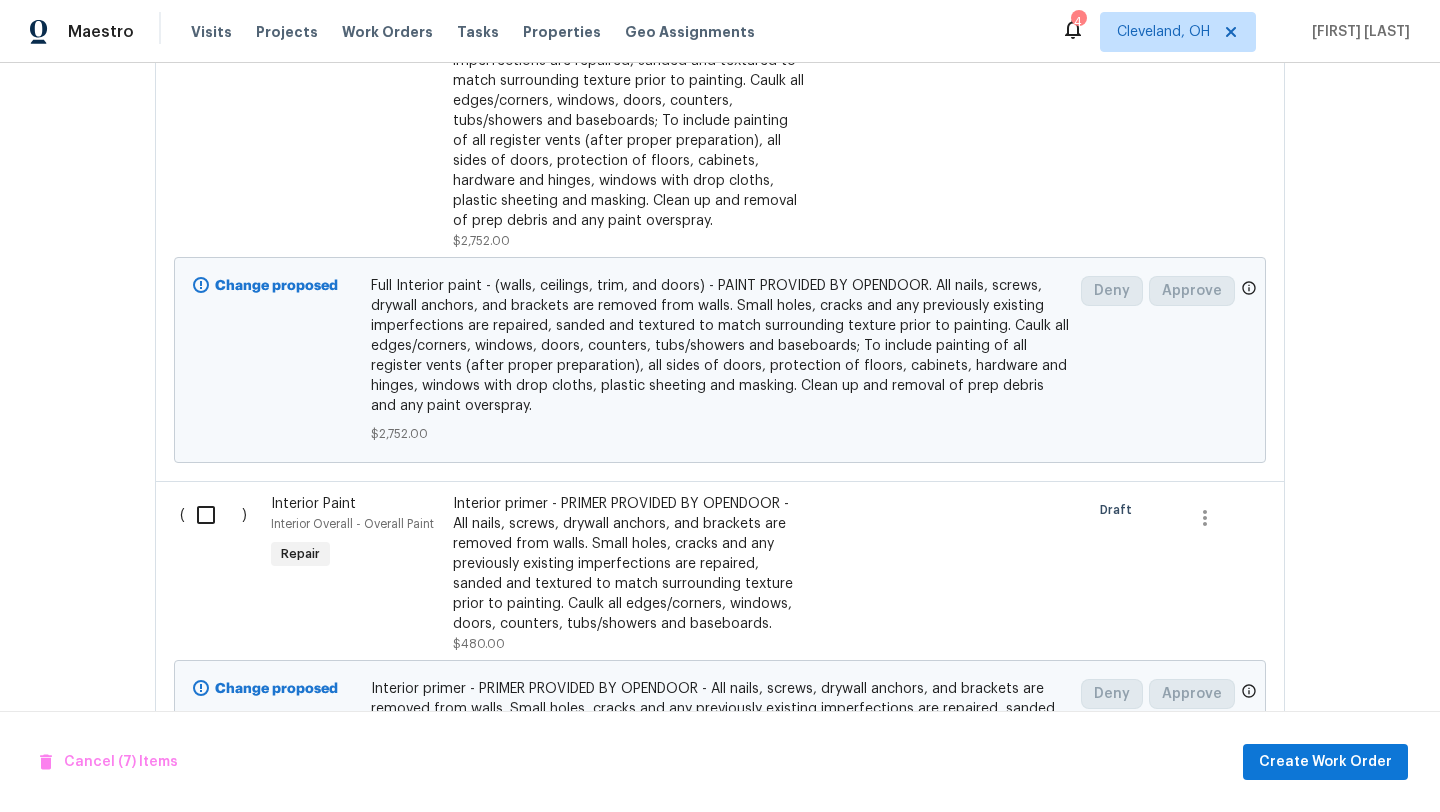 scroll, scrollTop: 2175, scrollLeft: 0, axis: vertical 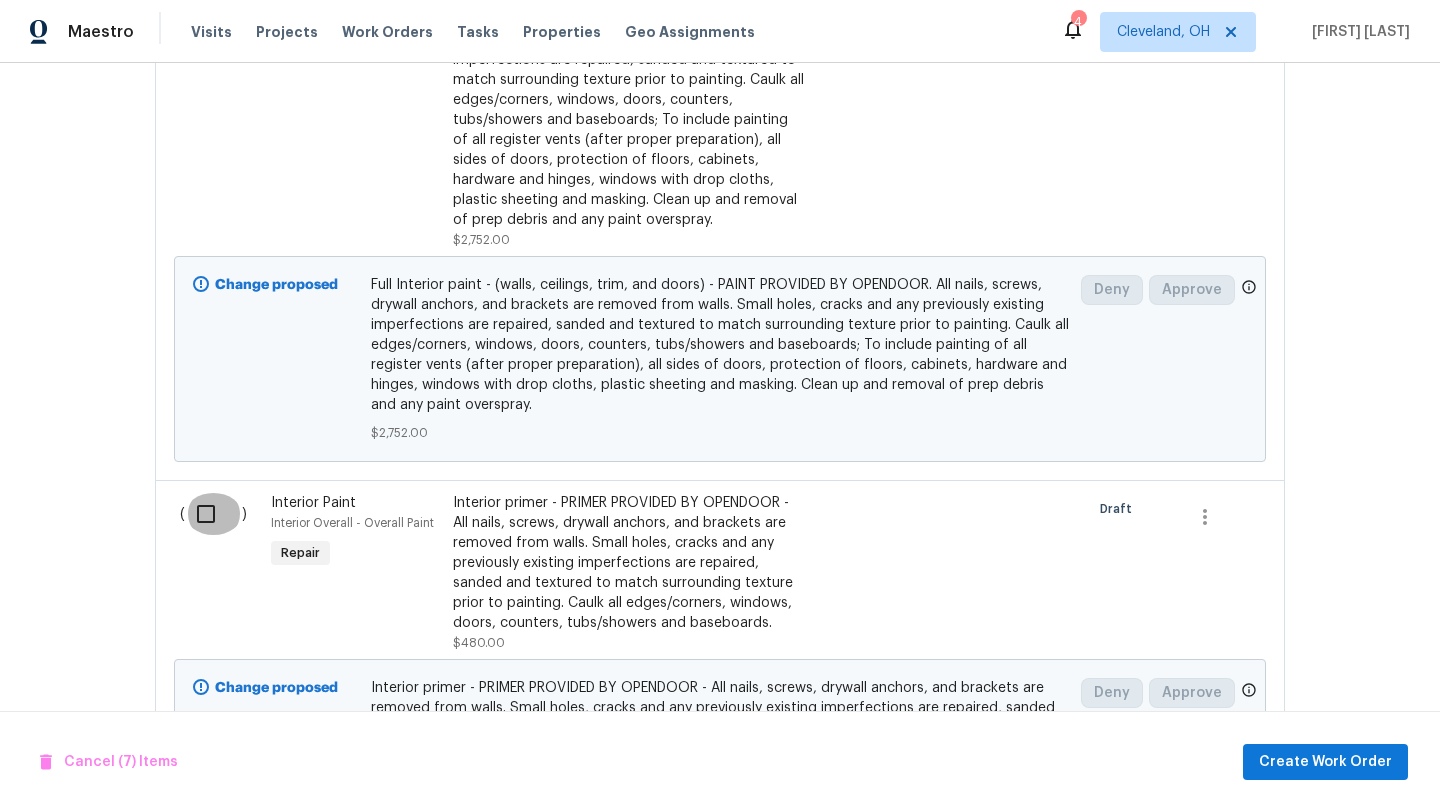 click at bounding box center [213, 514] 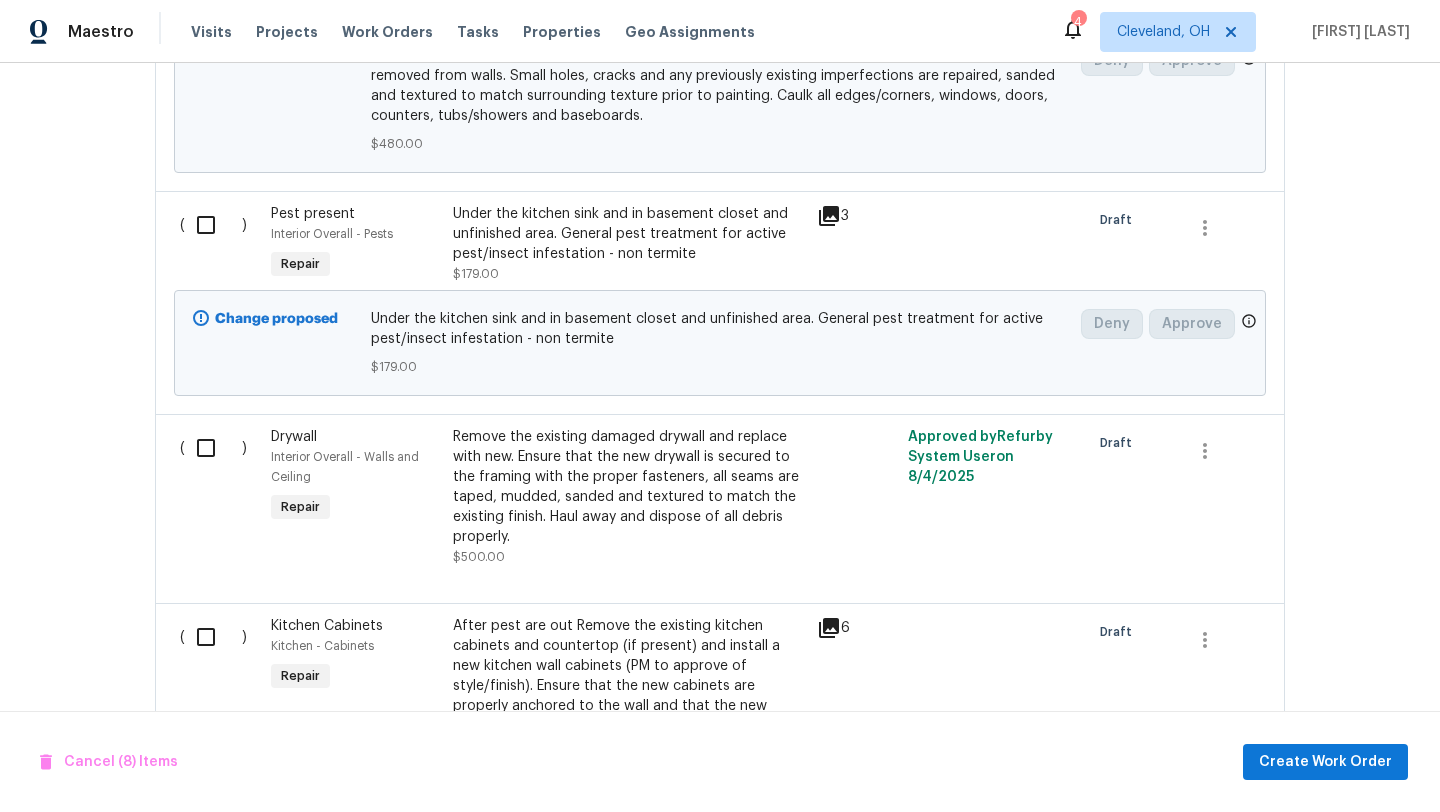 scroll, scrollTop: 2837, scrollLeft: 0, axis: vertical 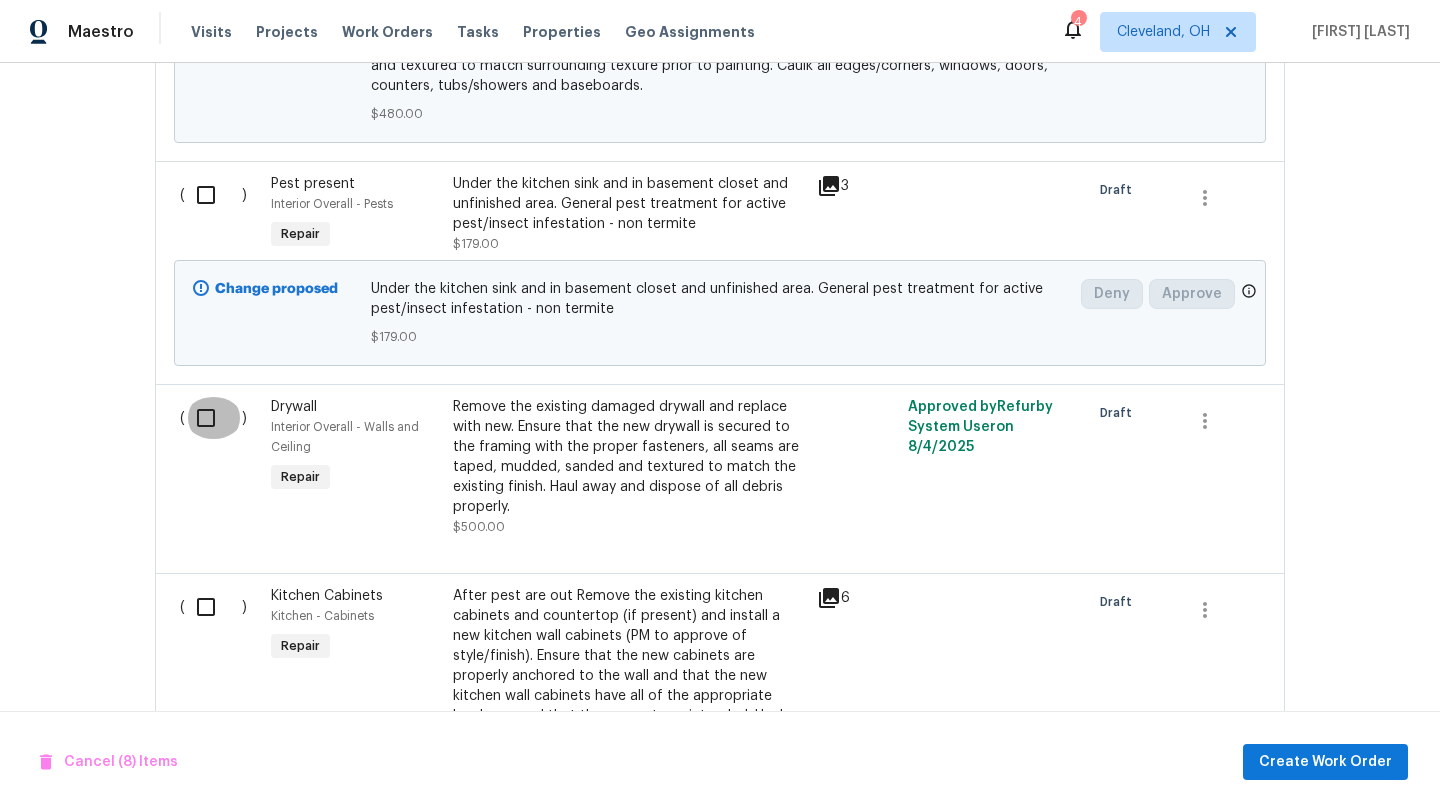 click at bounding box center [213, 418] 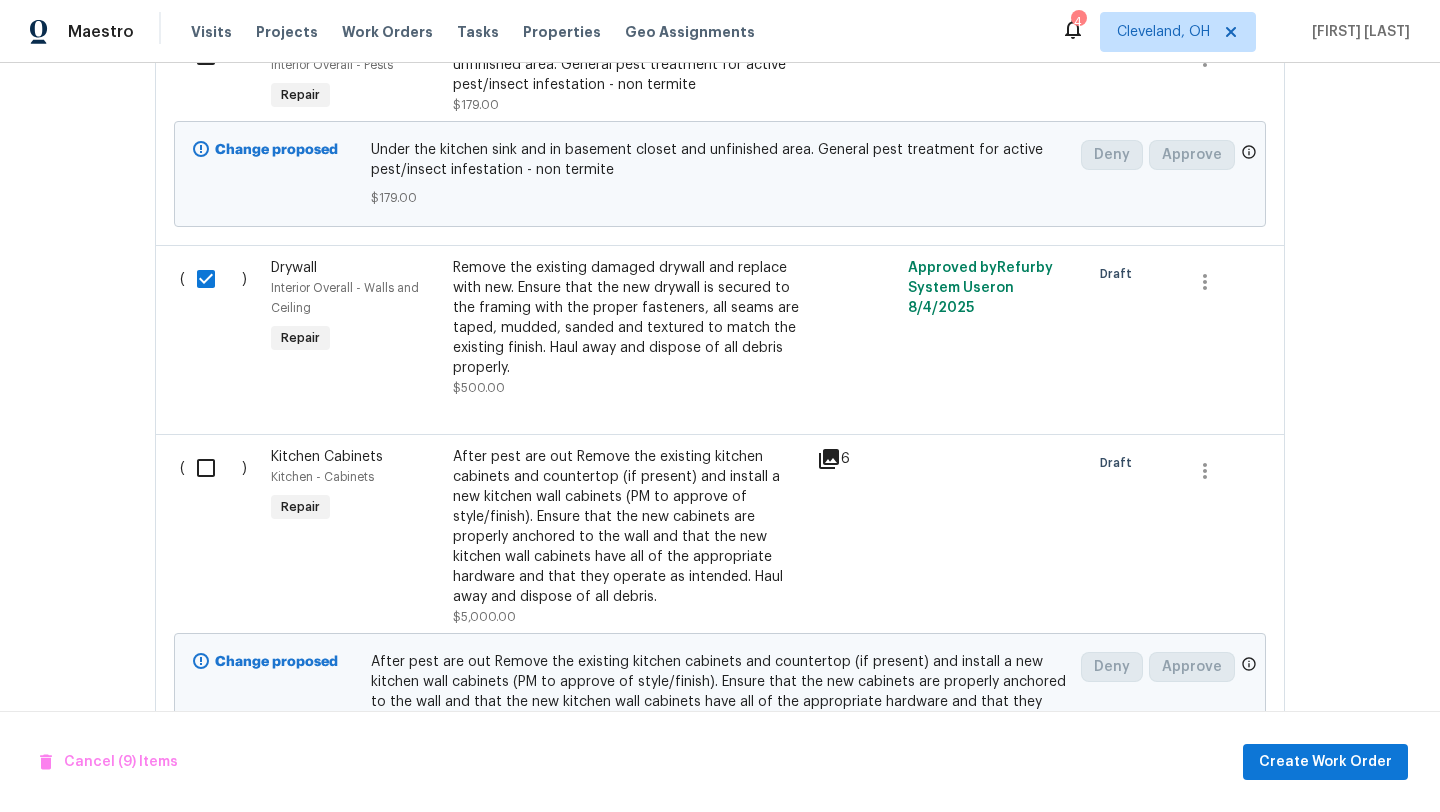 scroll, scrollTop: 2984, scrollLeft: 0, axis: vertical 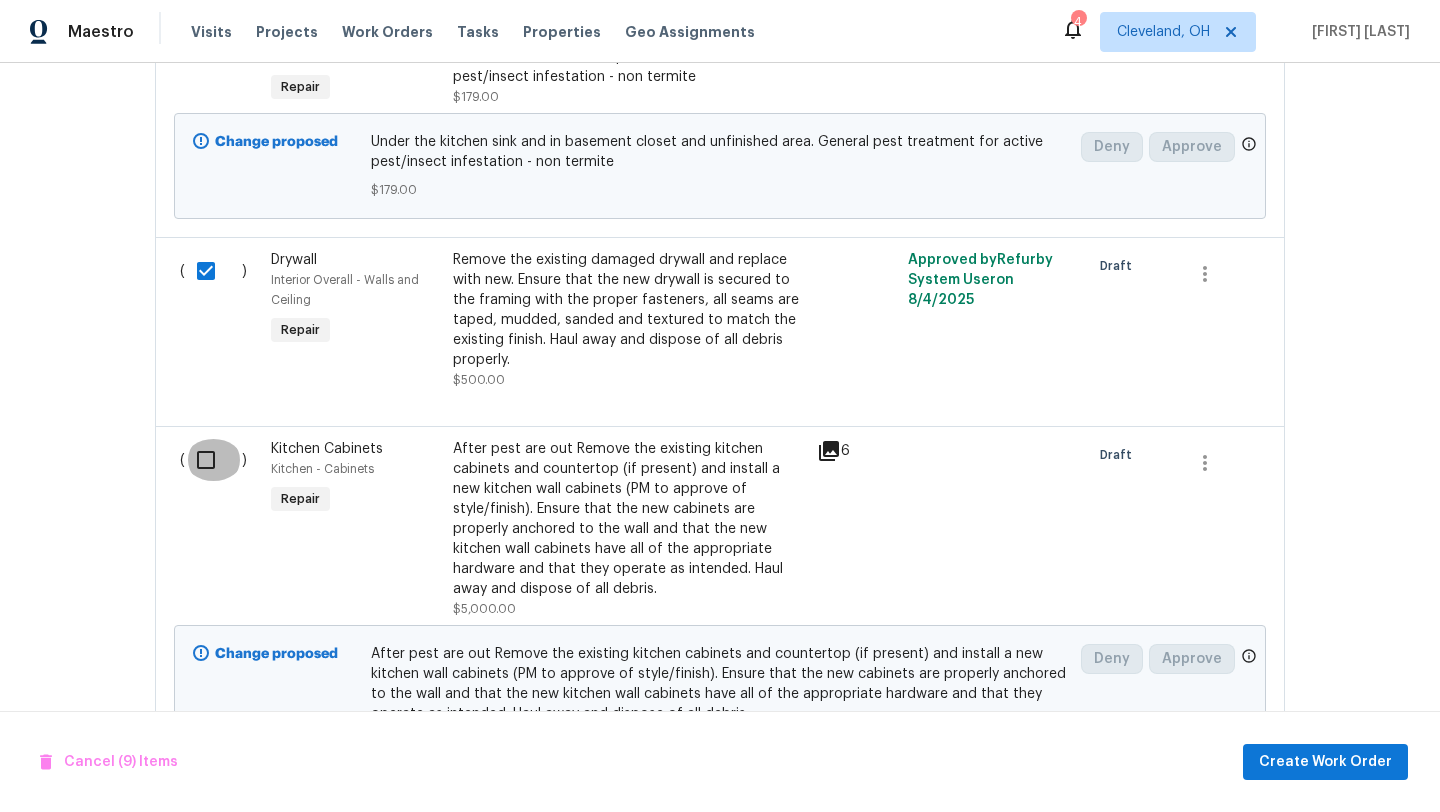 click at bounding box center [213, 460] 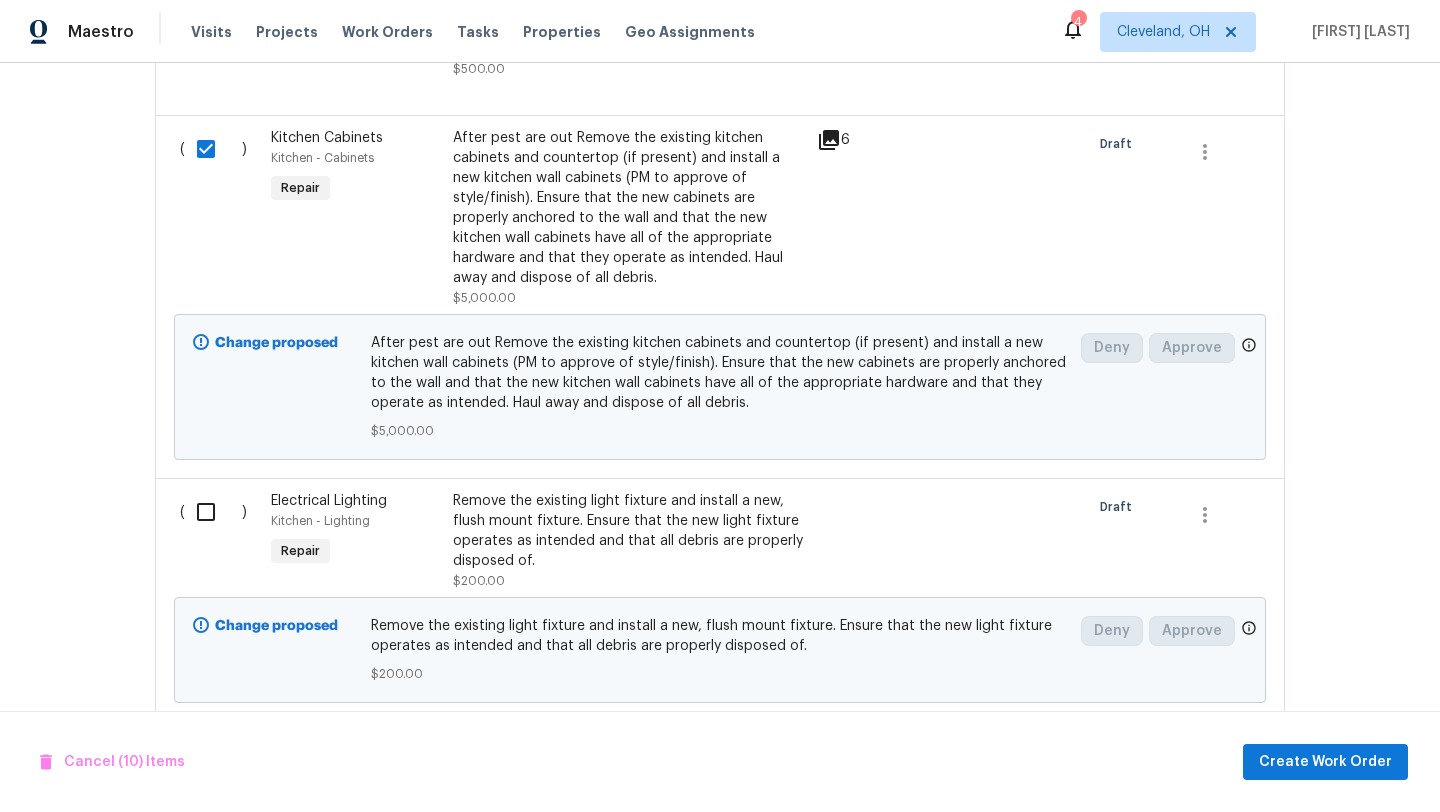 scroll, scrollTop: 3318, scrollLeft: 0, axis: vertical 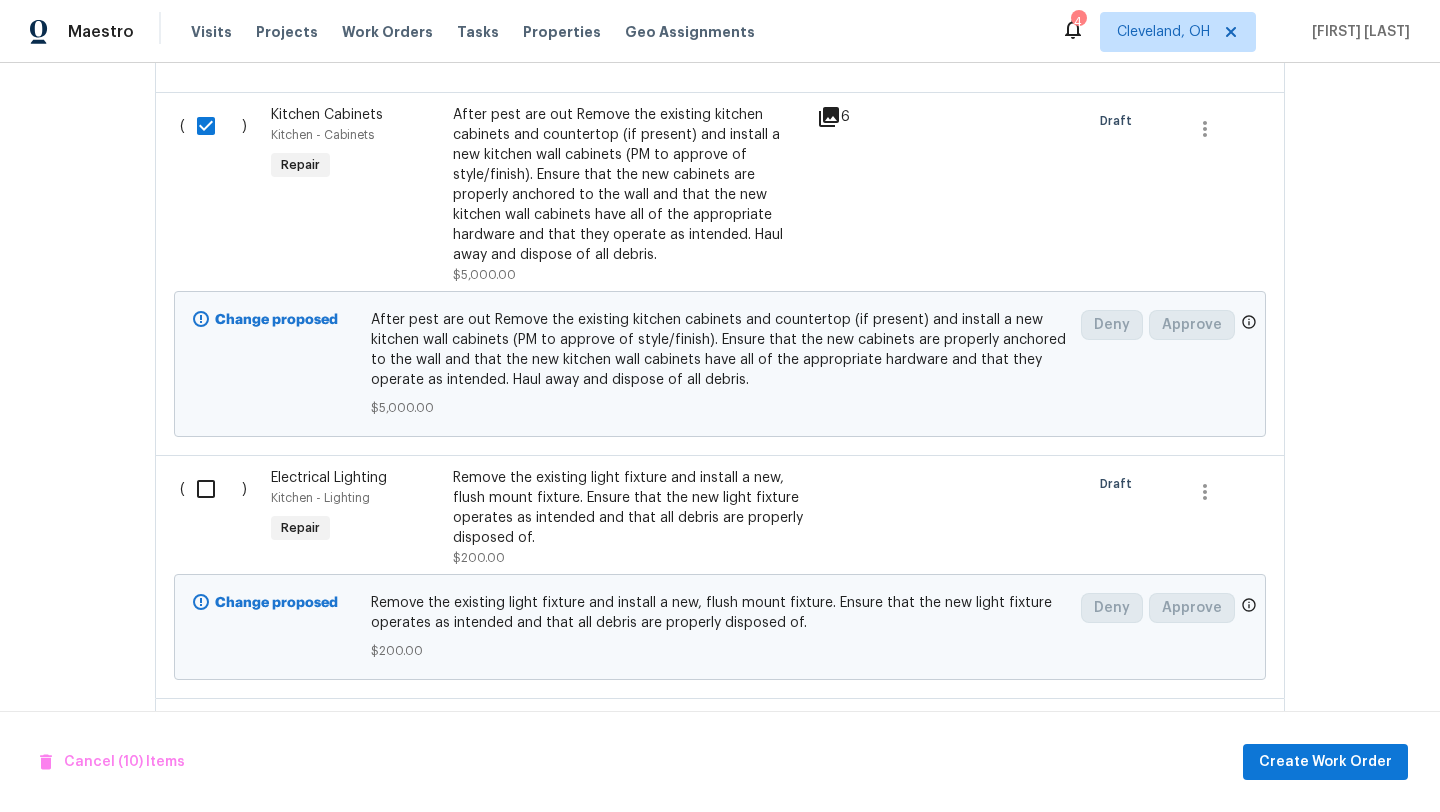 click at bounding box center (213, 489) 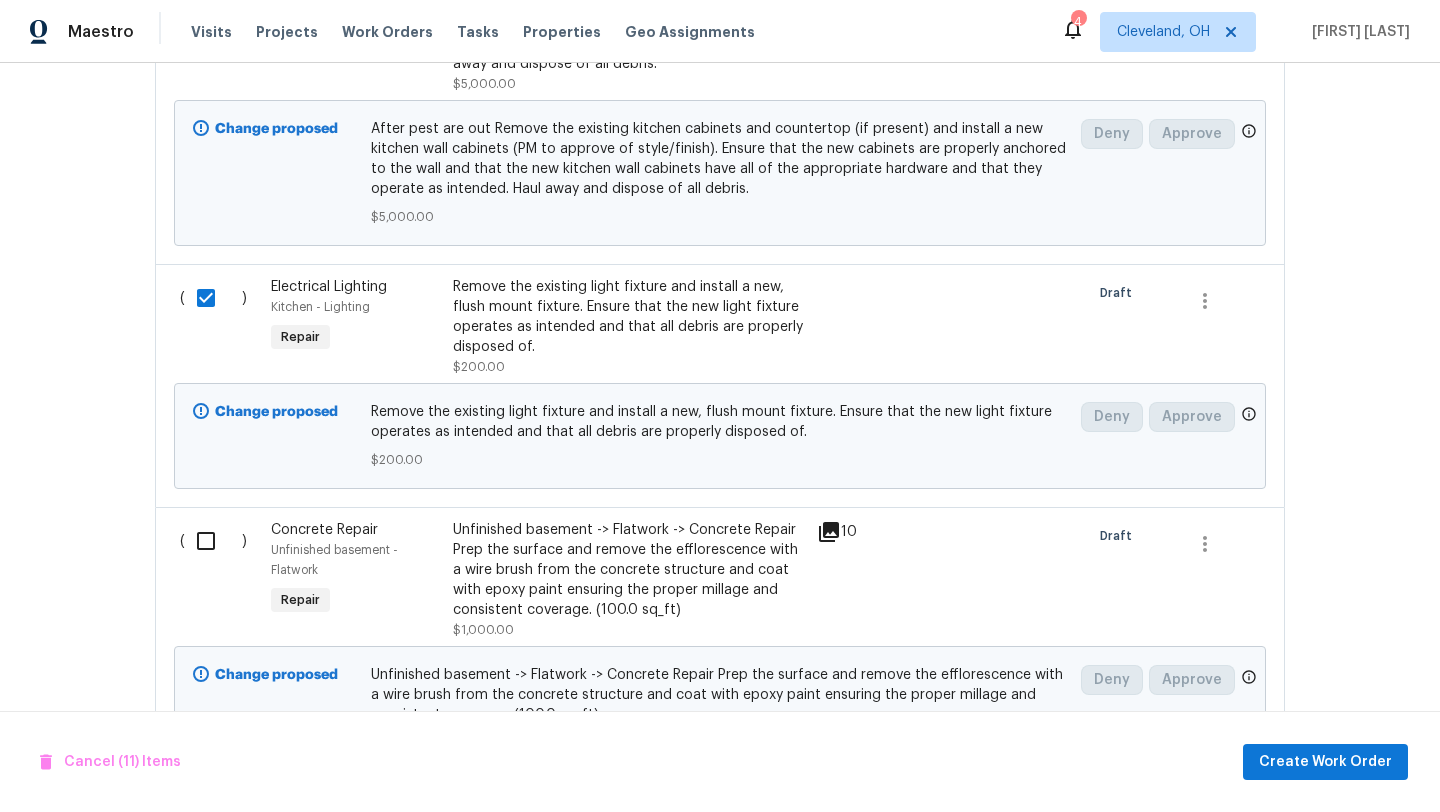 scroll, scrollTop: 3515, scrollLeft: 0, axis: vertical 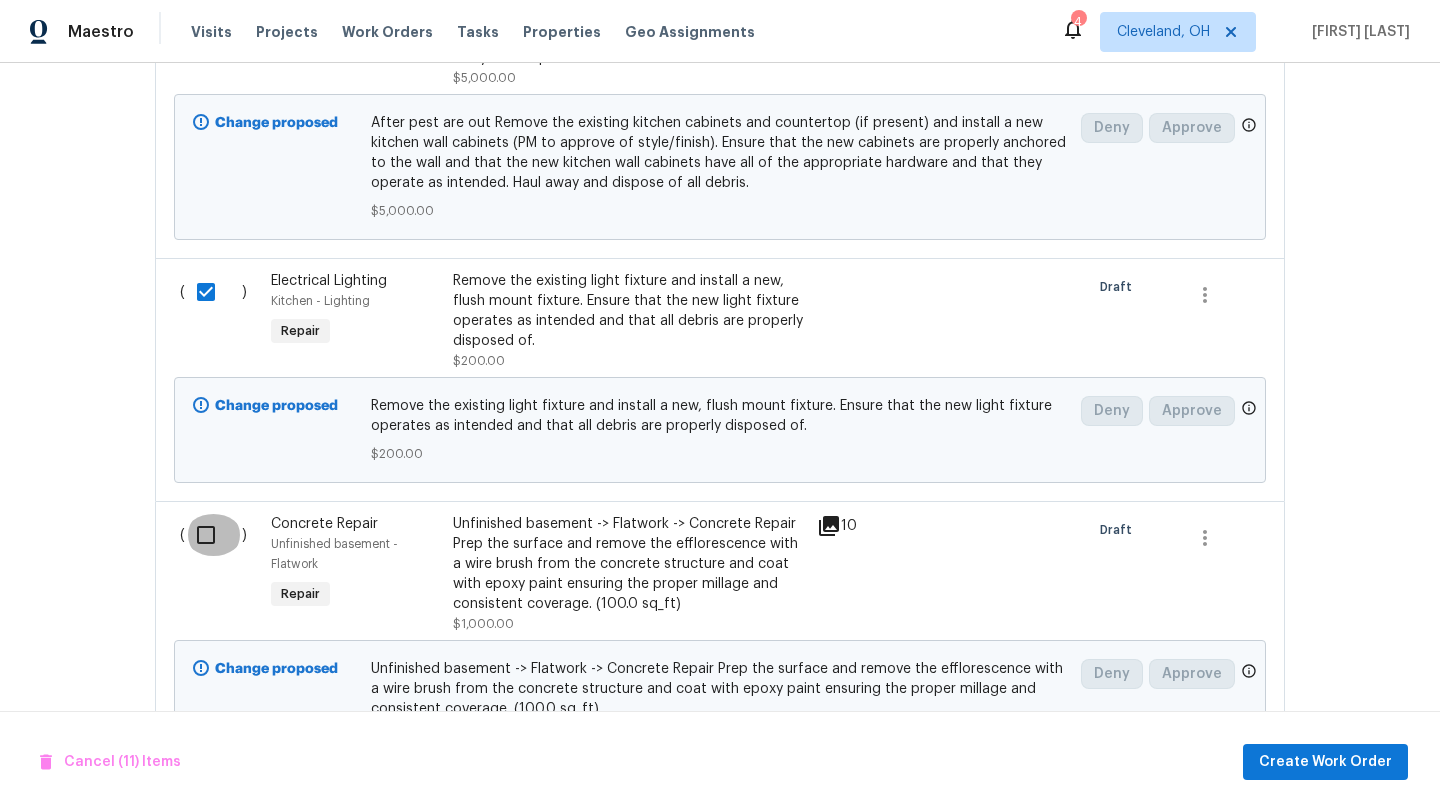 click at bounding box center (213, 535) 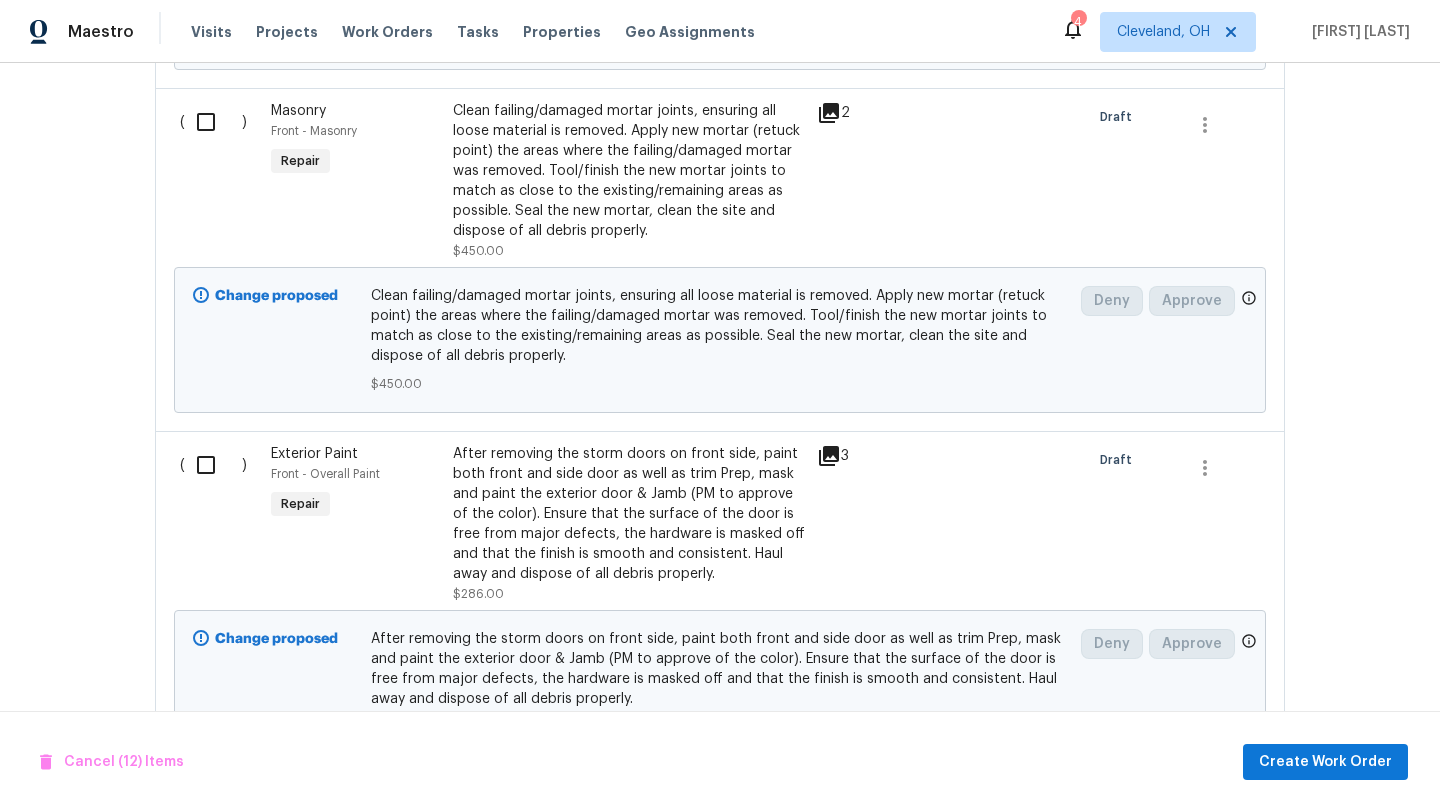 scroll, scrollTop: 4948, scrollLeft: 0, axis: vertical 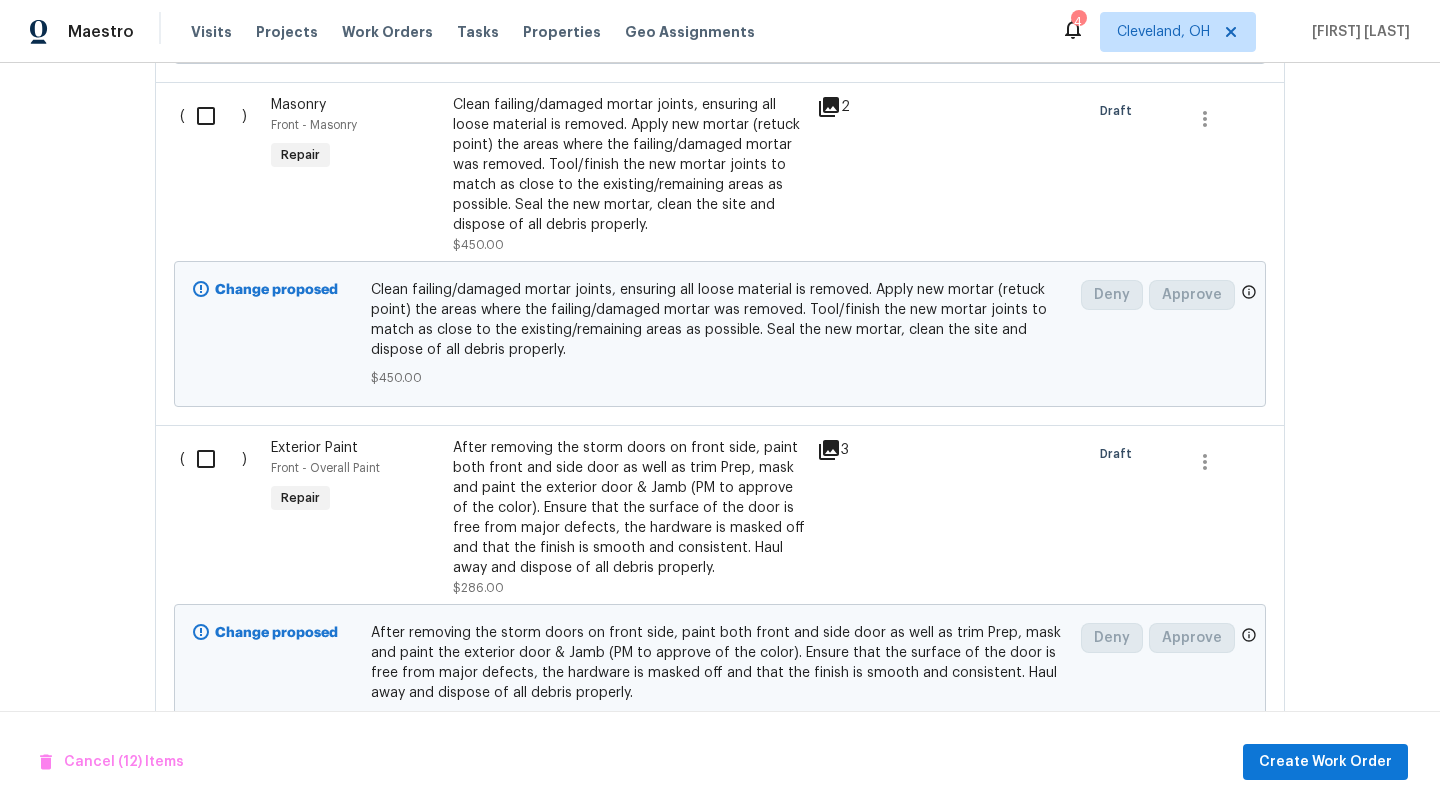 click at bounding box center [213, 459] 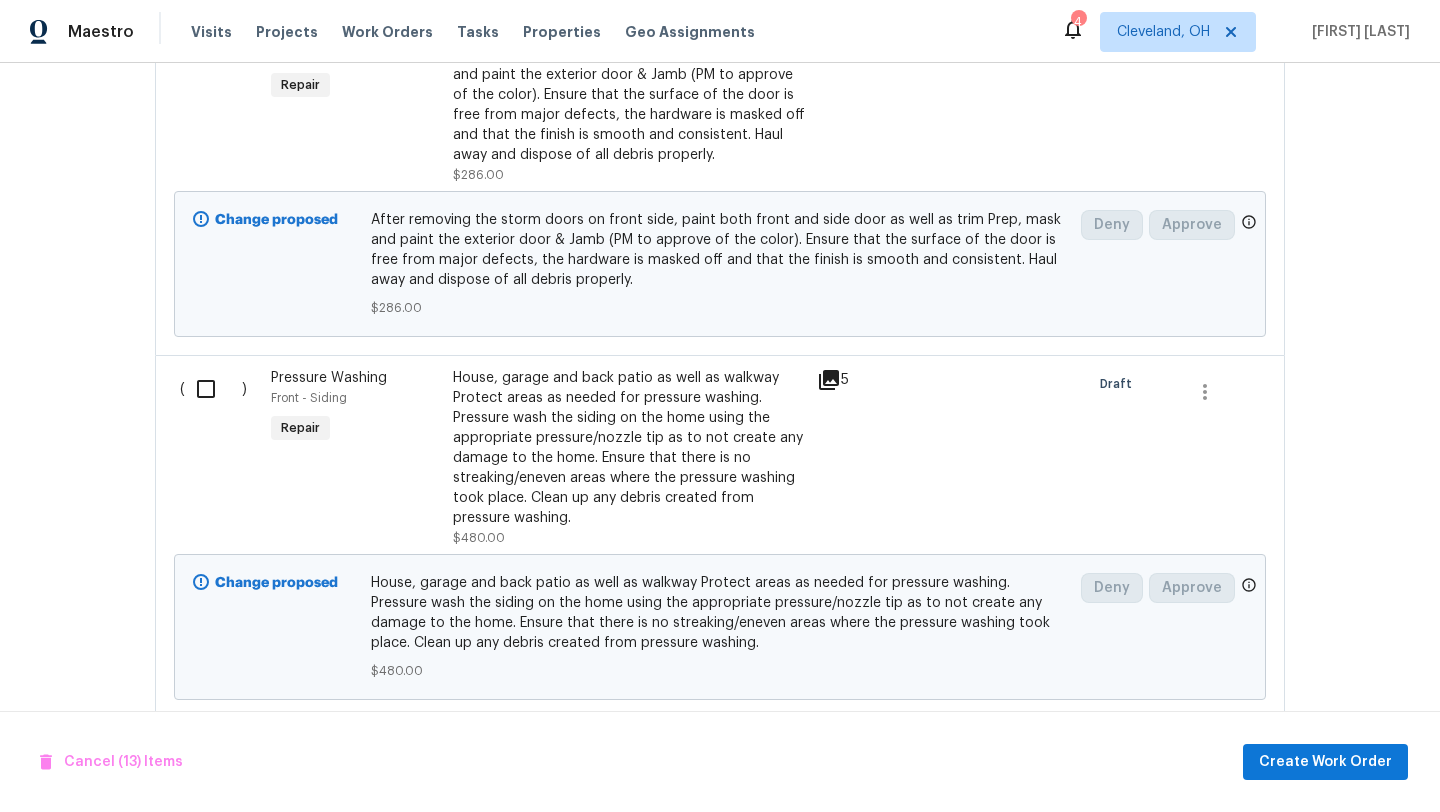 scroll, scrollTop: 5393, scrollLeft: 0, axis: vertical 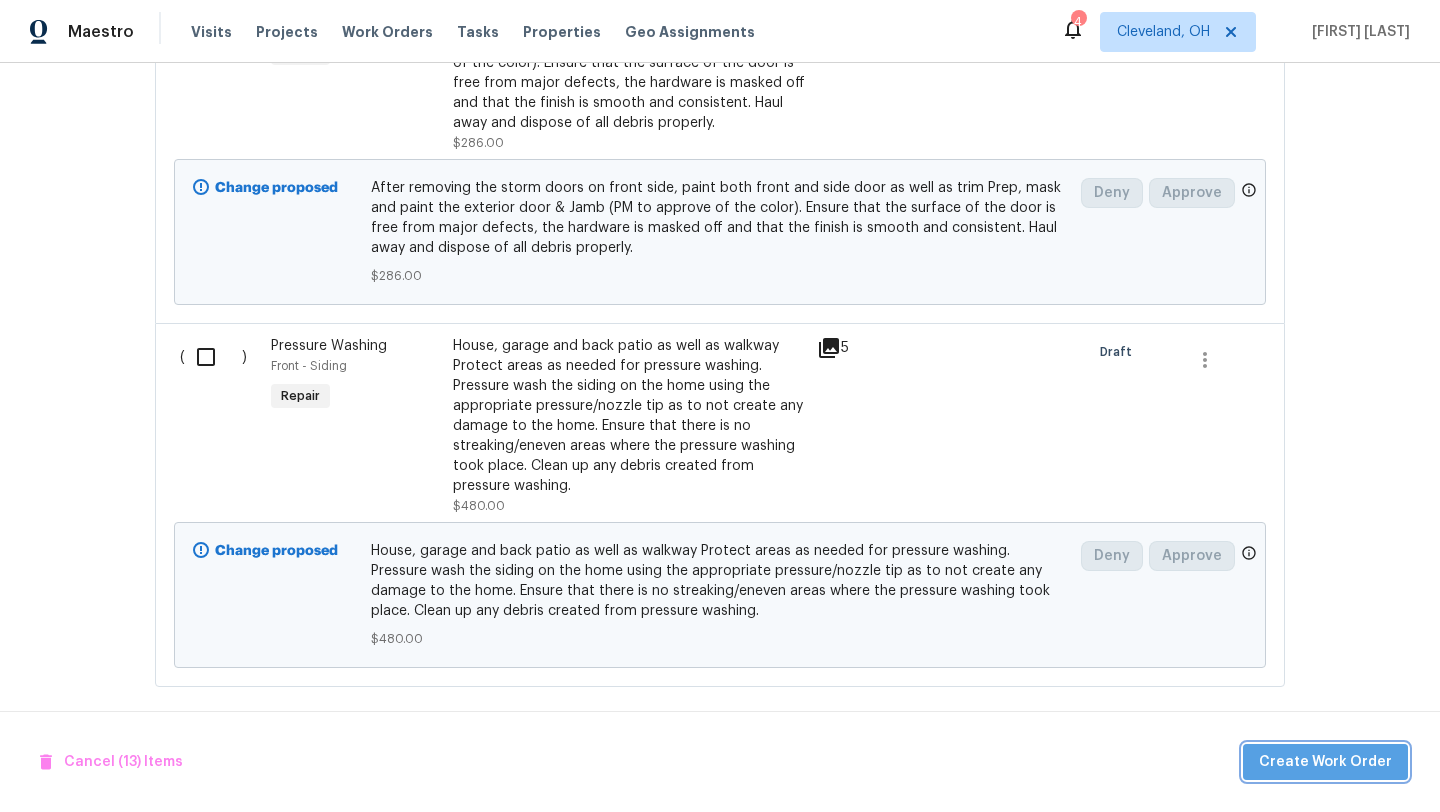 click on "Create Work Order" at bounding box center (1325, 762) 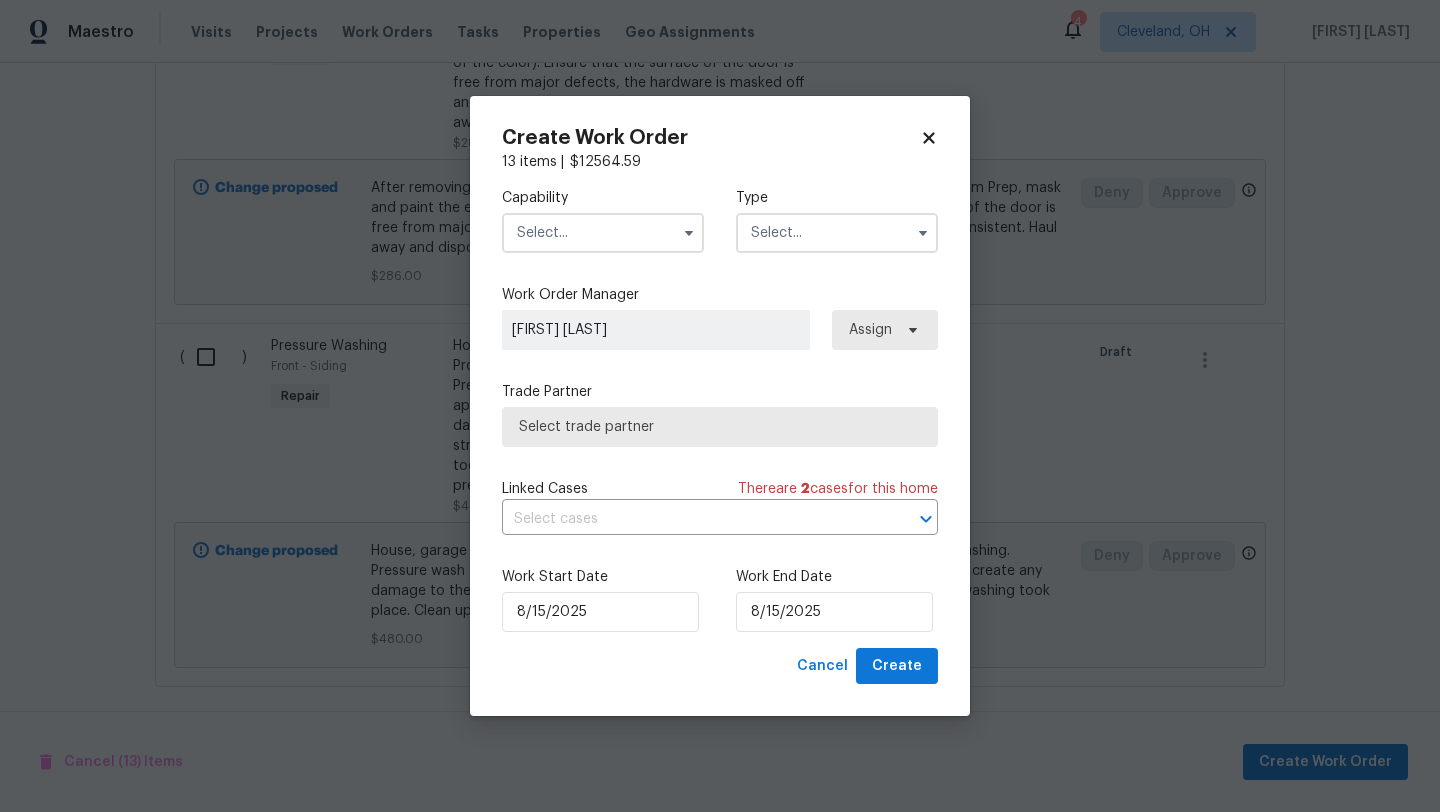 click at bounding box center (603, 233) 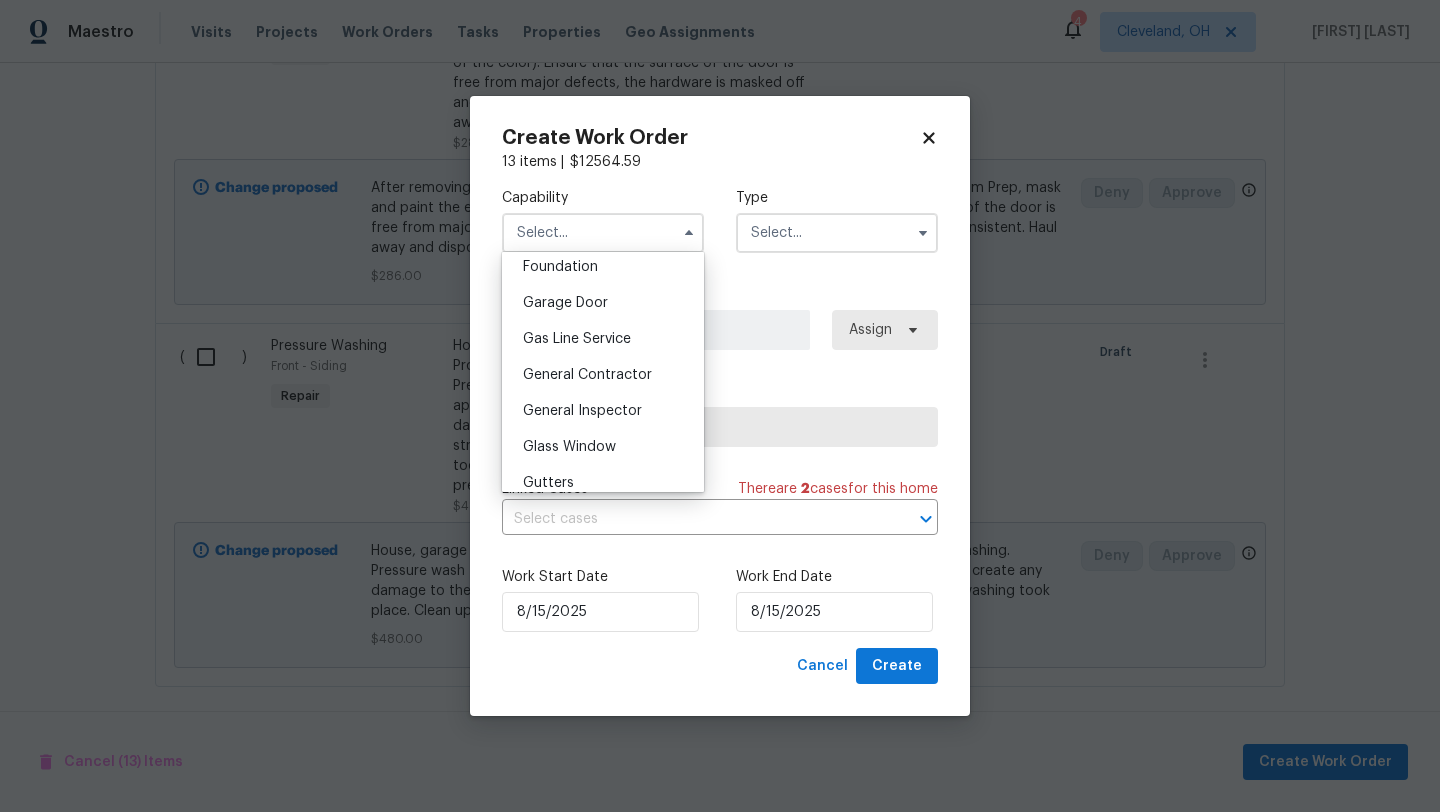scroll, scrollTop: 868, scrollLeft: 0, axis: vertical 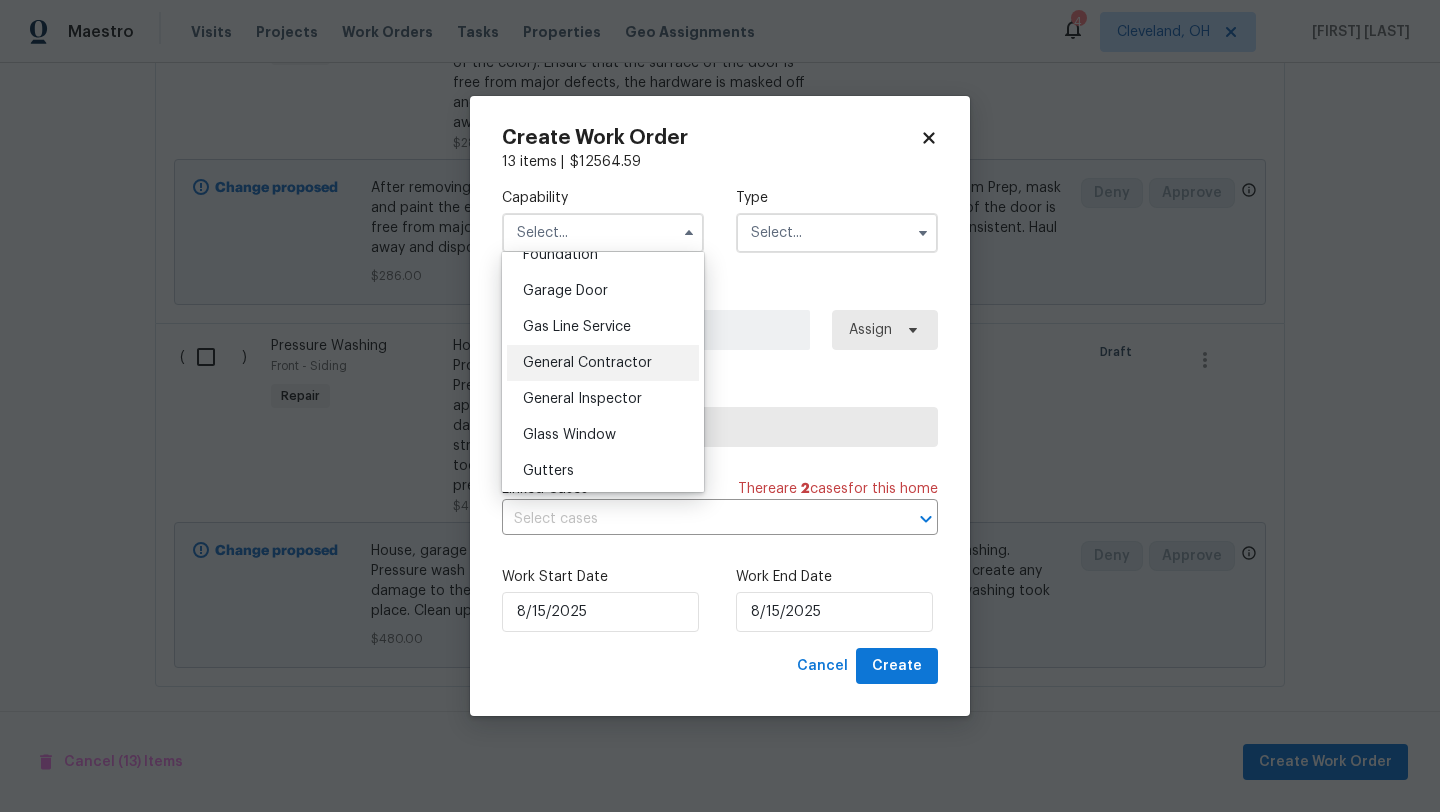 click on "General Contractor" at bounding box center [587, 363] 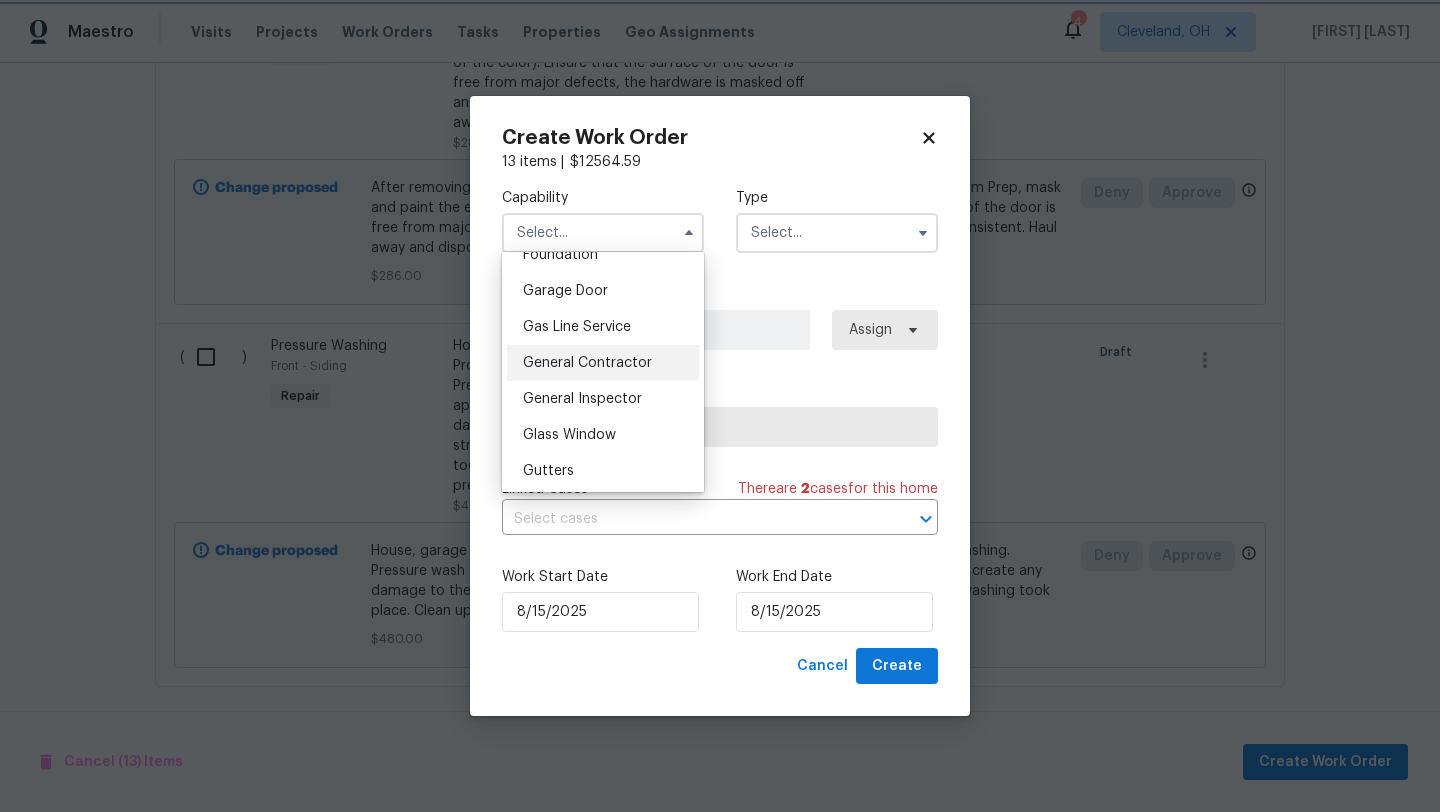type on "General Contractor" 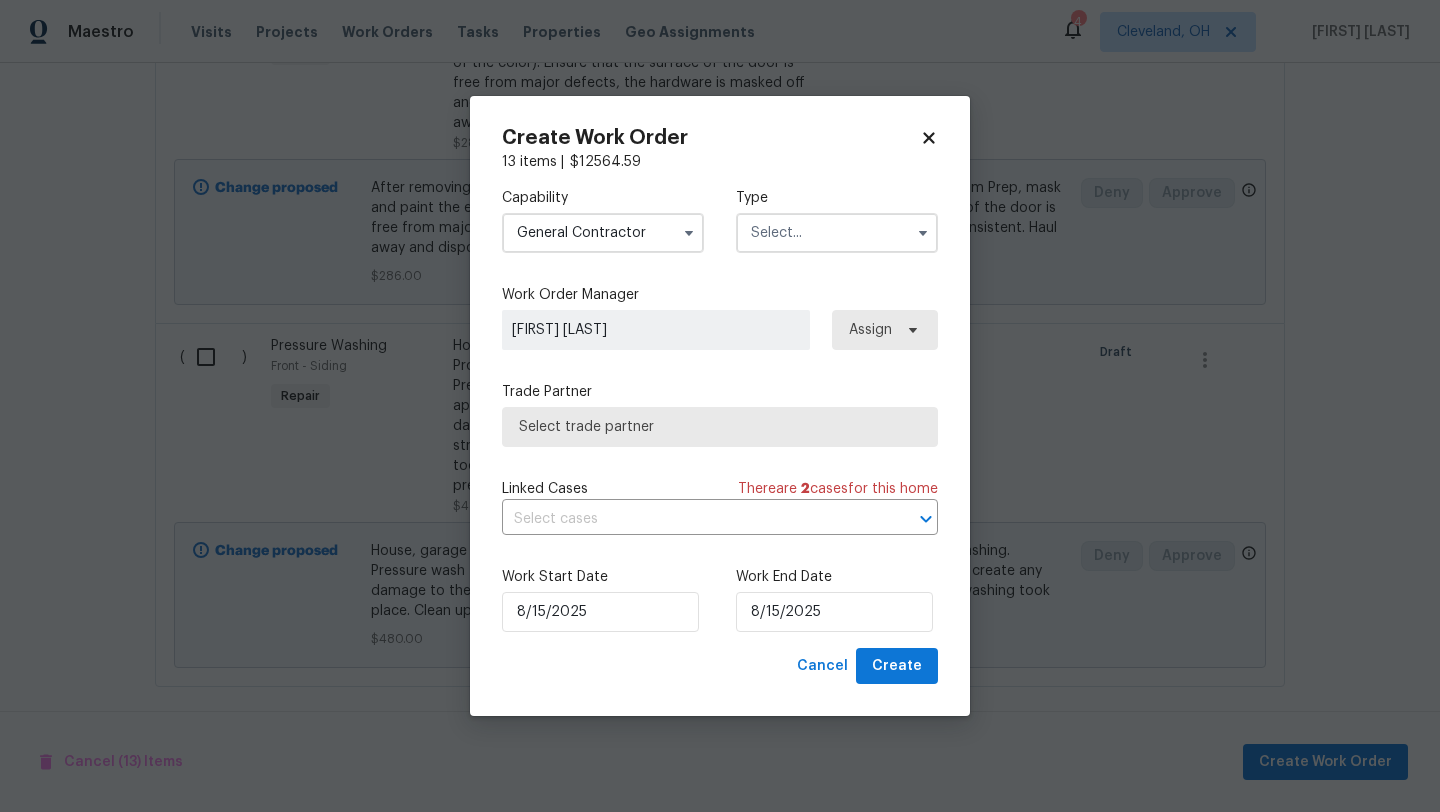 click at bounding box center [837, 233] 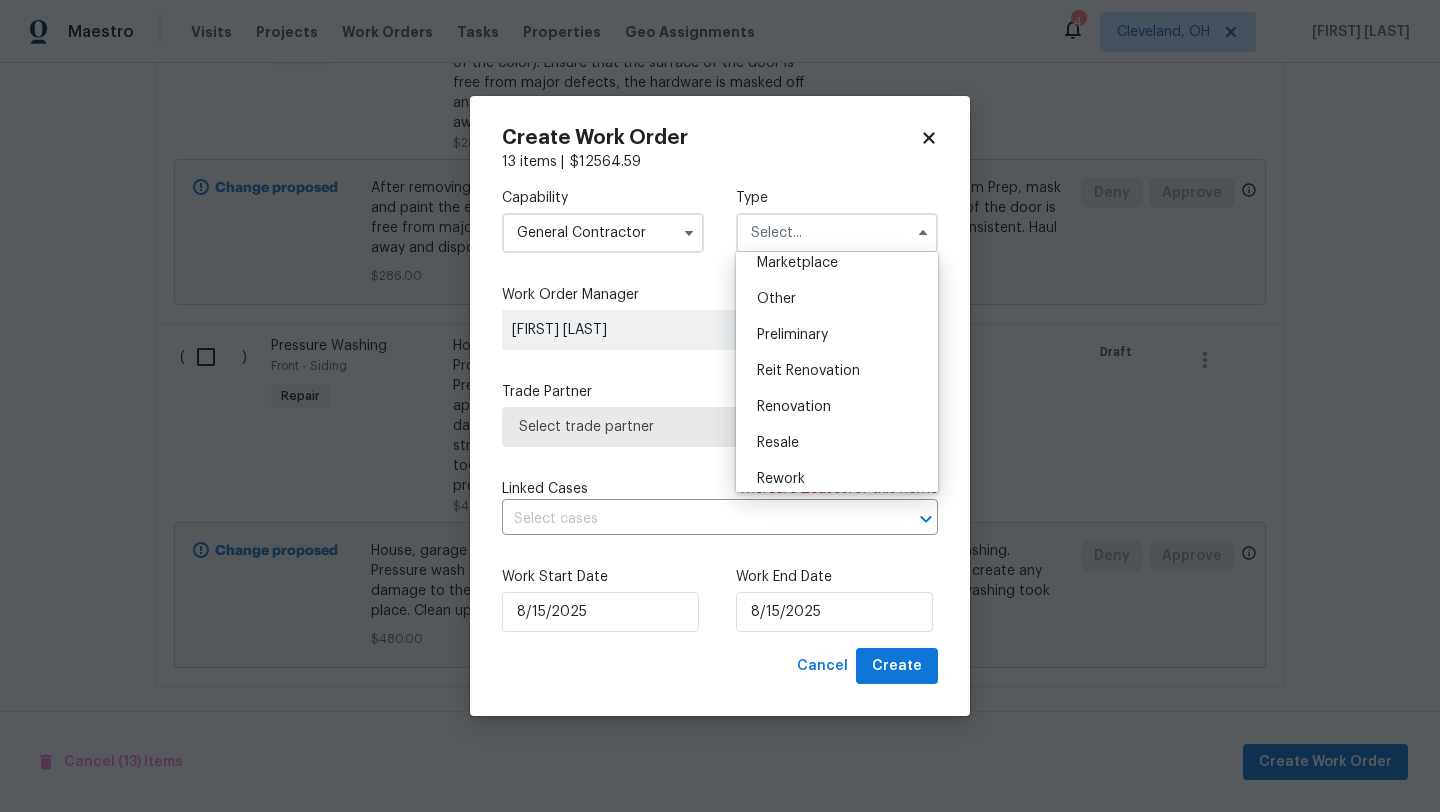 scroll, scrollTop: 373, scrollLeft: 0, axis: vertical 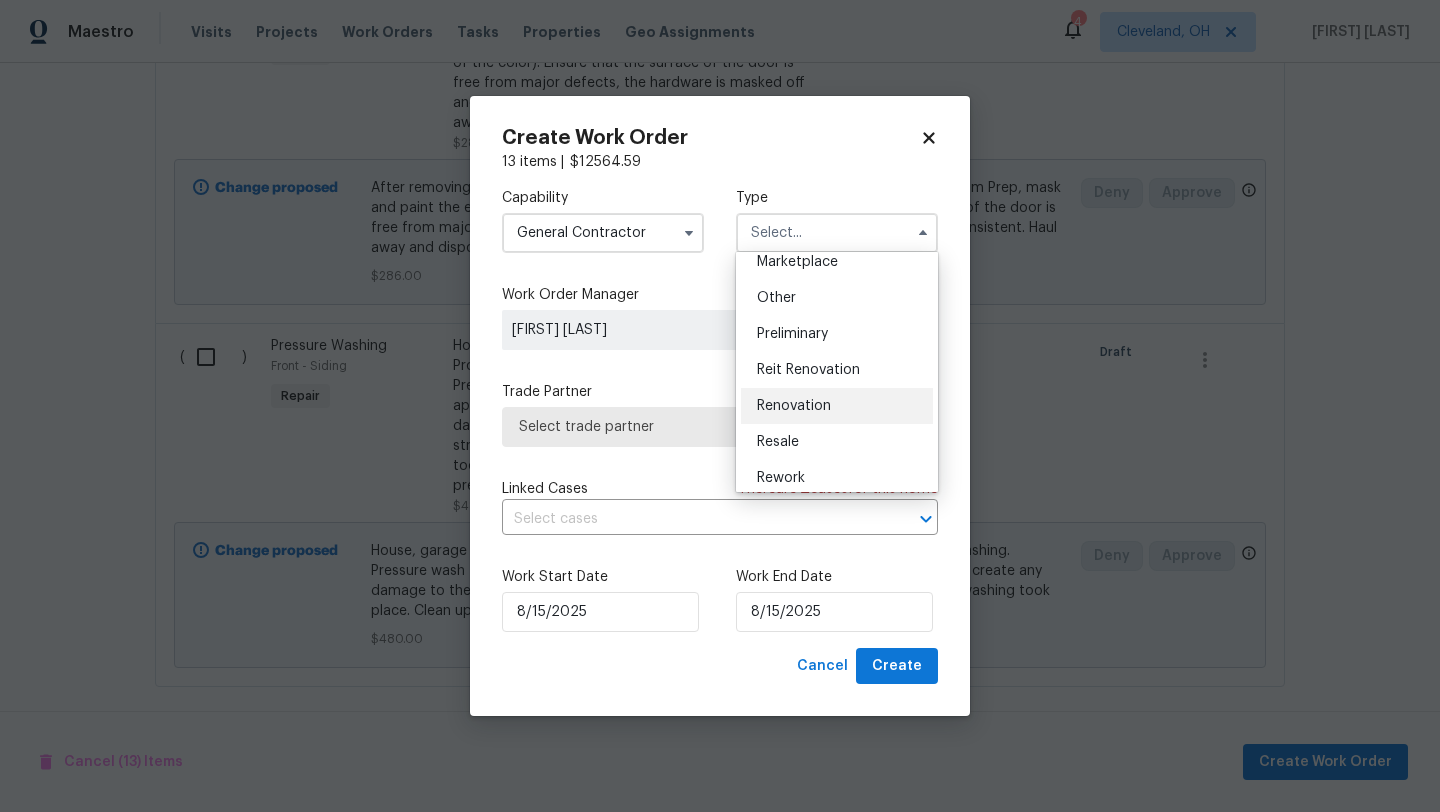 click on "Renovation" at bounding box center [794, 406] 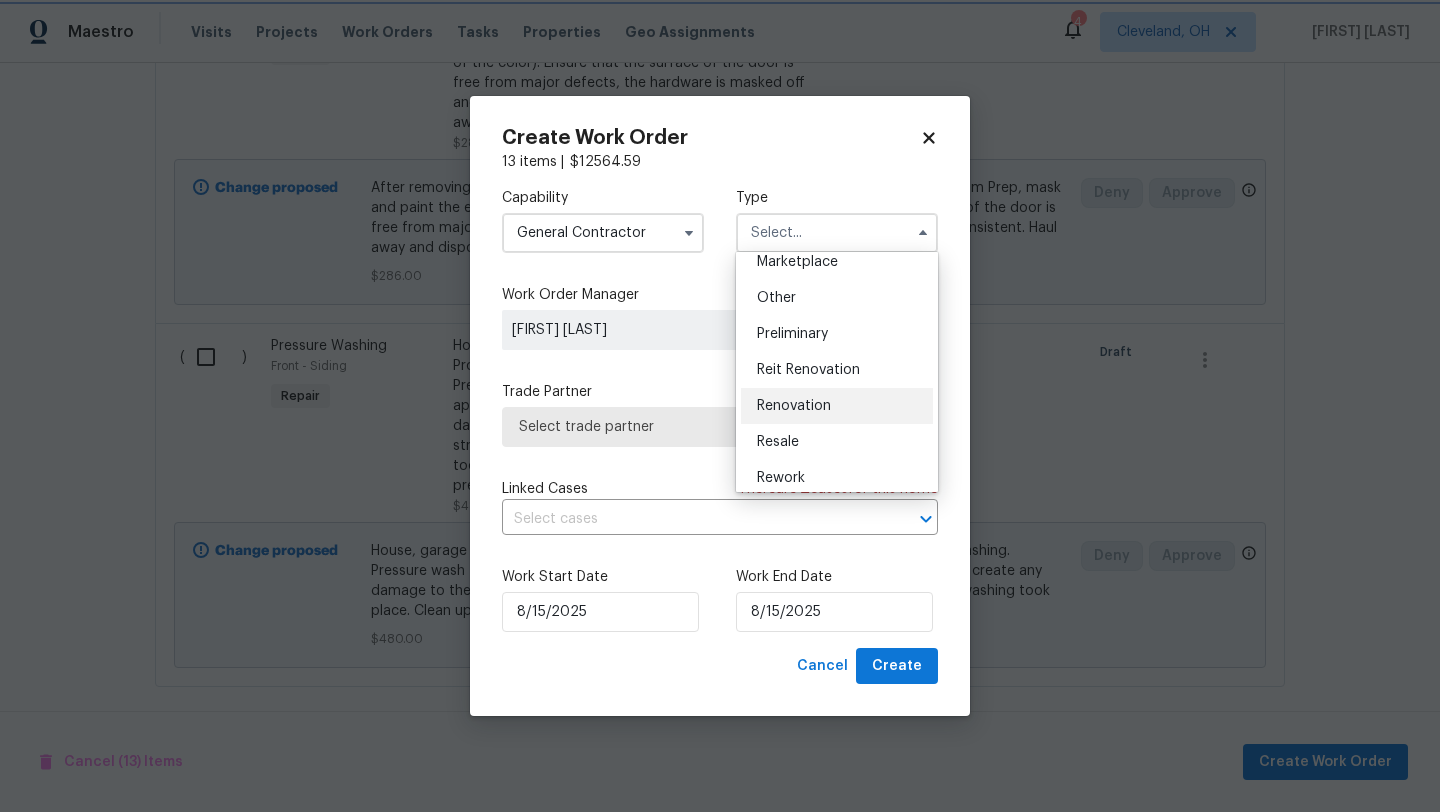 type on "Renovation" 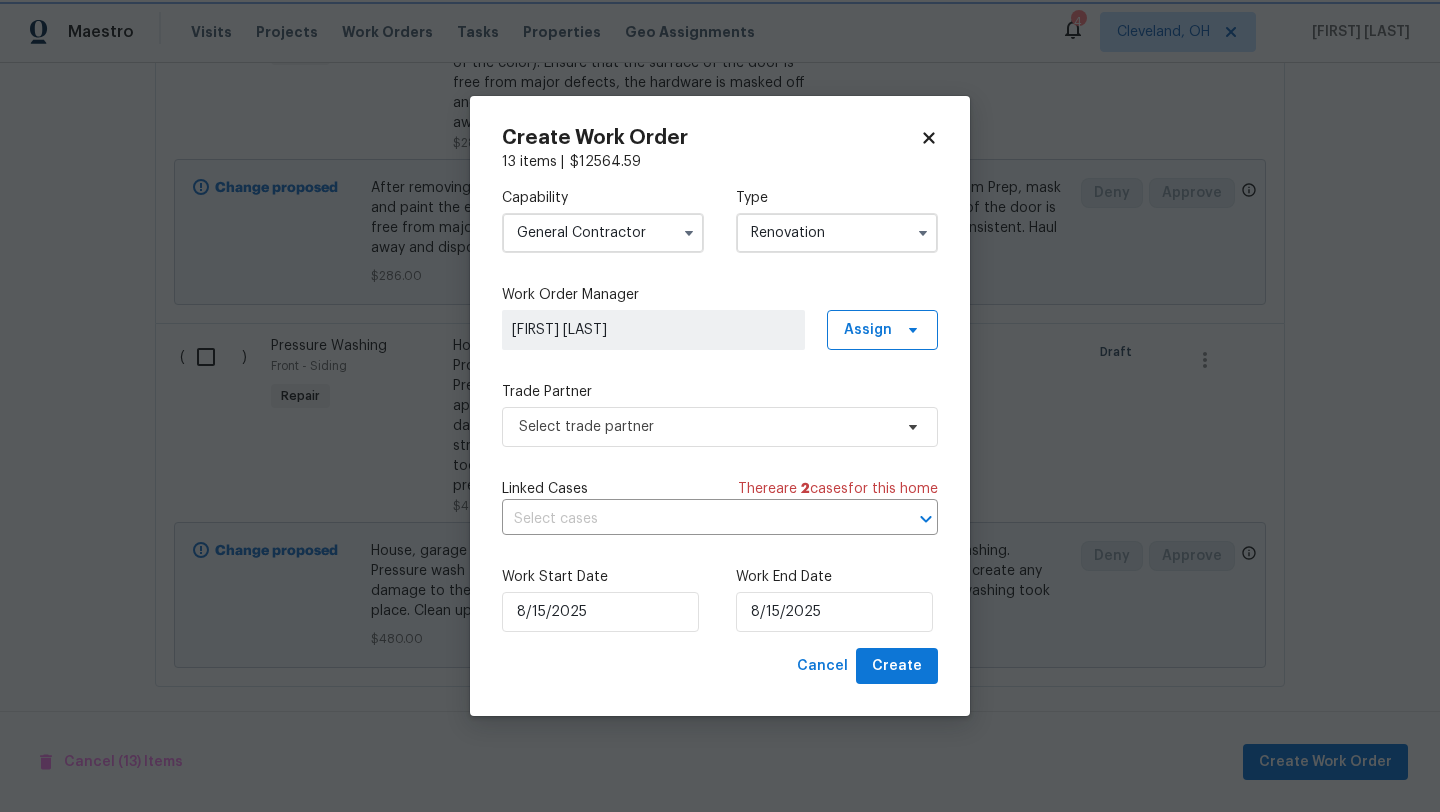 scroll, scrollTop: 0, scrollLeft: 0, axis: both 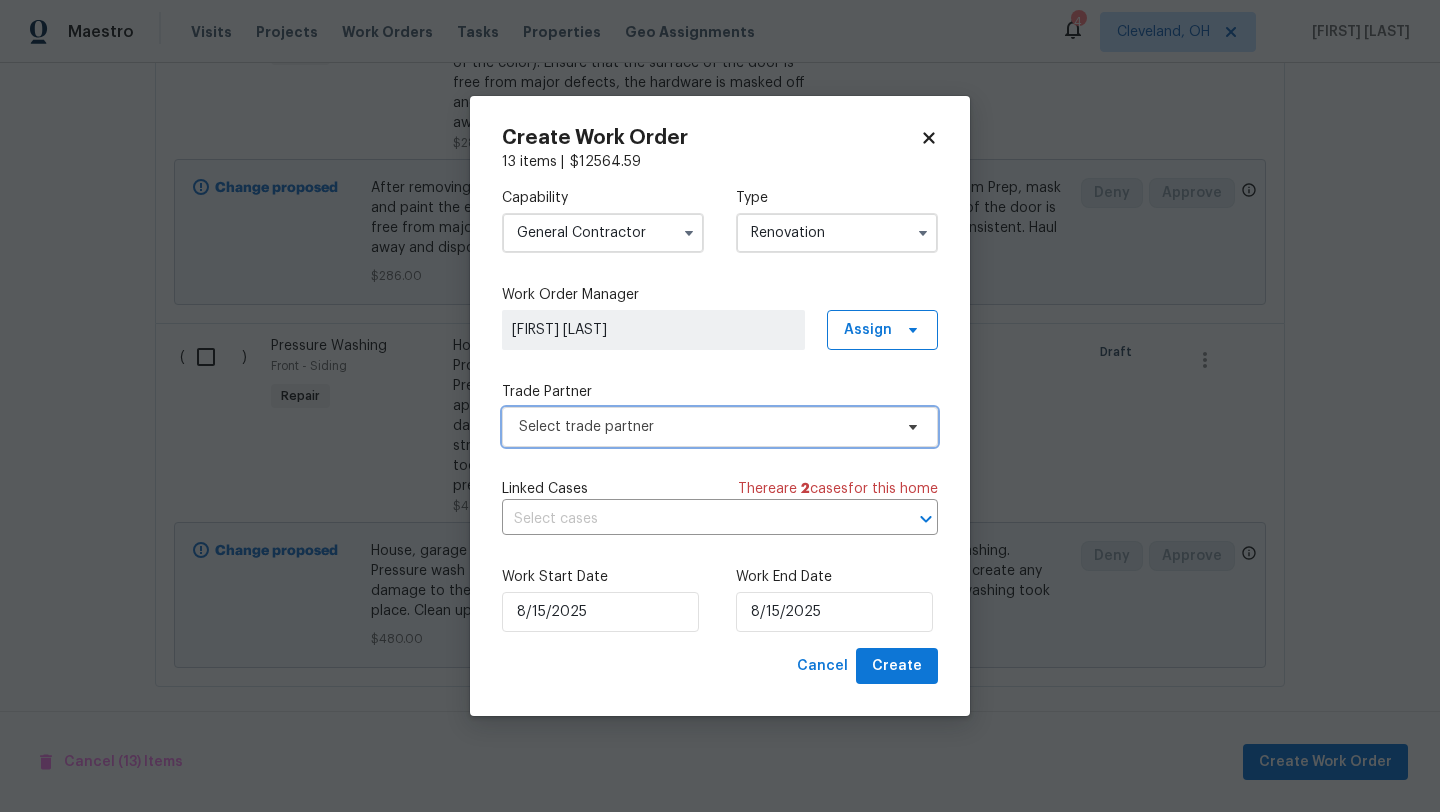click on "Select trade partner" at bounding box center [720, 427] 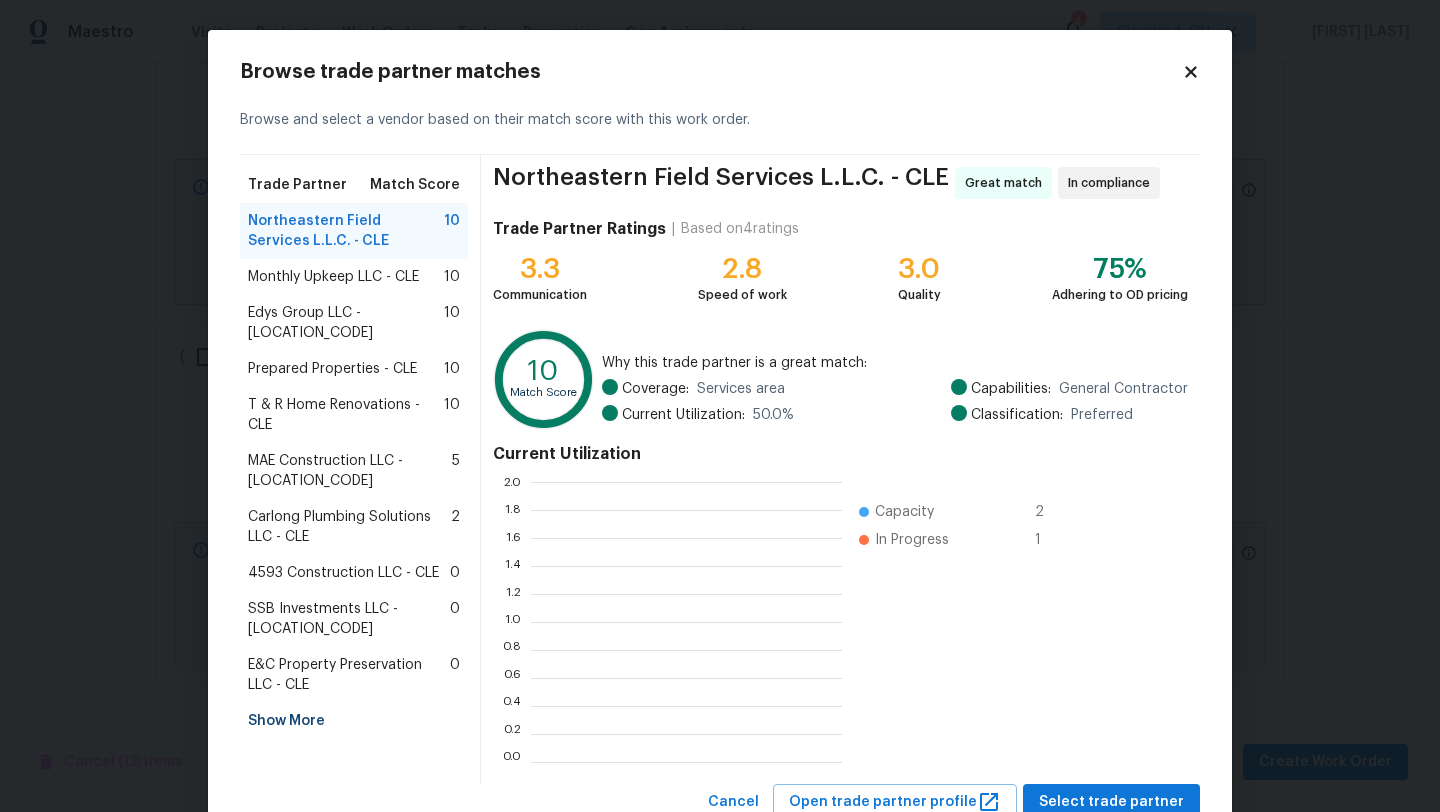 scroll, scrollTop: 280, scrollLeft: 311, axis: both 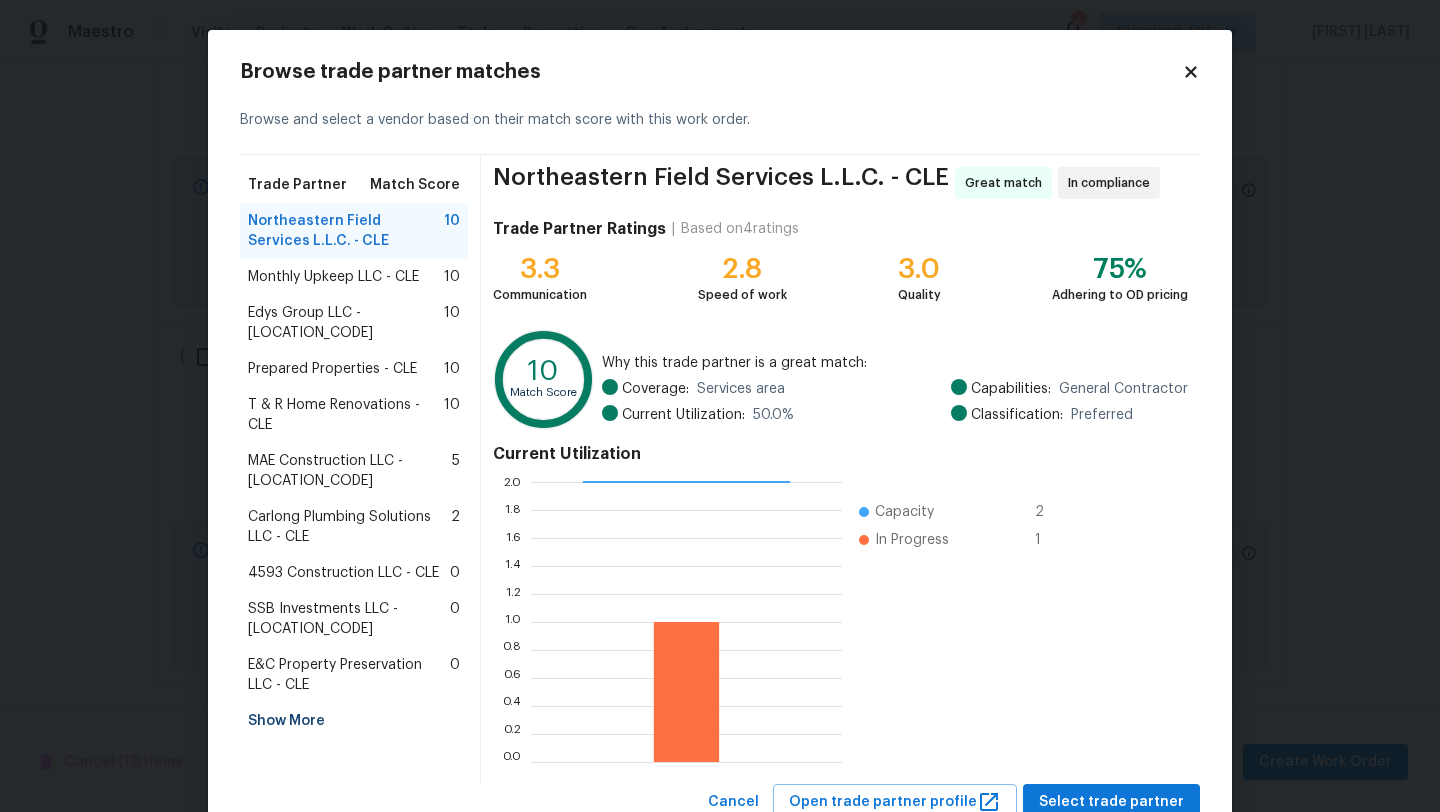 click on "4593 Construction LLC - CLE" at bounding box center [343, 573] 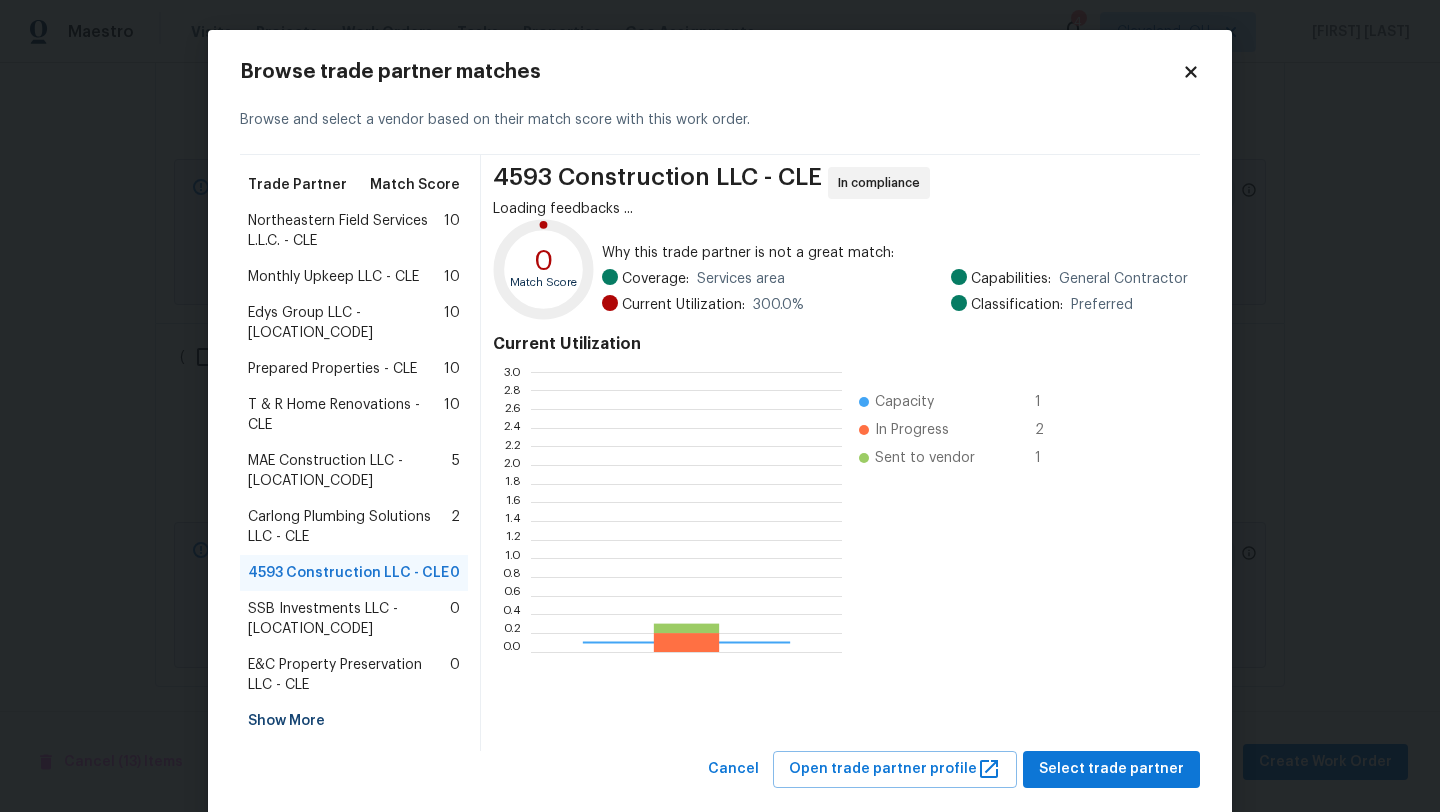 scroll, scrollTop: 2, scrollLeft: 1, axis: both 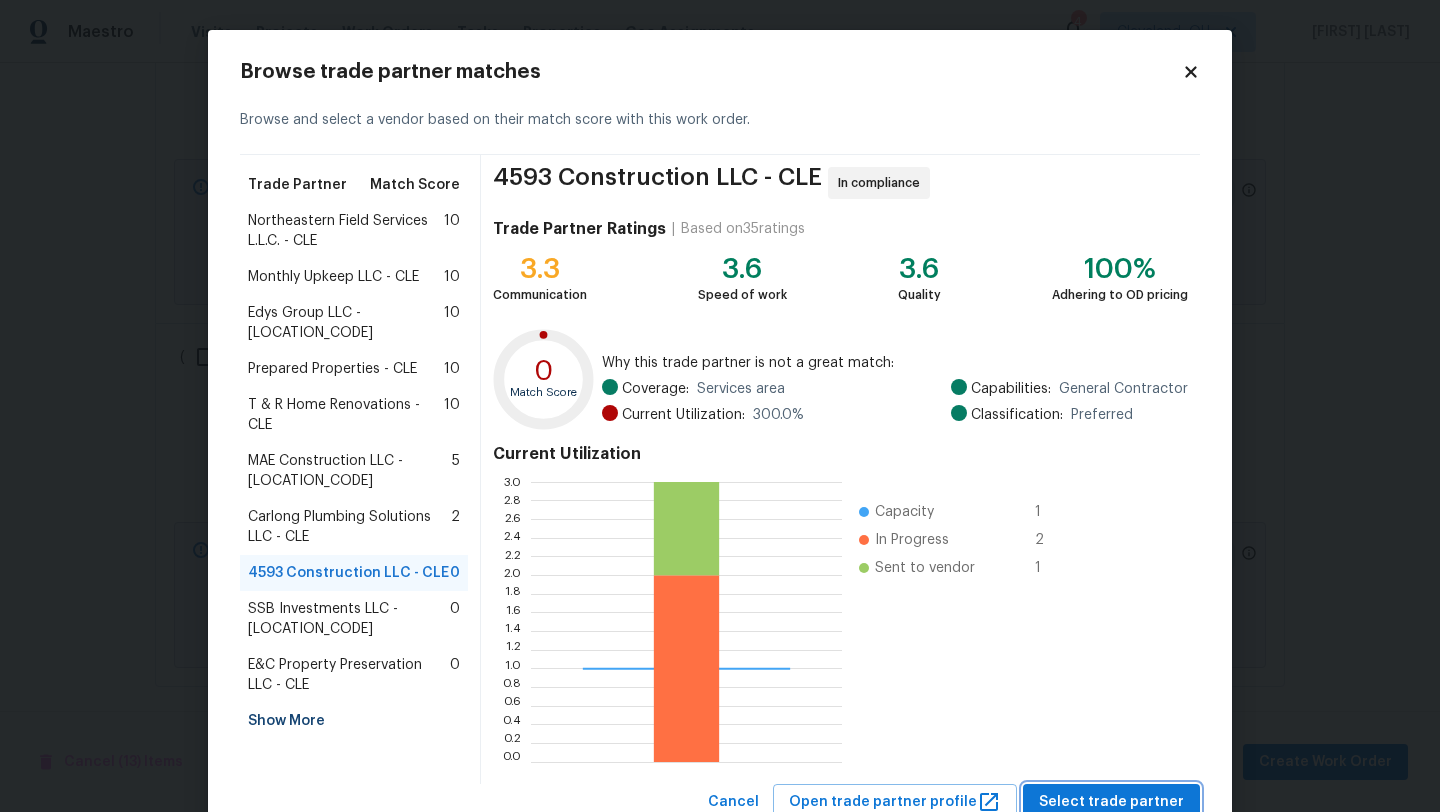 click on "Select trade partner" at bounding box center [1111, 802] 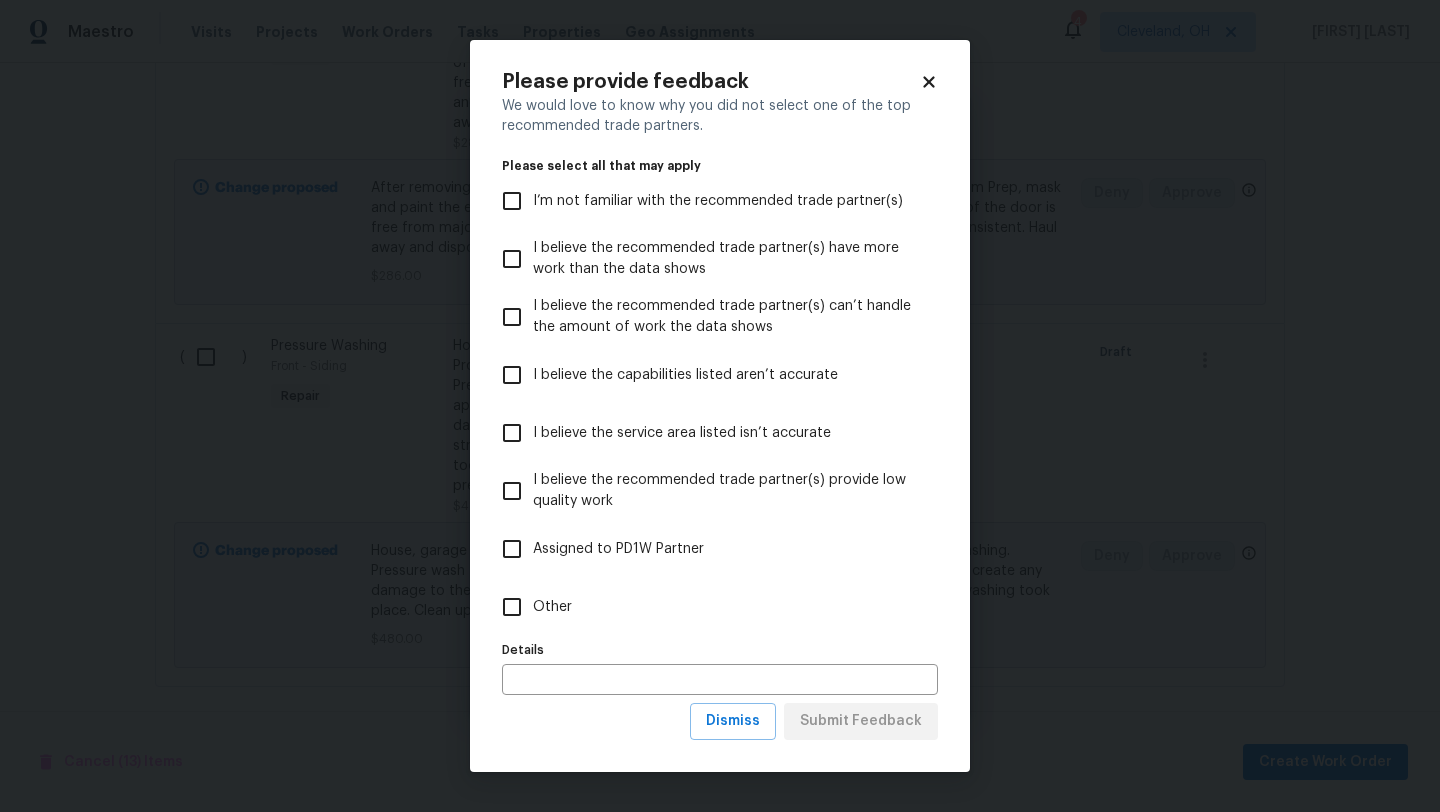 click on "Other" at bounding box center (512, 607) 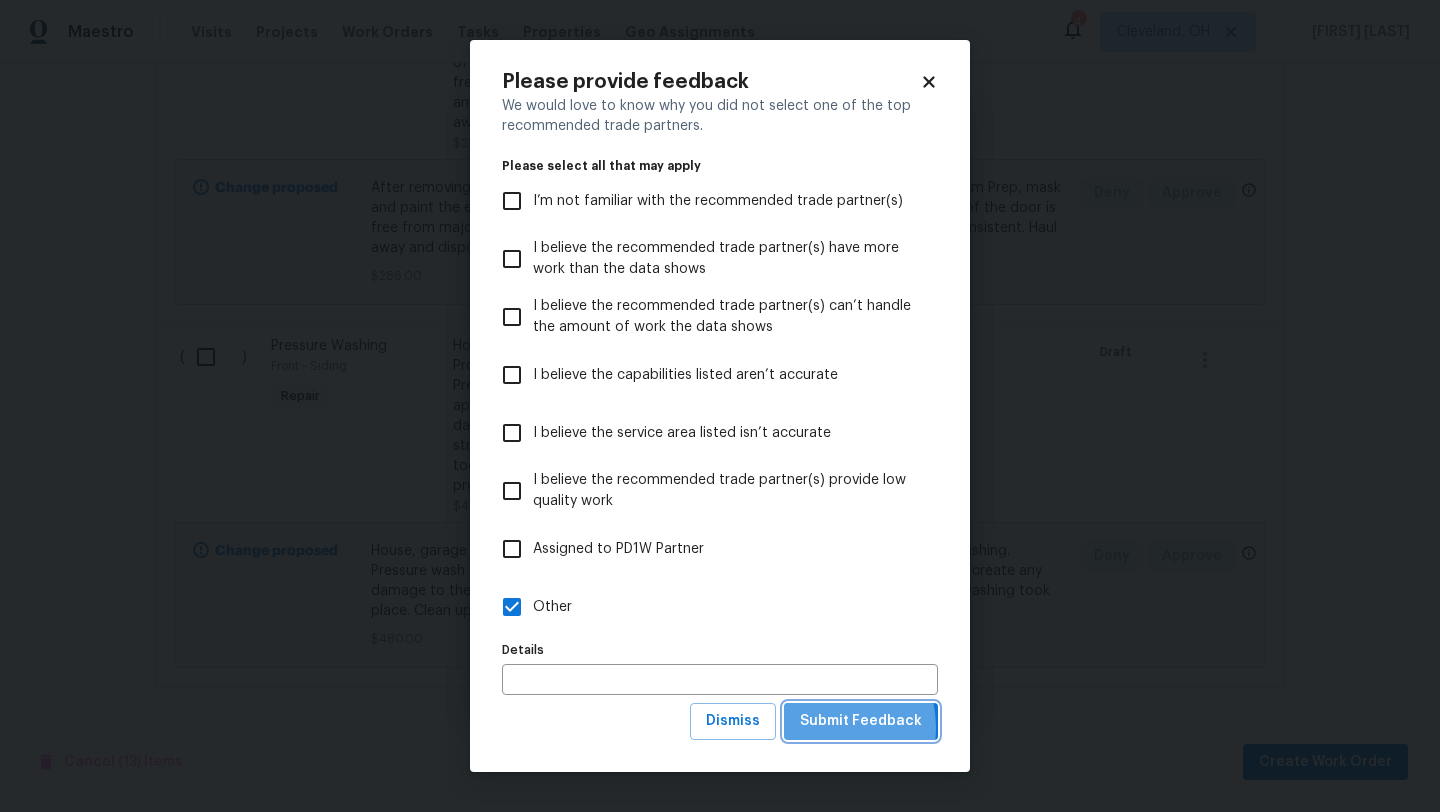 click on "Submit Feedback" at bounding box center (861, 721) 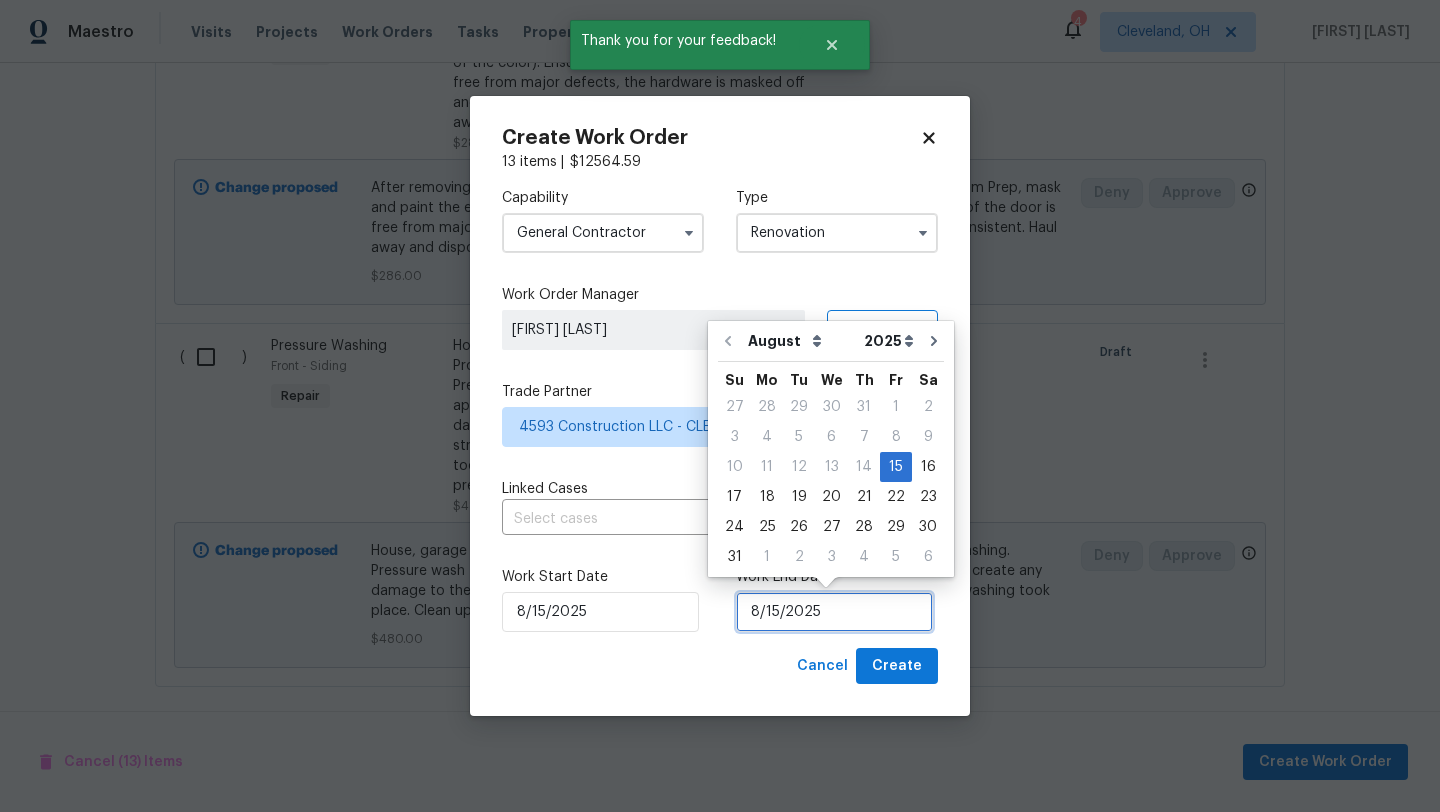 click on "8/15/2025" at bounding box center (834, 612) 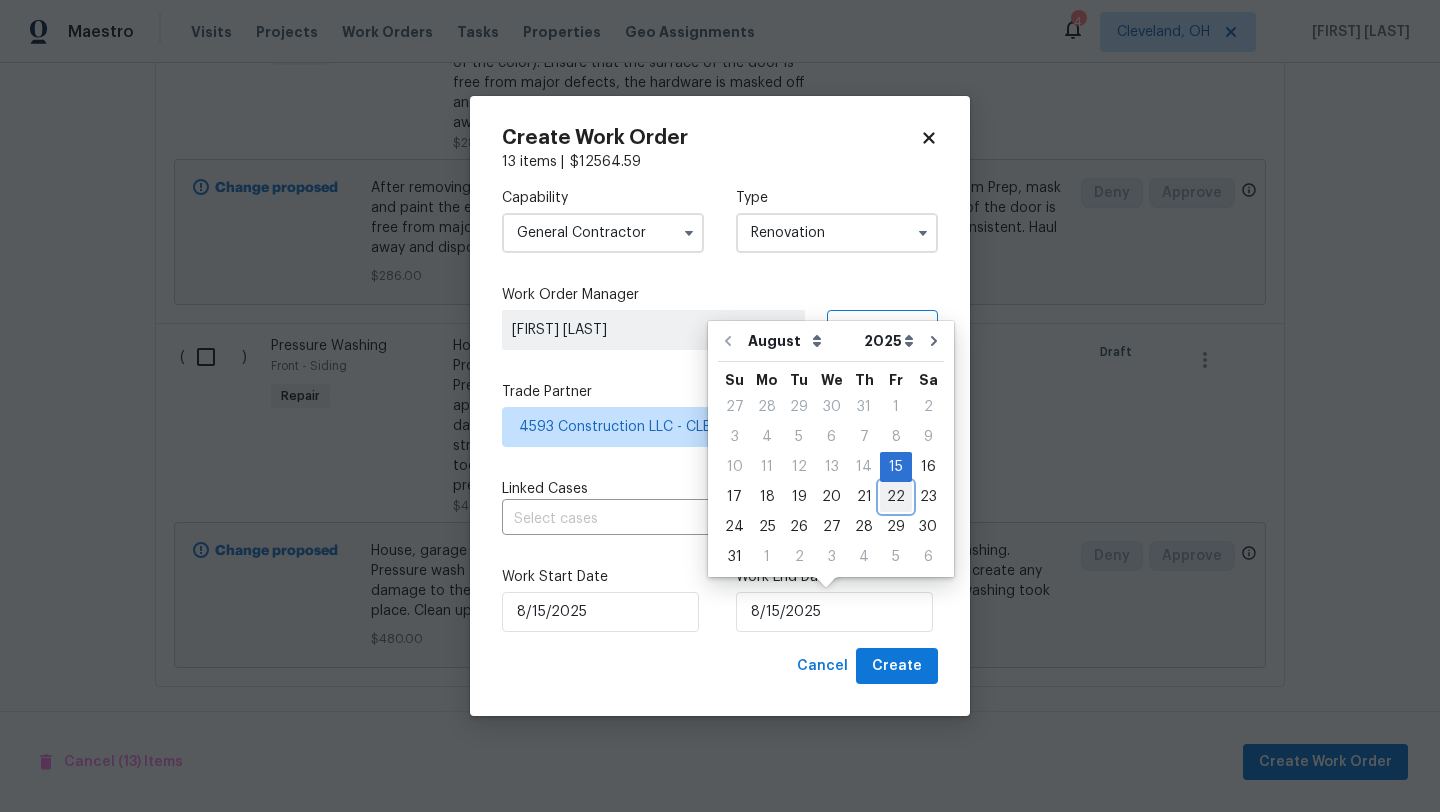 click on "22" at bounding box center (896, 497) 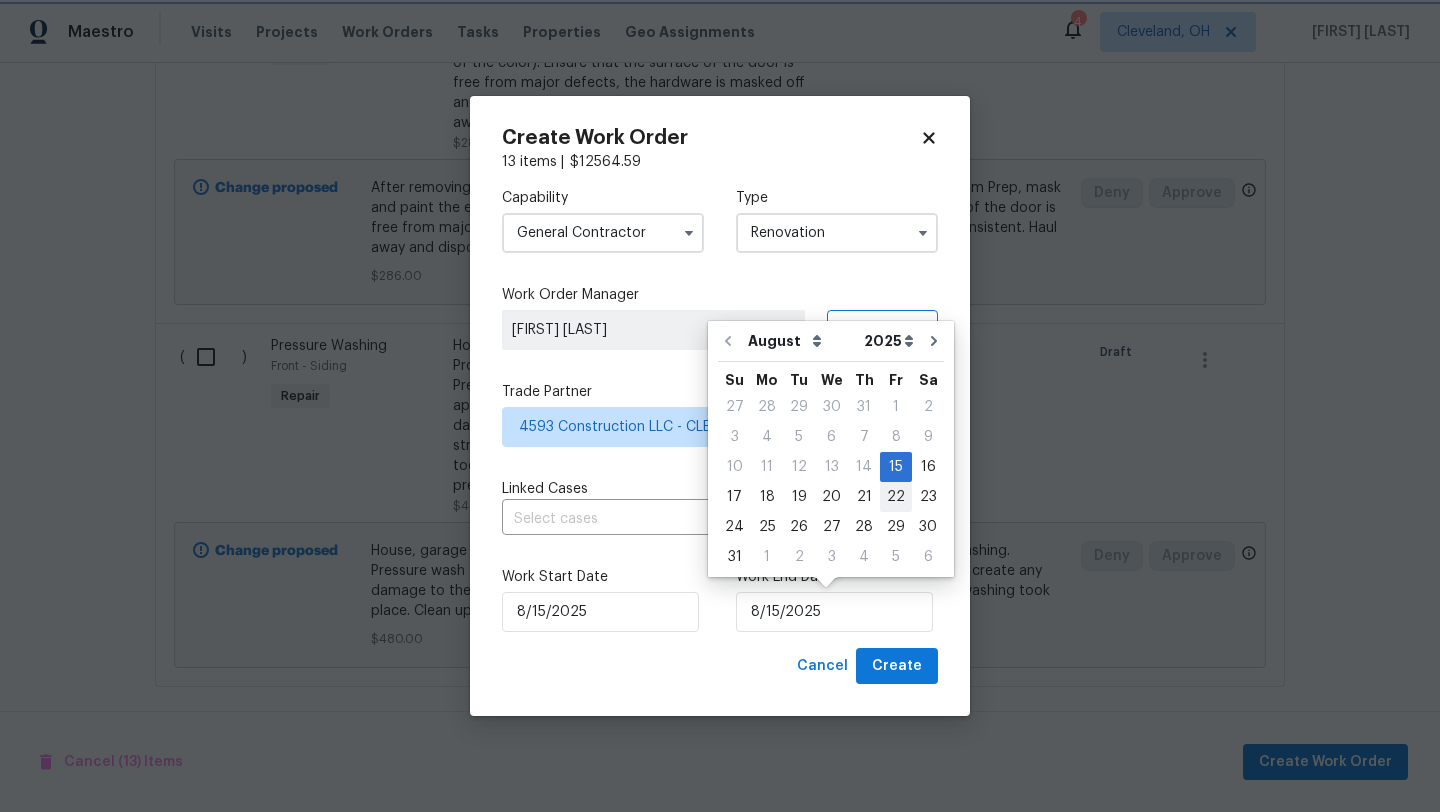 type on "8/22/2025" 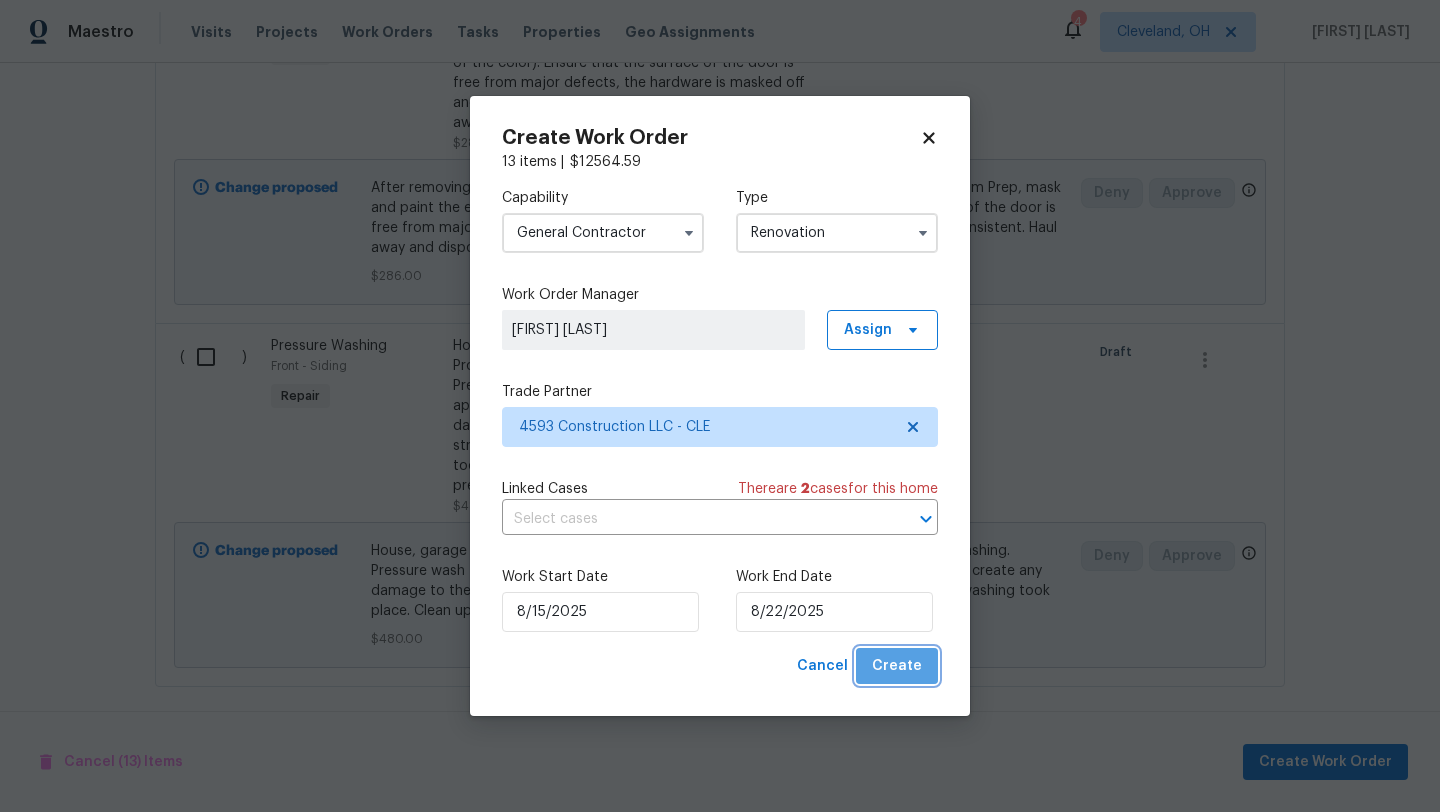 click on "Create" at bounding box center (897, 666) 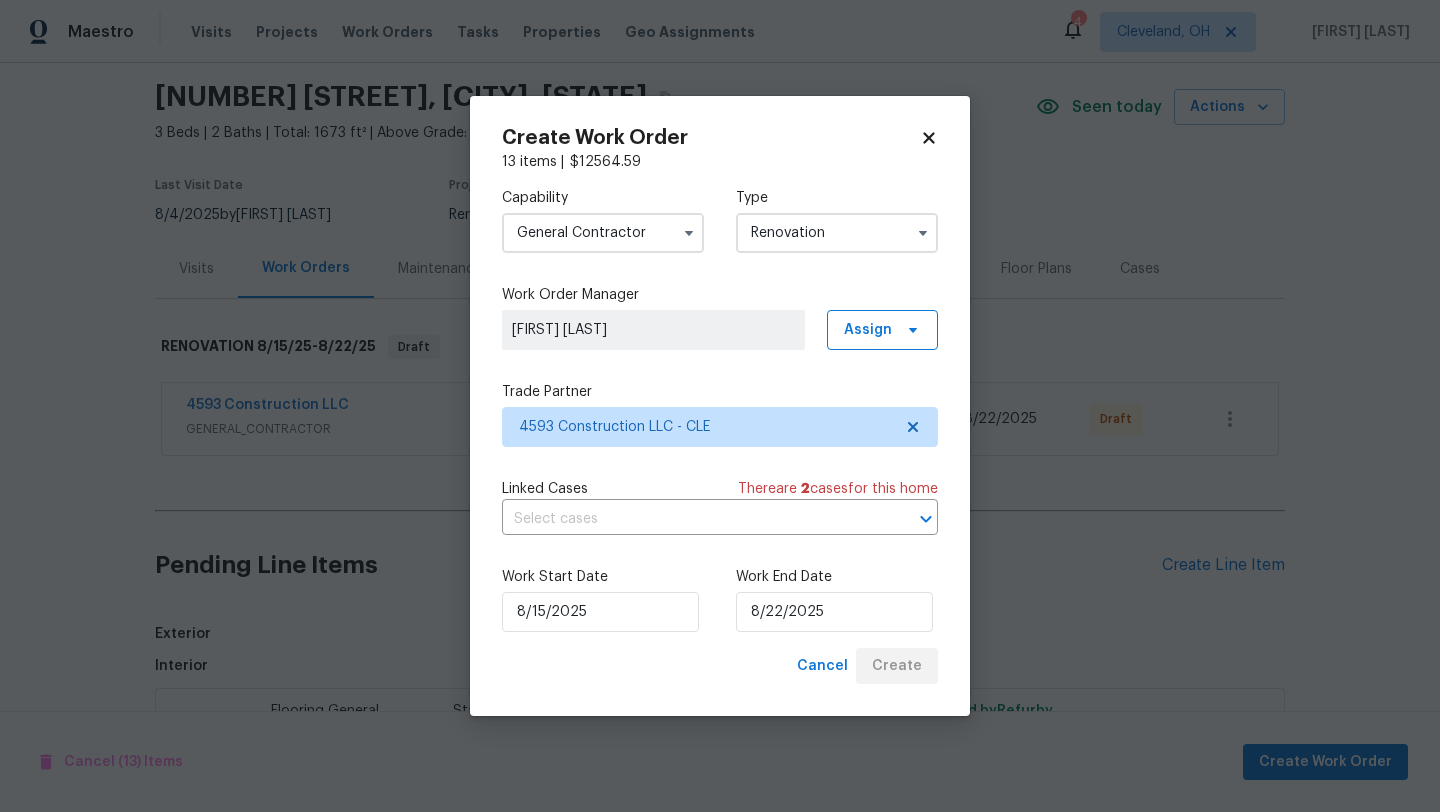 scroll, scrollTop: 1762, scrollLeft: 0, axis: vertical 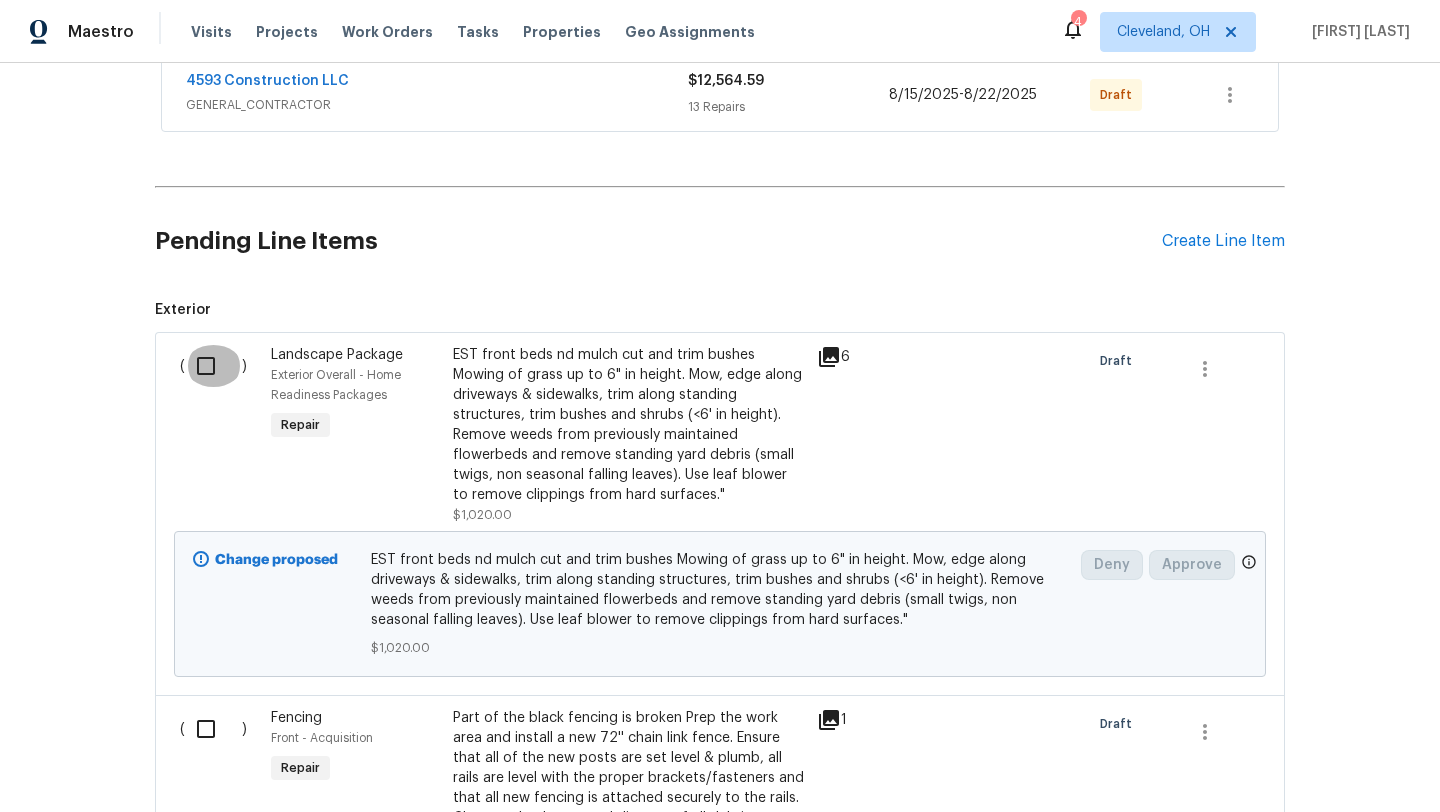 click at bounding box center [213, 366] 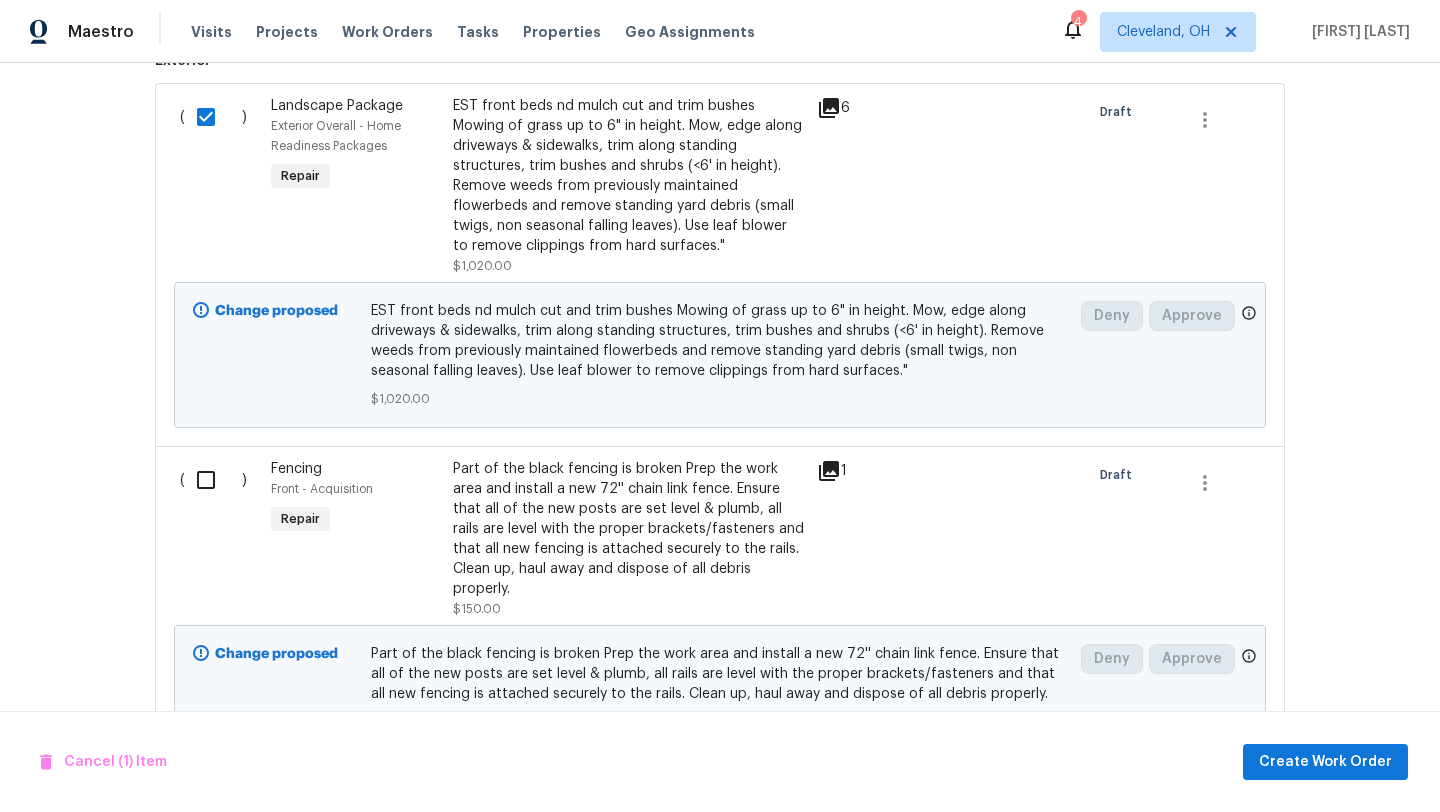 scroll, scrollTop: 641, scrollLeft: 0, axis: vertical 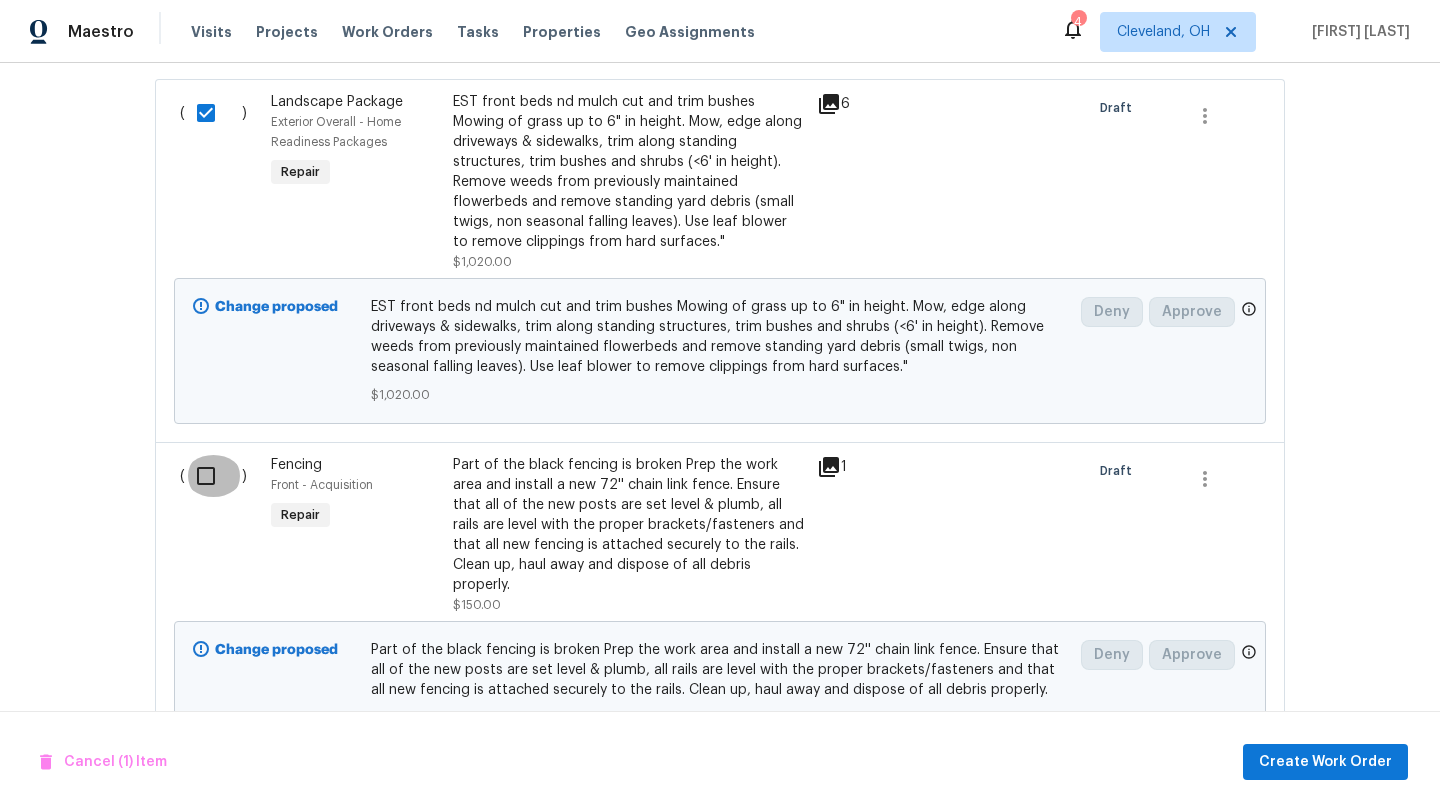 click at bounding box center (213, 476) 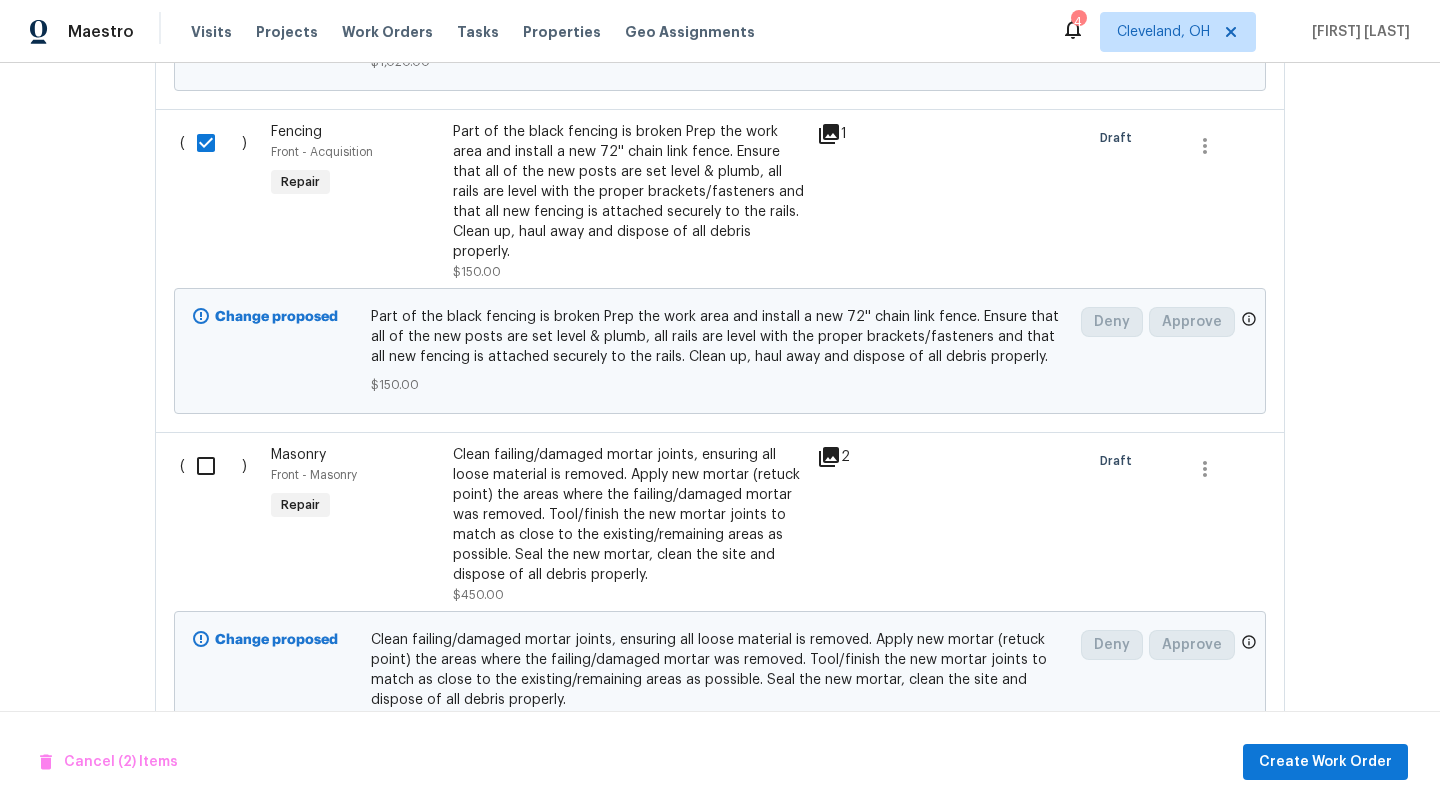 scroll, scrollTop: 976, scrollLeft: 0, axis: vertical 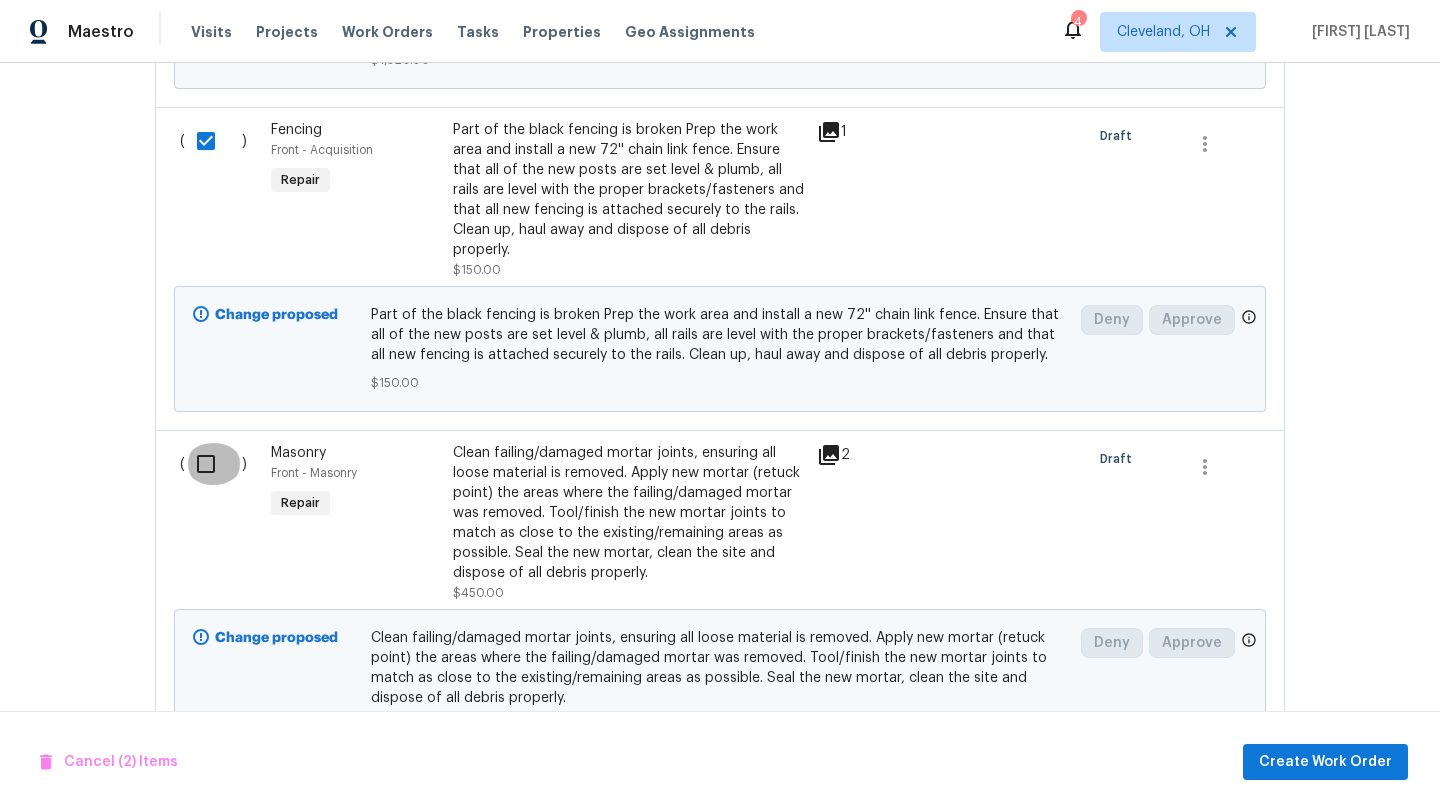 click at bounding box center [213, 464] 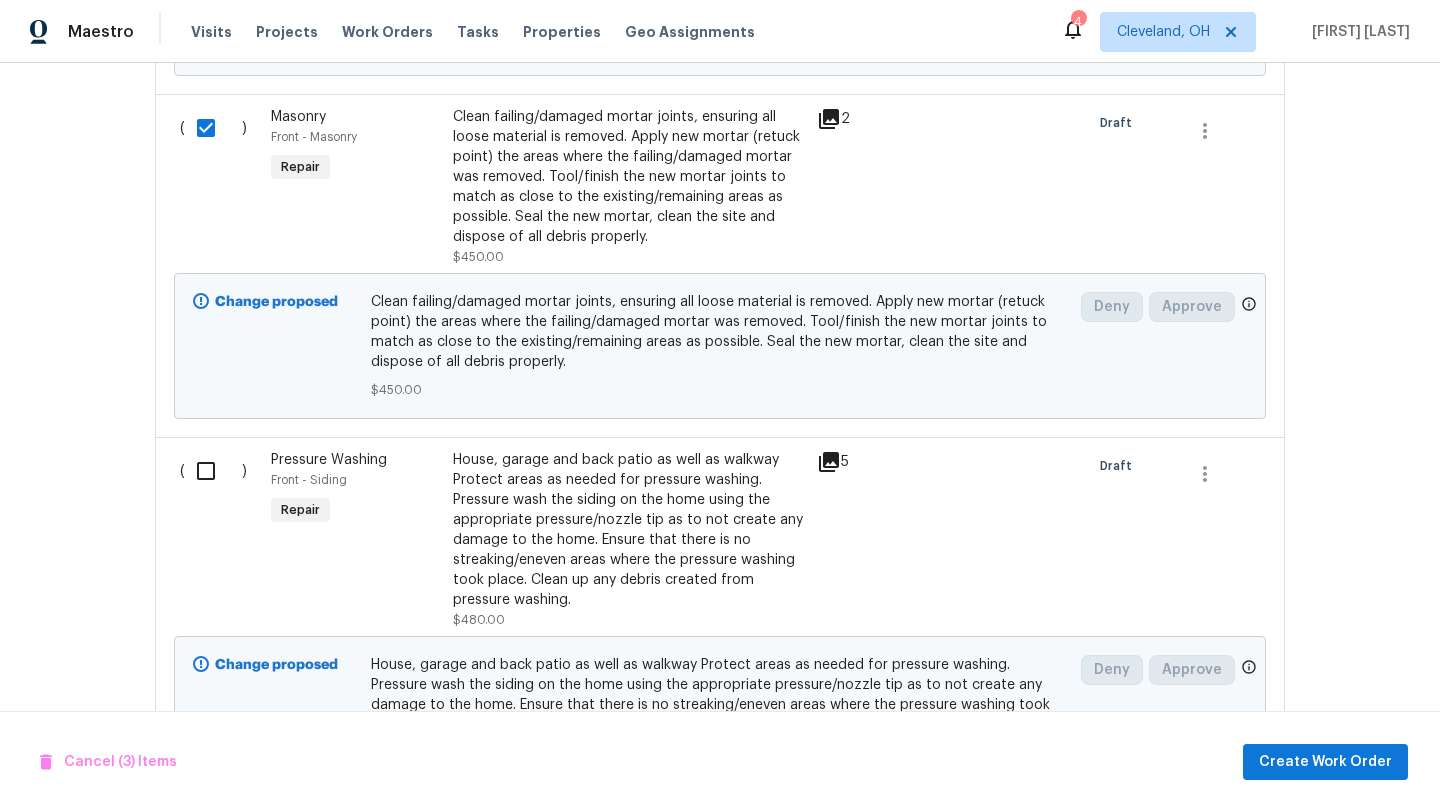 scroll, scrollTop: 1324, scrollLeft: 0, axis: vertical 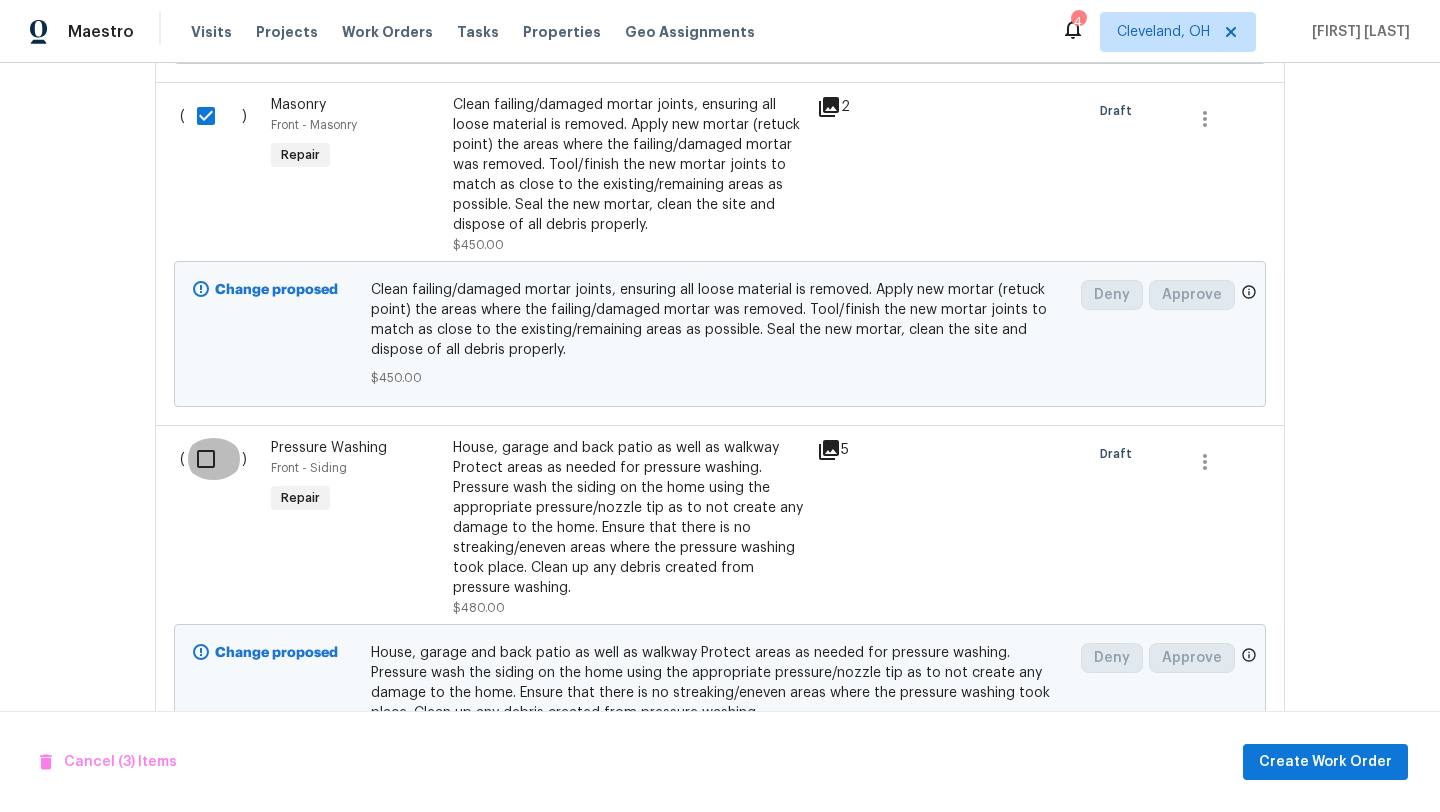 click at bounding box center [213, 459] 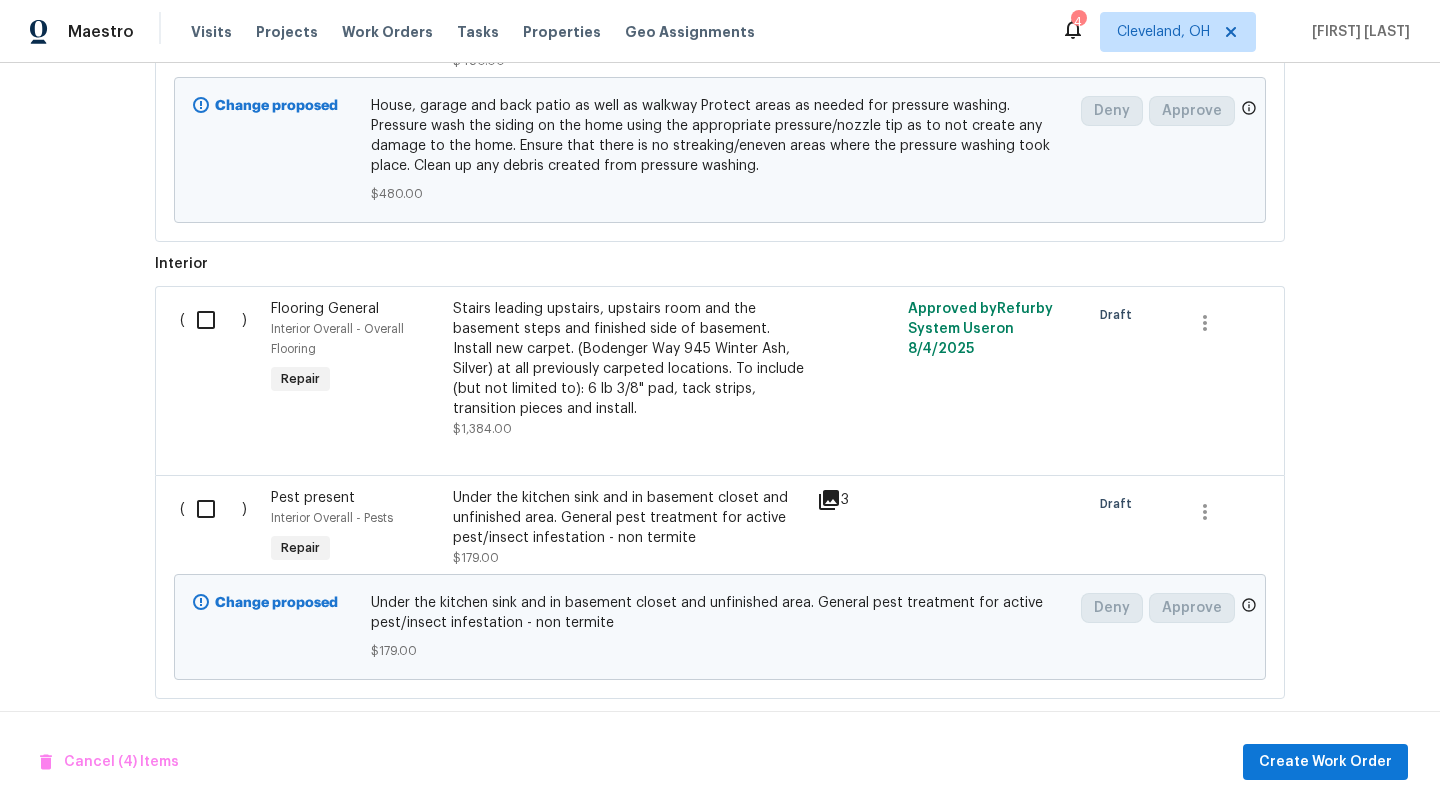 scroll, scrollTop: 1877, scrollLeft: 0, axis: vertical 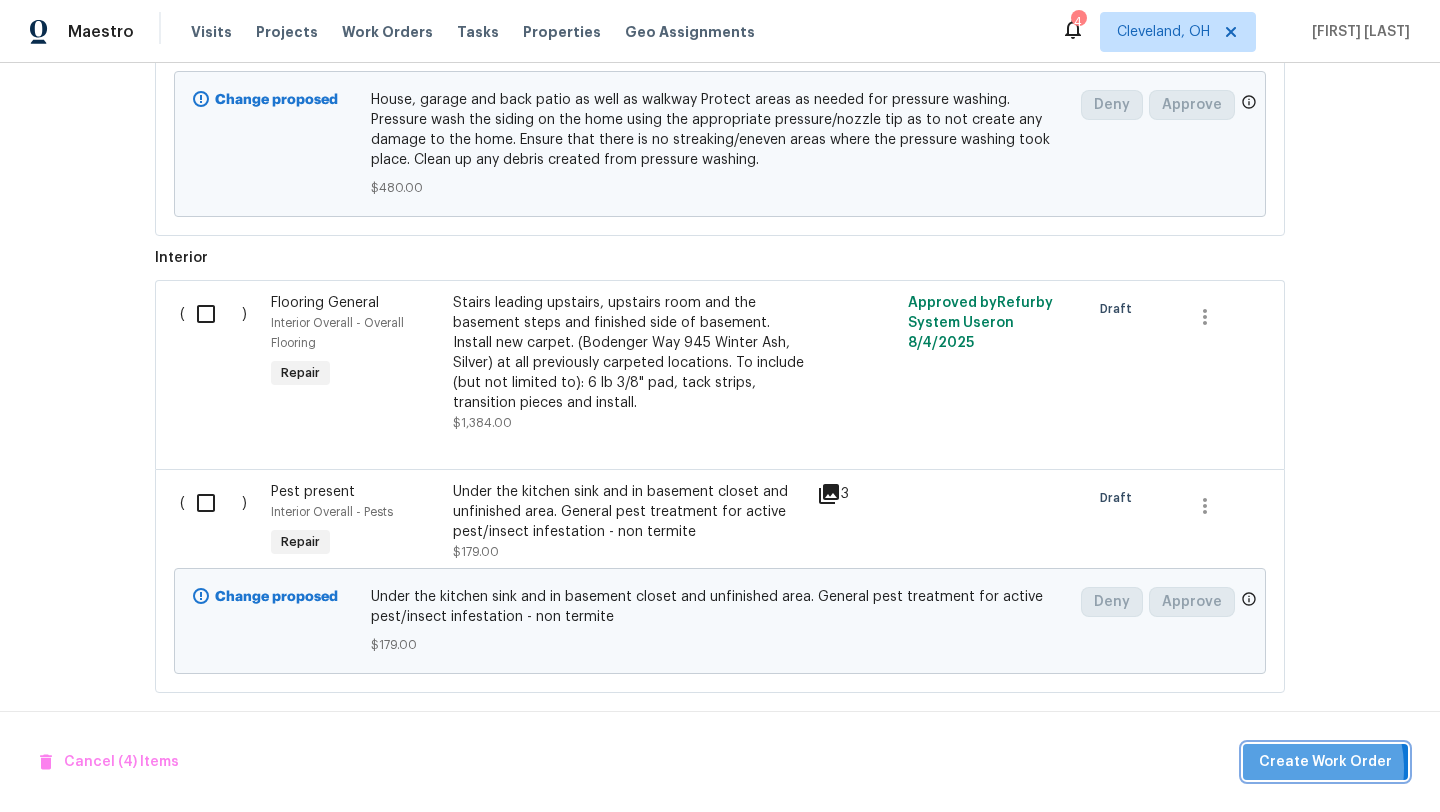 click on "Create Work Order" at bounding box center [1325, 762] 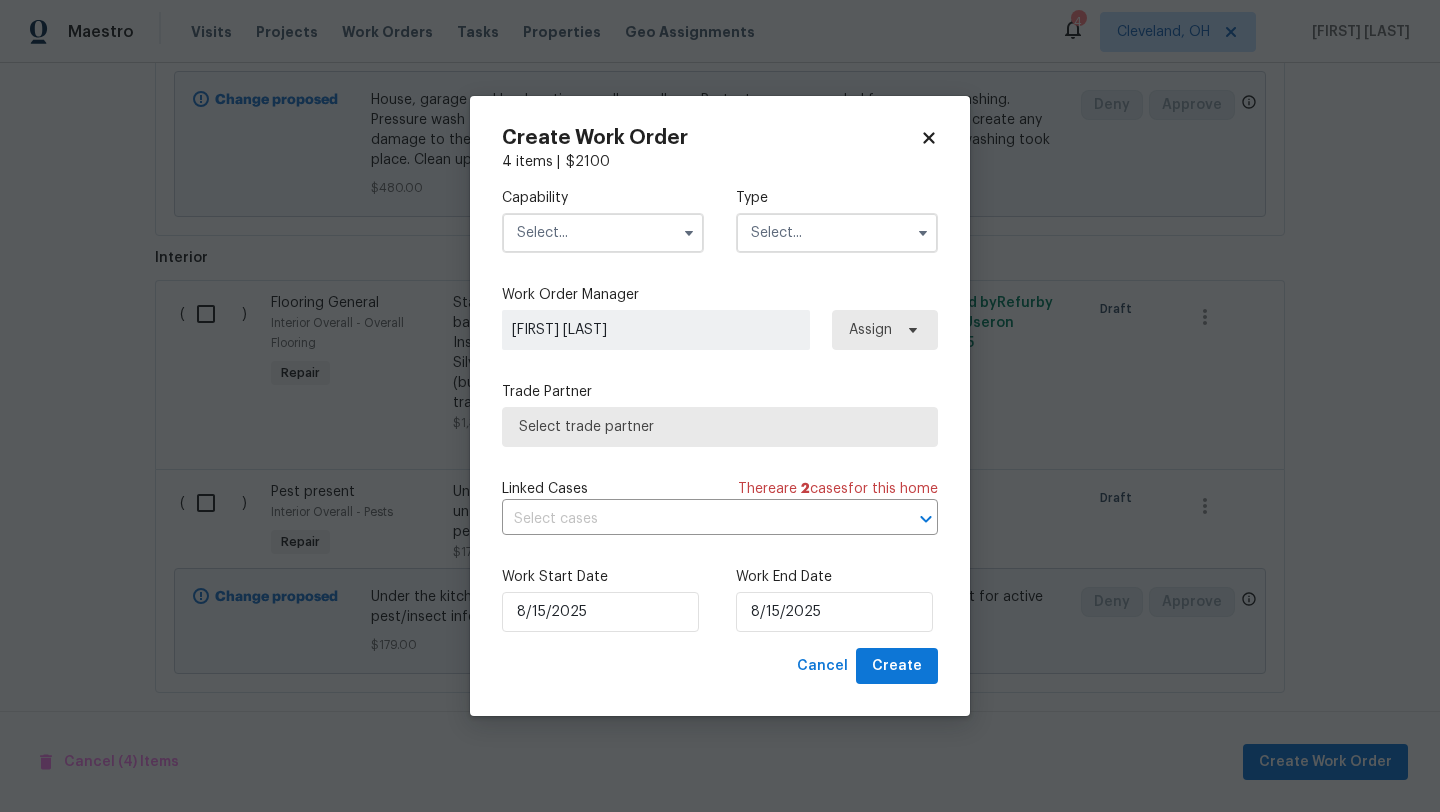 click at bounding box center [603, 233] 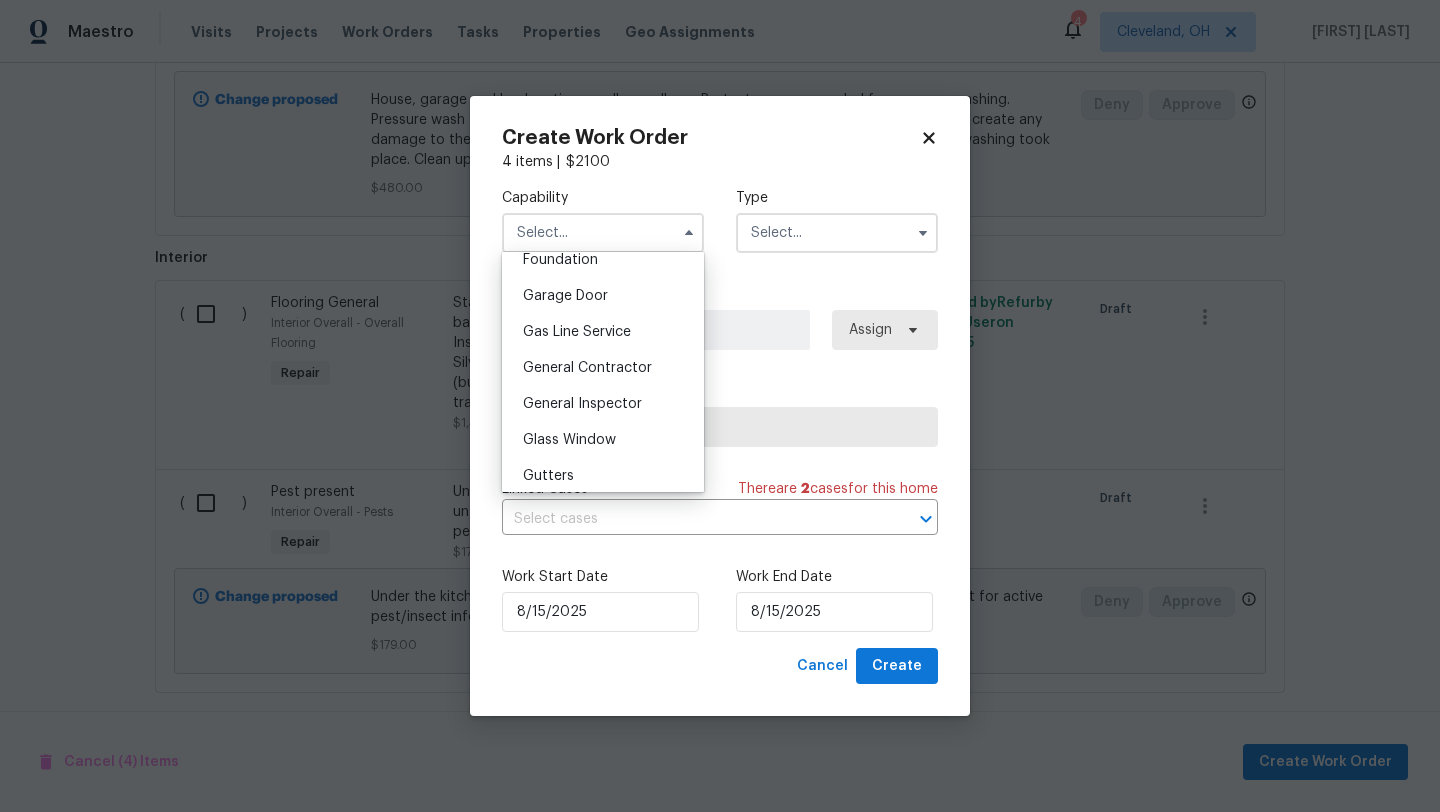 scroll, scrollTop: 862, scrollLeft: 0, axis: vertical 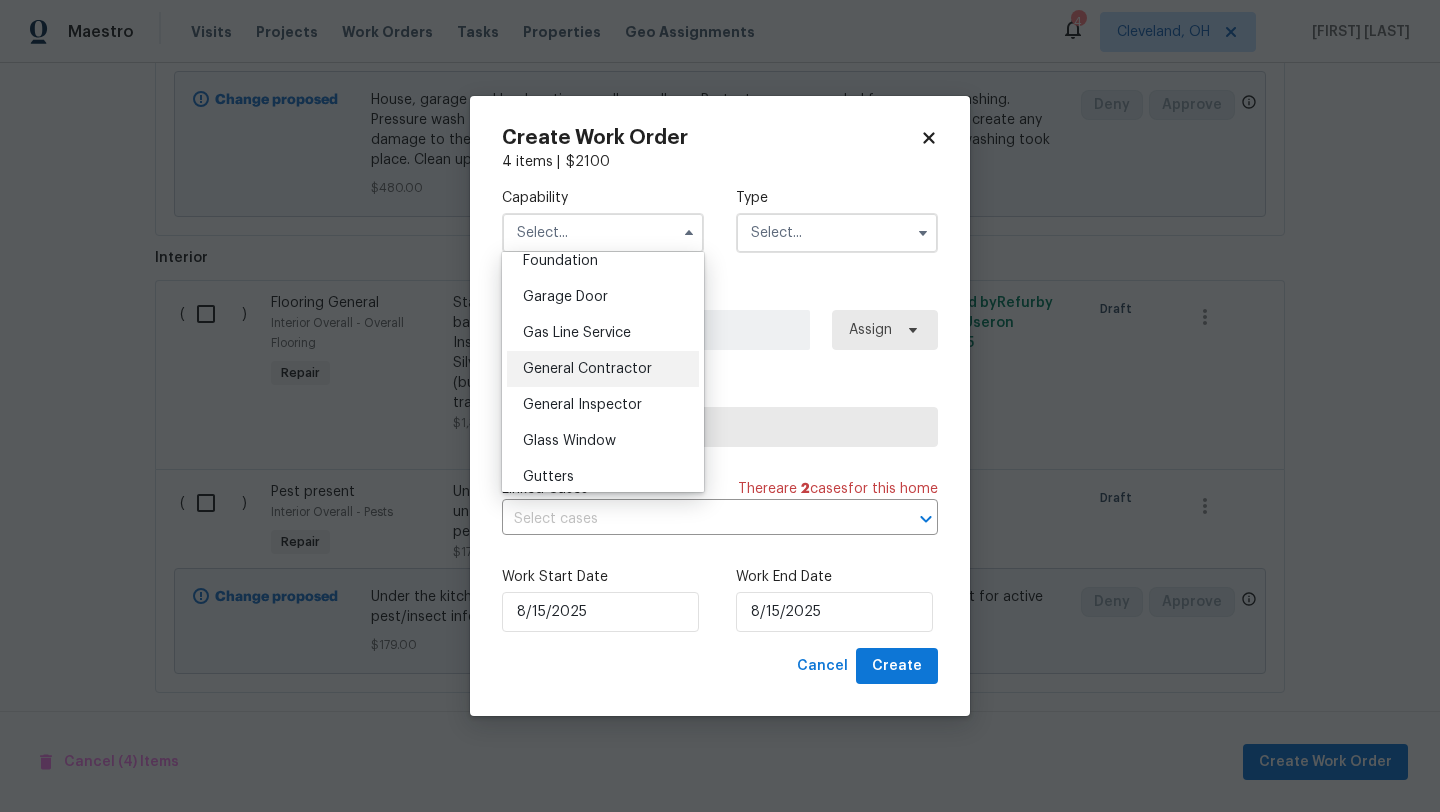 click on "General Contractor" at bounding box center [603, 369] 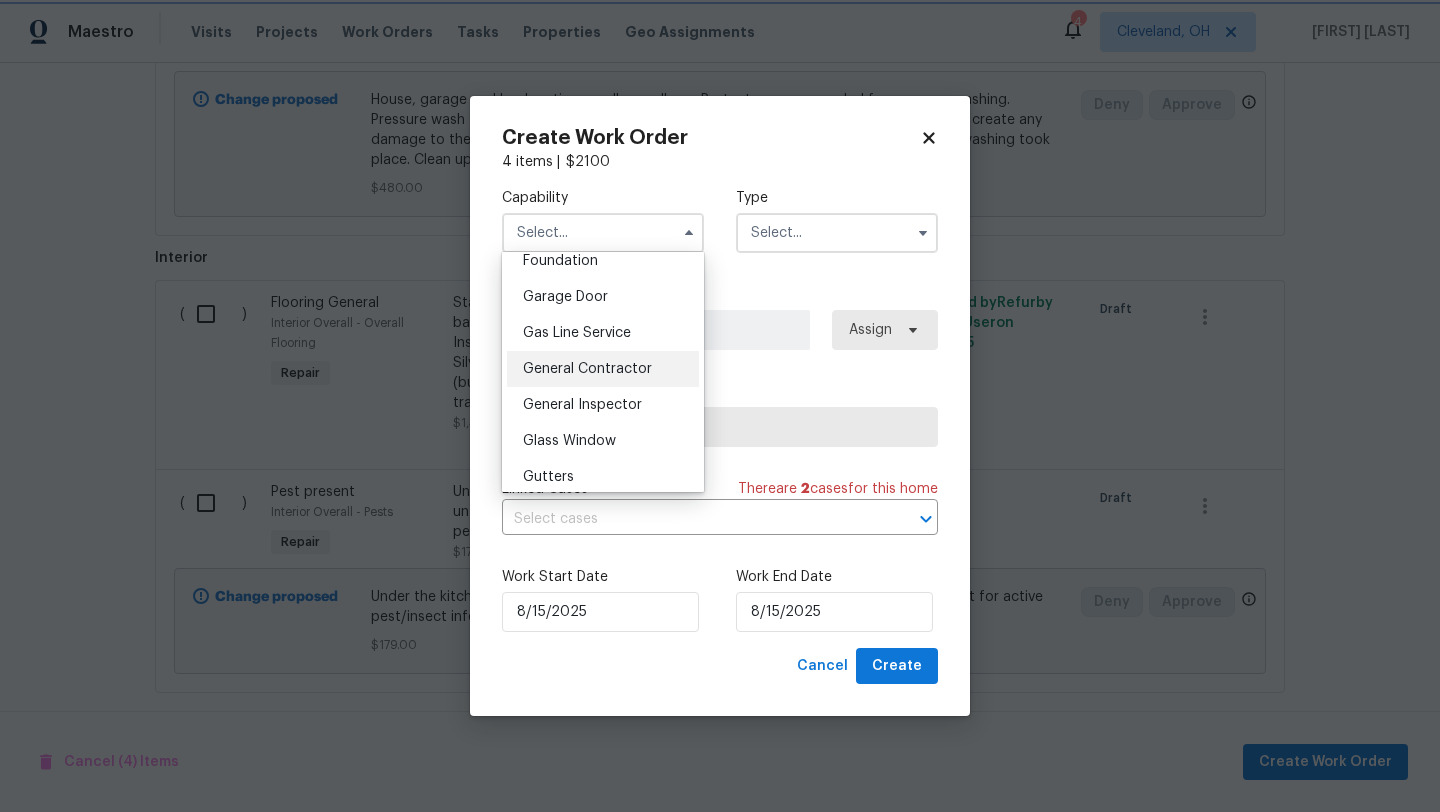 type on "General Contractor" 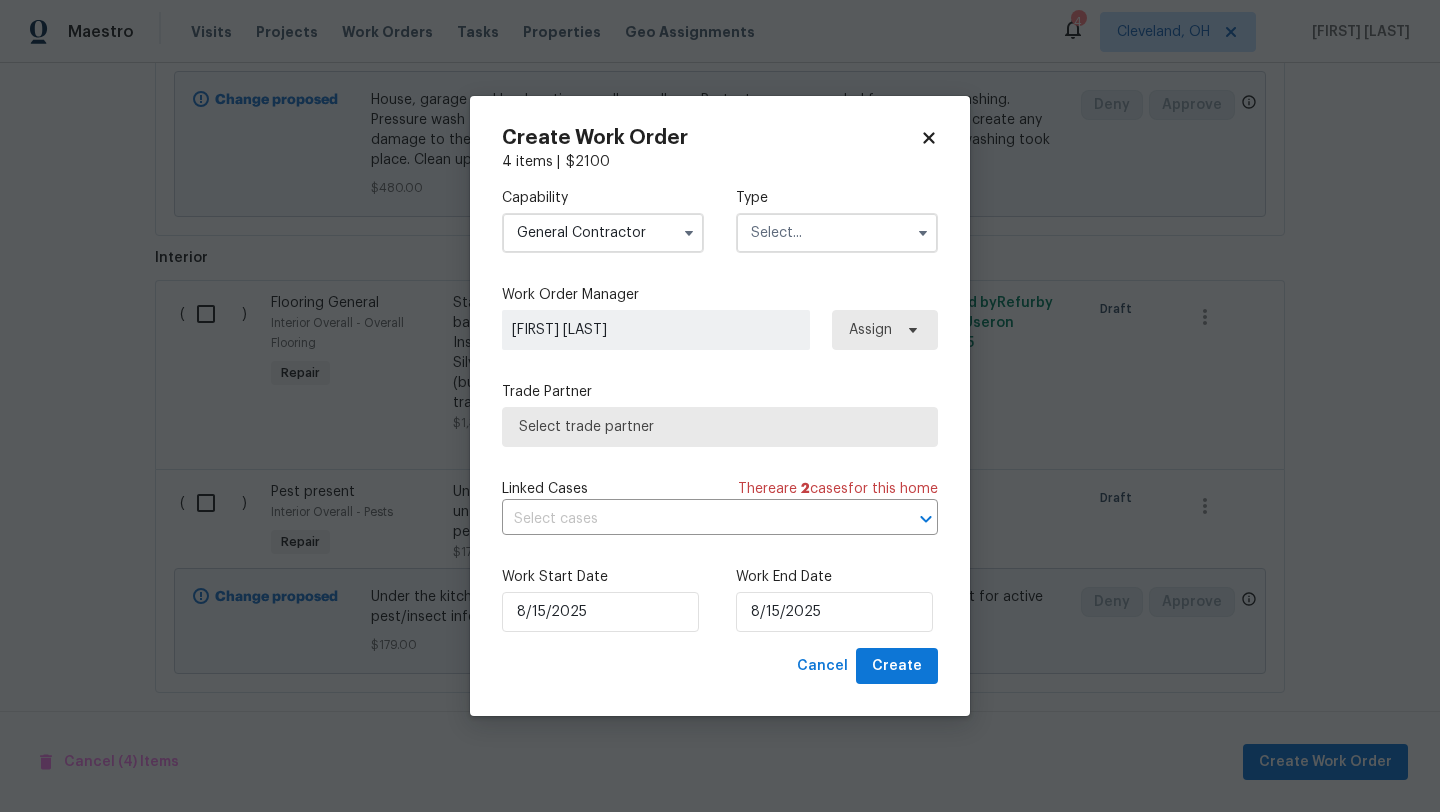 click at bounding box center [837, 233] 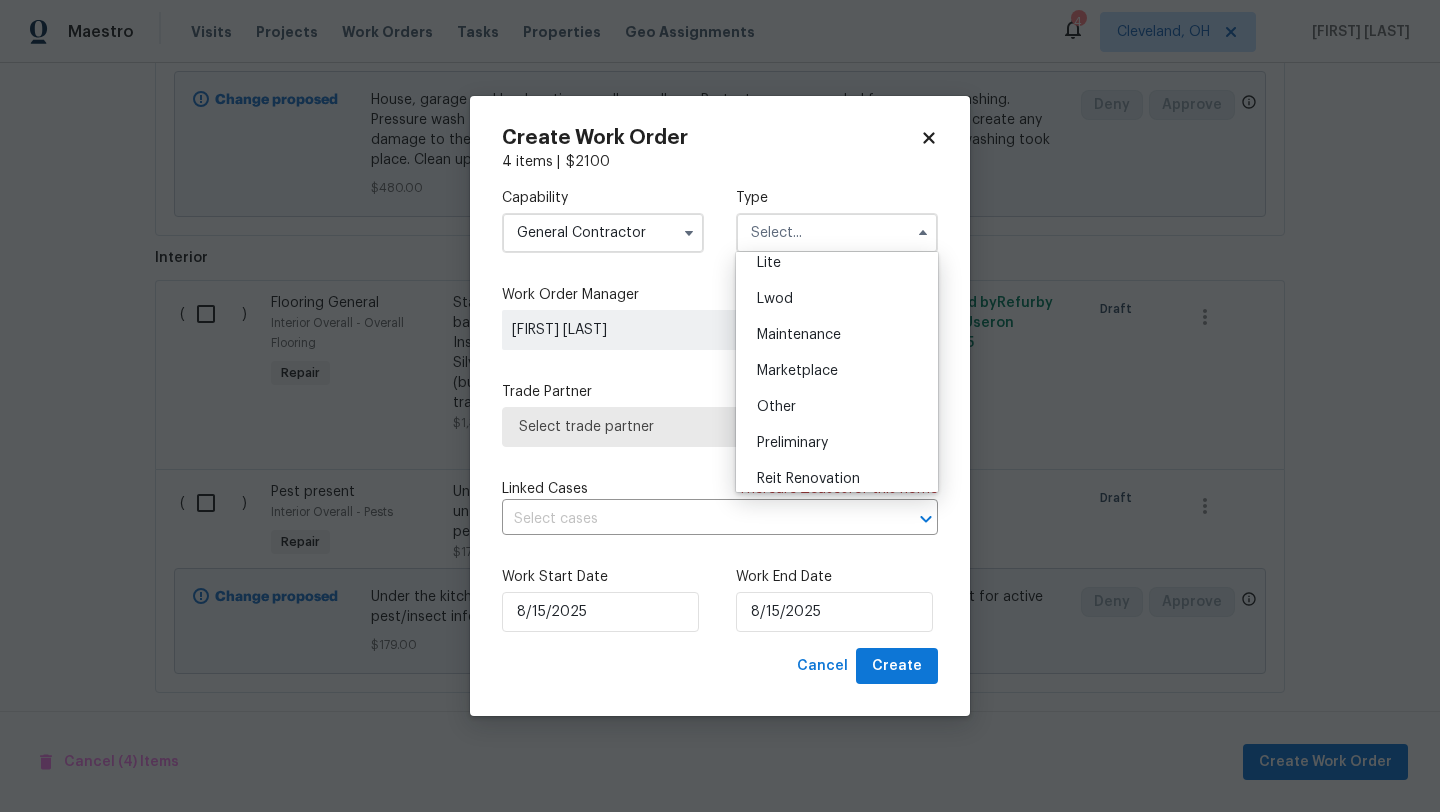 scroll, scrollTop: 302, scrollLeft: 0, axis: vertical 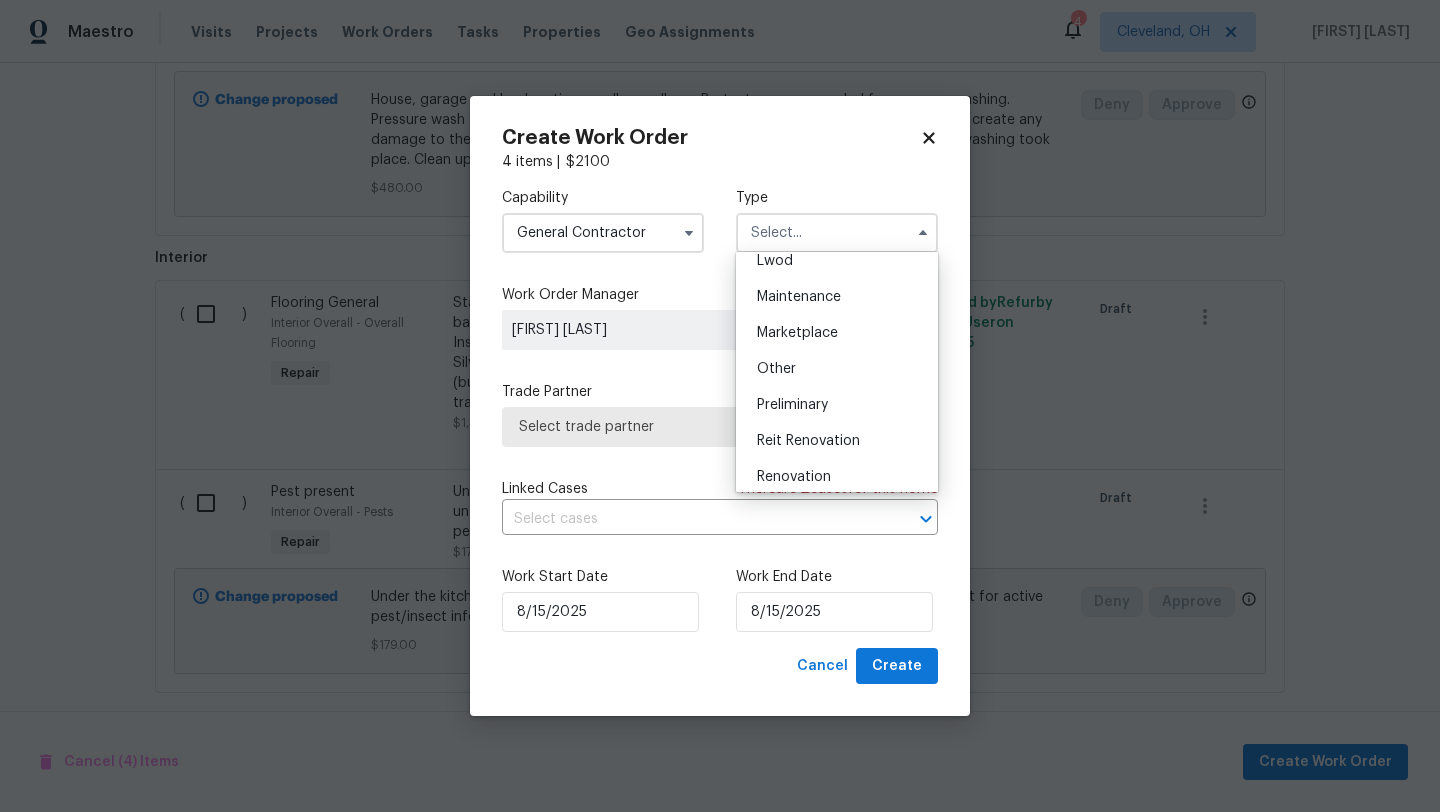 click on "Renovation" at bounding box center (837, 477) 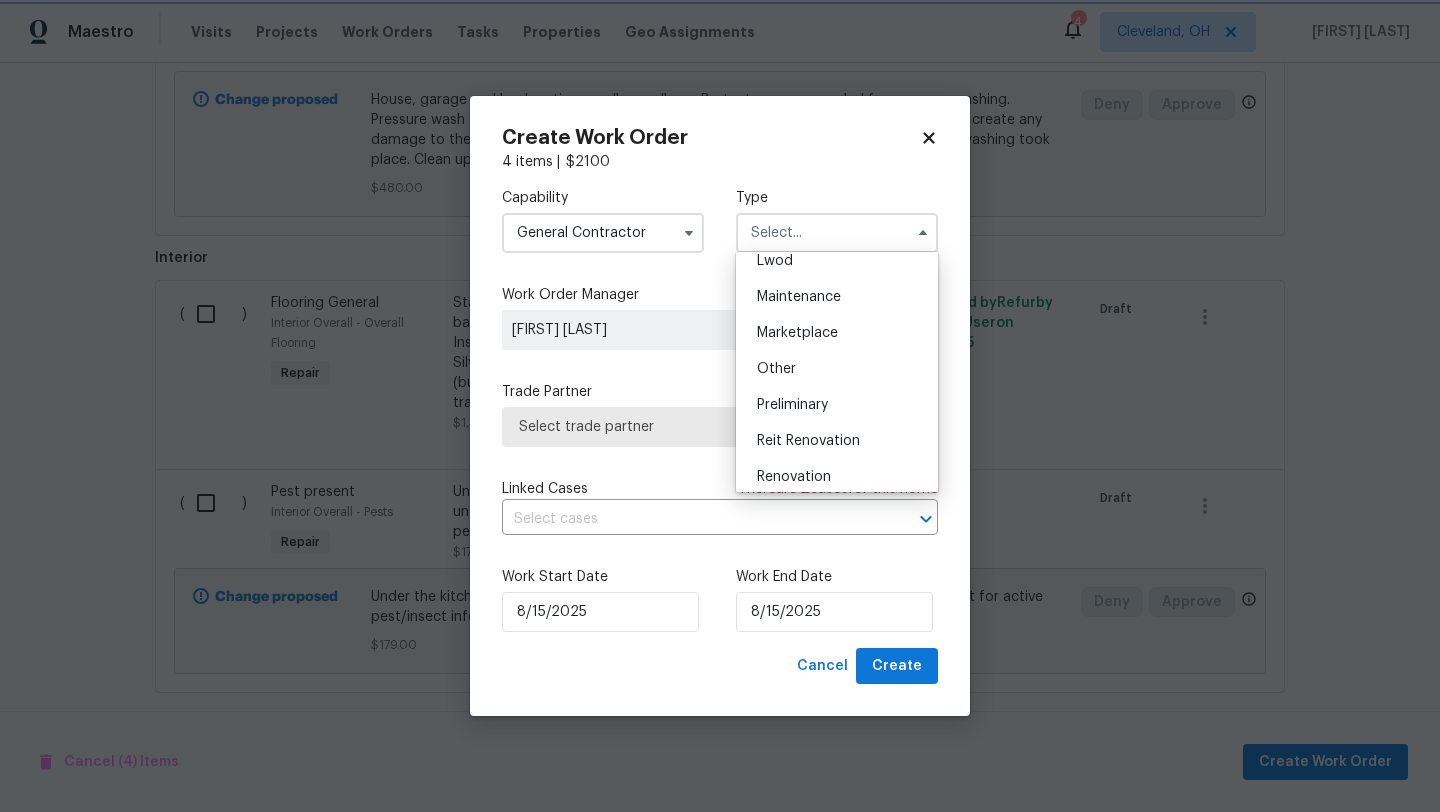 type on "Renovation" 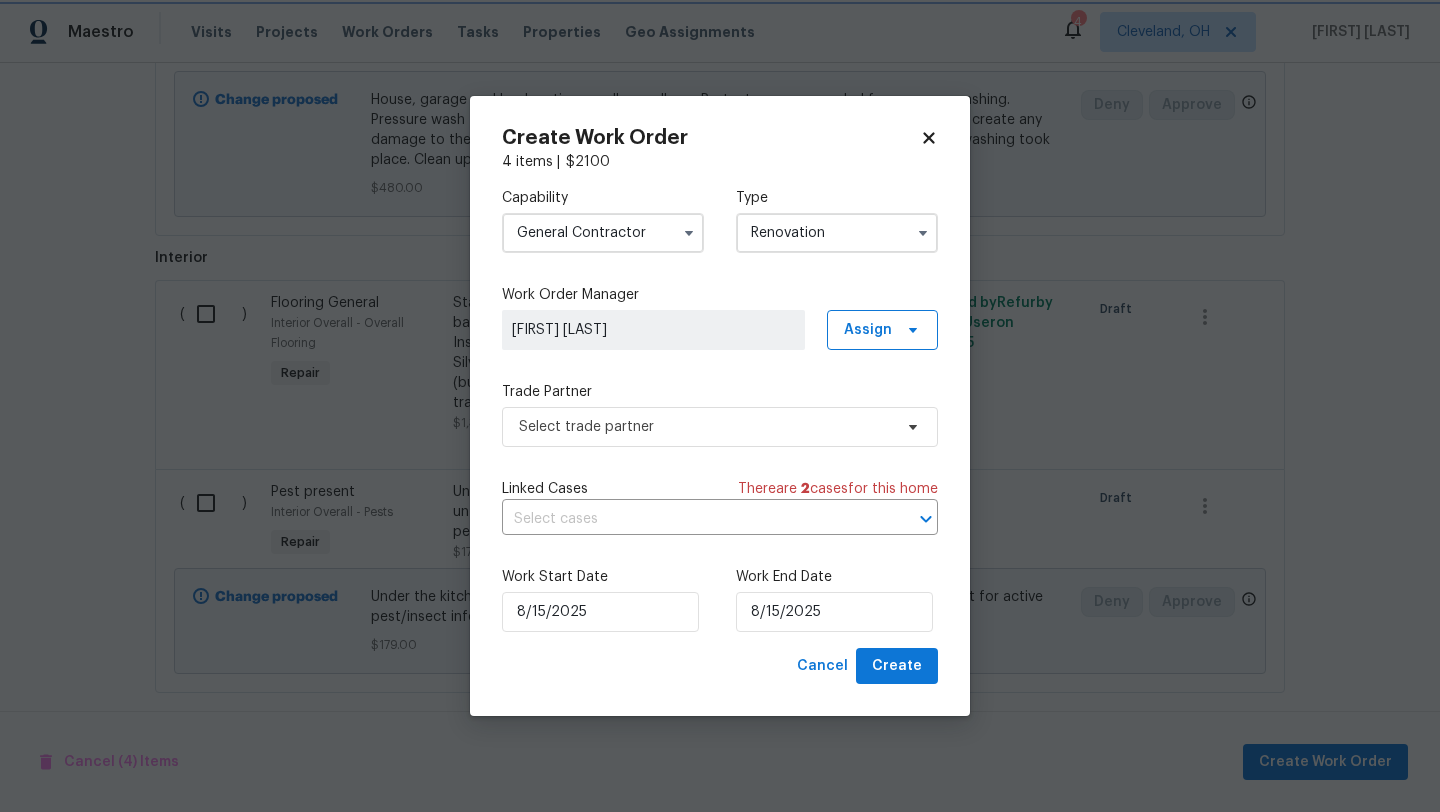 scroll, scrollTop: 0, scrollLeft: 0, axis: both 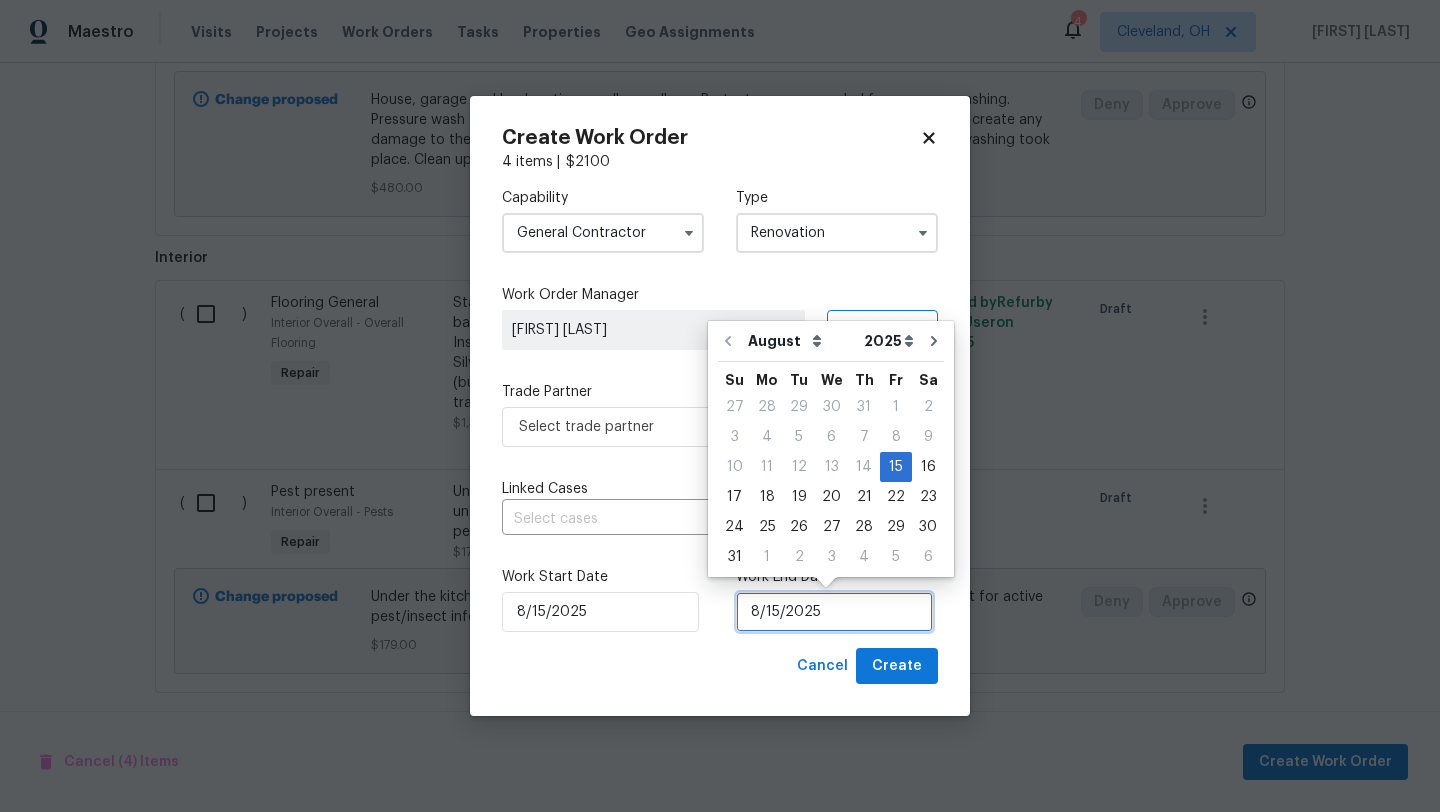 click on "8/15/2025" at bounding box center (834, 612) 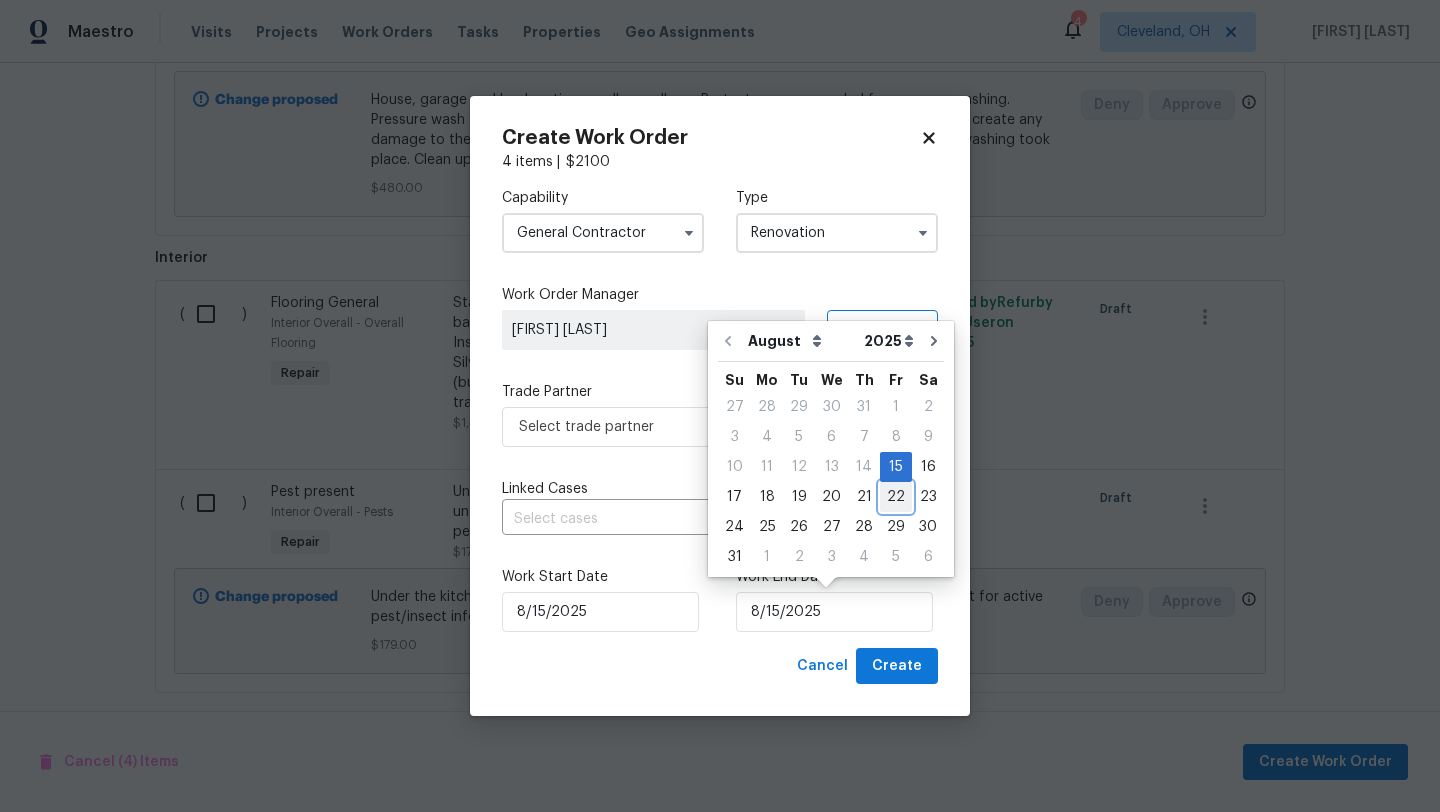 click on "22" at bounding box center [896, 497] 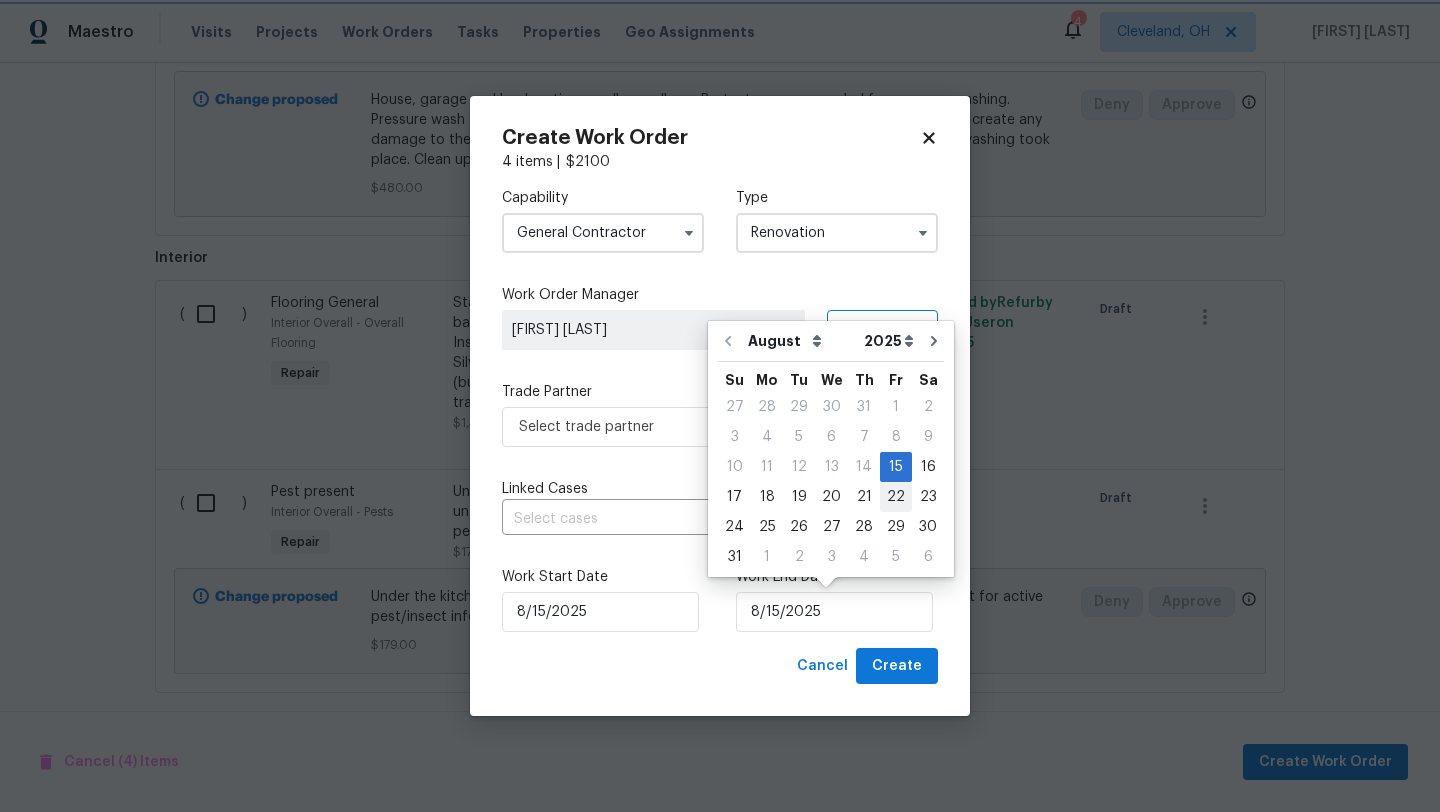 type on "8/22/2025" 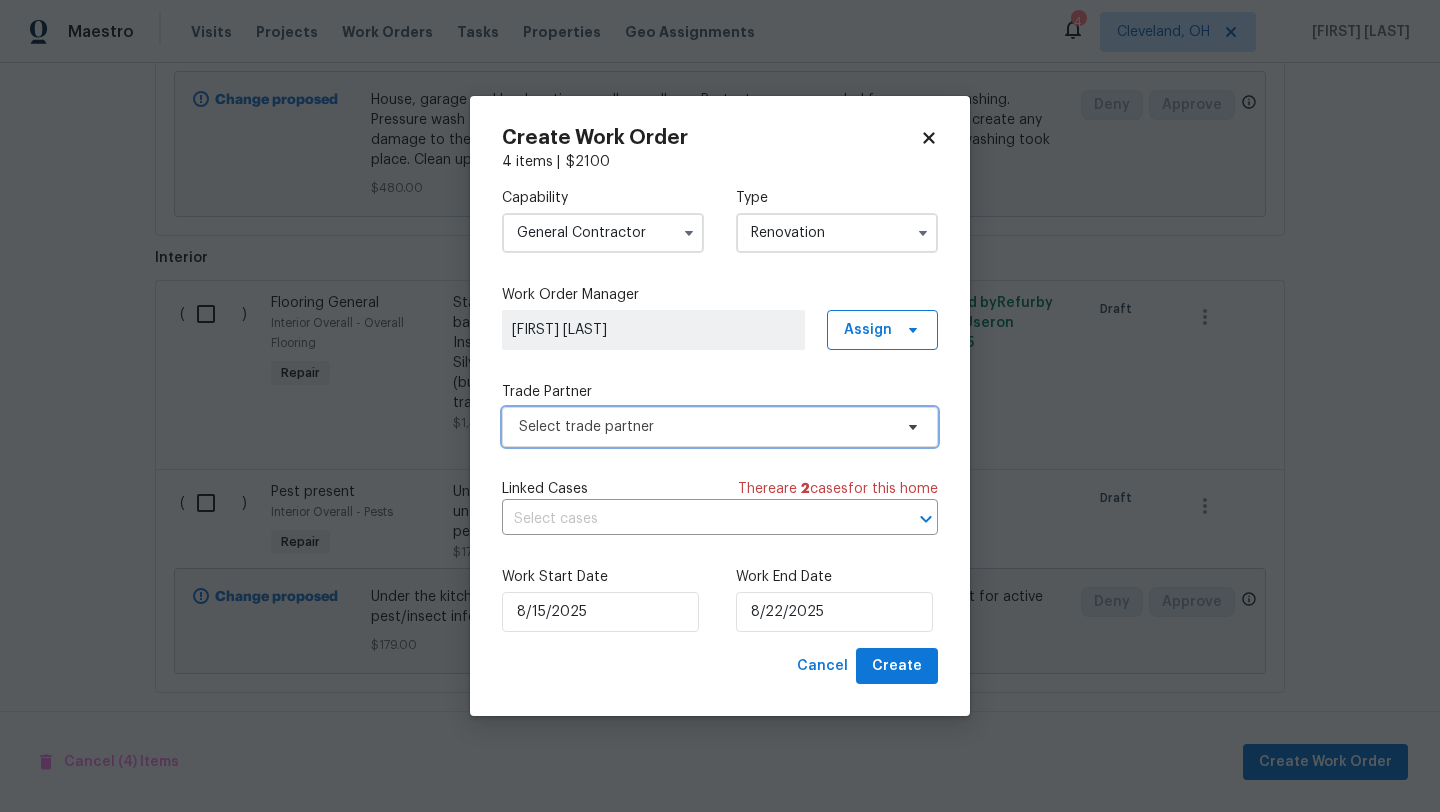 click on "Select trade partner" at bounding box center (705, 427) 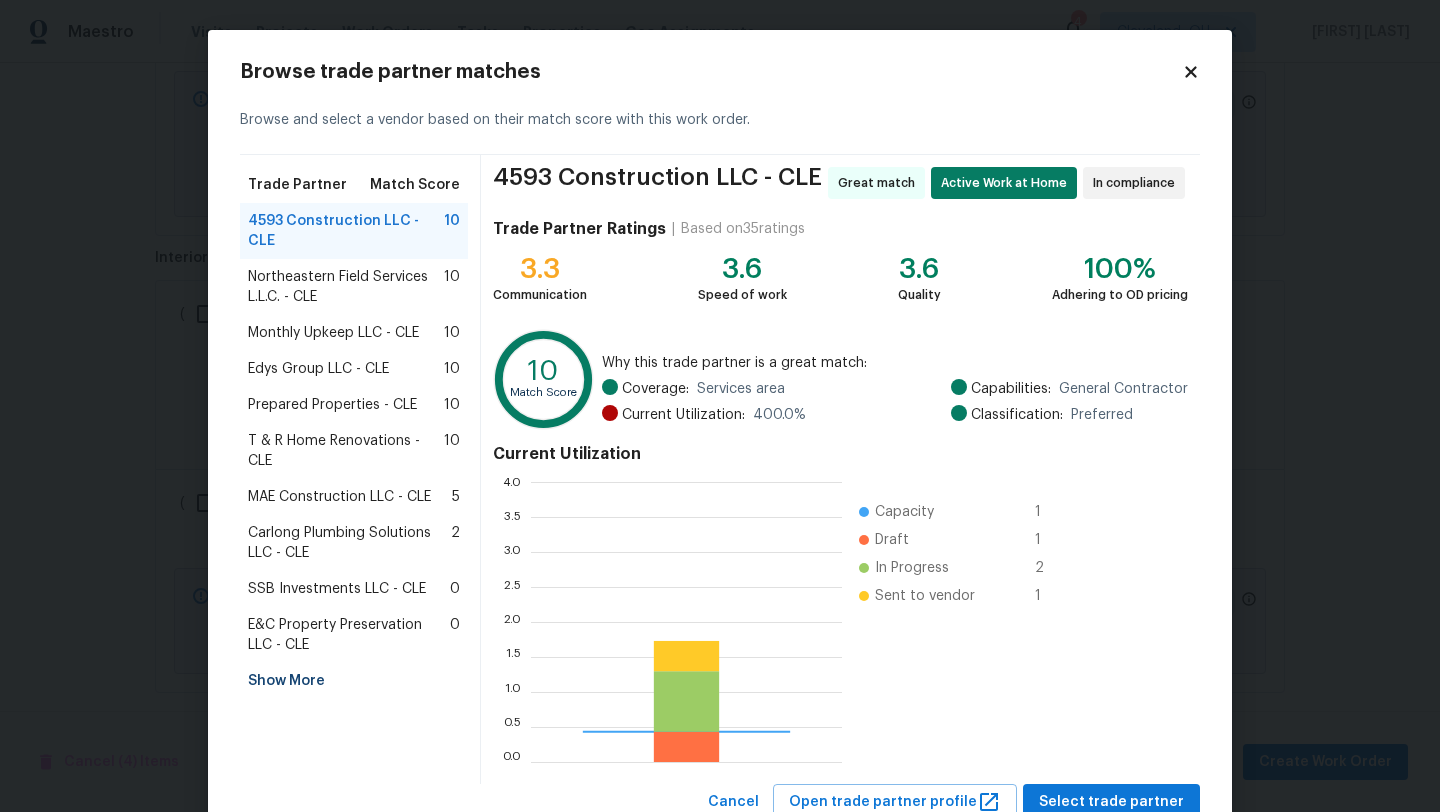 scroll, scrollTop: 2, scrollLeft: 1, axis: both 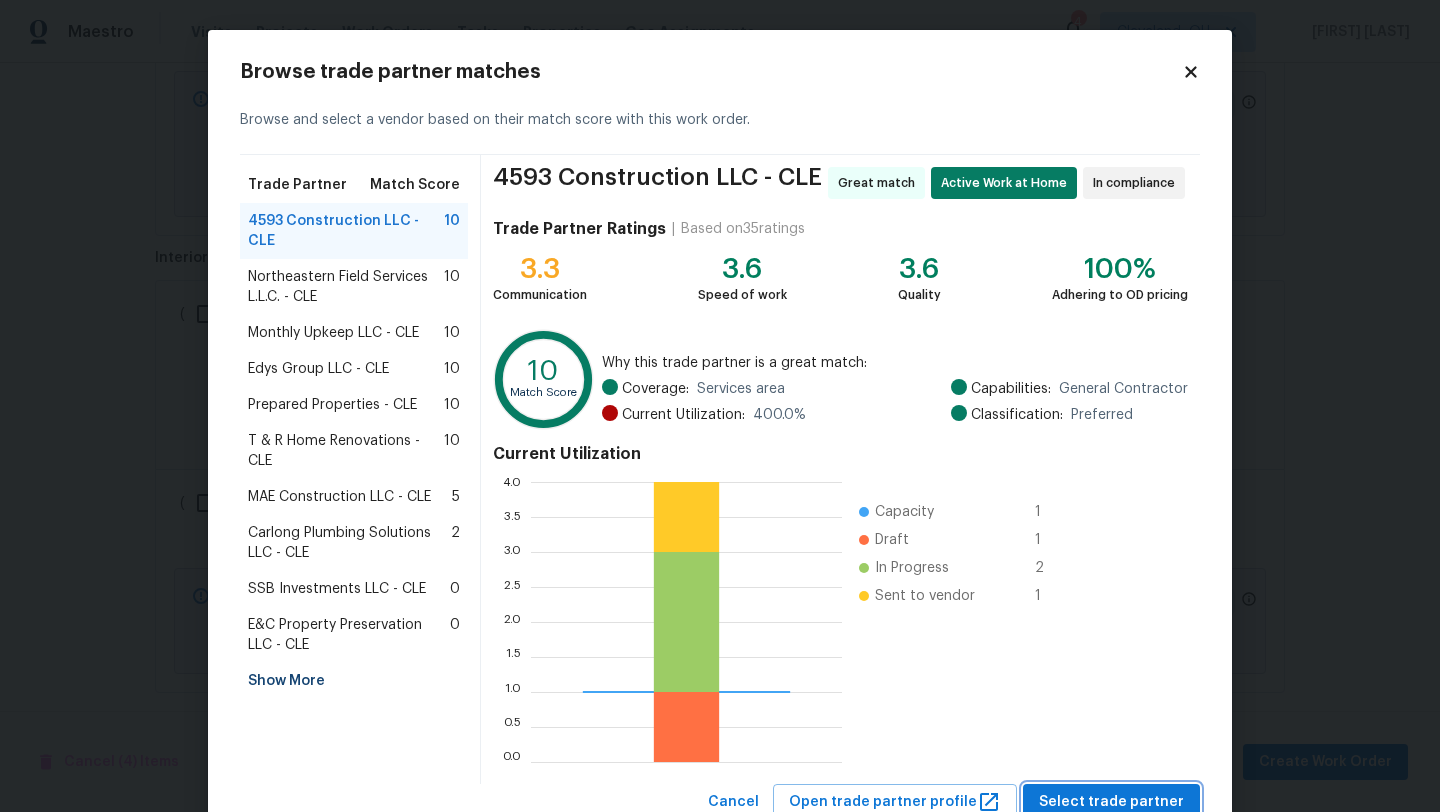 click on "Select trade partner" at bounding box center (1111, 802) 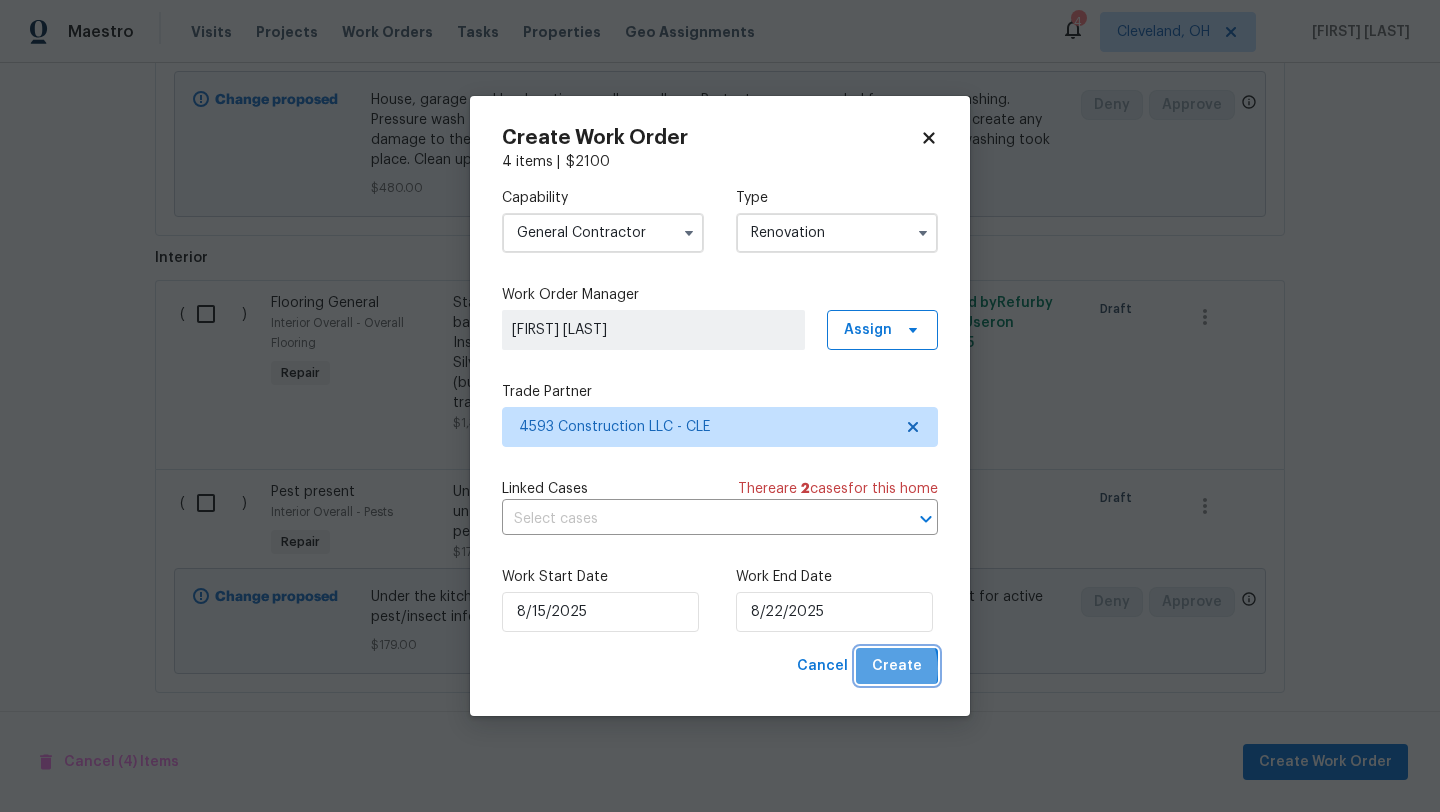 click on "Create" at bounding box center [897, 666] 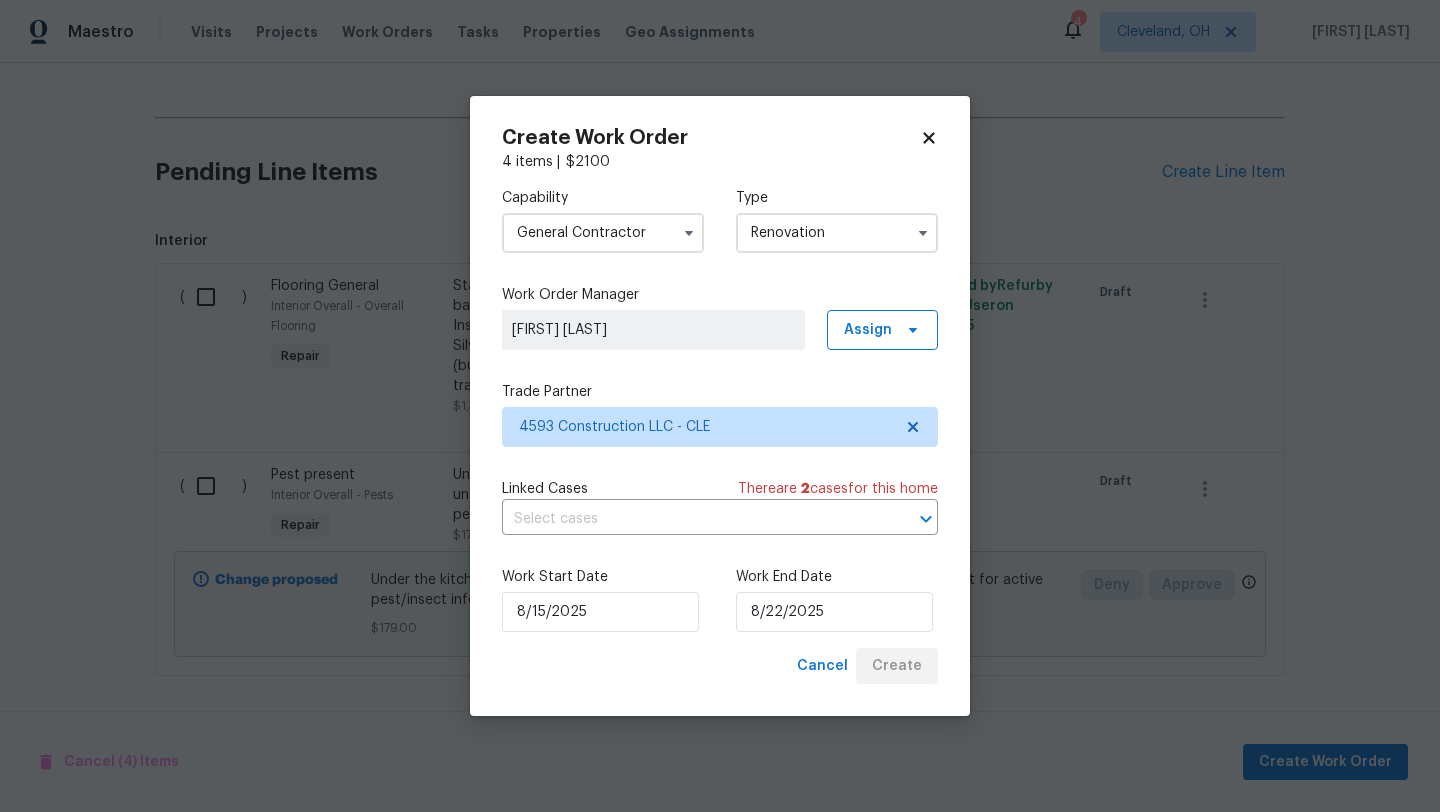 scroll, scrollTop: 531, scrollLeft: 0, axis: vertical 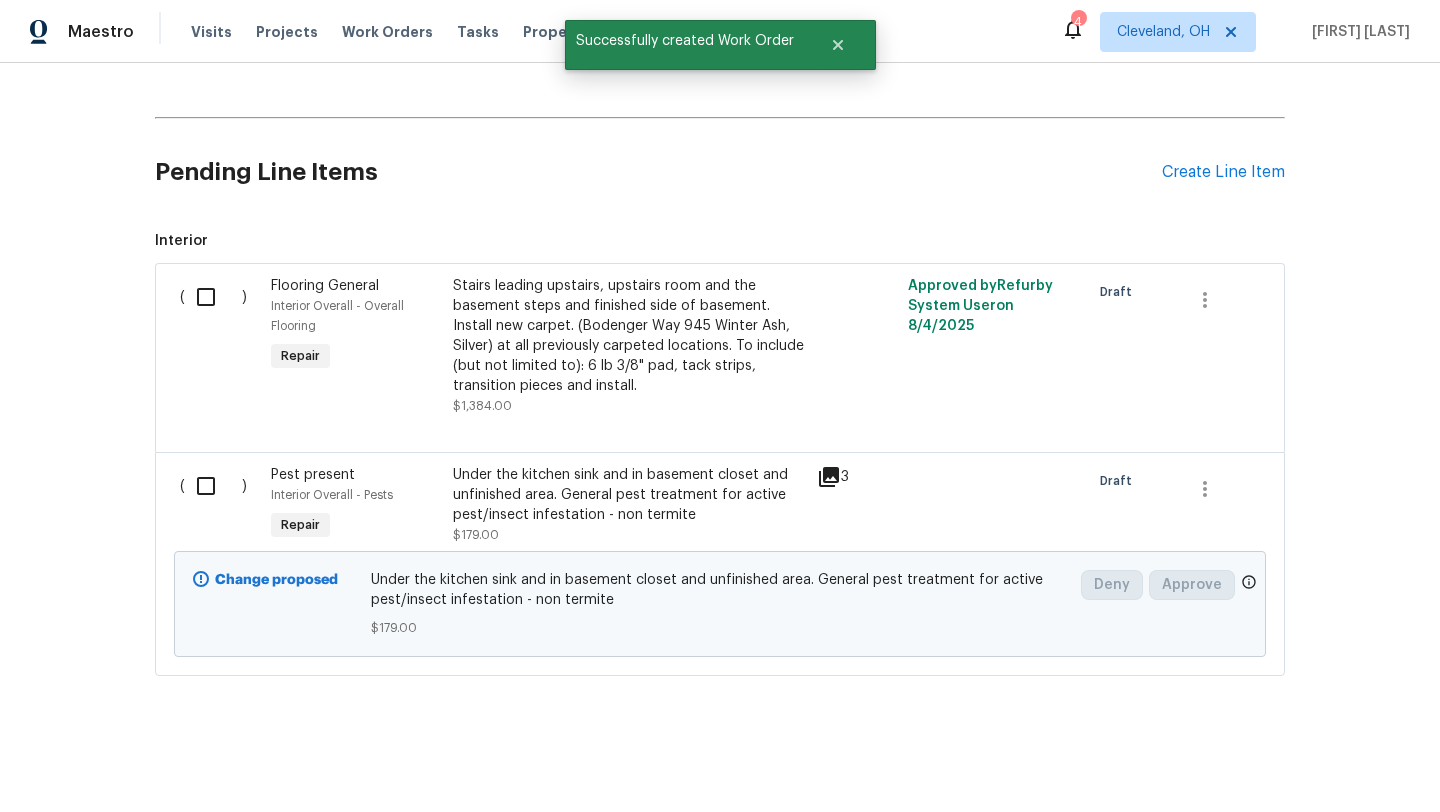 click at bounding box center (213, 297) 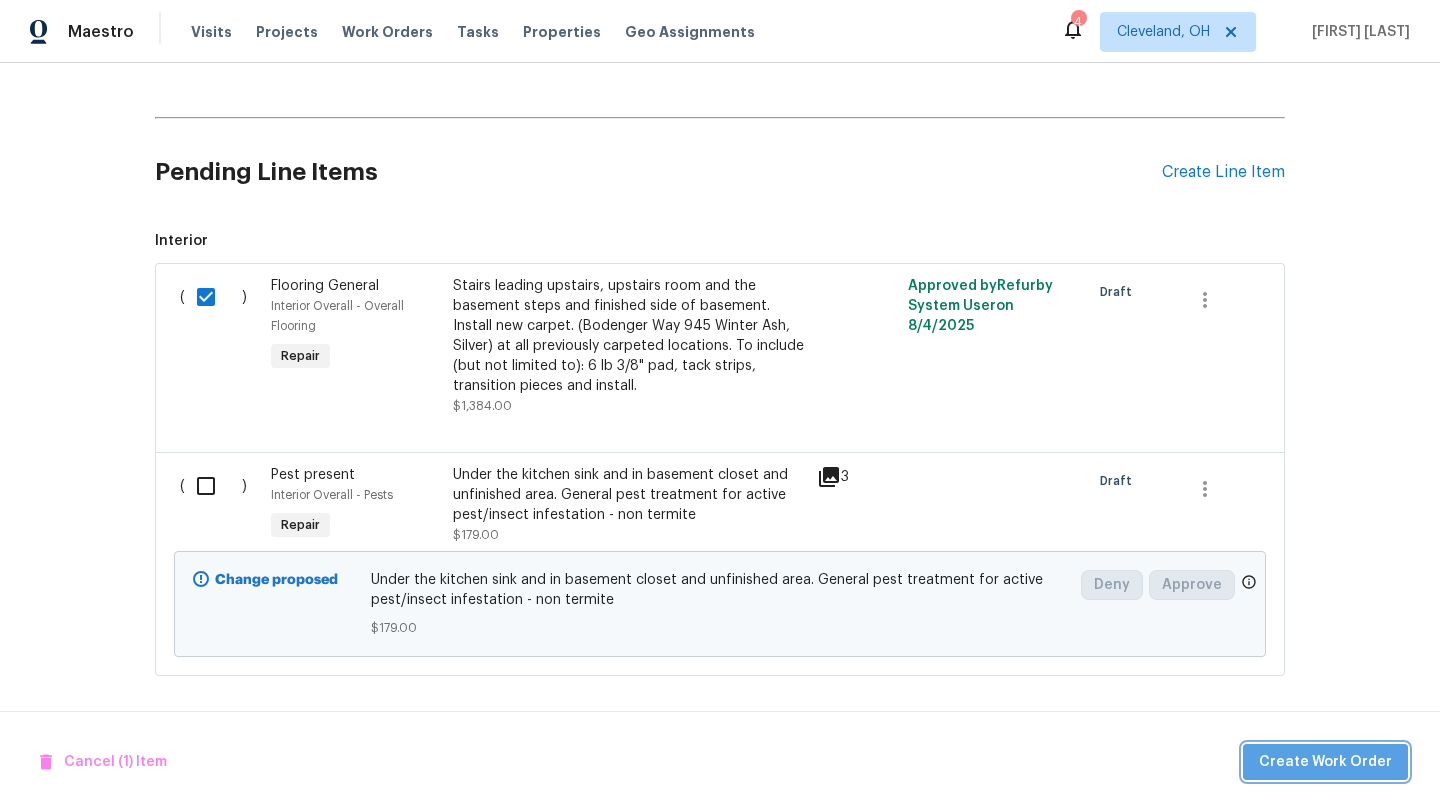 click on "Create Work Order" at bounding box center (1325, 762) 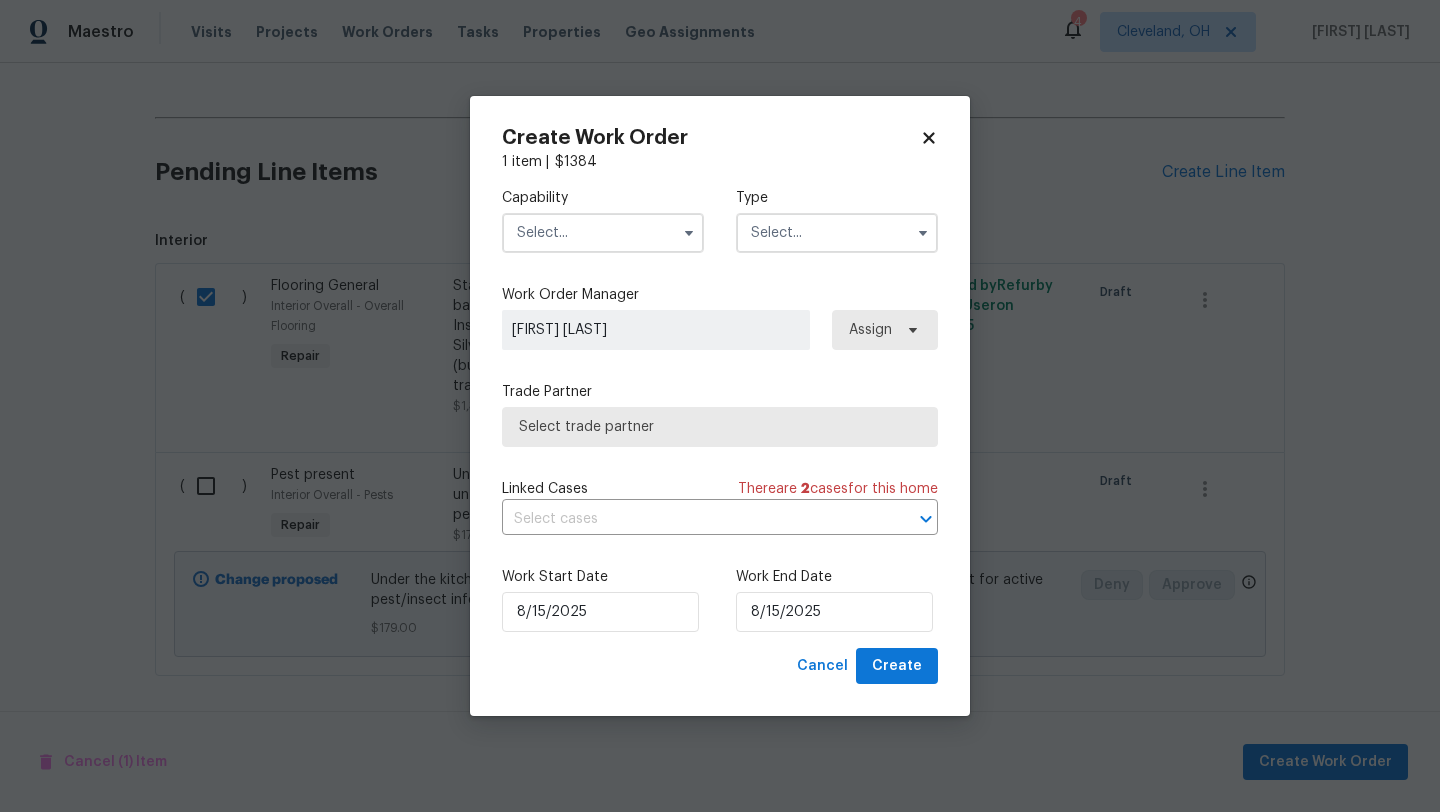 click at bounding box center [603, 233] 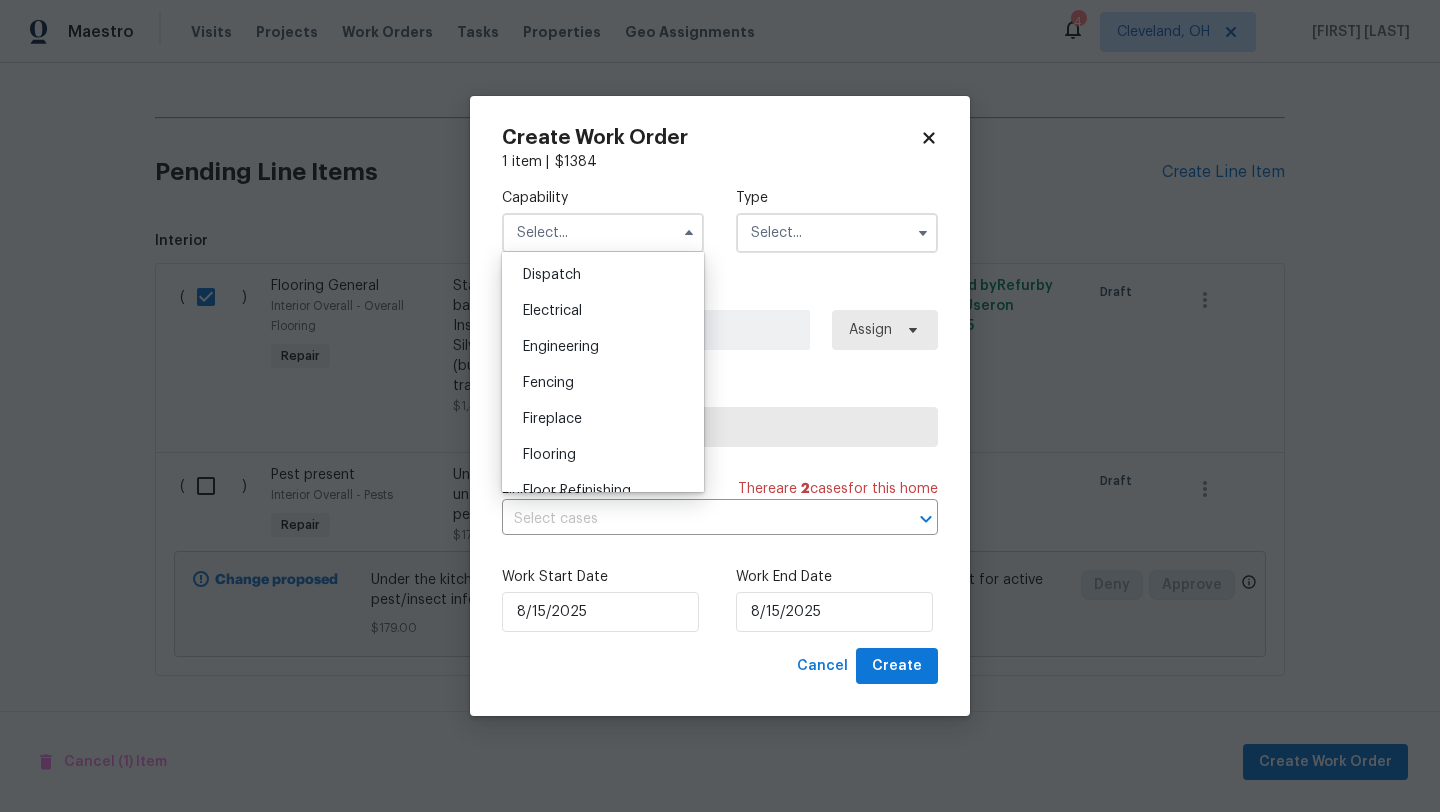 scroll, scrollTop: 597, scrollLeft: 0, axis: vertical 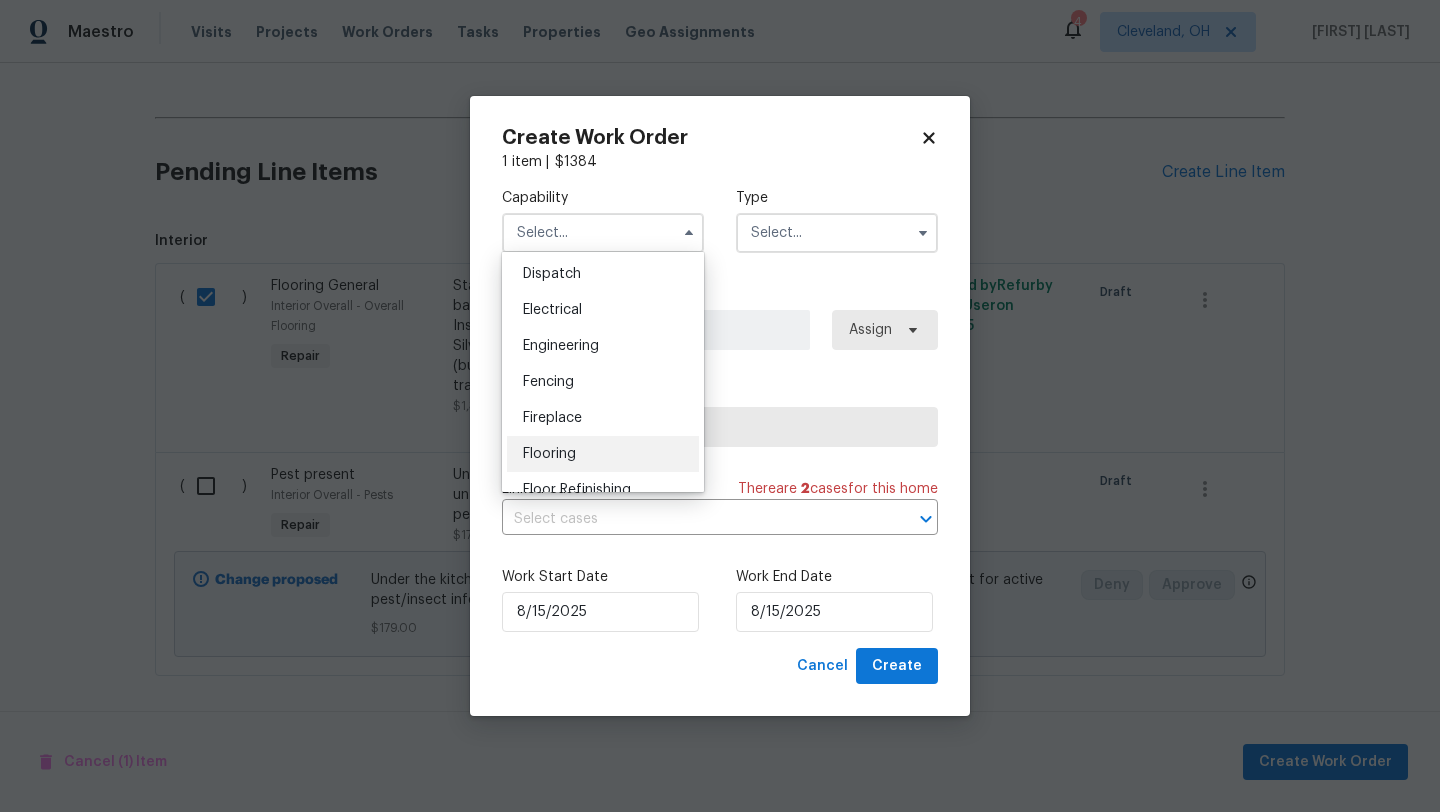 click on "Flooring" at bounding box center (549, 454) 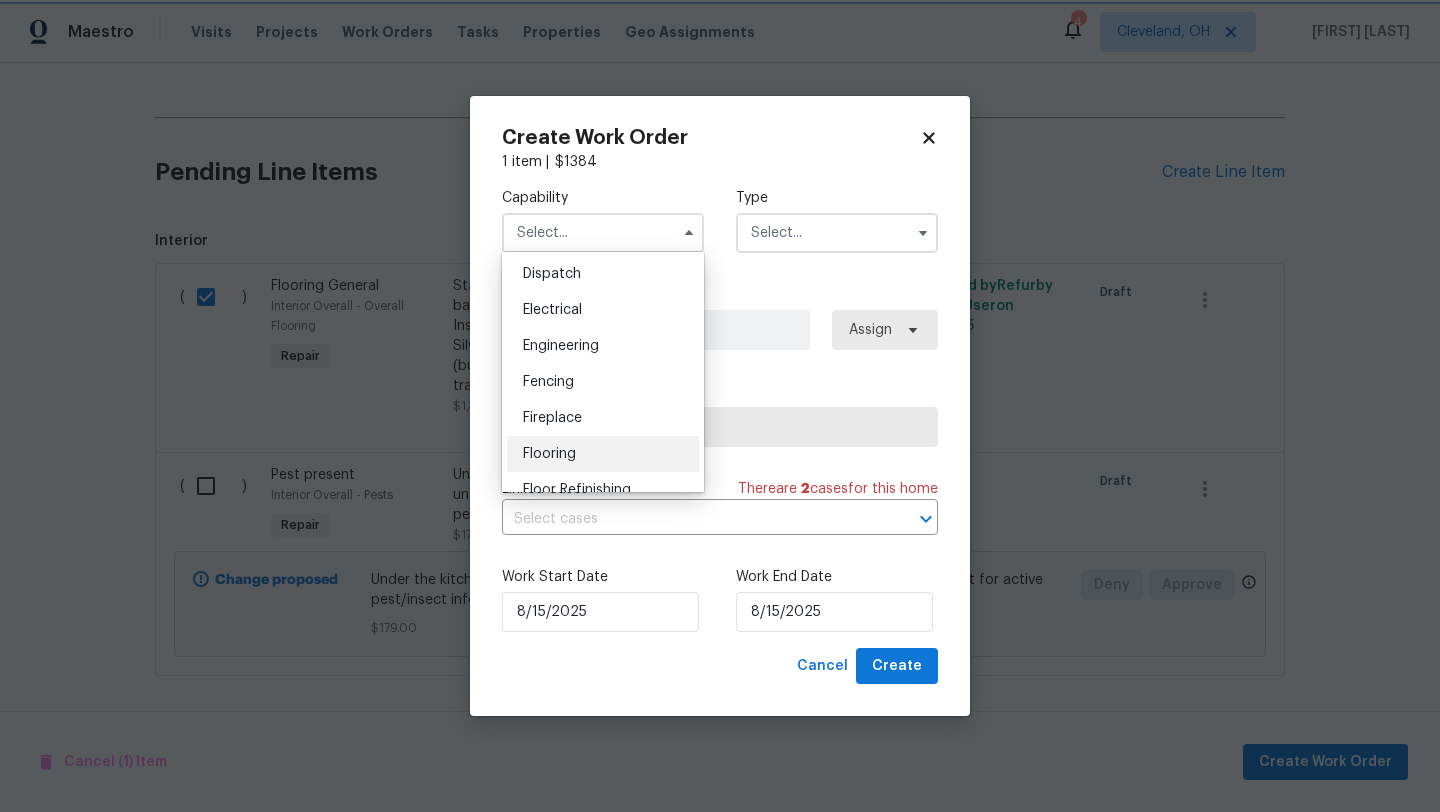 type on "Flooring" 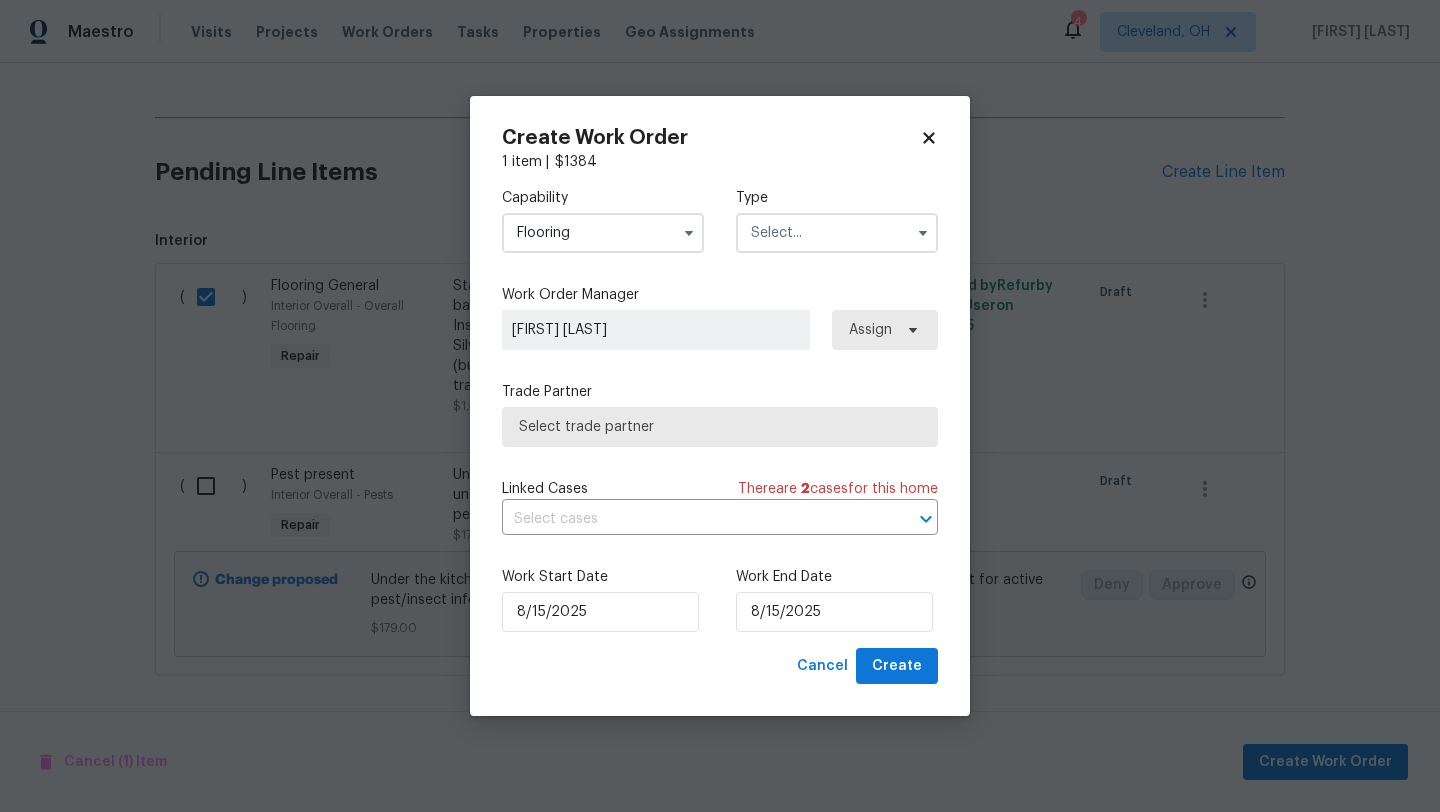 click at bounding box center (837, 233) 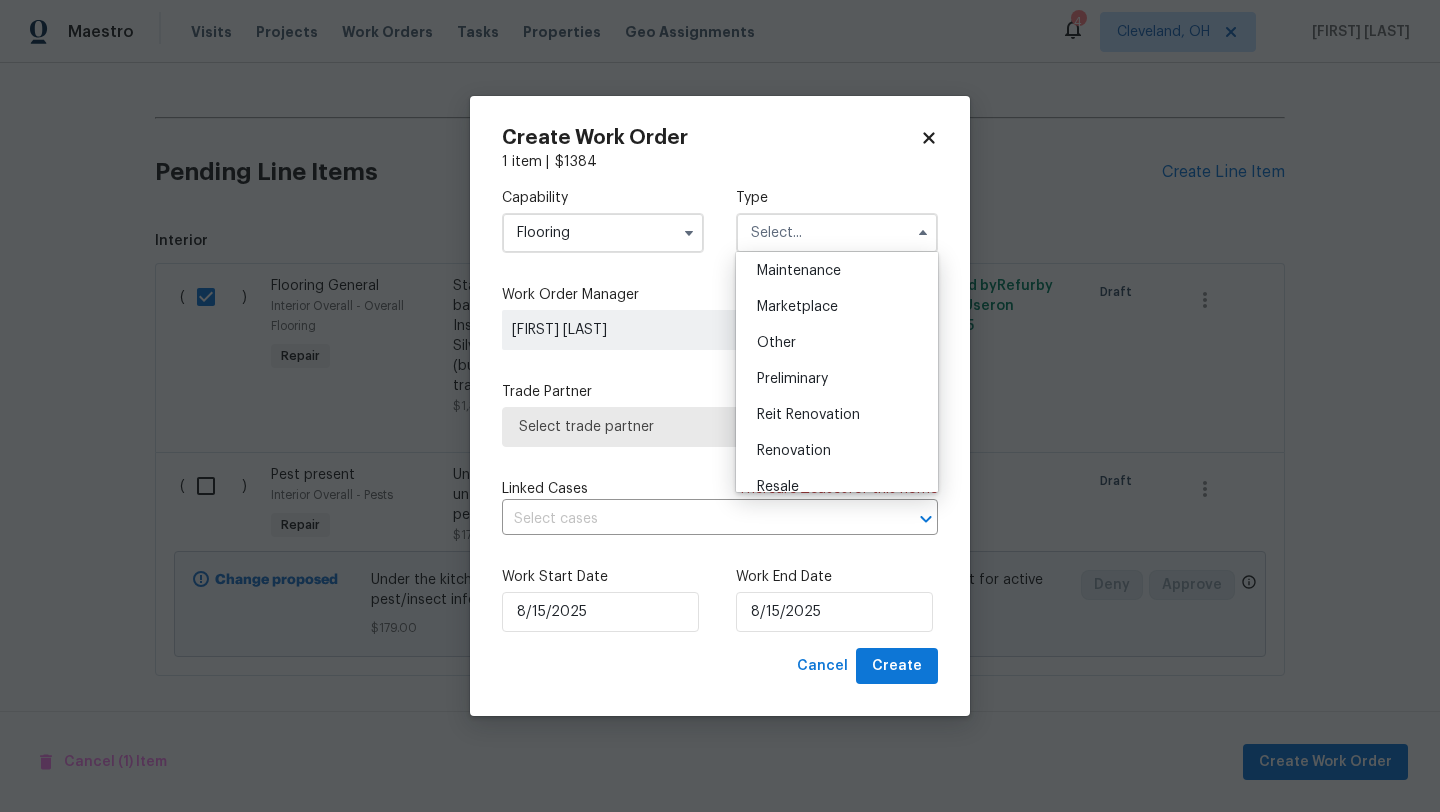 scroll, scrollTop: 336, scrollLeft: 0, axis: vertical 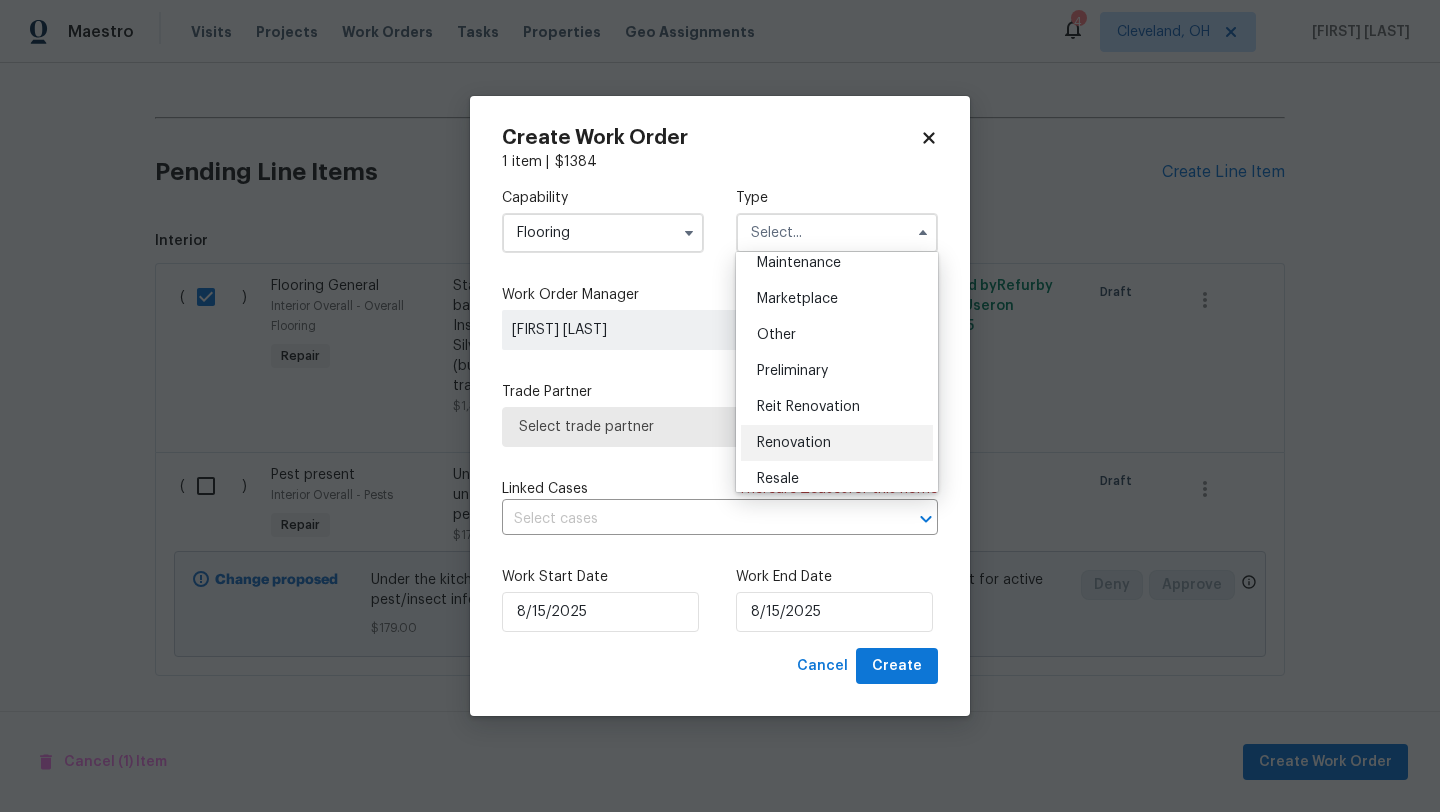 click on "Renovation" at bounding box center [794, 443] 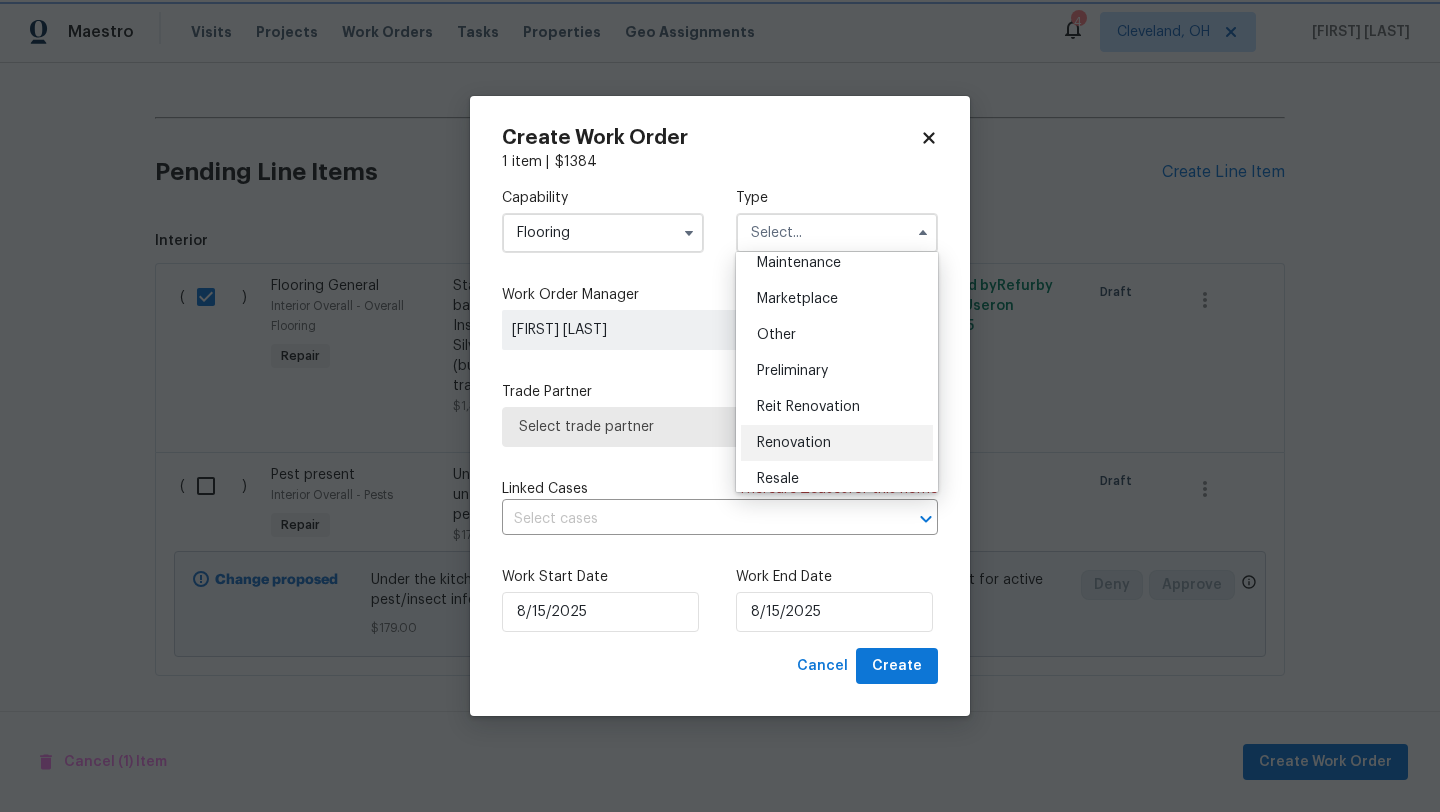 type on "Renovation" 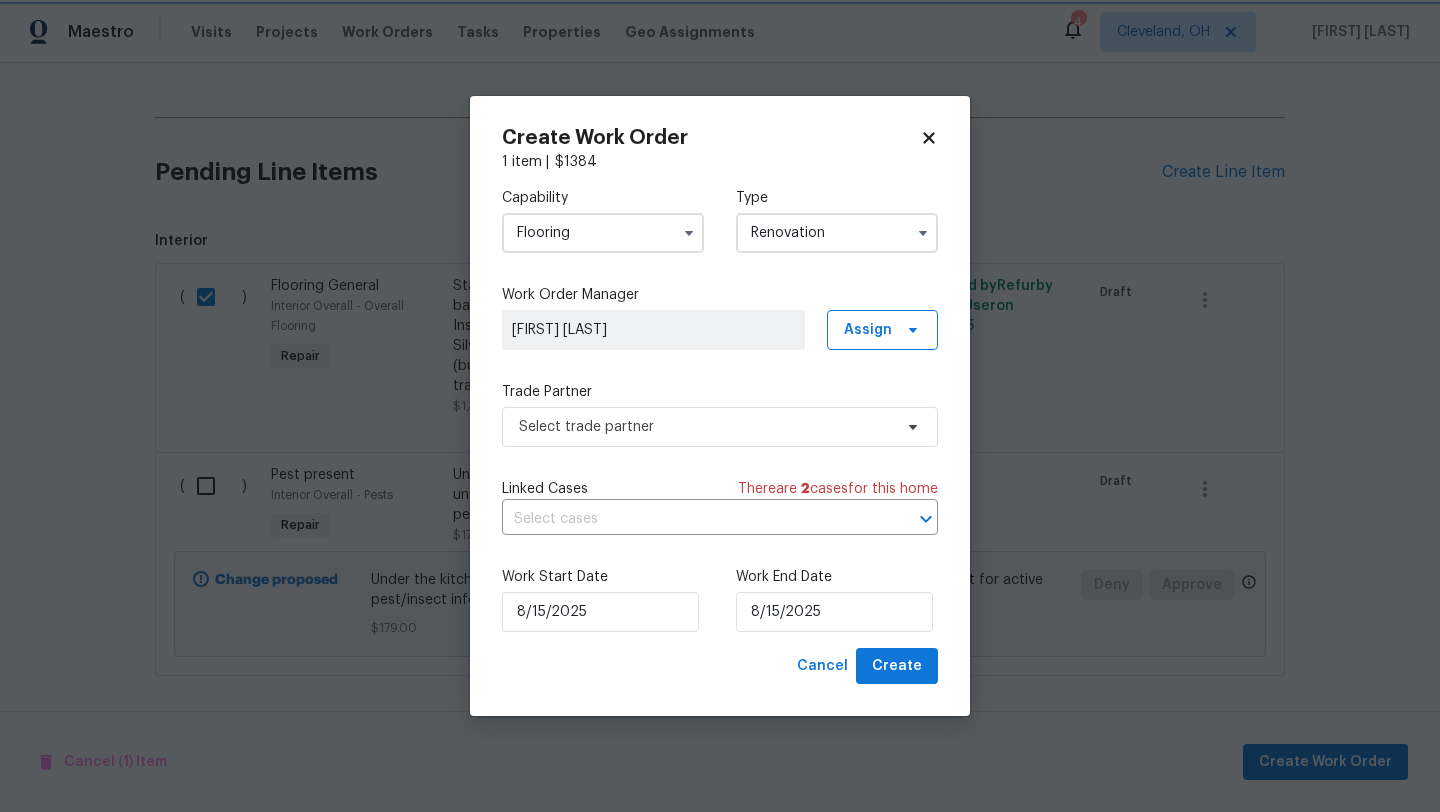 scroll, scrollTop: 0, scrollLeft: 0, axis: both 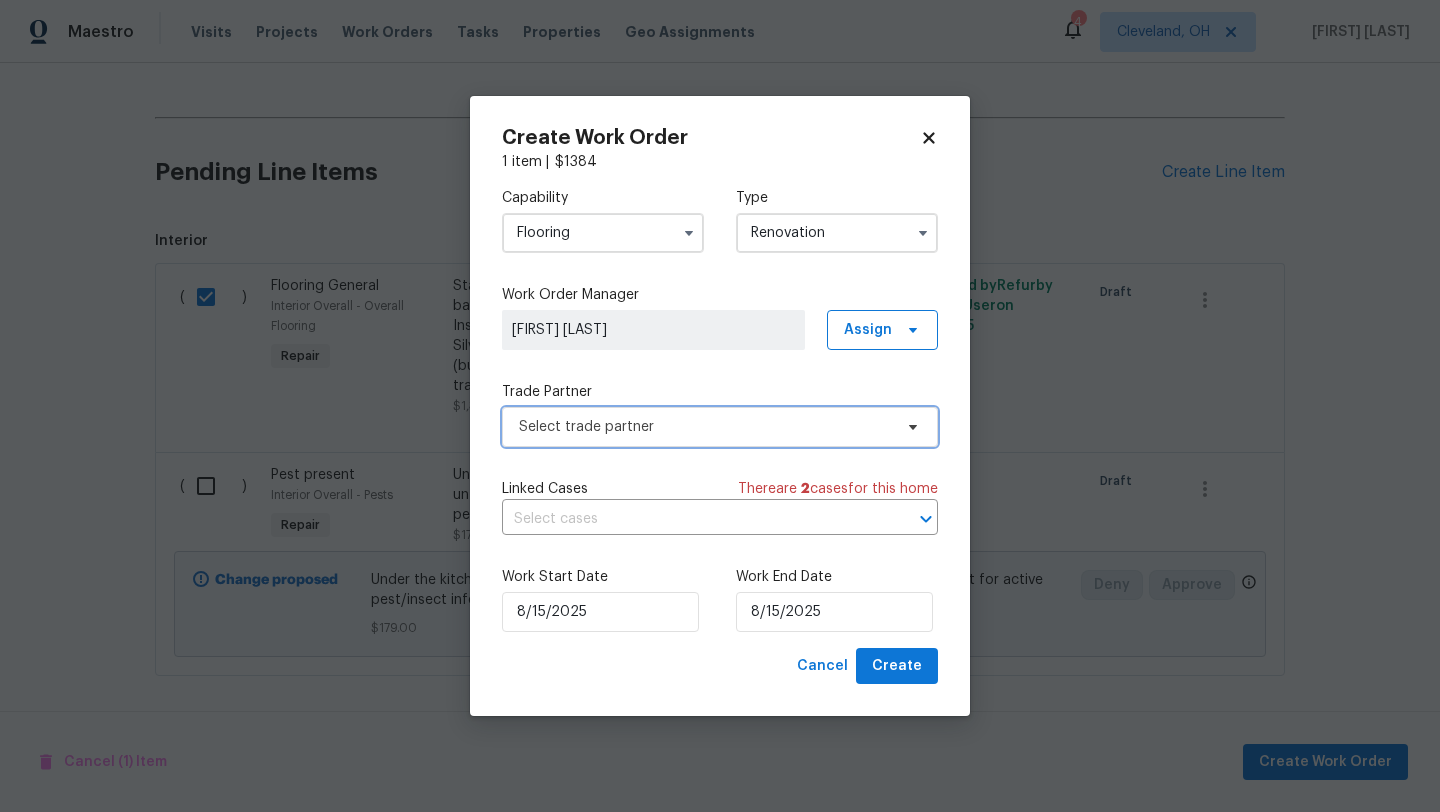 click on "Select trade partner" at bounding box center (705, 427) 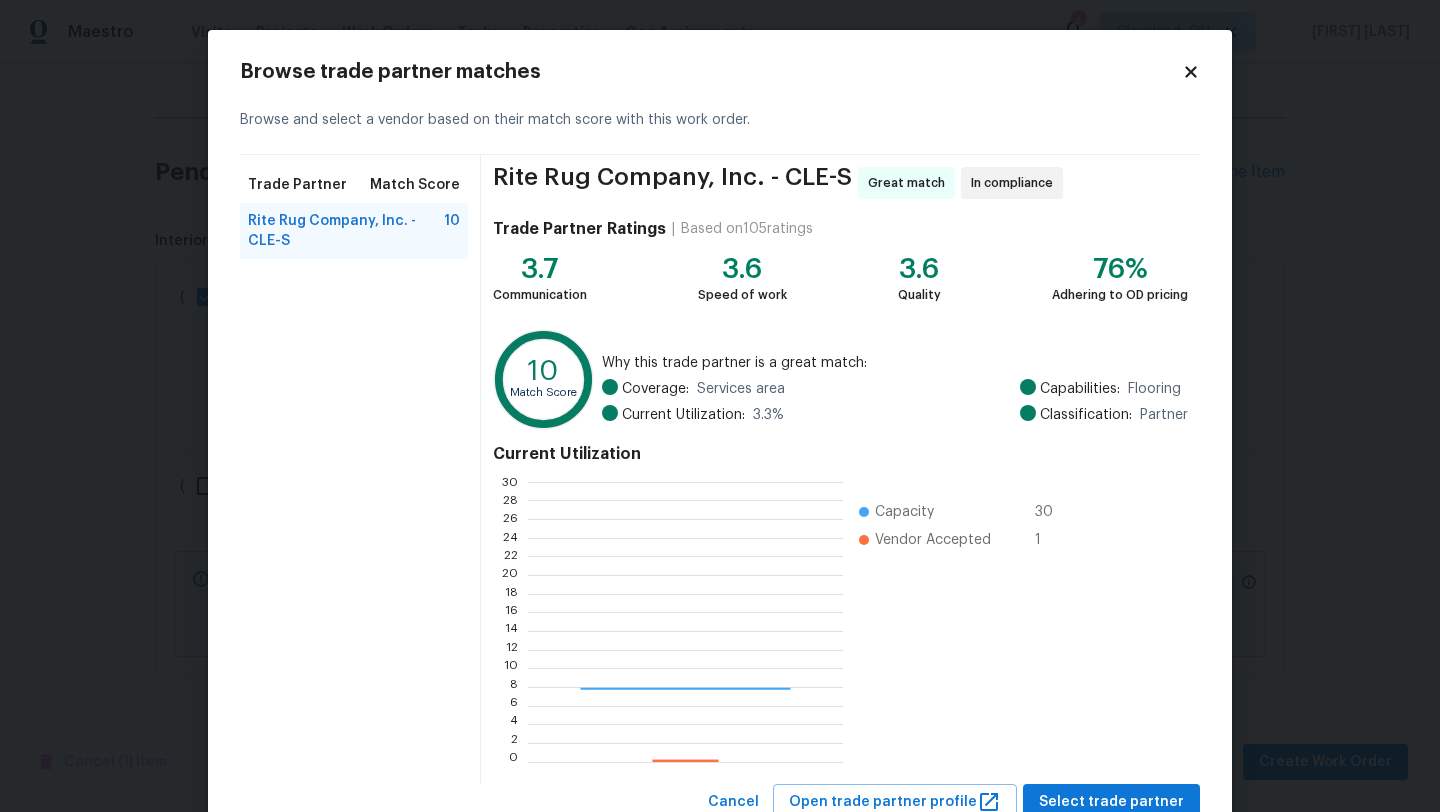 scroll, scrollTop: 2, scrollLeft: 2, axis: both 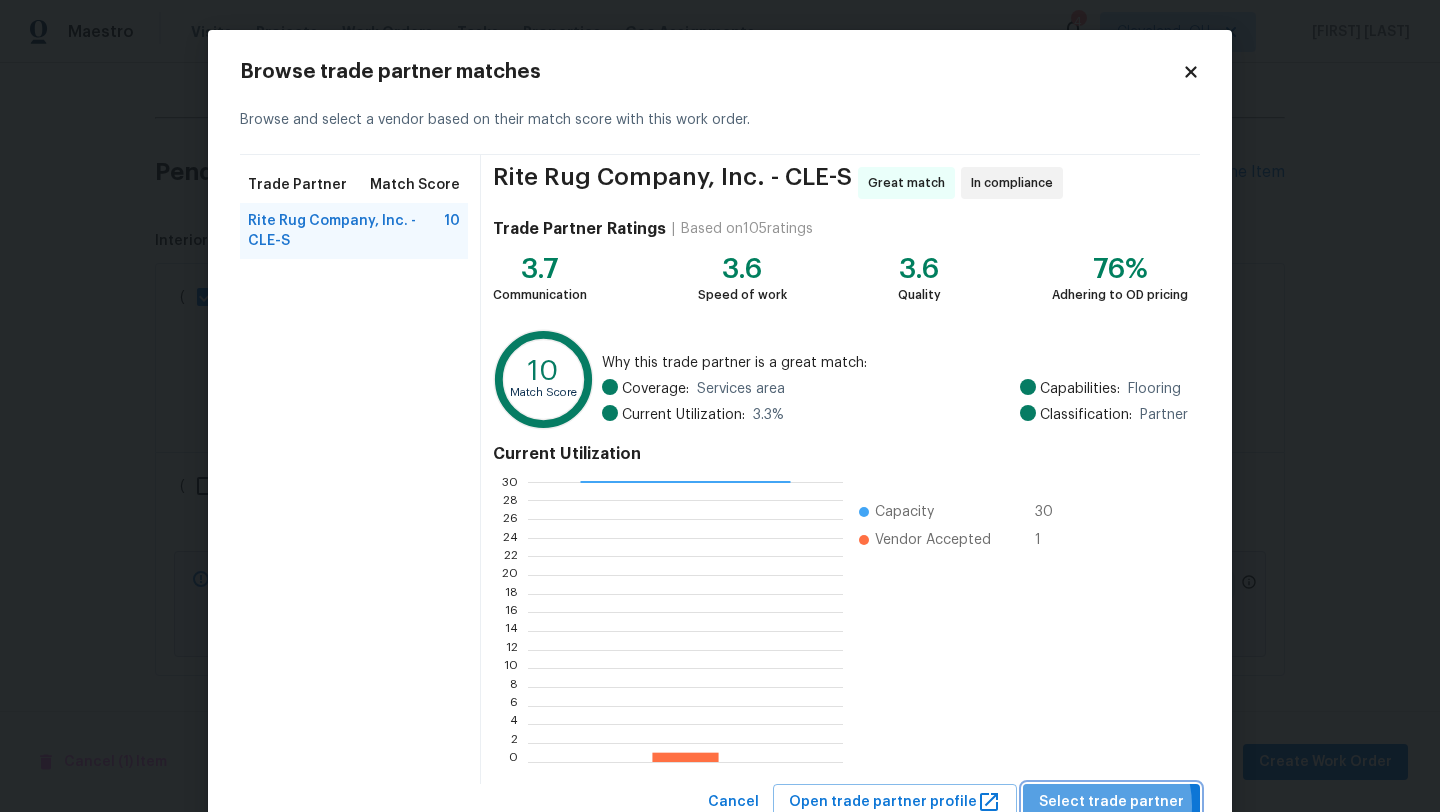 click on "Select trade partner" at bounding box center [1111, 802] 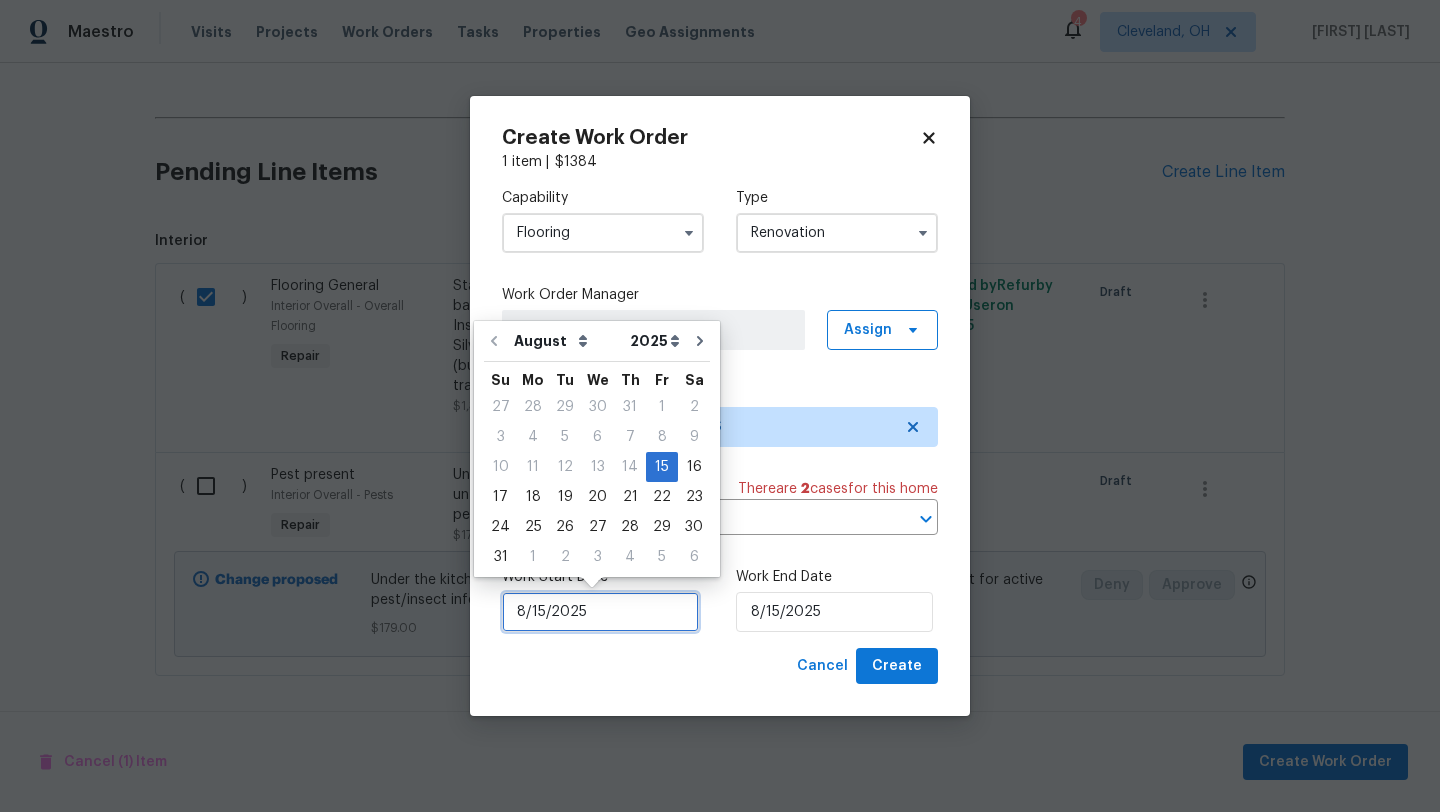 click on "8/15/2025" at bounding box center [600, 612] 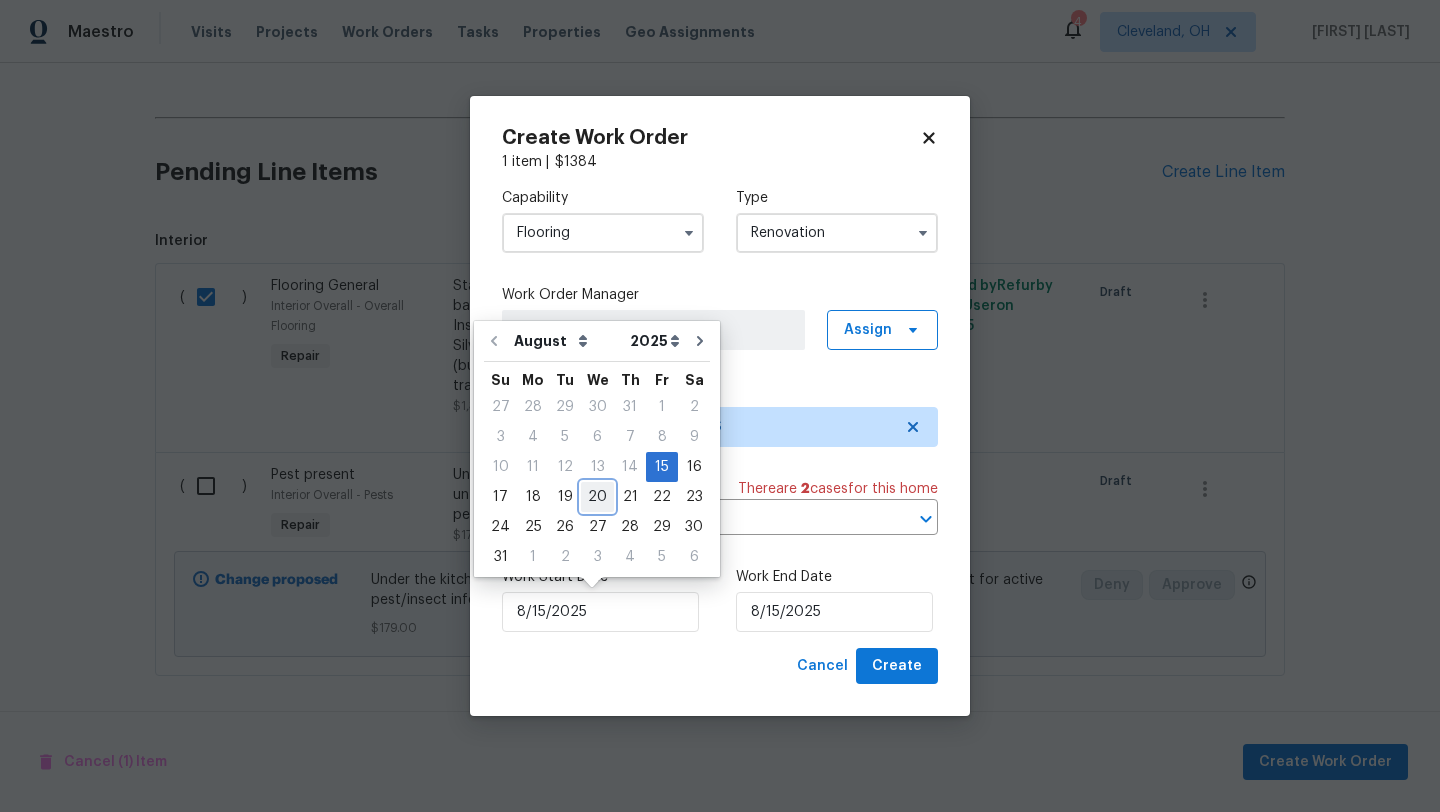 click on "20" at bounding box center [597, 497] 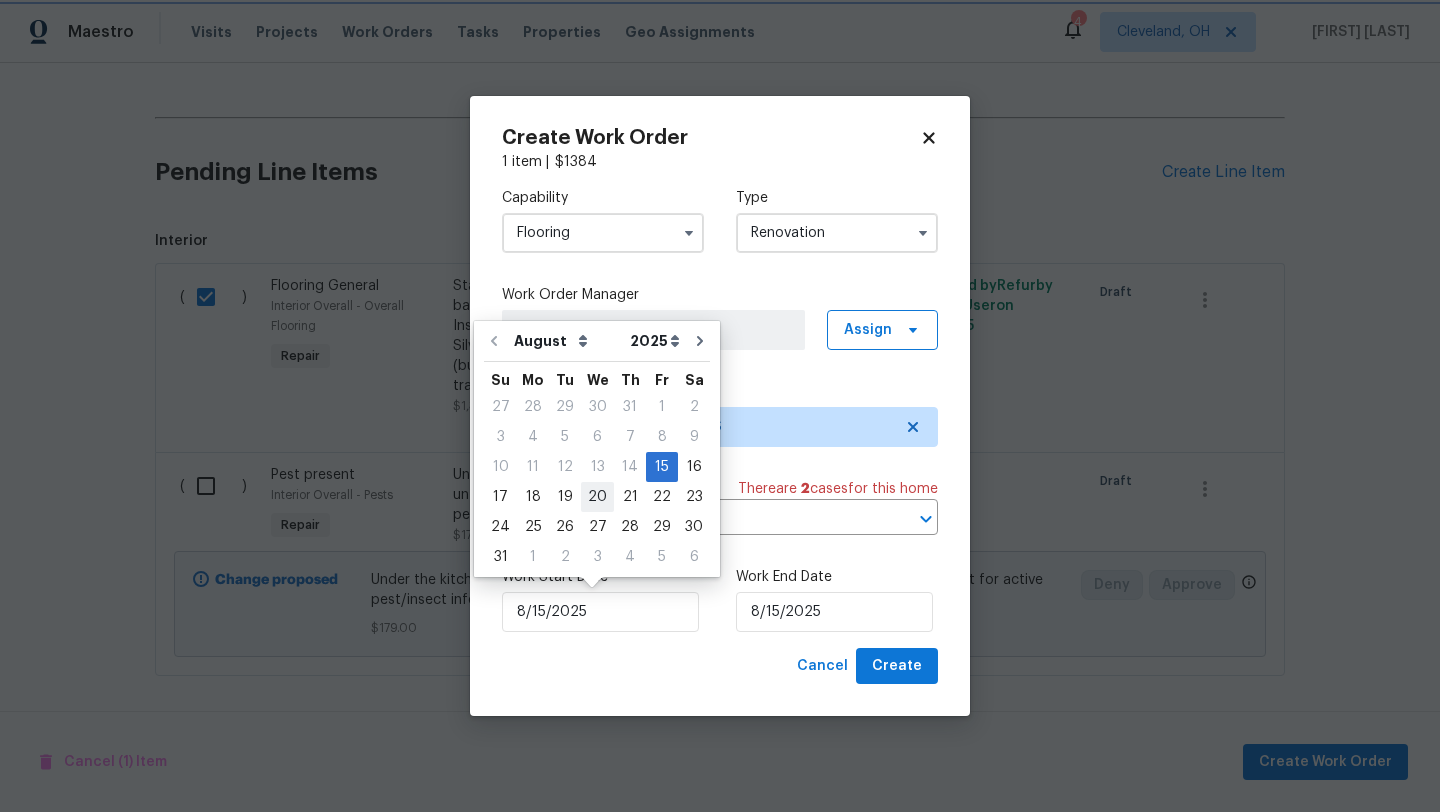 type on "8/20/2025" 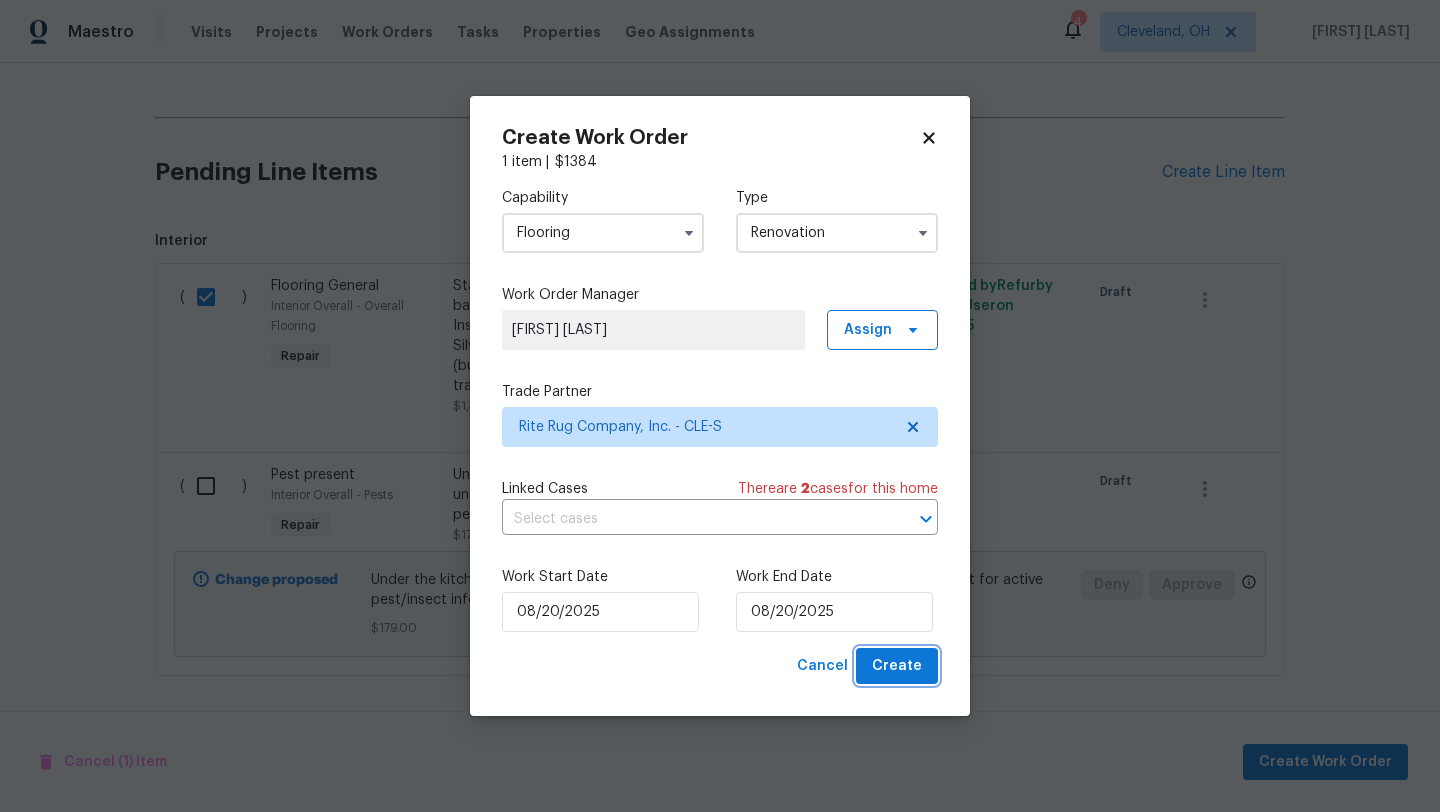 click on "Create" at bounding box center [897, 666] 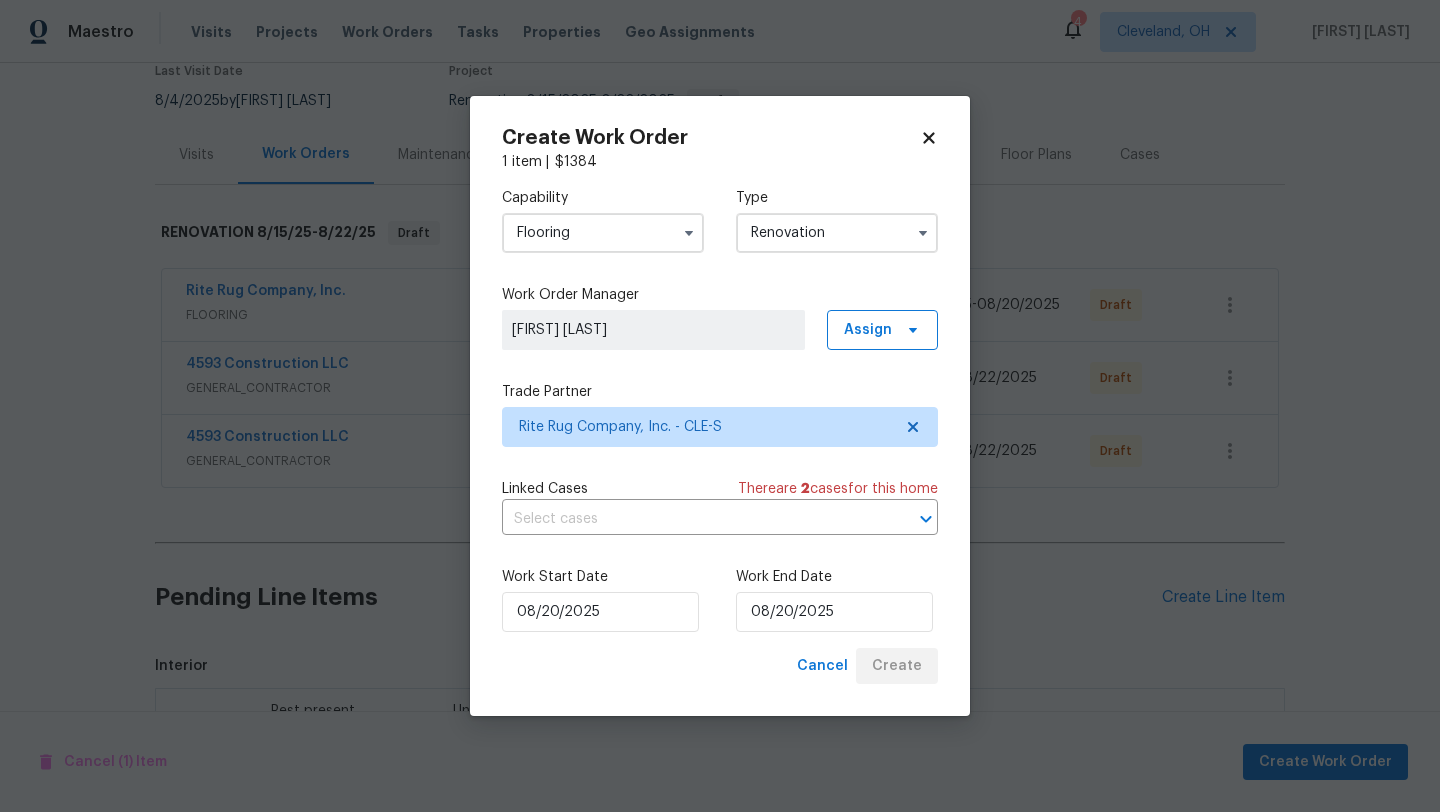 scroll, scrollTop: 414, scrollLeft: 0, axis: vertical 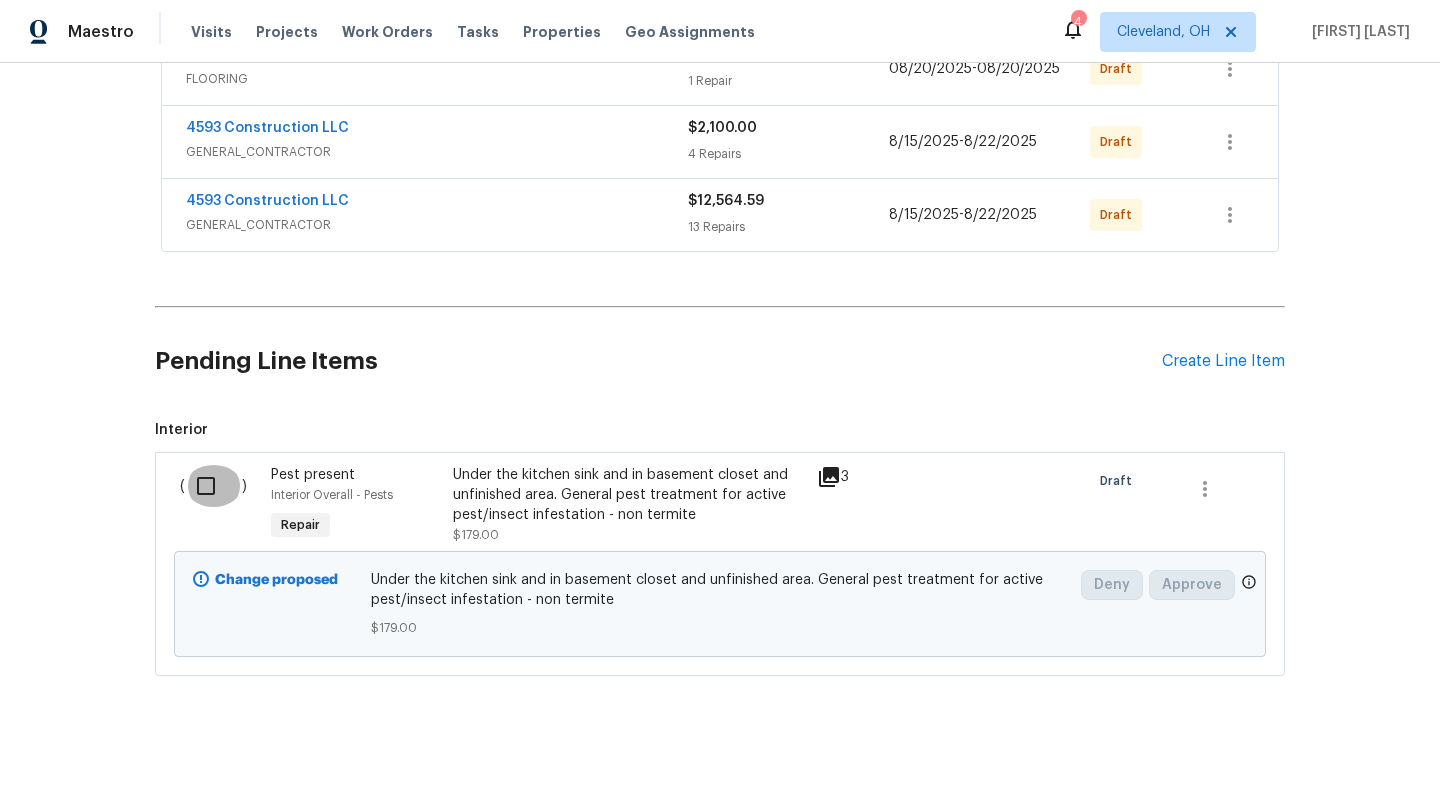 click at bounding box center [213, 486] 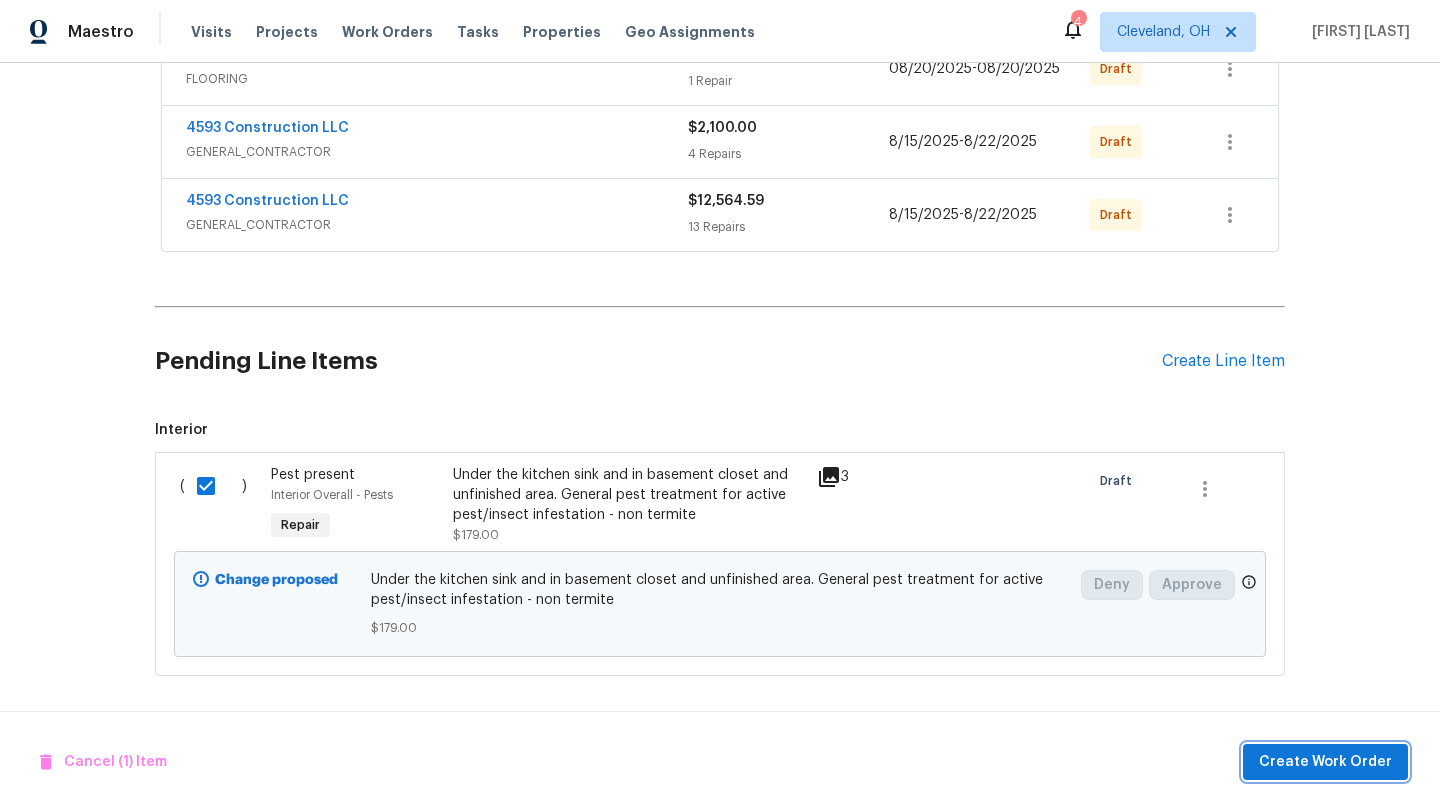 click on "Create Work Order" at bounding box center [1325, 762] 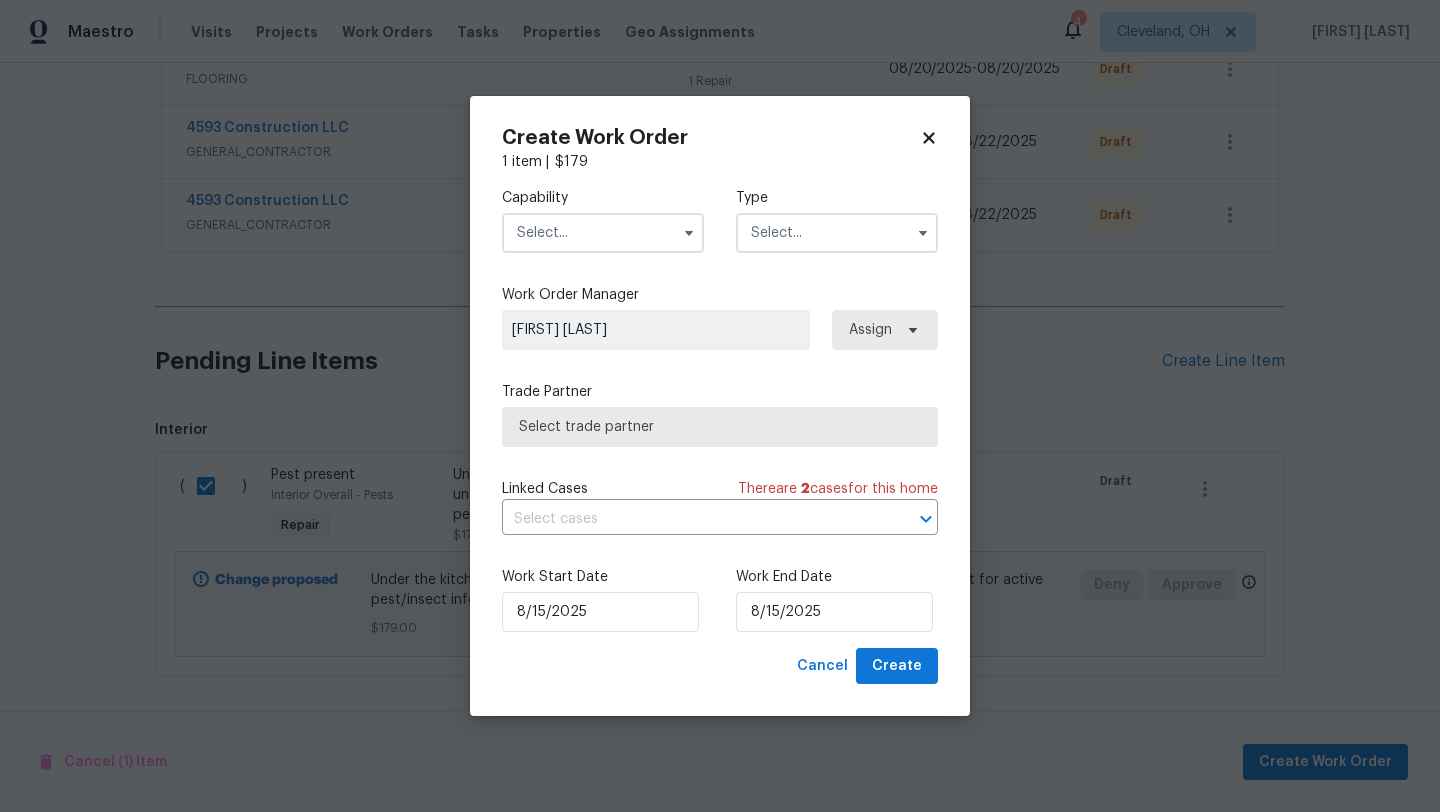 click at bounding box center [603, 233] 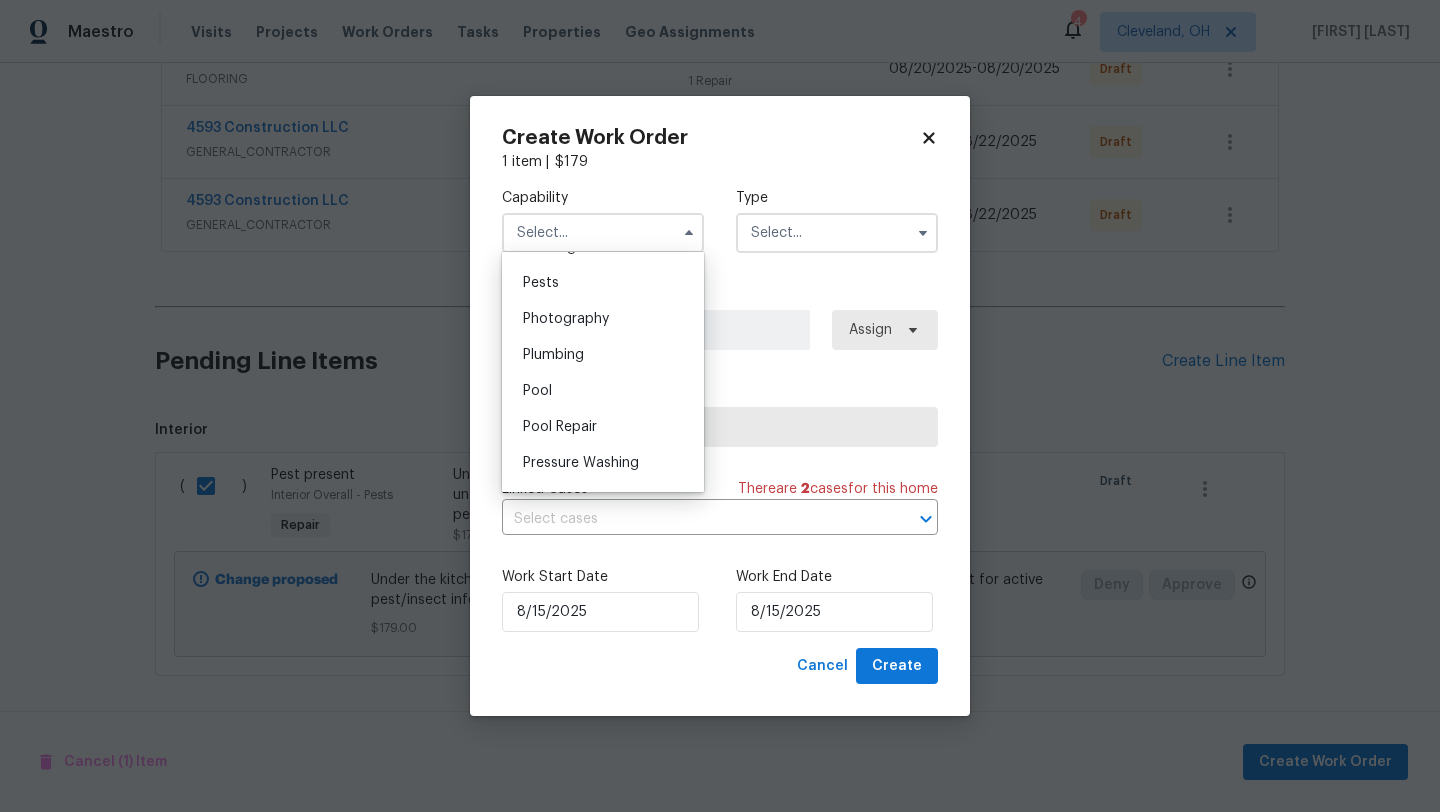 scroll, scrollTop: 1713, scrollLeft: 0, axis: vertical 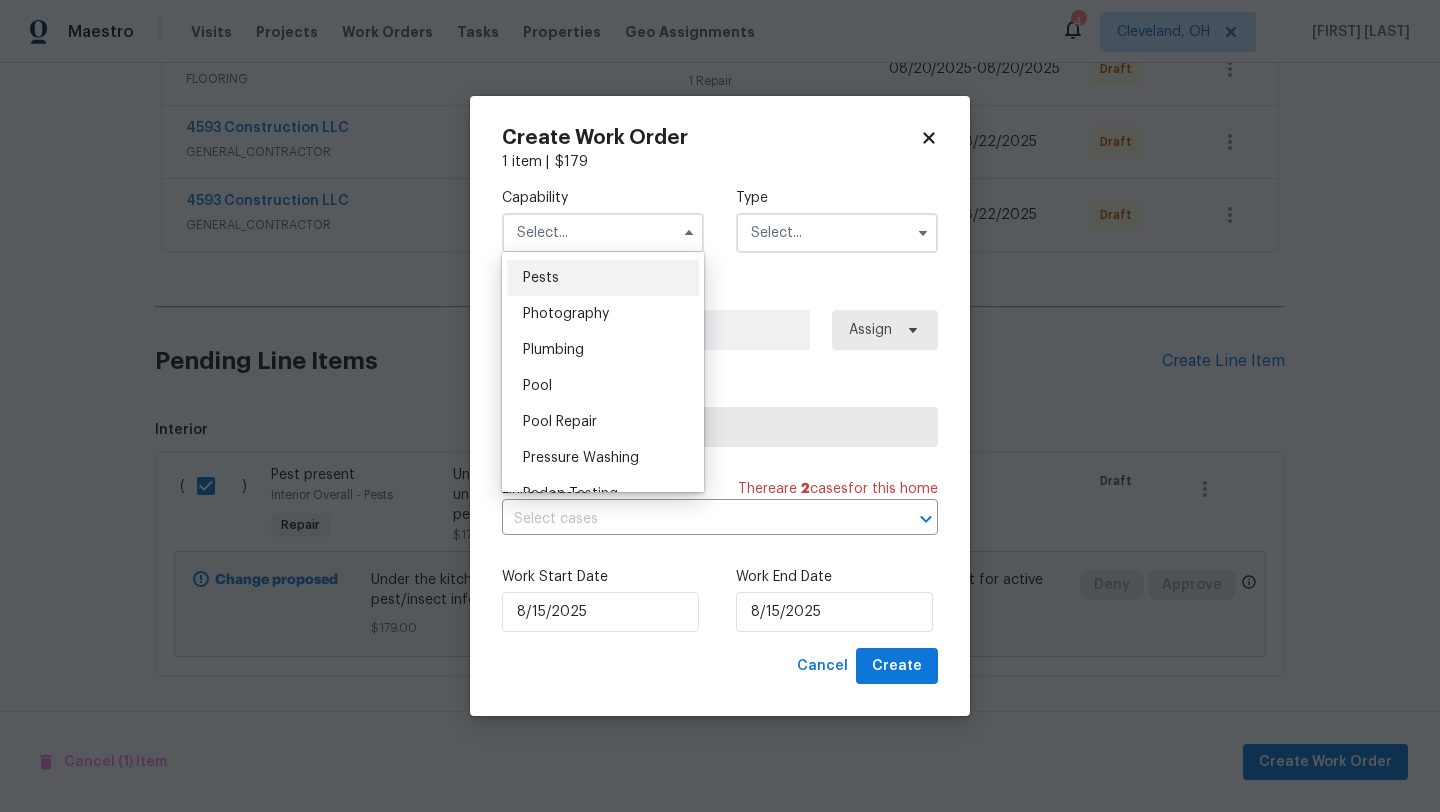 click on "Pests" at bounding box center (541, 278) 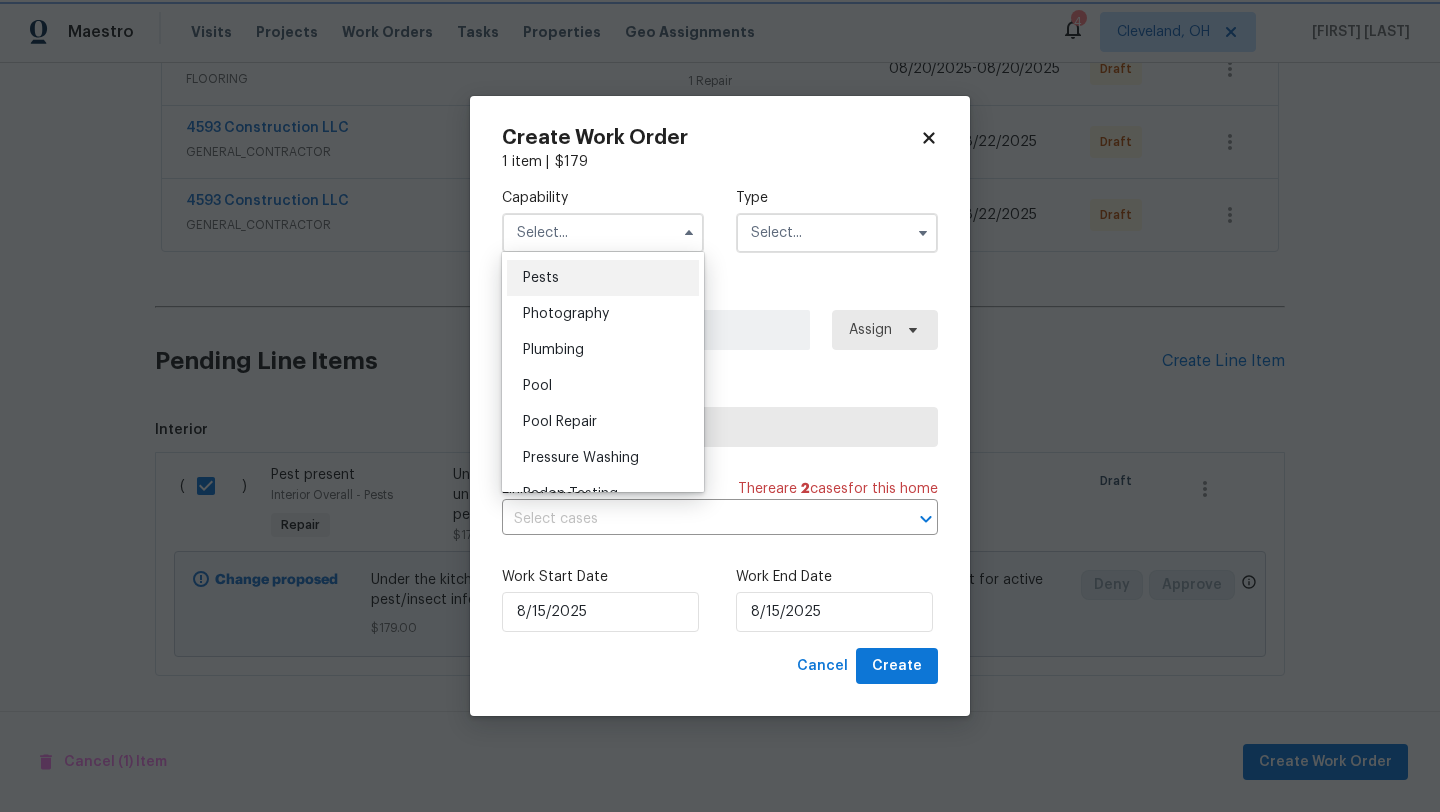 type on "Pests" 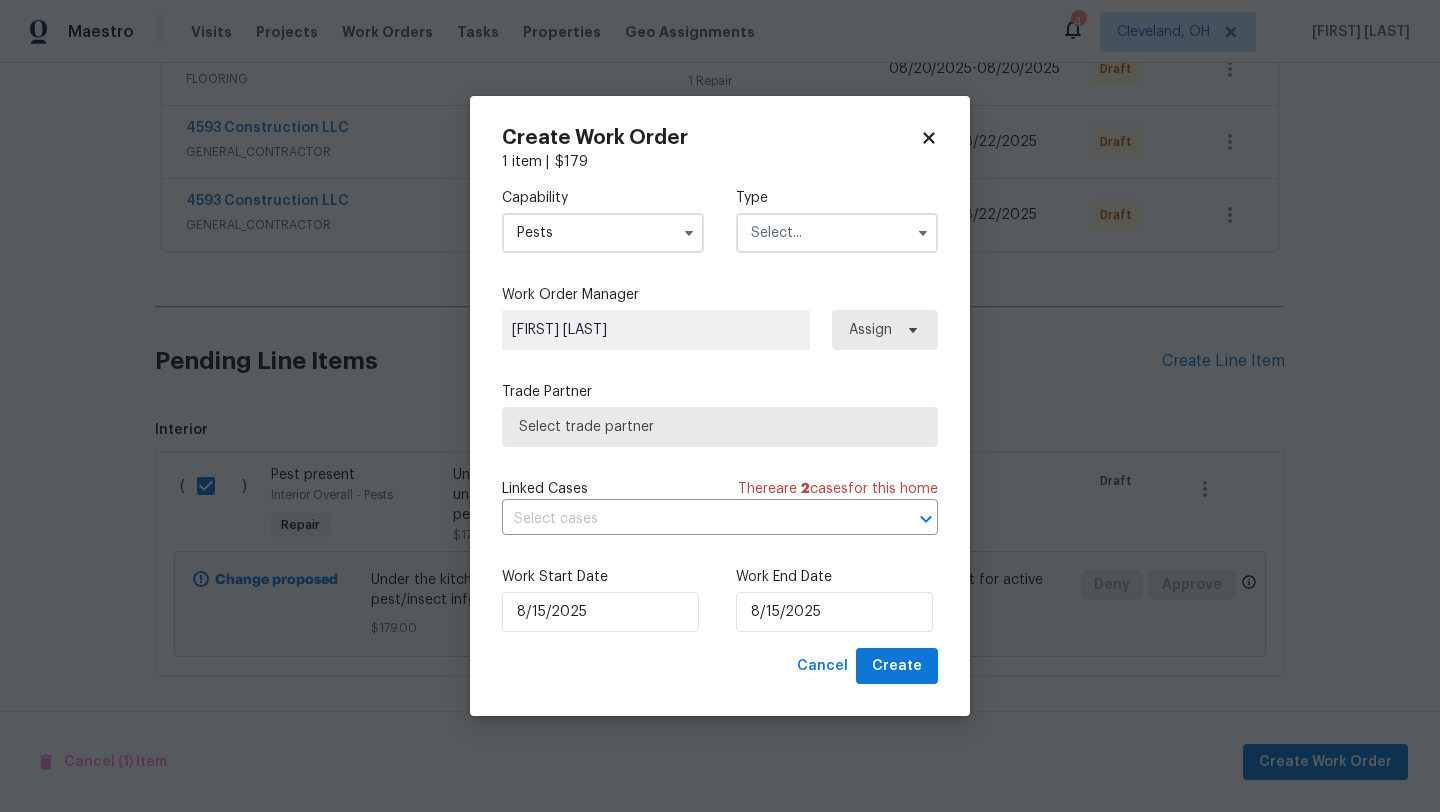 click at bounding box center (837, 233) 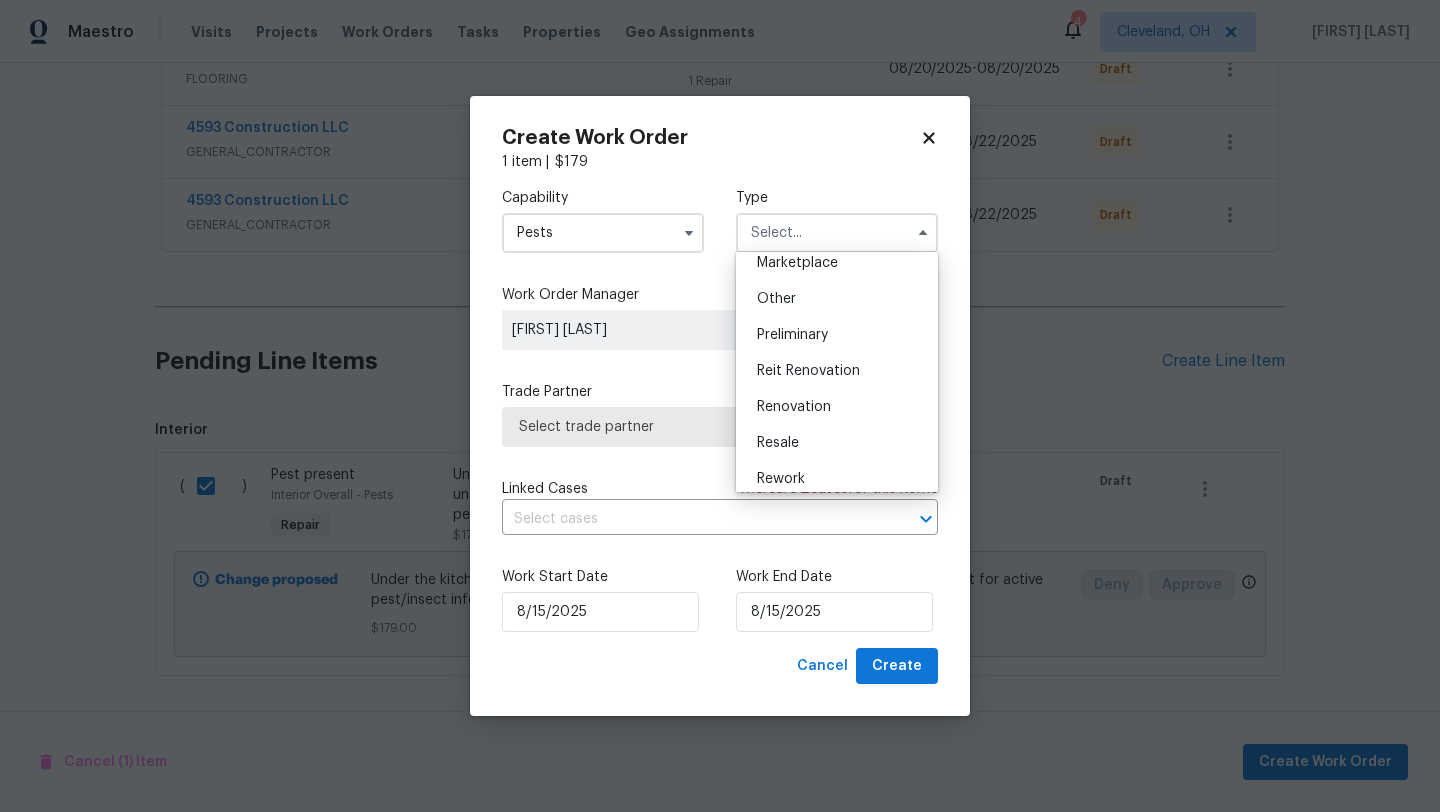scroll, scrollTop: 404, scrollLeft: 0, axis: vertical 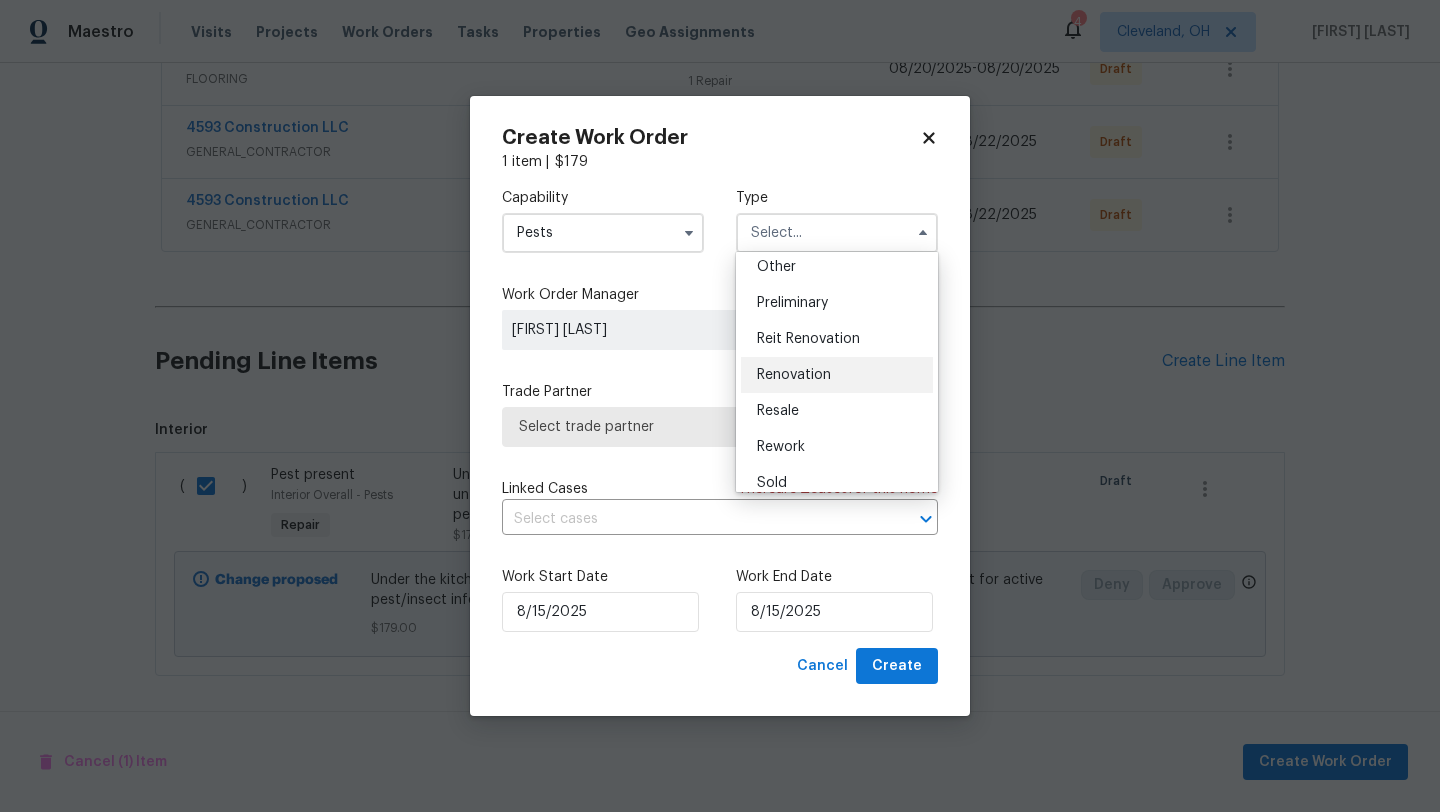 click on "Renovation" at bounding box center [837, 375] 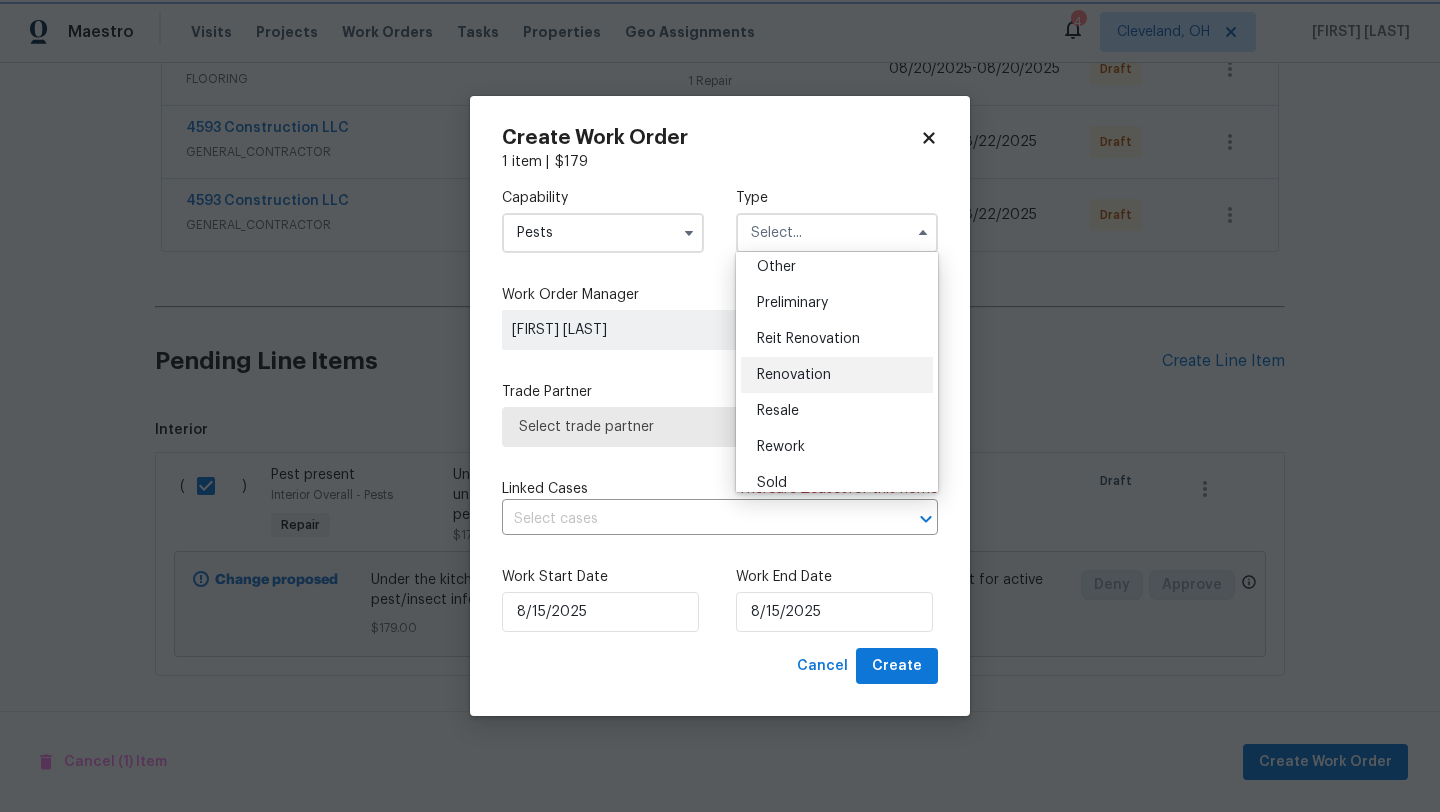 type on "Renovation" 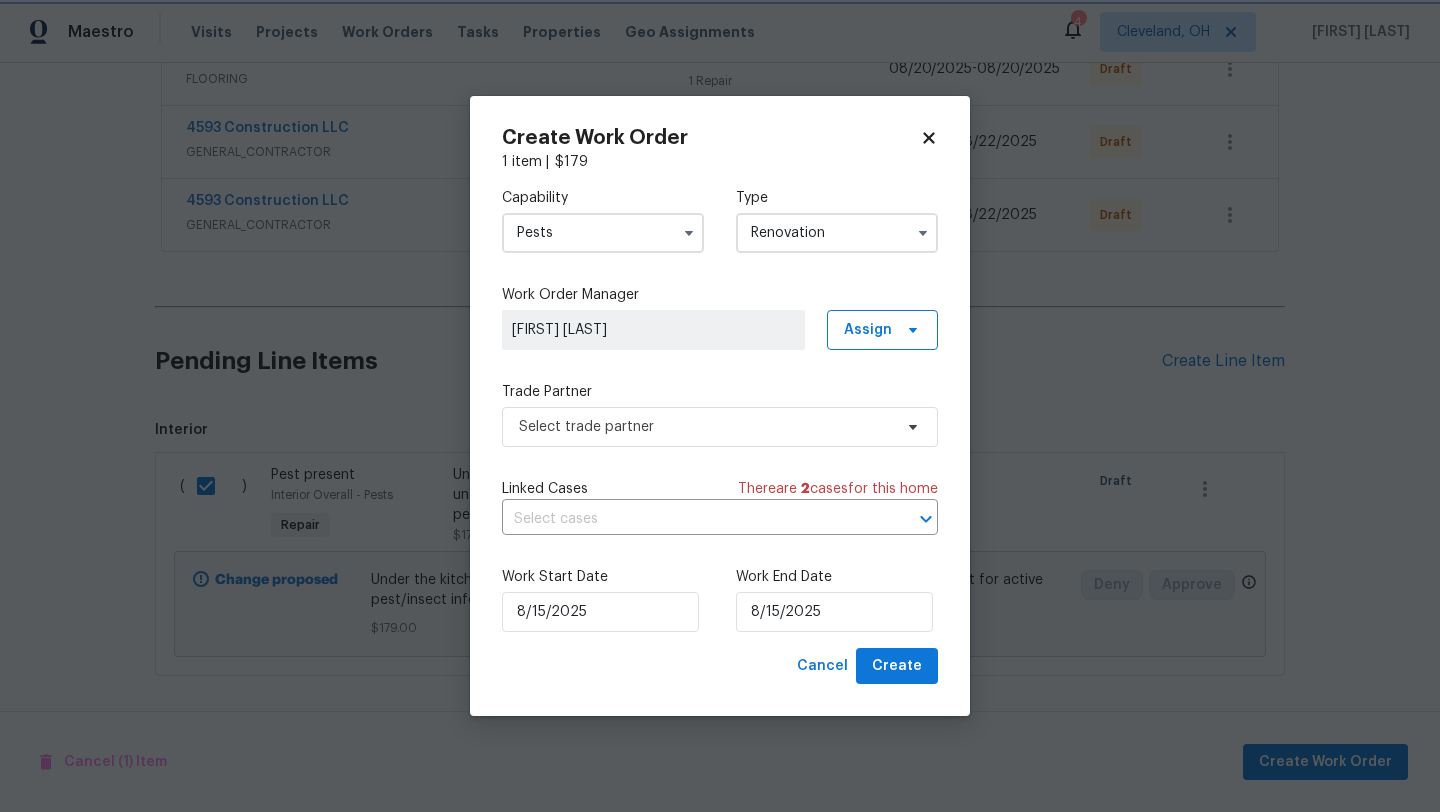 scroll, scrollTop: 0, scrollLeft: 0, axis: both 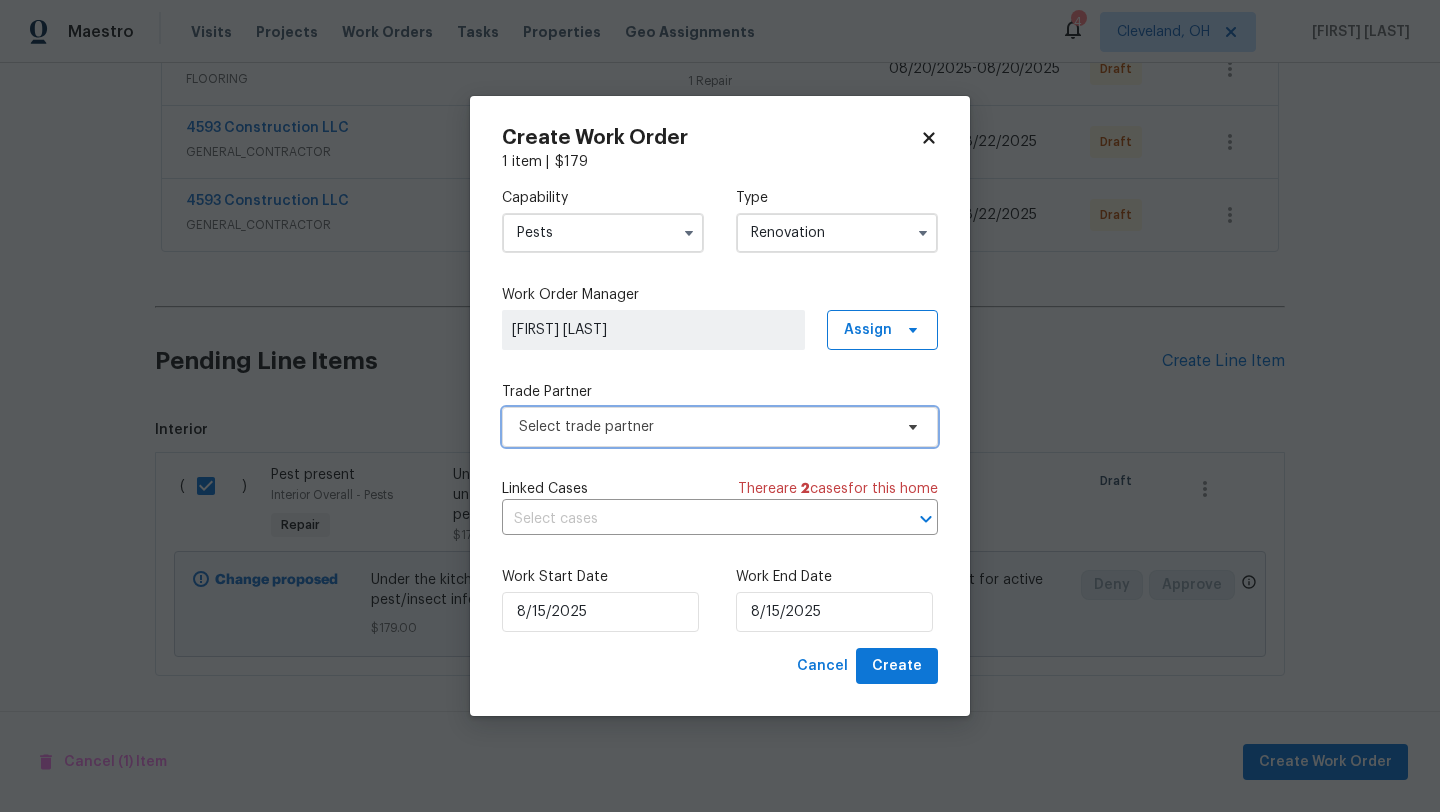 click on "Select trade partner" at bounding box center [705, 427] 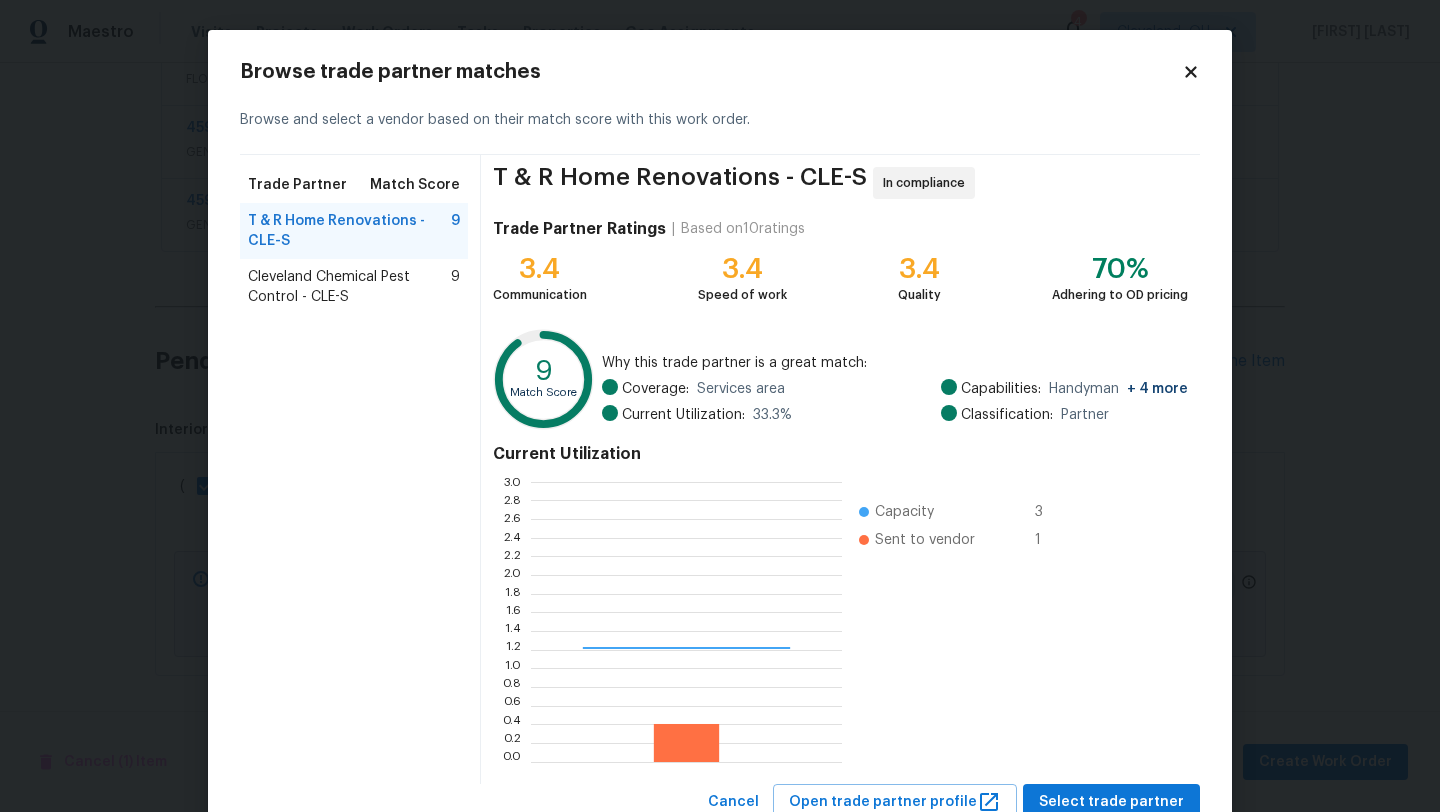 scroll, scrollTop: 2, scrollLeft: 1, axis: both 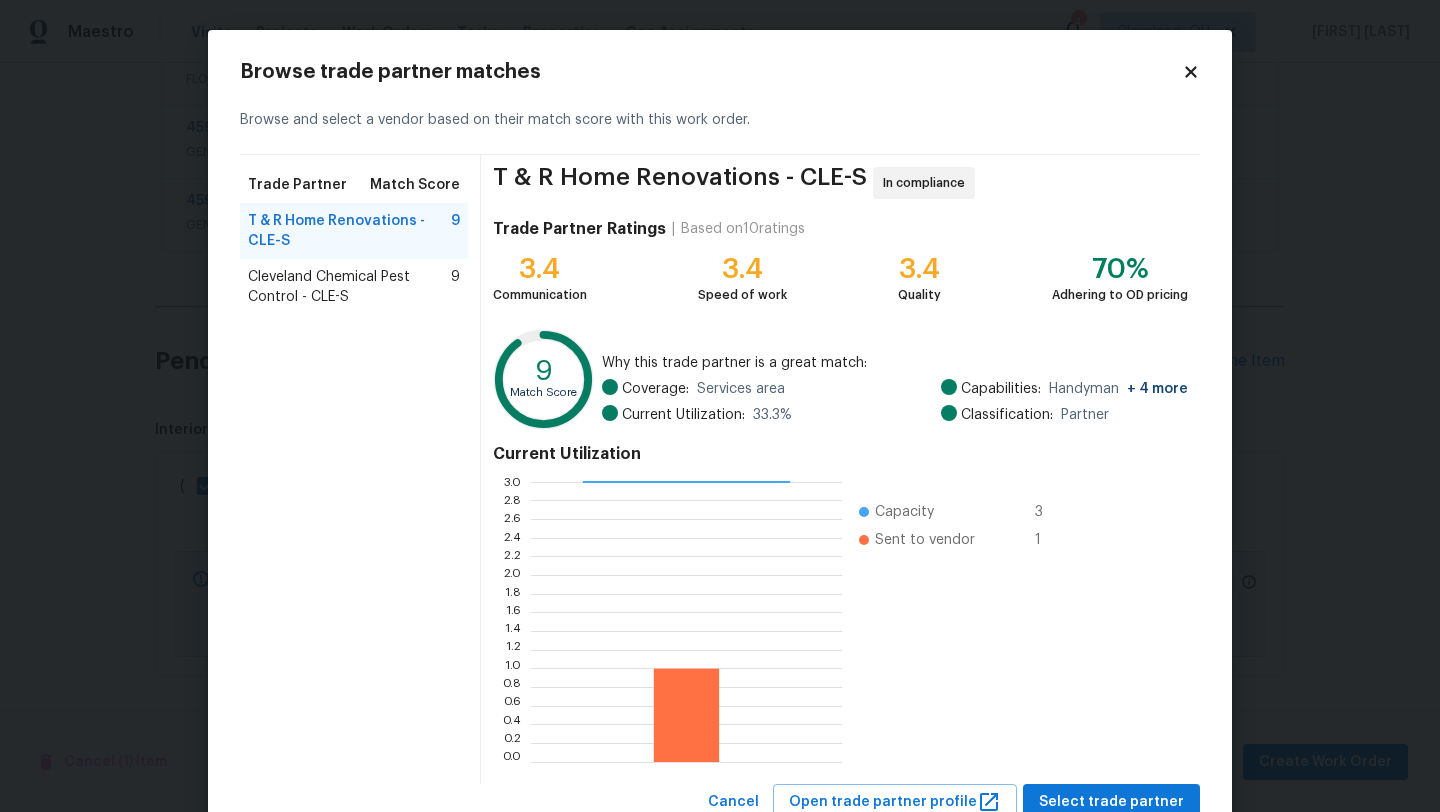 click on "Cleveland Chemical Pest Control - CLE-S" at bounding box center (349, 287) 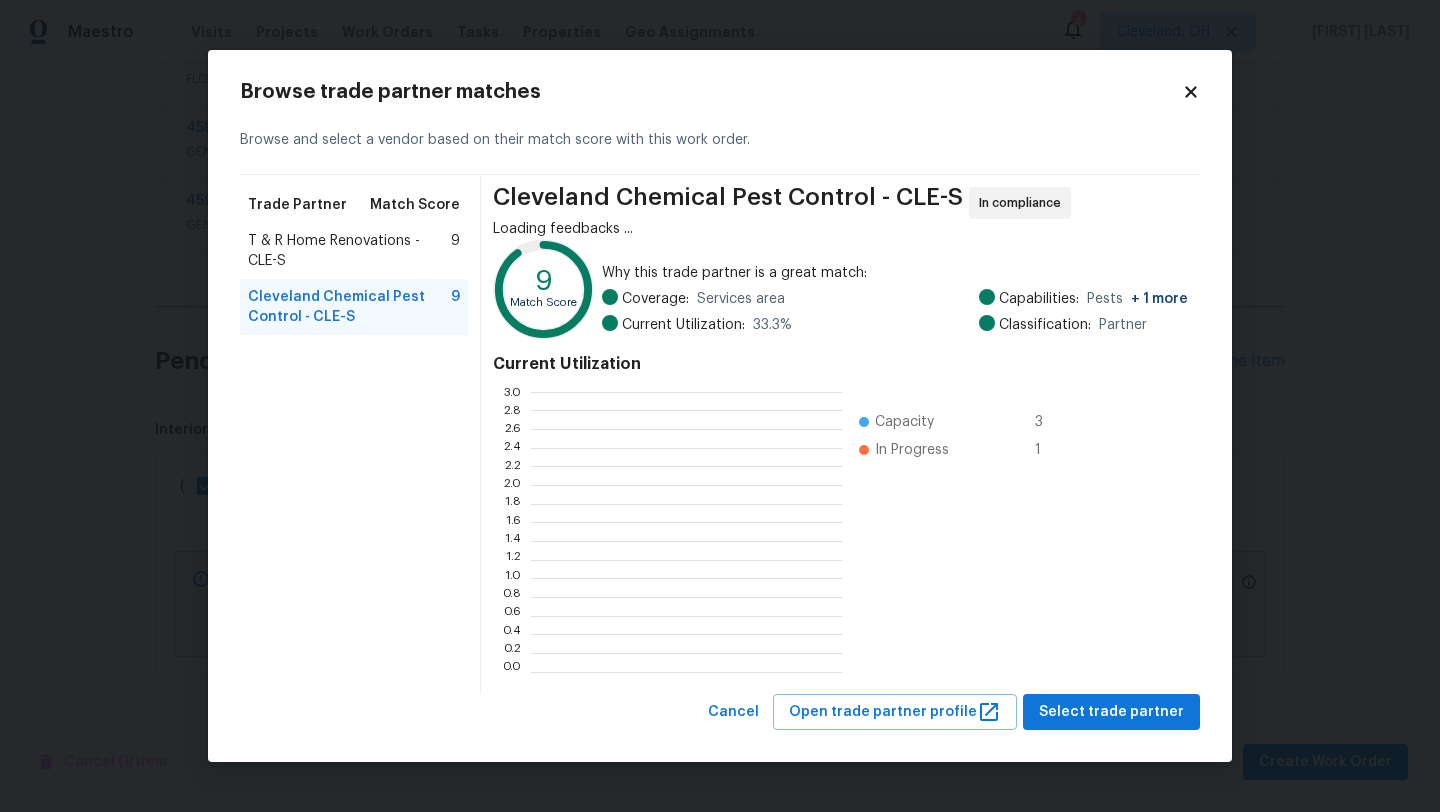 scroll, scrollTop: 2, scrollLeft: 1, axis: both 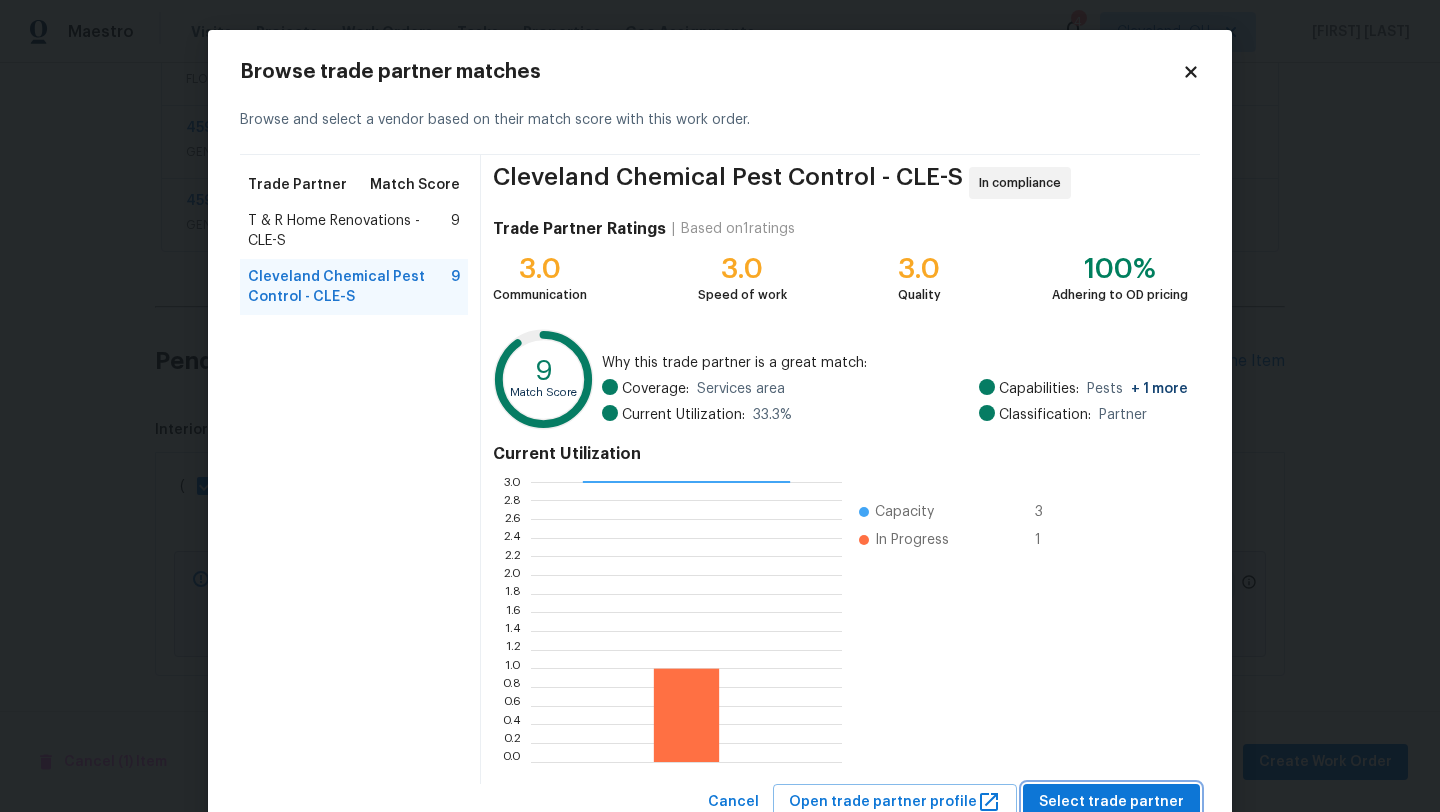 click on "Select trade partner" at bounding box center (1111, 802) 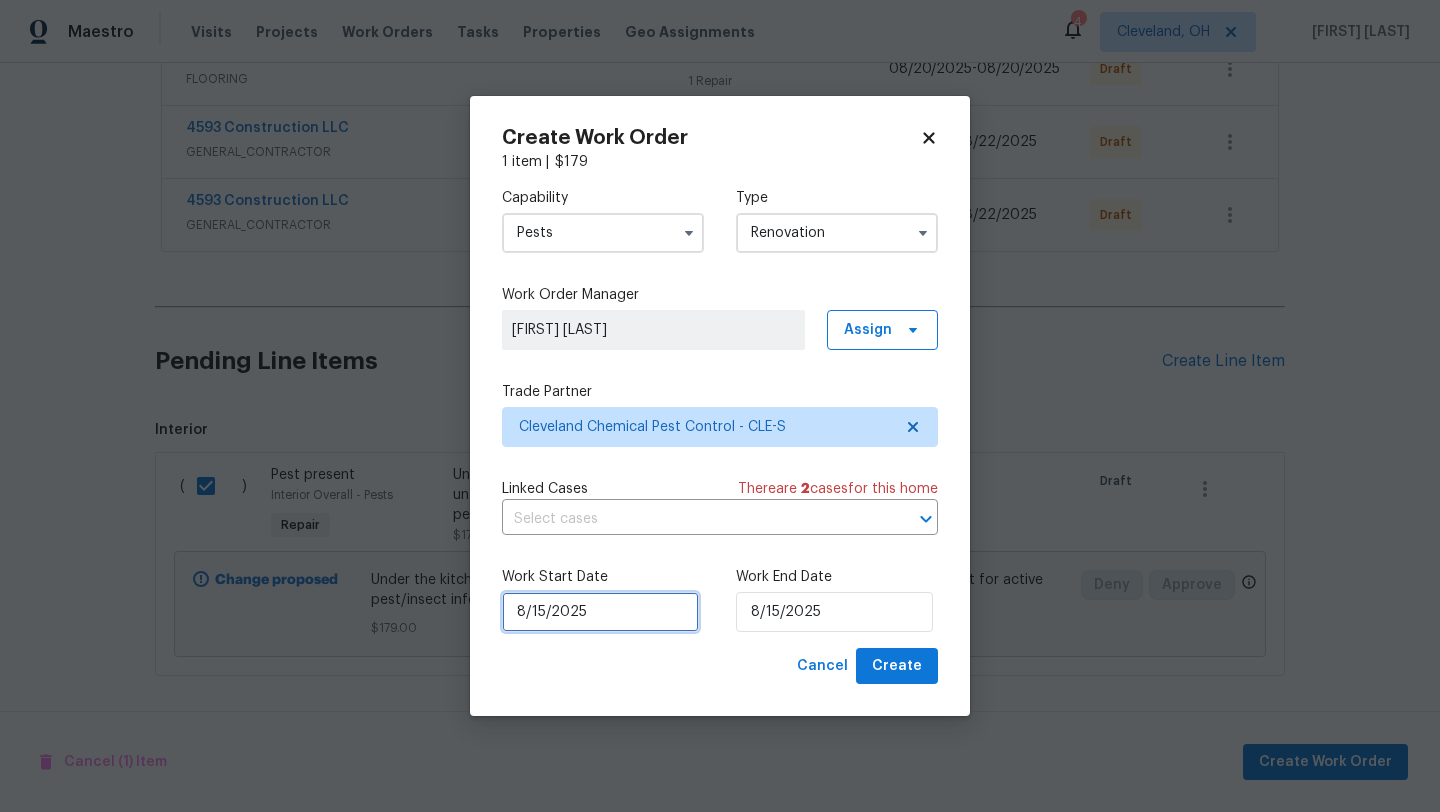 click on "8/15/2025" at bounding box center (600, 612) 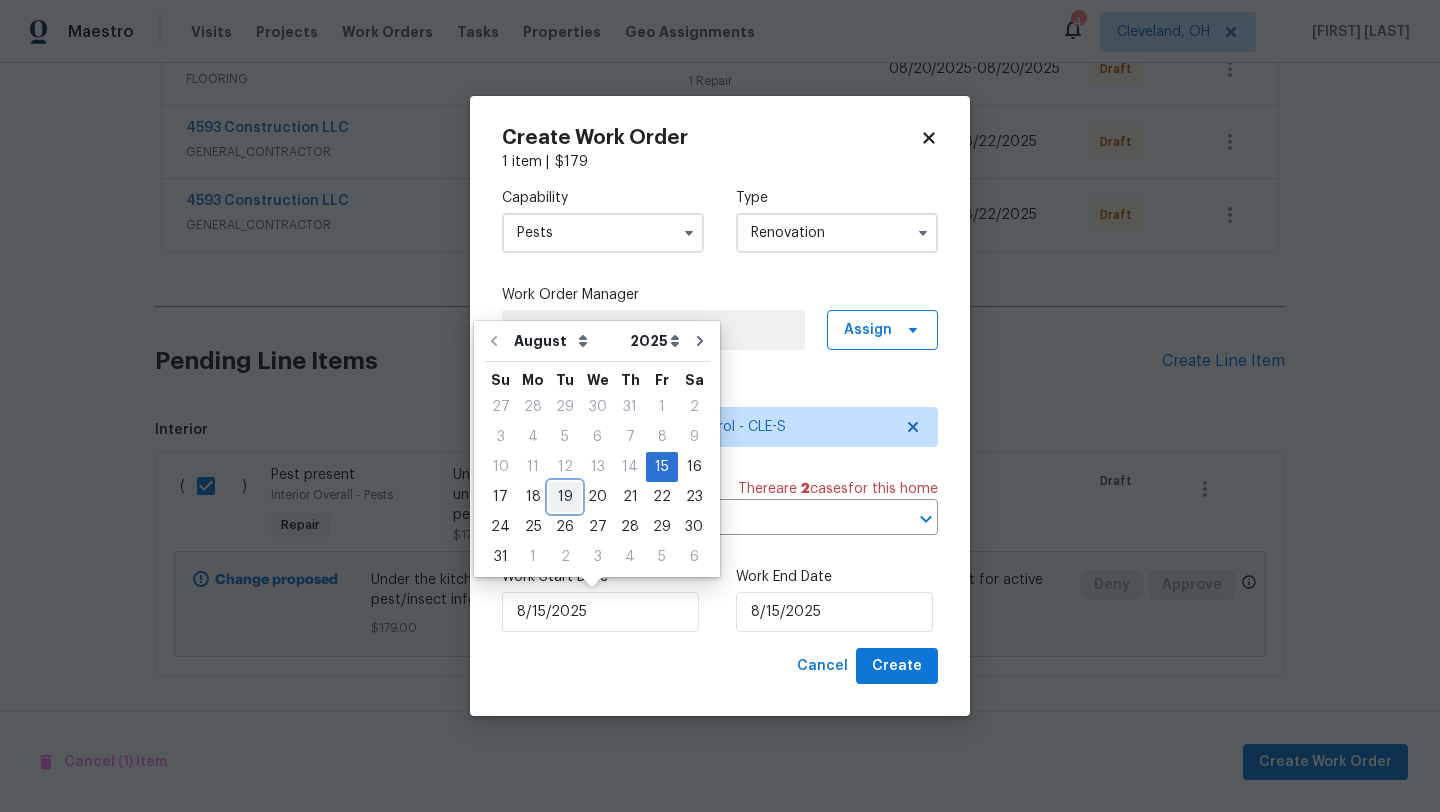 click on "19" at bounding box center (565, 497) 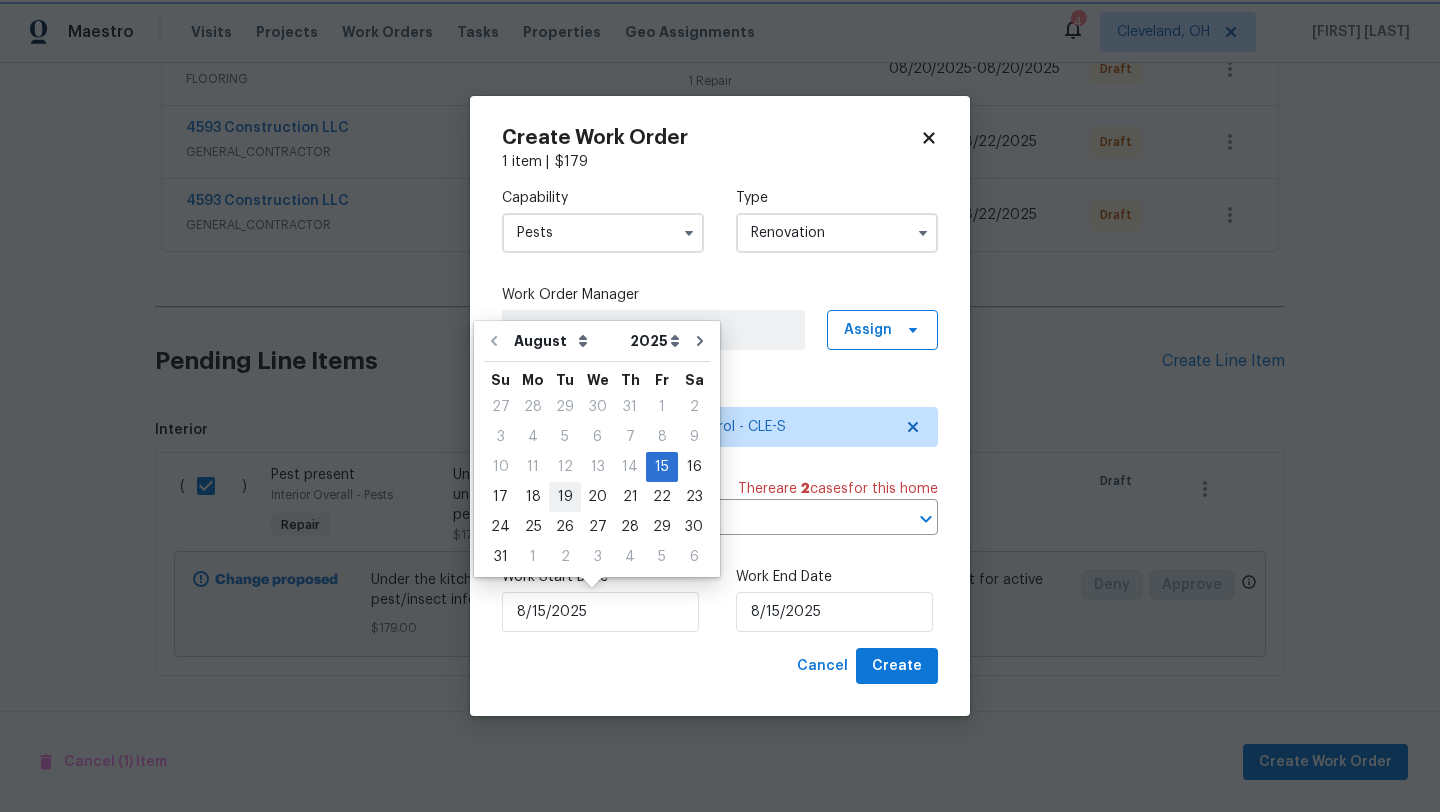 type on "8/19/2025" 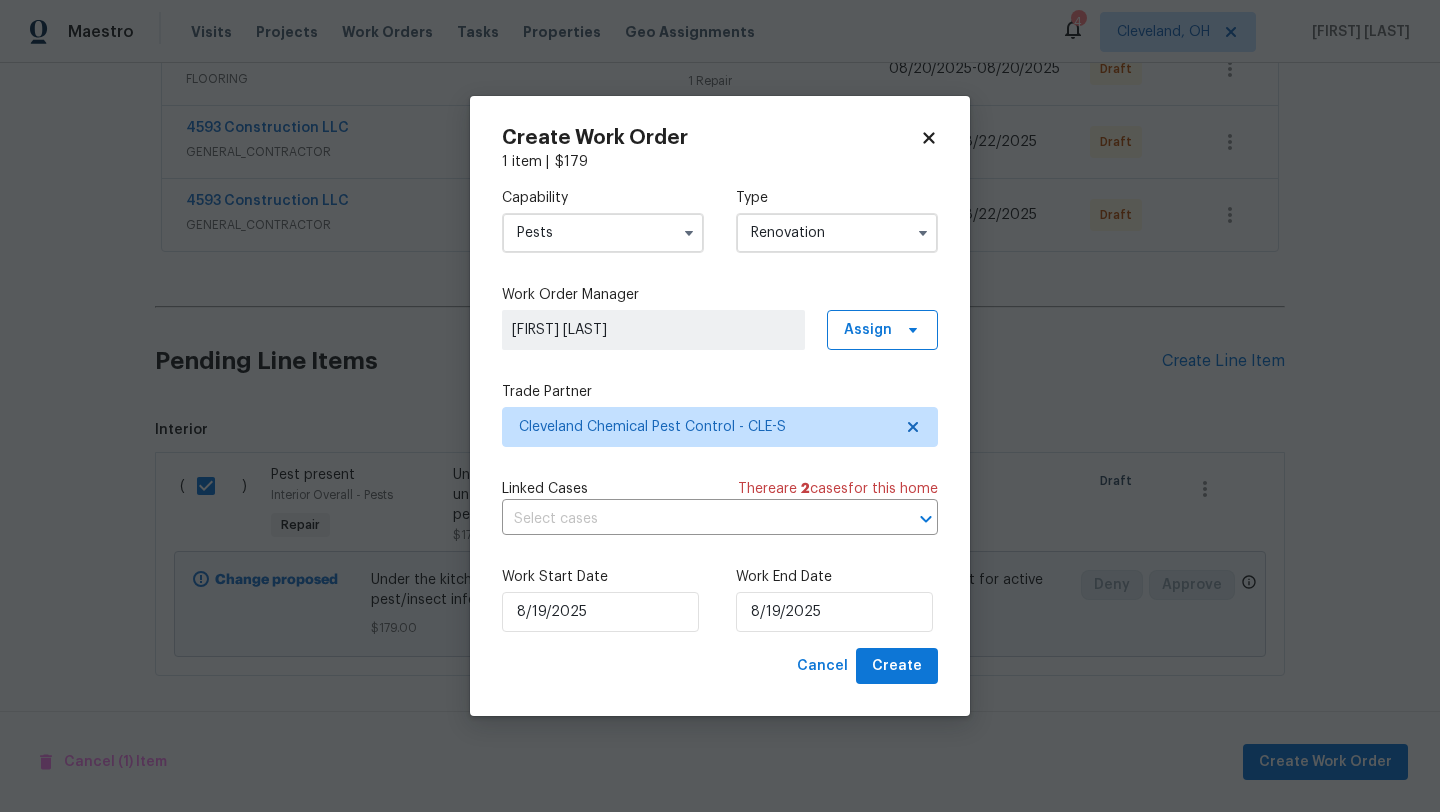 click on "Create Work Order 1 item | $ 179 Capability   Pests Type   Renovation Work Order Manager   Rebecca McMillen Assign Trade Partner   Cleveland Chemical Pest Control - CLE-S Linked Cases There  are   2  case s  for this home   ​ Work Start Date   8/19/2025 Work End Date   8/19/2025 Cancel Create" at bounding box center [720, 406] 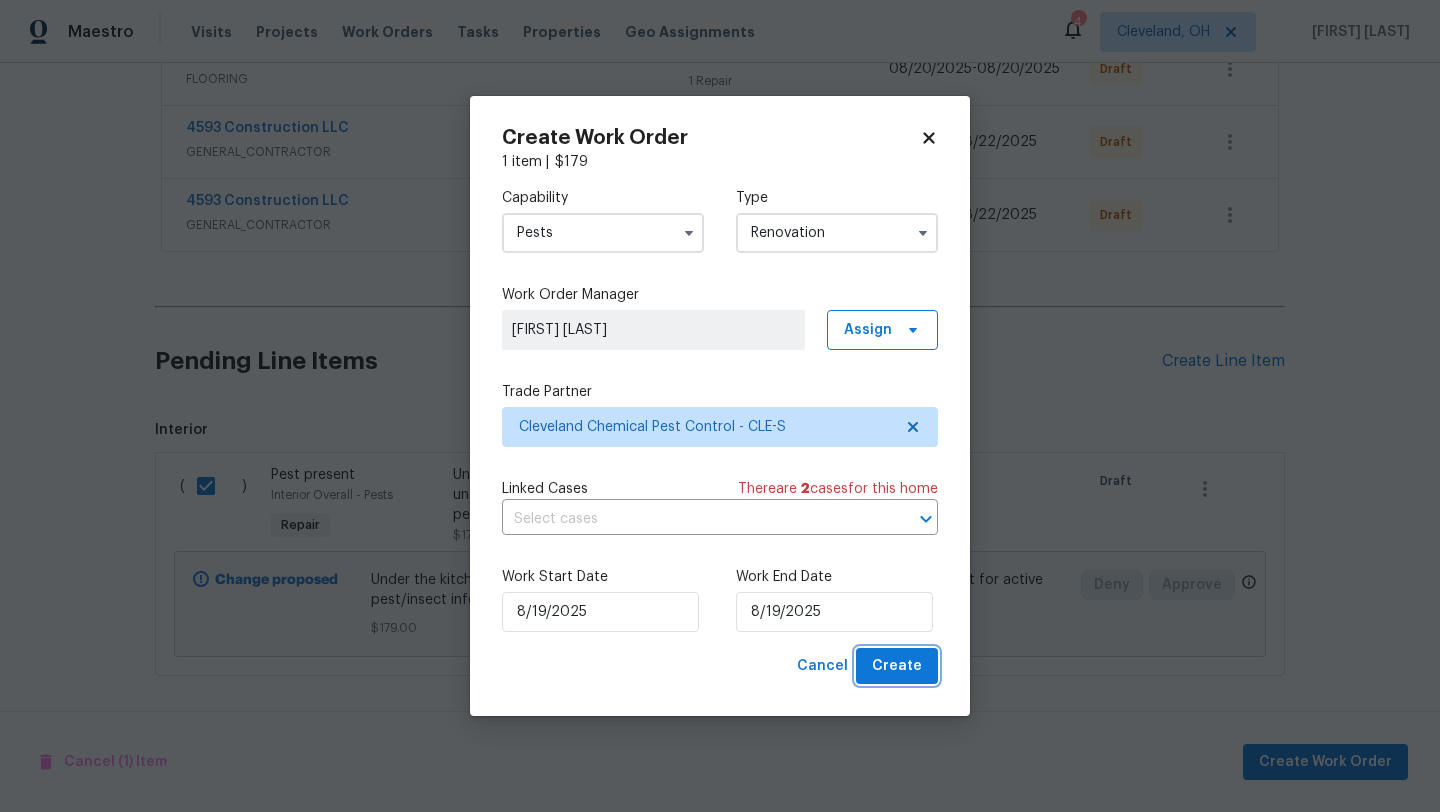 click on "Create" at bounding box center (897, 666) 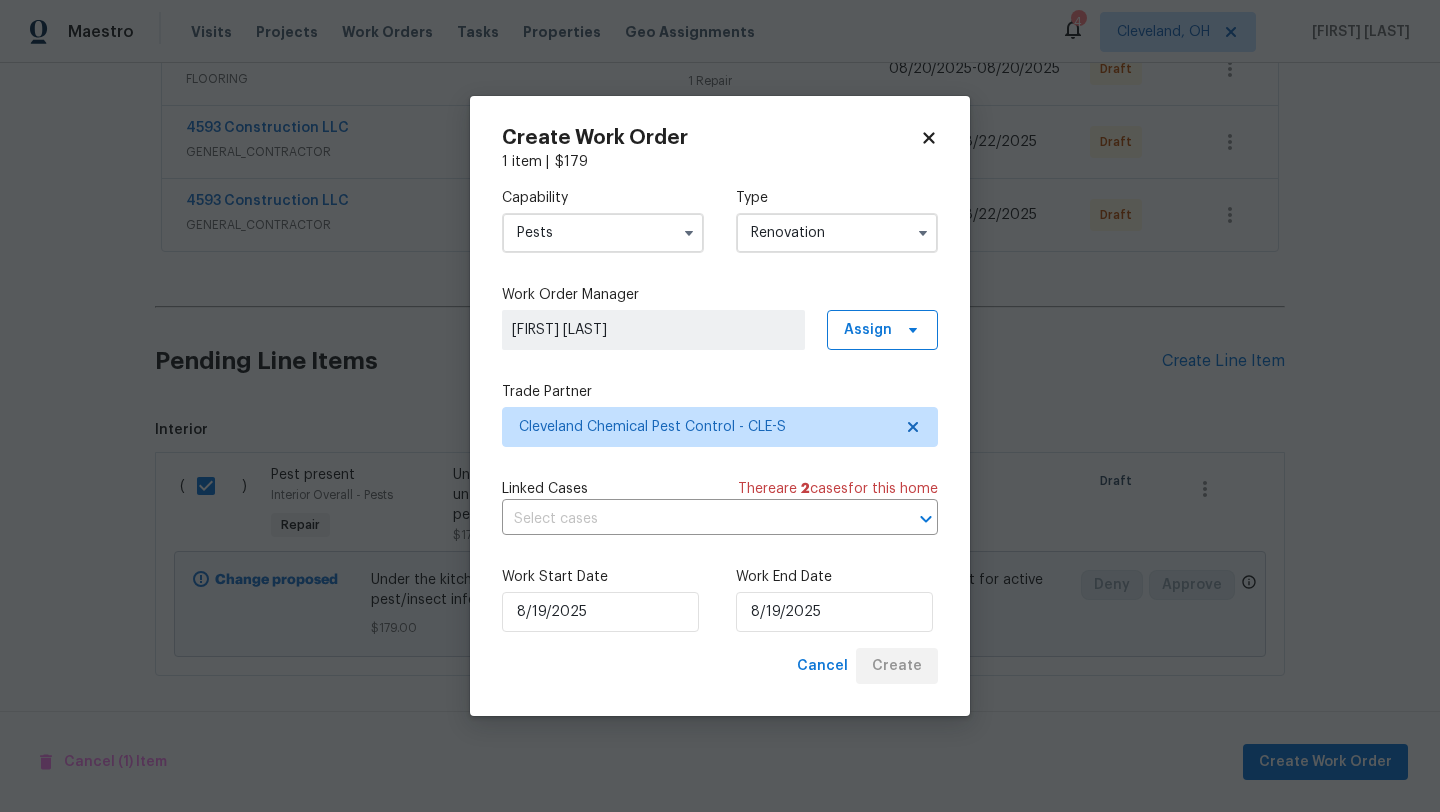 scroll, scrollTop: 239, scrollLeft: 0, axis: vertical 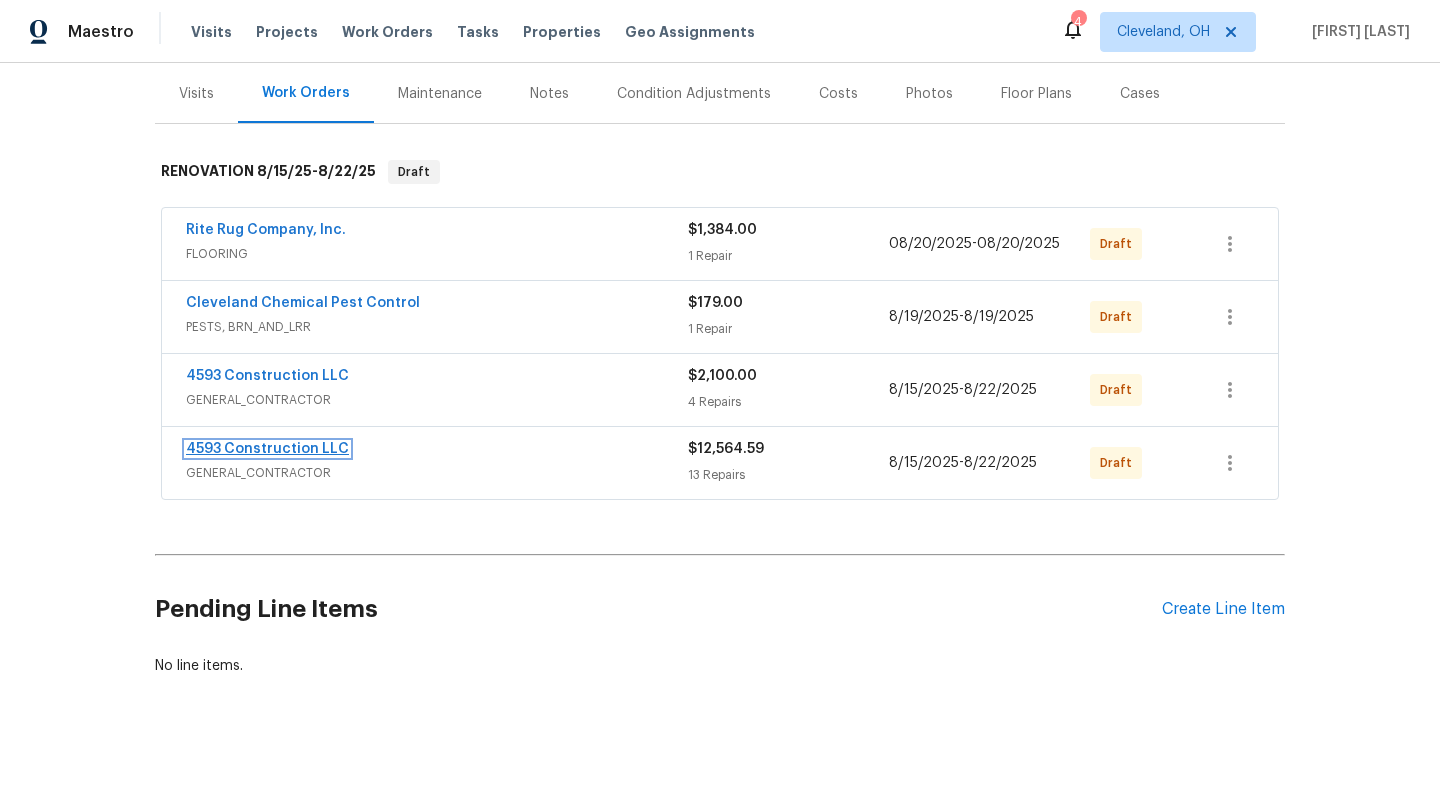 click on "4593 Construction LLC" at bounding box center (267, 449) 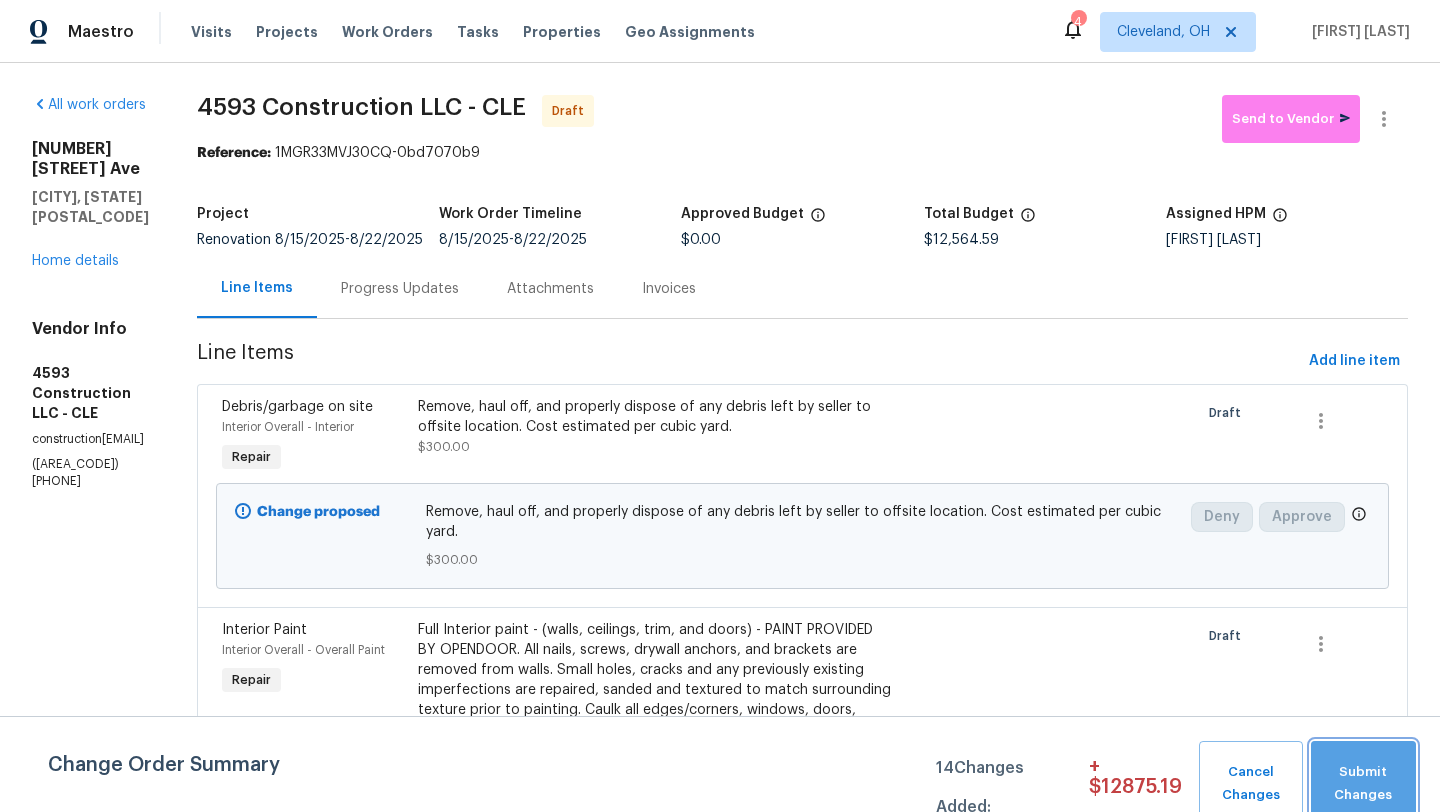 click on "Submit Changes" at bounding box center [1363, 784] 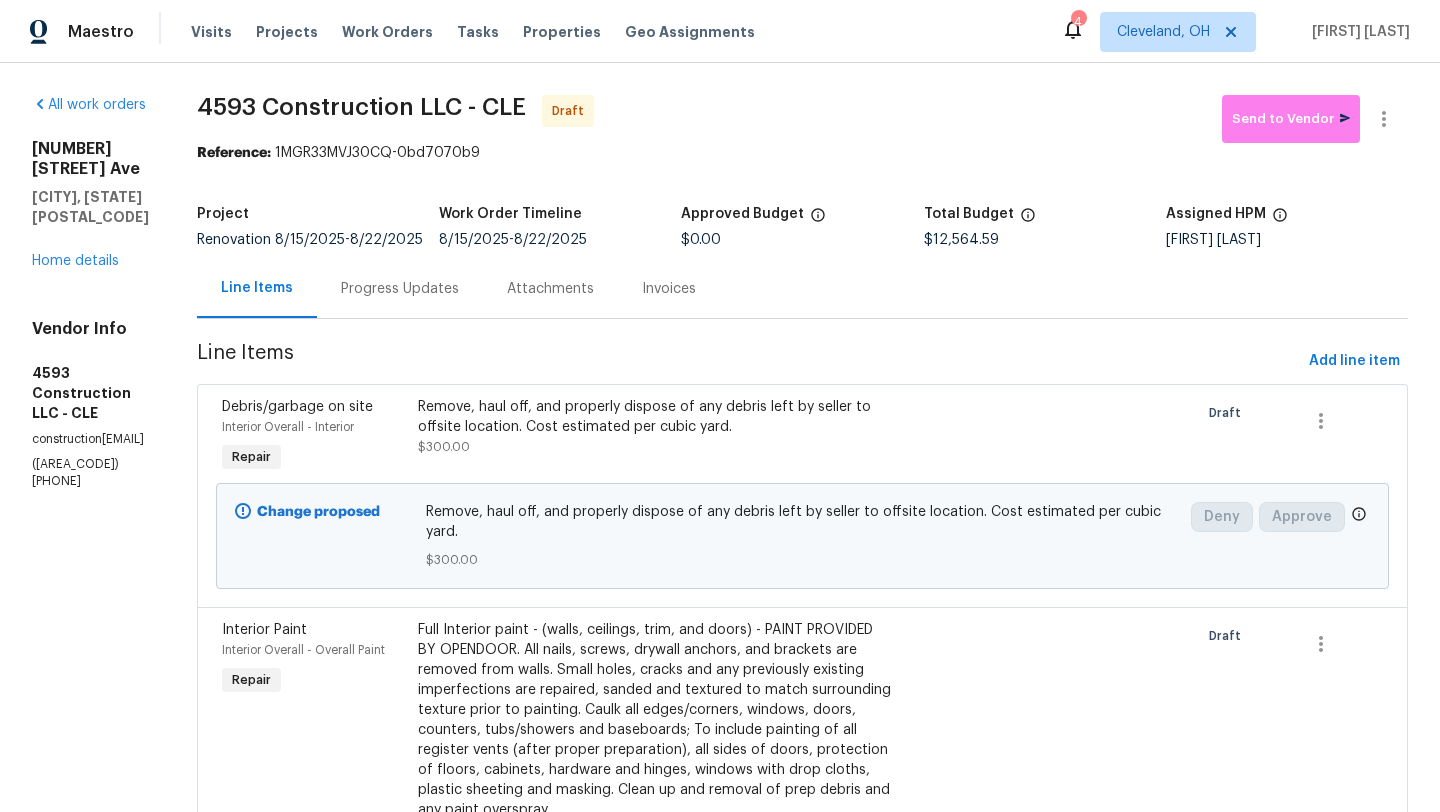 click on "4593 Construction LLC - CLE Draft Send to Vendor   Reference:   1MGR33MVJ30CQ-0bd7070b9 Project Renovation   8/15/2025  -  8/22/2025 Work Order Timeline 8/15/2025  -  8/22/2025 Approved Budget $0.00 Total Budget $12,564.59 Assigned HPM Rebecca McMillen Line Items Progress Updates Attachments Invoices Line Items Add line item Debris/garbage on site Interior Overall - Interior Repair Remove, haul off, and properly dispose of any debris left by seller to offsite location. Cost estimated per cubic yard. $300.00 Draft Change proposed Remove, haul off, and properly dispose of any debris left by seller to offsite location. Cost estimated per cubic yard. $300.00 Deny Approve Interior Paint Interior Overall - Overall Paint Repair $2,752.00 Draft Change proposed $2,752.00 Deny Approve Kitchen Cabinets Kitchen - Cabinets Repair $5,000.00   6 Draft Change proposed $5,000.00 Deny Approve Concrete Repair Unfinished basement - Flatwork Repair $1,000.00   10 Draft Change proposed $1,000.00 Deny Approve Exterior Paint Repair" at bounding box center (802, 1873) 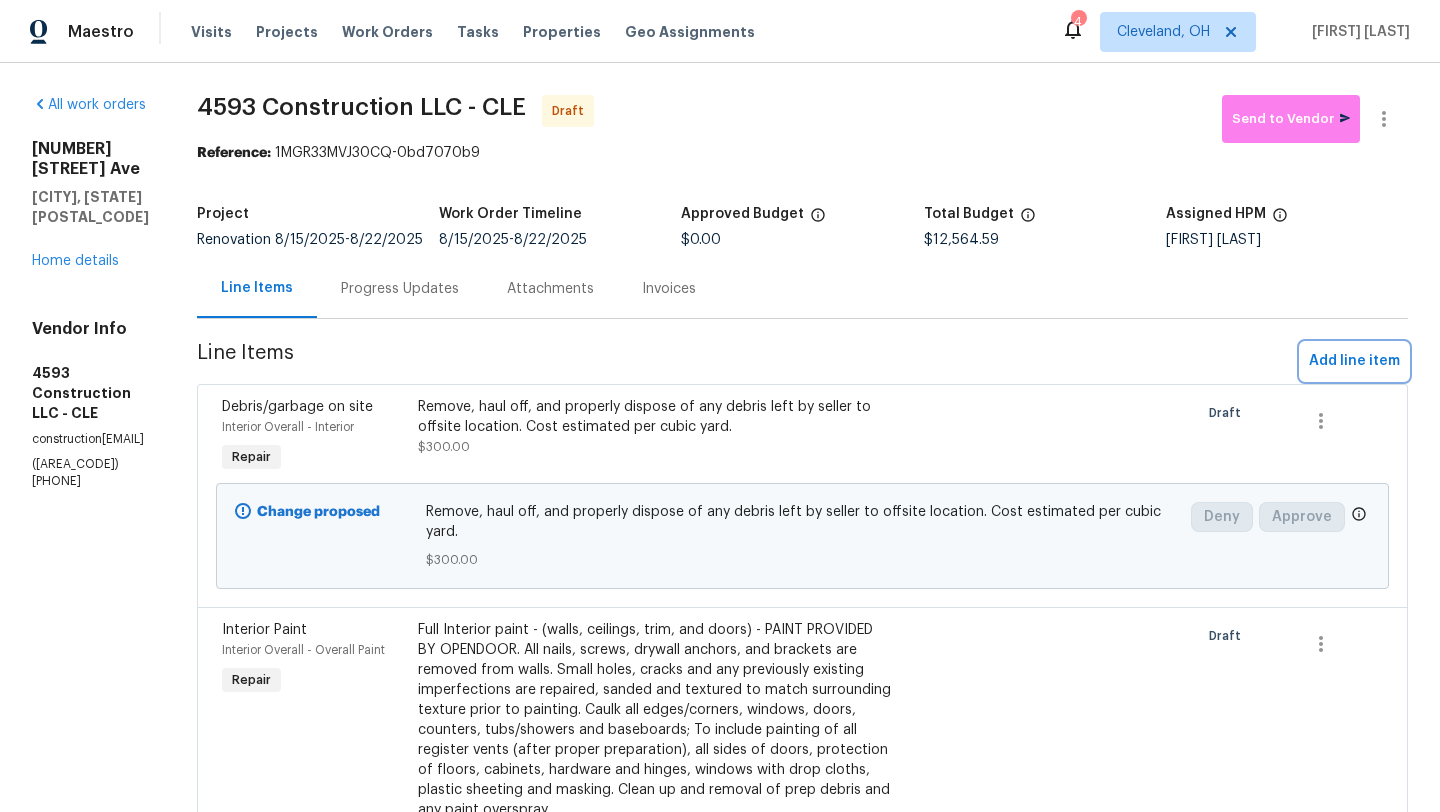 click on "Add line item" at bounding box center [1354, 361] 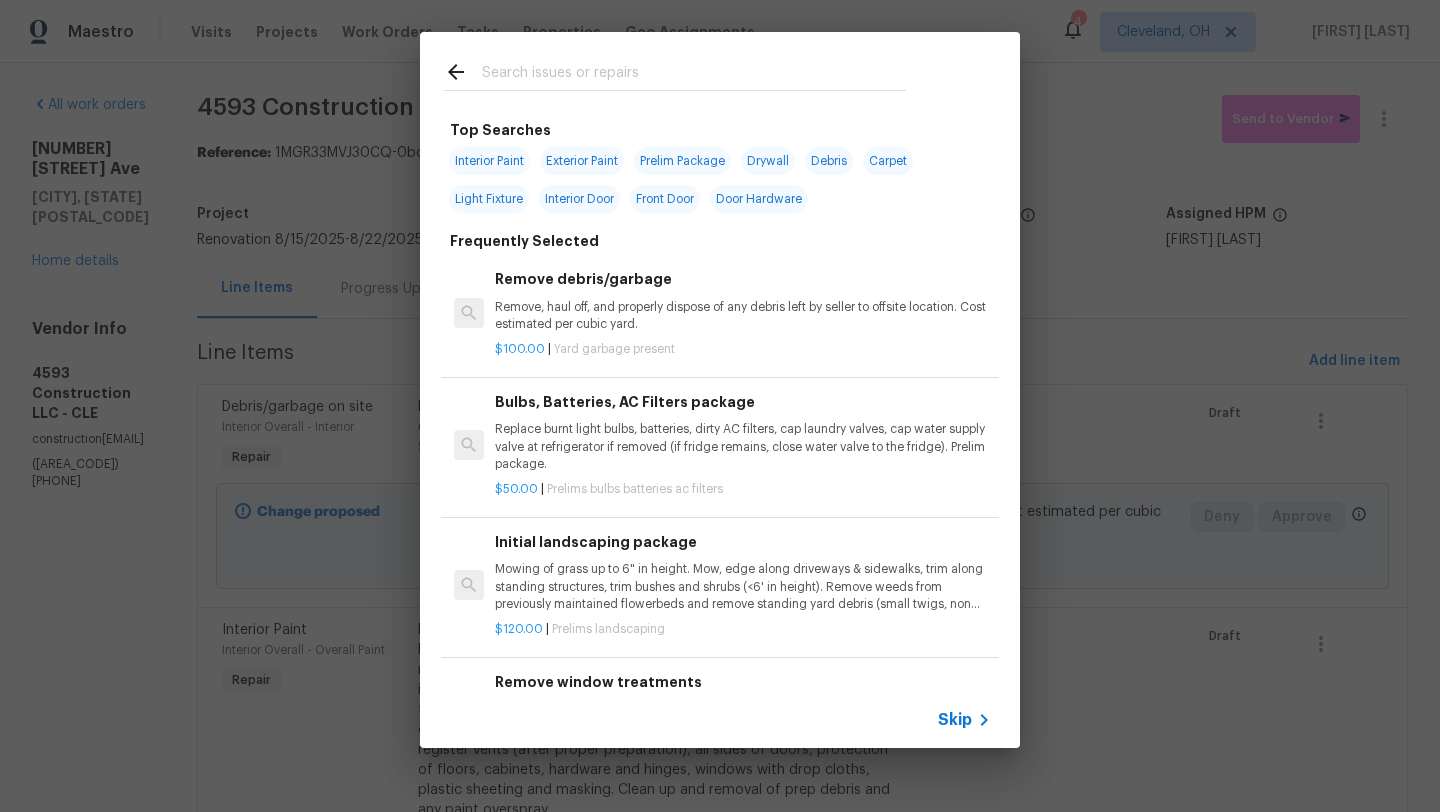 click 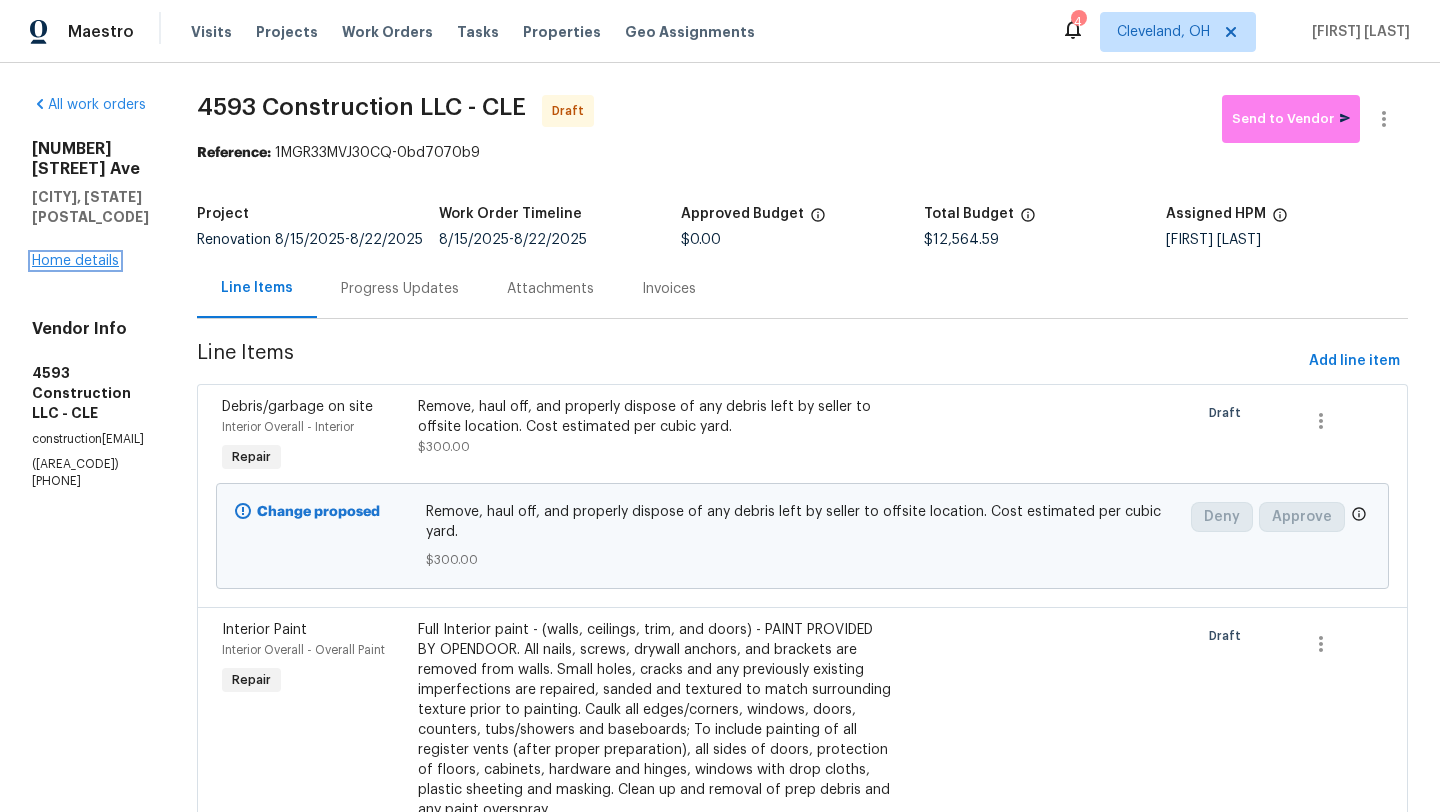 click on "Home details" at bounding box center [75, 261] 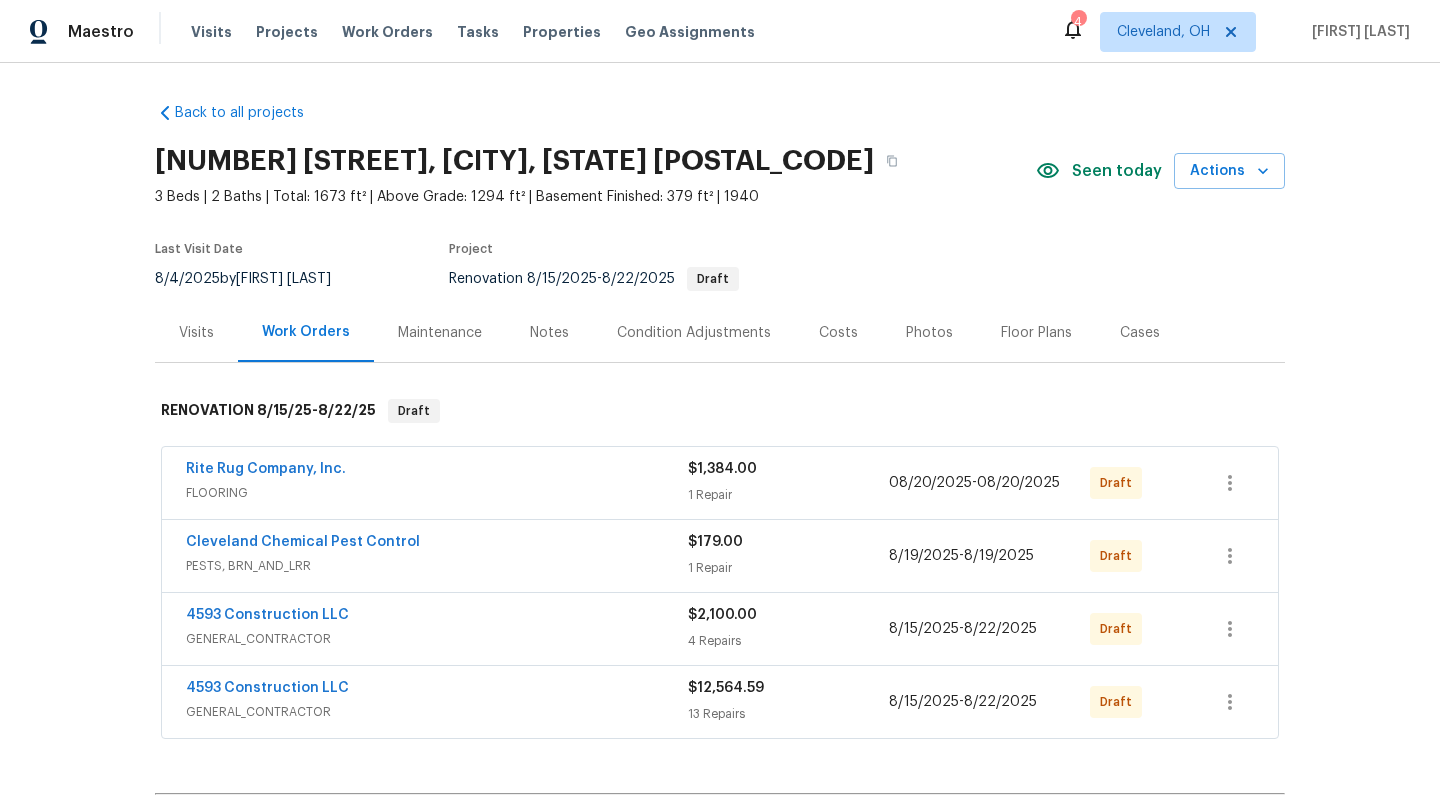 click on "Floor Plans" at bounding box center (1036, 333) 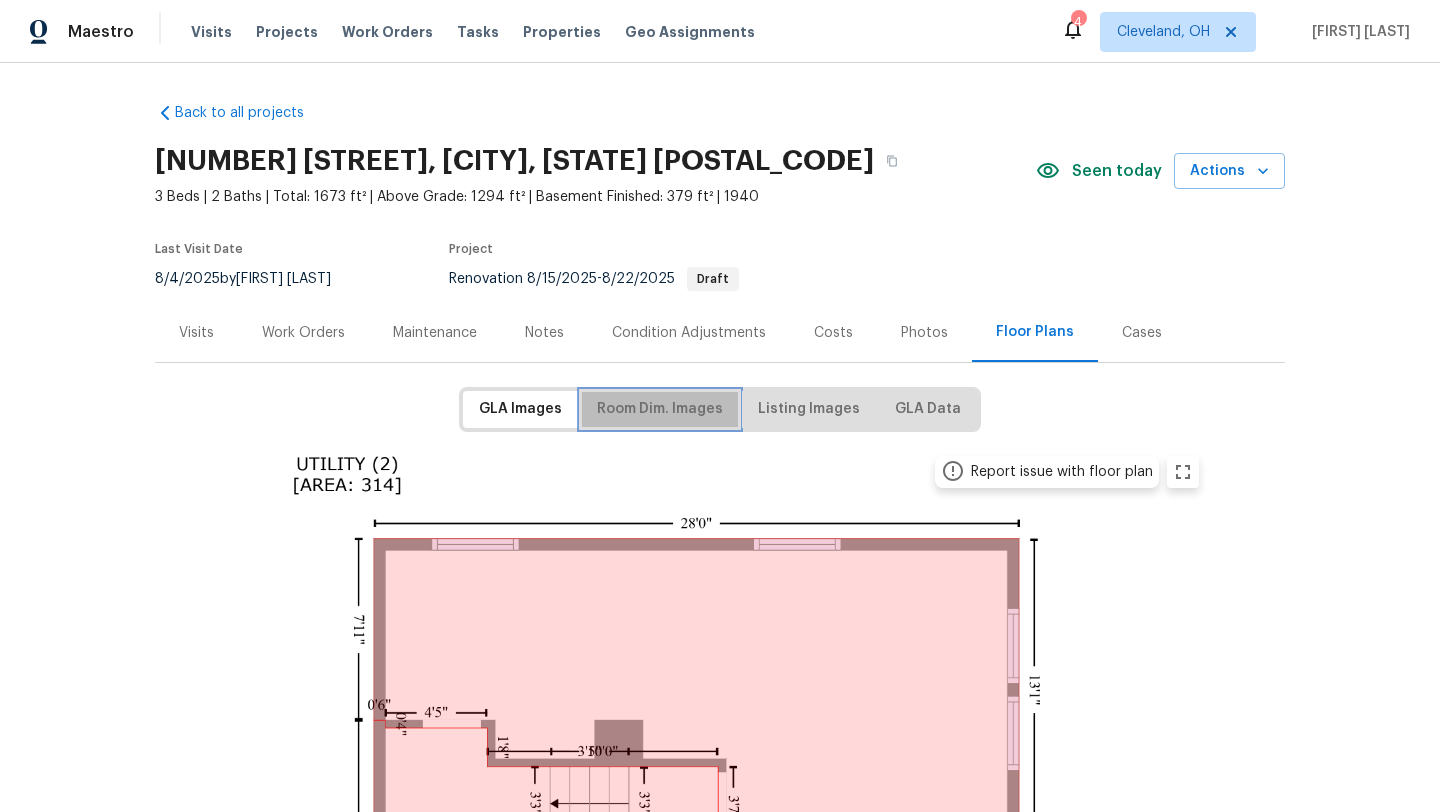 click on "Room Dim. Images" at bounding box center (660, 409) 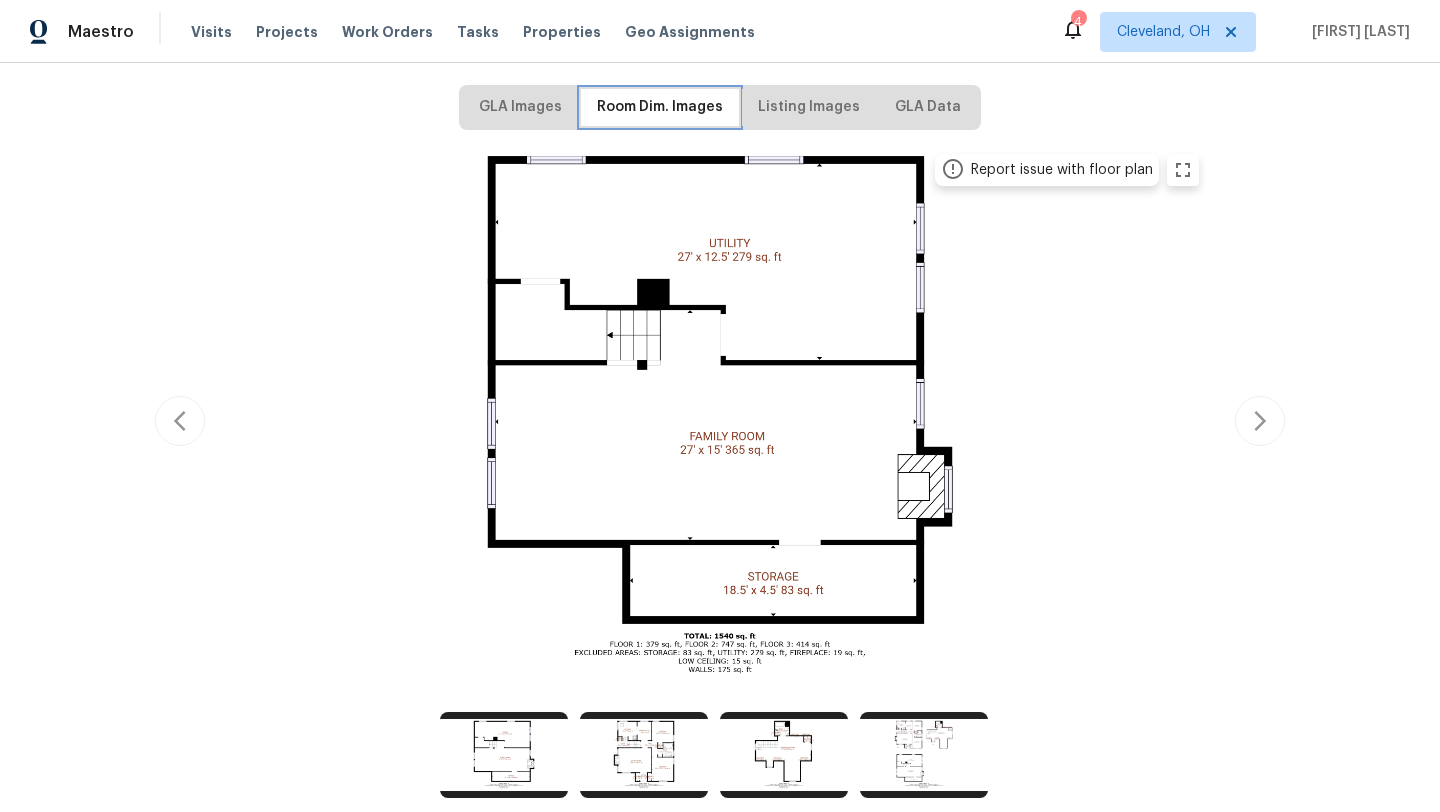 scroll, scrollTop: 417, scrollLeft: 0, axis: vertical 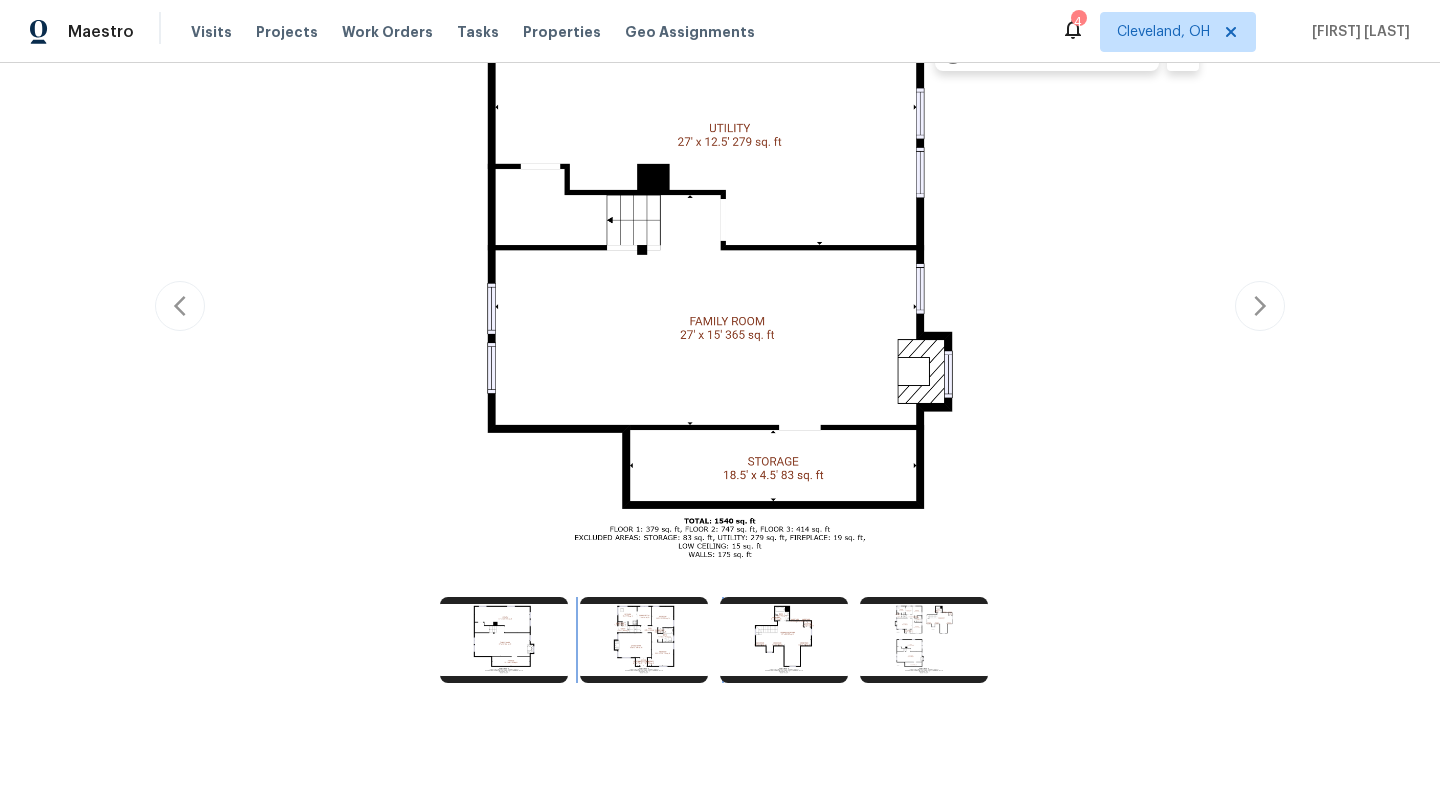 click at bounding box center (644, 640) 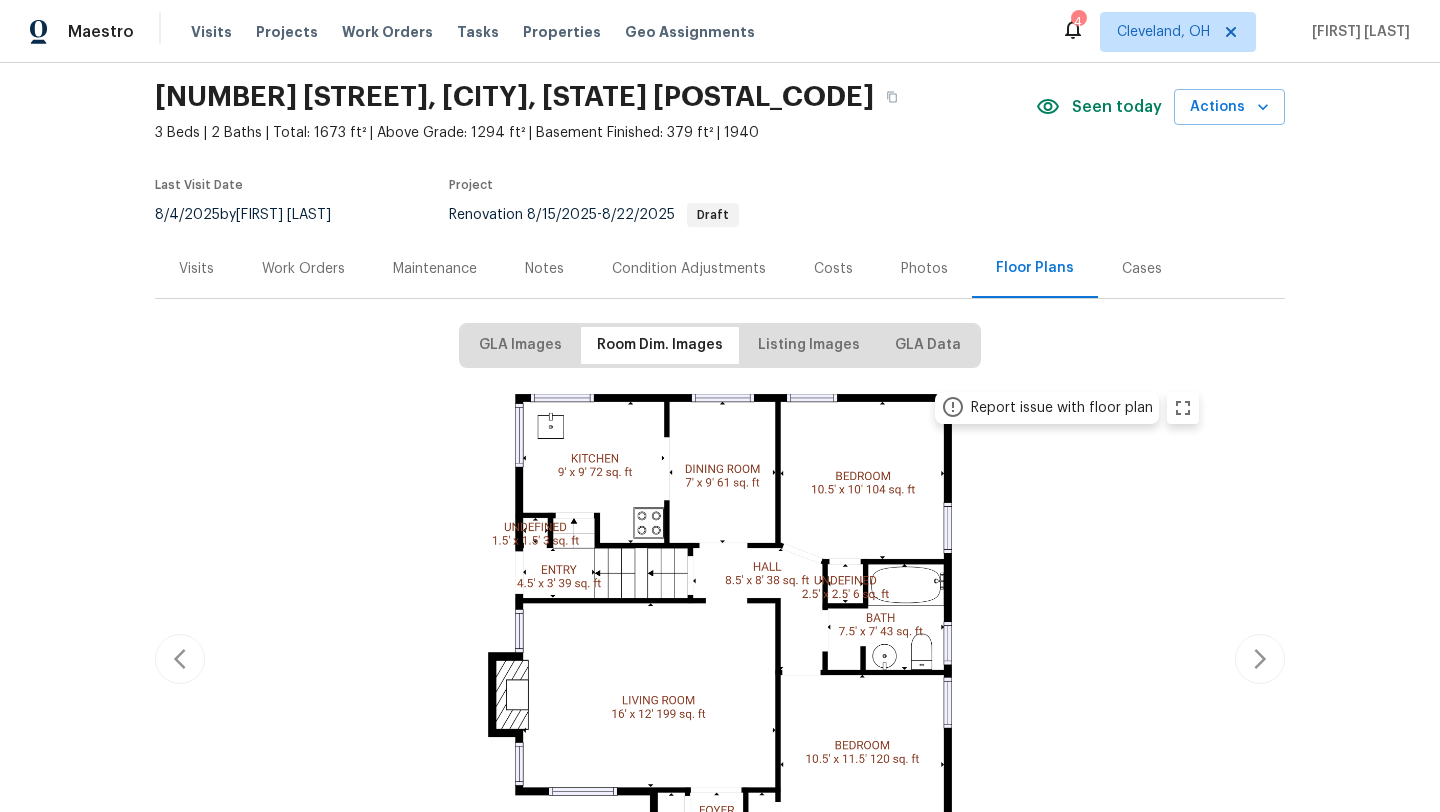 scroll, scrollTop: 44, scrollLeft: 0, axis: vertical 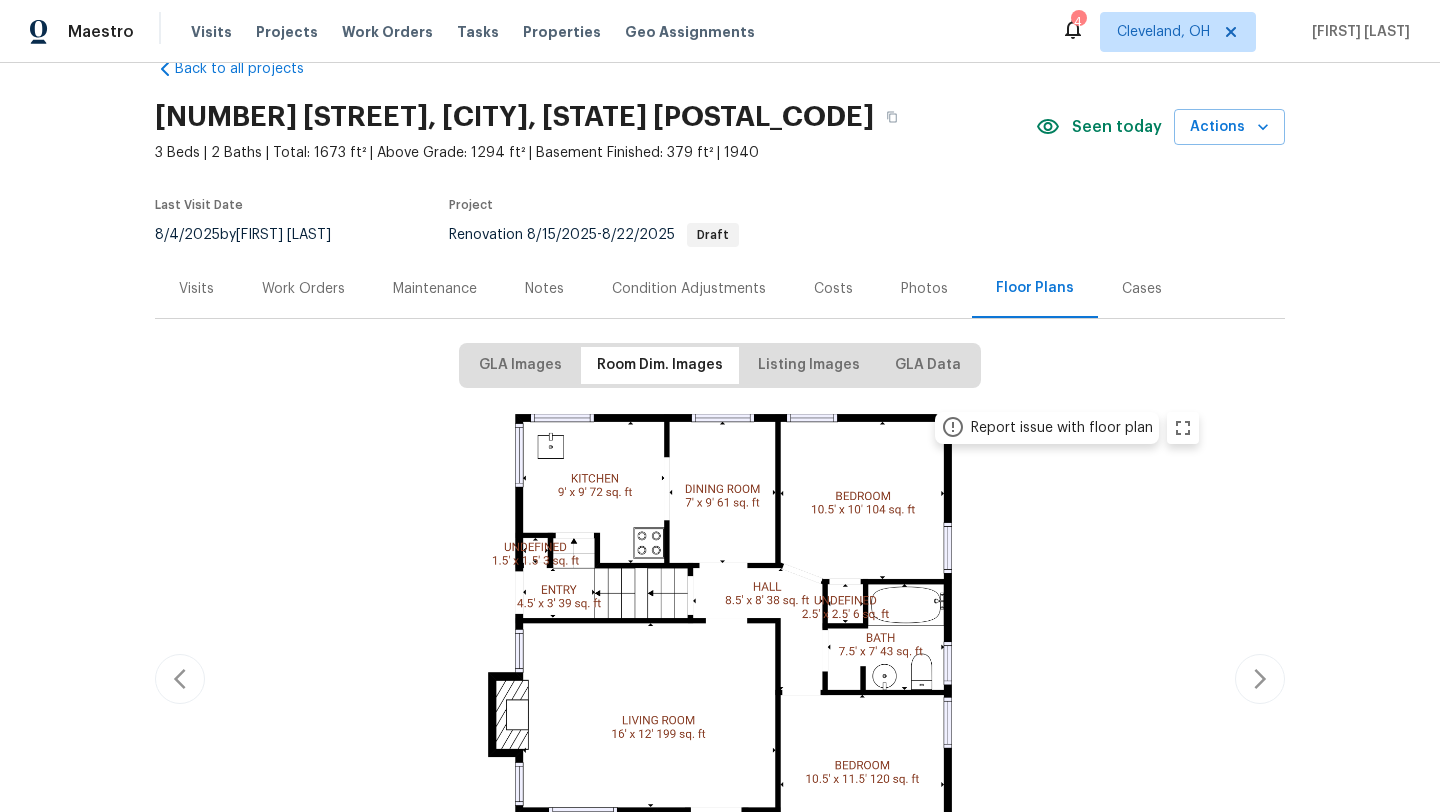 click on "Work Orders" at bounding box center [303, 289] 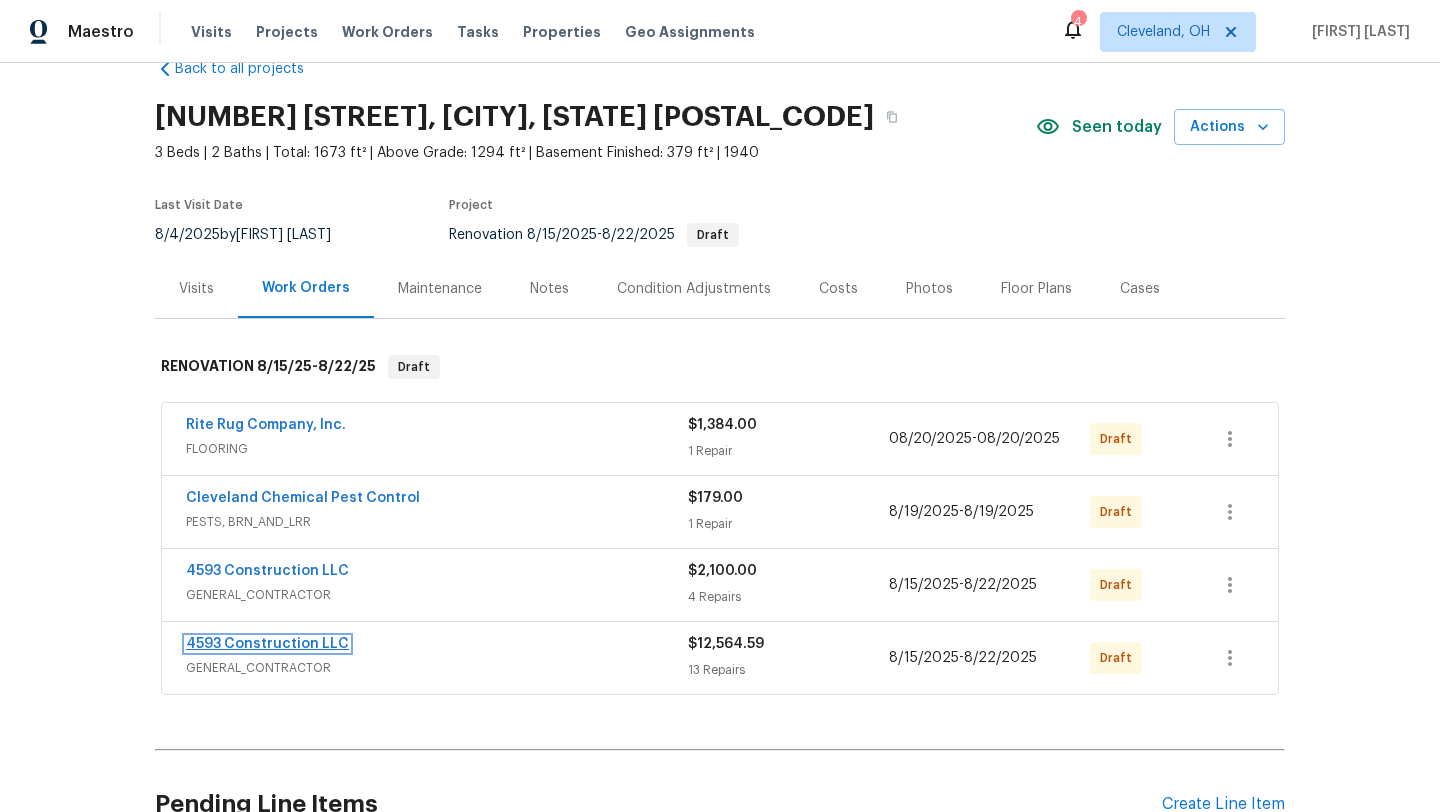 click on "4593 Construction LLC" at bounding box center (267, 644) 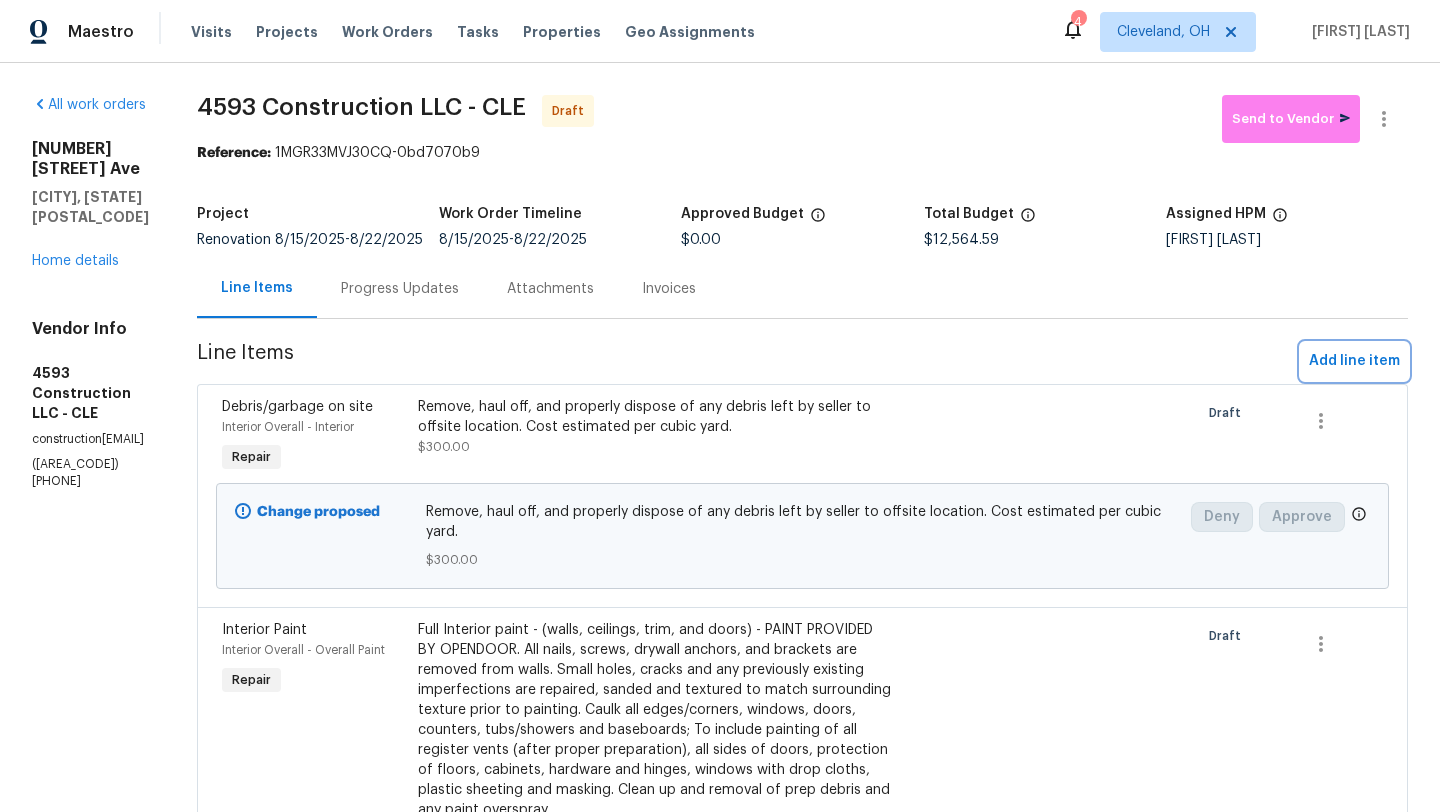 click on "Add line item" at bounding box center [1354, 361] 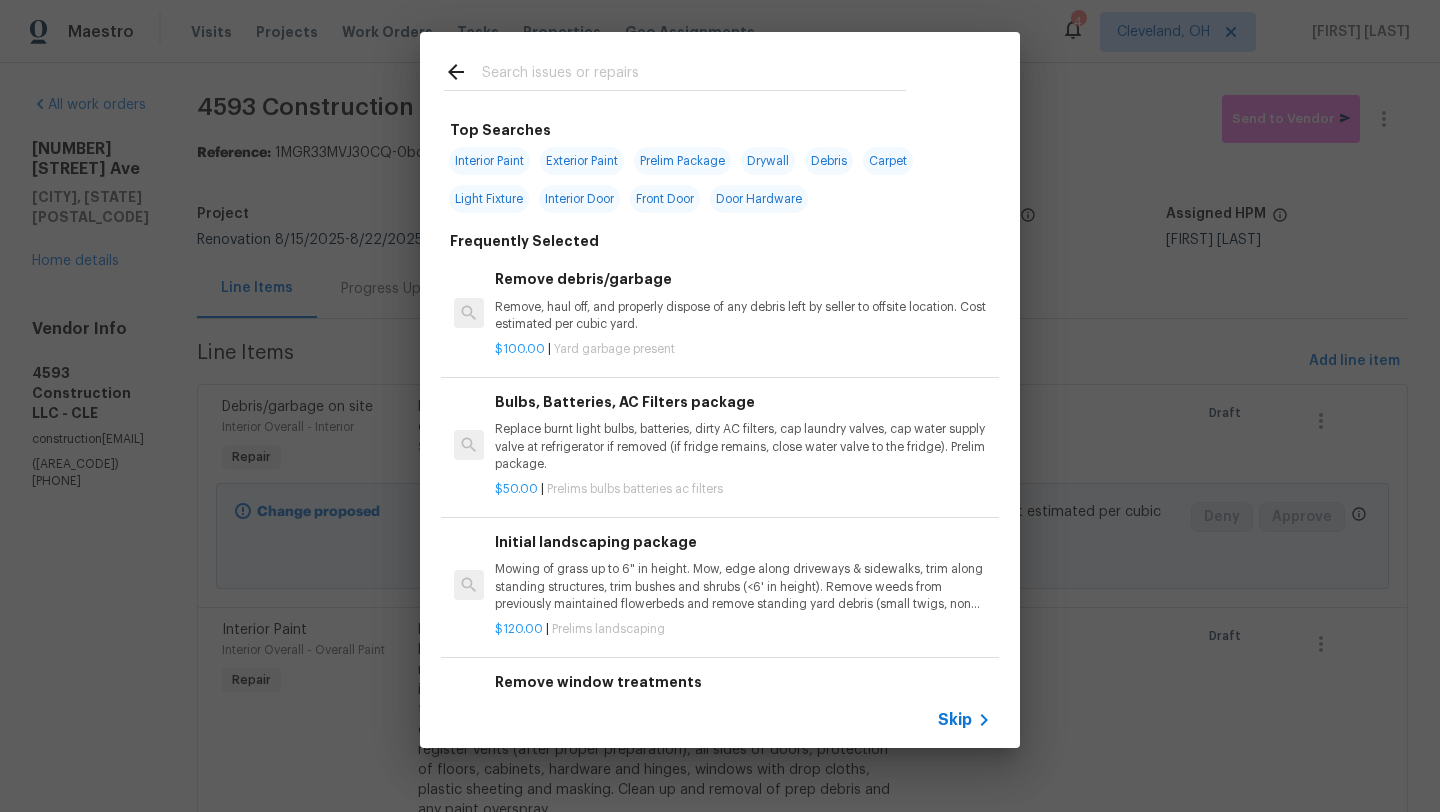 click at bounding box center (694, 75) 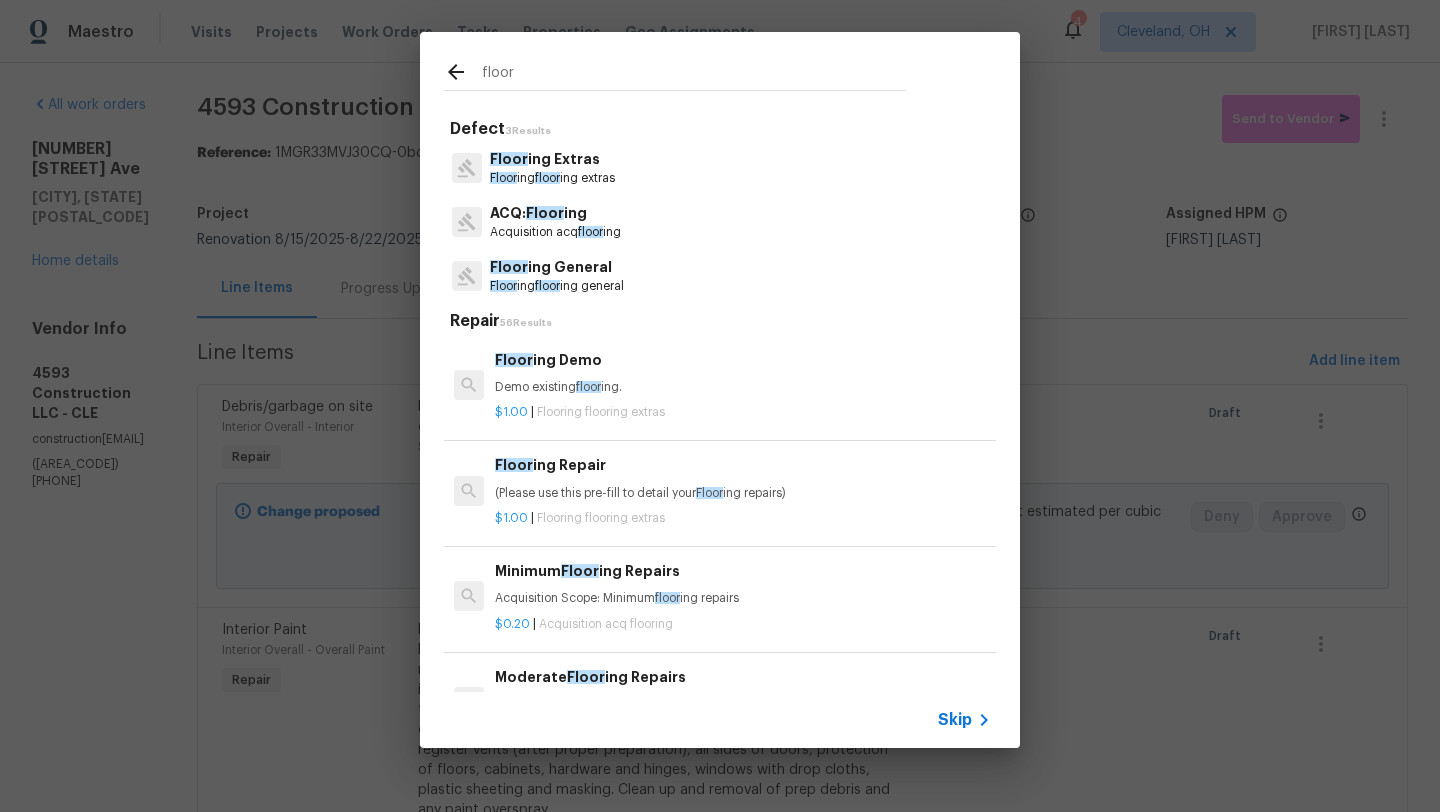 type on "floor" 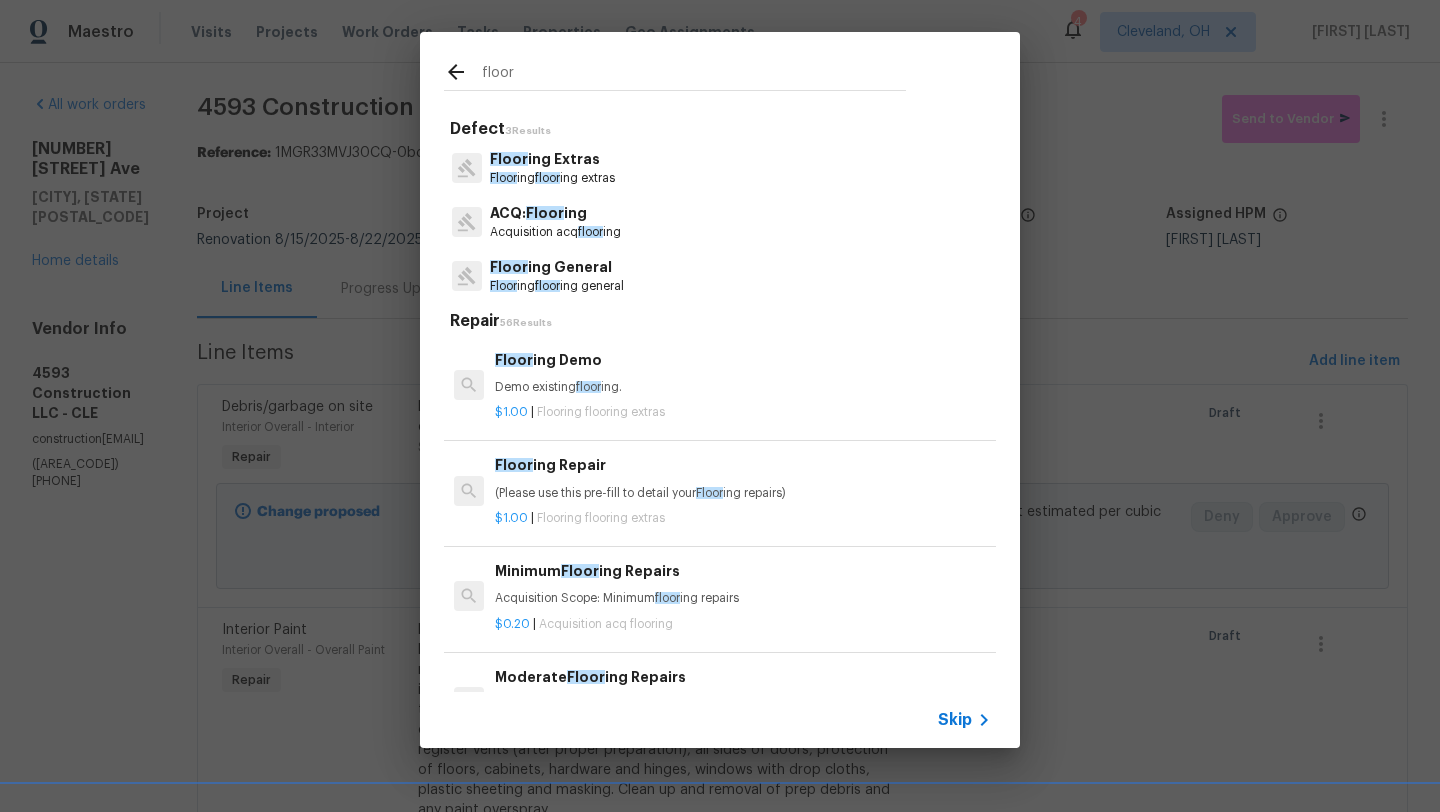 click on "Demo existing  floor ing." at bounding box center (743, 387) 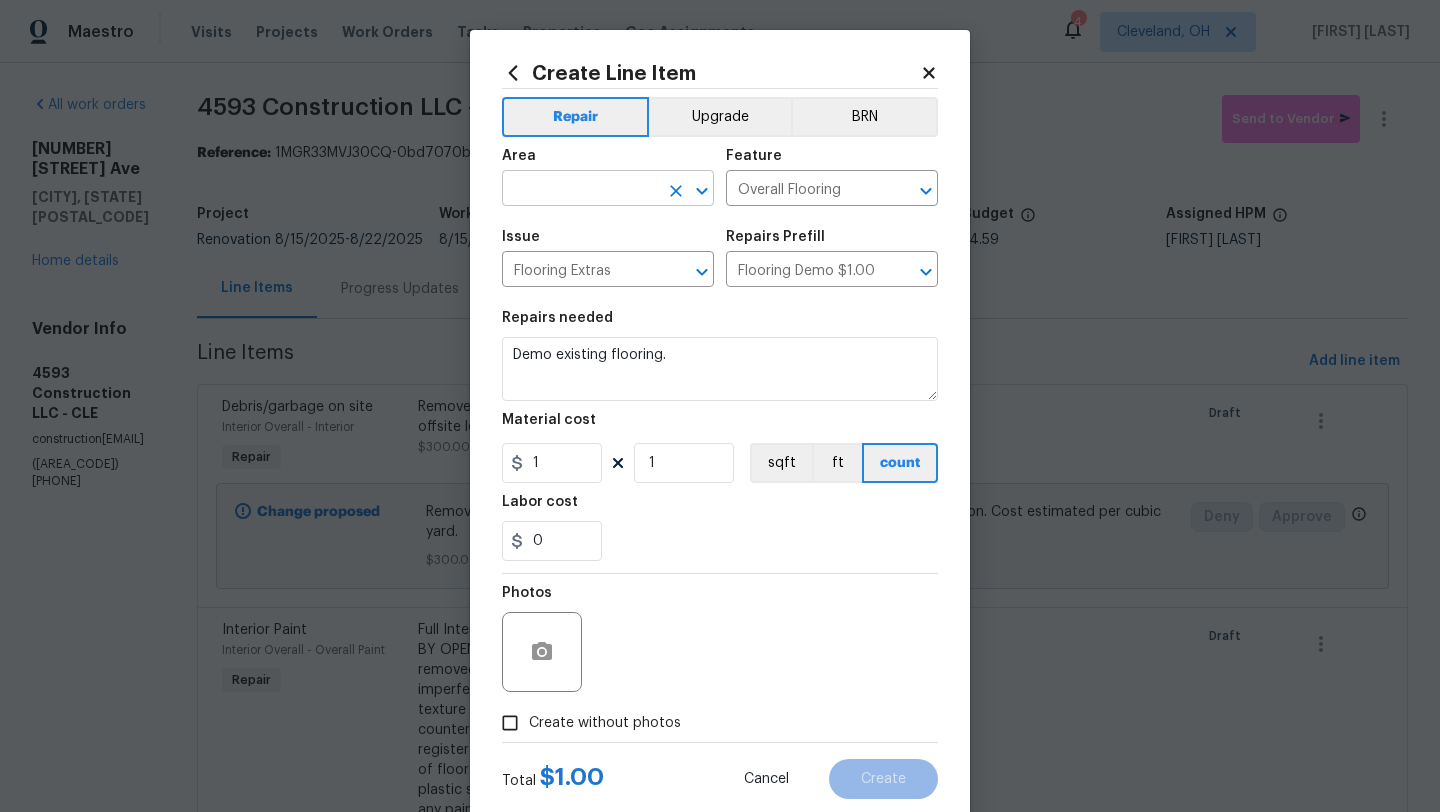 click at bounding box center [580, 190] 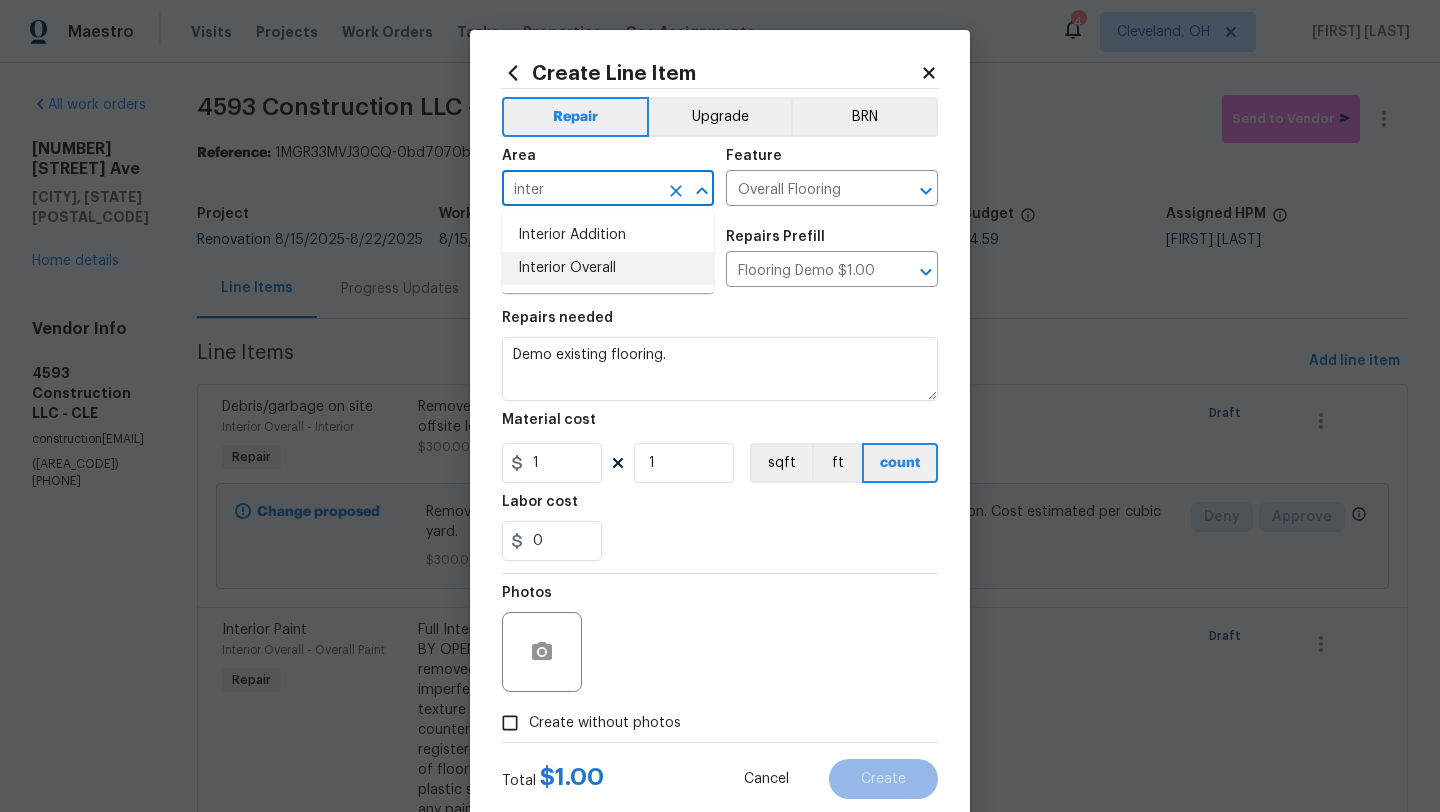 click on "Interior Overall" at bounding box center (608, 268) 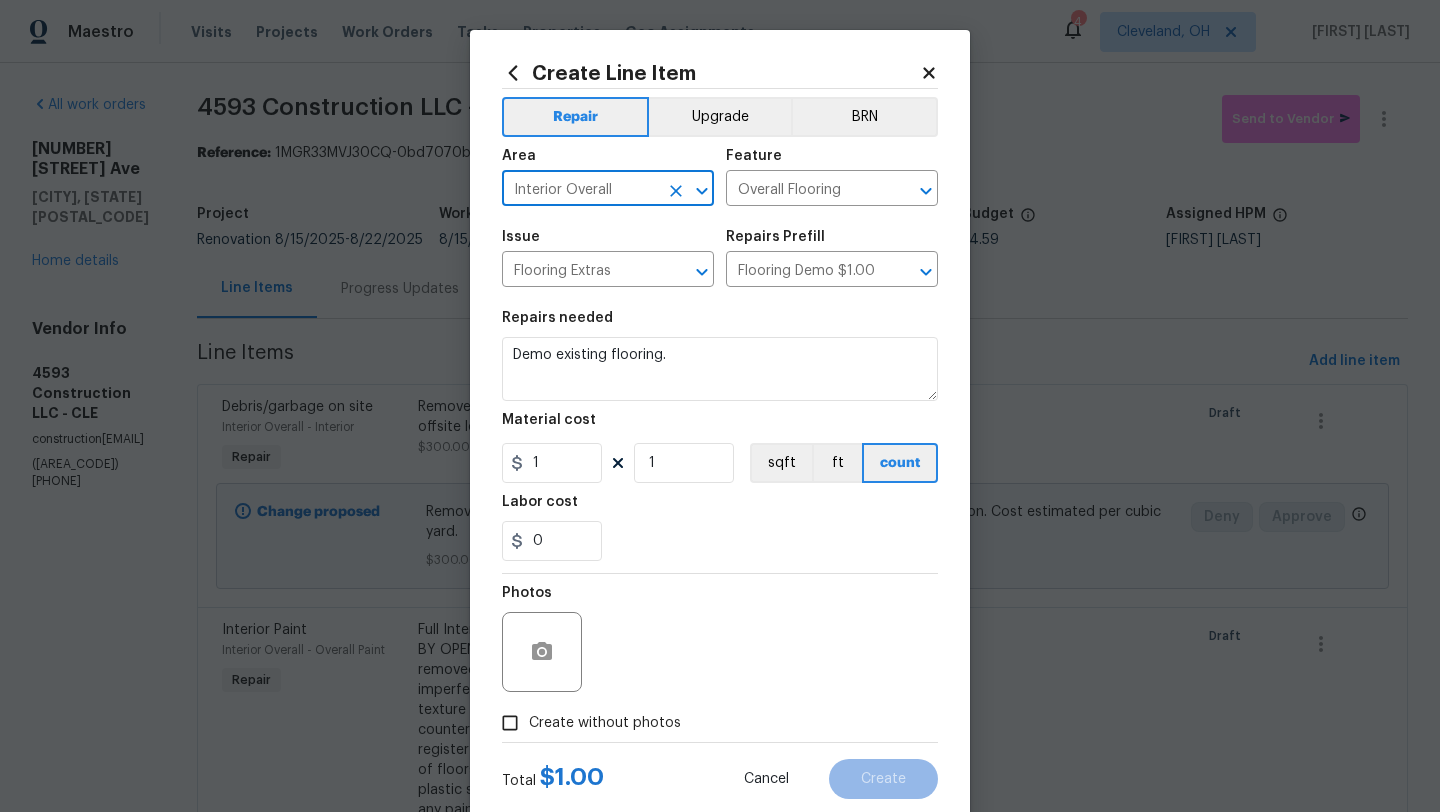 type on "Interior Overall" 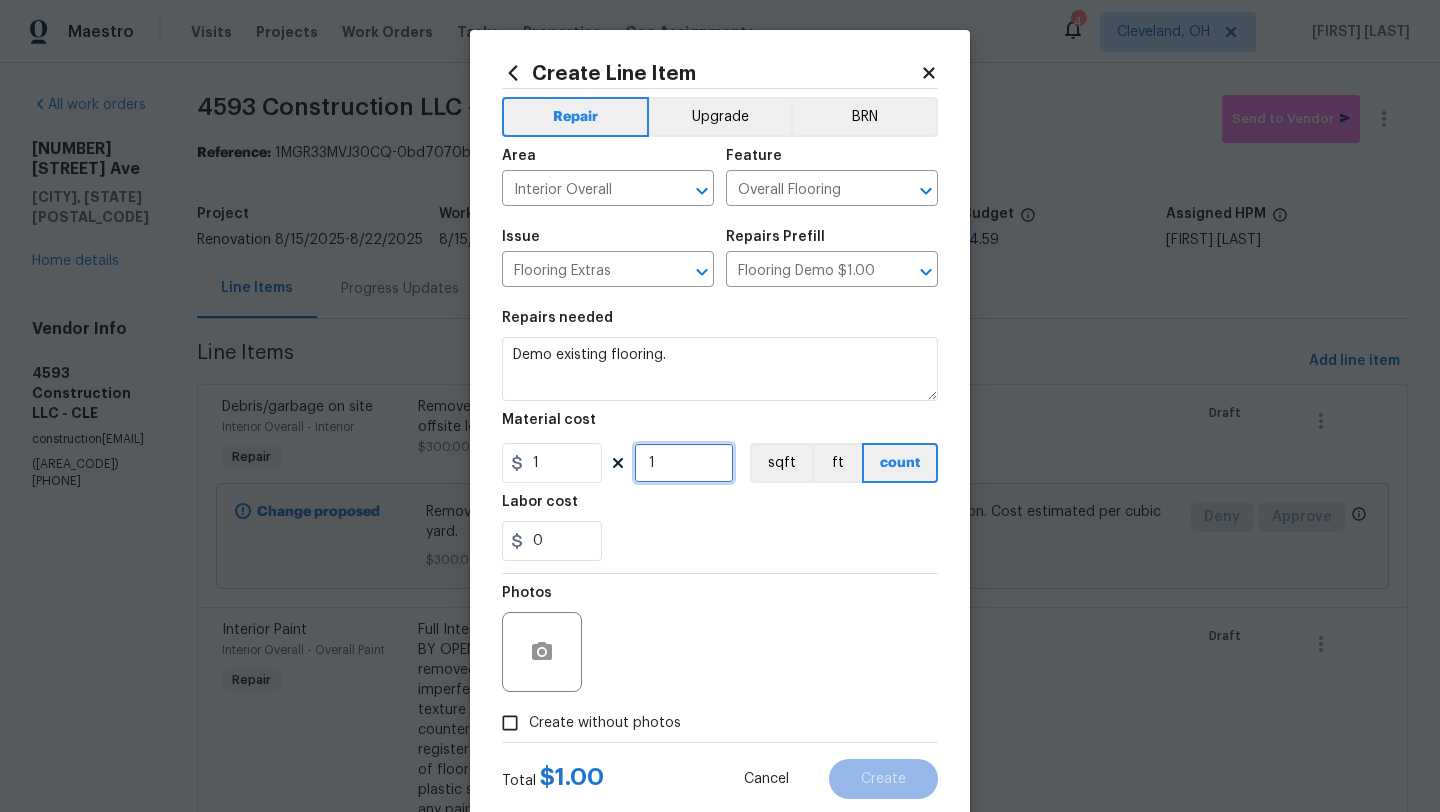 drag, startPoint x: 693, startPoint y: 469, endPoint x: 606, endPoint y: 477, distance: 87.36704 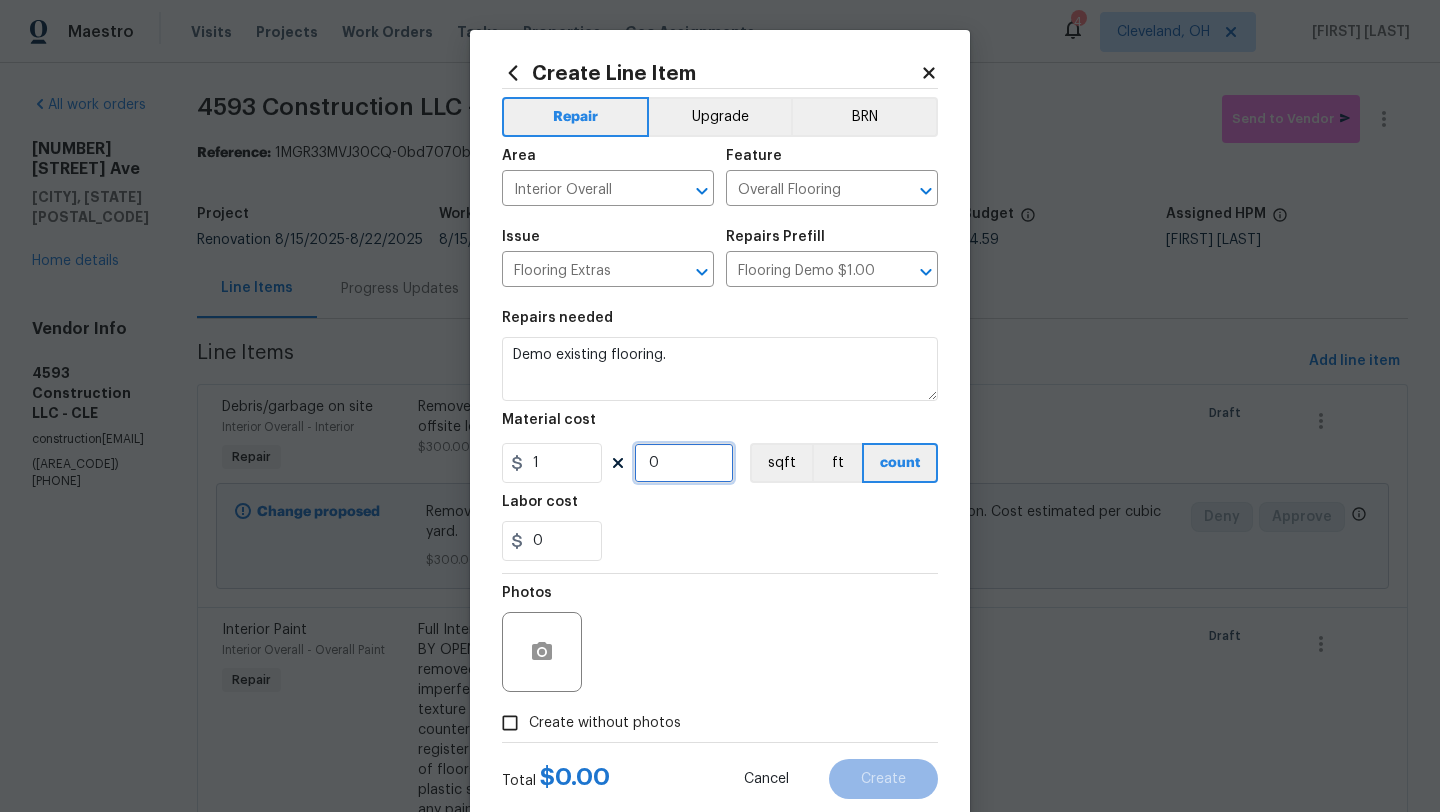 type on "0" 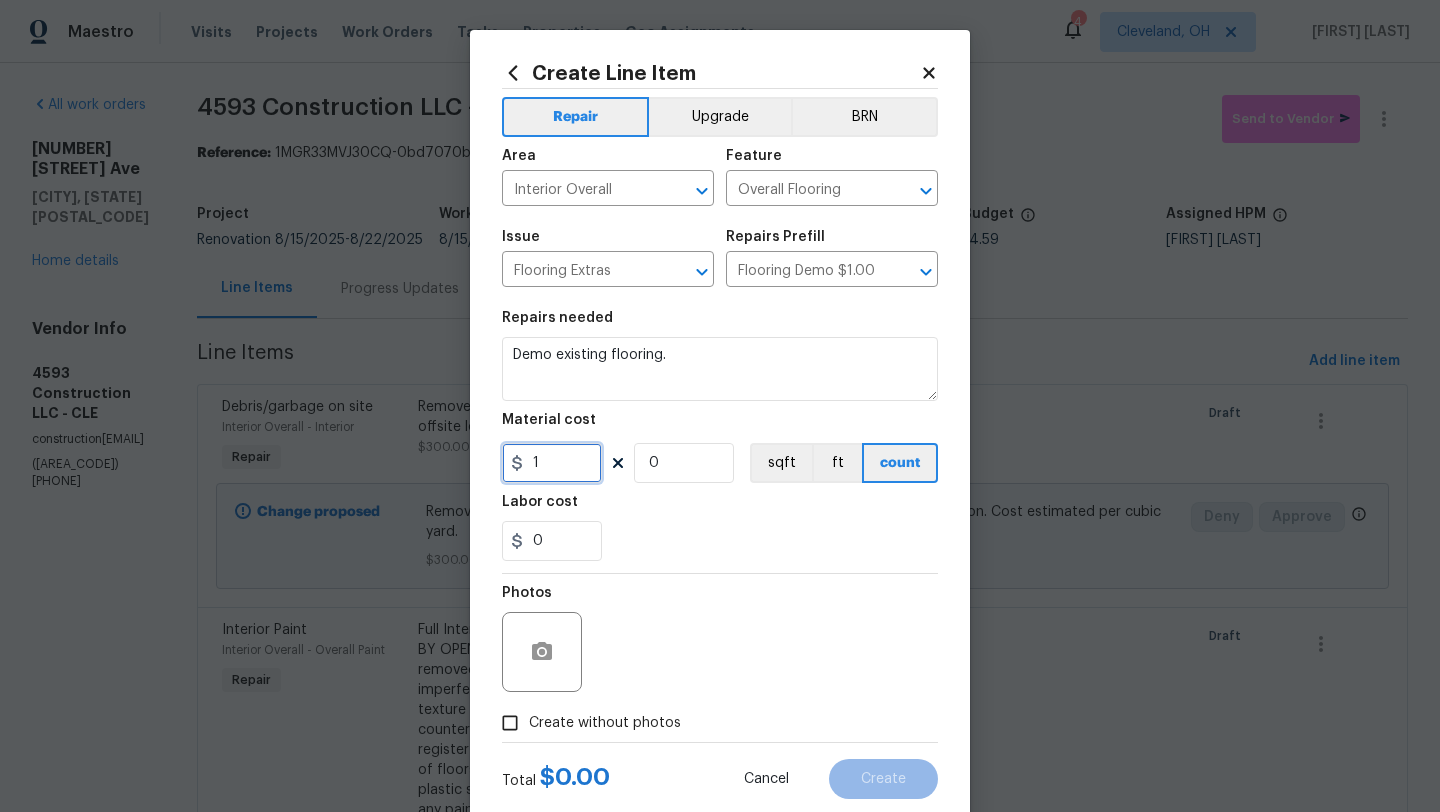 click on "1" at bounding box center [552, 463] 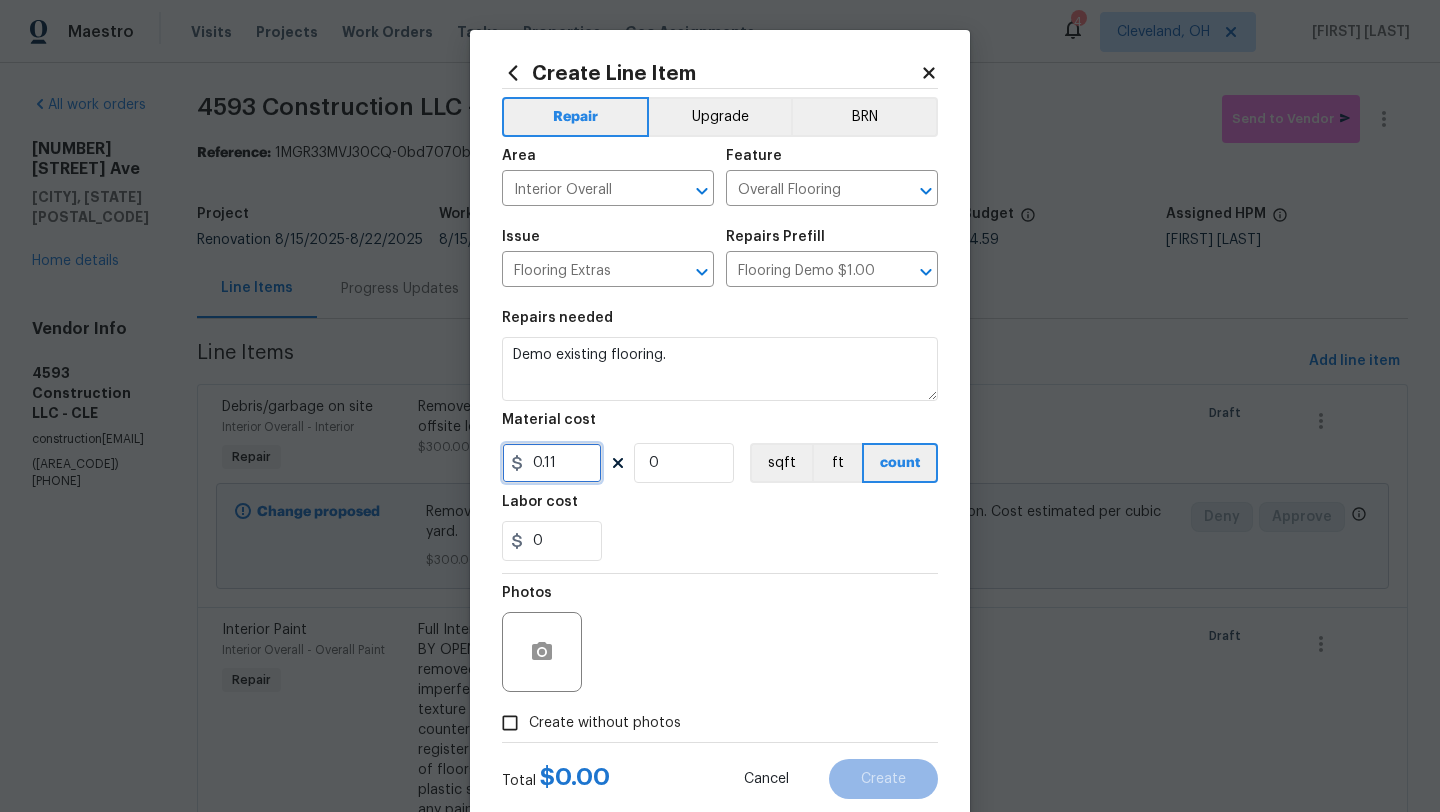 type on "0.11" 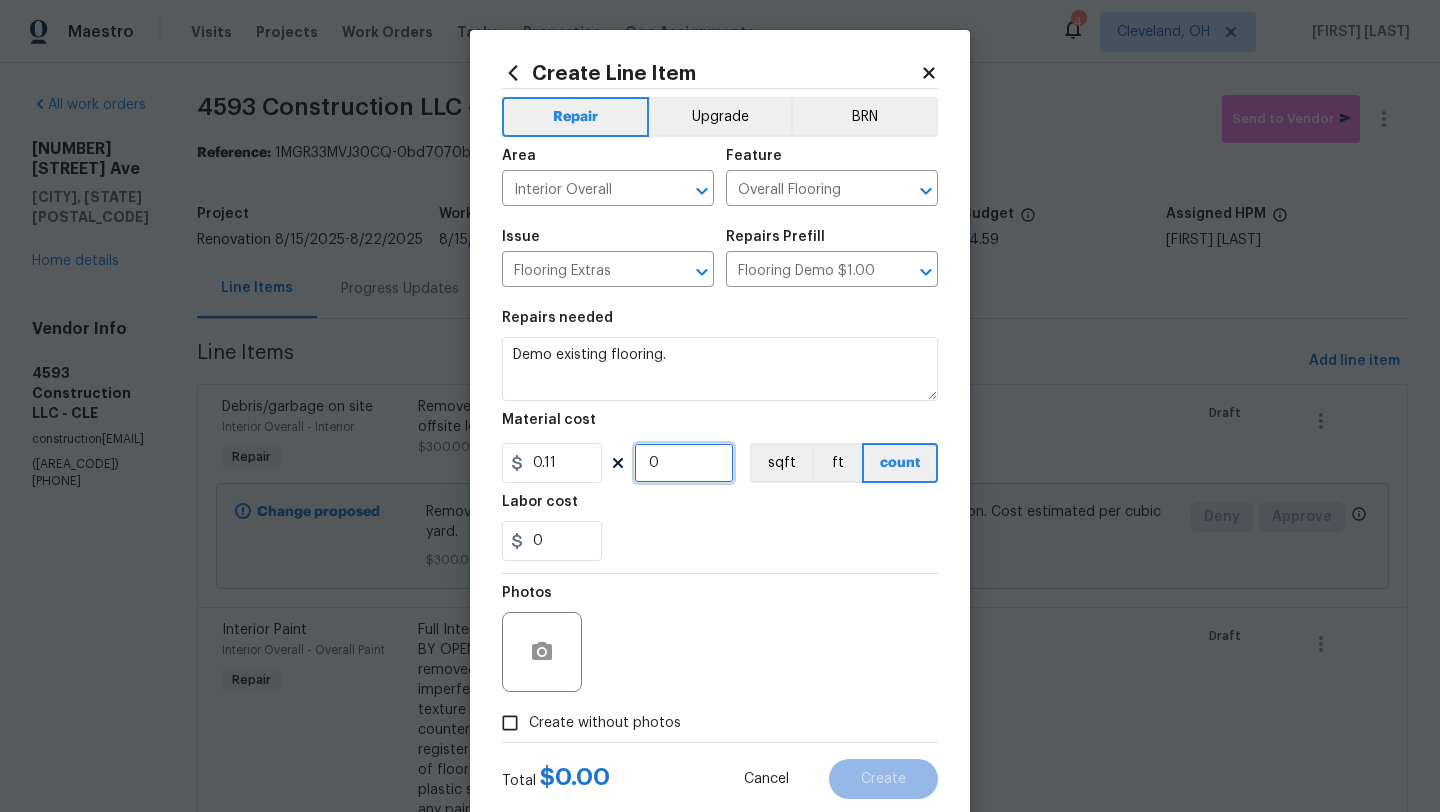 drag, startPoint x: 676, startPoint y: 475, endPoint x: 640, endPoint y: 475, distance: 36 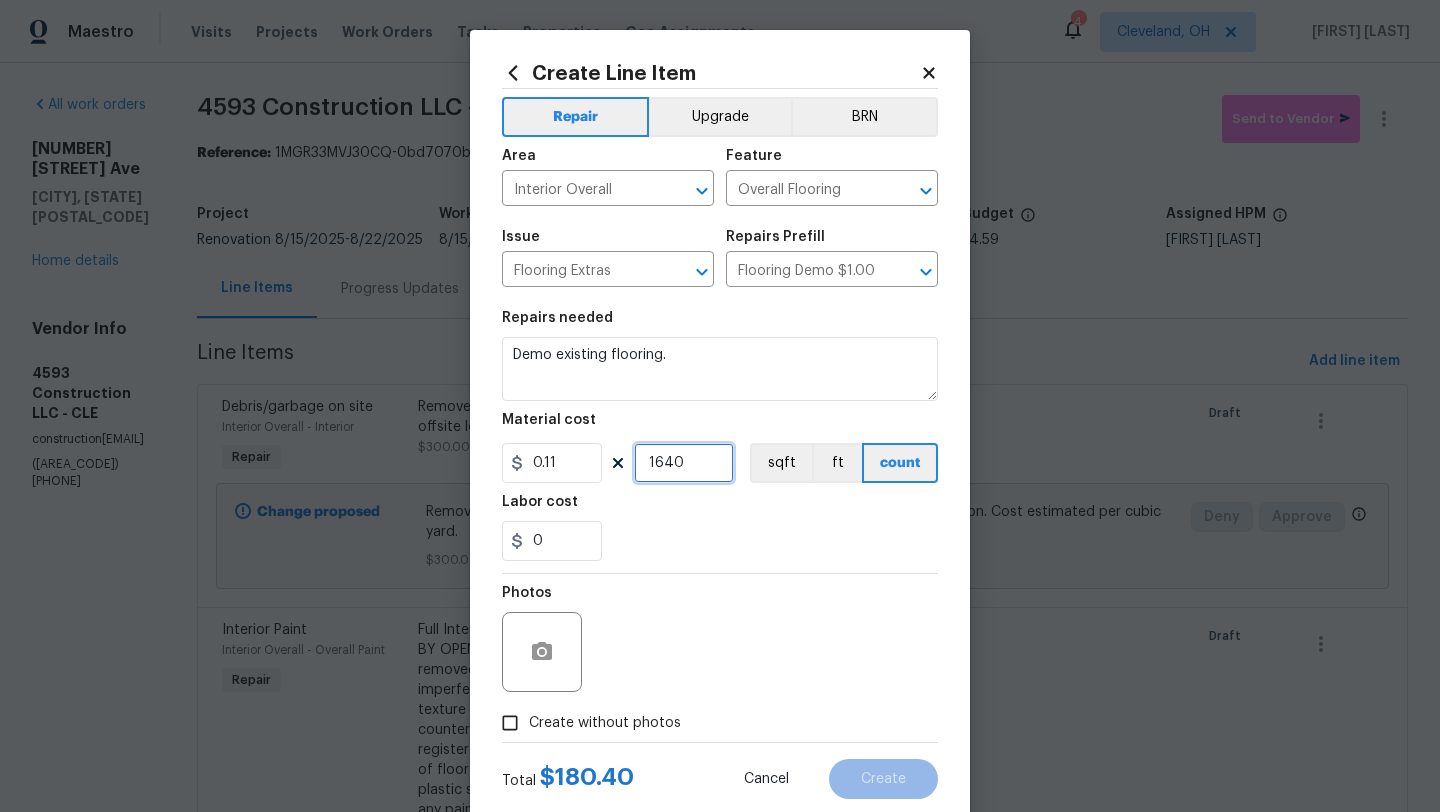 type on "1640" 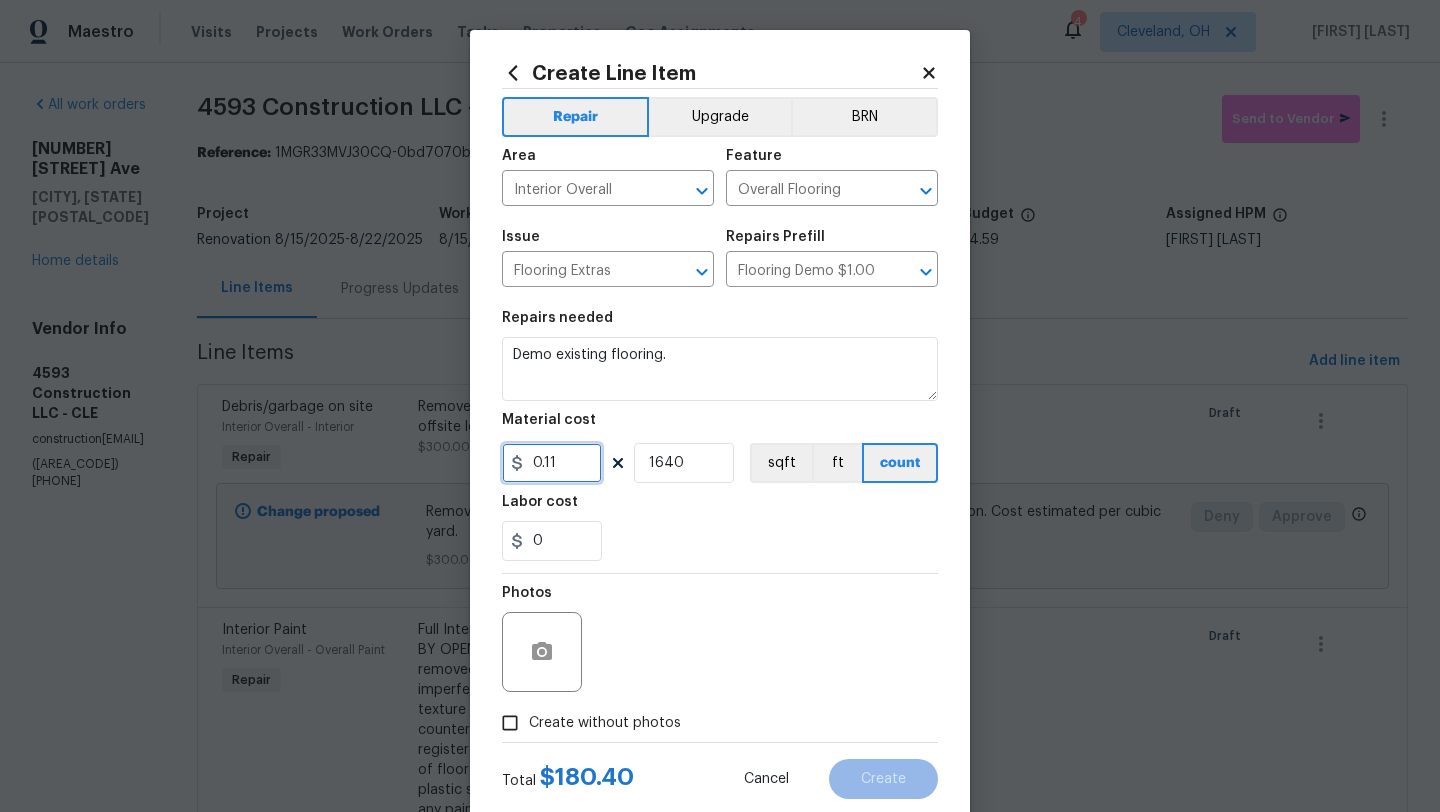 drag, startPoint x: 570, startPoint y: 473, endPoint x: 493, endPoint y: 470, distance: 77.05842 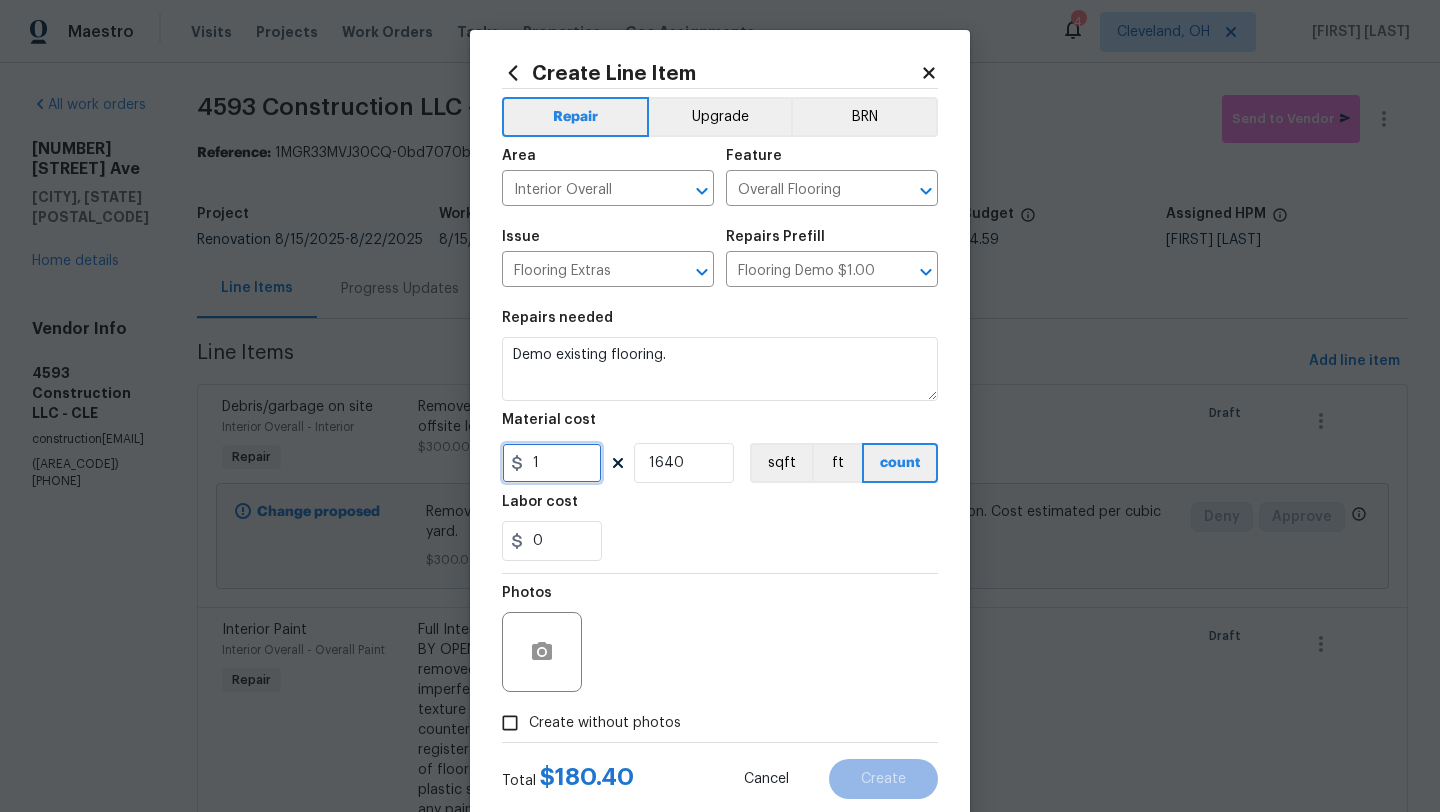 type on "1" 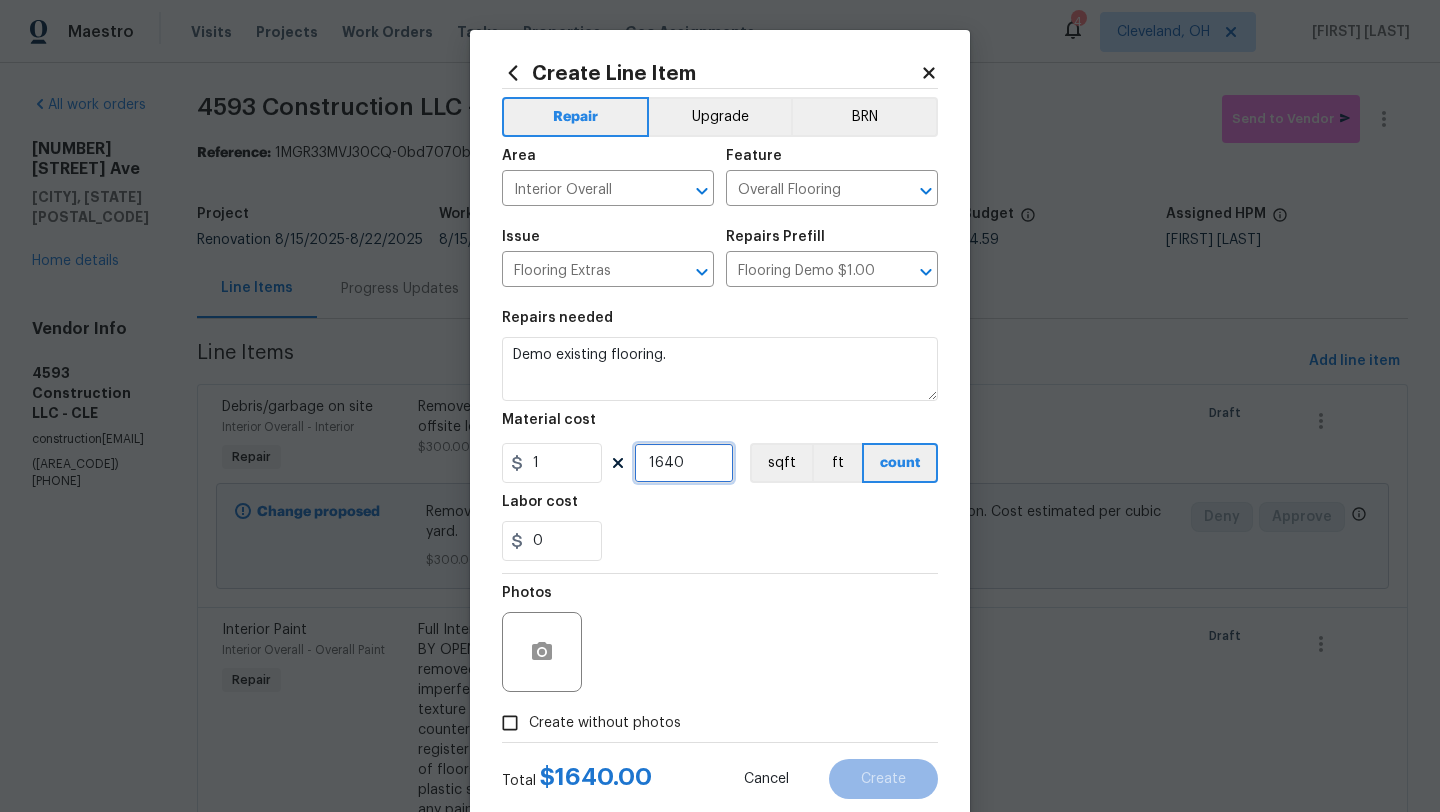 drag, startPoint x: 701, startPoint y: 467, endPoint x: 588, endPoint y: 467, distance: 113 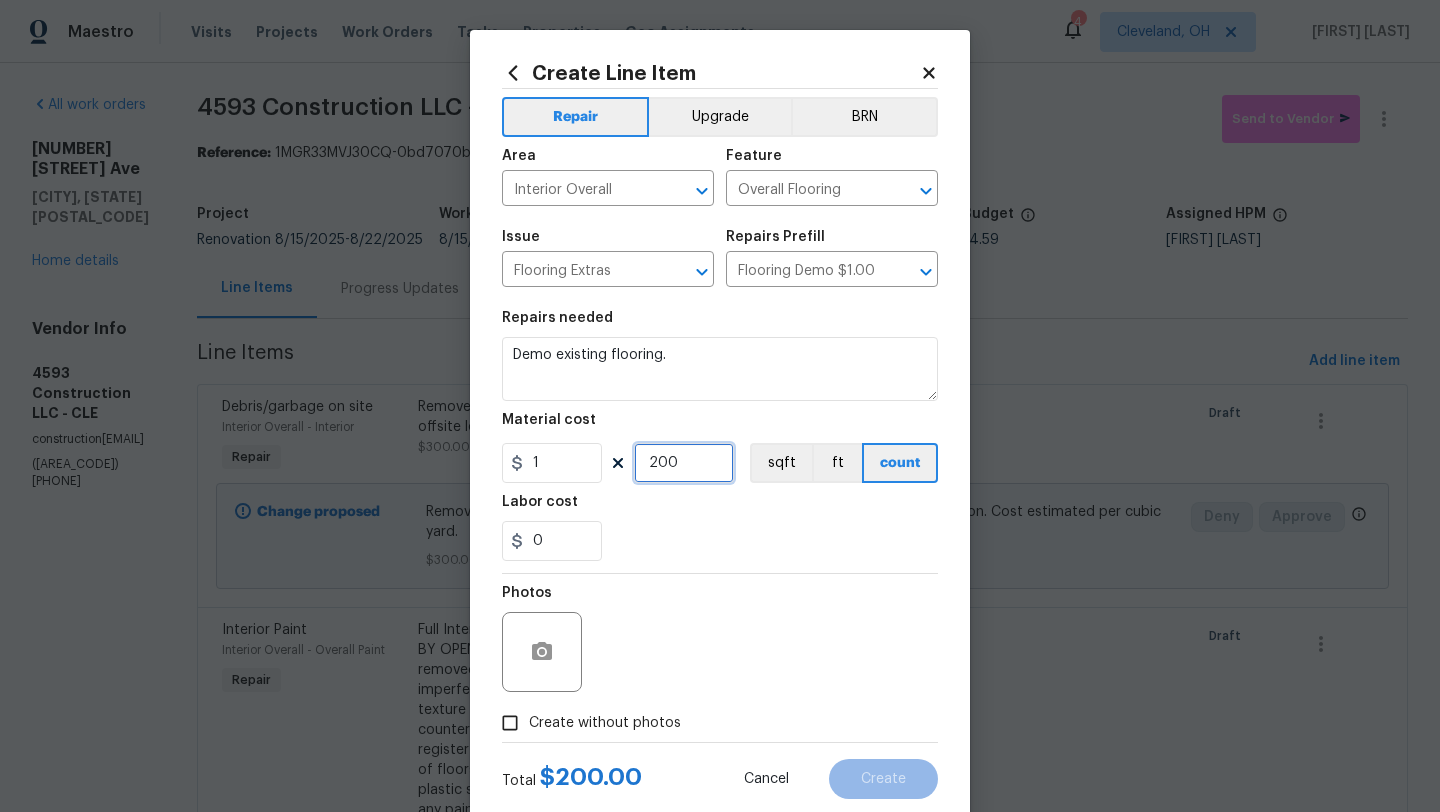type on "200" 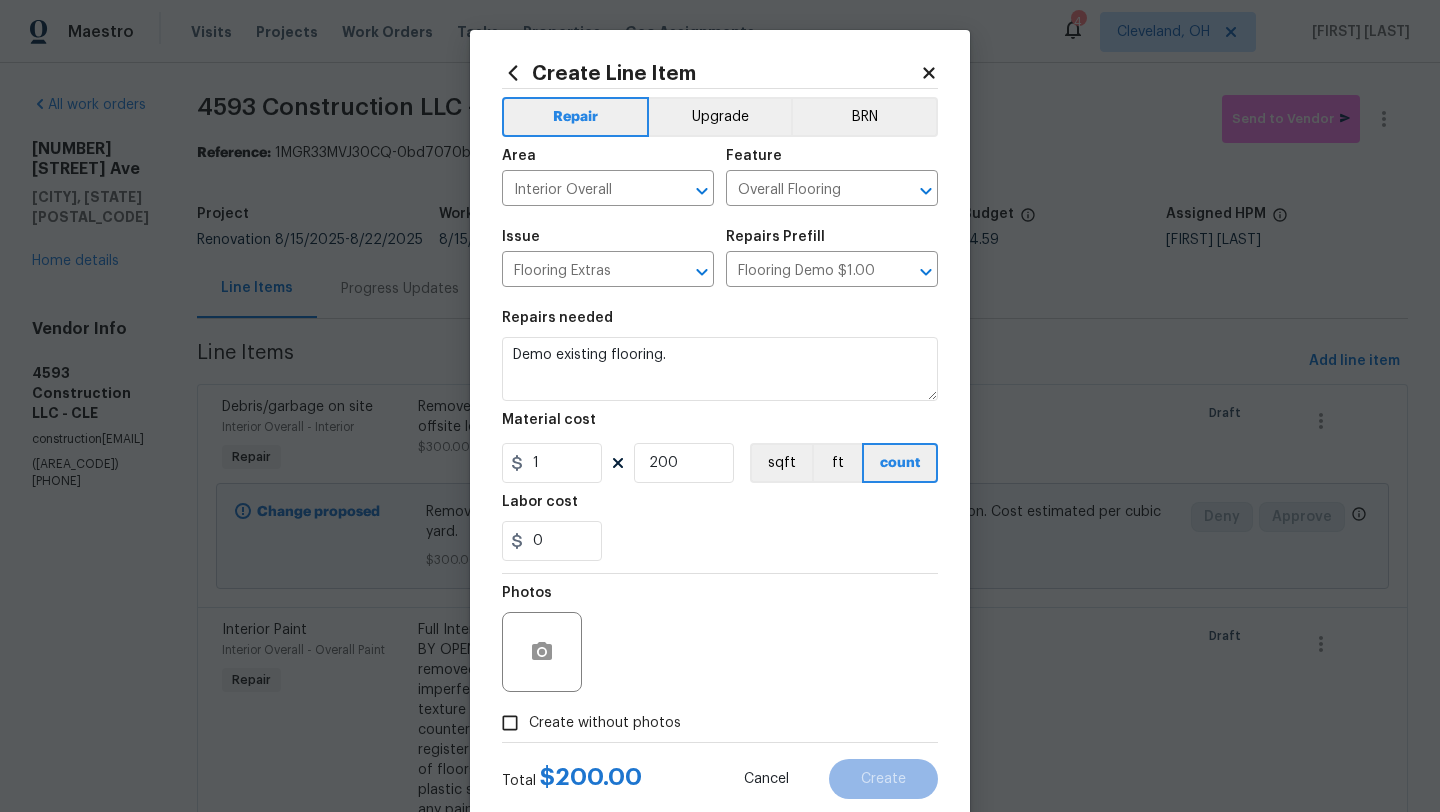 click on "Photos" at bounding box center [720, 639] 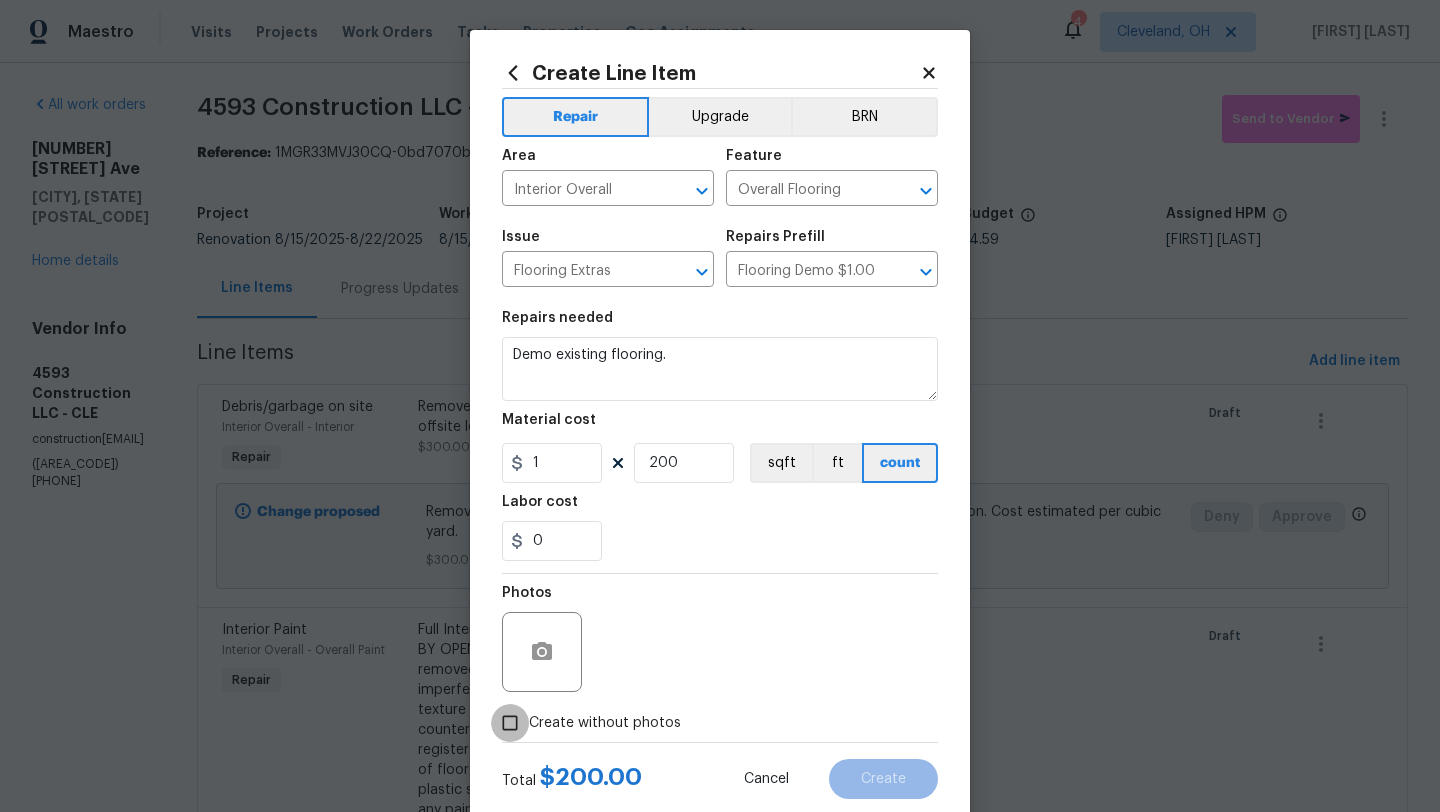 click on "Create without photos" at bounding box center (510, 723) 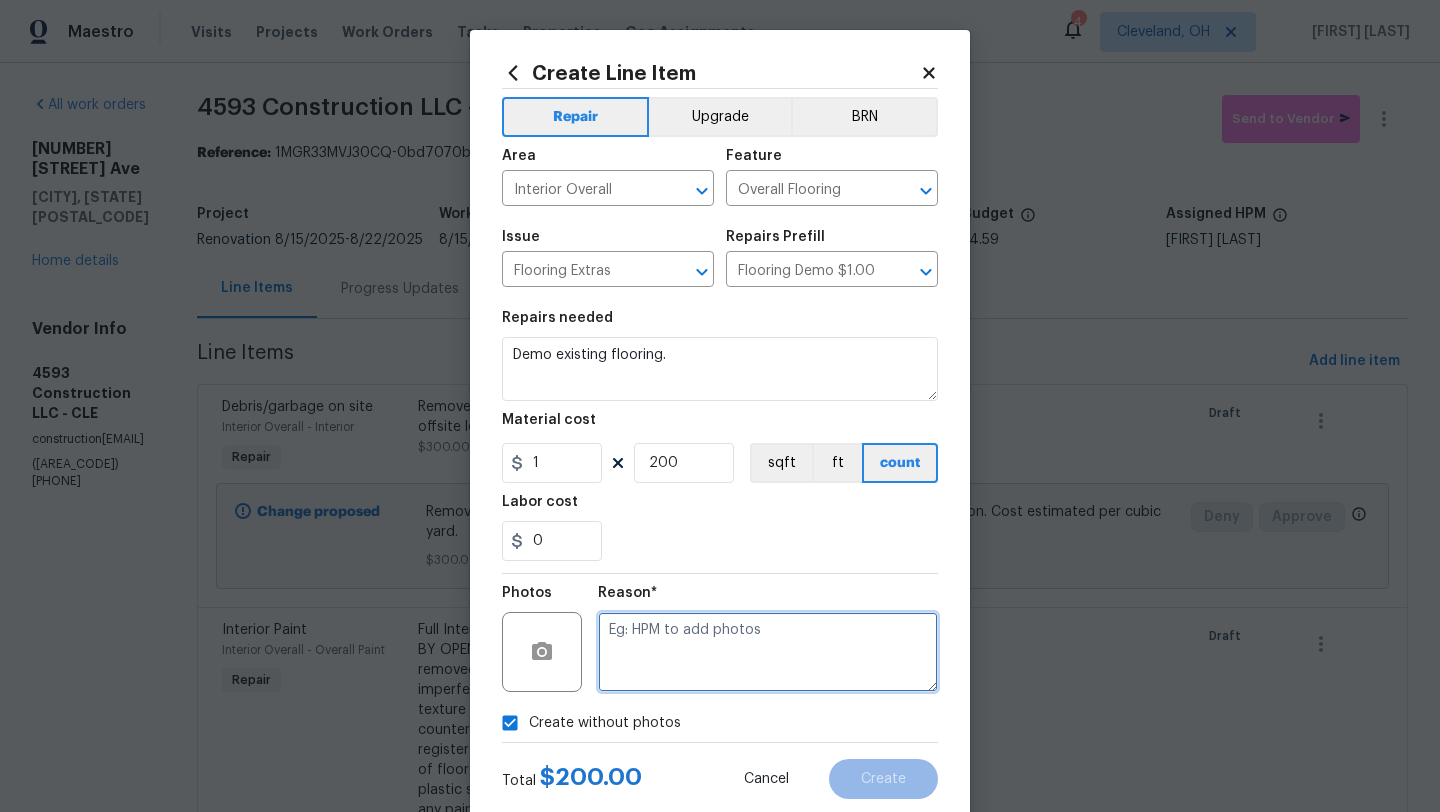 click at bounding box center (768, 652) 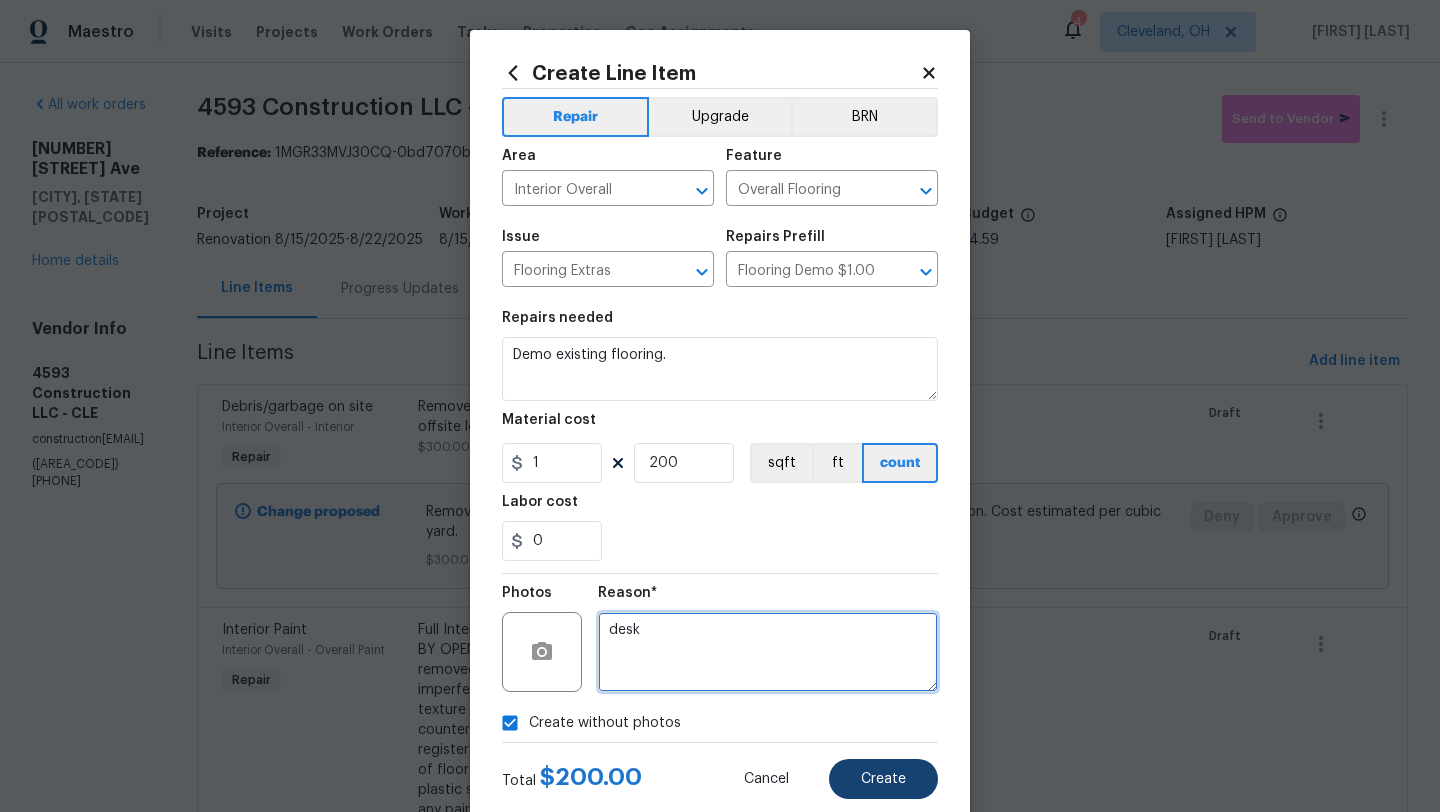 type on "desk" 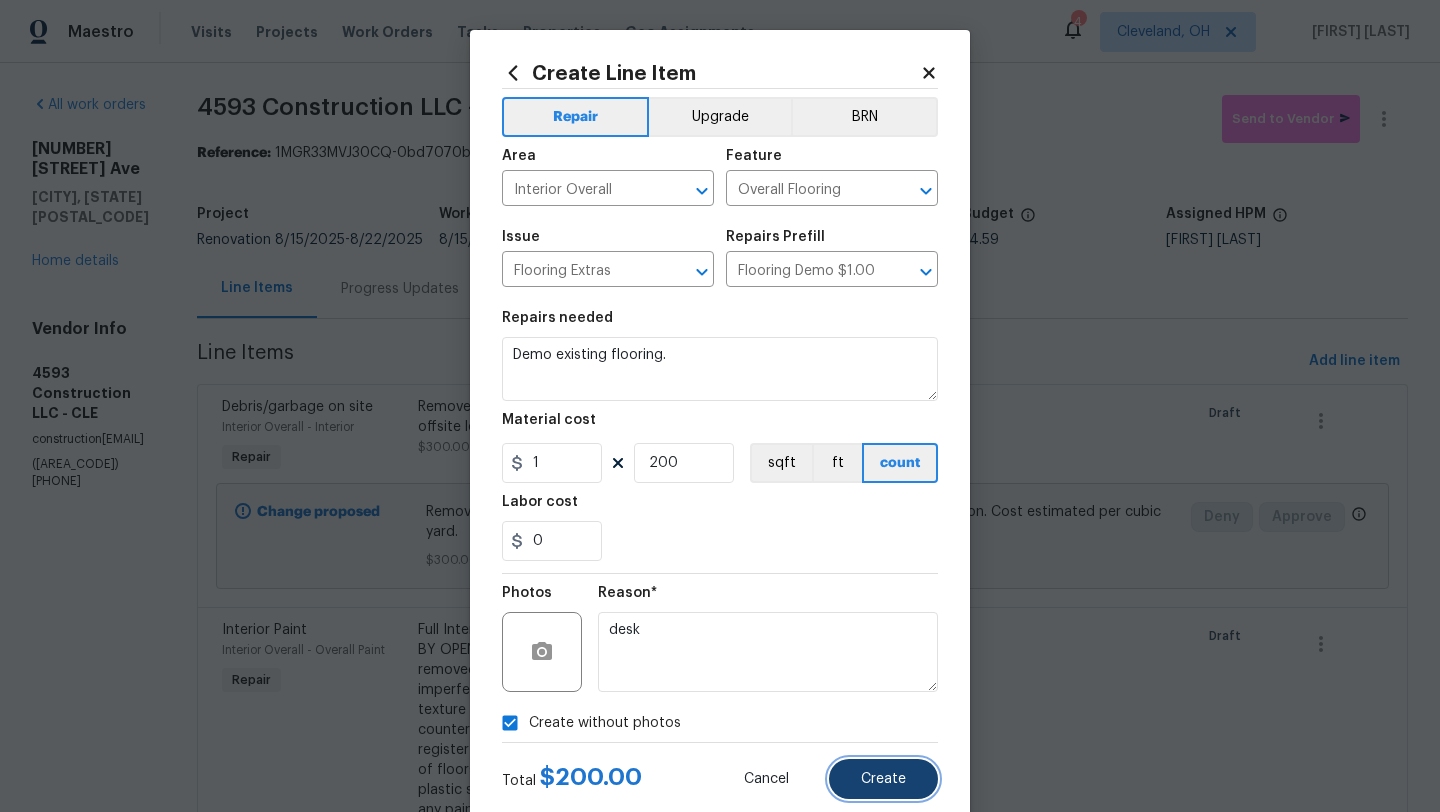 click on "Create" at bounding box center (883, 779) 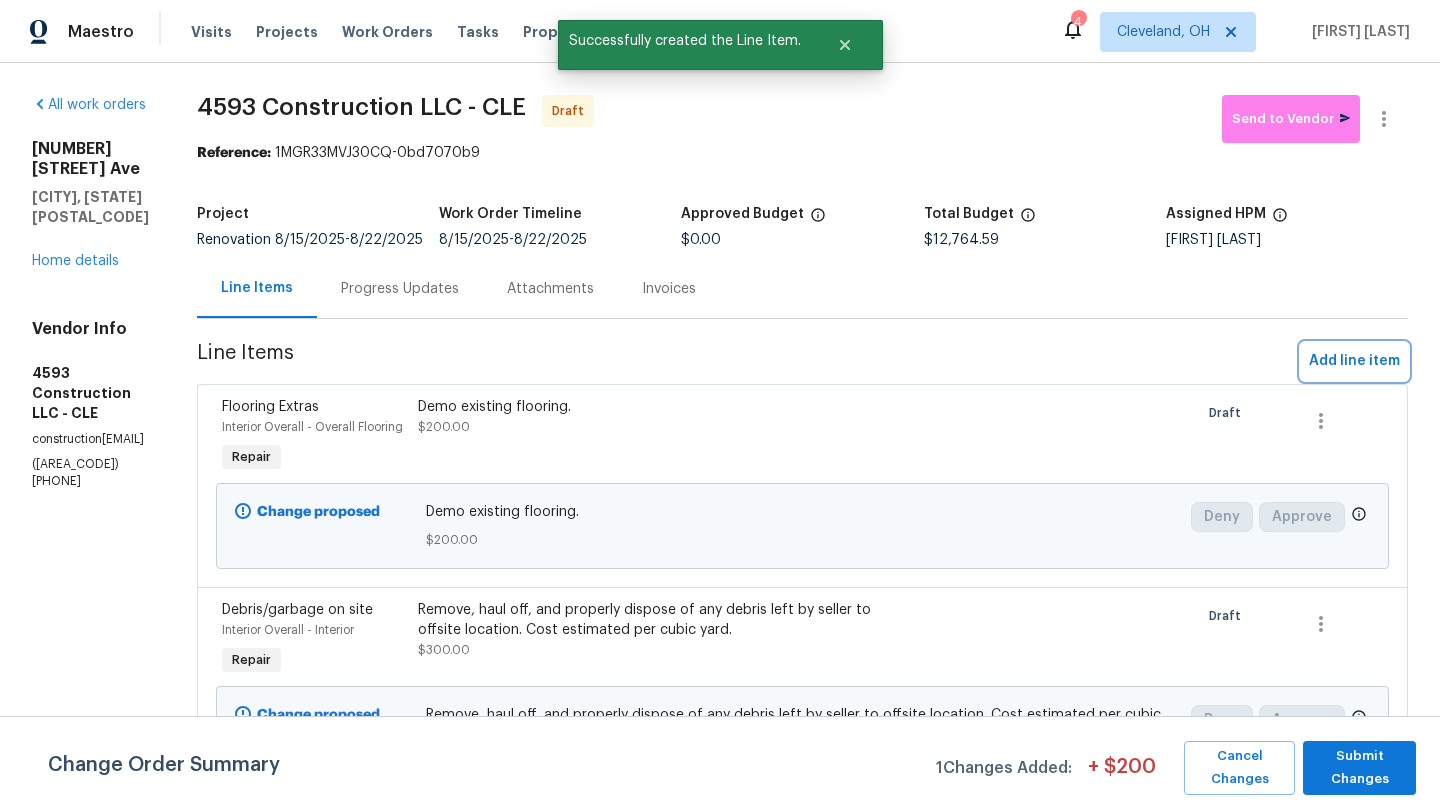click on "Add line item" at bounding box center (1354, 361) 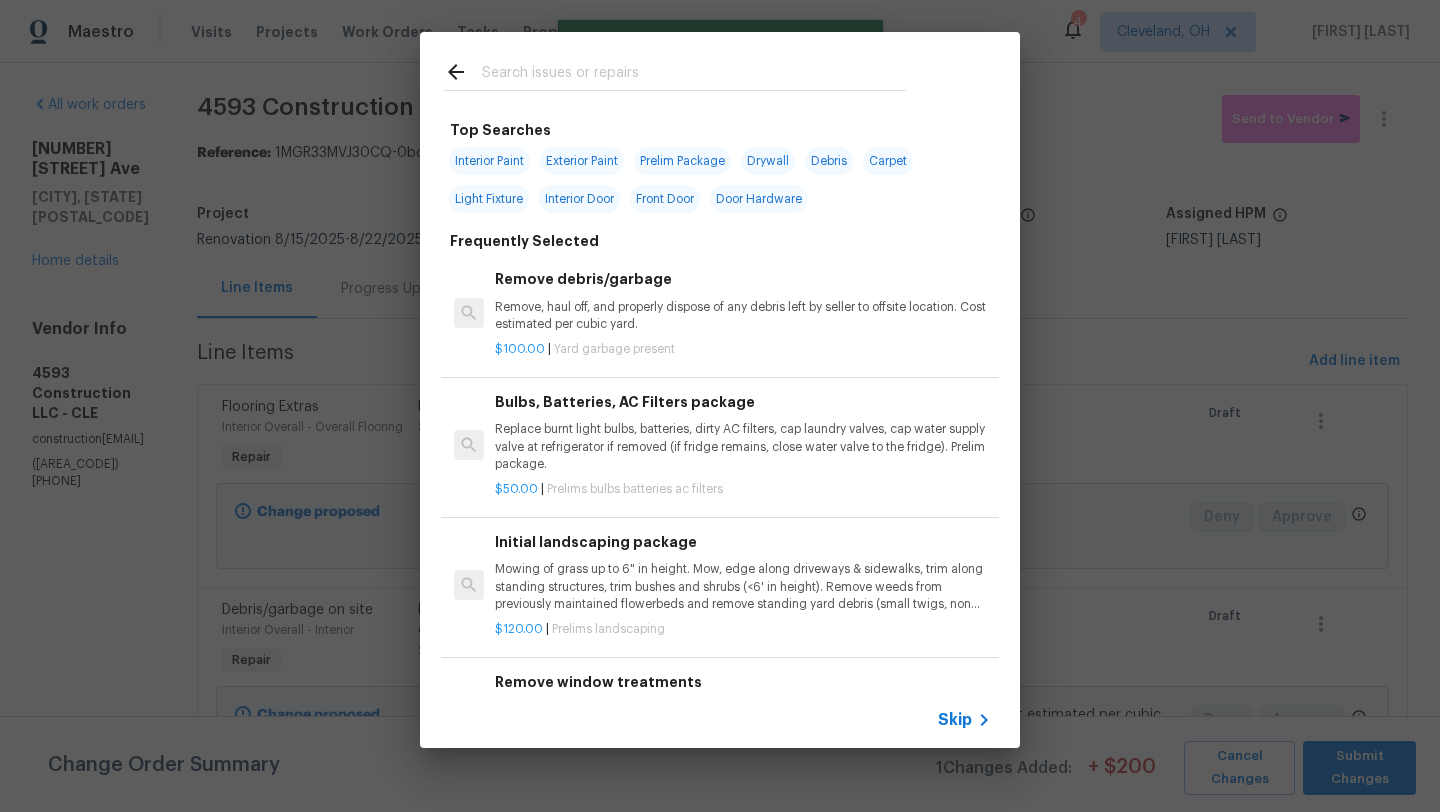 click at bounding box center [694, 75] 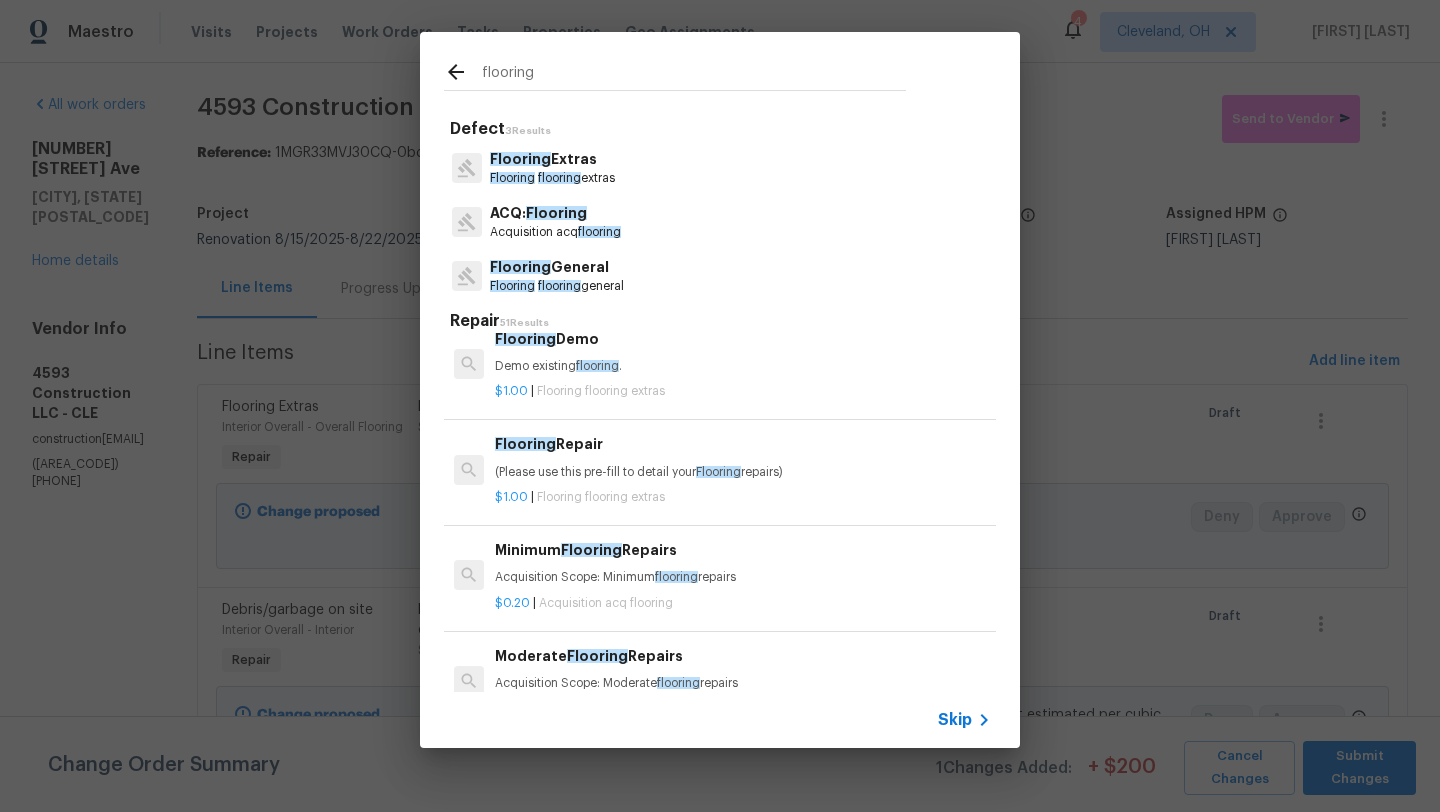 type on "flooring" 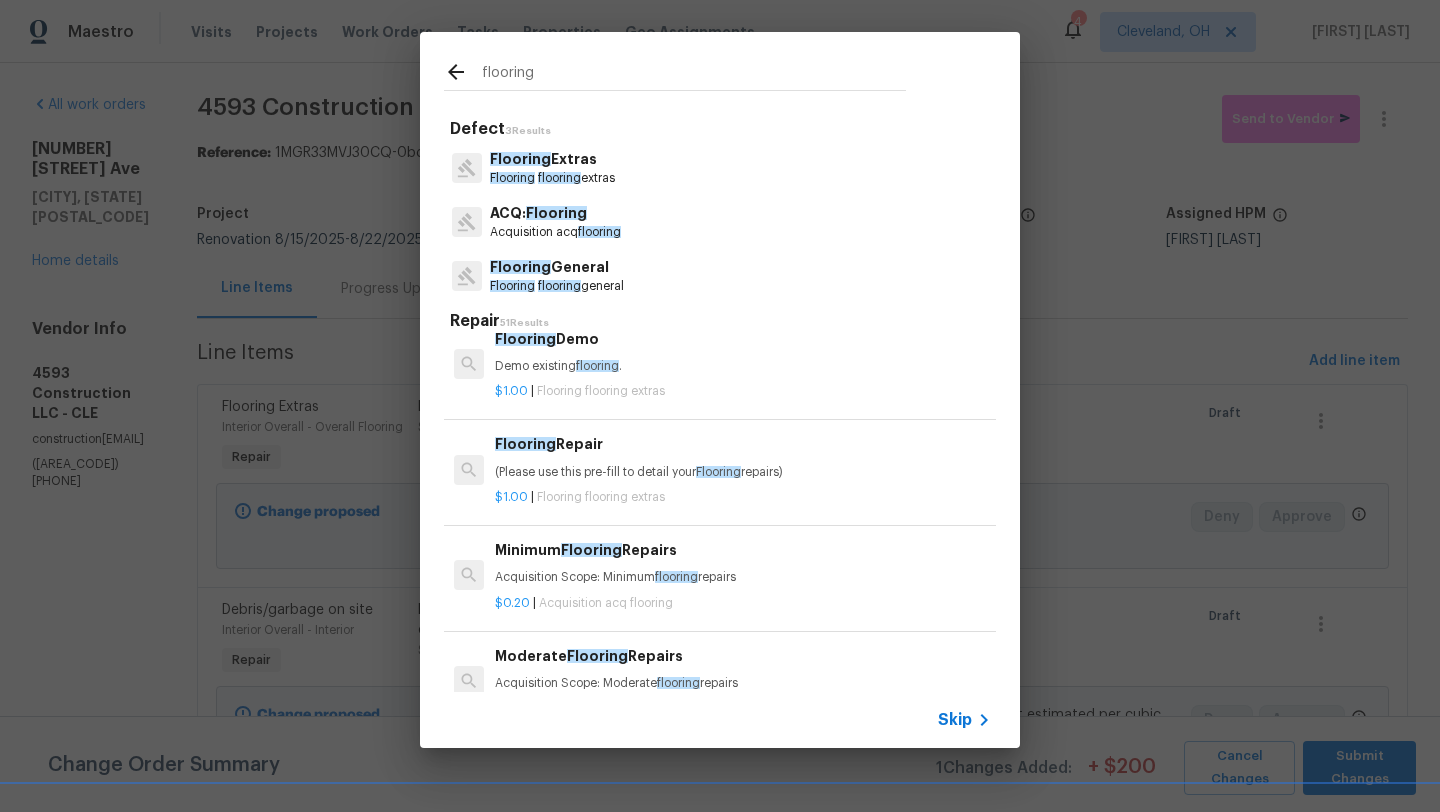 click on "Flooring  General" at bounding box center [557, 267] 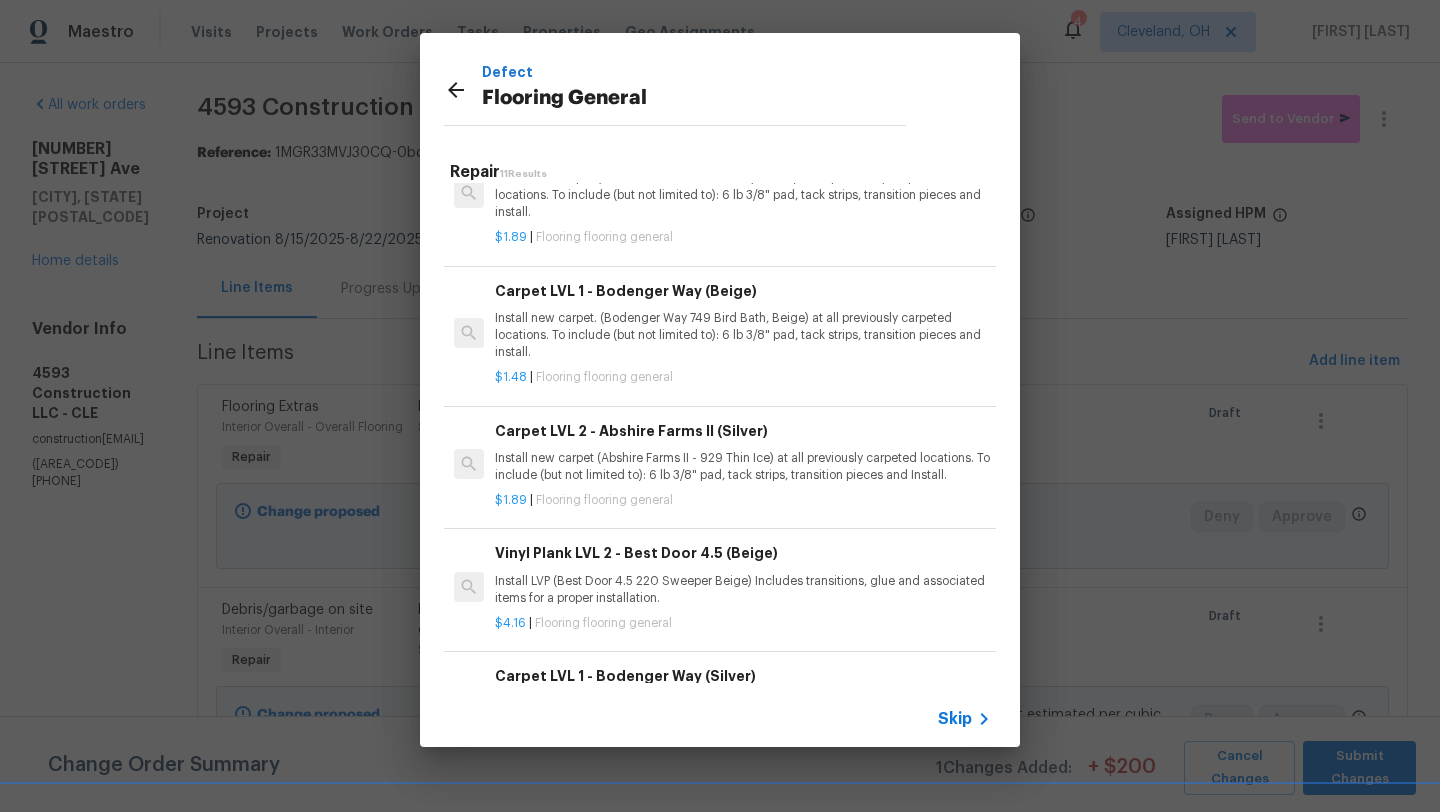 scroll, scrollTop: 906, scrollLeft: 0, axis: vertical 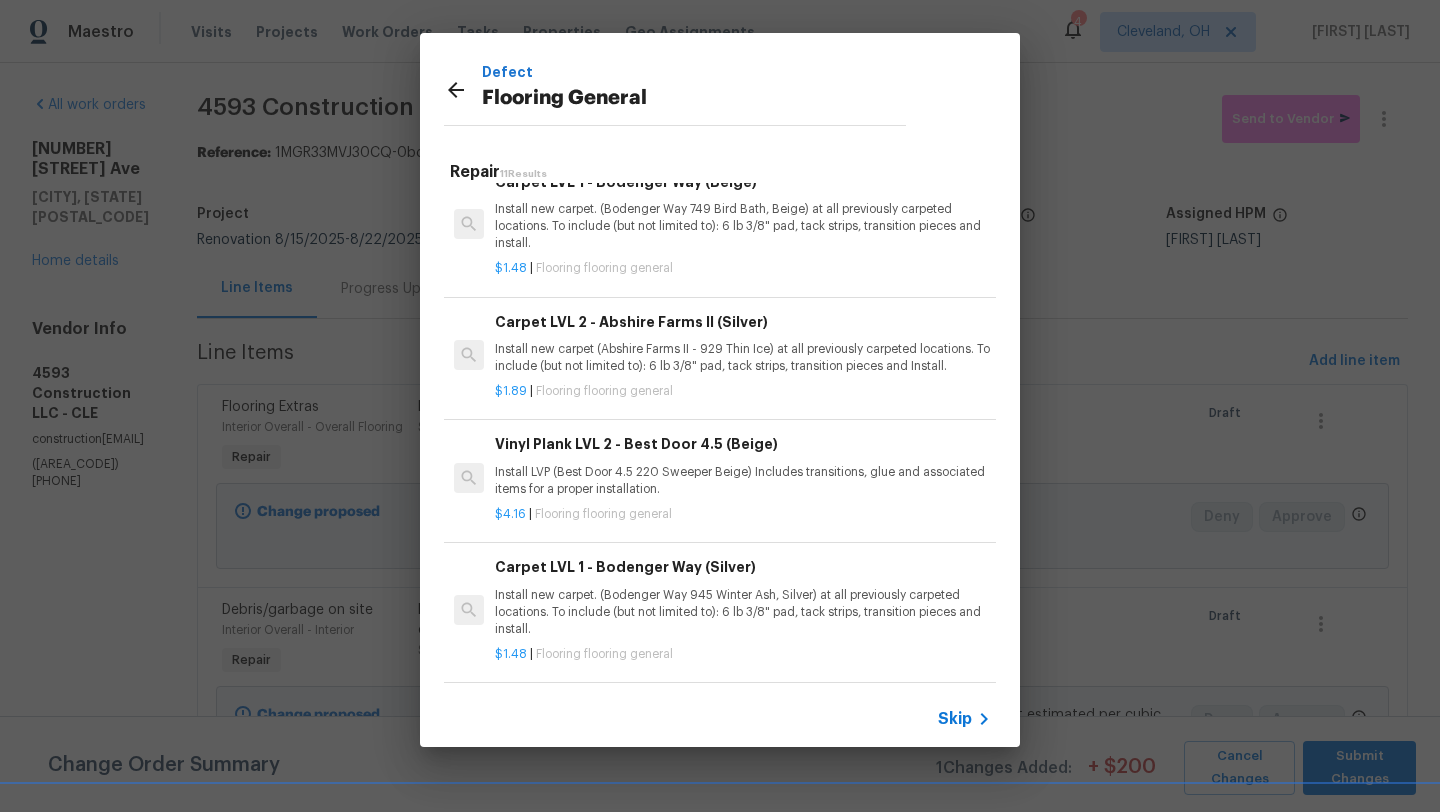 click on "Install LVP (Best Door 4.5 220 Sweeper Beige) Includes transitions, glue and associated items for a proper installation." at bounding box center [743, 481] 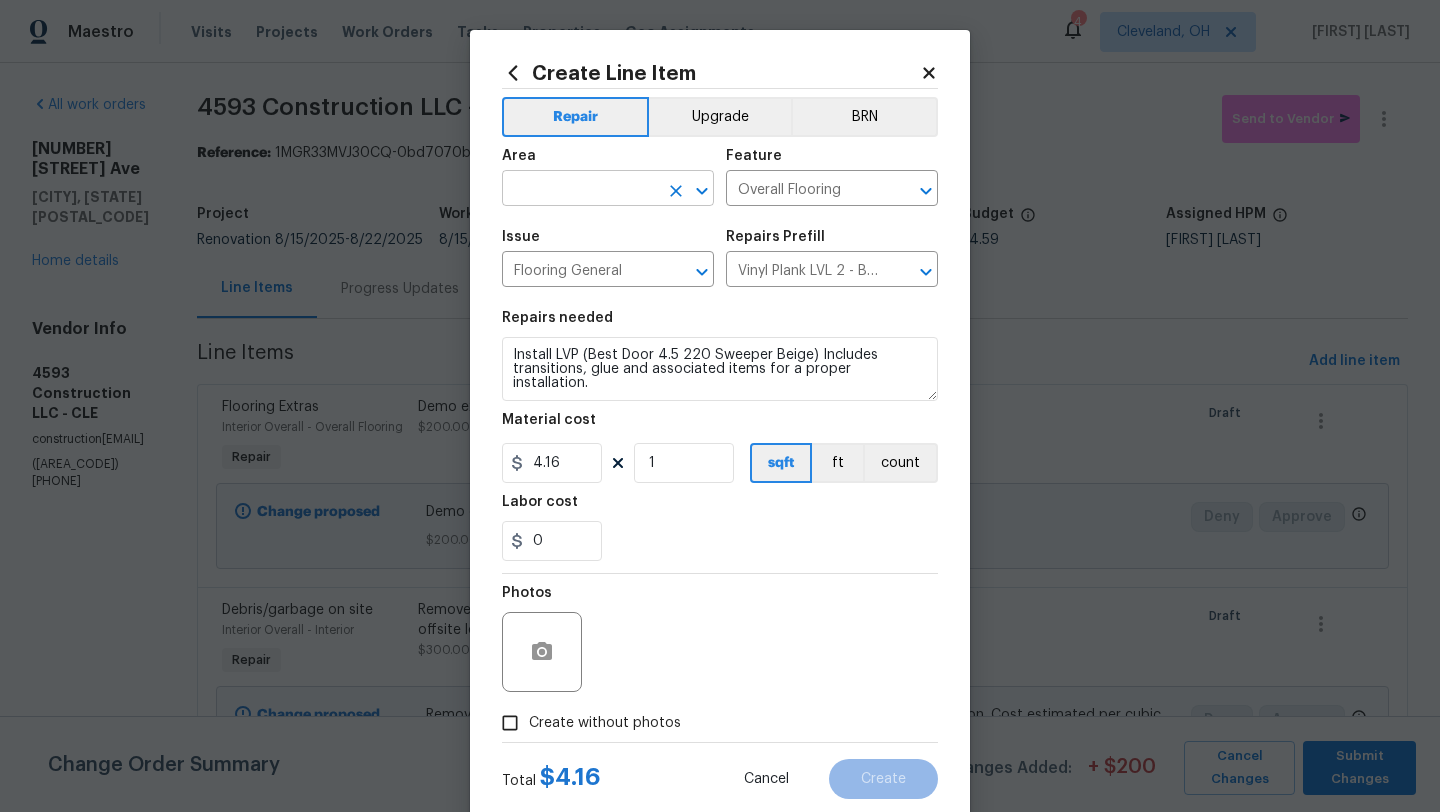 click at bounding box center (580, 190) 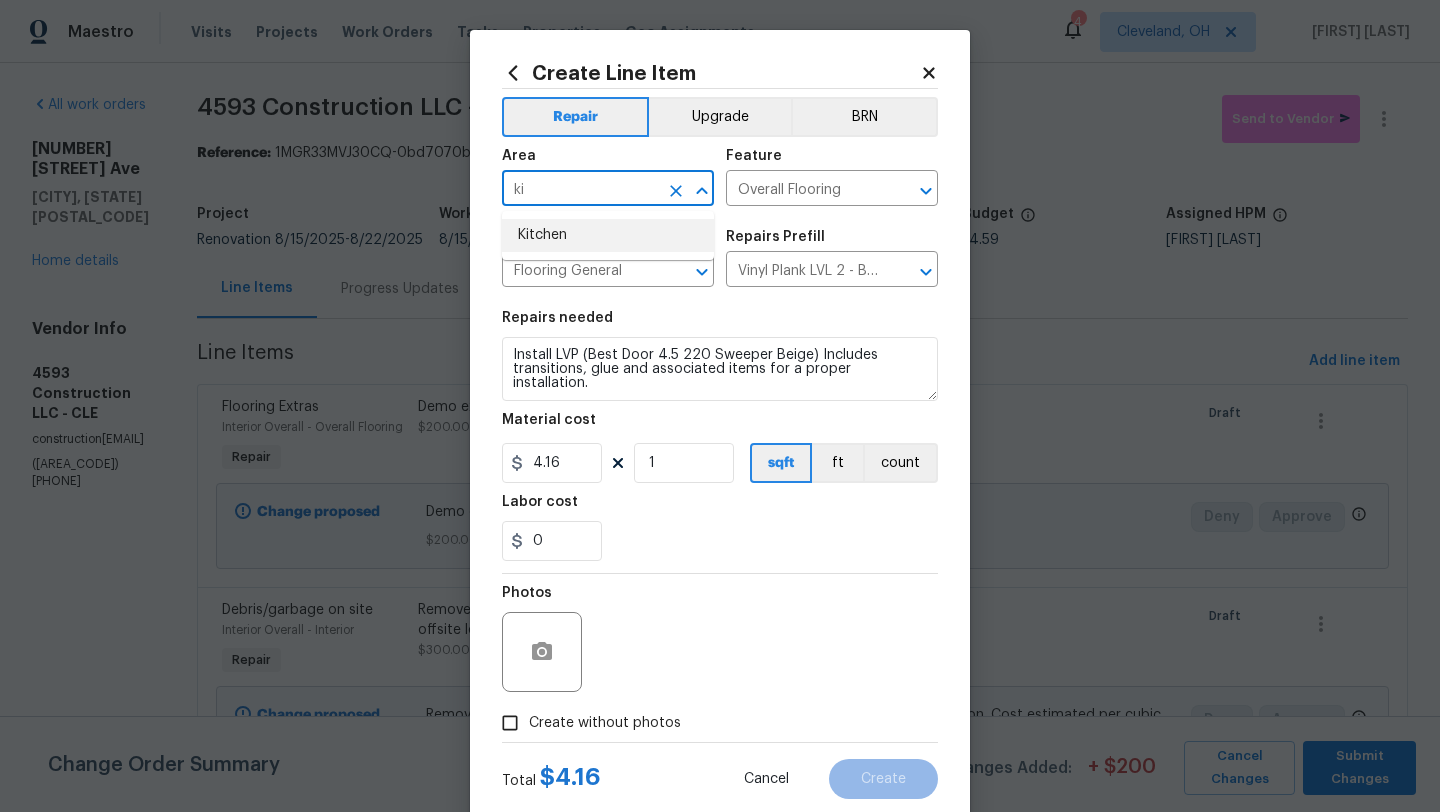 click on "Kitchen" at bounding box center [608, 235] 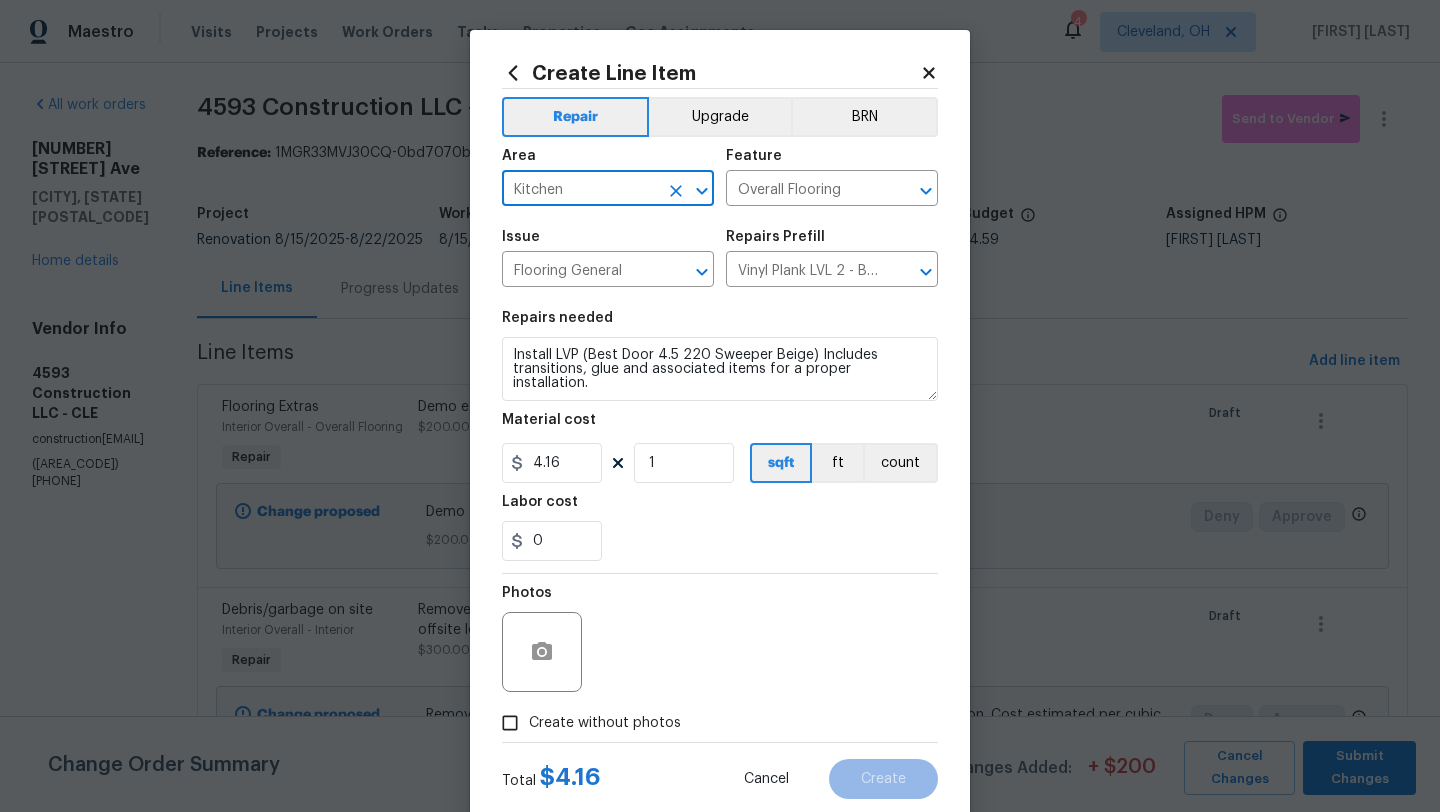 type on "Kitchen" 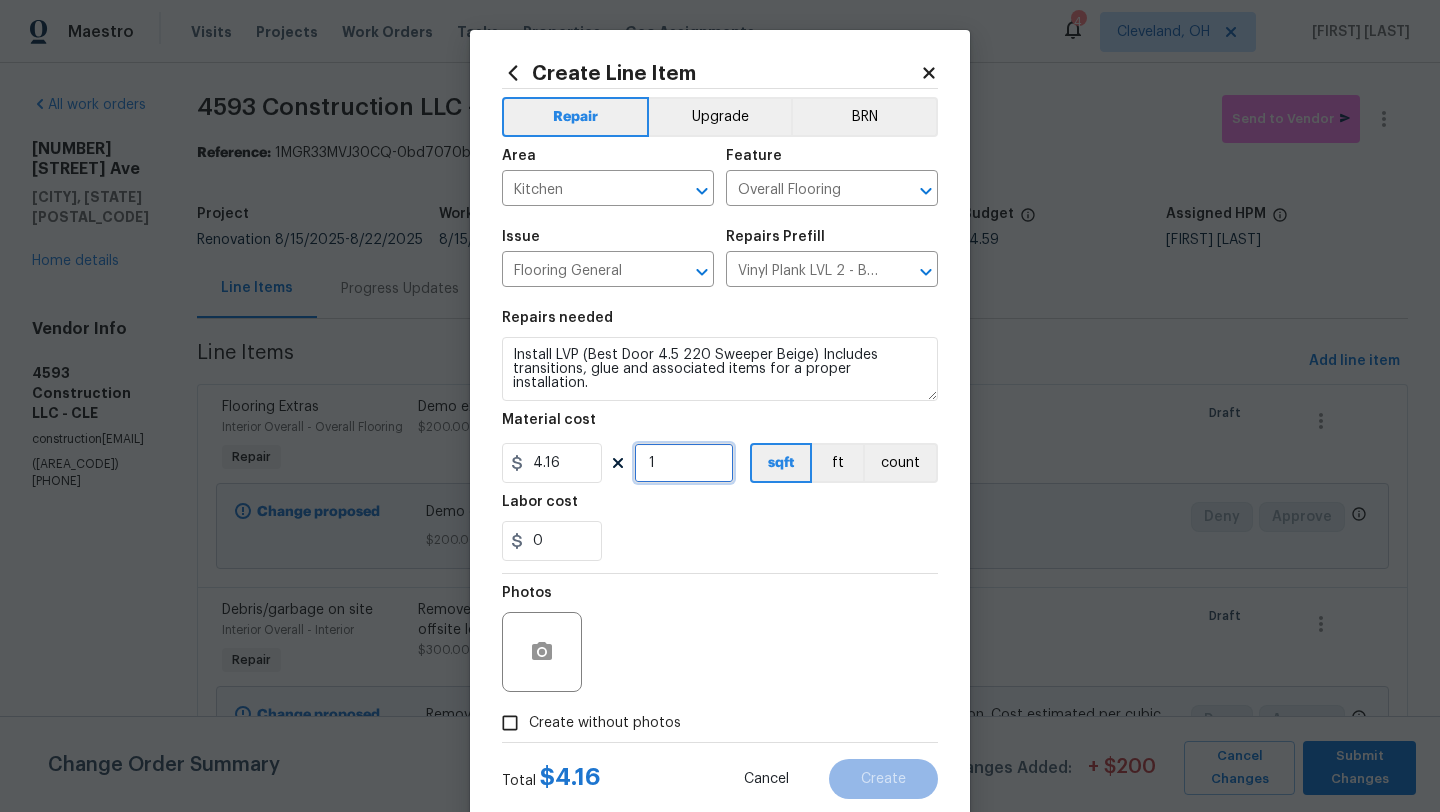 drag, startPoint x: 698, startPoint y: 465, endPoint x: 612, endPoint y: 464, distance: 86.00581 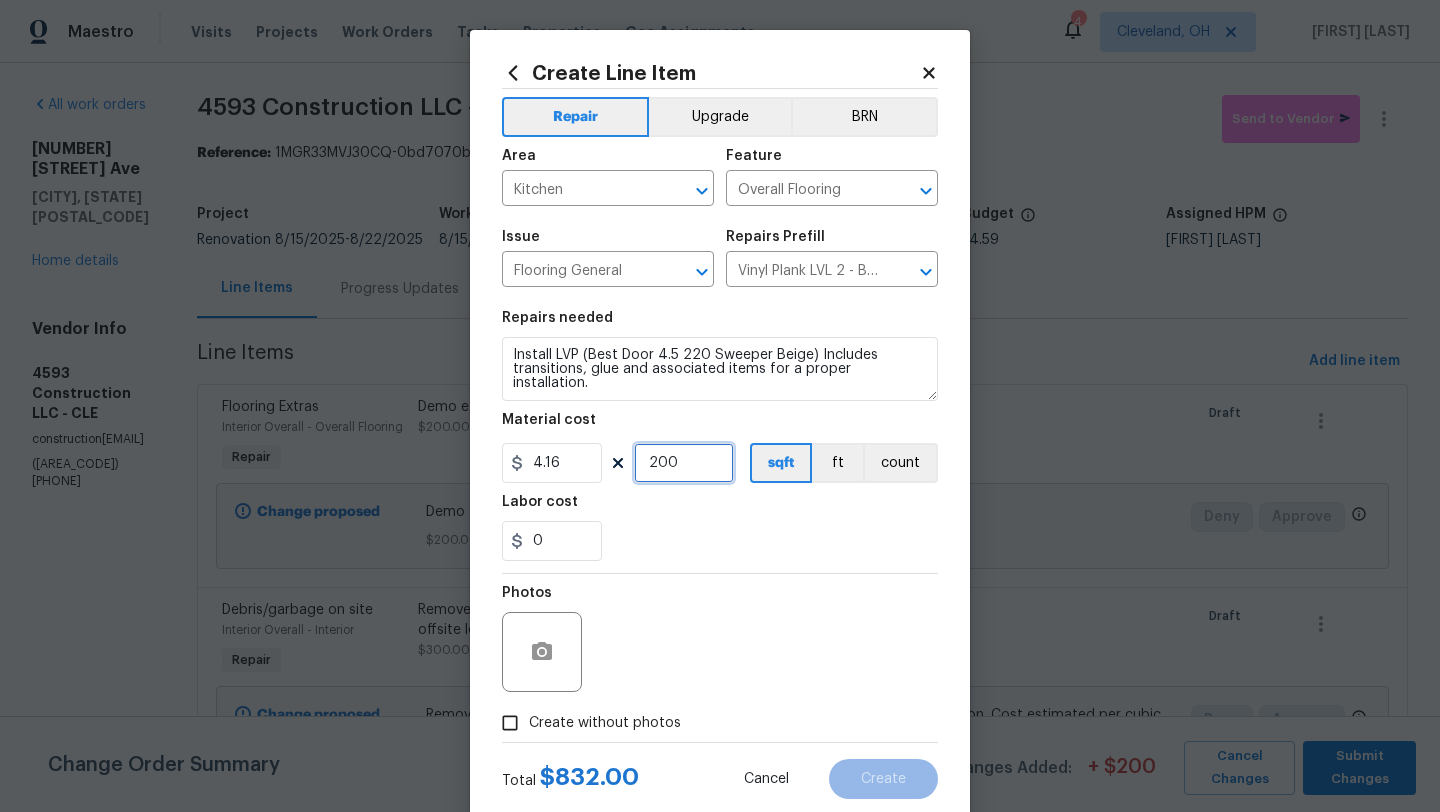 type on "200" 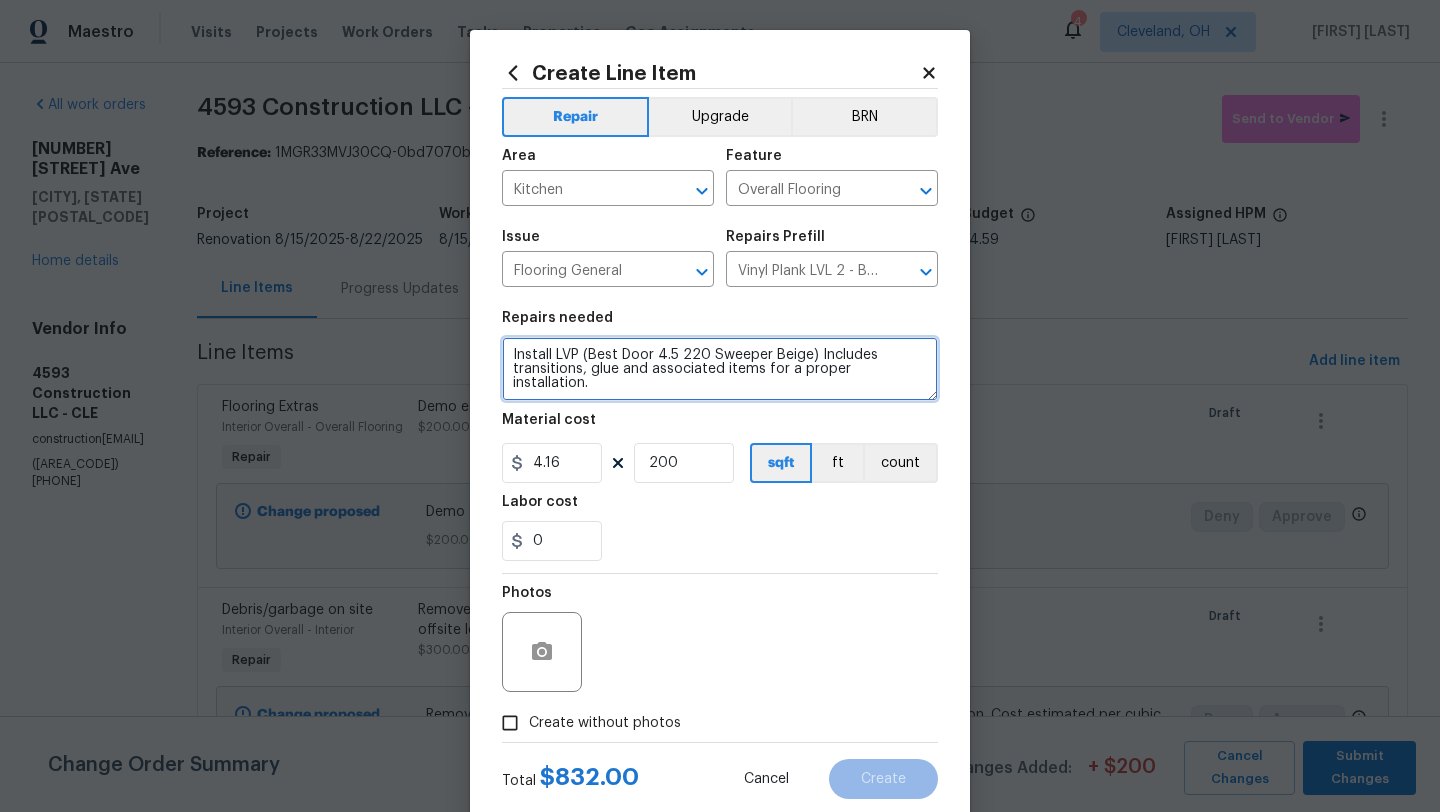 click on "Install LVP (Best Door 4.5 220 Sweeper Beige) Includes transitions, glue and associated items for a proper installation." at bounding box center (720, 369) 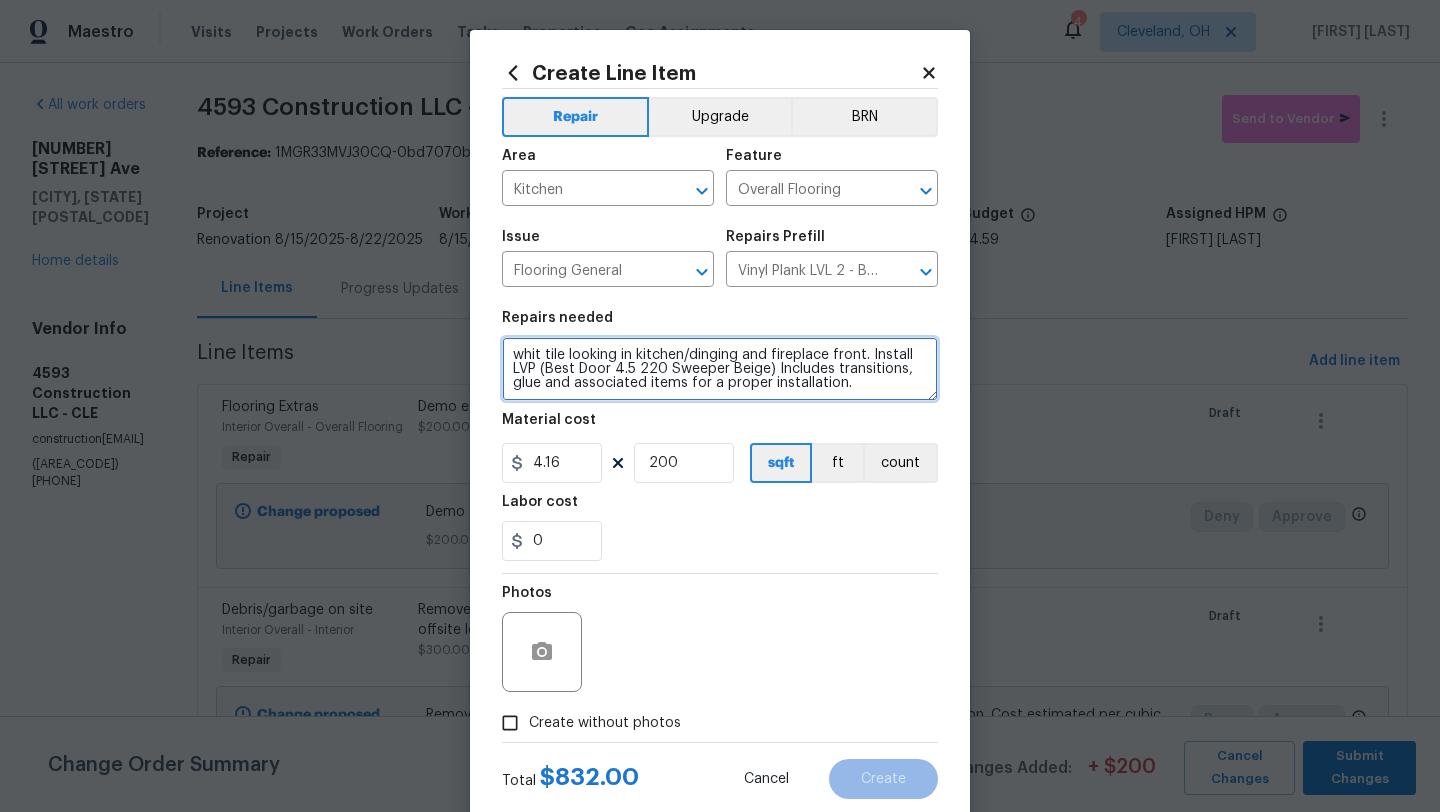 type on "whit tile looking in kitchen/dinging and fireplace front. Install LVP (Best Door 4.5 220 Sweeper Beige) Includes transitions, glue and associated items for a proper installation." 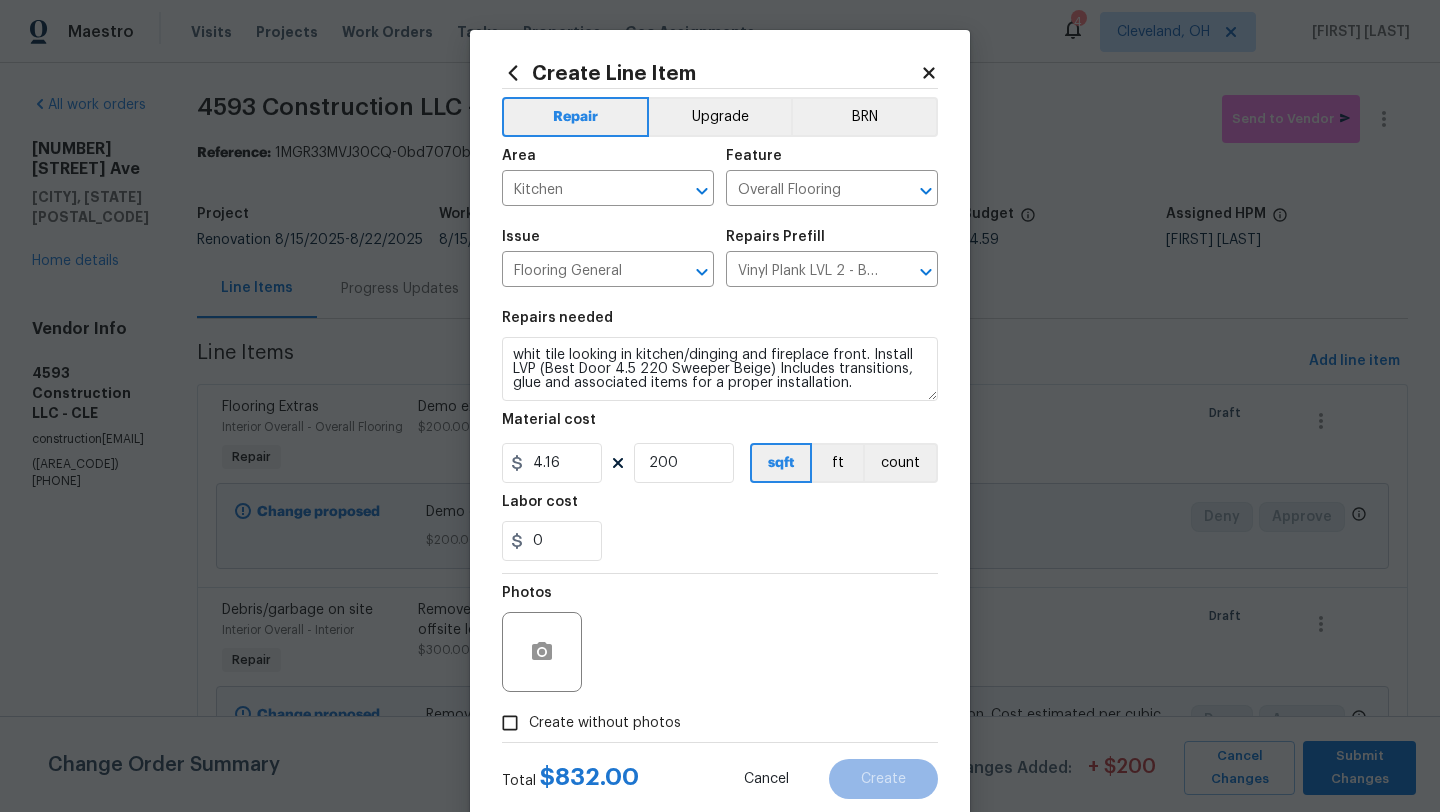 click on "Create without photos" at bounding box center (510, 723) 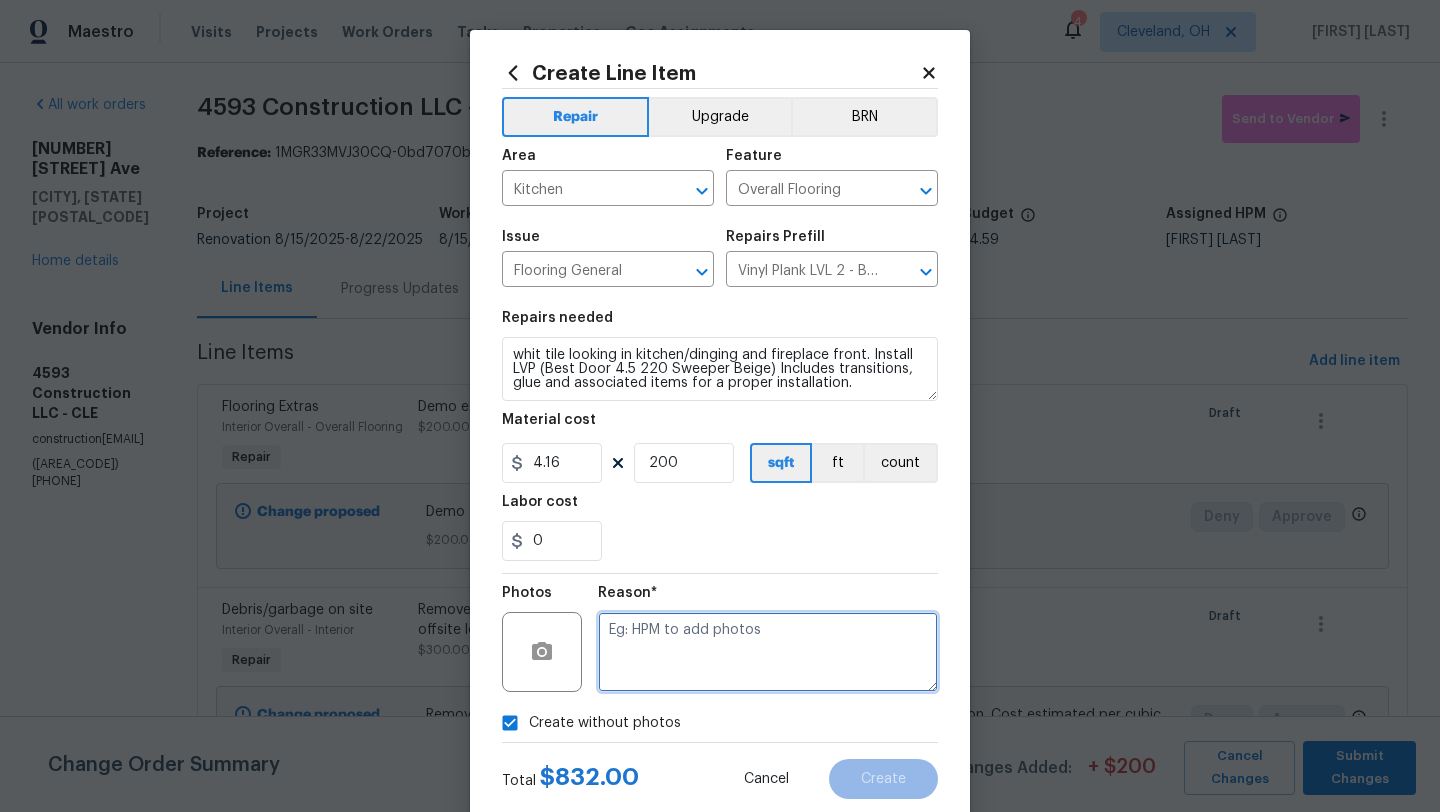 click at bounding box center [768, 652] 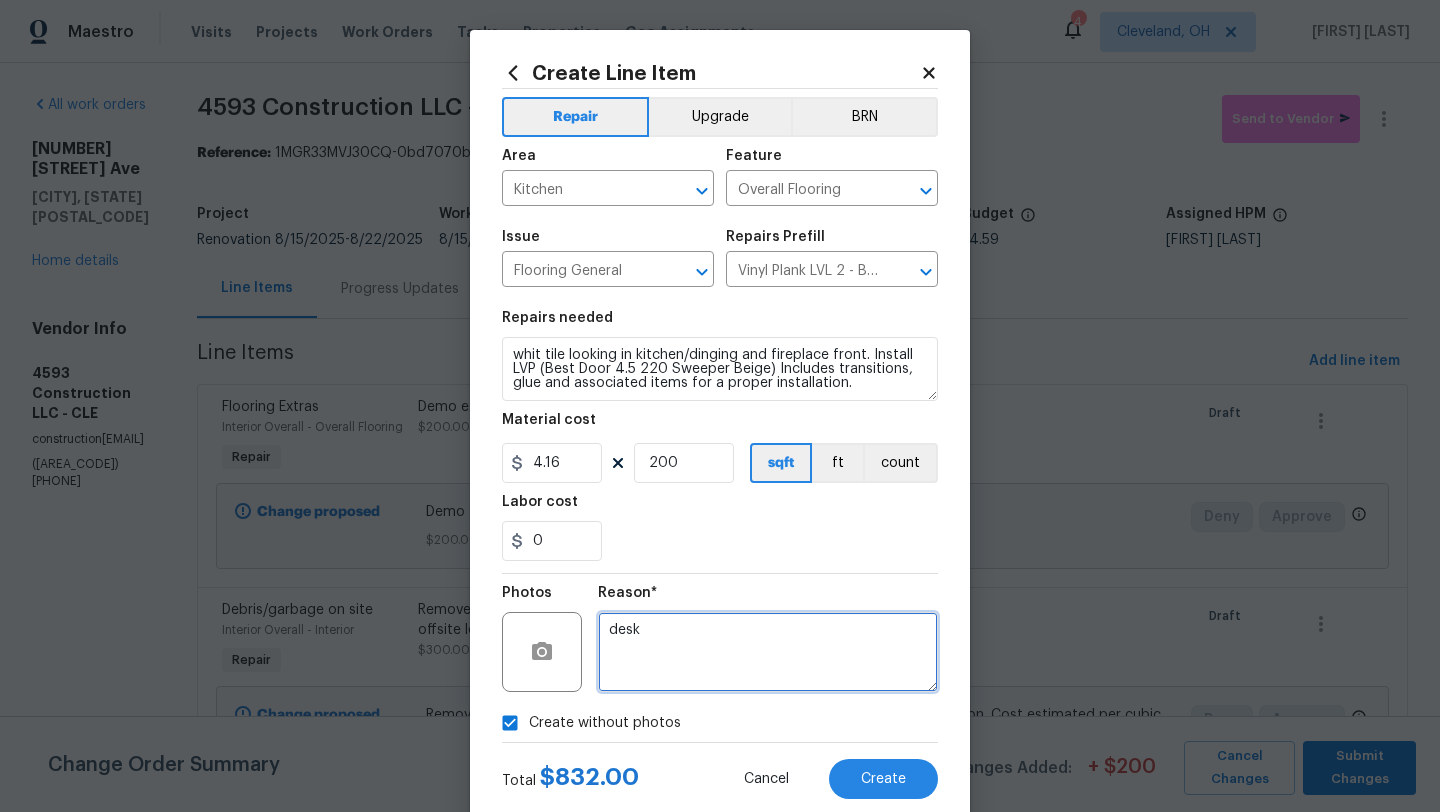 type on "desk" 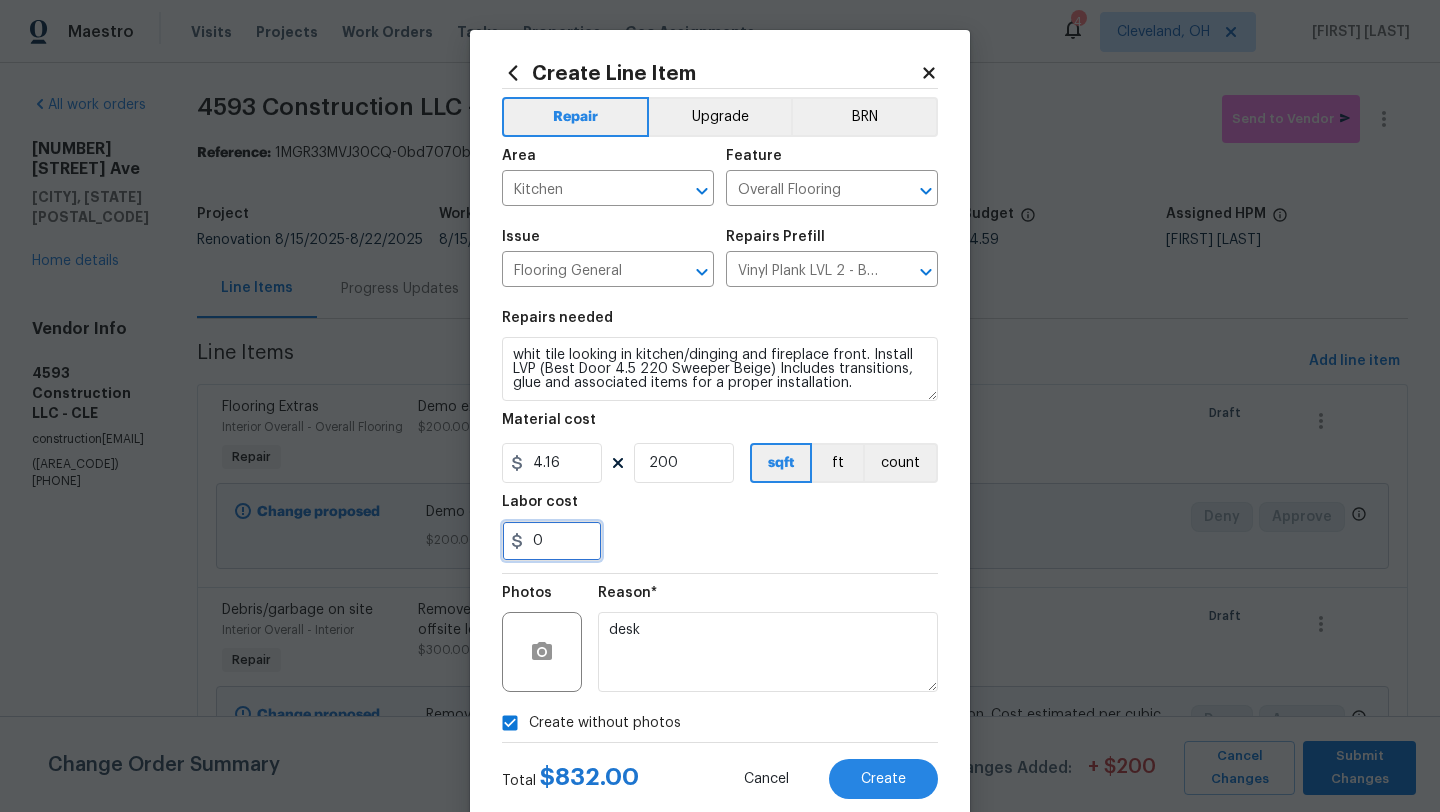 click on "0" at bounding box center (552, 541) 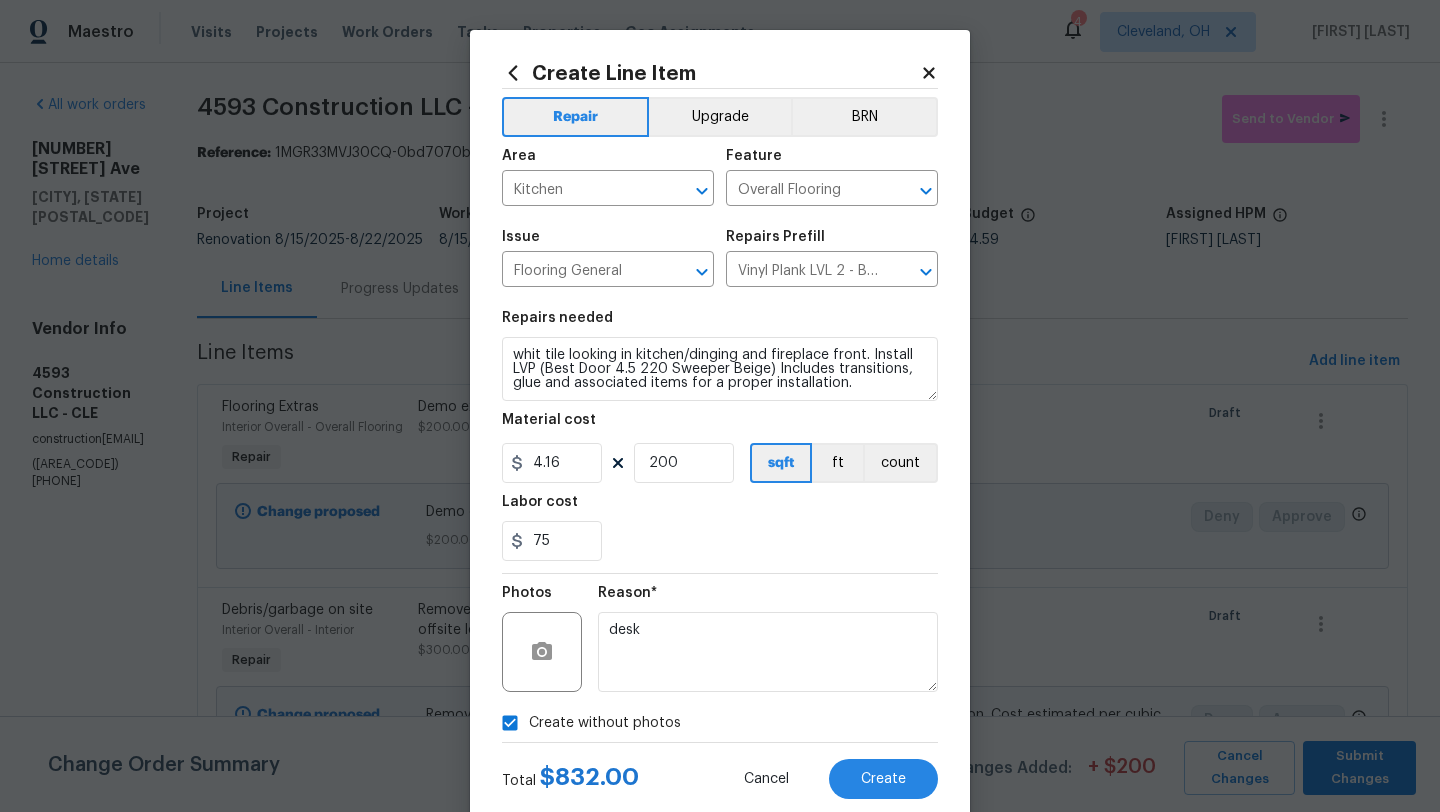 click on "75" at bounding box center (720, 541) 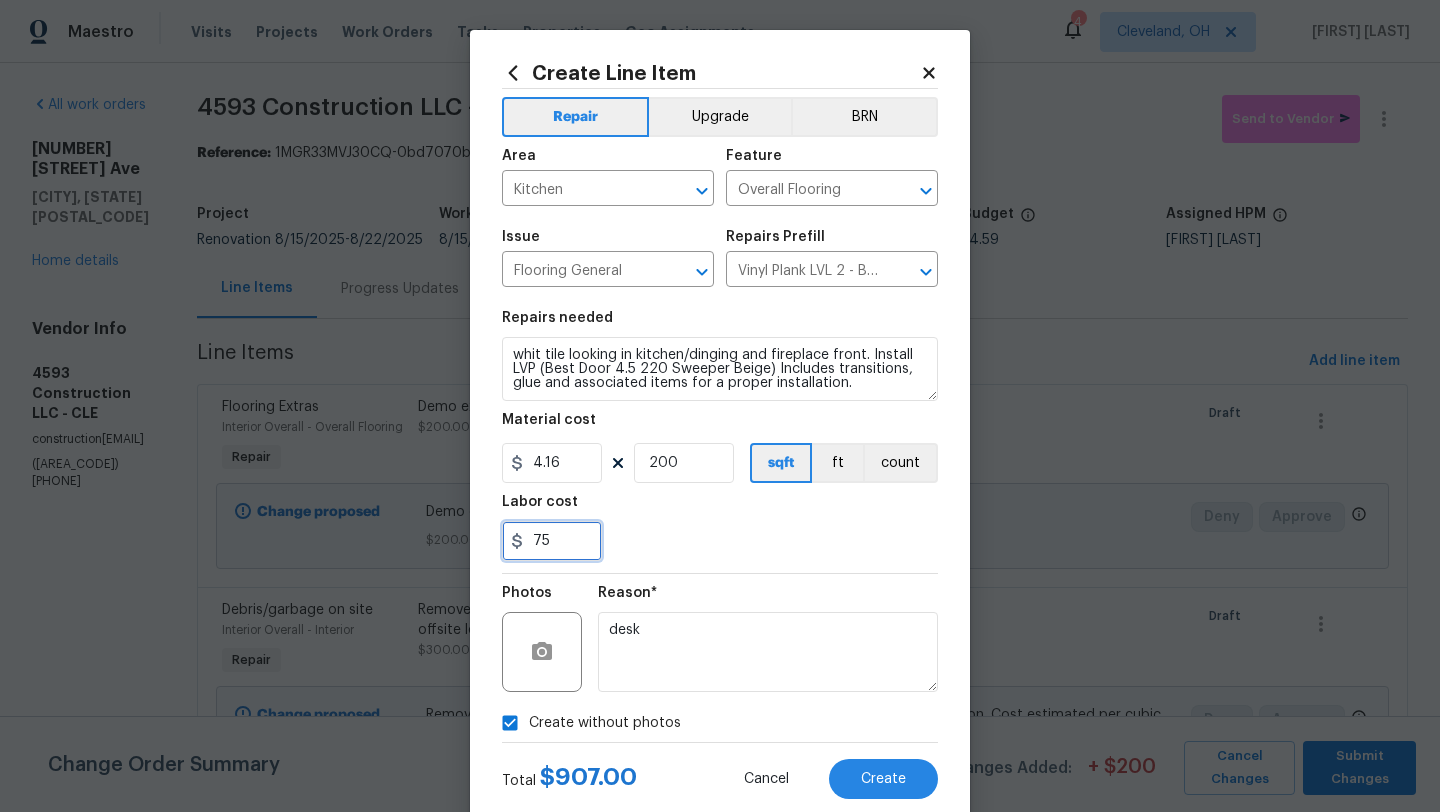 drag, startPoint x: 557, startPoint y: 547, endPoint x: 513, endPoint y: 547, distance: 44 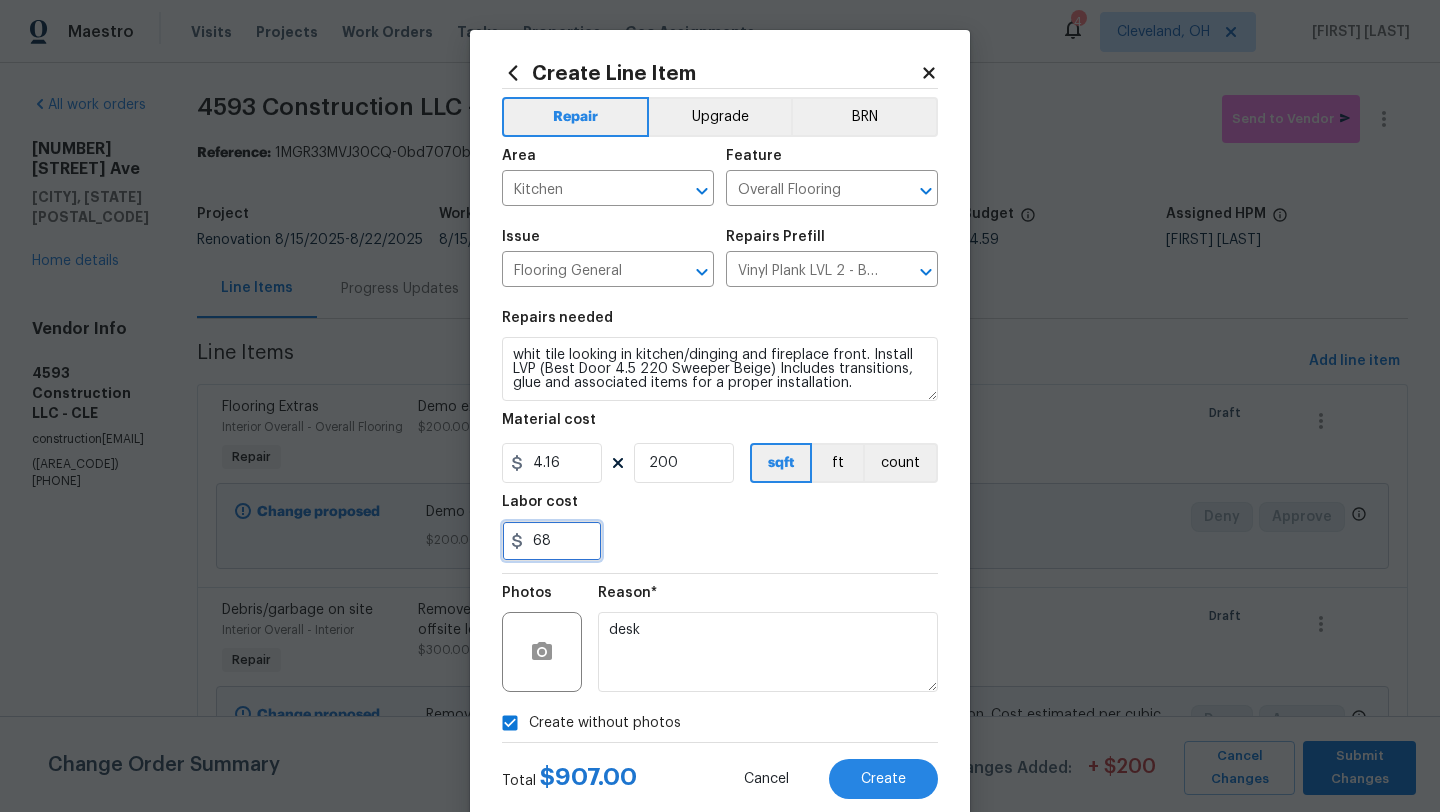 type on "68" 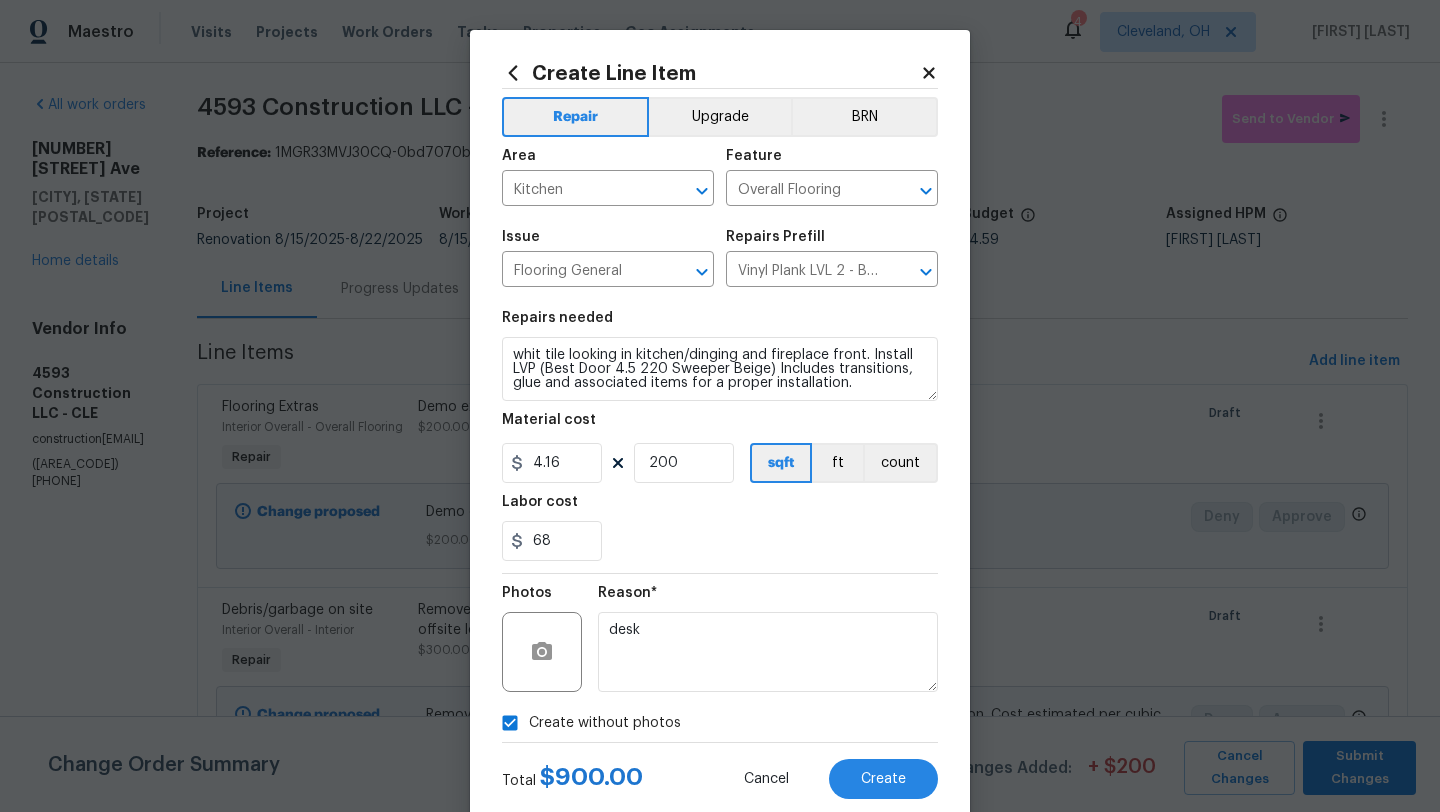 click on "68" at bounding box center [720, 541] 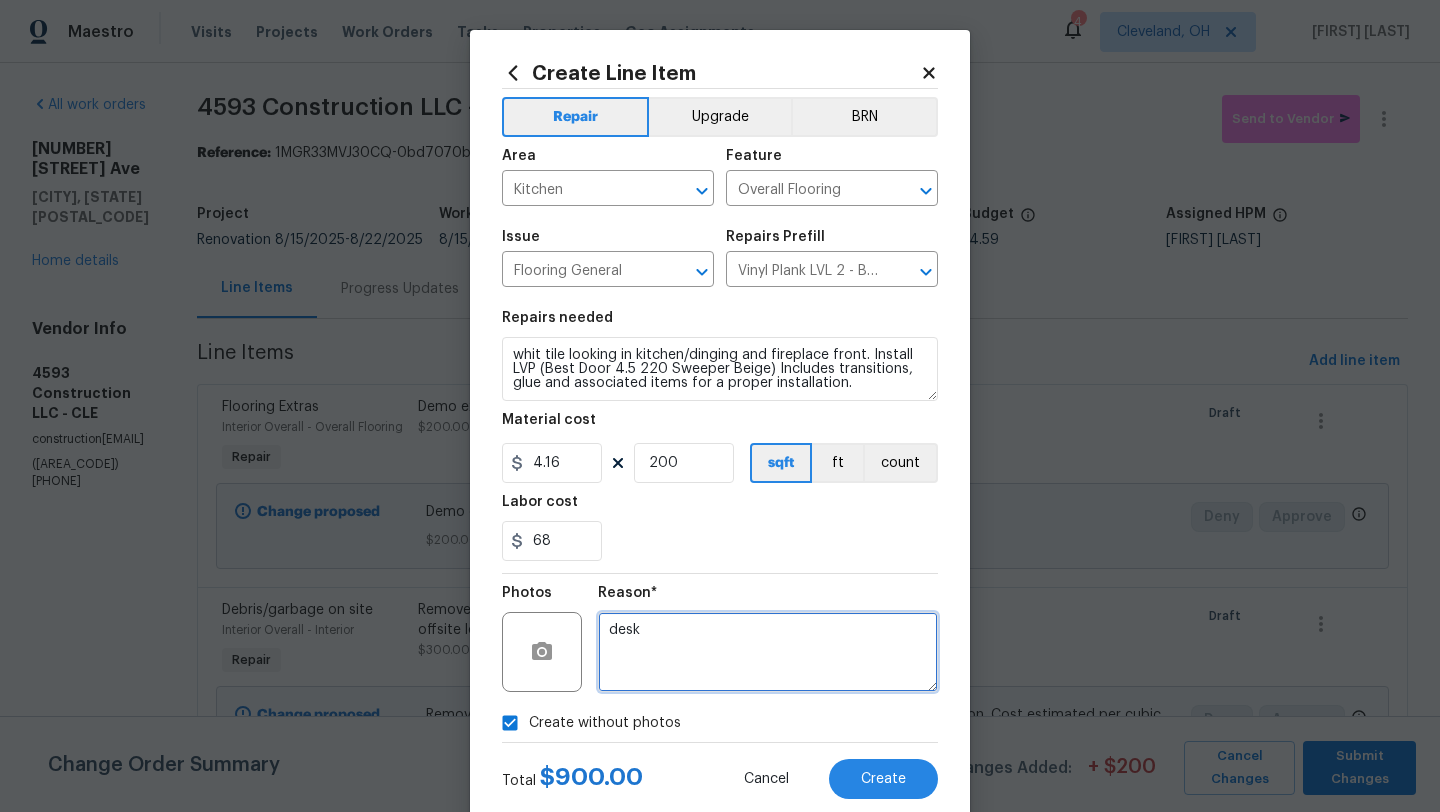 click on "desk" at bounding box center (768, 652) 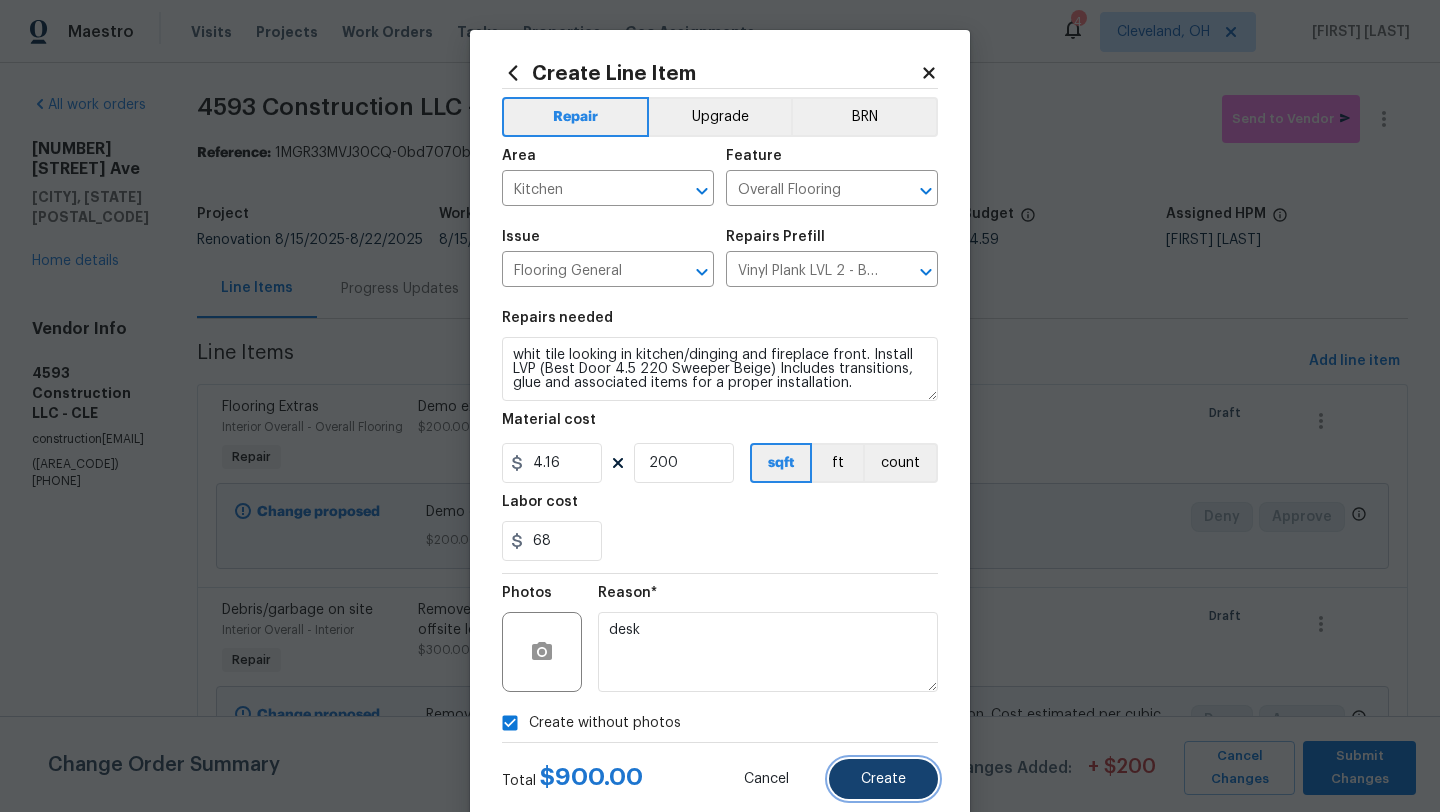 click on "Create" at bounding box center (883, 779) 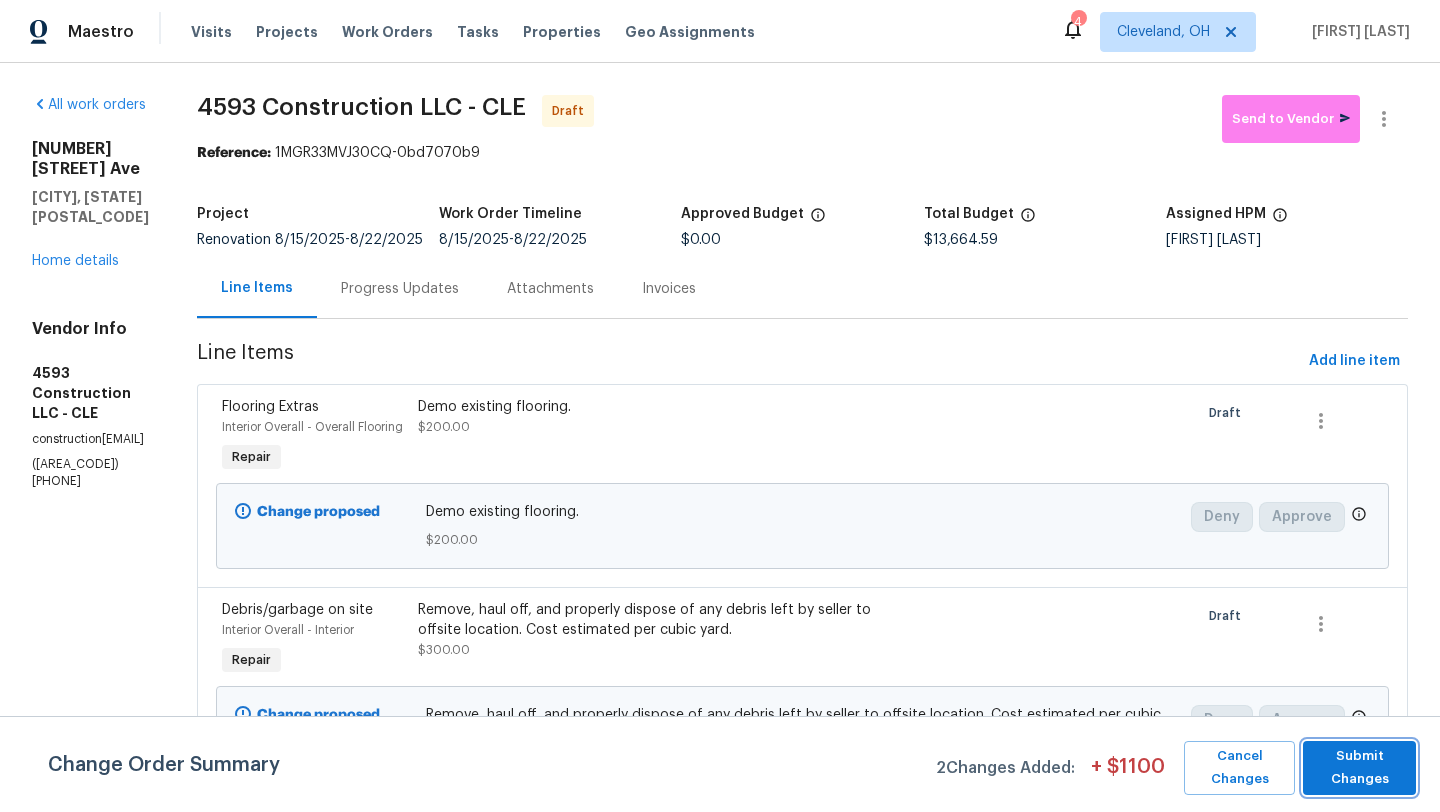 click on "Submit Changes" at bounding box center (1359, 768) 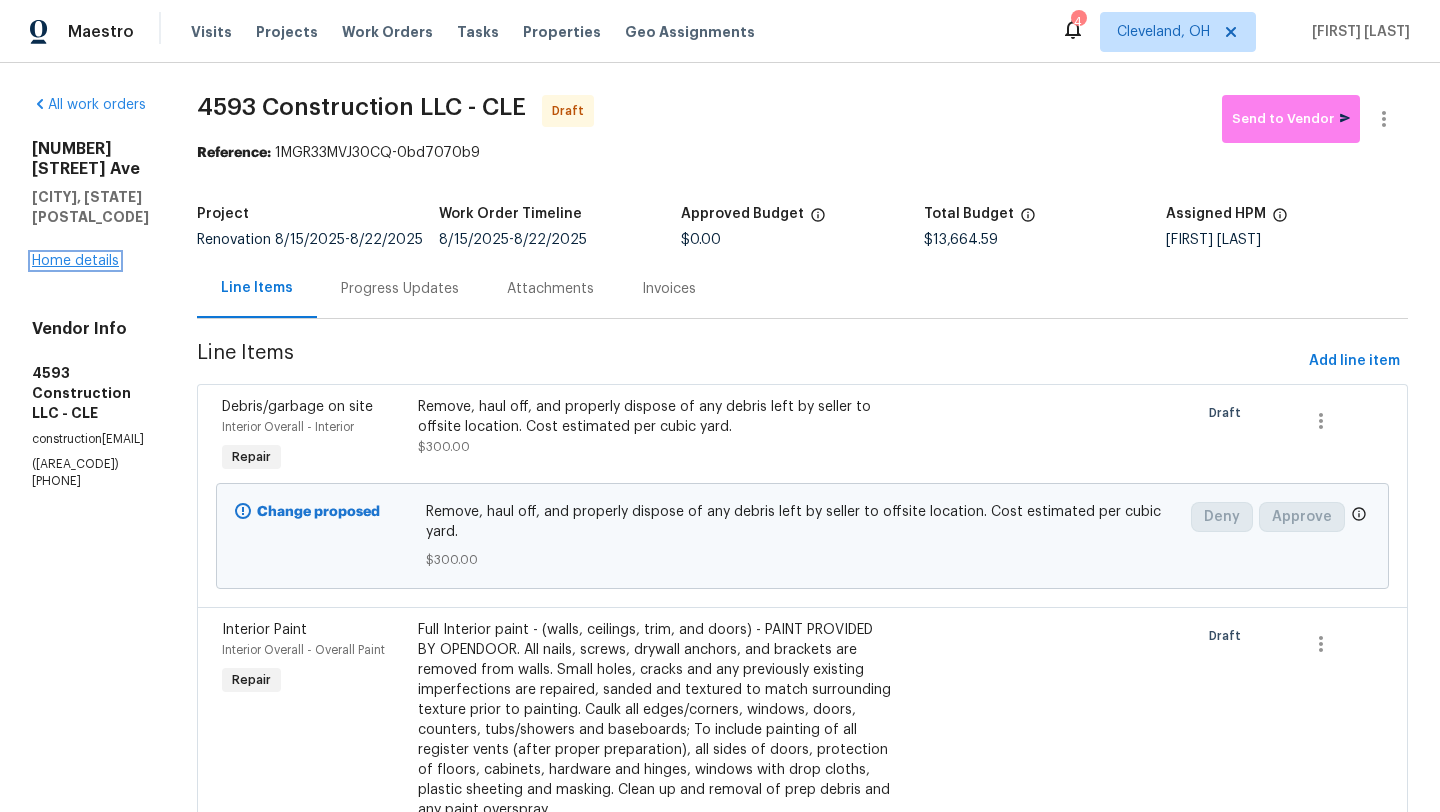 click on "Home details" at bounding box center (75, 261) 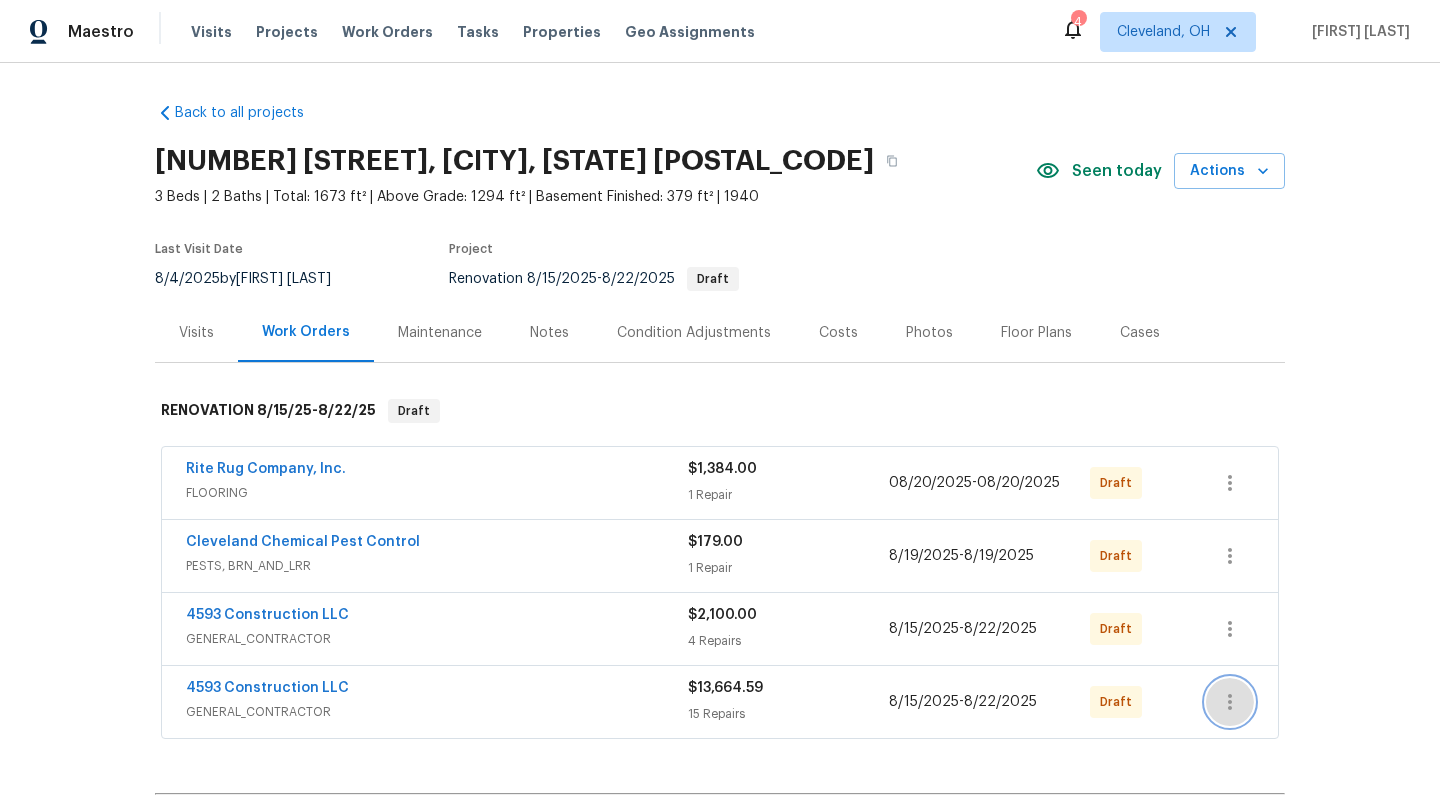 click 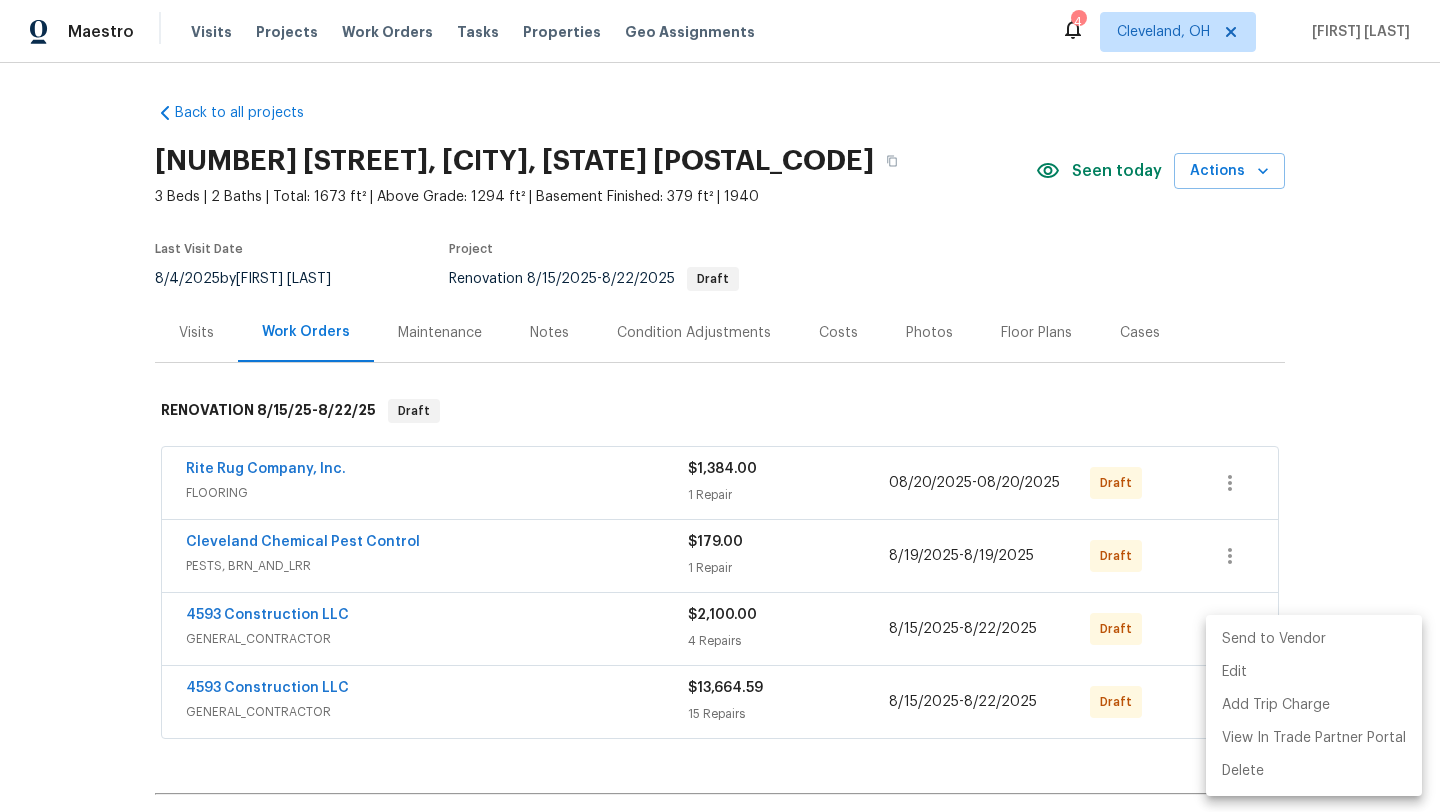 click on "Send to Vendor" at bounding box center [1314, 639] 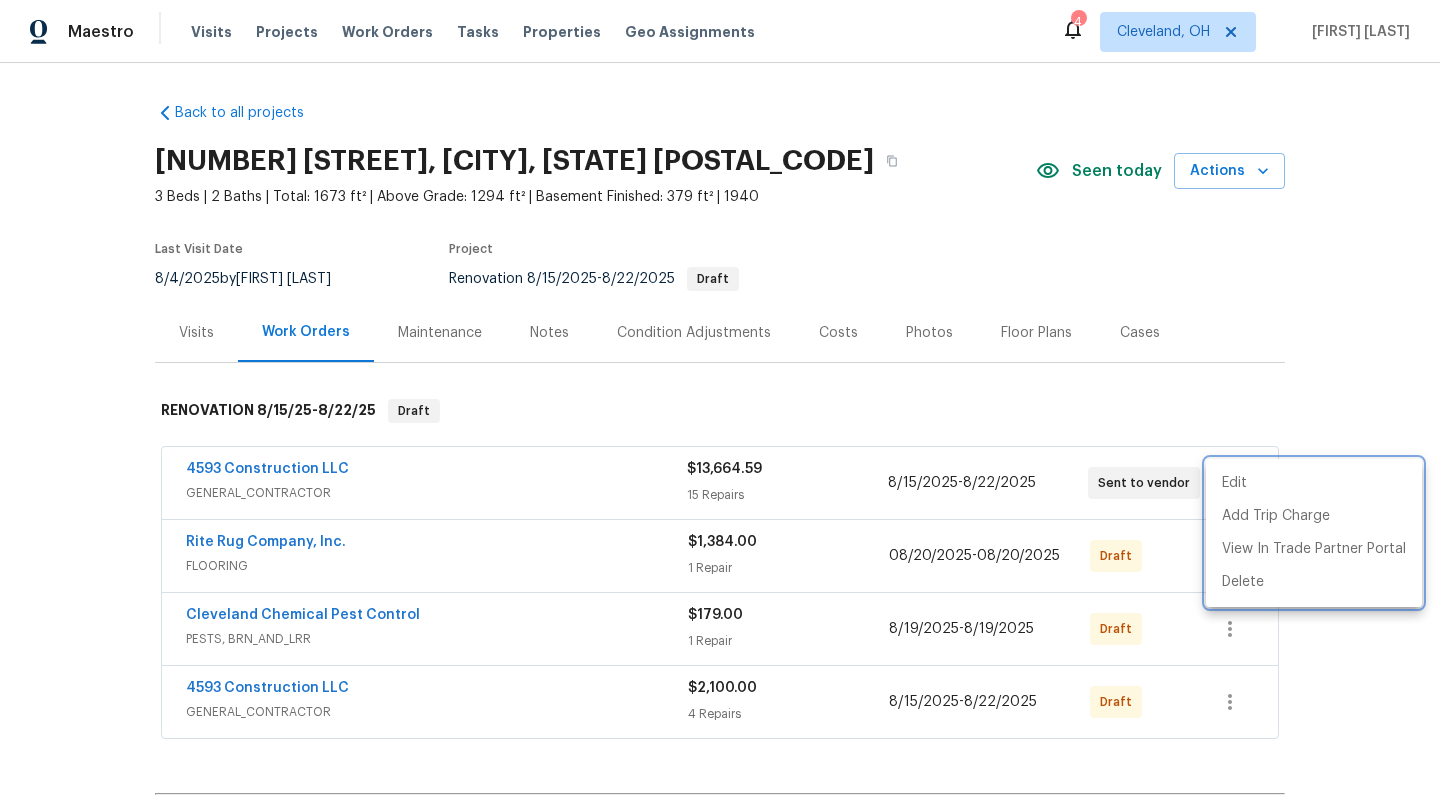 click at bounding box center [720, 406] 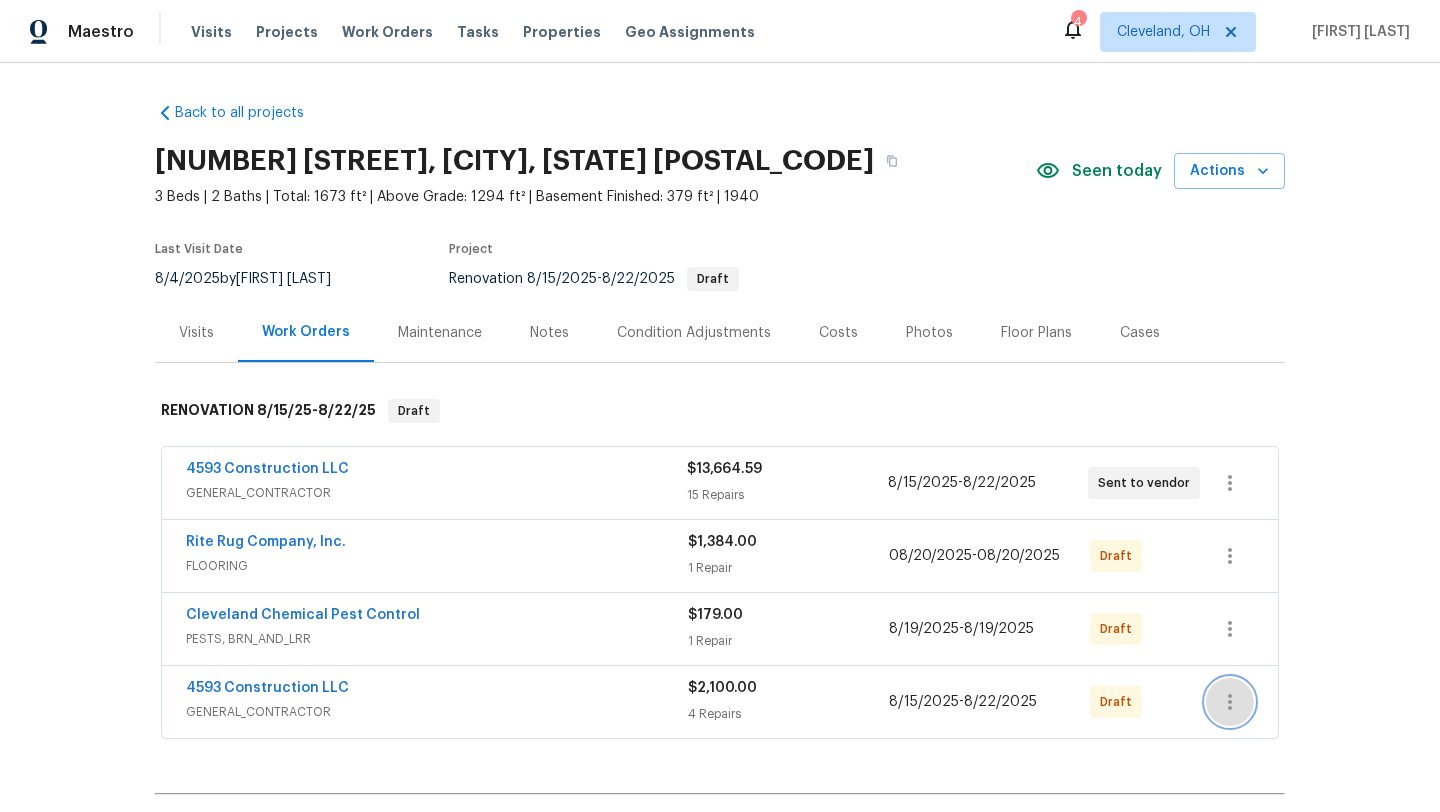 click 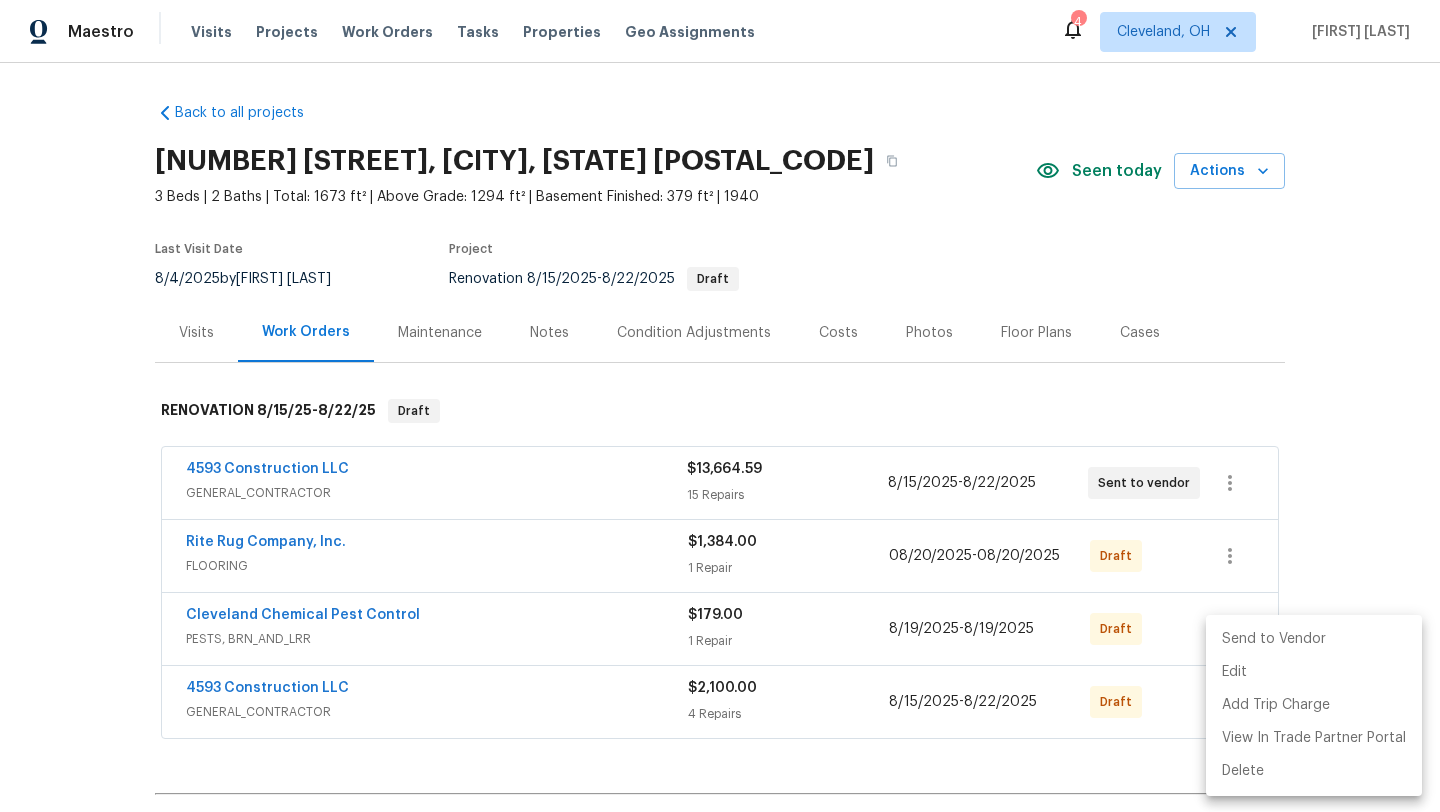 click on "Send to Vendor" at bounding box center (1314, 639) 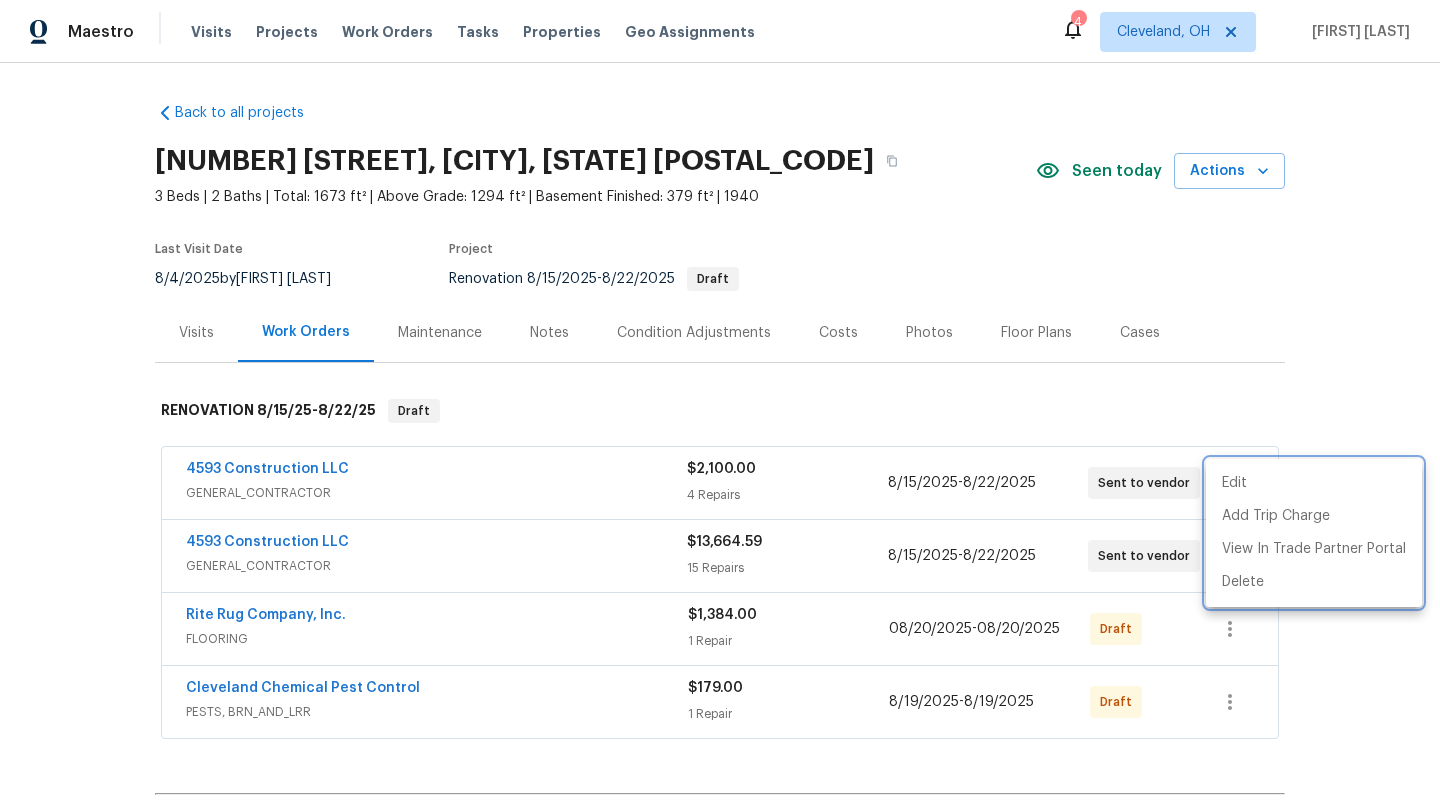 click at bounding box center (720, 406) 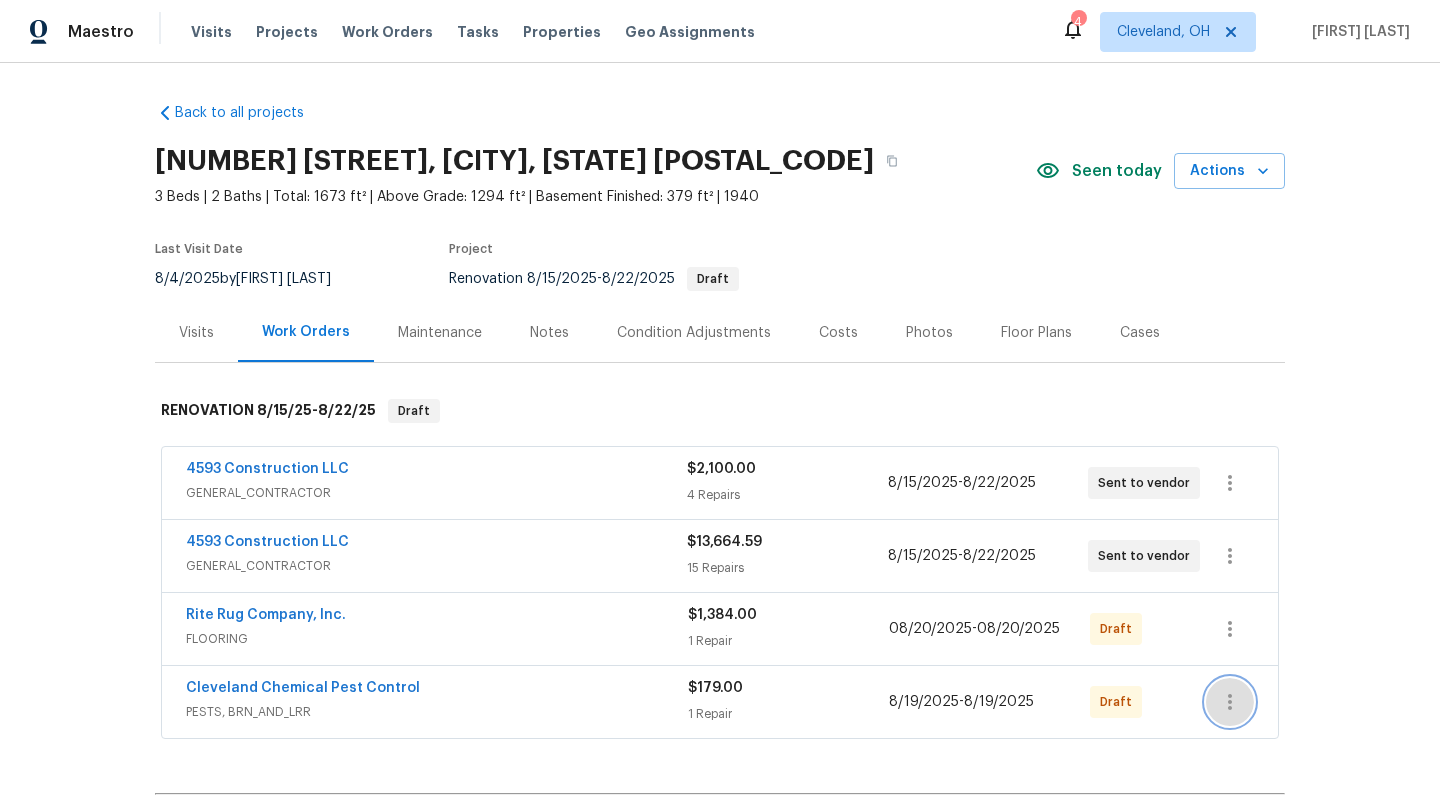 click 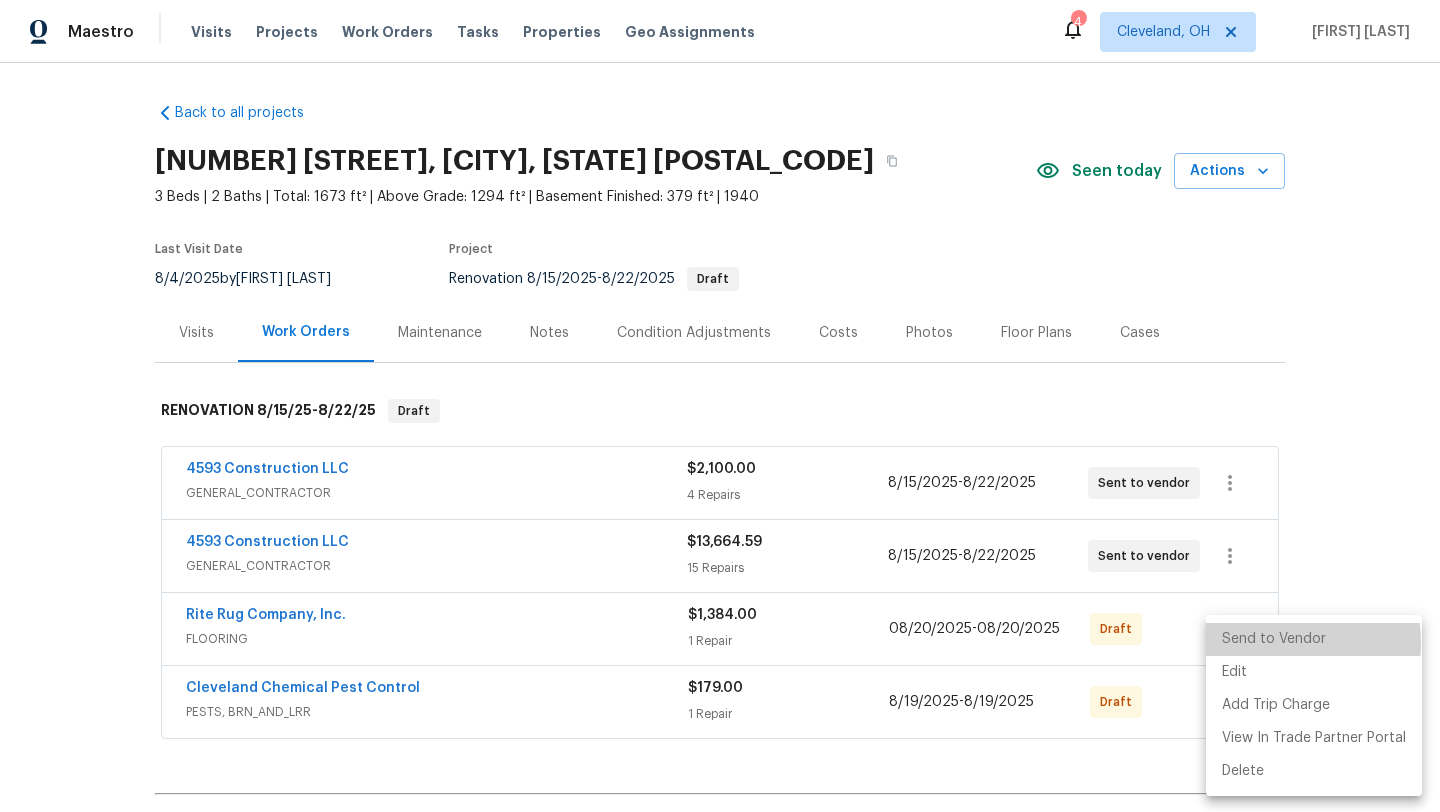 click on "Send to Vendor" at bounding box center [1314, 639] 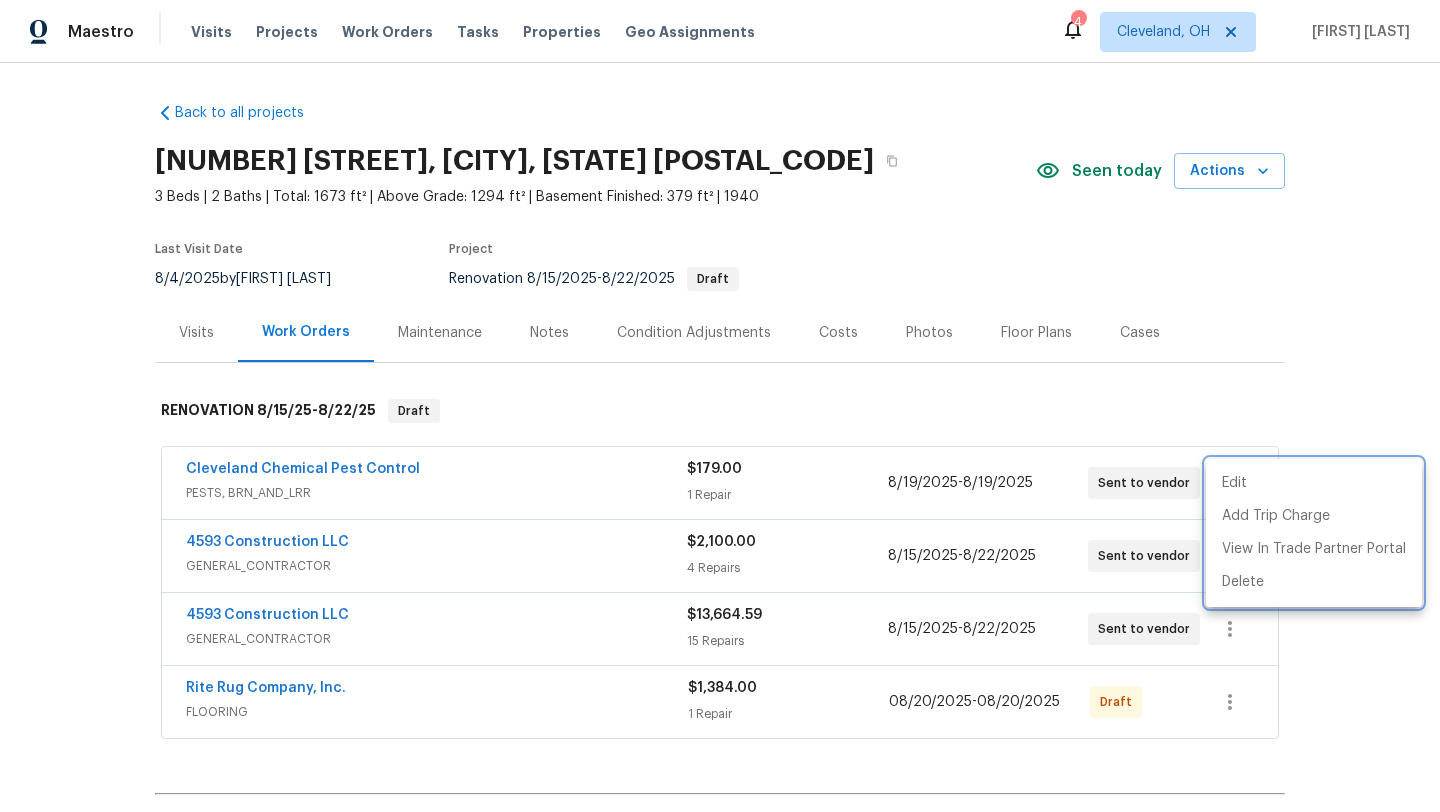 click at bounding box center [720, 406] 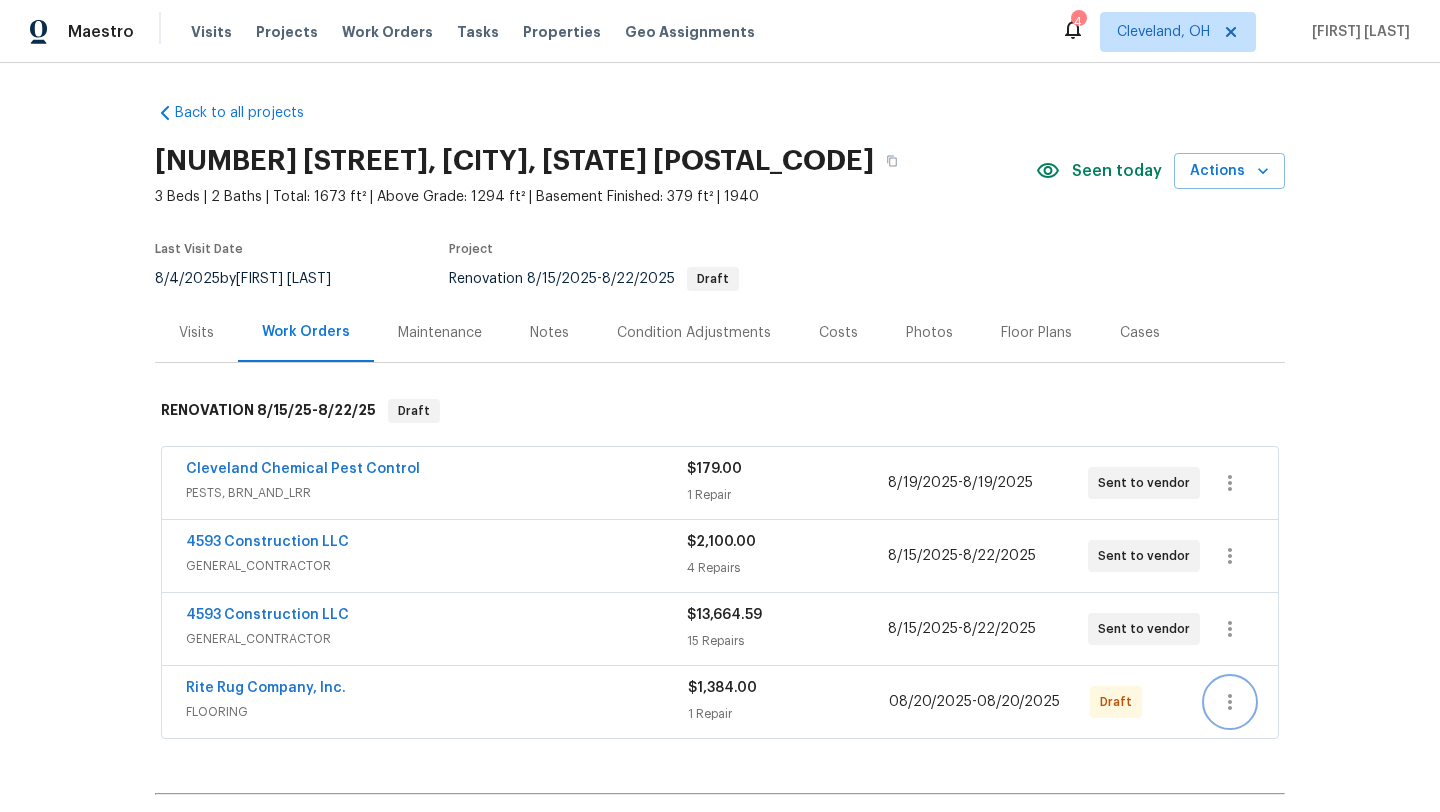 click 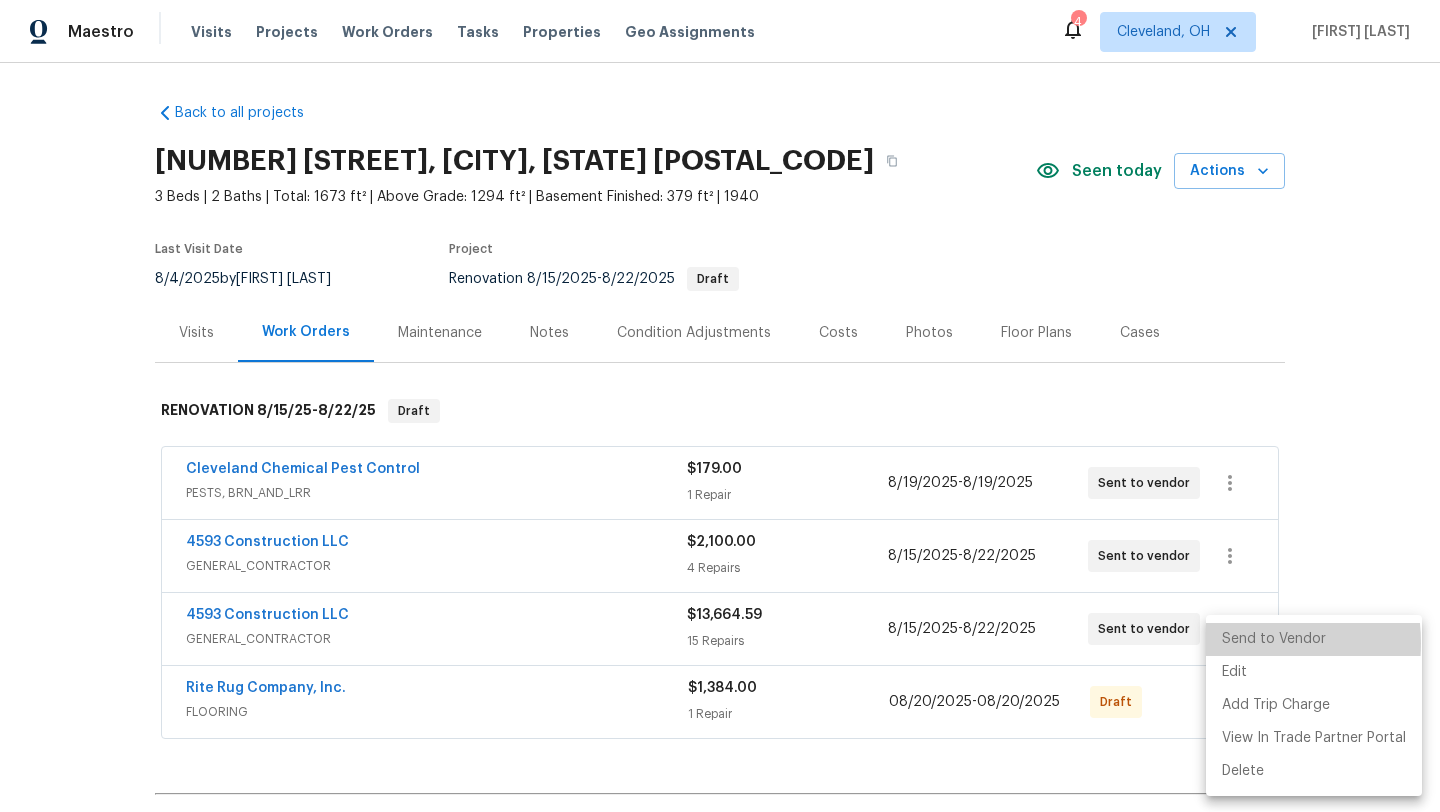 click on "Send to Vendor" at bounding box center [1314, 639] 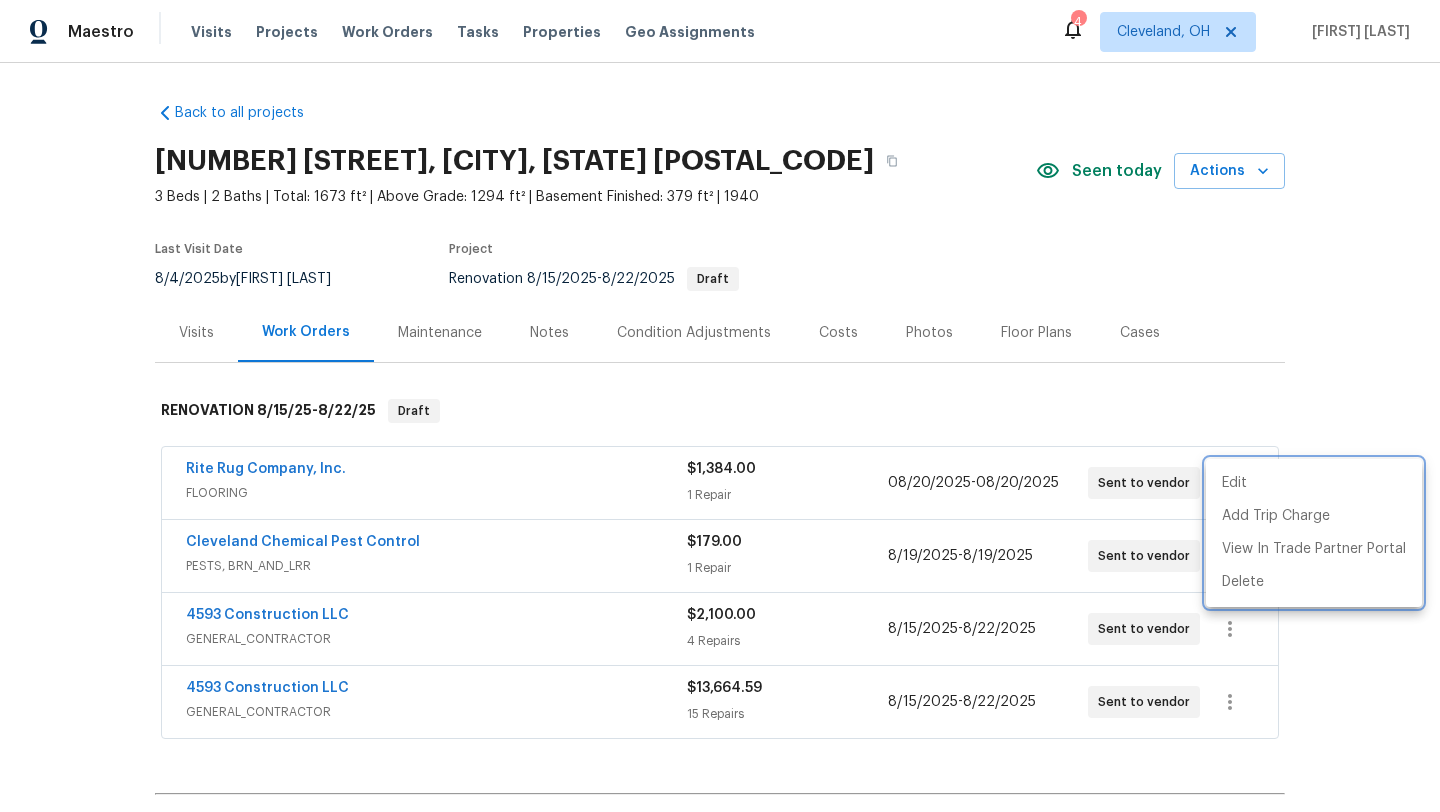 click at bounding box center (720, 406) 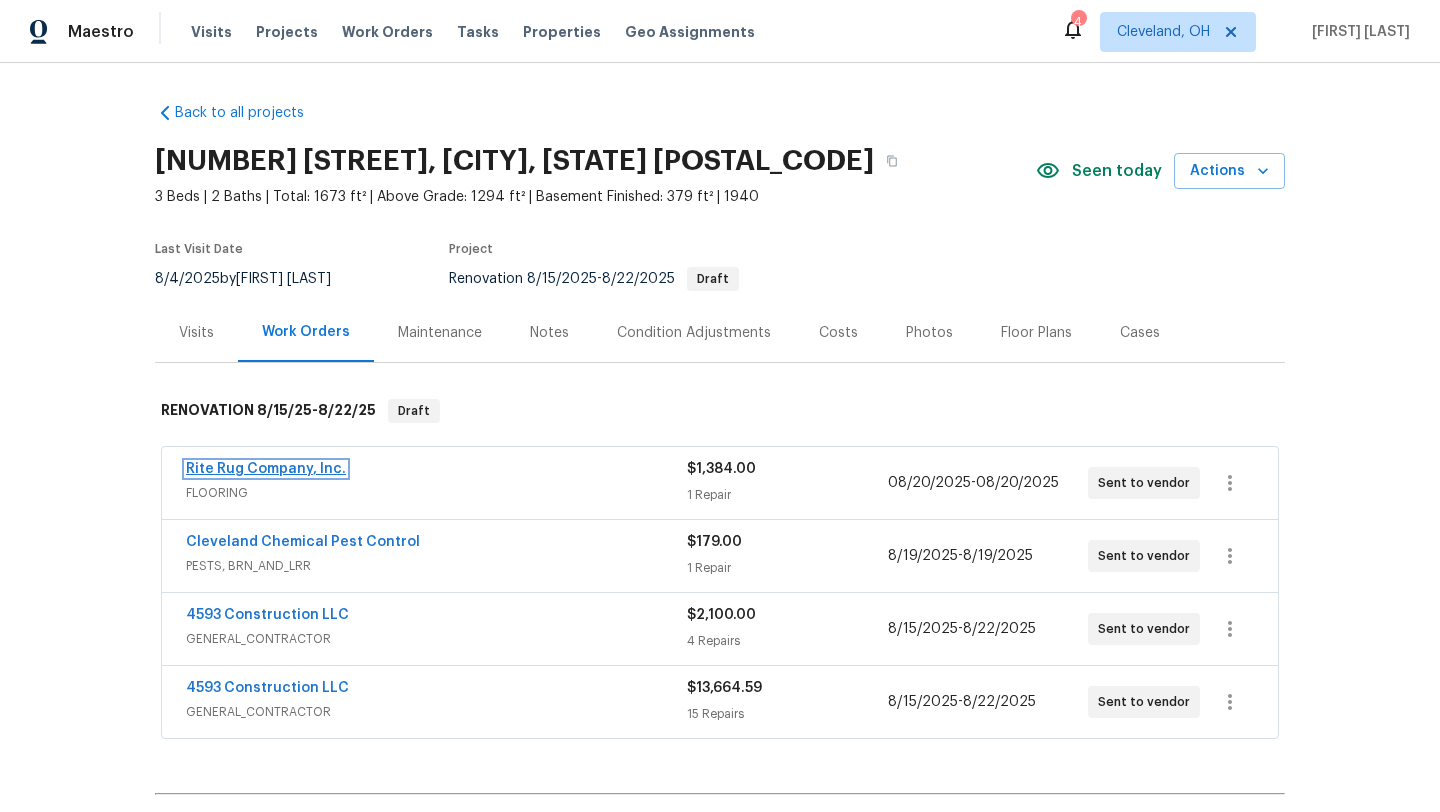 click on "Rite Rug Company, Inc." at bounding box center (266, 469) 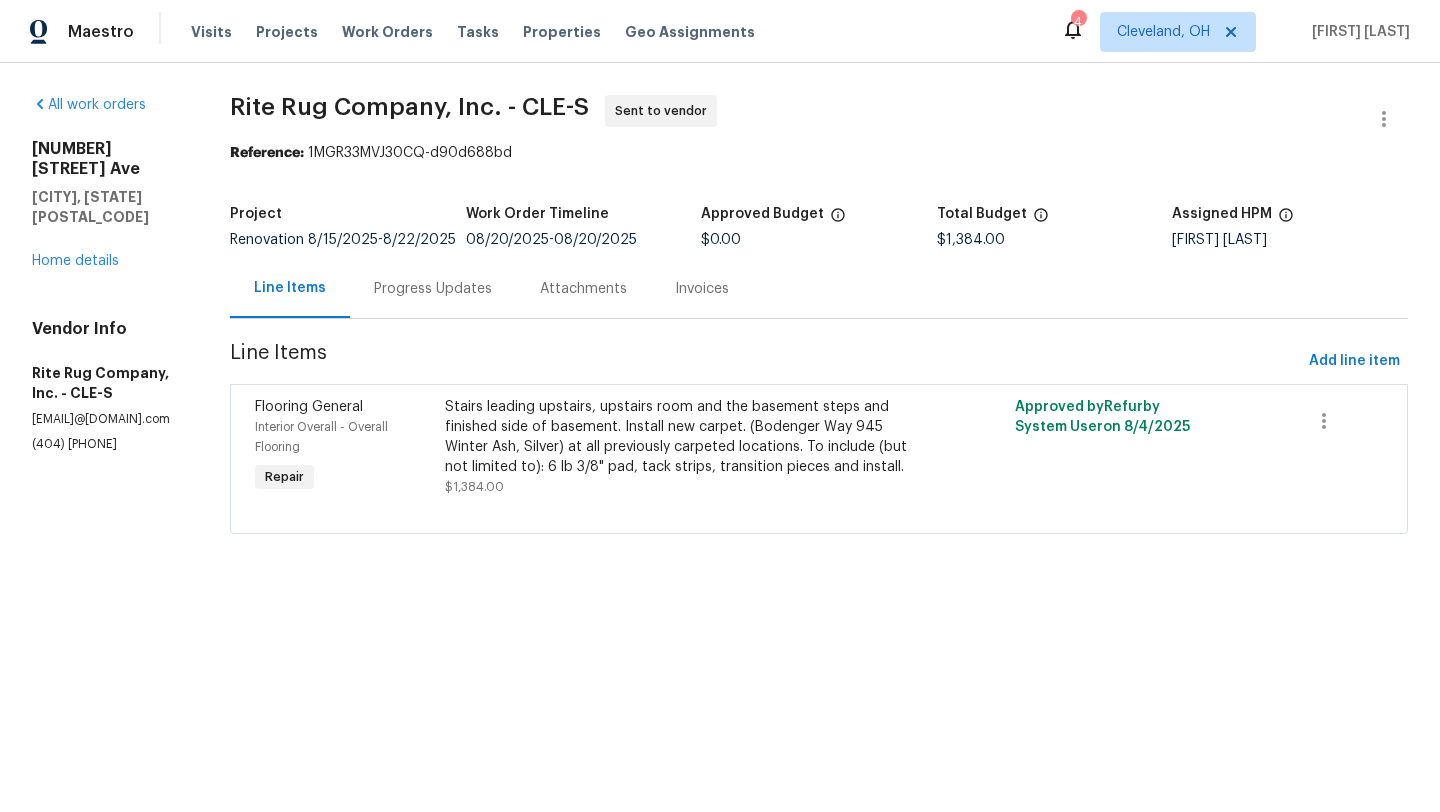 click on "Progress Updates" at bounding box center [433, 289] 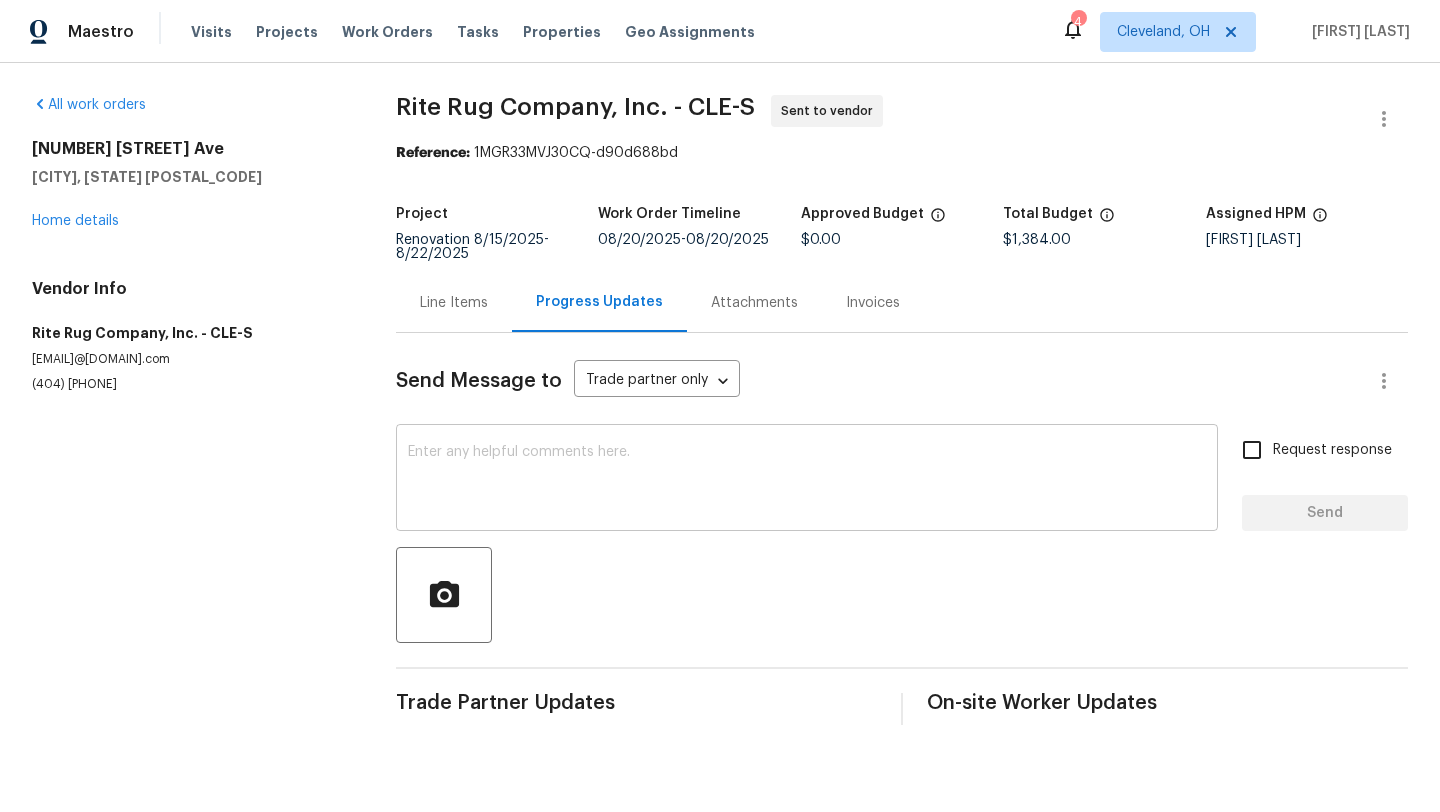 click at bounding box center (807, 480) 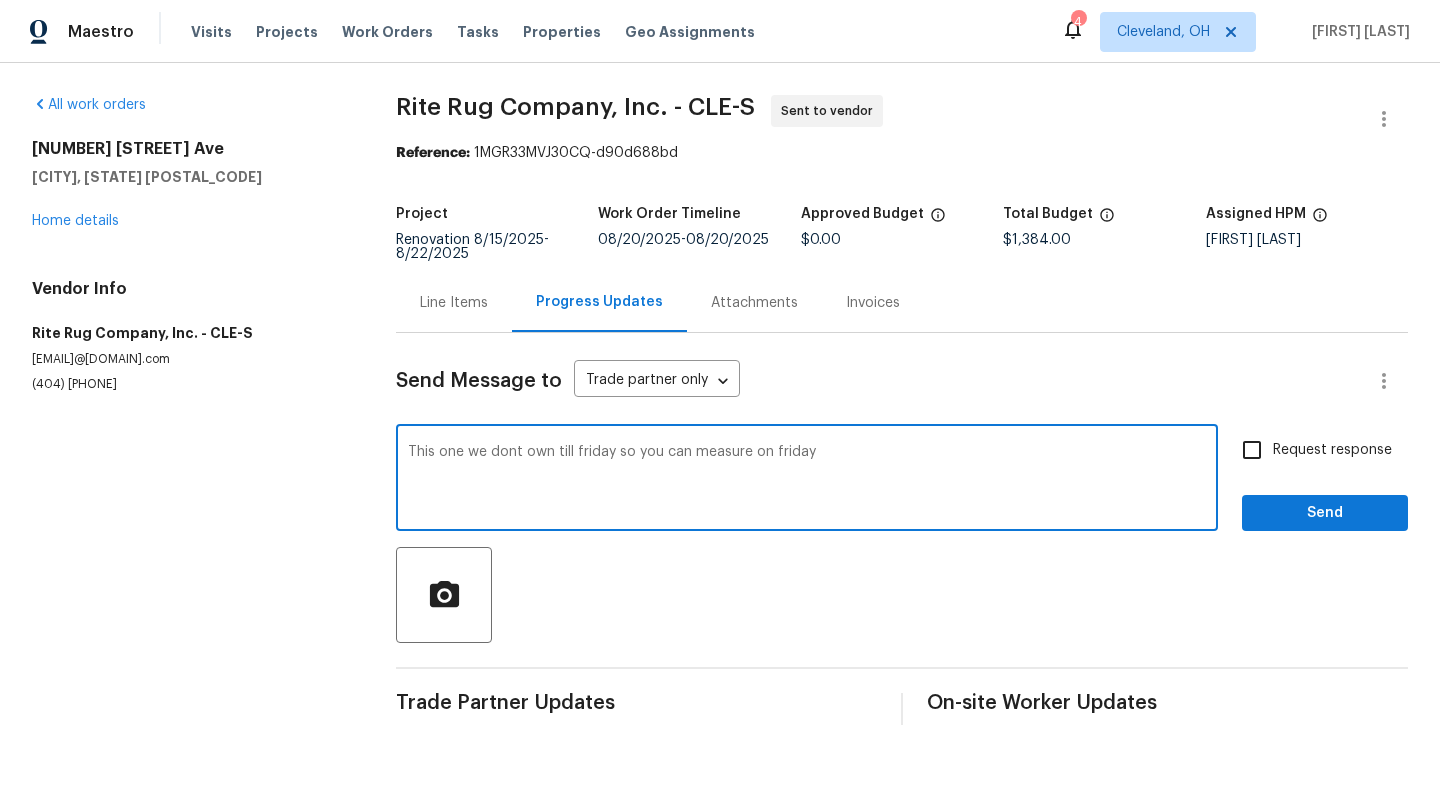 type on "This one we dont own till friday so you can measure on friday" 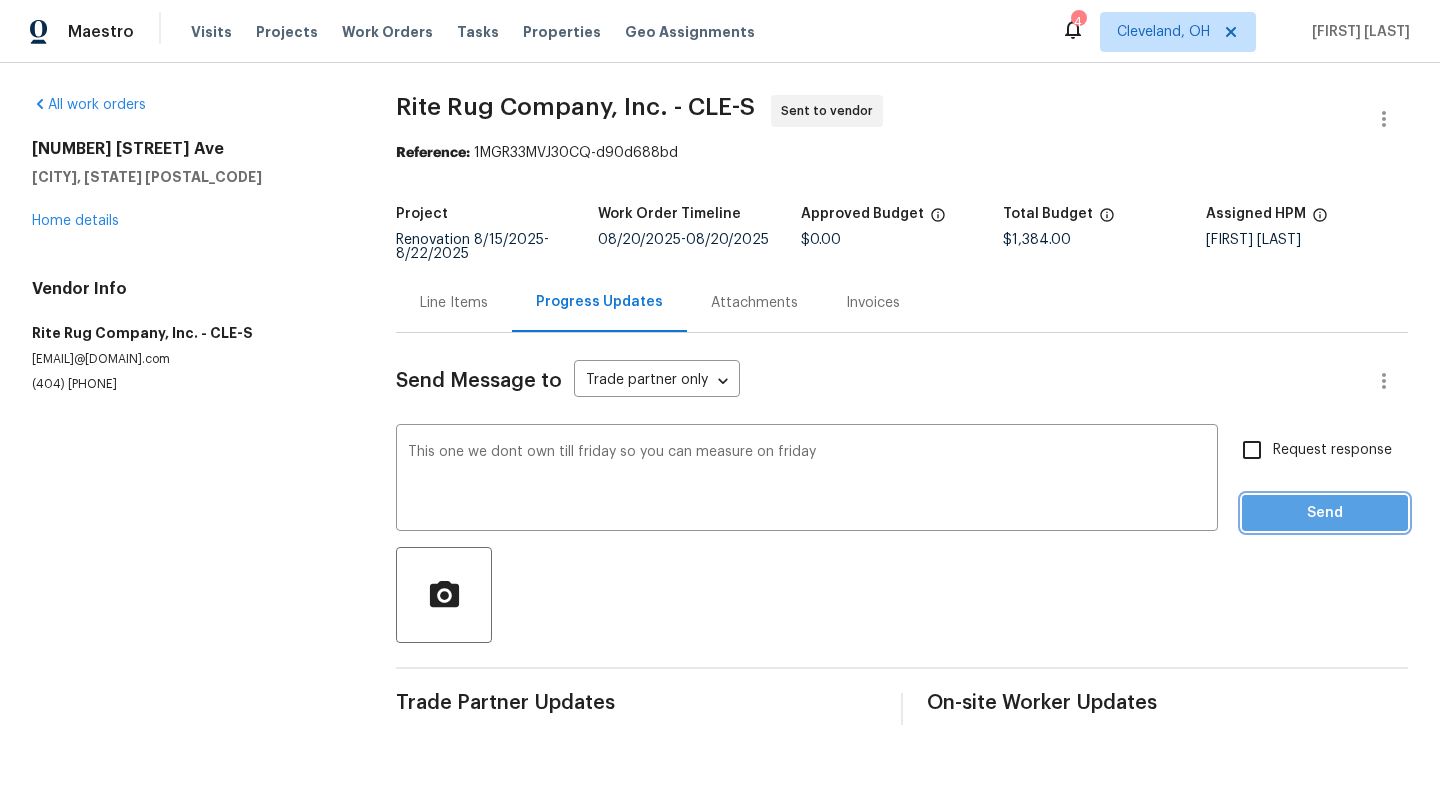 click on "Send" at bounding box center [1325, 513] 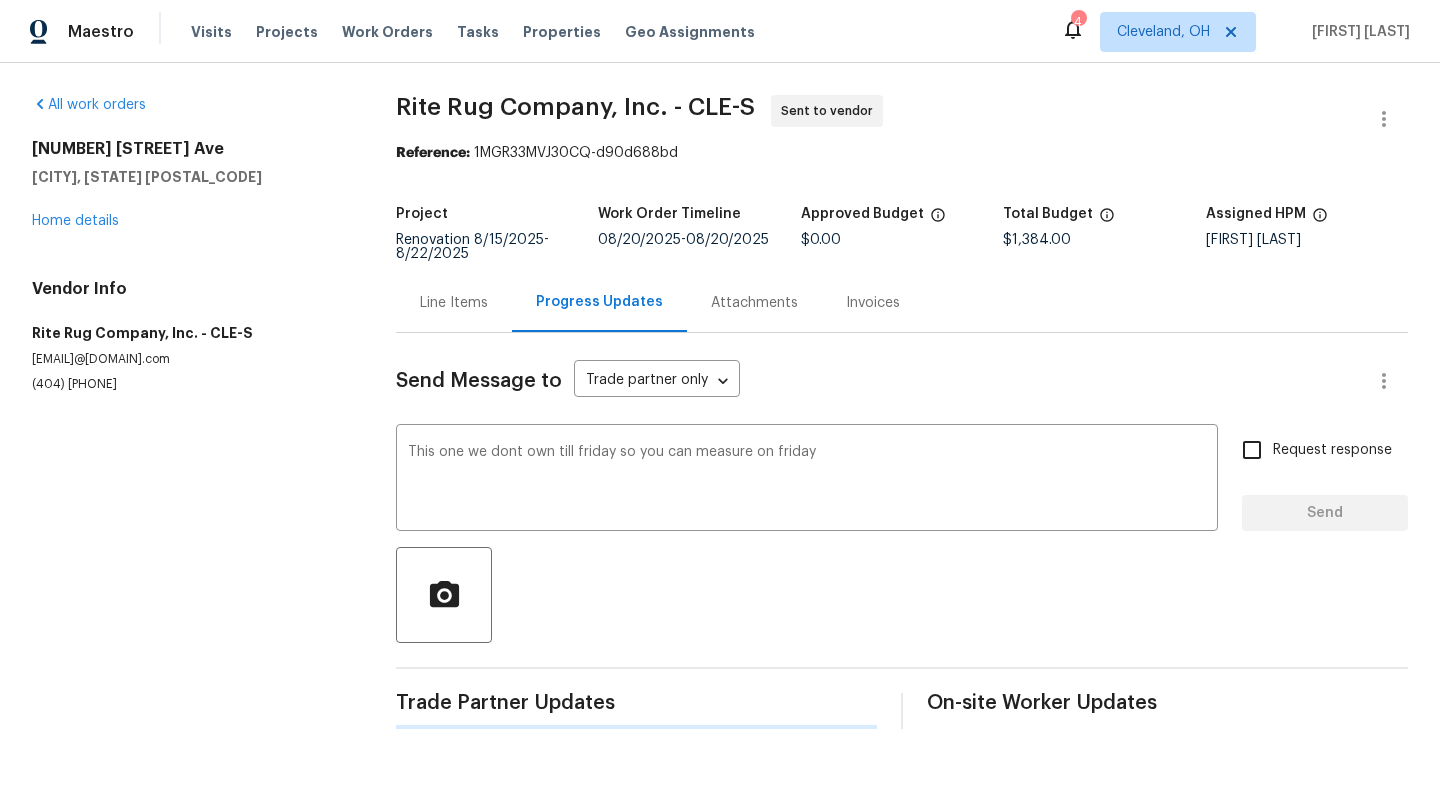 type 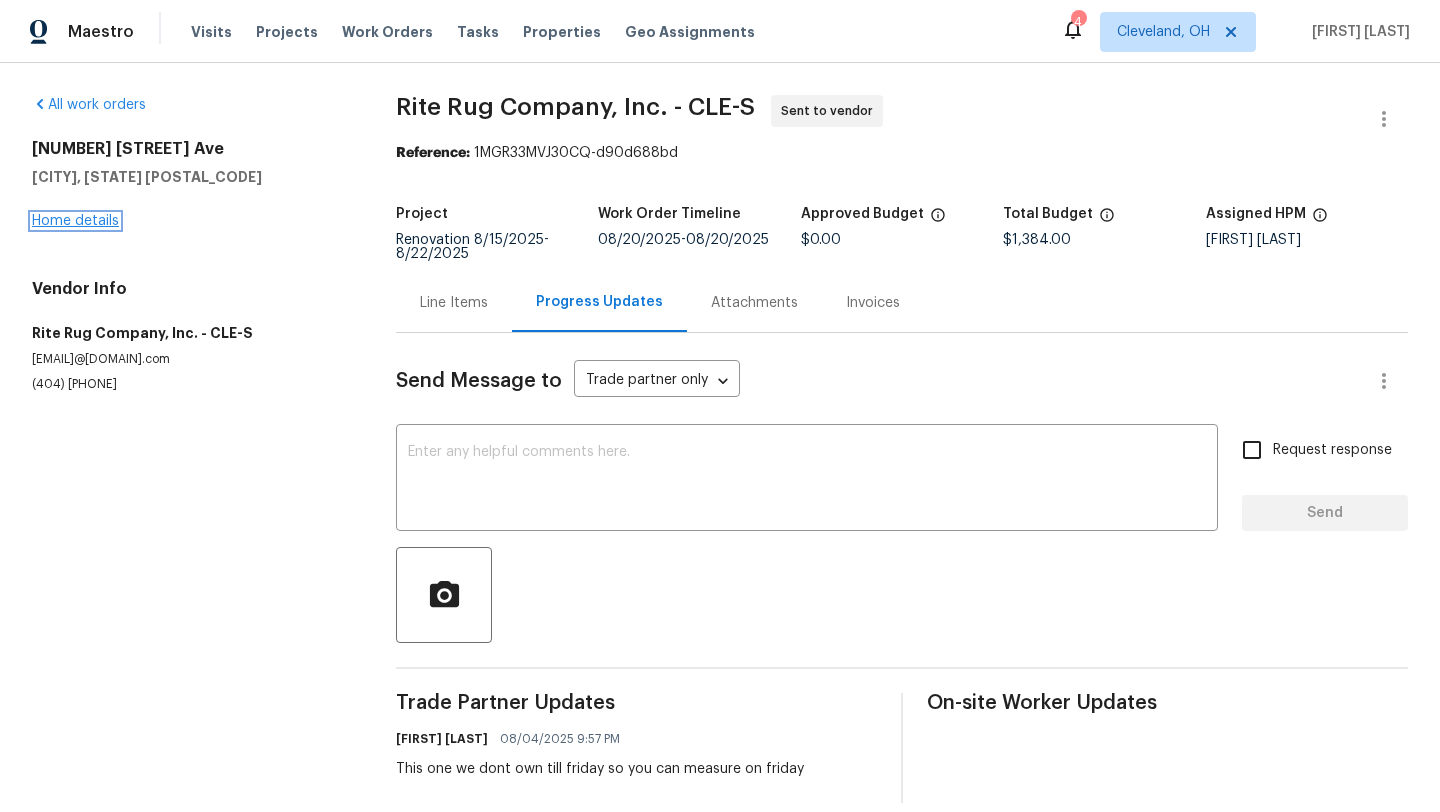 click on "Home details" at bounding box center (75, 221) 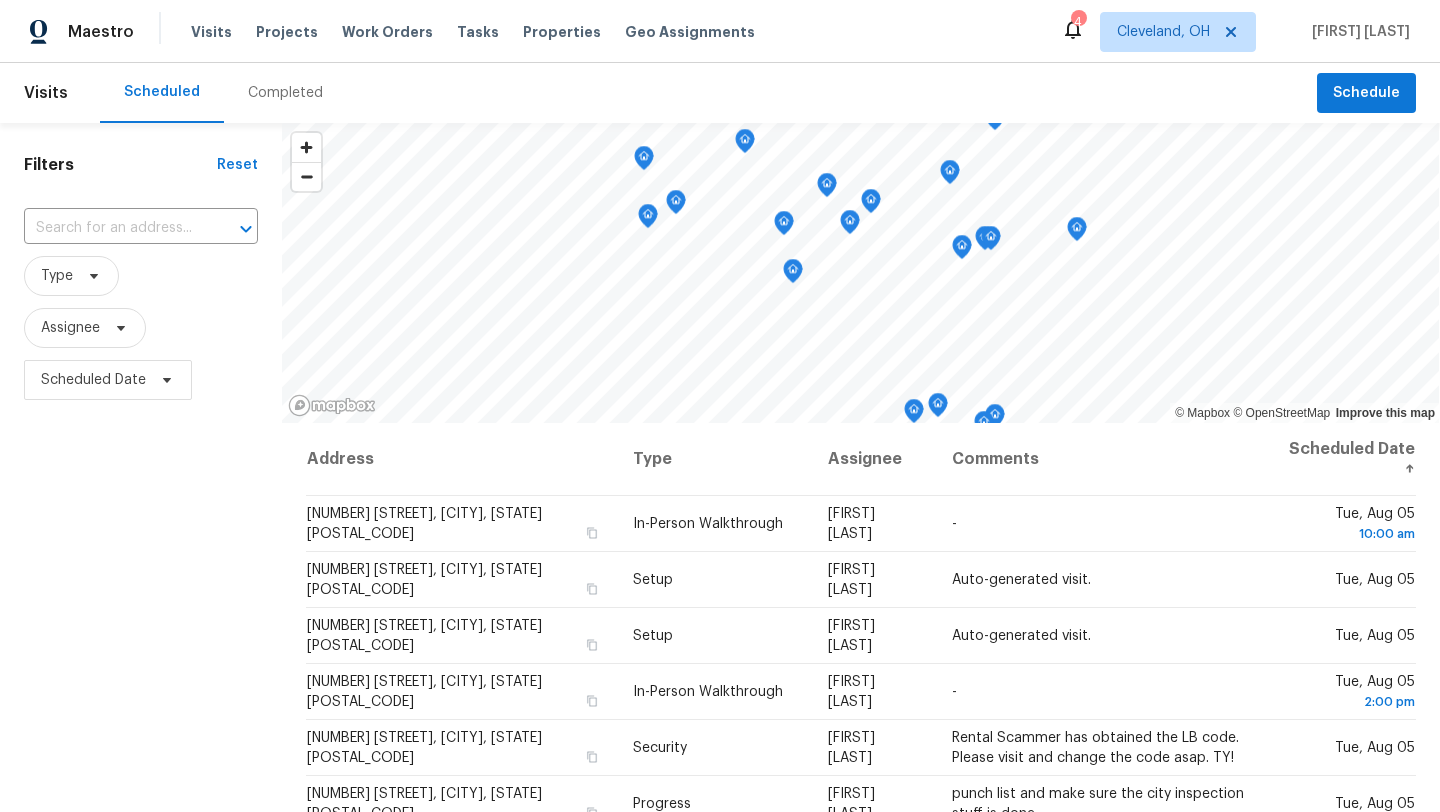 scroll, scrollTop: 0, scrollLeft: 0, axis: both 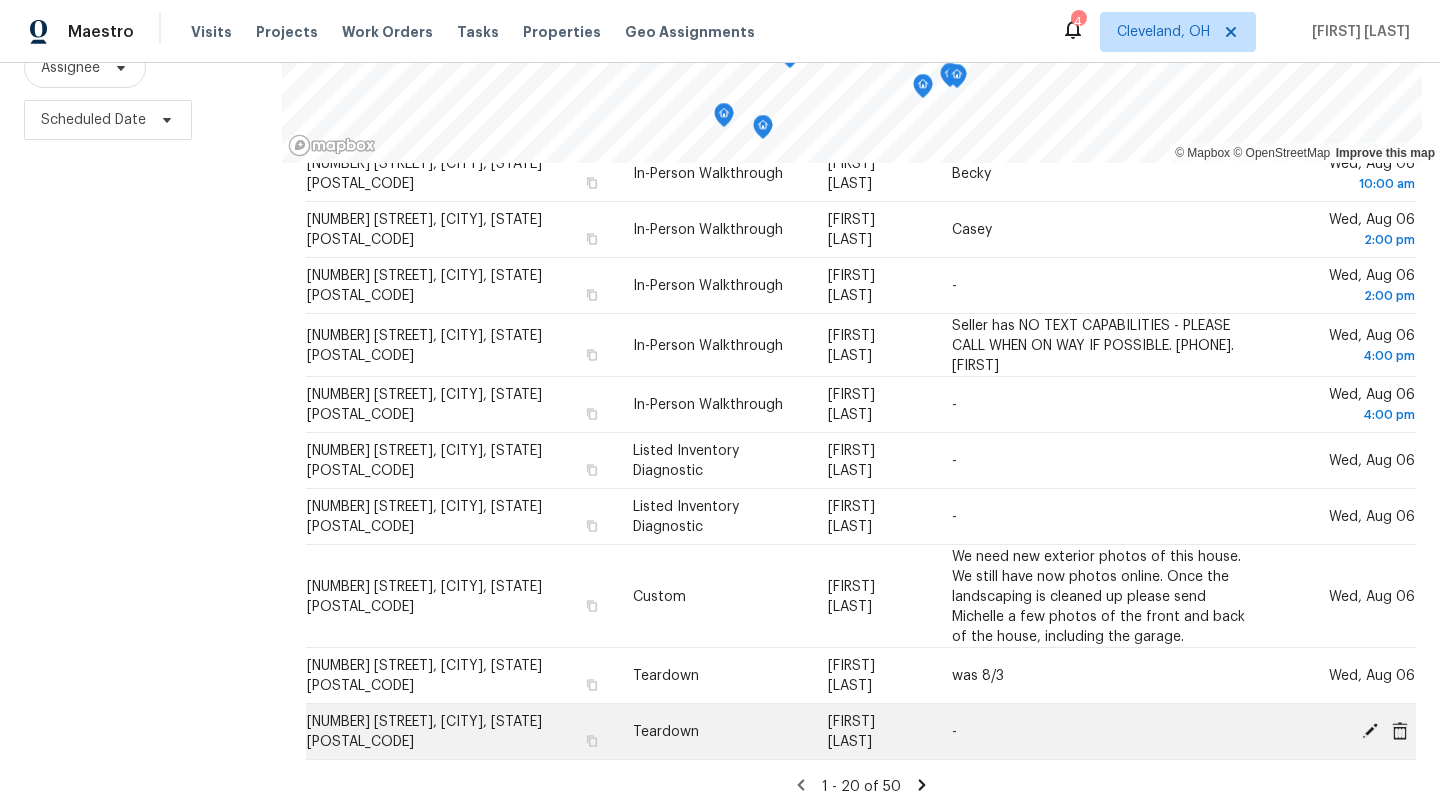 click 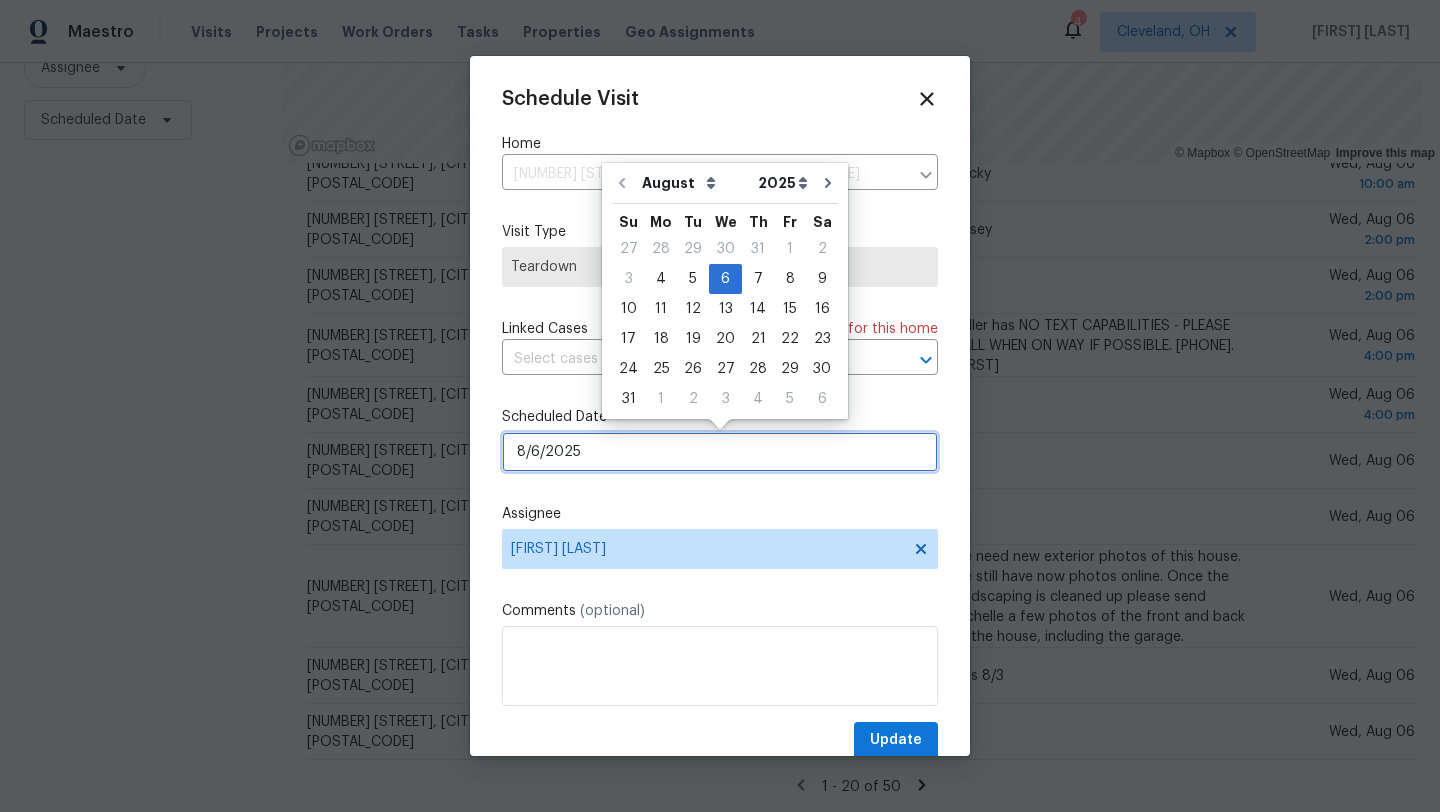 click on "8/6/2025" at bounding box center (720, 452) 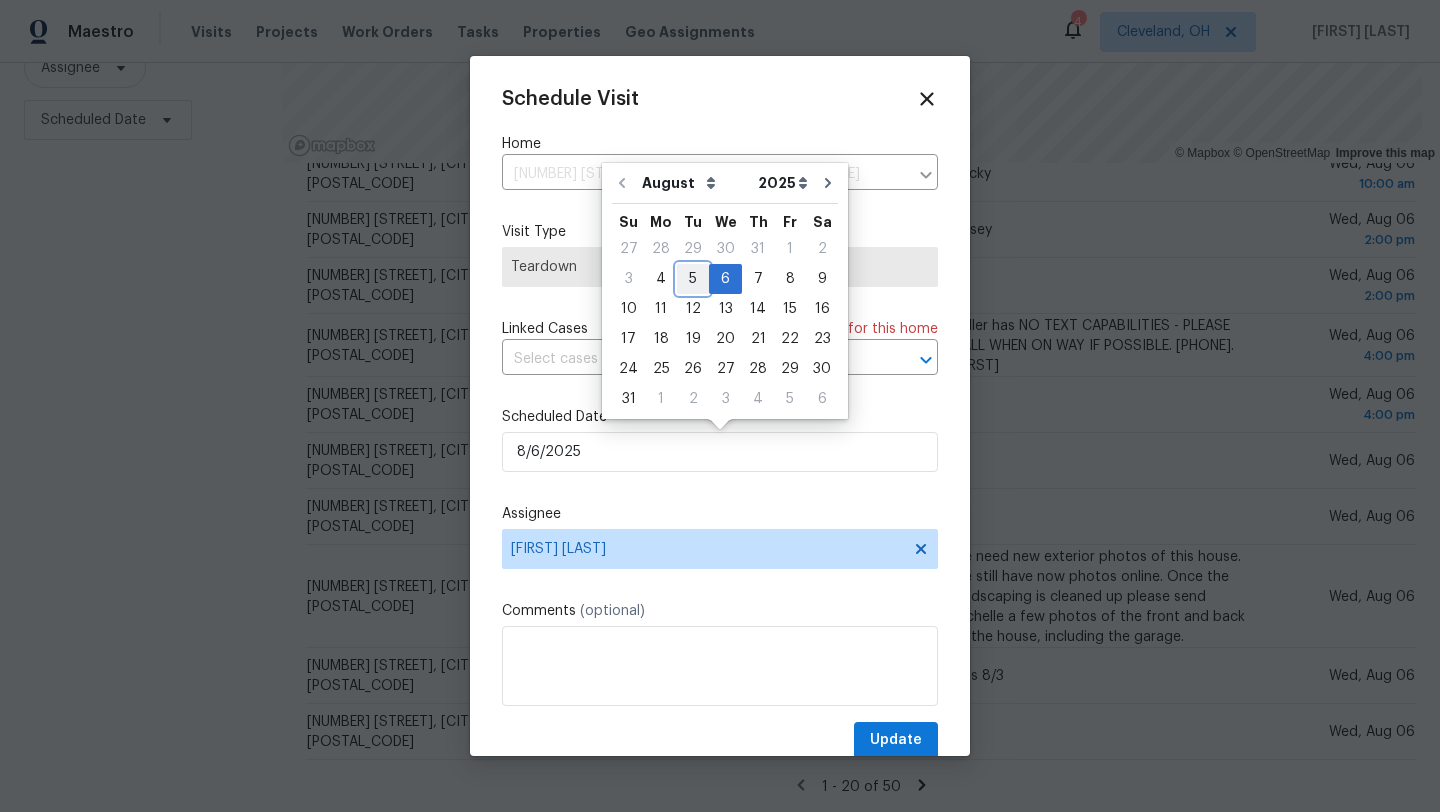 click on "5" at bounding box center (693, 279) 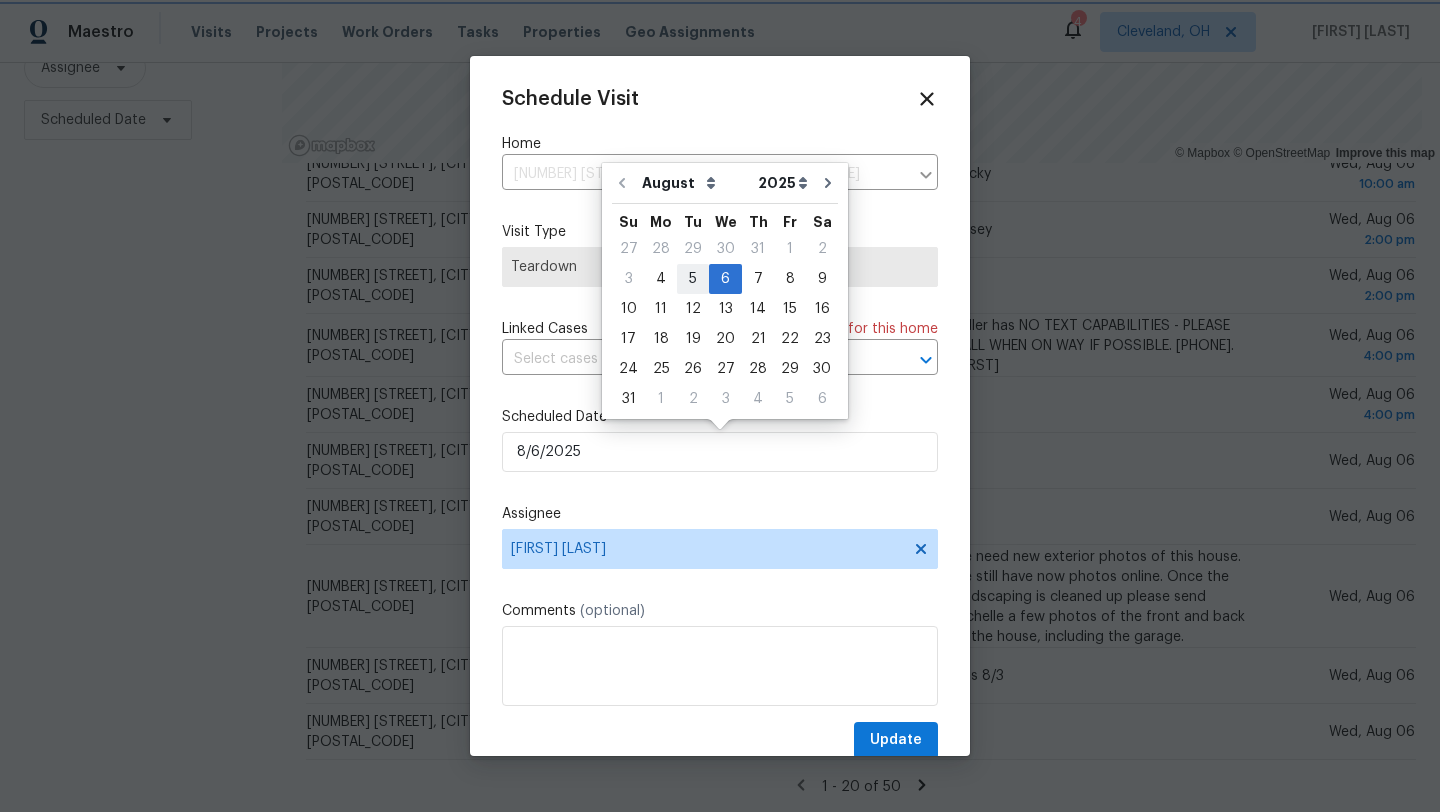 type on "8/5/2025" 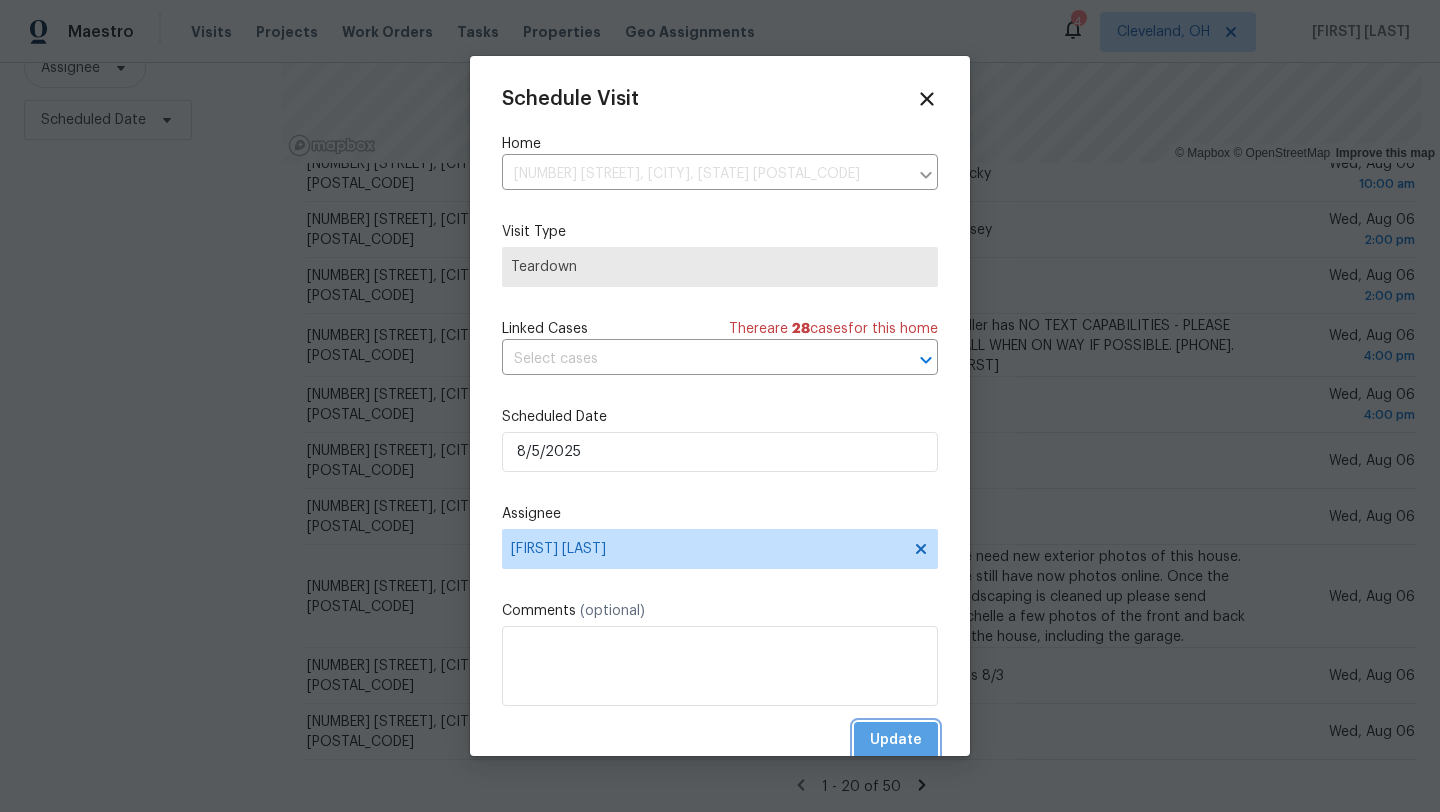 click on "Update" at bounding box center [896, 740] 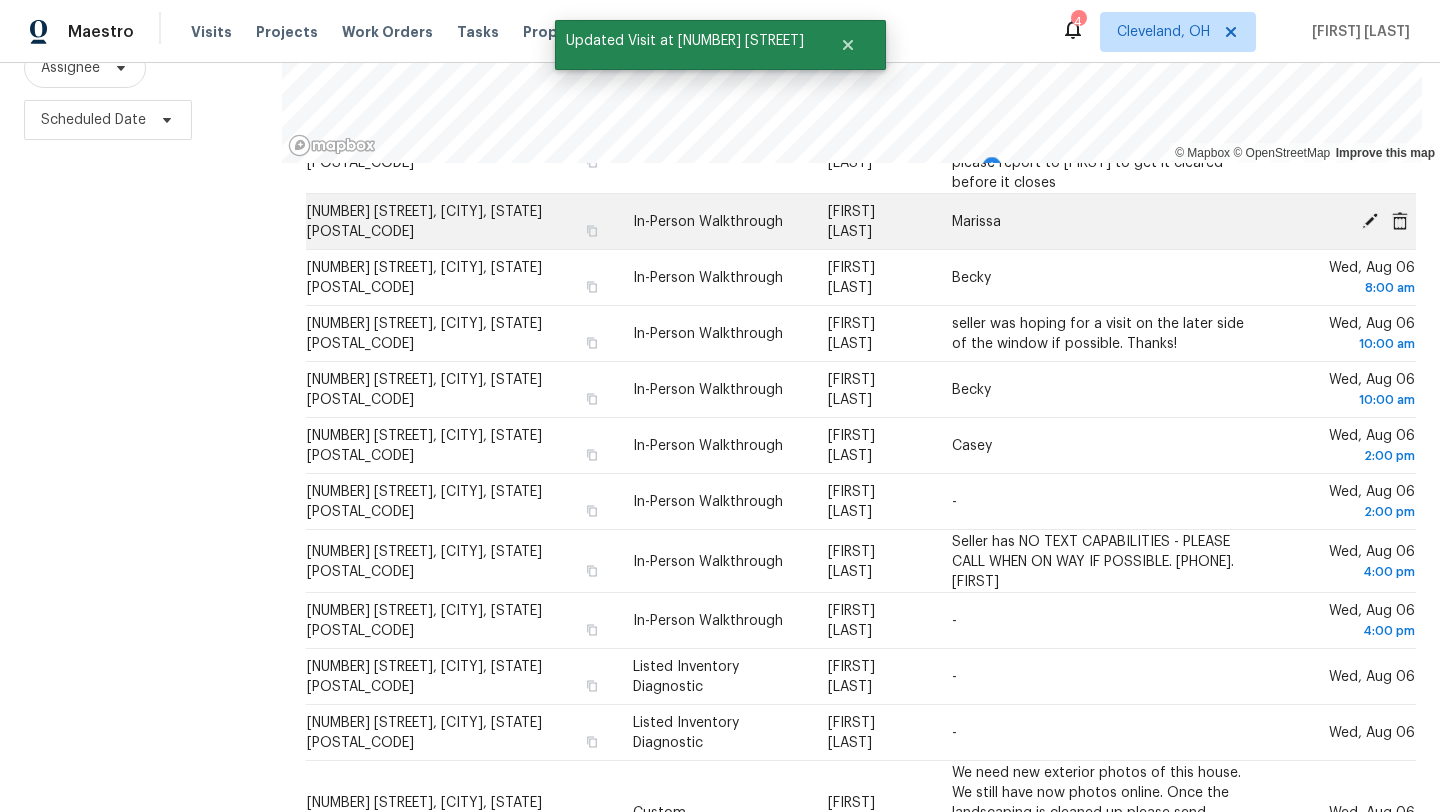 scroll, scrollTop: 520, scrollLeft: 0, axis: vertical 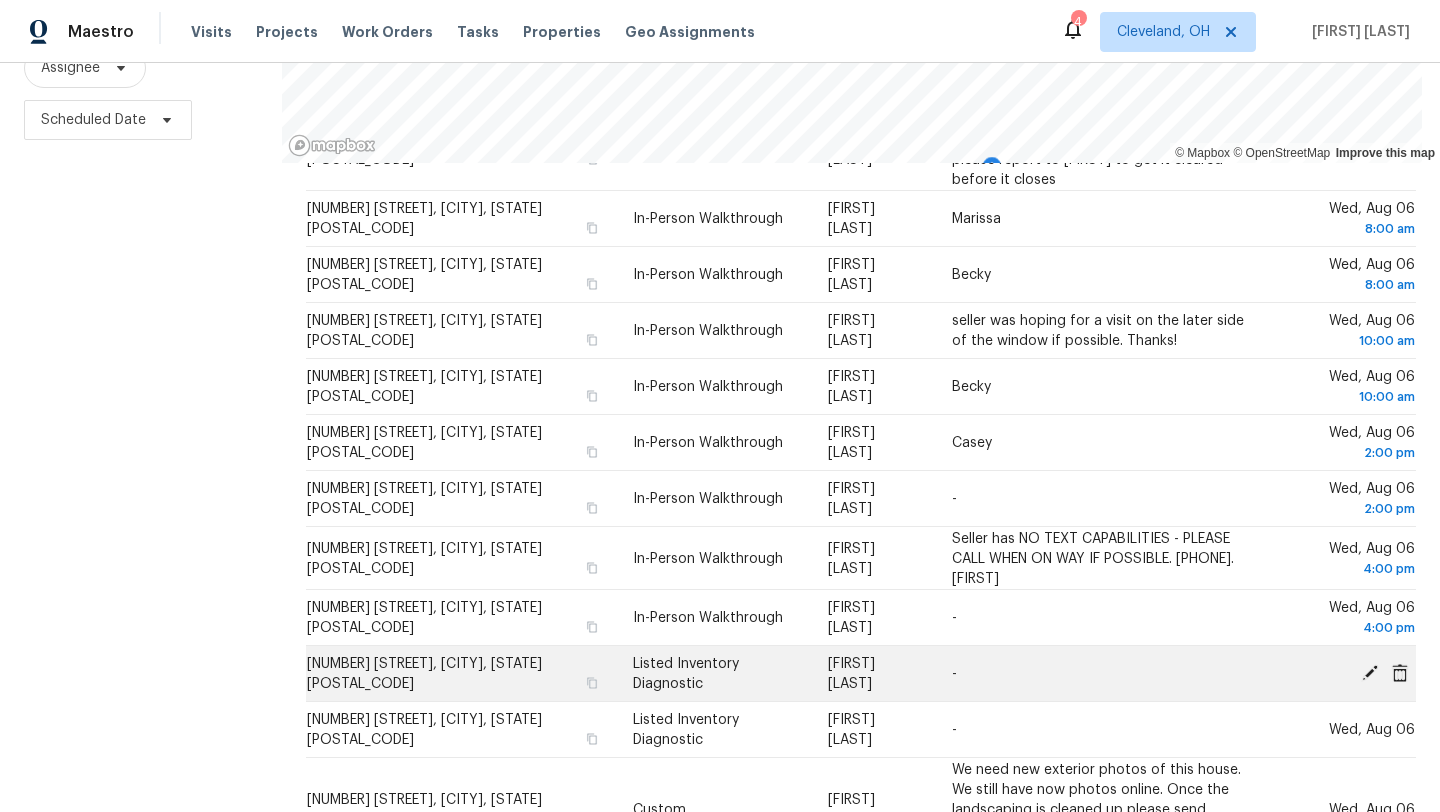 click 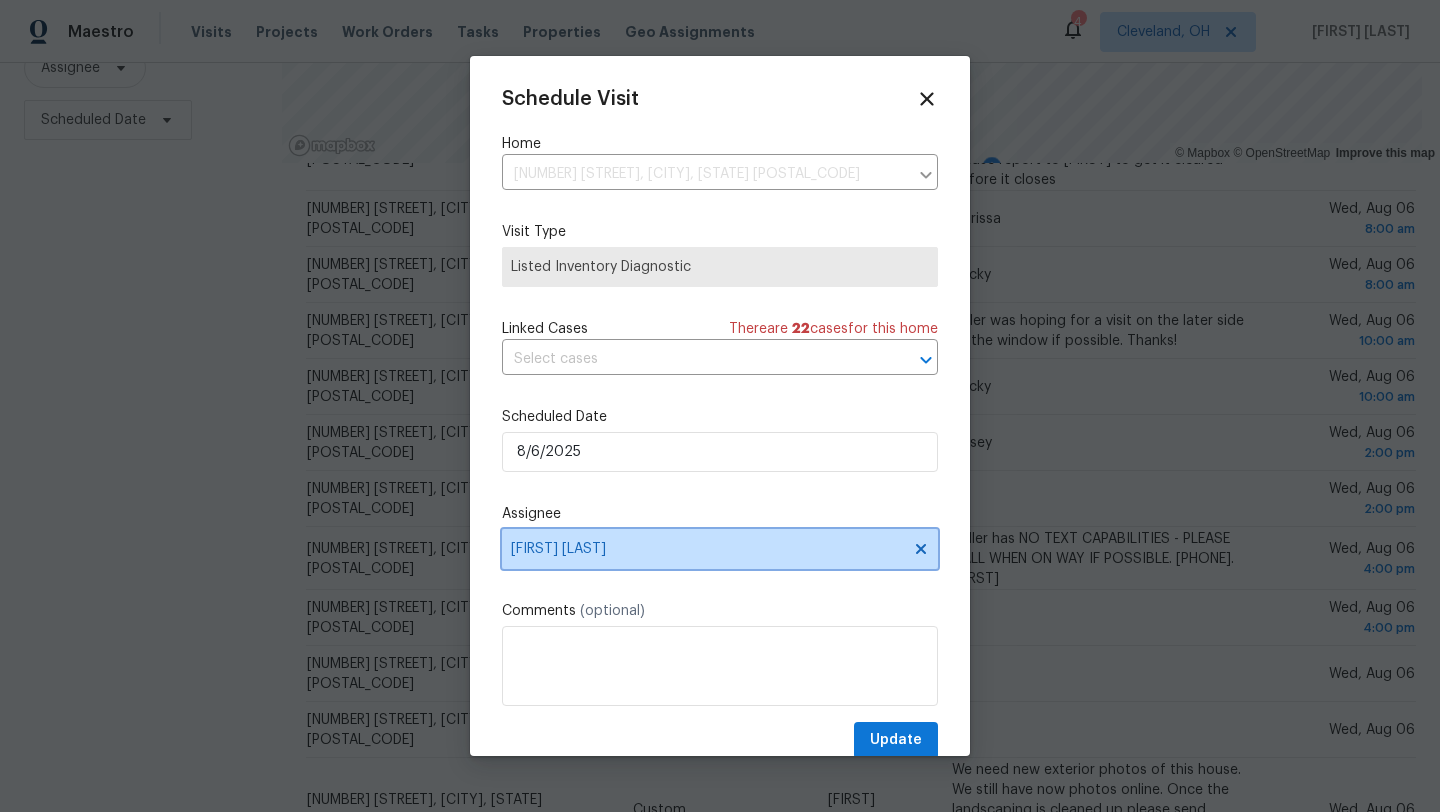 click on "[FIRST] [LAST]" at bounding box center [707, 549] 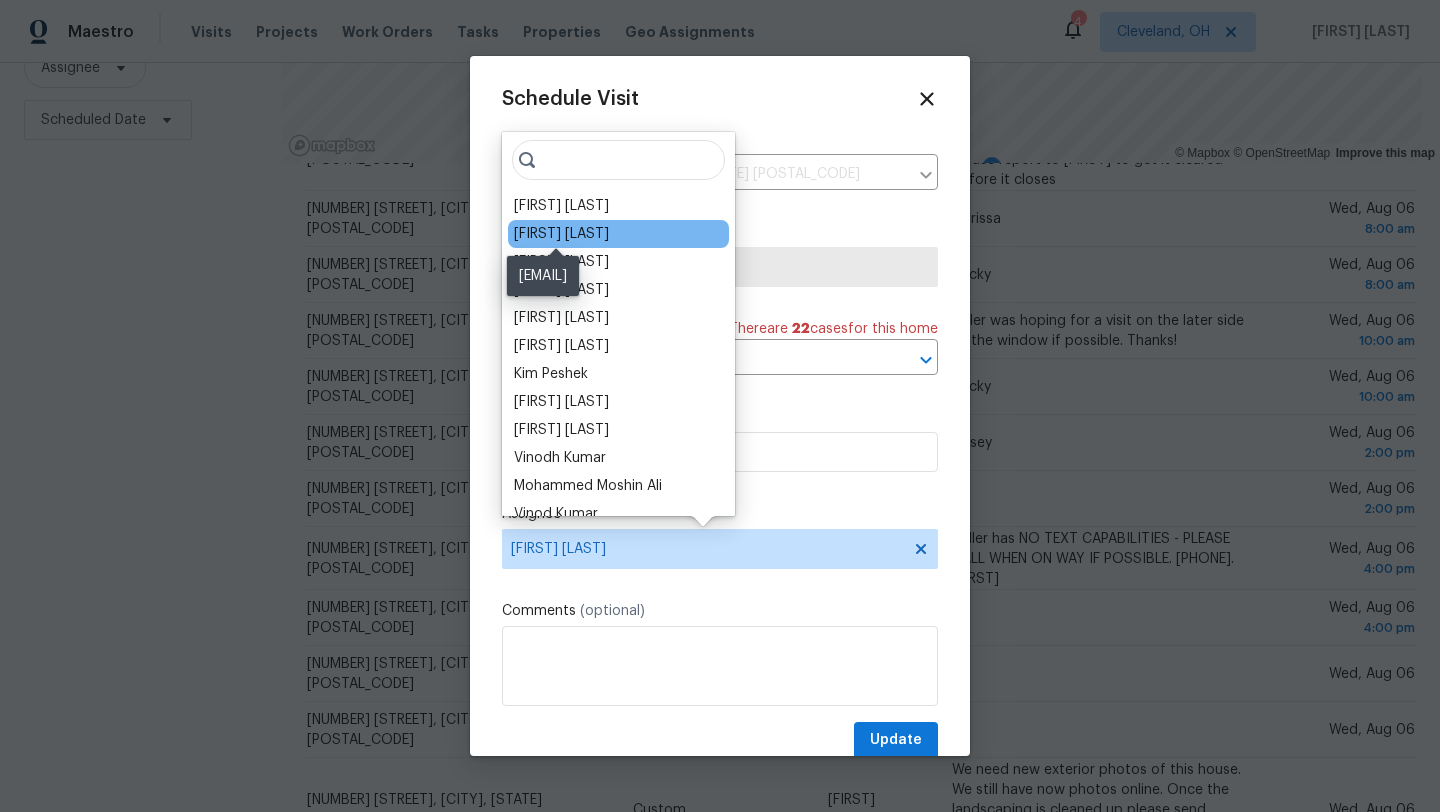 click on "Casey Morris" at bounding box center (561, 234) 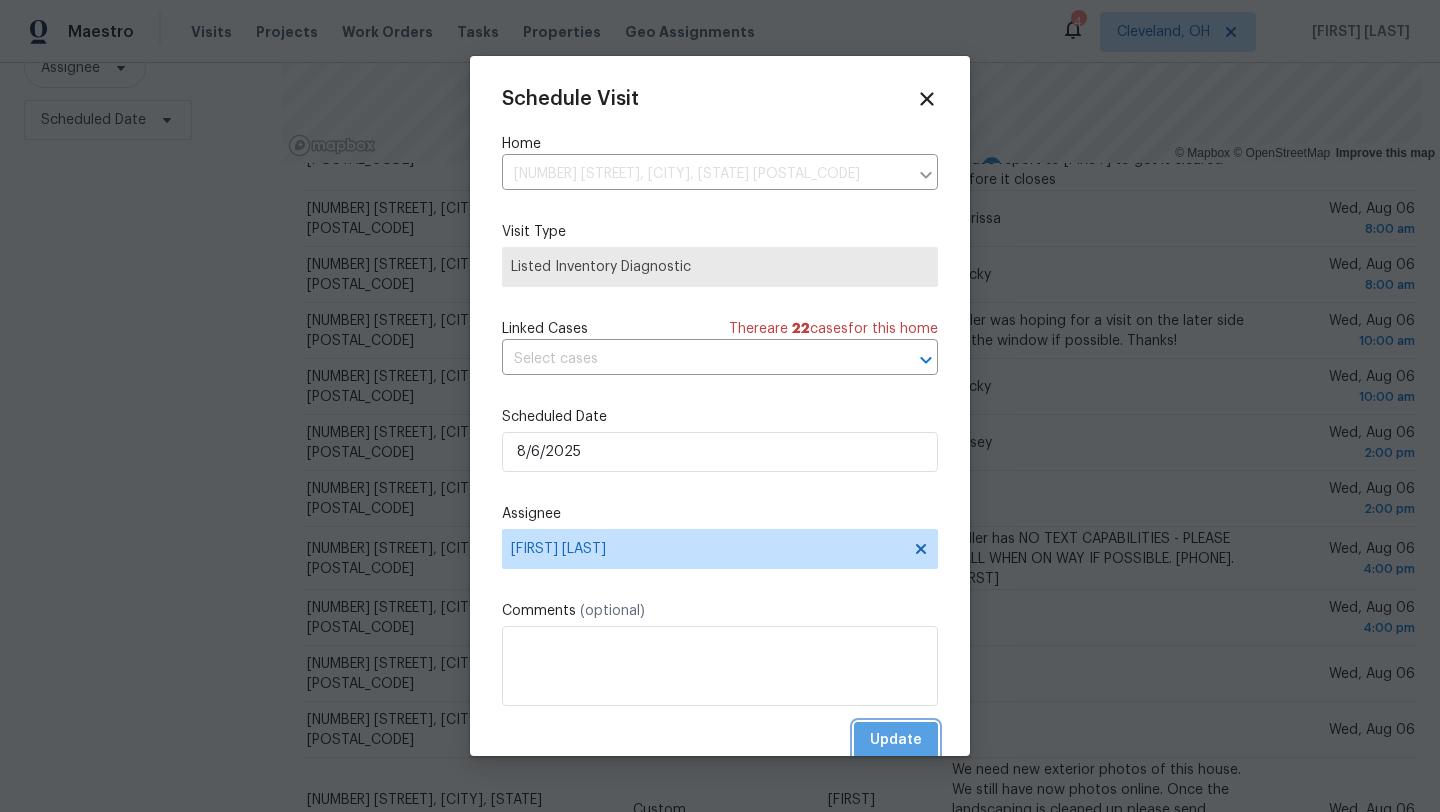 click on "Update" at bounding box center (896, 740) 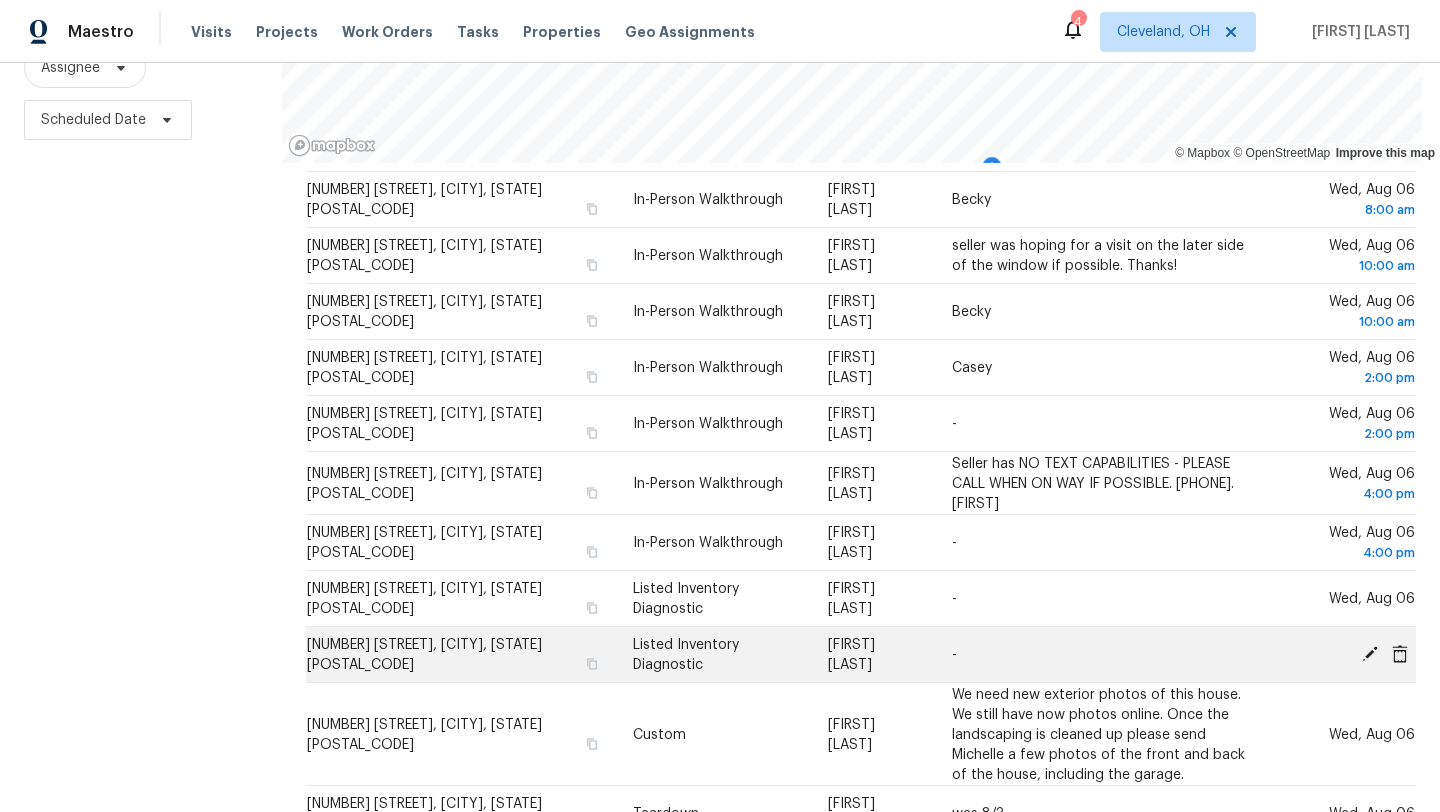 scroll, scrollTop: 599, scrollLeft: 0, axis: vertical 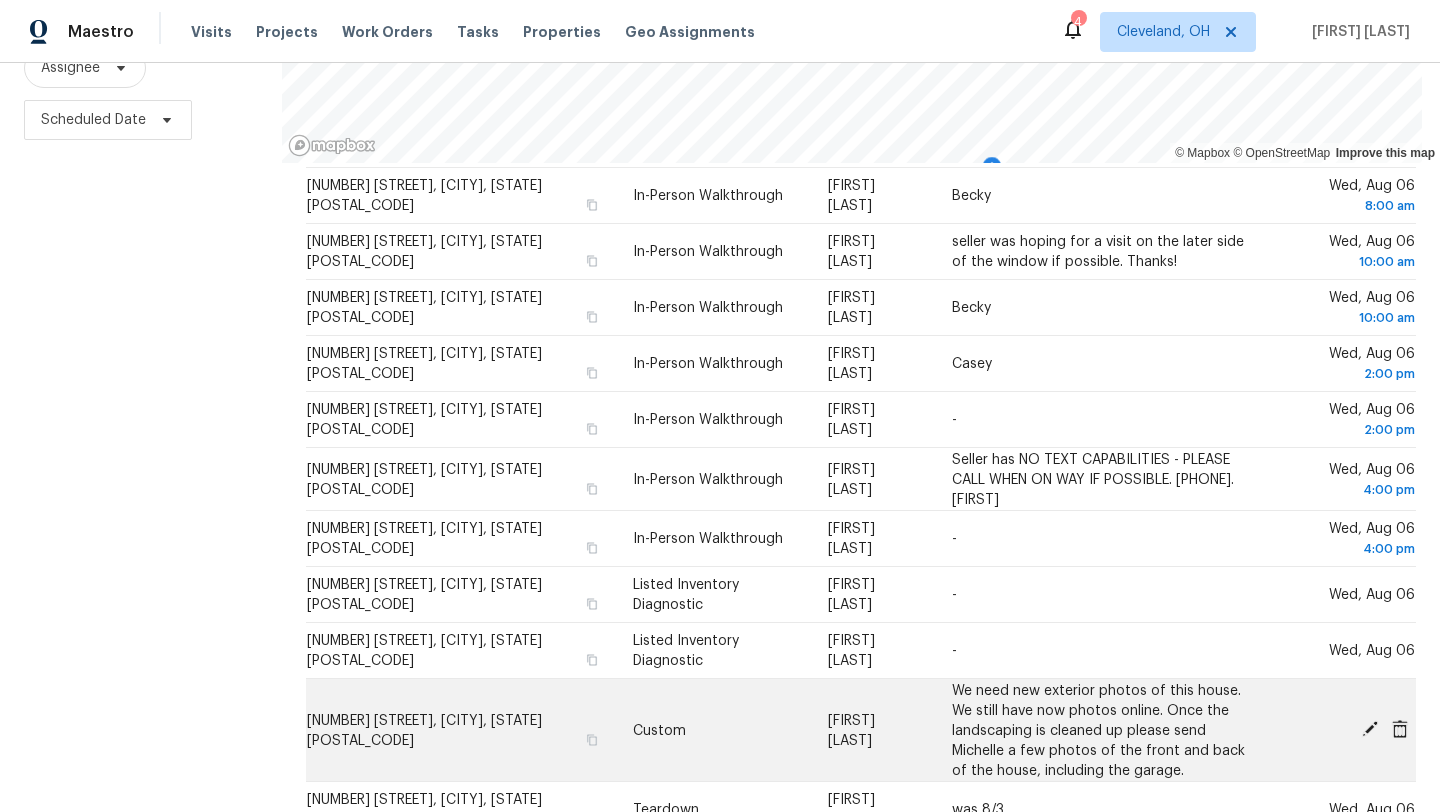 click 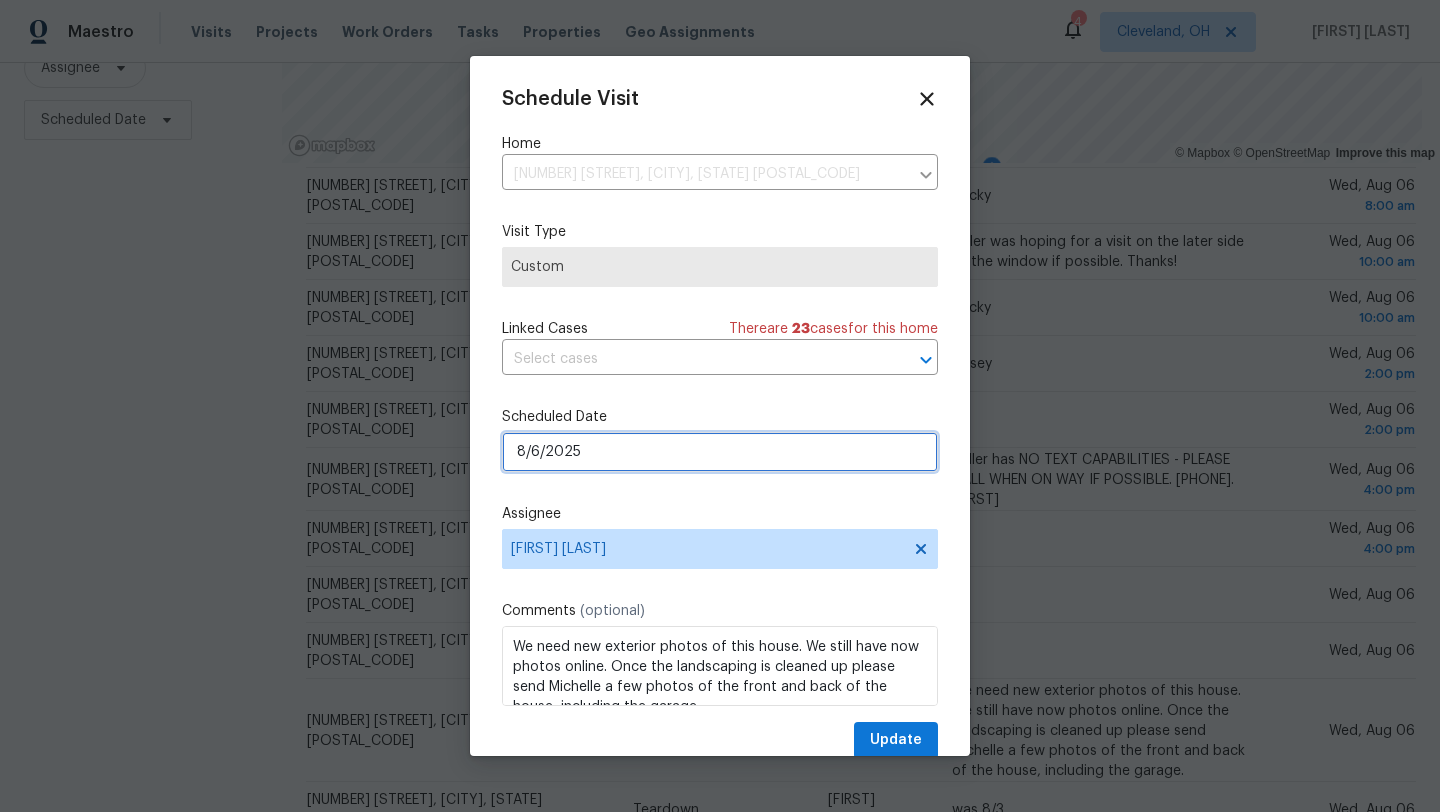 click on "8/6/2025" at bounding box center (720, 452) 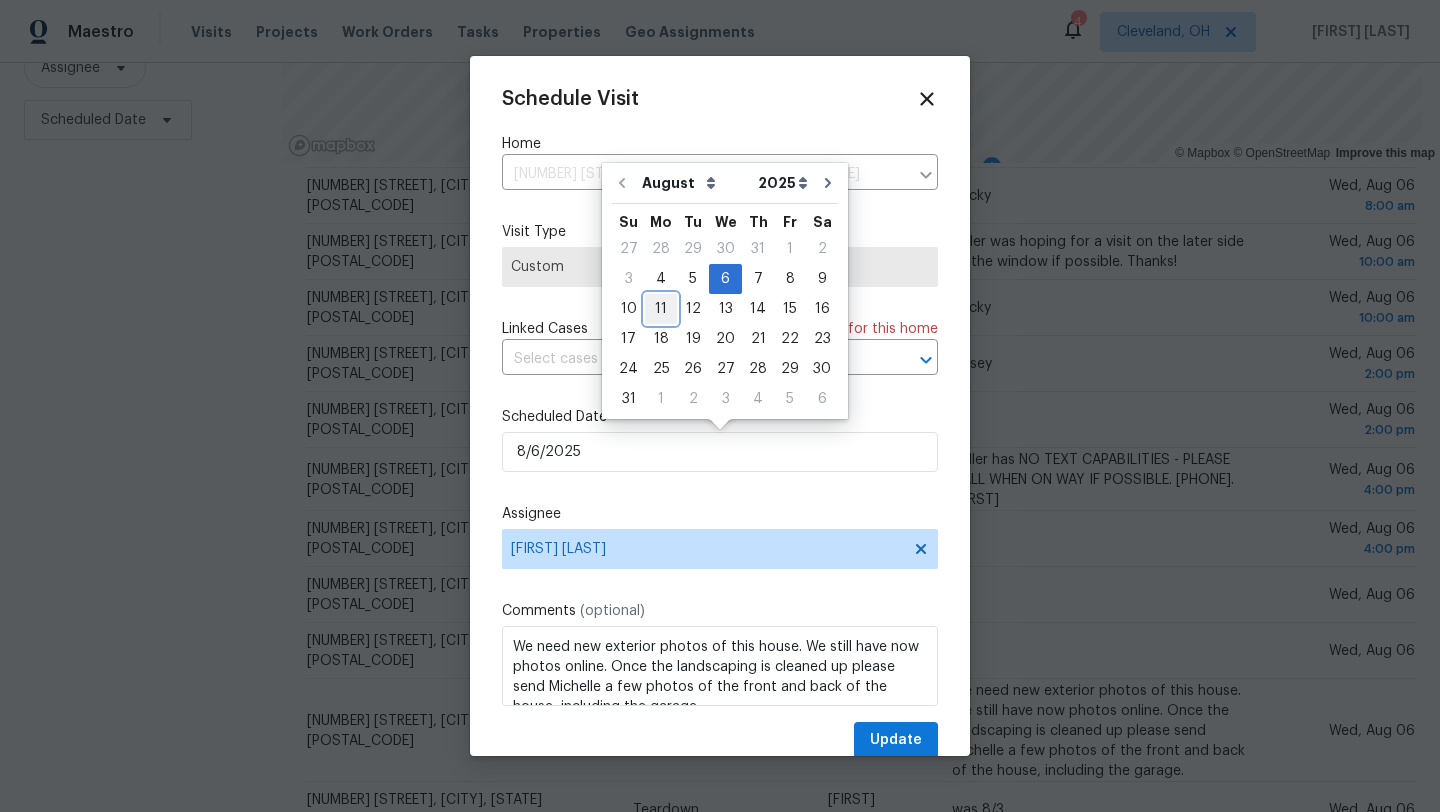 click on "11" at bounding box center [661, 309] 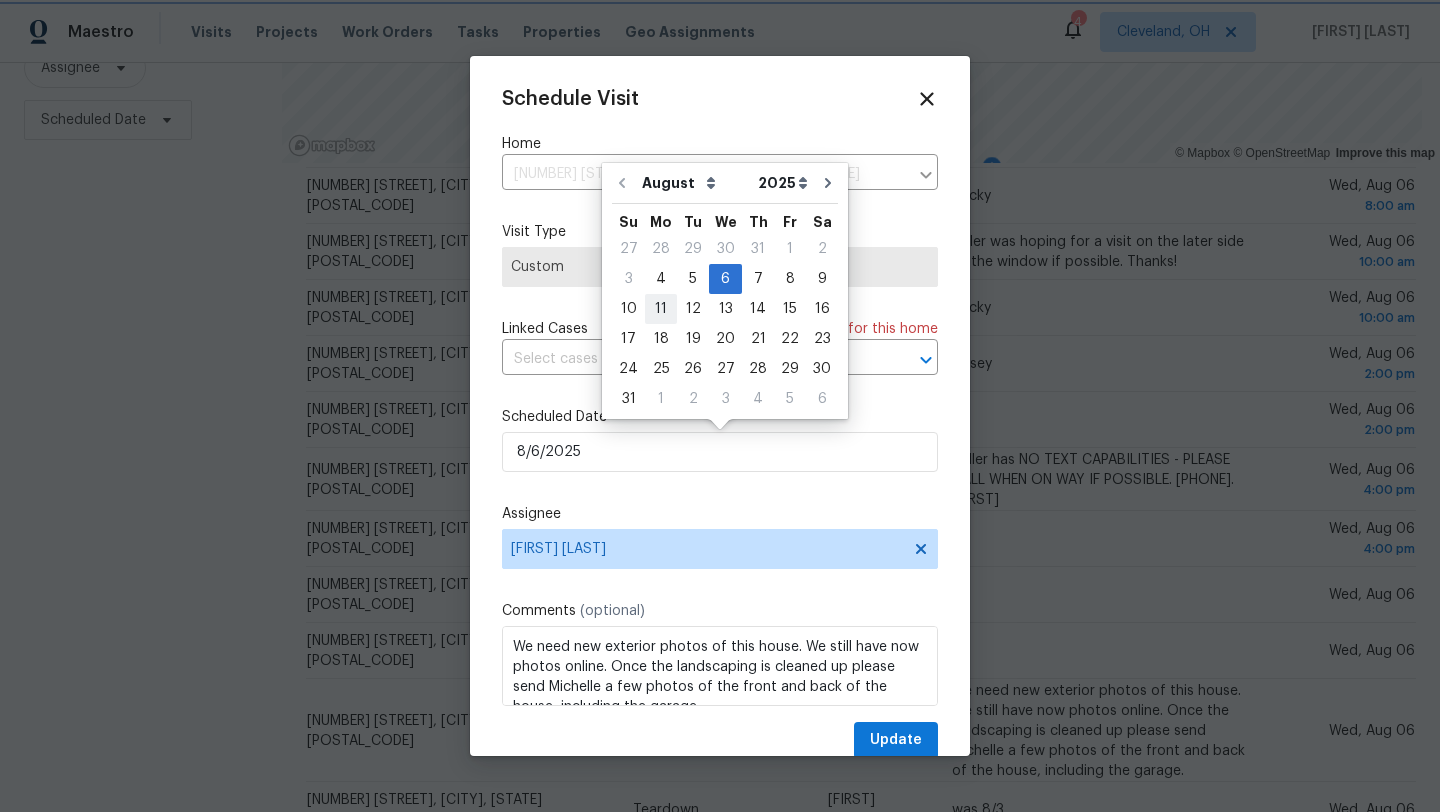 type on "8/11/2025" 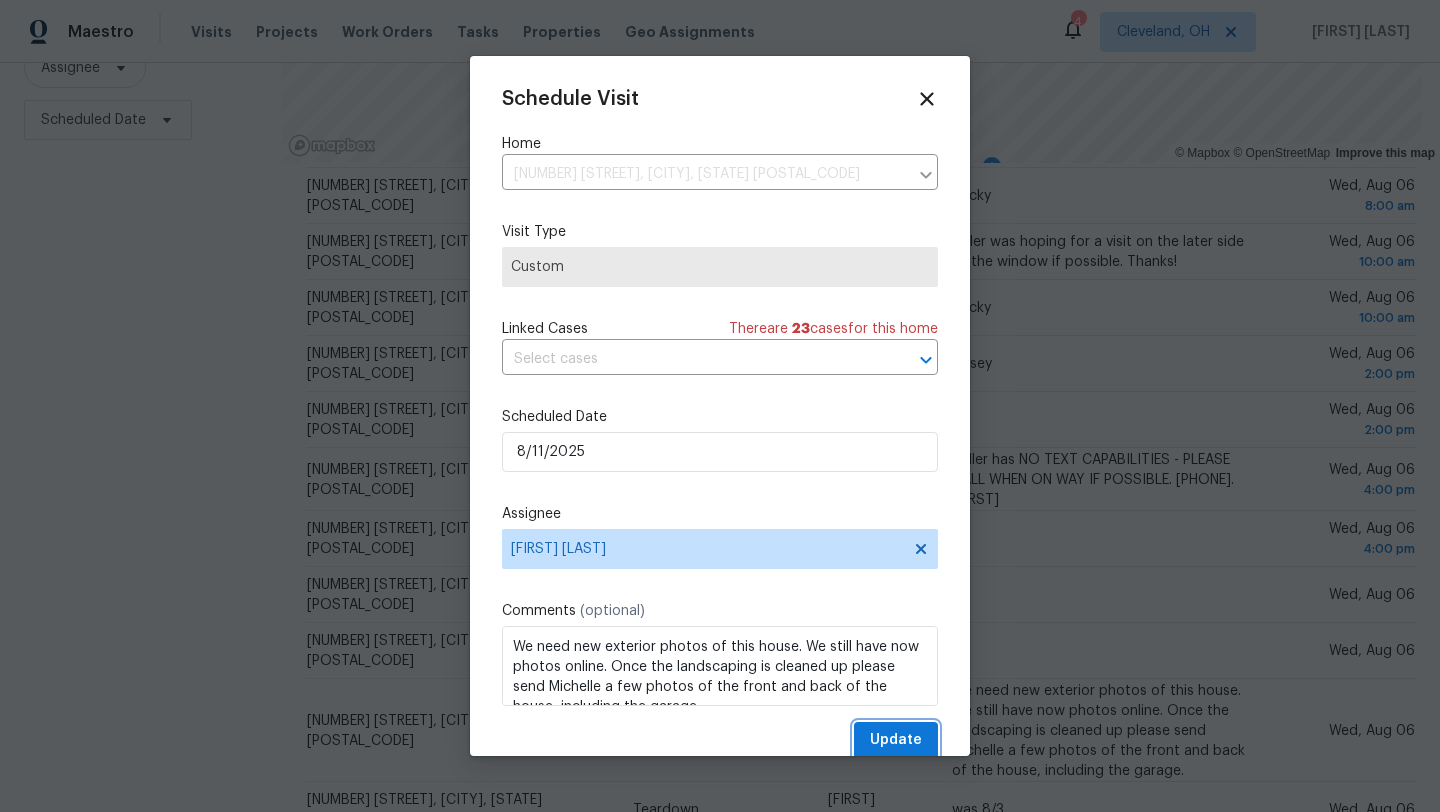 click on "Update" at bounding box center [896, 740] 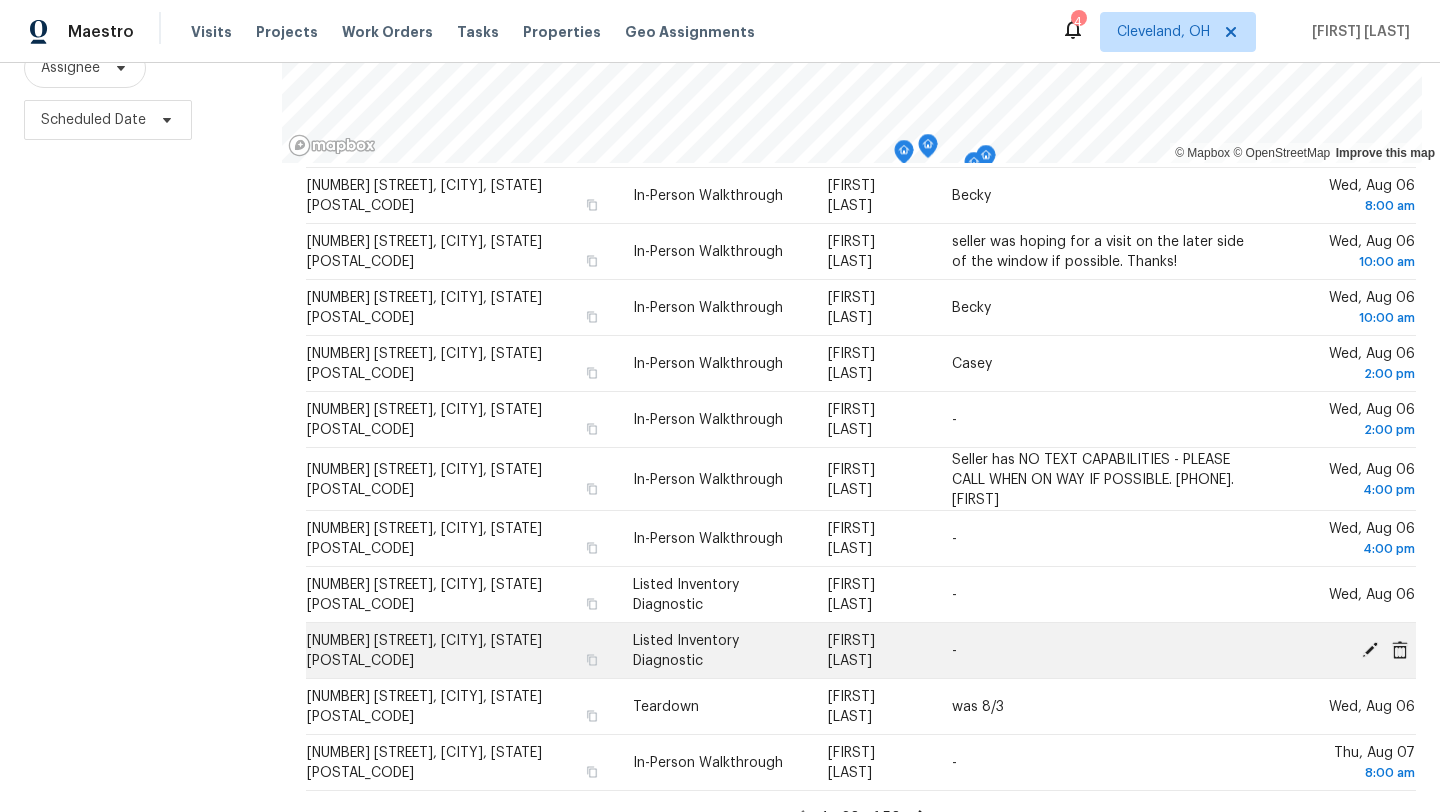 click 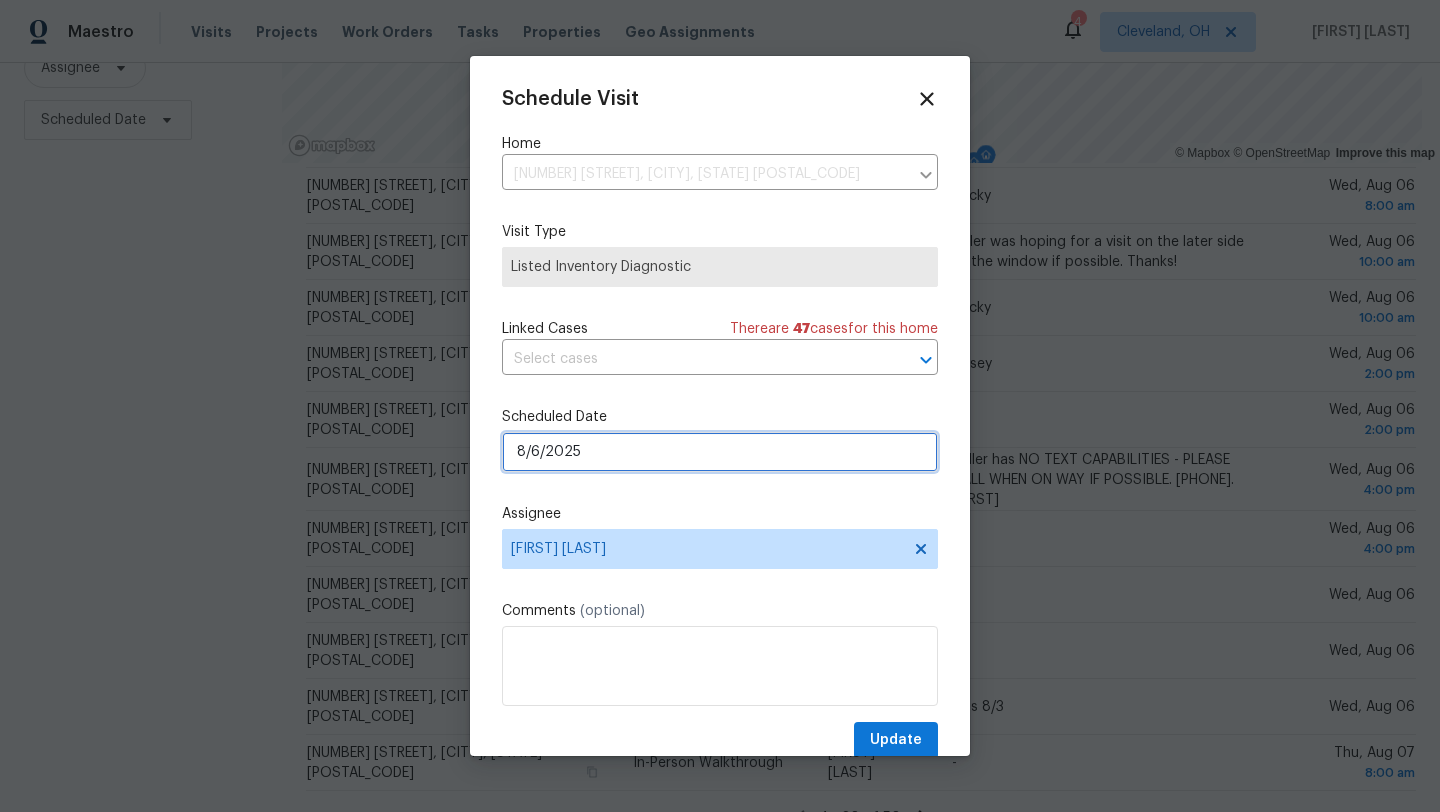 click on "8/6/2025" at bounding box center (720, 452) 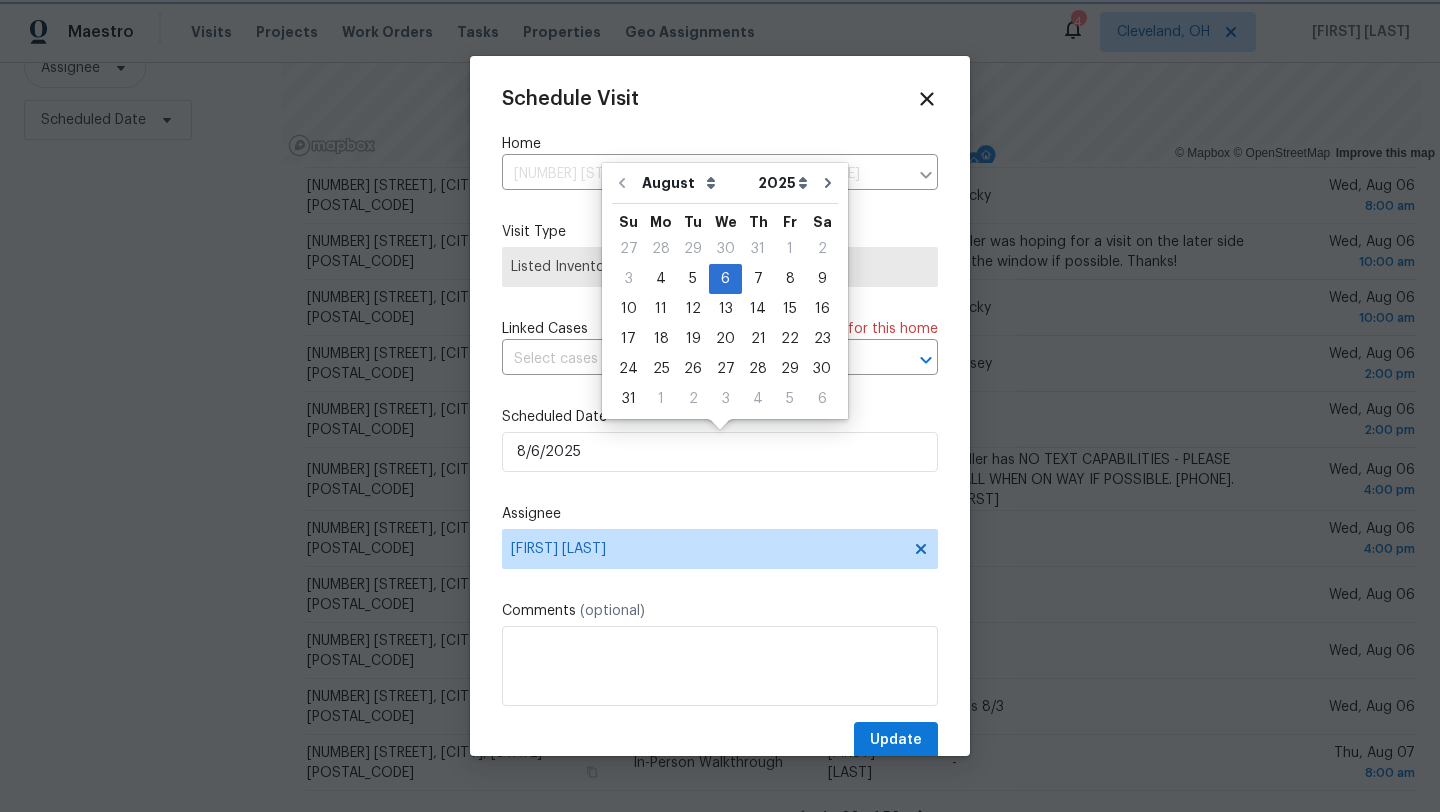 click on "Schedule Visit Home   13 Whitaker Cv, Avon Lake, OH 44012 ​ Visit Type   Listed Inventory Diagnostic Linked Cases There  are   47  case s  for this home   ​ Scheduled Date   8/6/2025 Assignee   Rebecca McMillen Comments   (optional) Update" at bounding box center [720, 423] 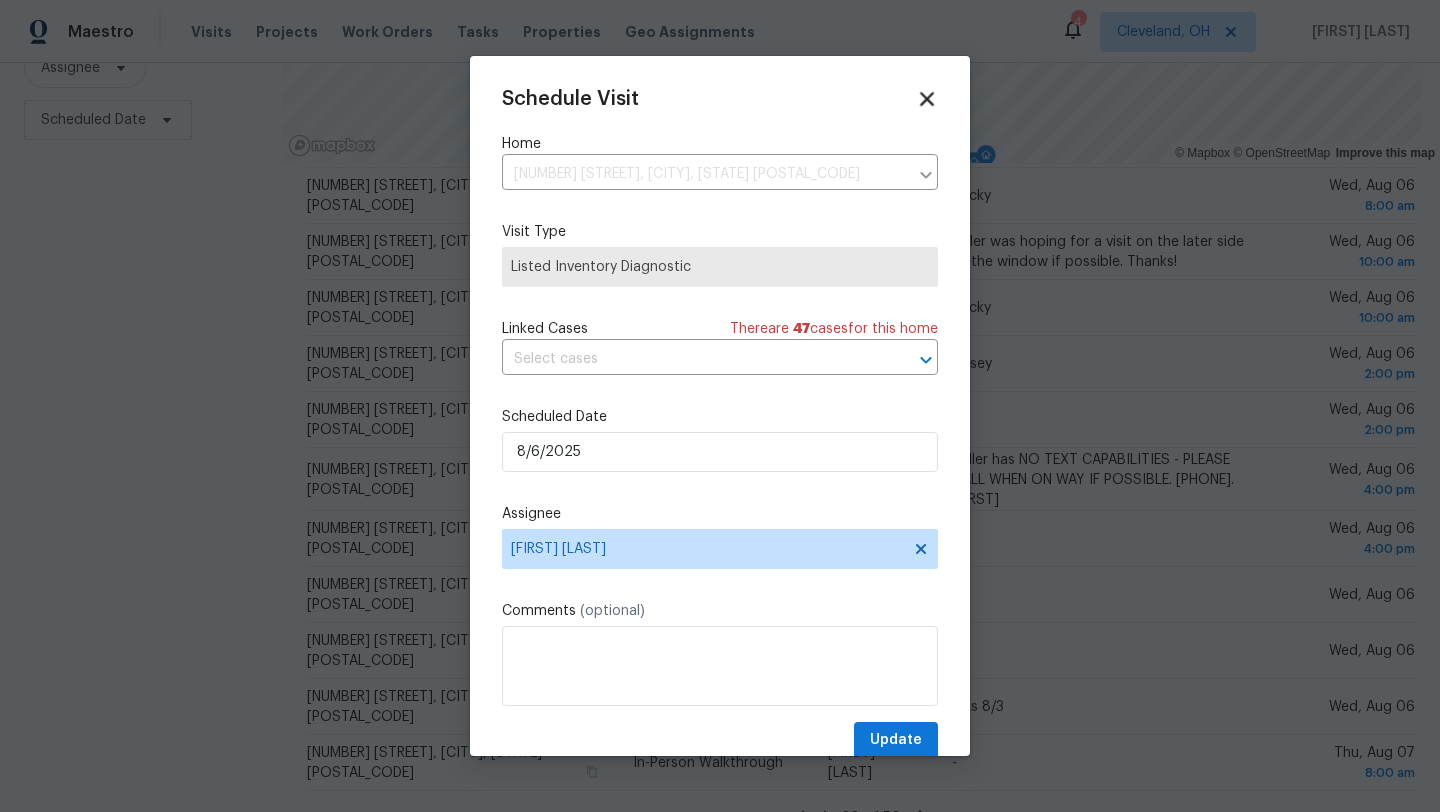 click 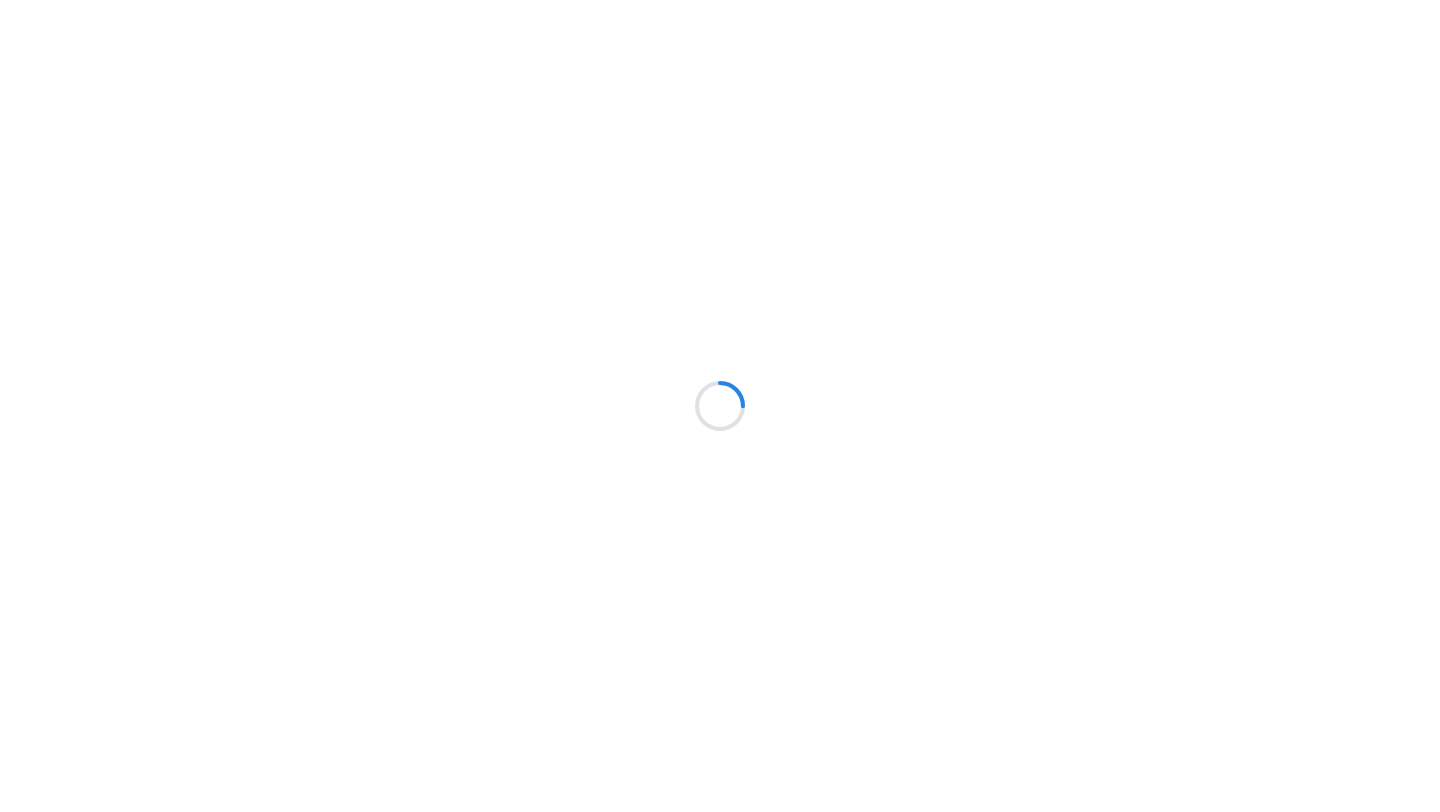 scroll, scrollTop: 0, scrollLeft: 0, axis: both 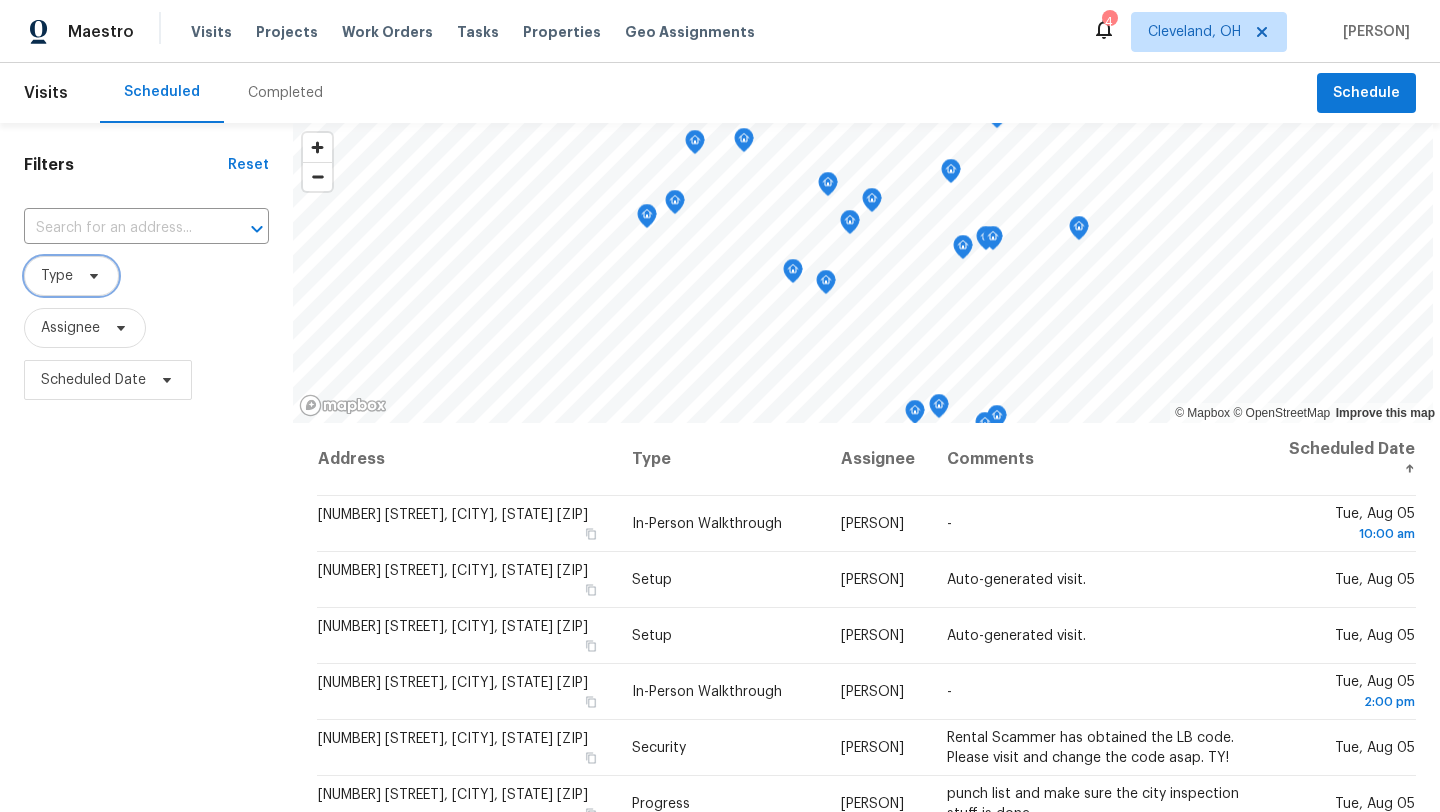 click at bounding box center (91, 276) 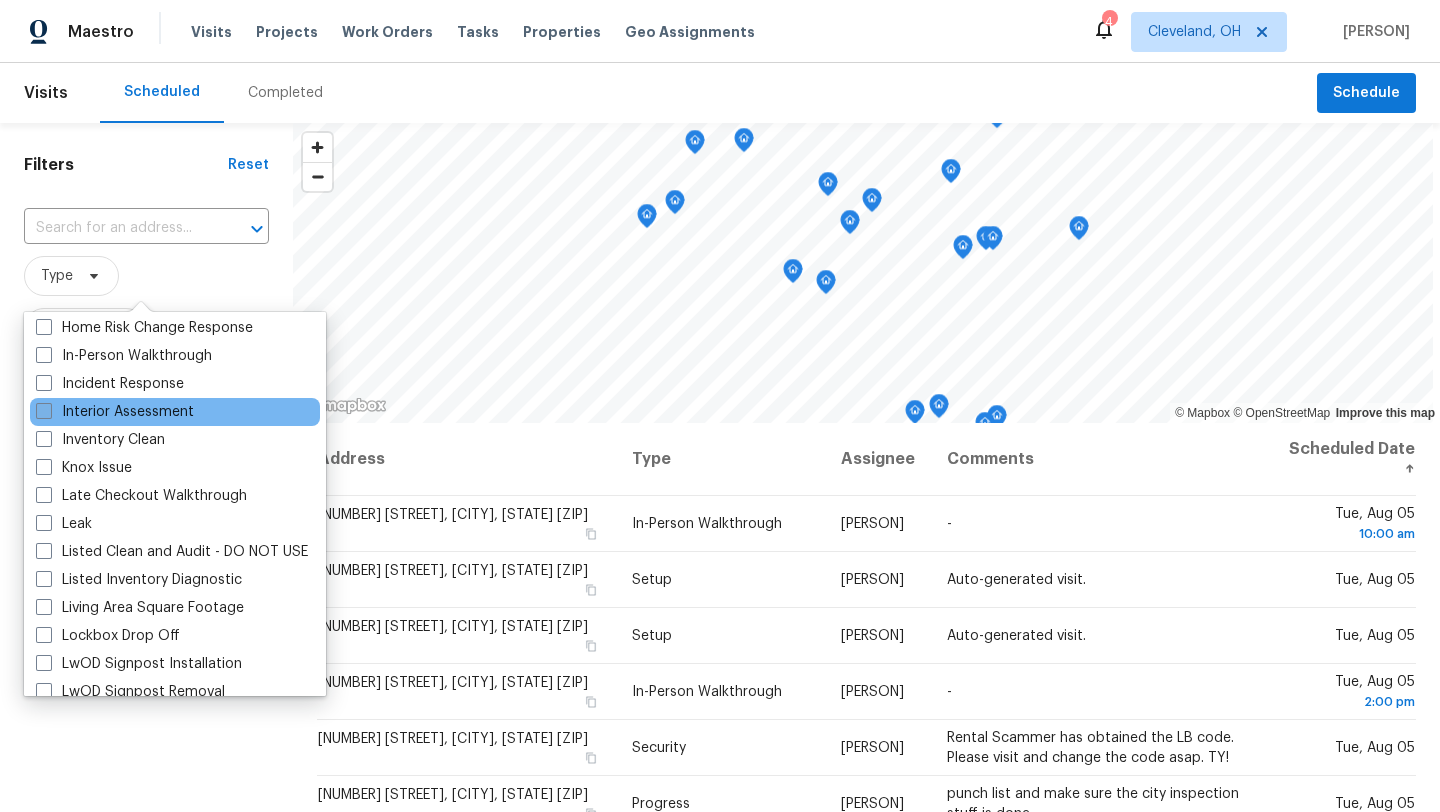 scroll, scrollTop: 751, scrollLeft: 0, axis: vertical 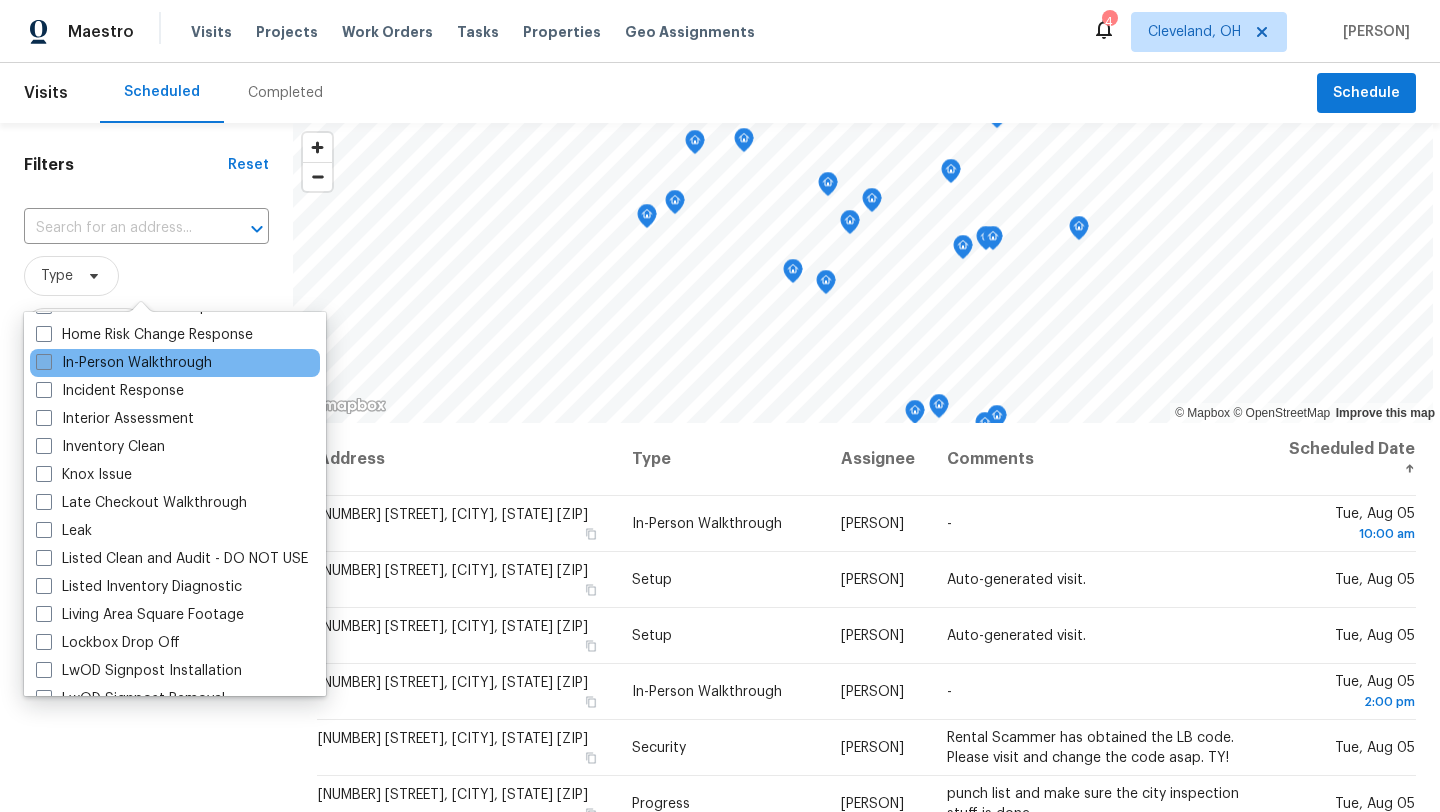 click on "In-Person Walkthrough" at bounding box center [124, 363] 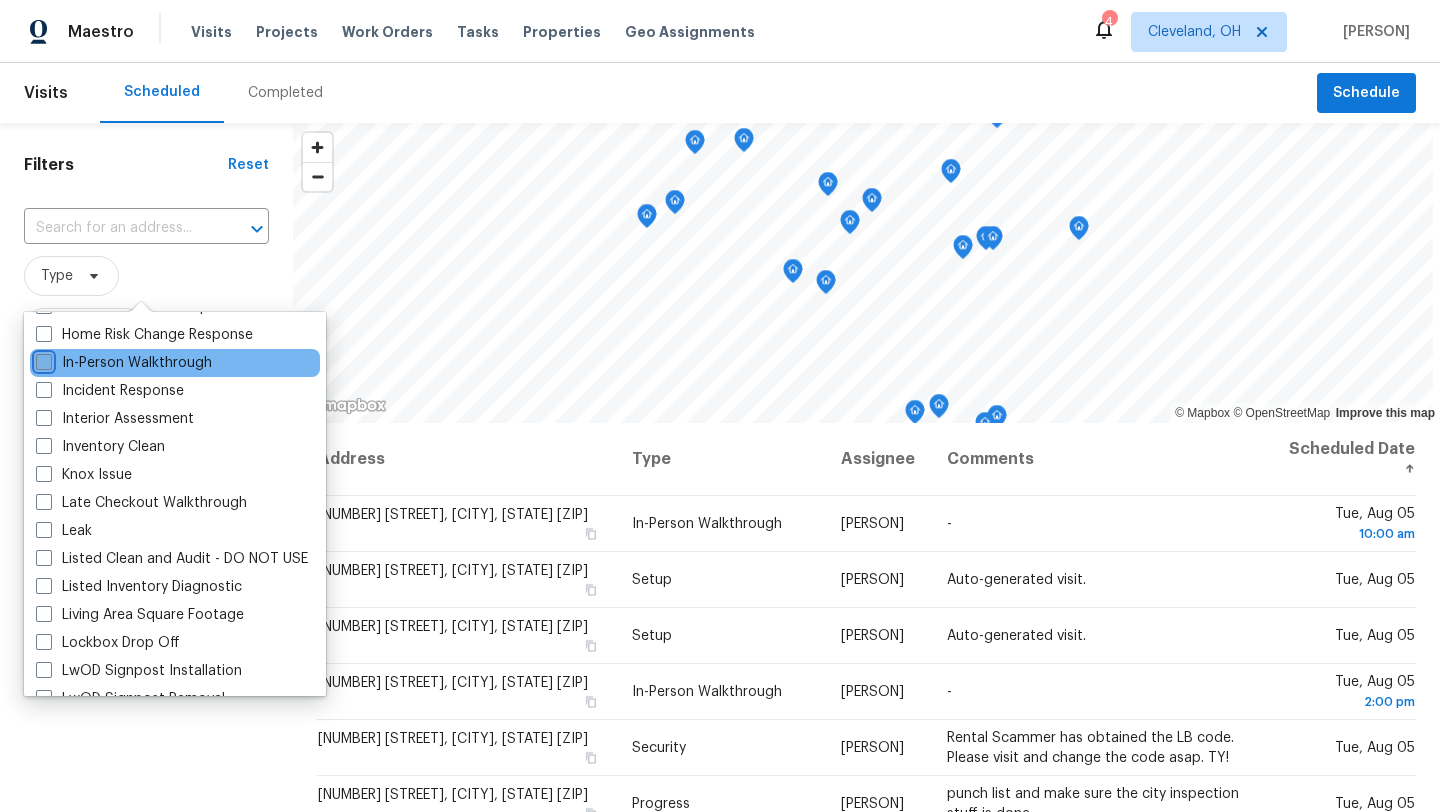click on "In-Person Walkthrough" at bounding box center (42, 359) 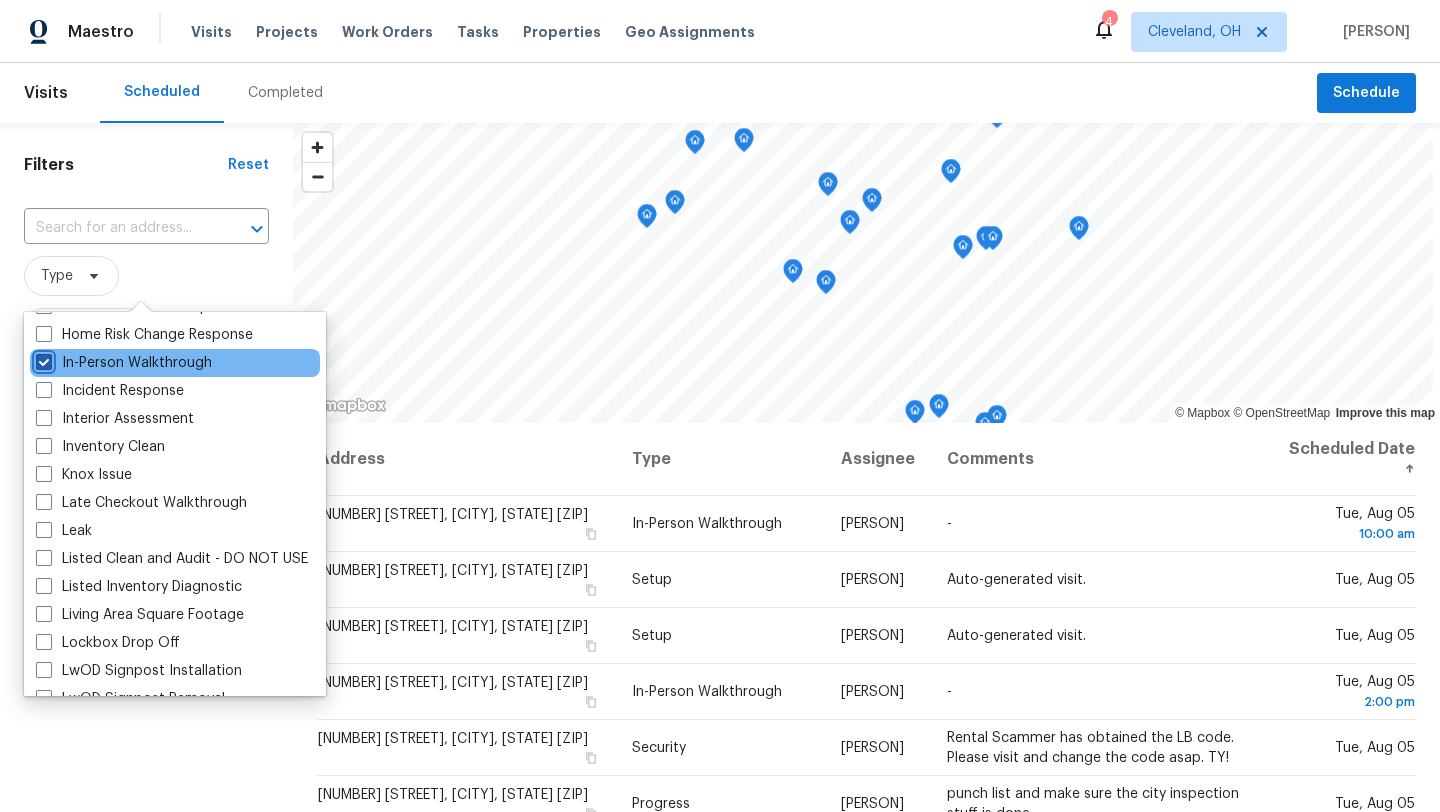 checkbox on "true" 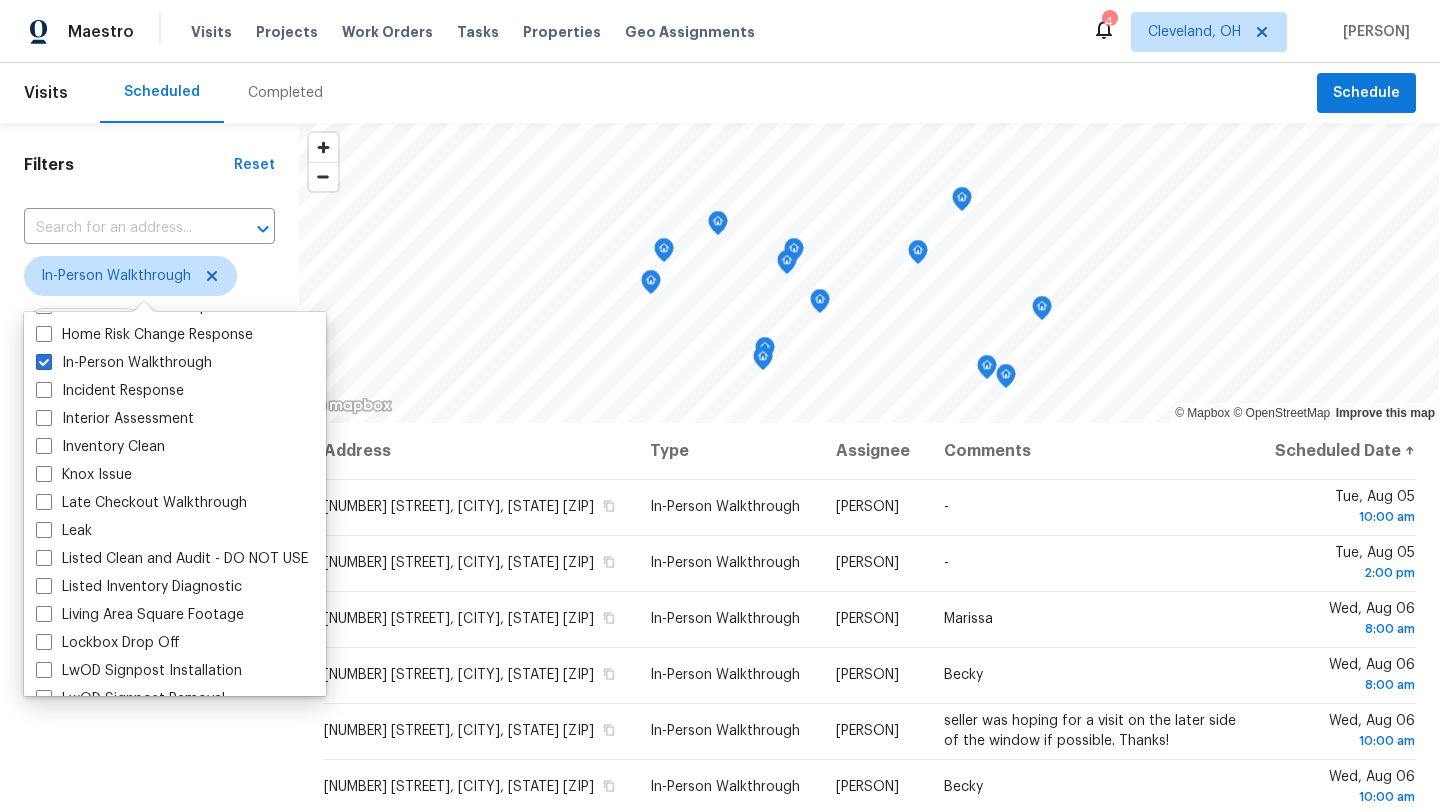 click on "Address" at bounding box center (478, 451) 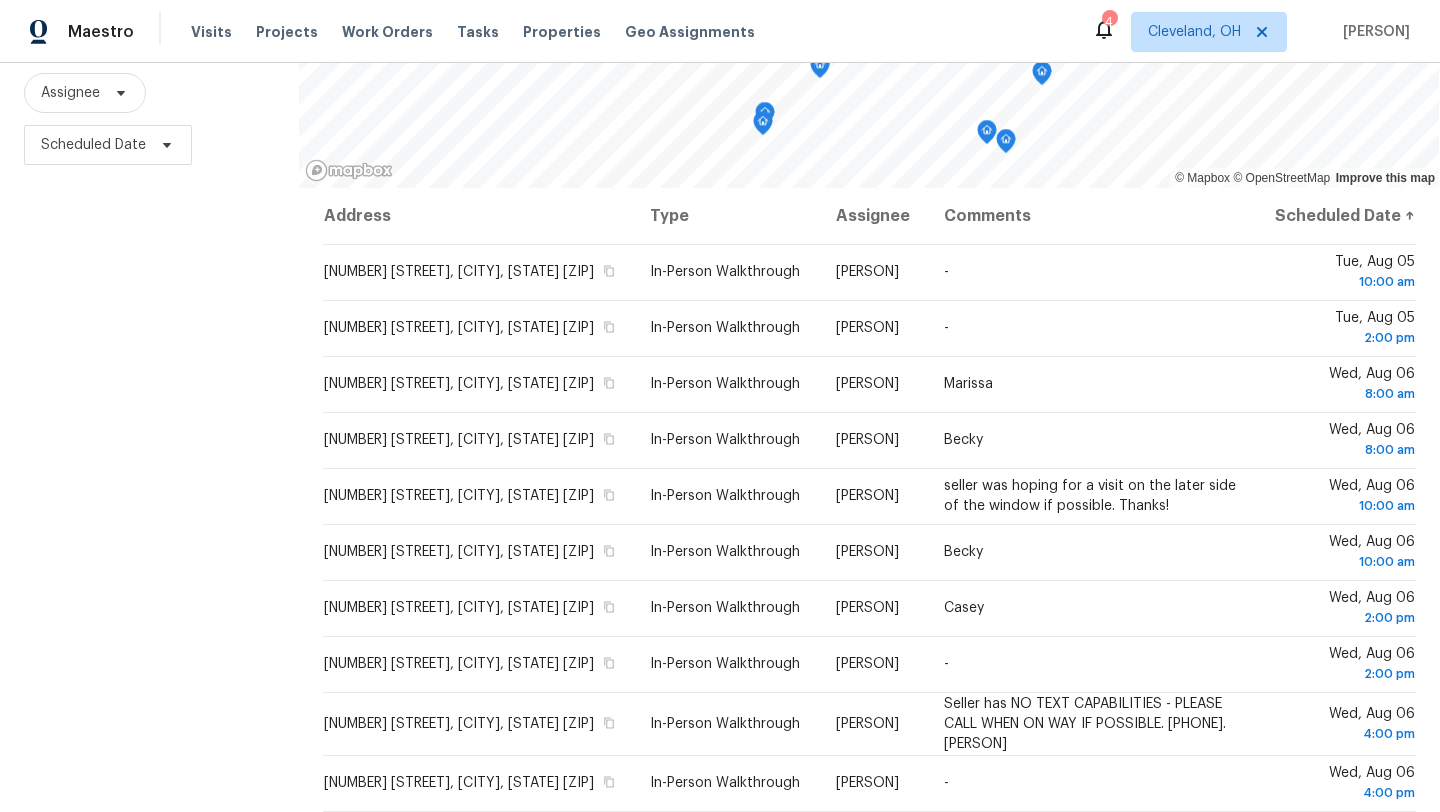 scroll, scrollTop: 260, scrollLeft: 0, axis: vertical 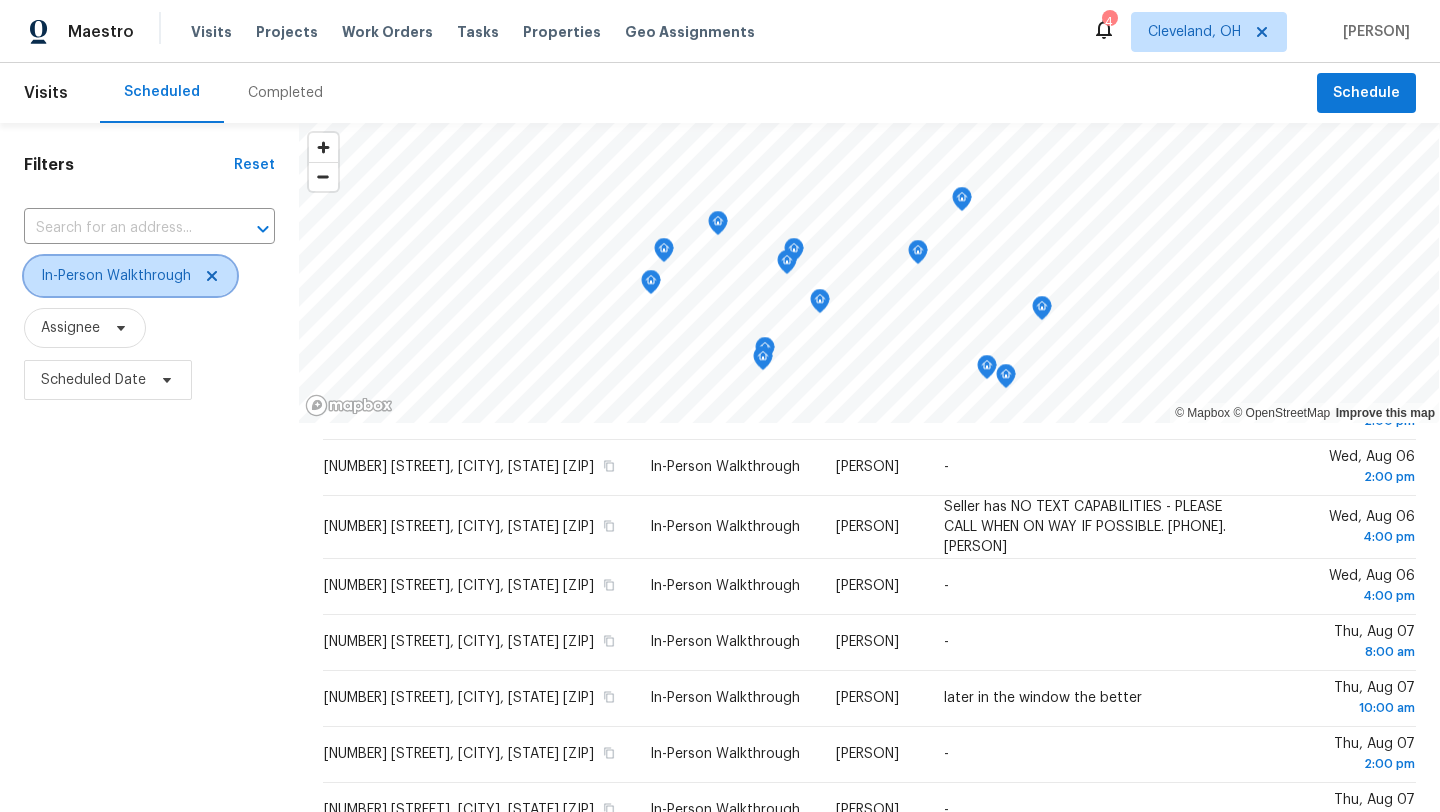 click 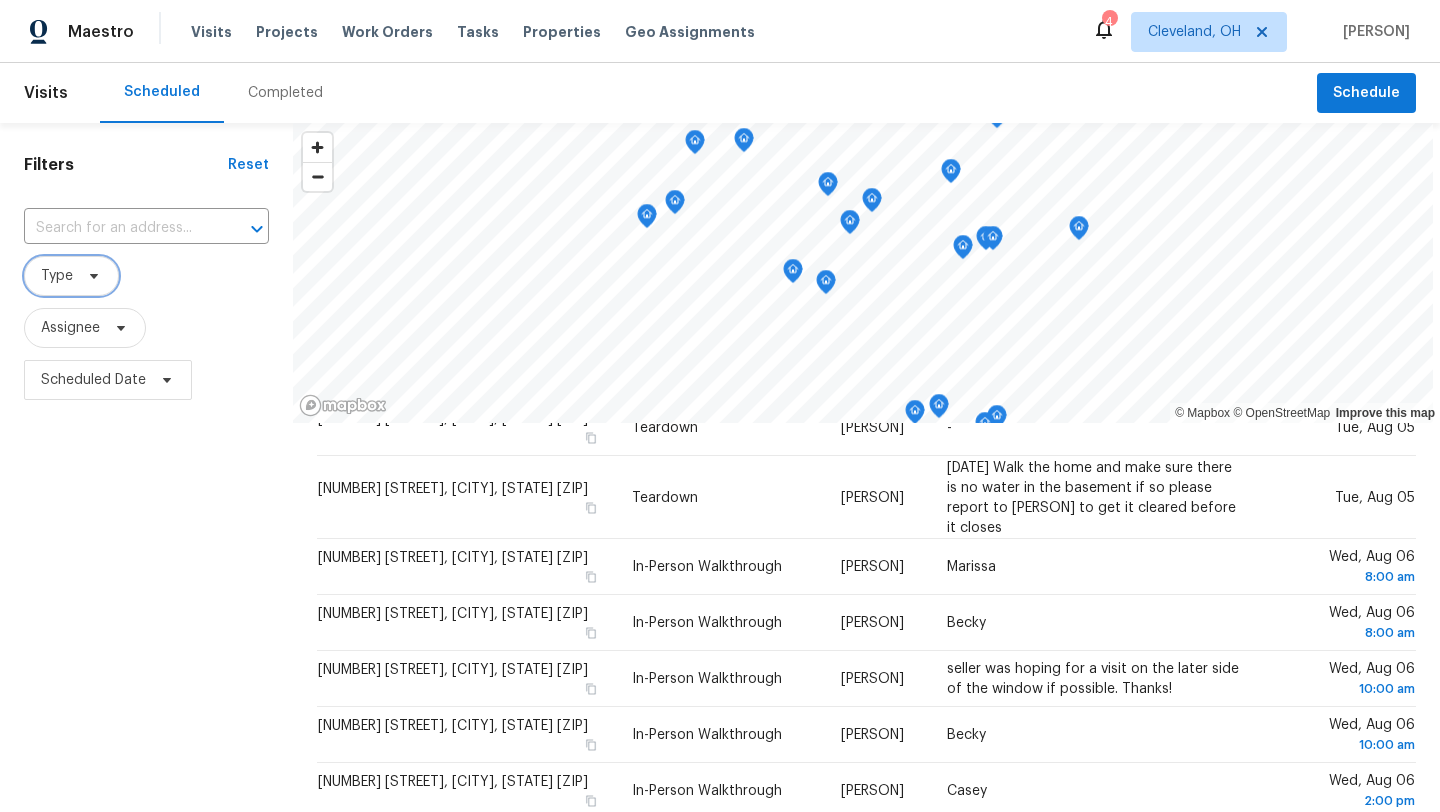 click on "Type" at bounding box center [57, 276] 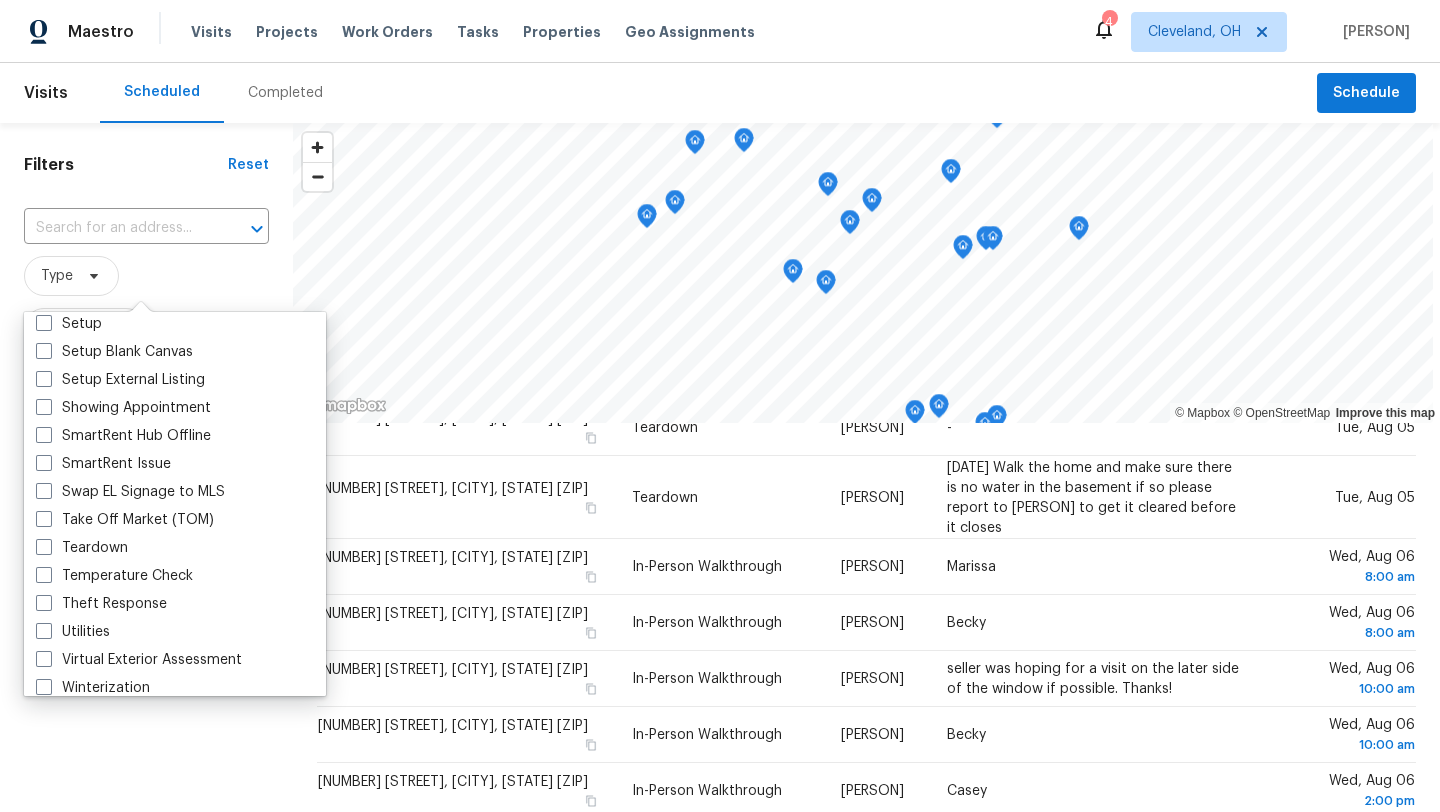 scroll, scrollTop: 1696, scrollLeft: 0, axis: vertical 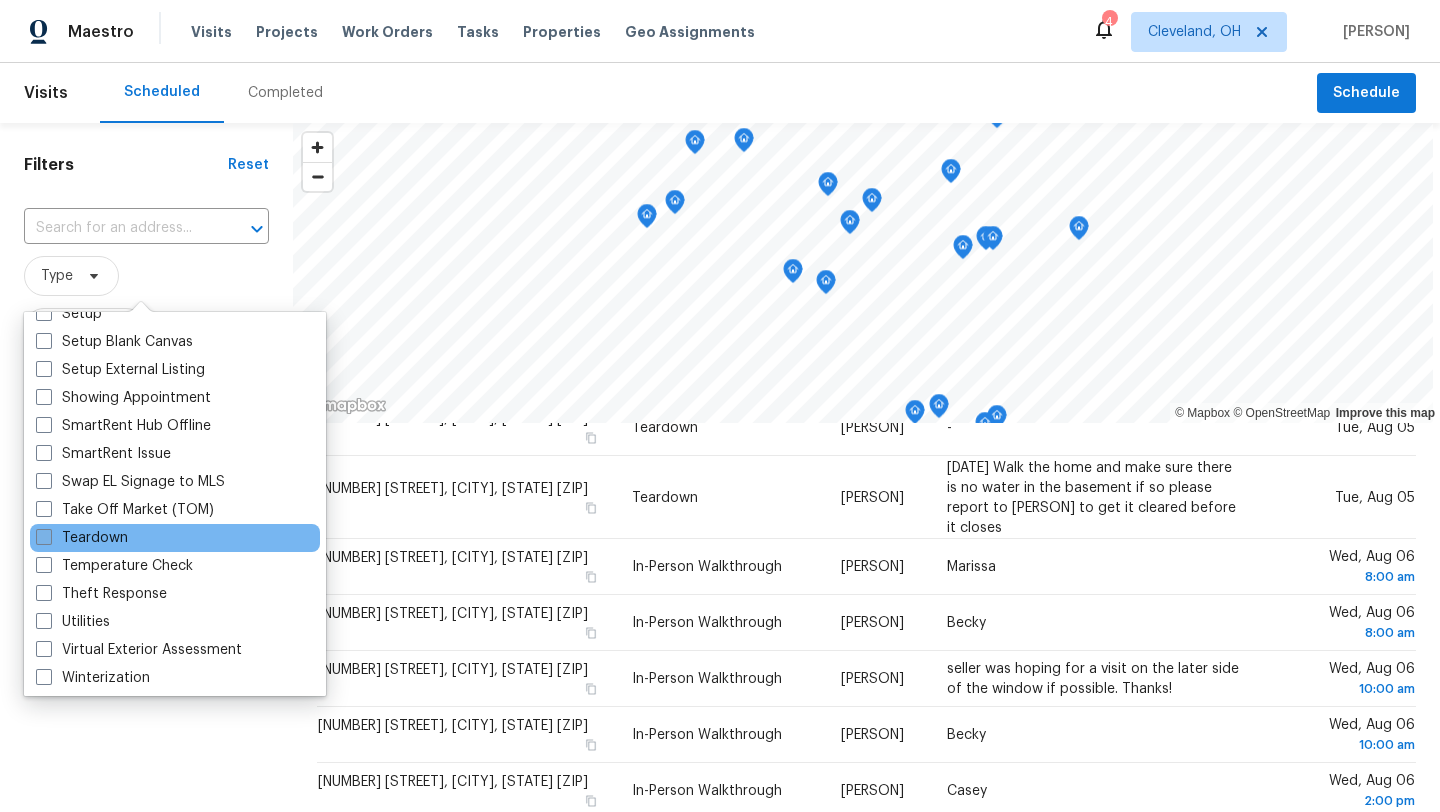 click on "Teardown" at bounding box center [82, 538] 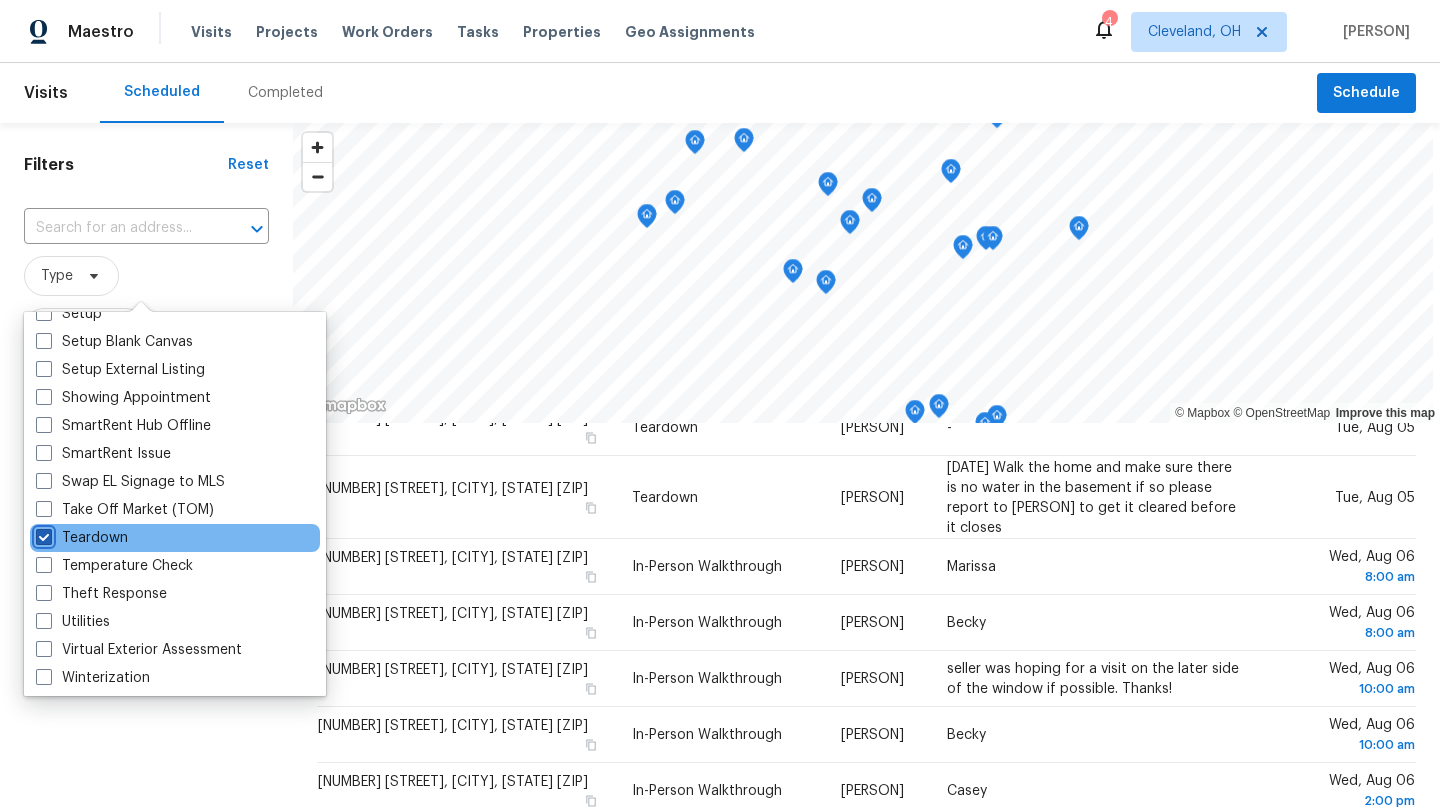 checkbox on "true" 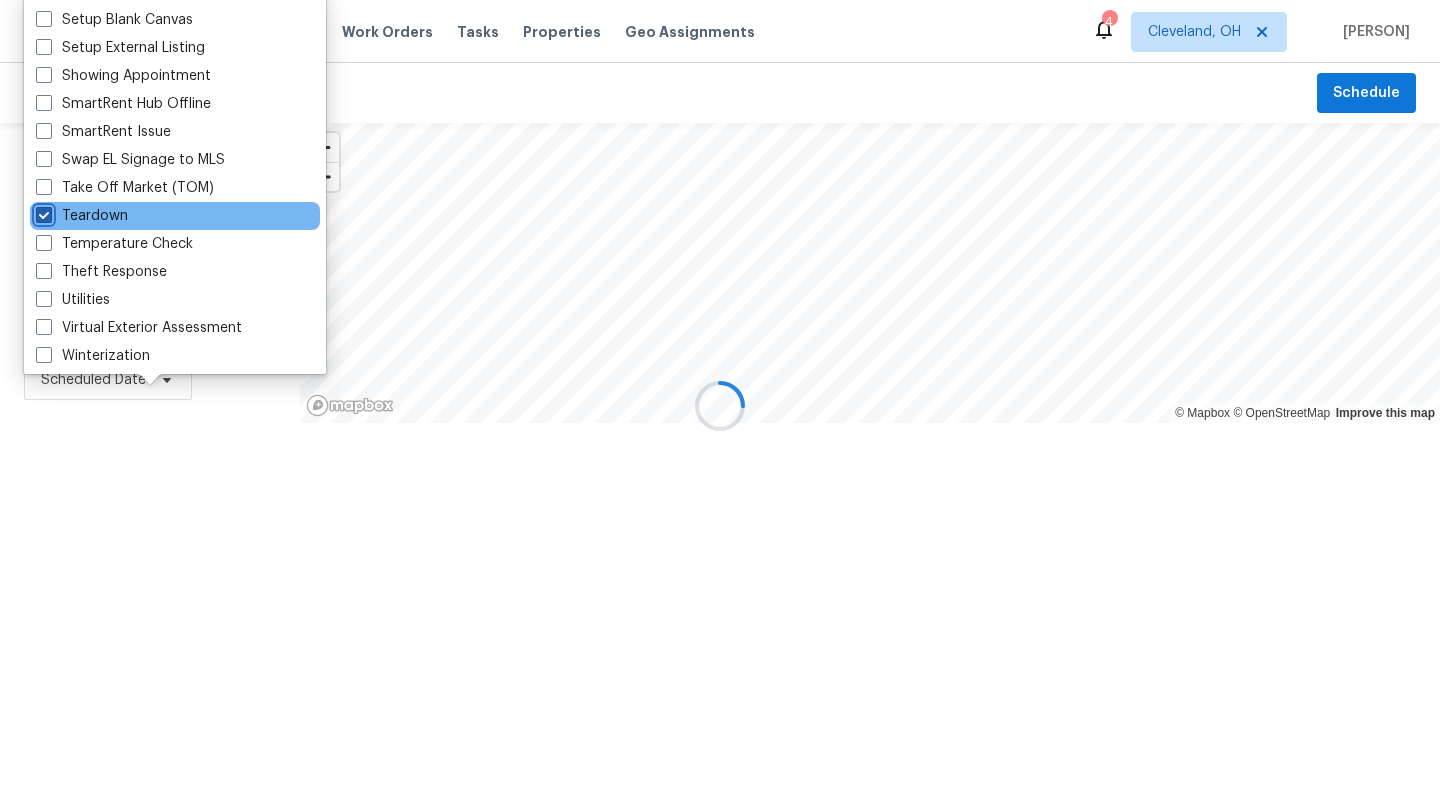 scroll, scrollTop: 10, scrollLeft: 0, axis: vertical 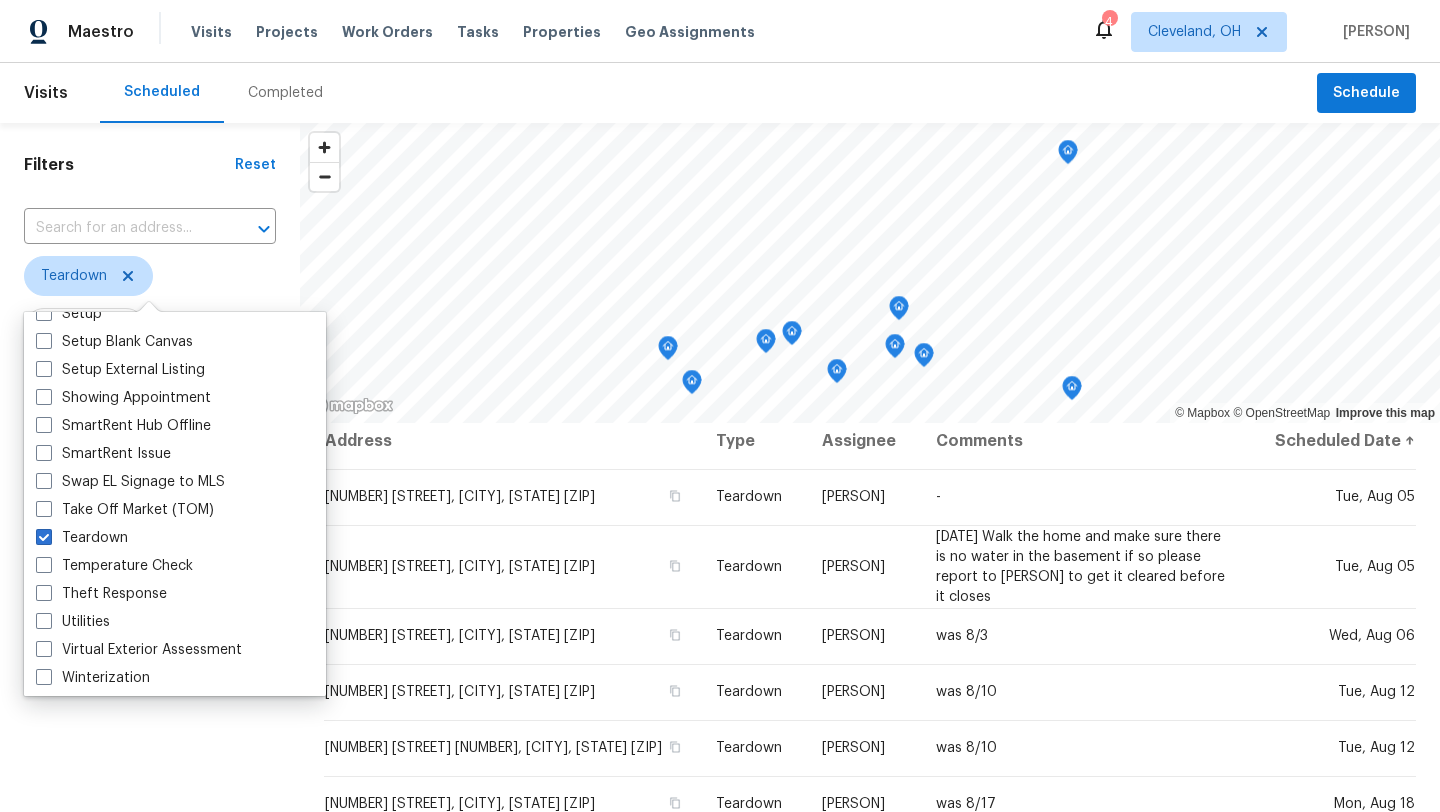 click on "Filters Reset ​ Teardown Assignee Scheduled Date" at bounding box center [150, 598] 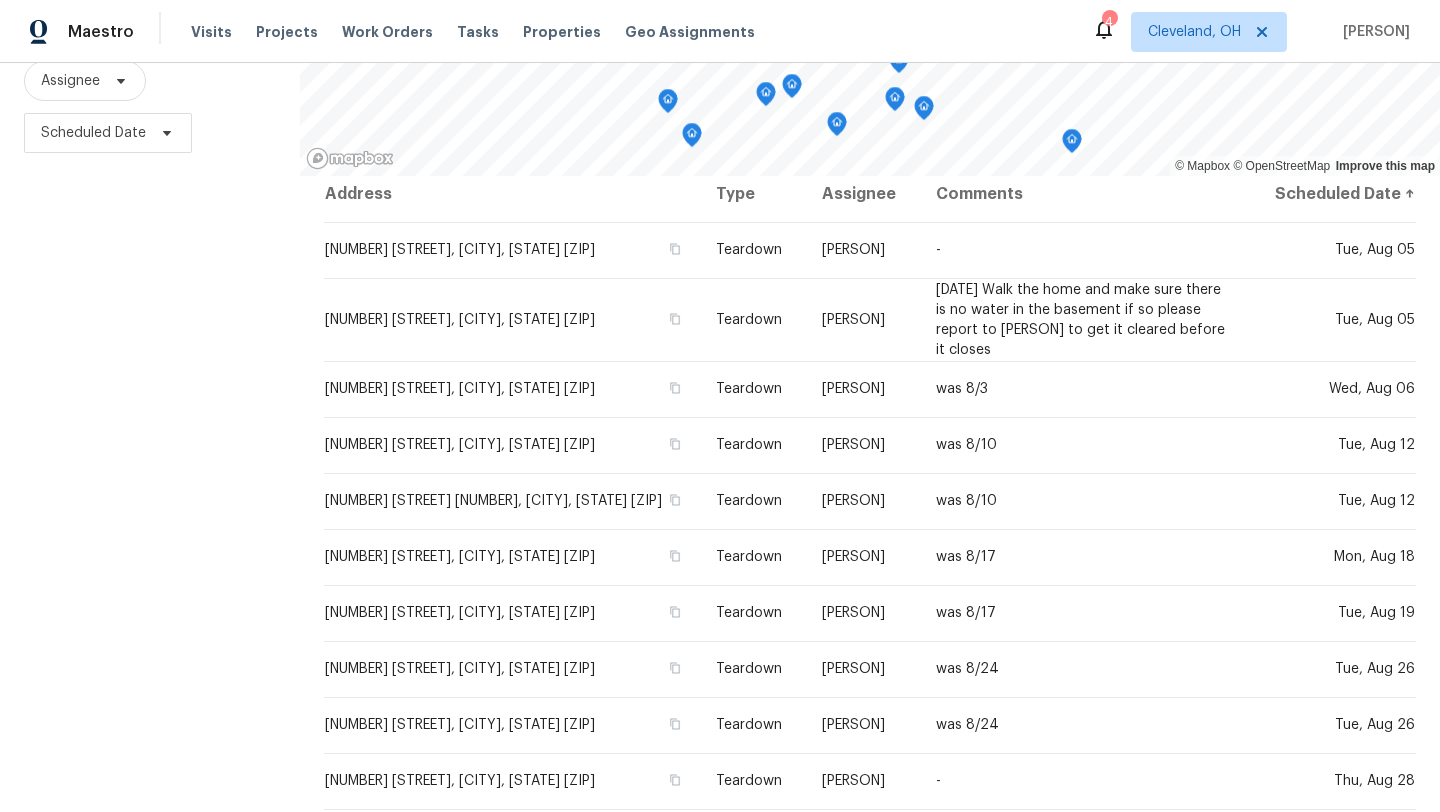 scroll, scrollTop: 260, scrollLeft: 0, axis: vertical 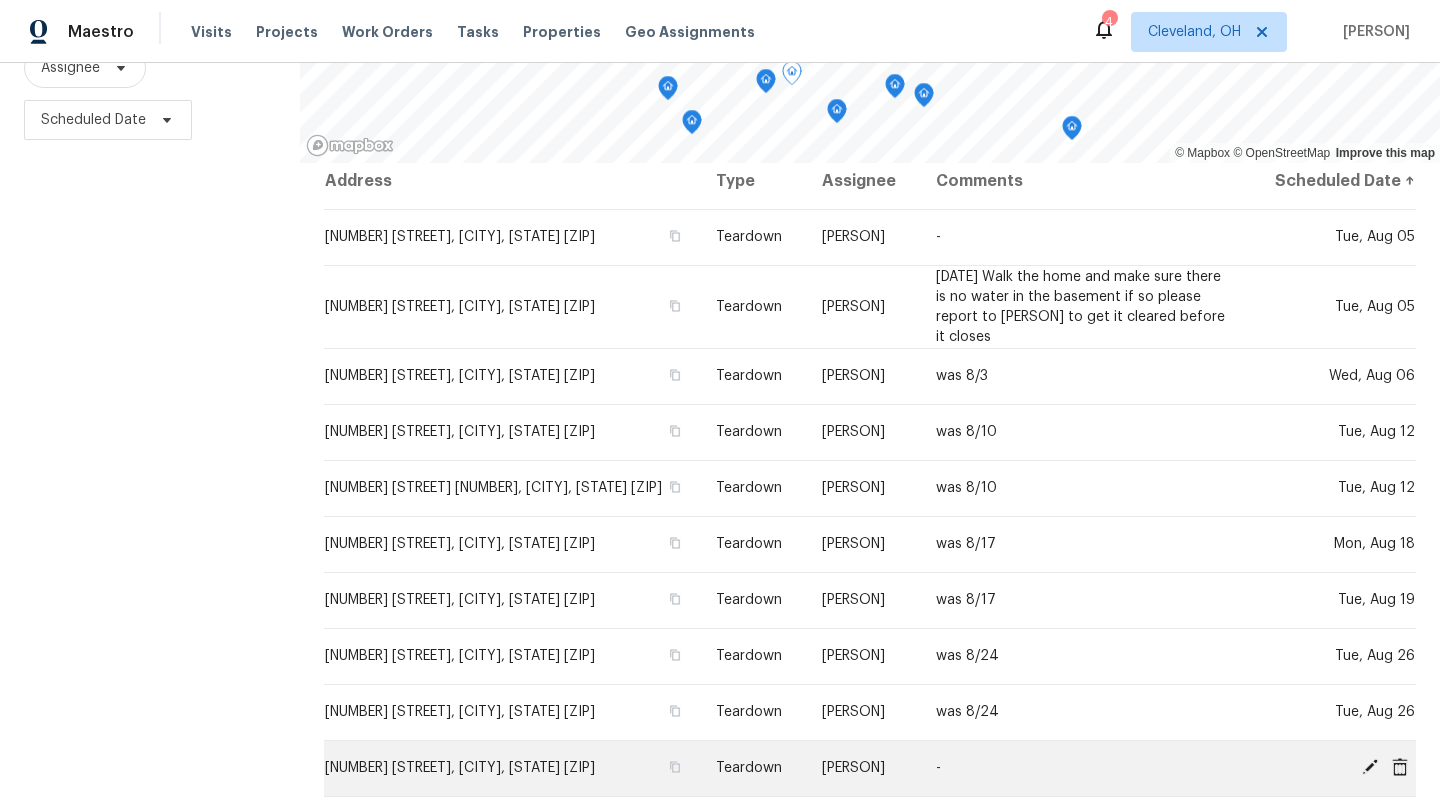 click 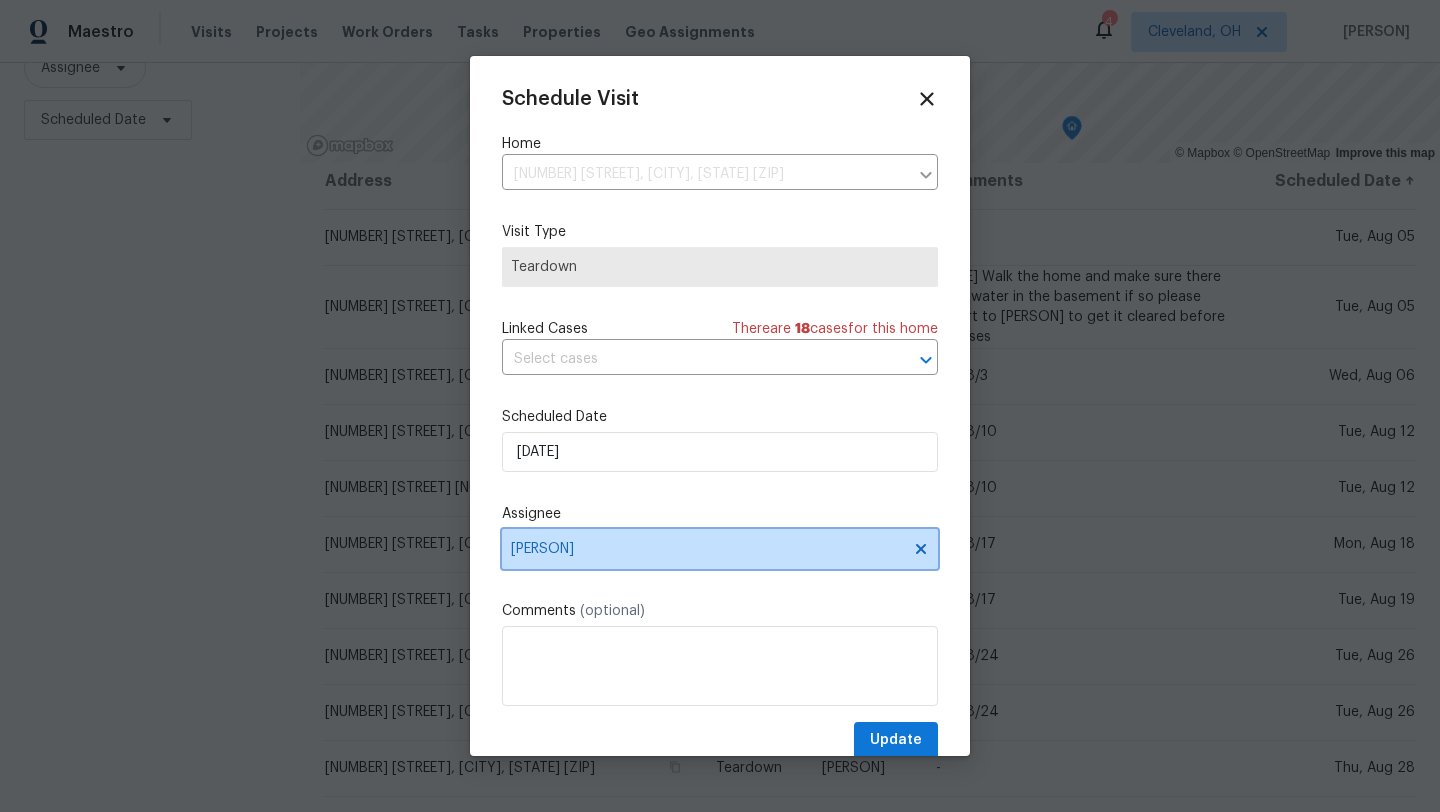 click on "[PERSON]" at bounding box center (707, 549) 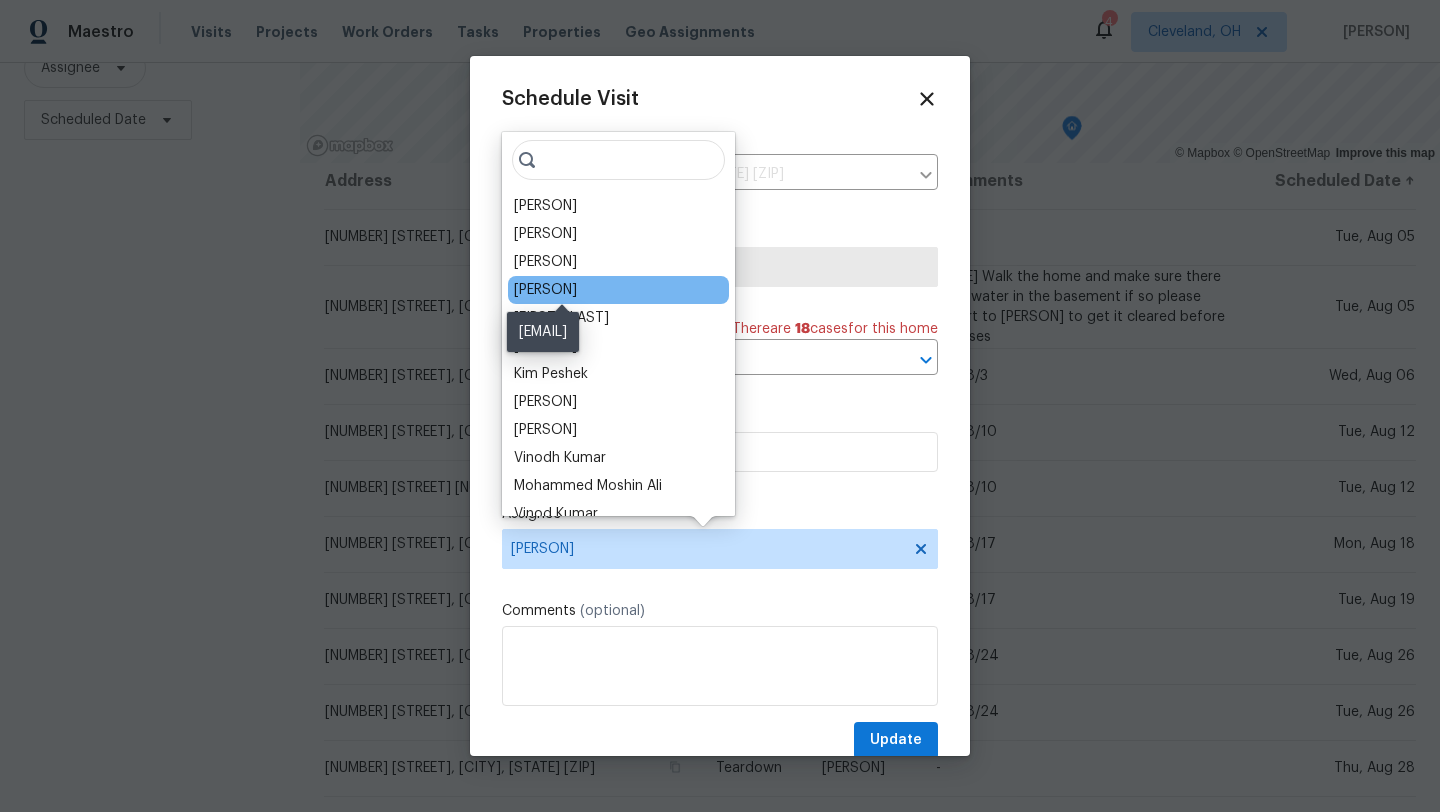 click on "[PERSON]" at bounding box center (545, 290) 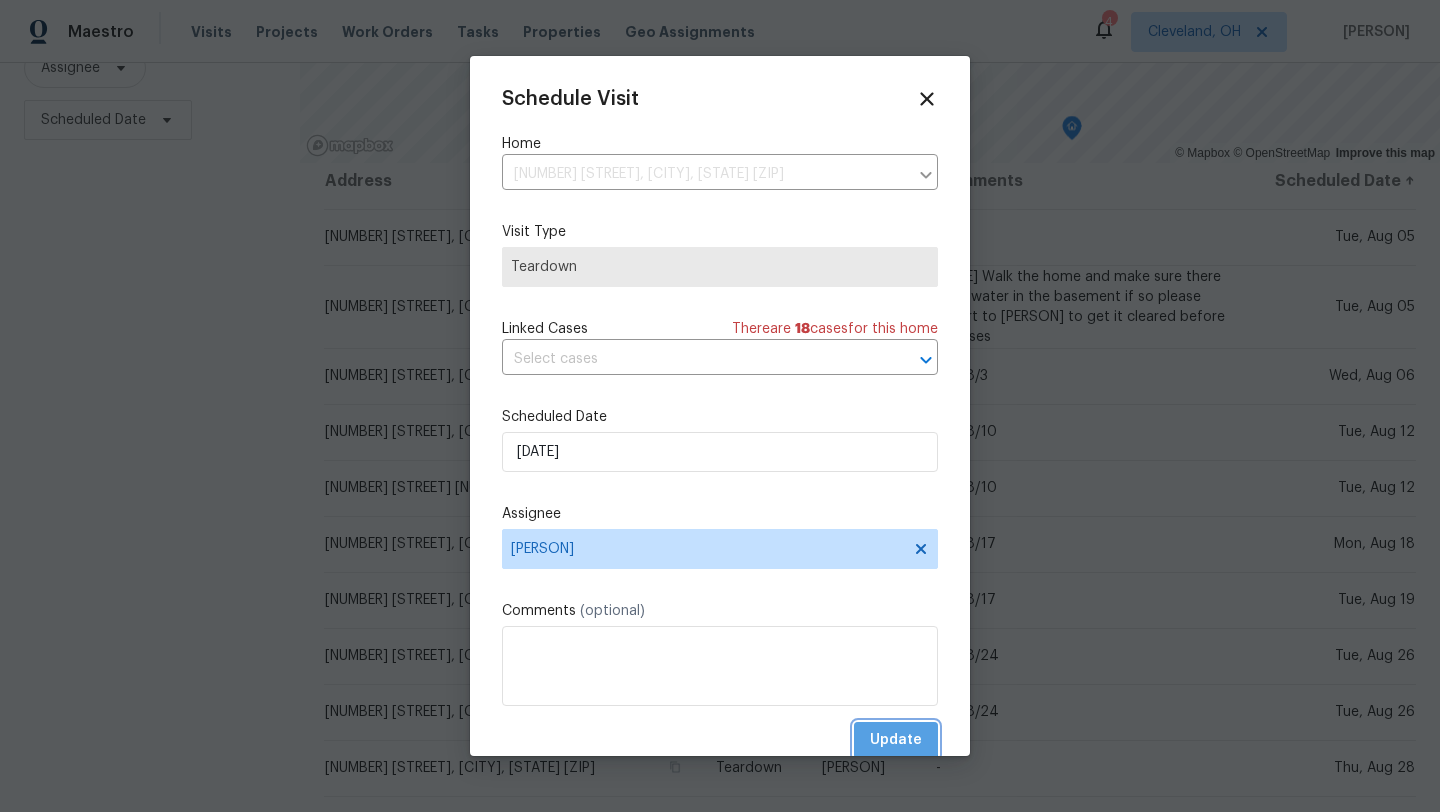 click on "Update" at bounding box center (896, 740) 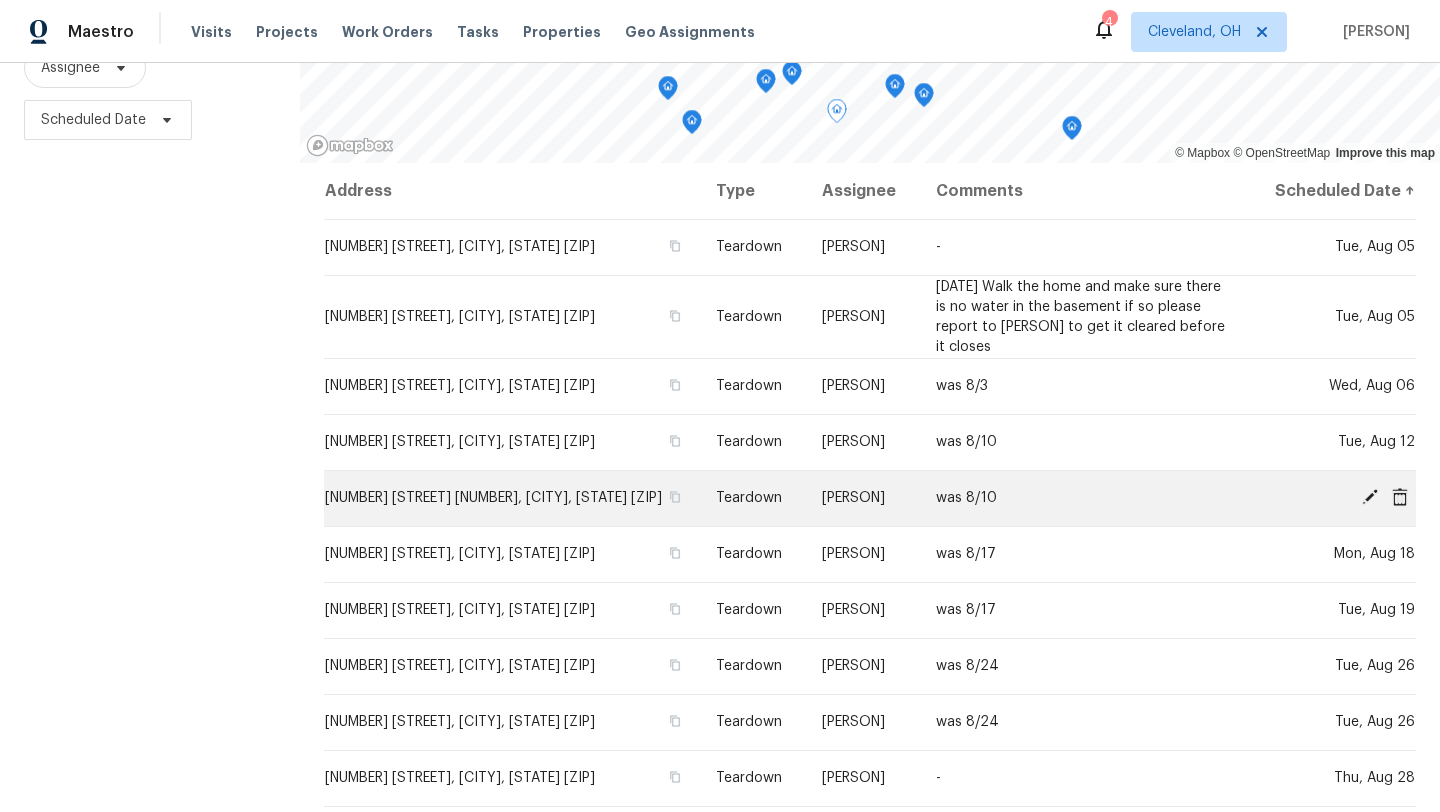 scroll, scrollTop: 10, scrollLeft: 0, axis: vertical 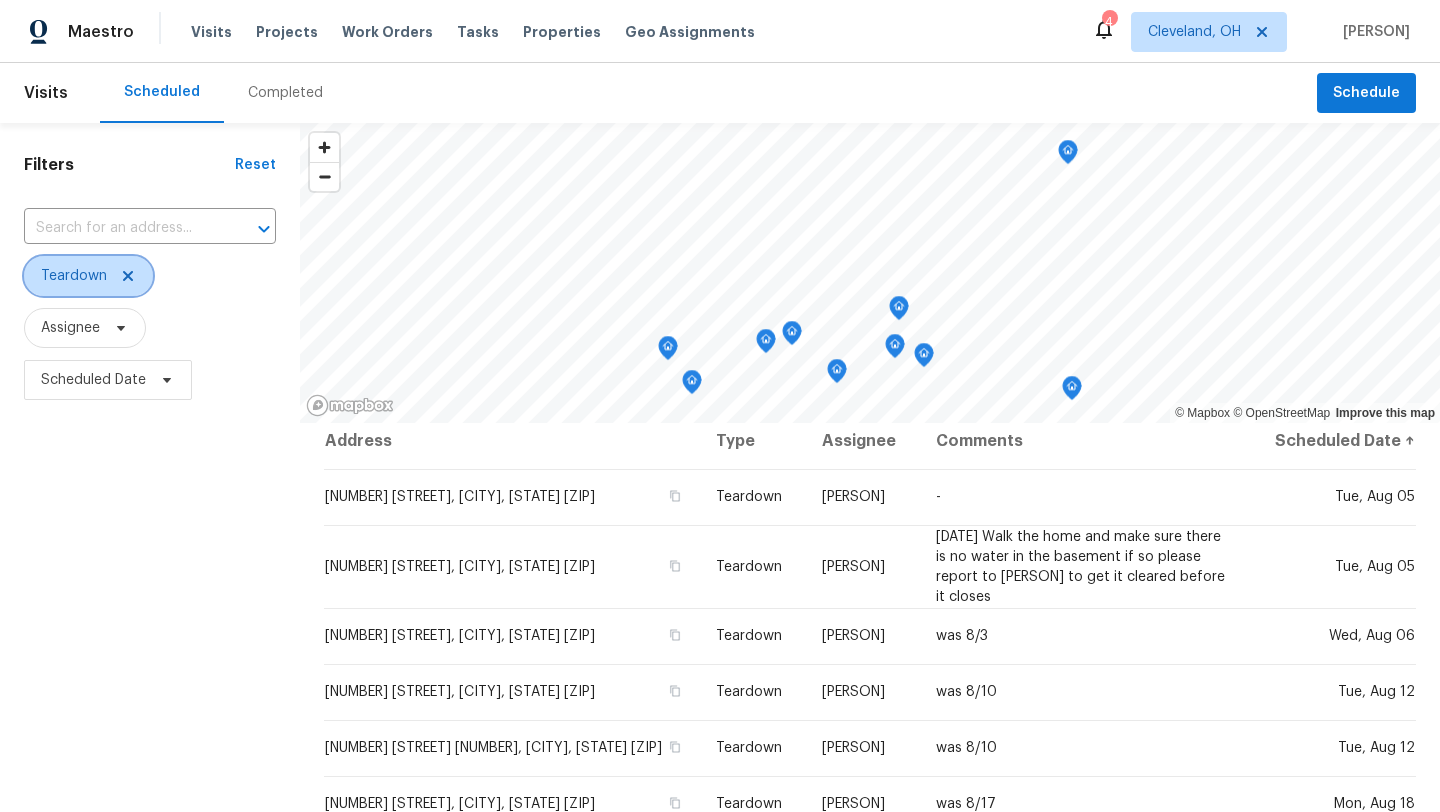 click 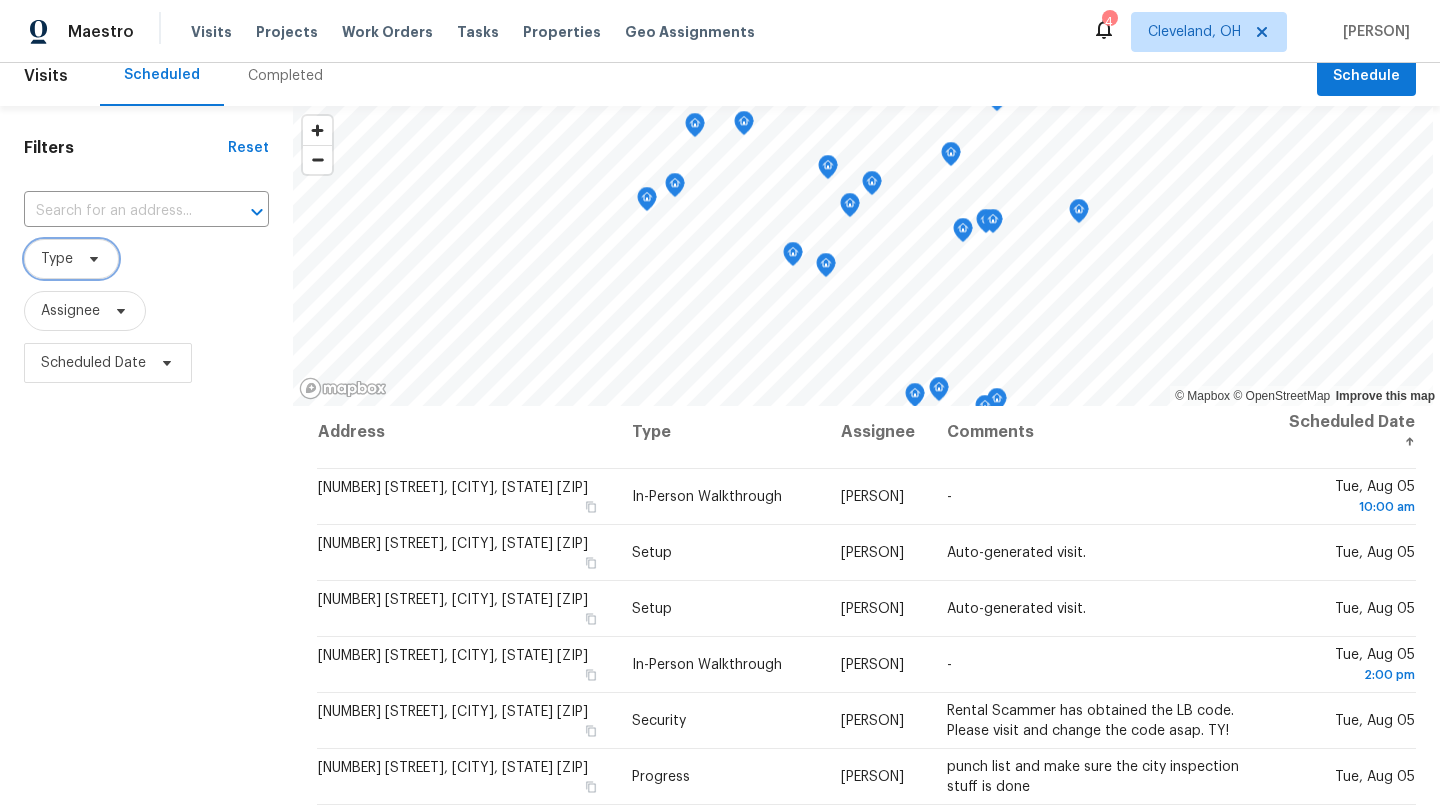 scroll, scrollTop: 0, scrollLeft: 0, axis: both 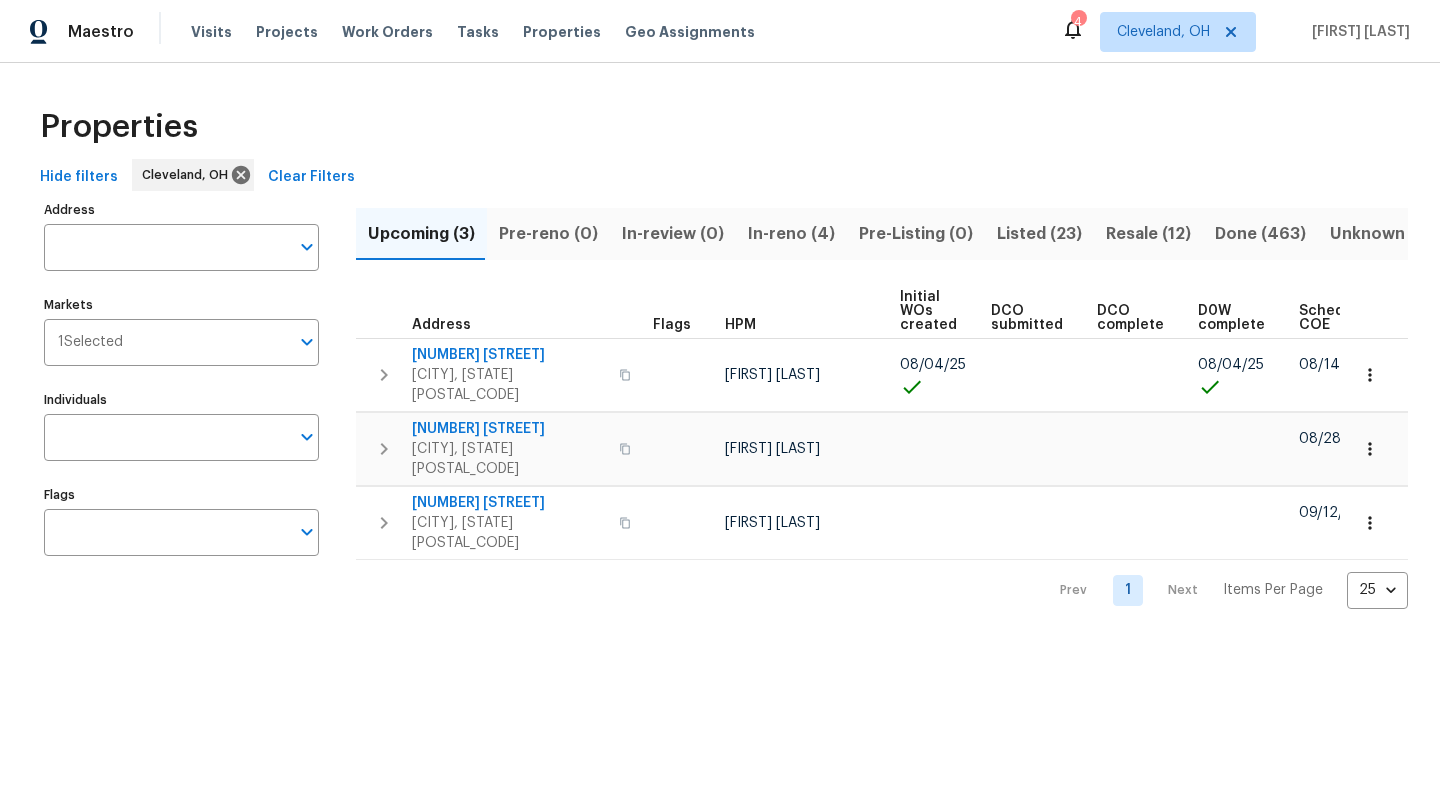 click on "Properties" at bounding box center (720, 127) 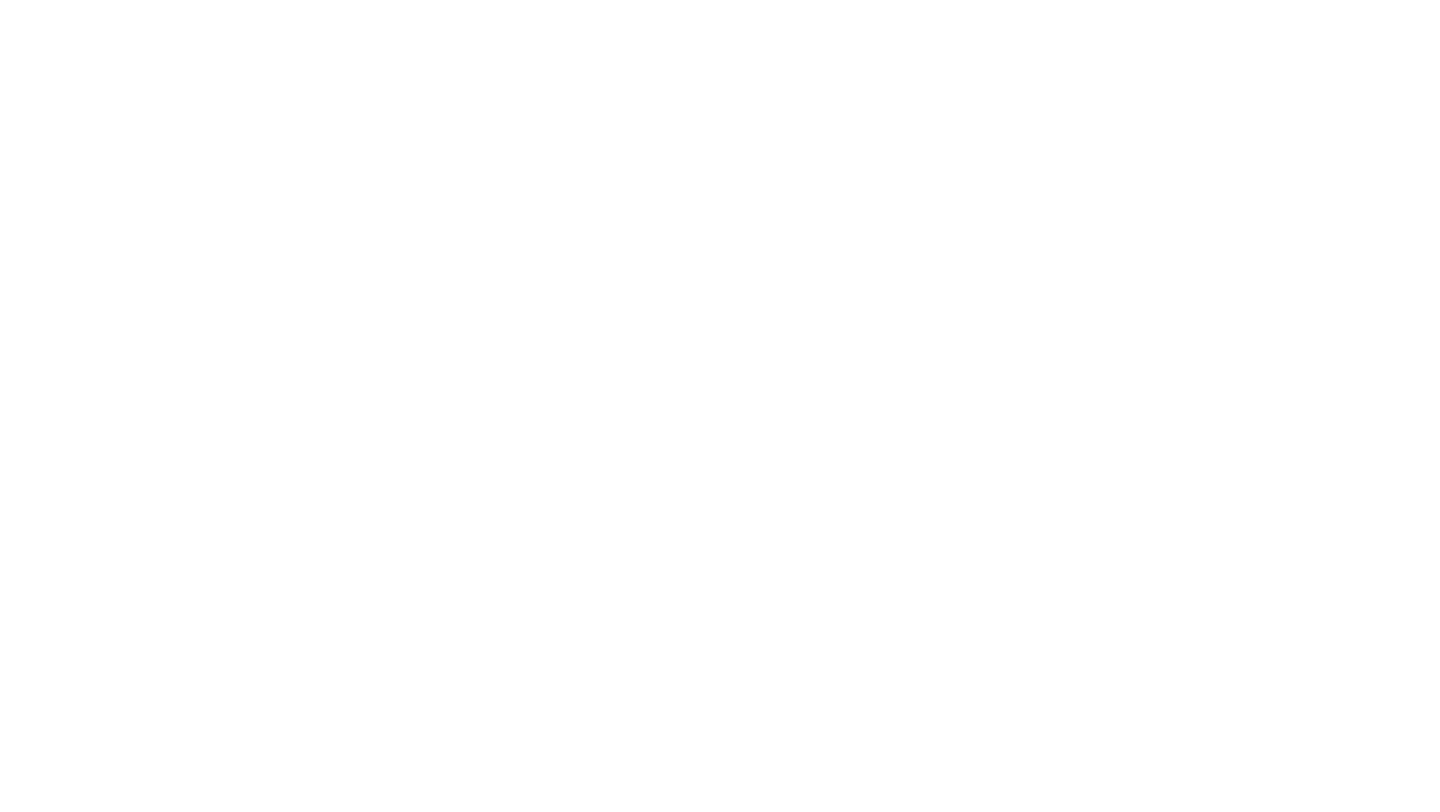 scroll, scrollTop: 0, scrollLeft: 0, axis: both 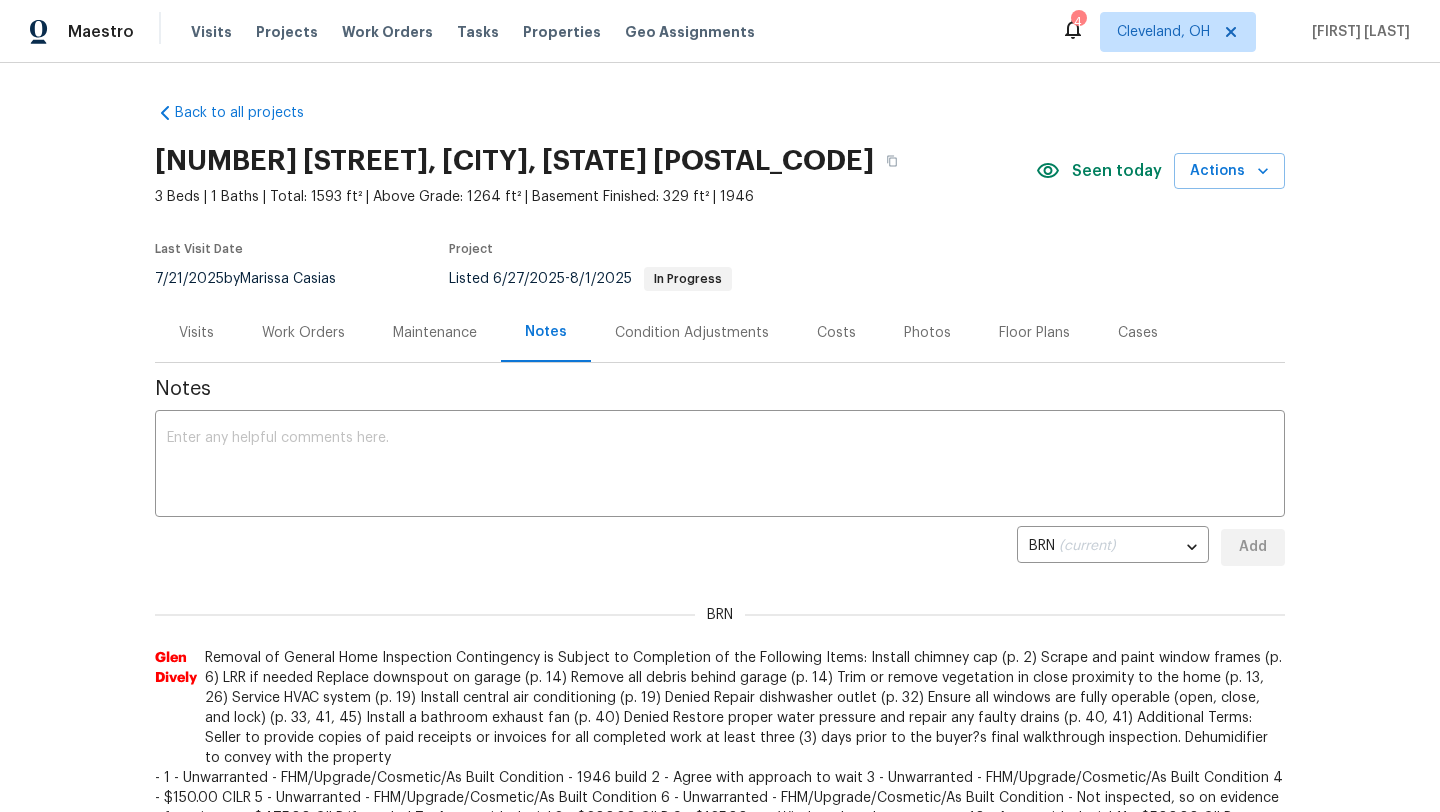 click on "Visits" at bounding box center [196, 333] 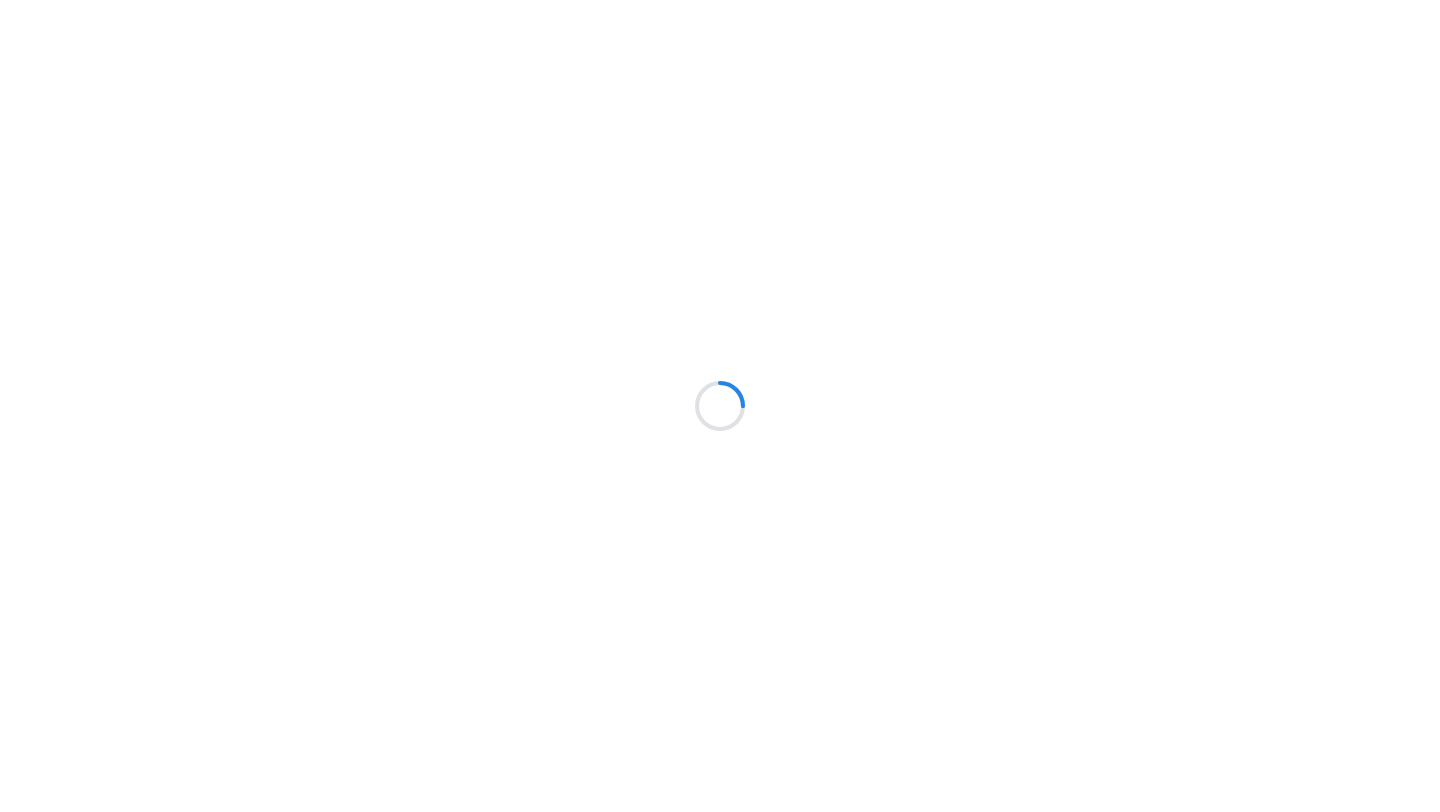 scroll, scrollTop: 0, scrollLeft: 0, axis: both 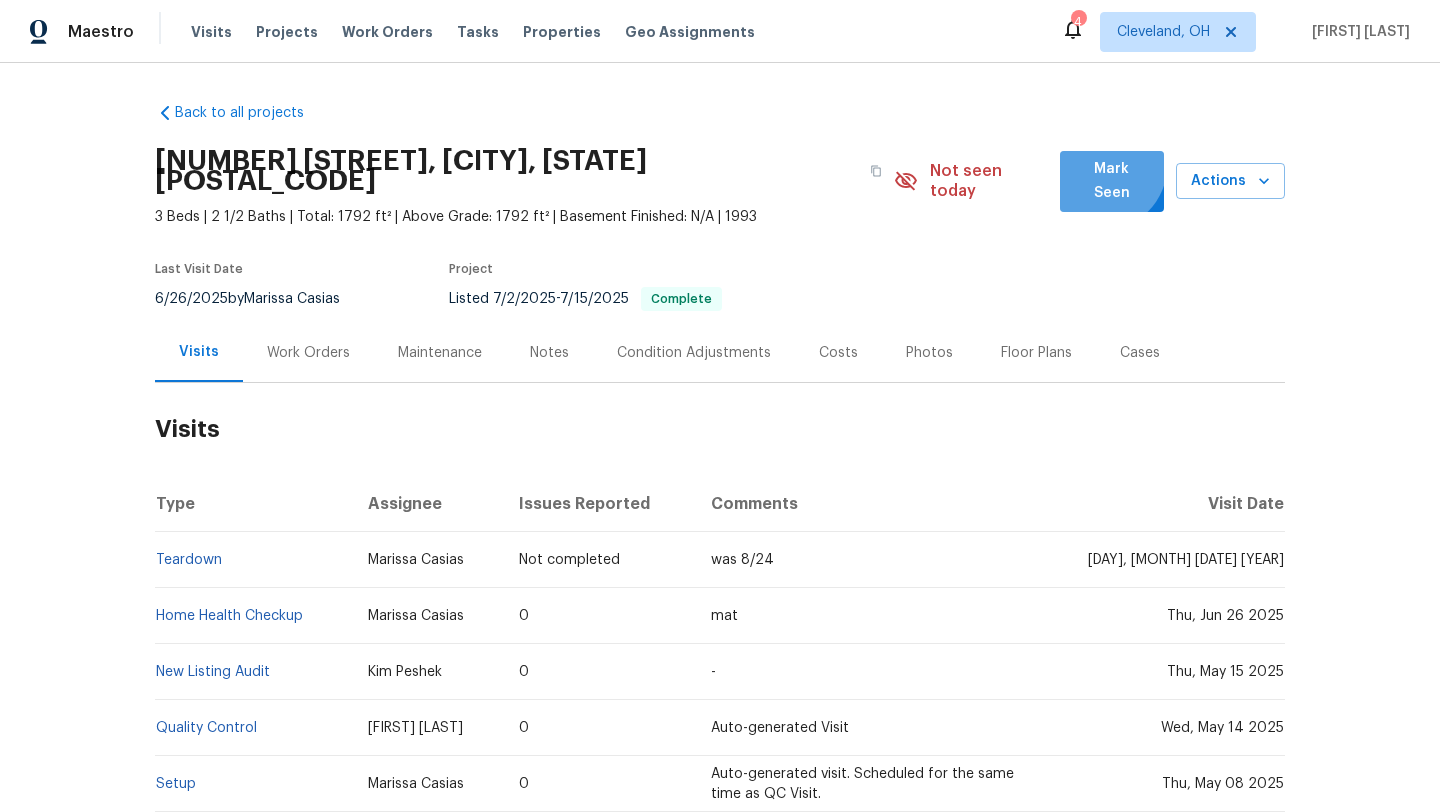 click on "Mark Seen" at bounding box center [1112, 181] 